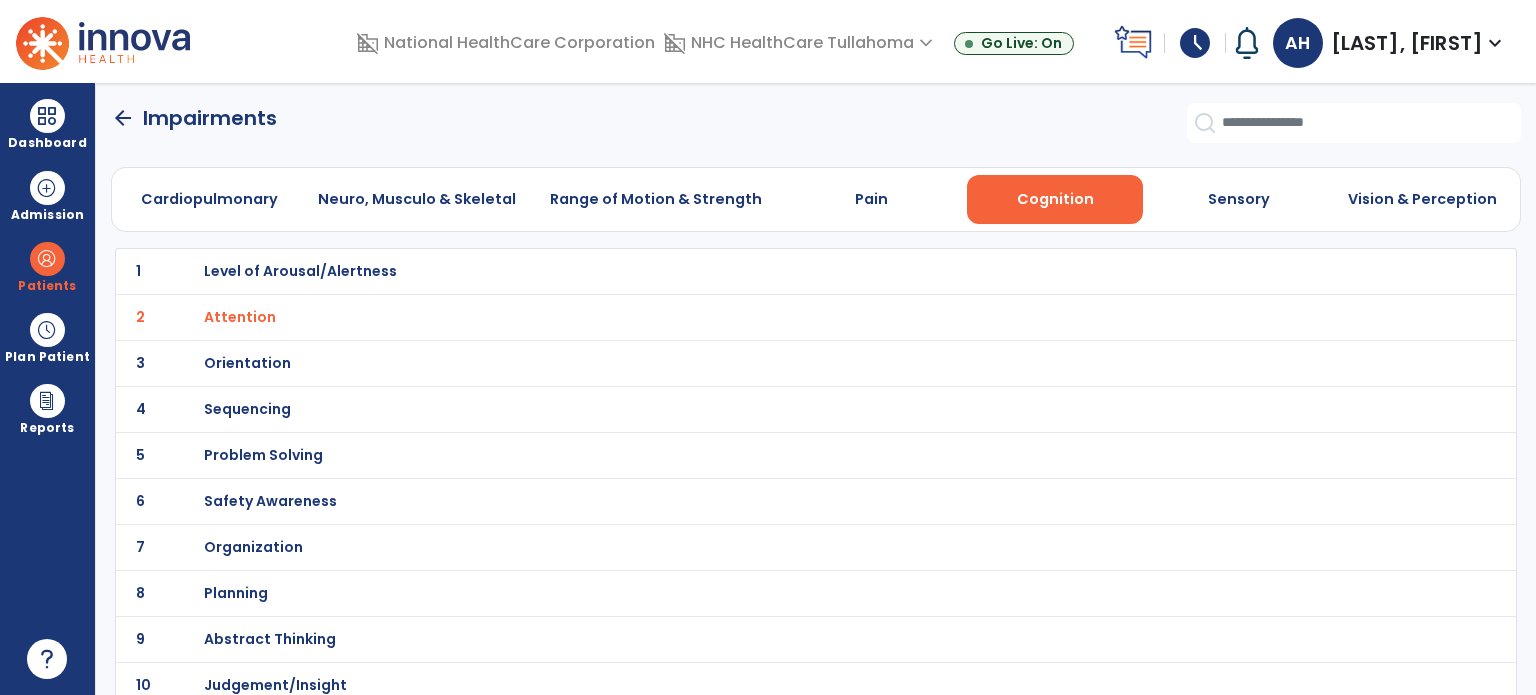 scroll, scrollTop: 0, scrollLeft: 0, axis: both 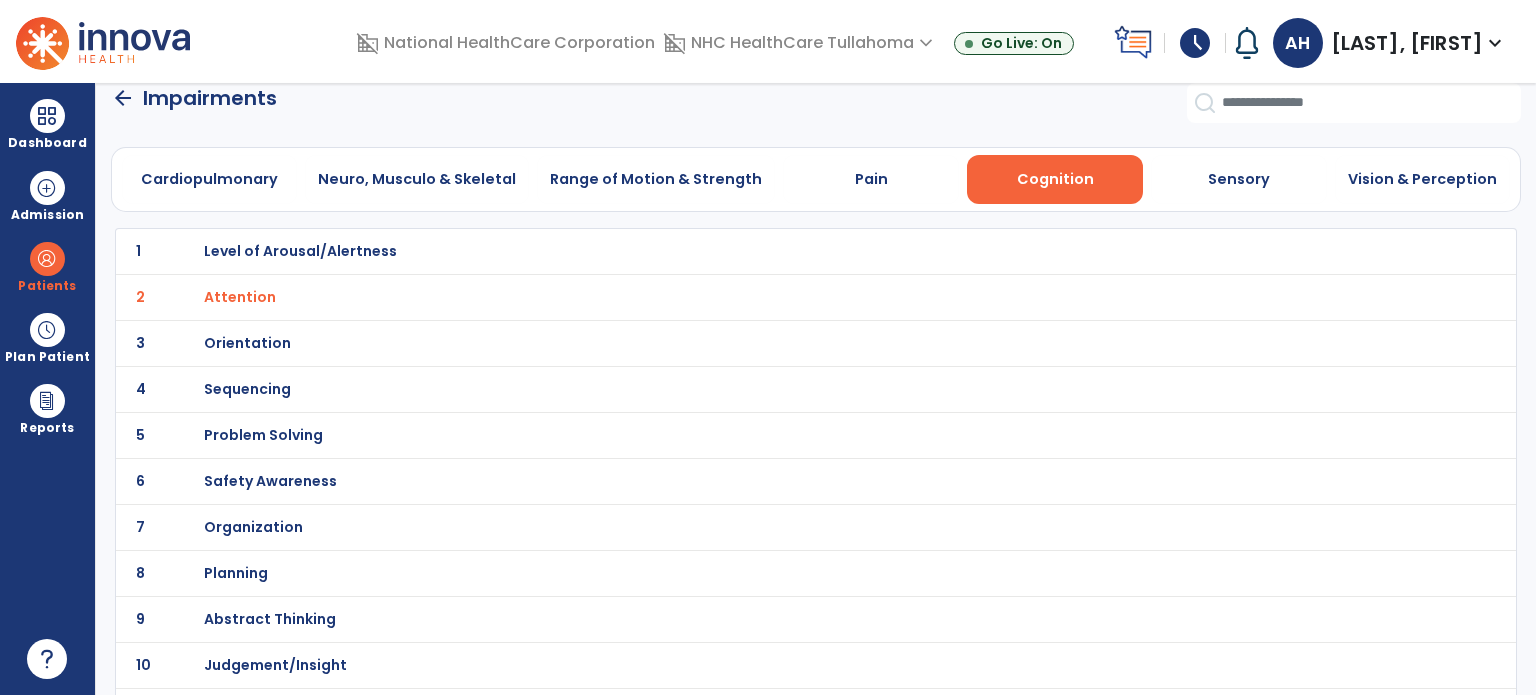 drag, startPoint x: 1522, startPoint y: 230, endPoint x: 1520, endPoint y: 166, distance: 64.03124 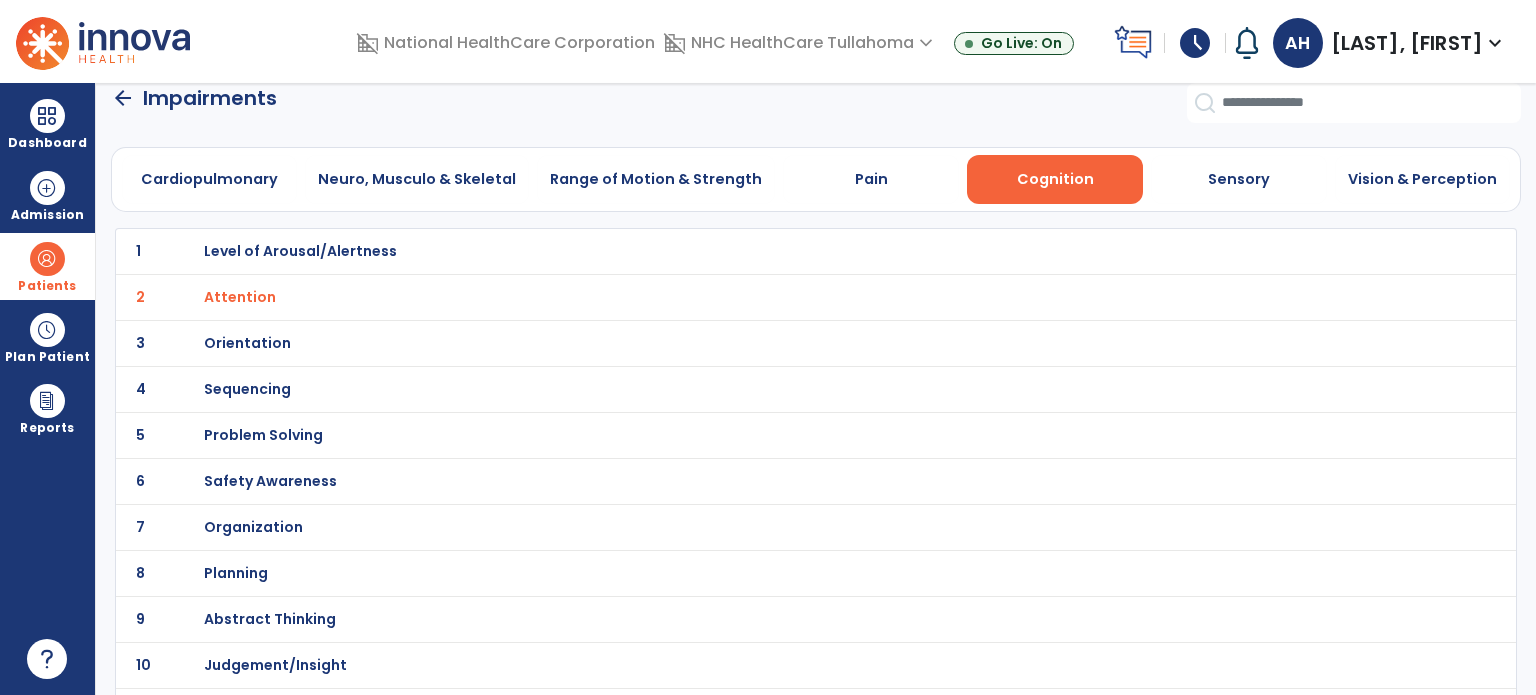 click at bounding box center (47, 259) 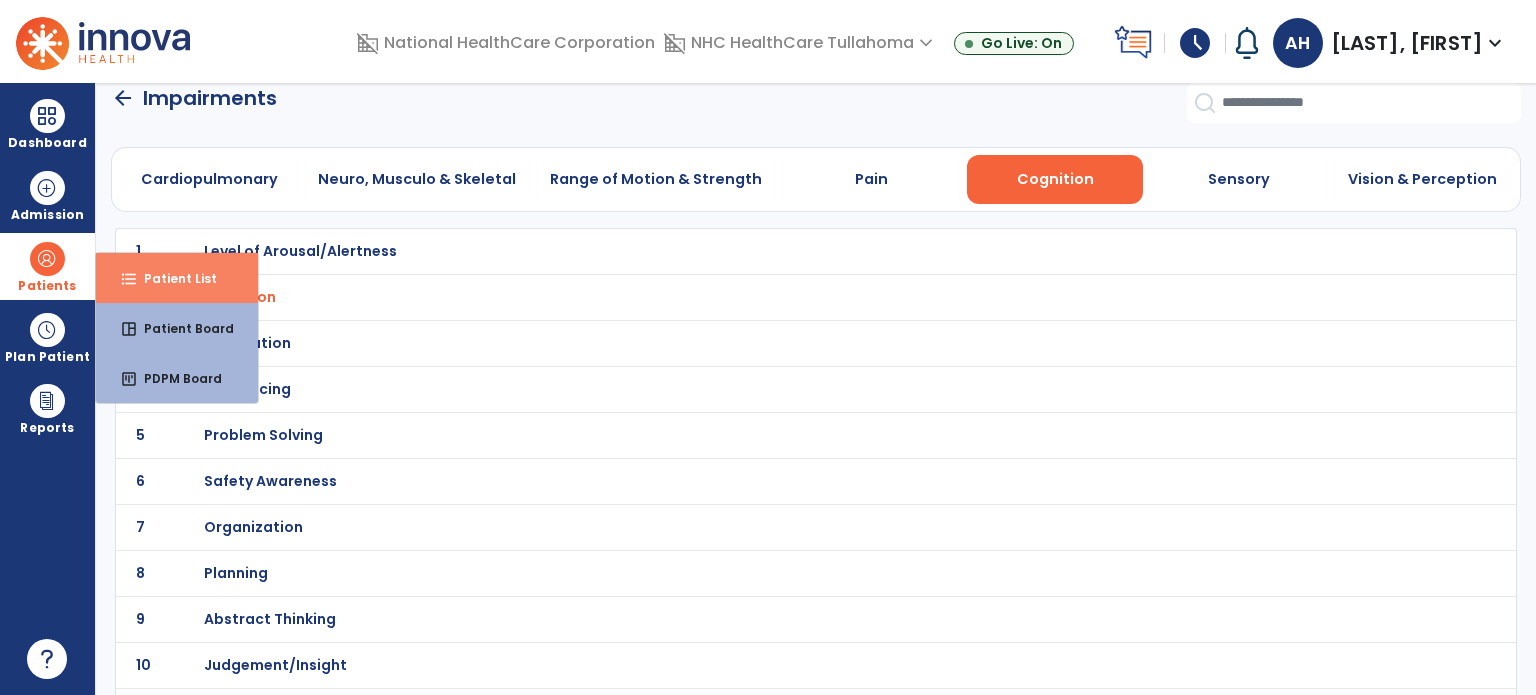 click on "format_list_bulleted  Patient List" at bounding box center (177, 278) 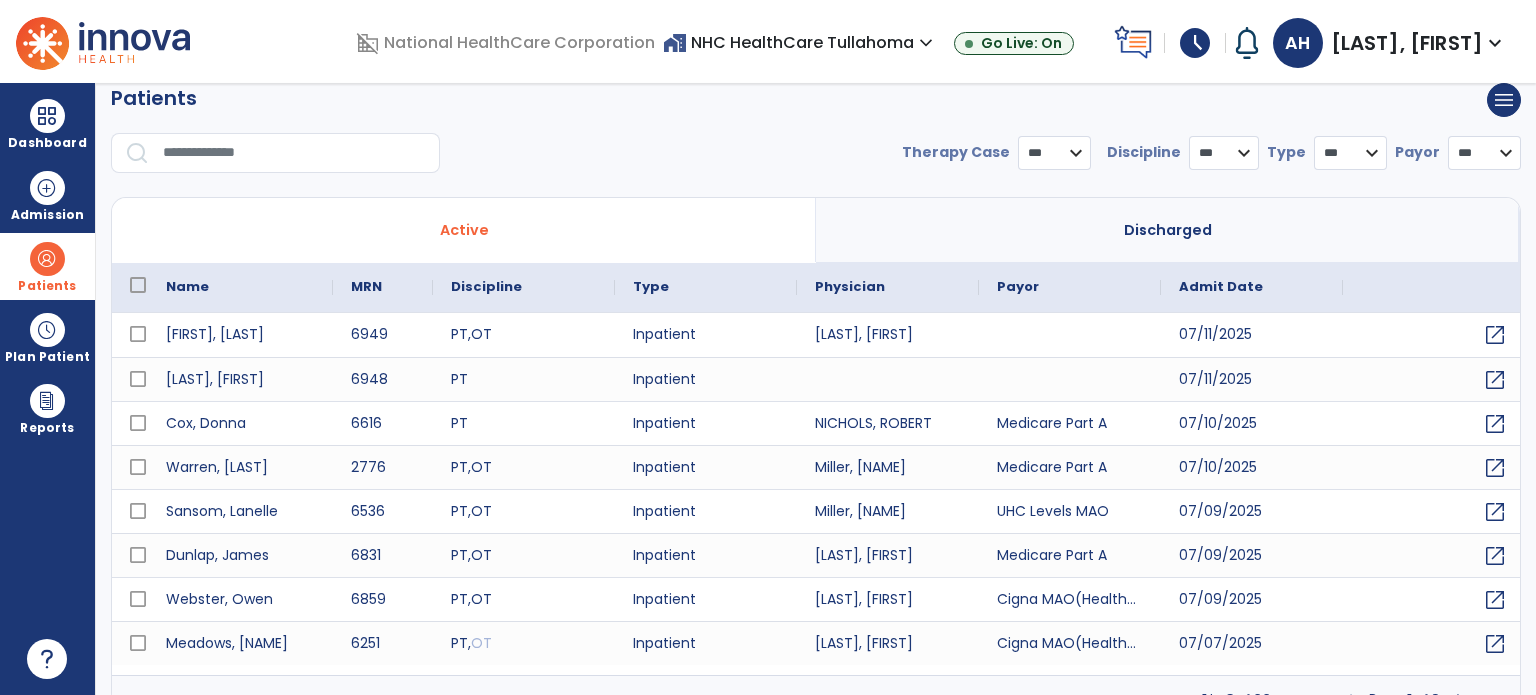 select on "***" 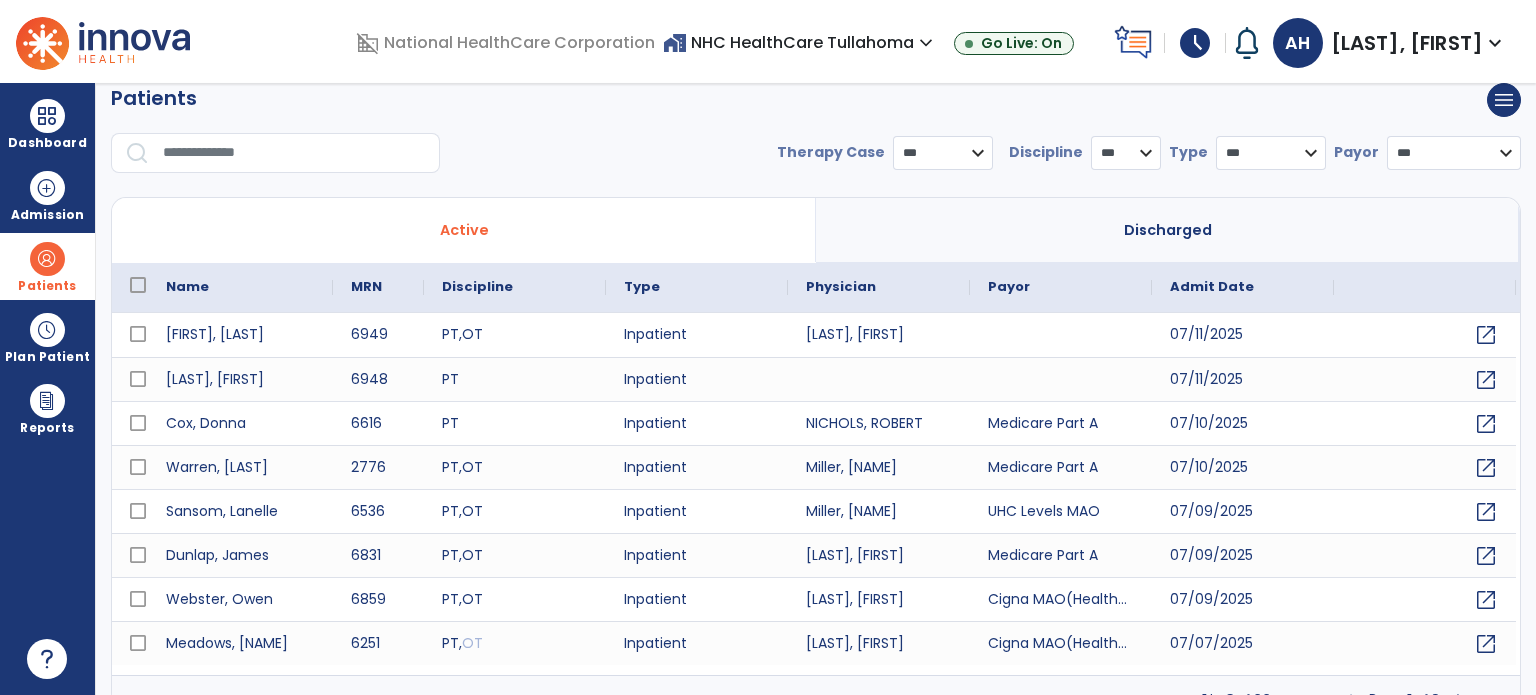 click at bounding box center [294, 153] 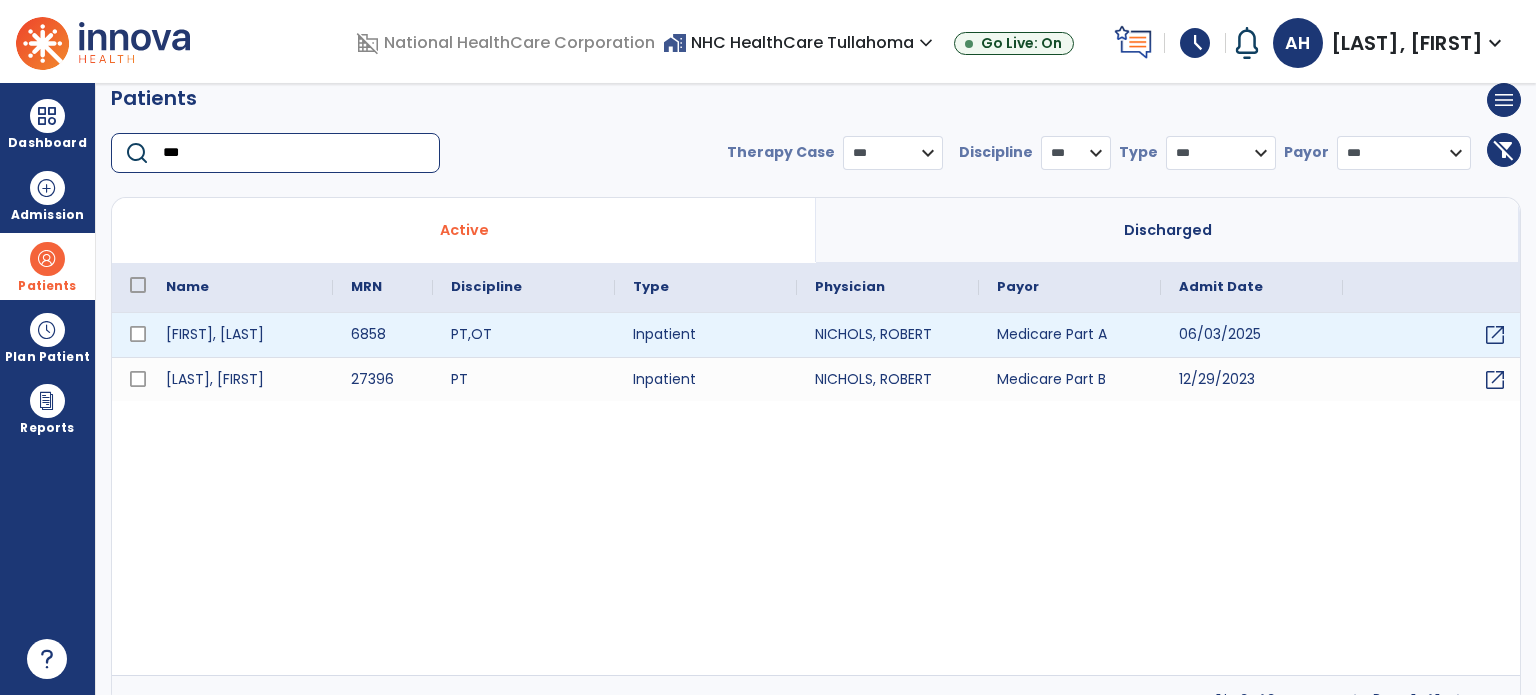 type on "***" 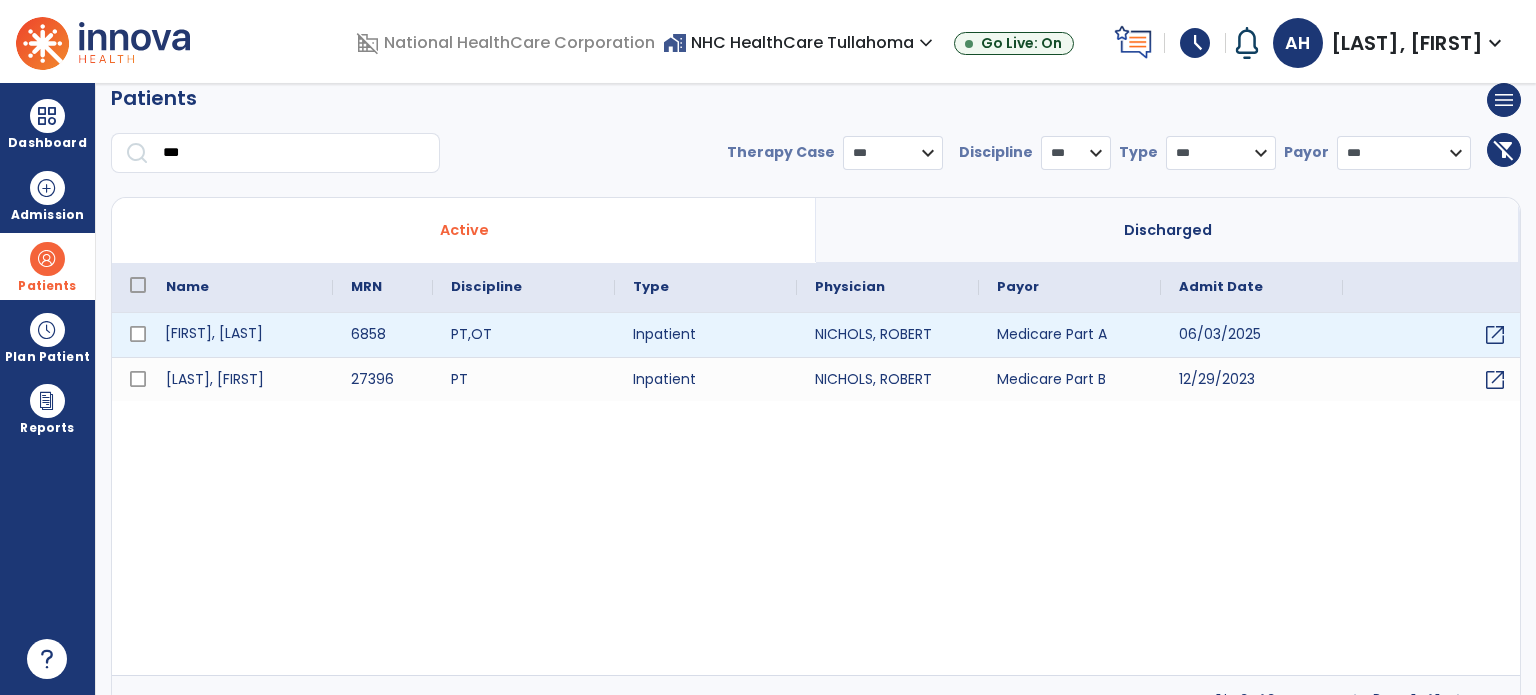 click on "[FIRST], [LAST]" at bounding box center (240, 335) 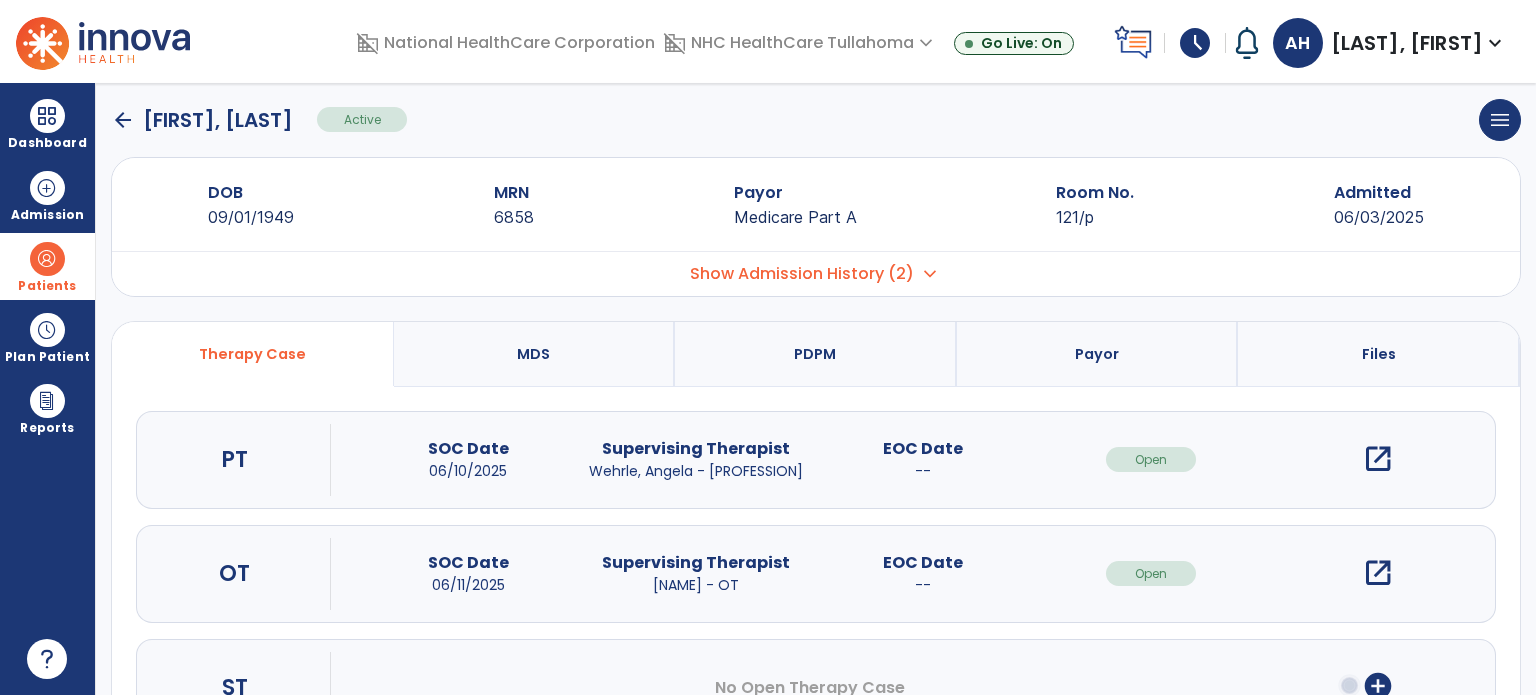 click on "open_in_new" at bounding box center [1378, 573] 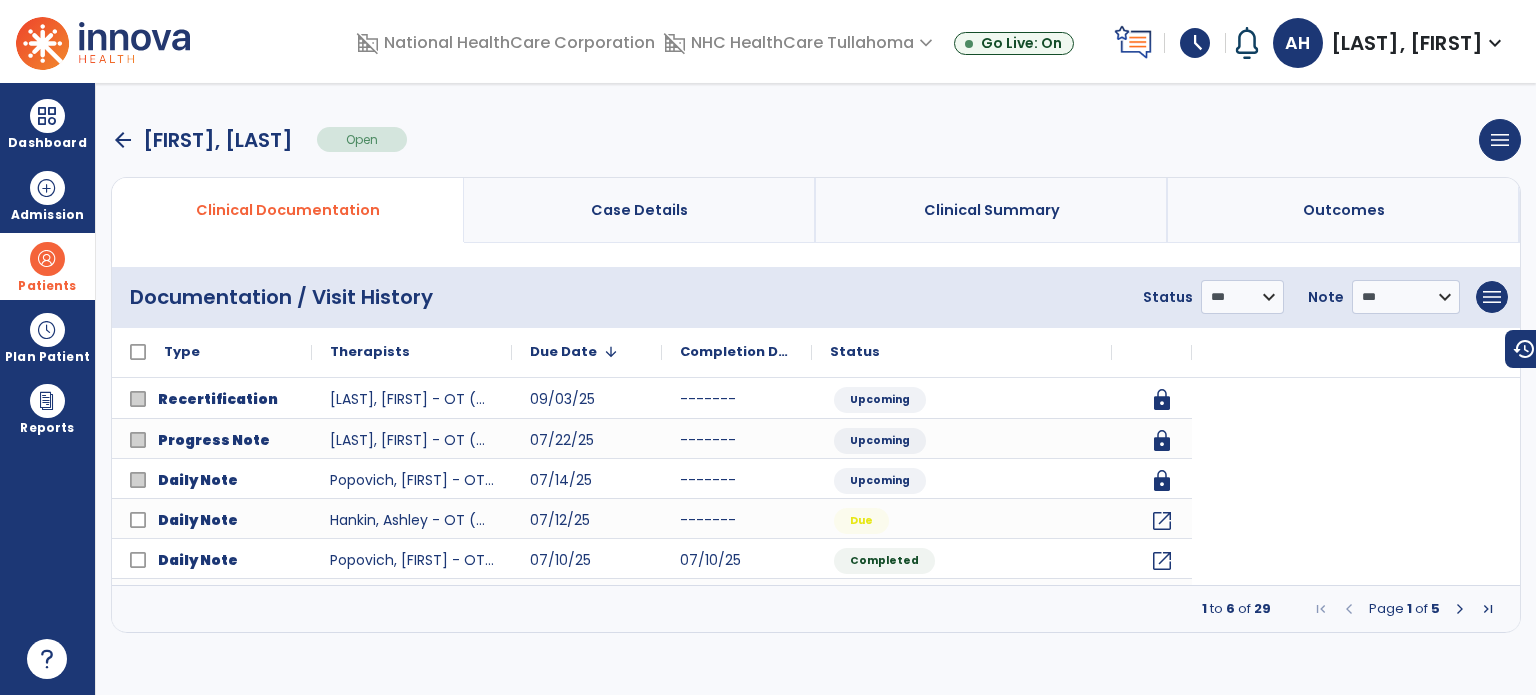 scroll, scrollTop: 0, scrollLeft: 0, axis: both 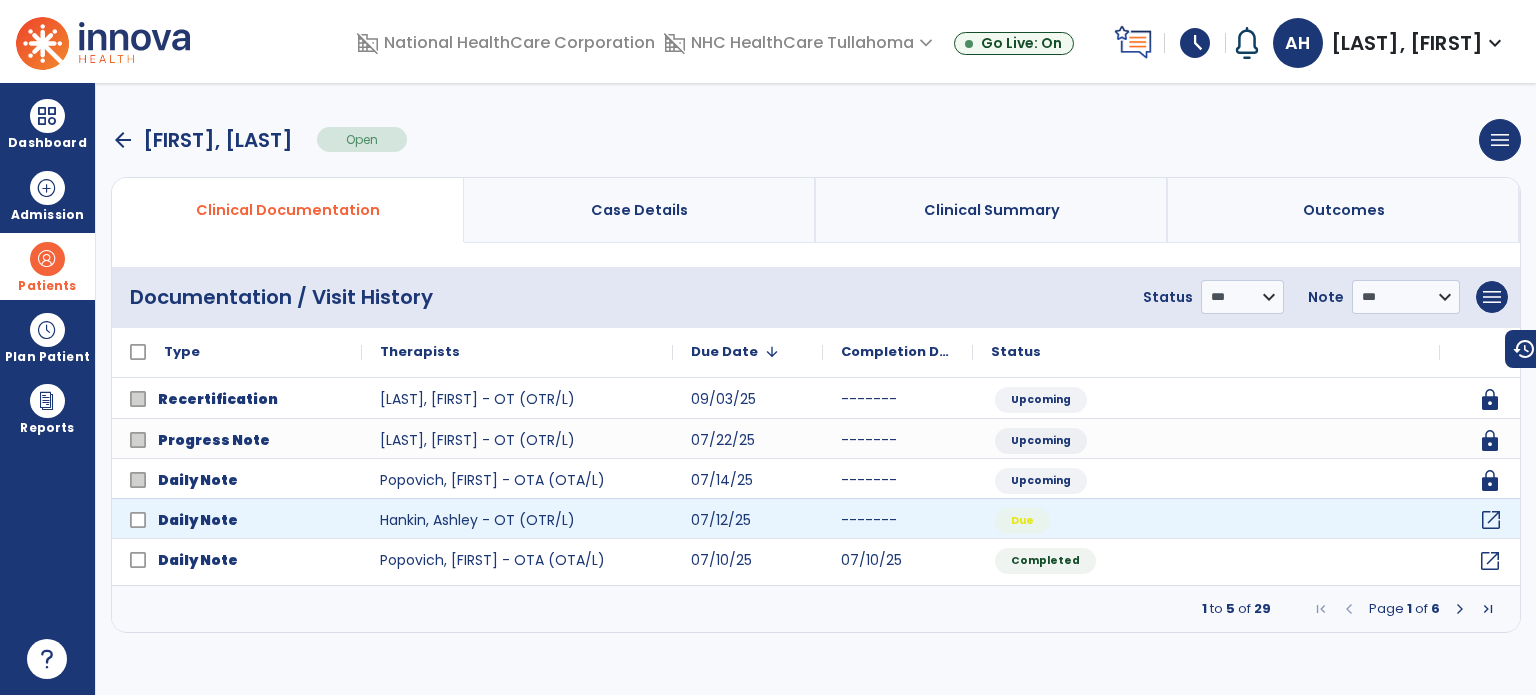 click on "open_in_new" 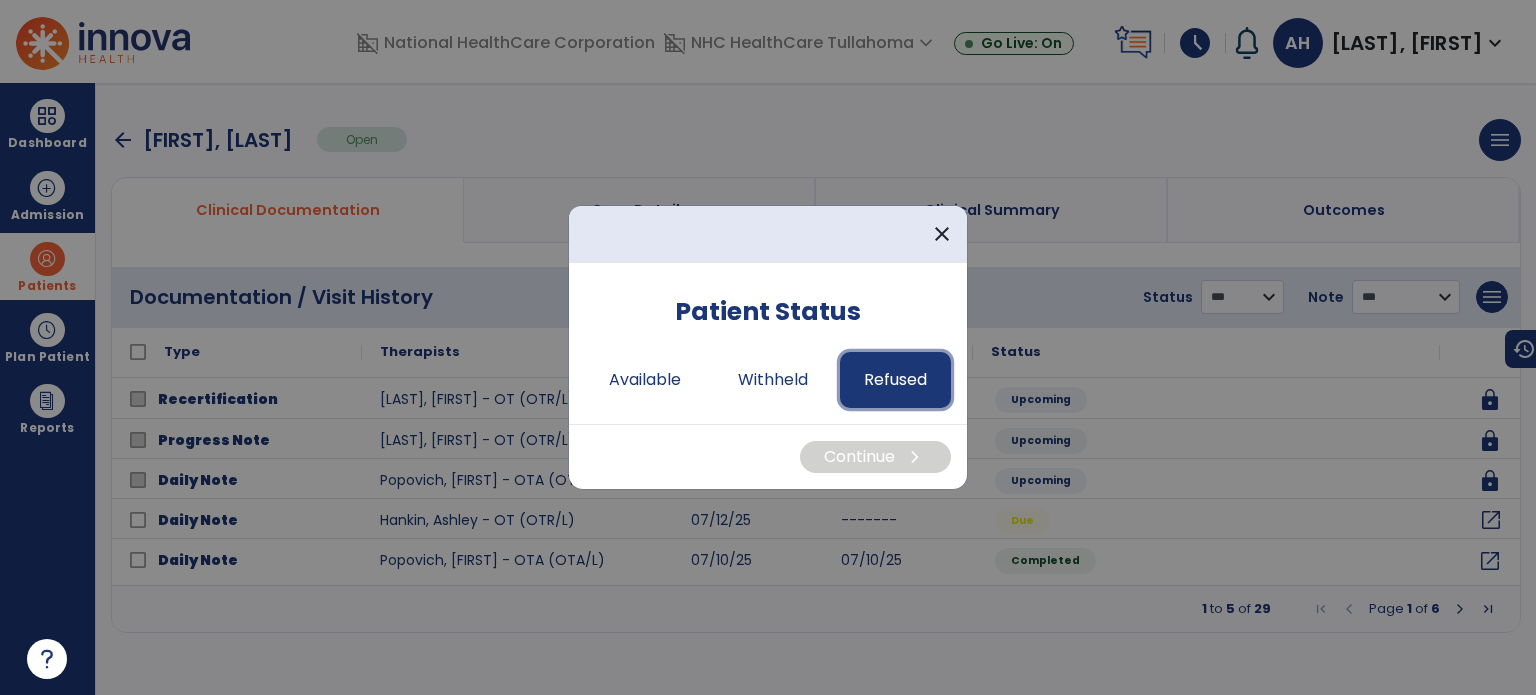 click on "Refused" at bounding box center [895, 380] 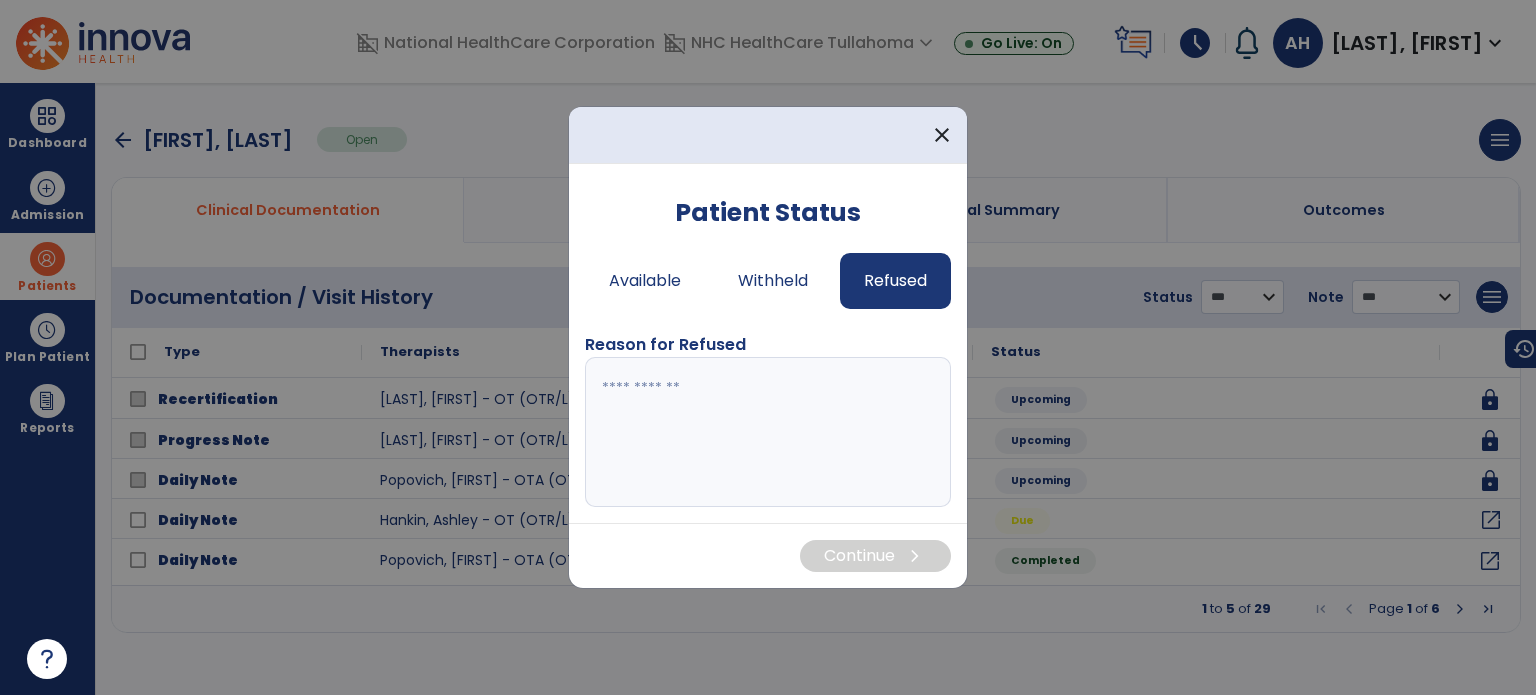 click at bounding box center [768, 432] 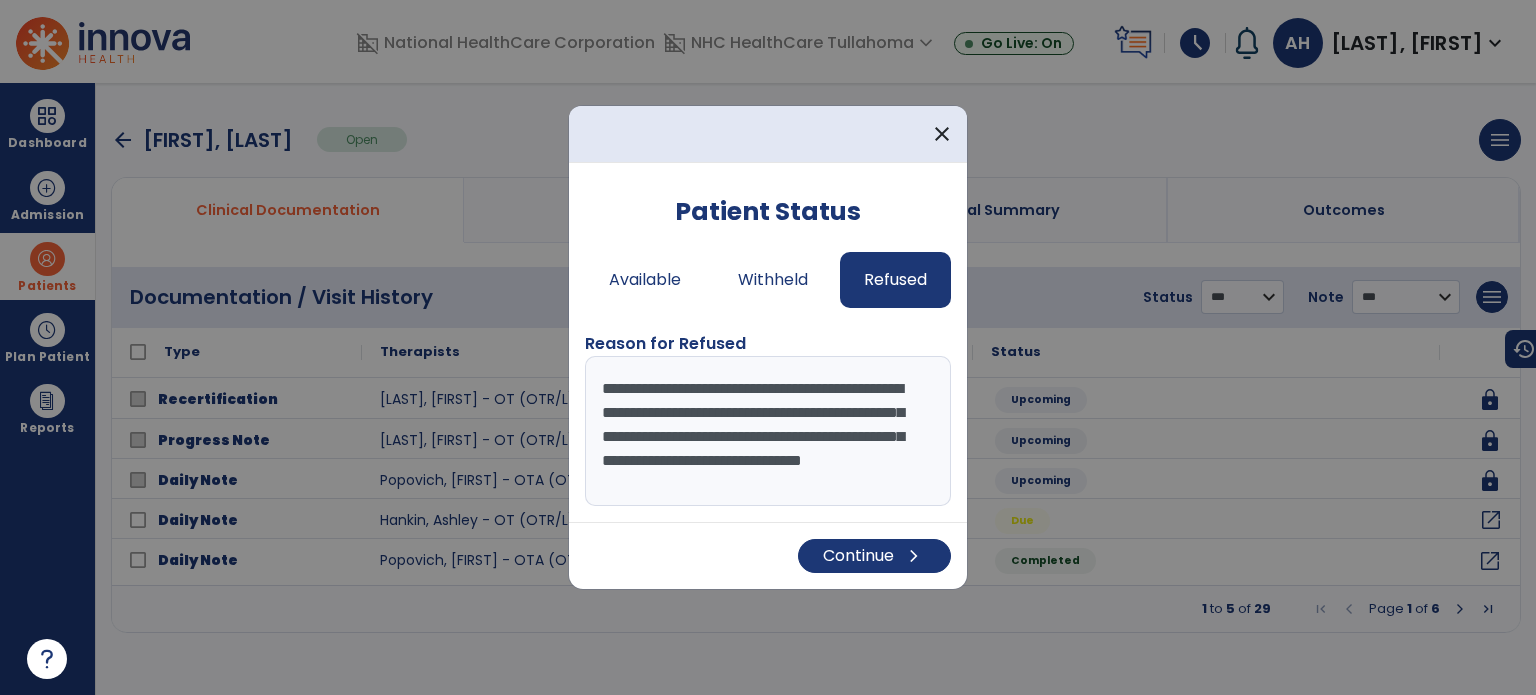 scroll, scrollTop: 15, scrollLeft: 0, axis: vertical 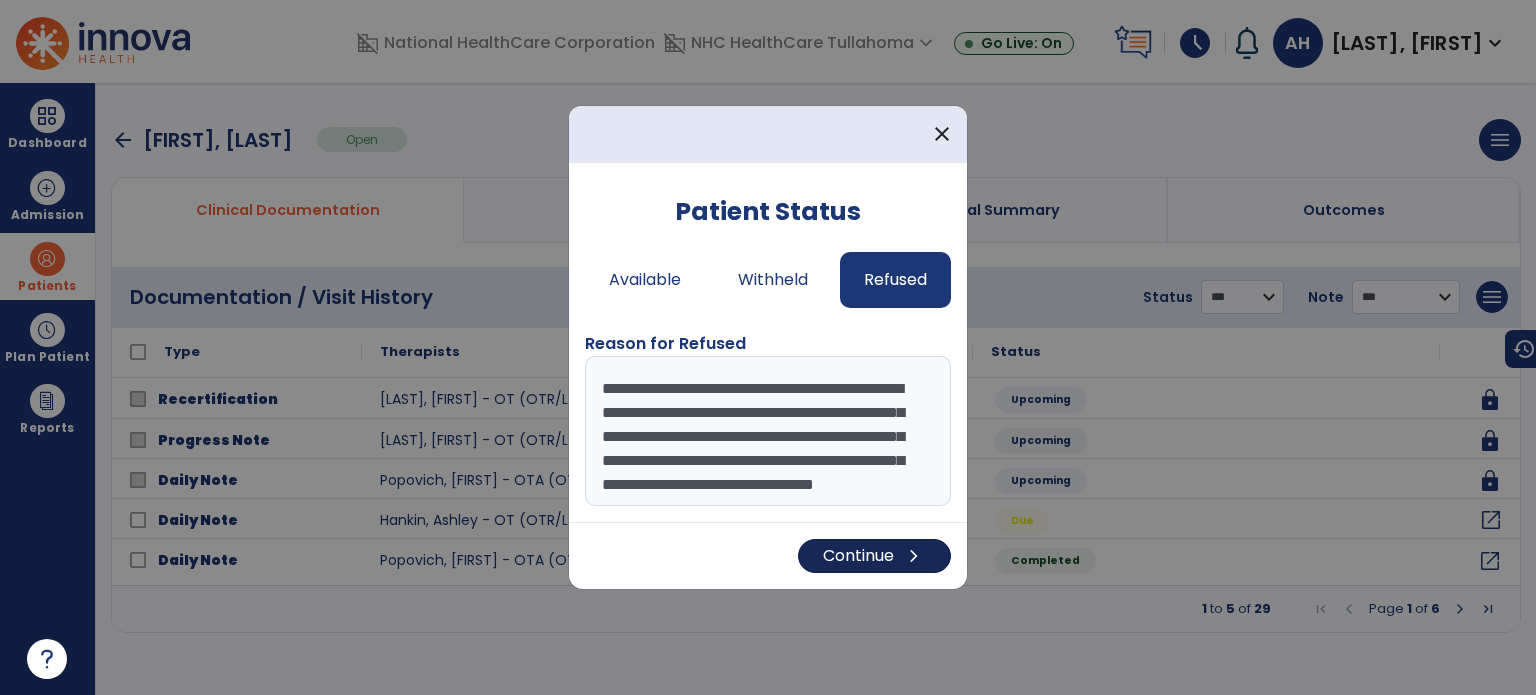 type on "**********" 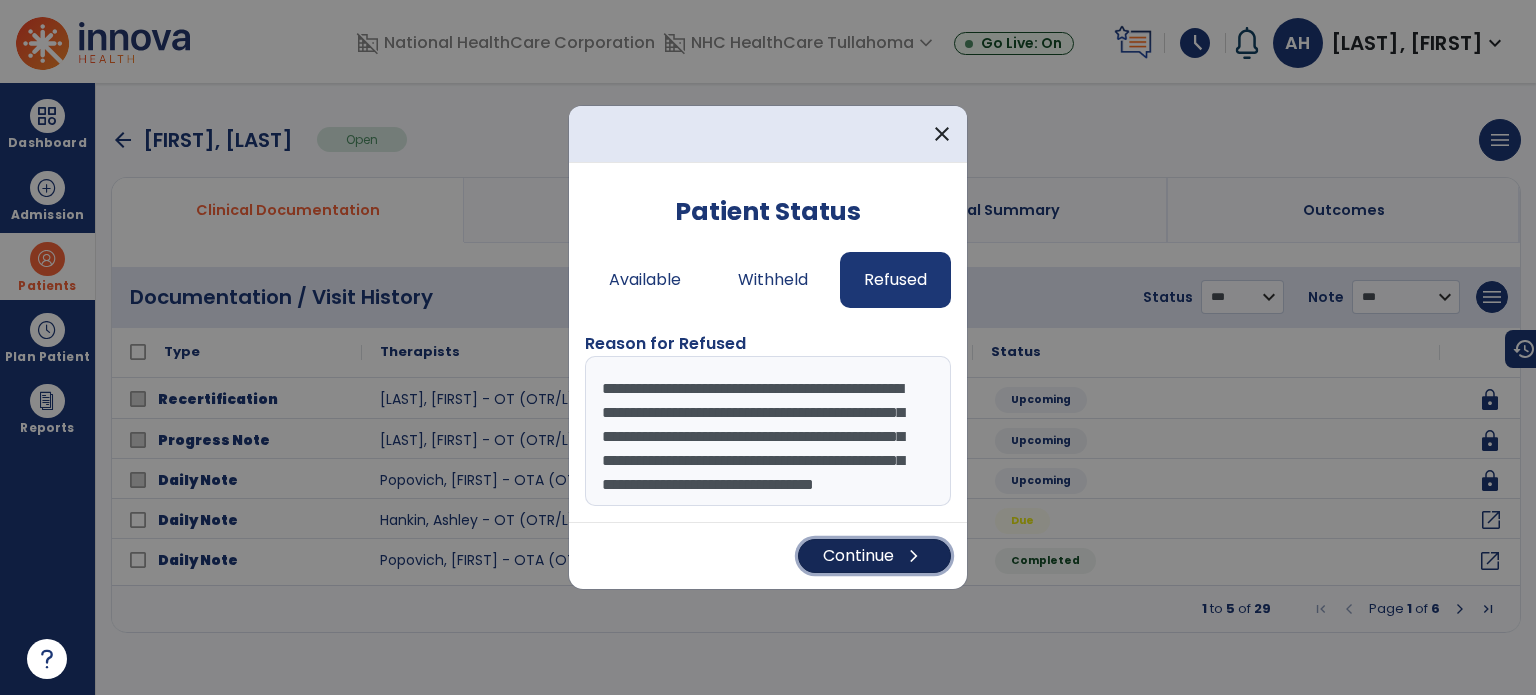 click on "Continue   chevron_right" at bounding box center [874, 556] 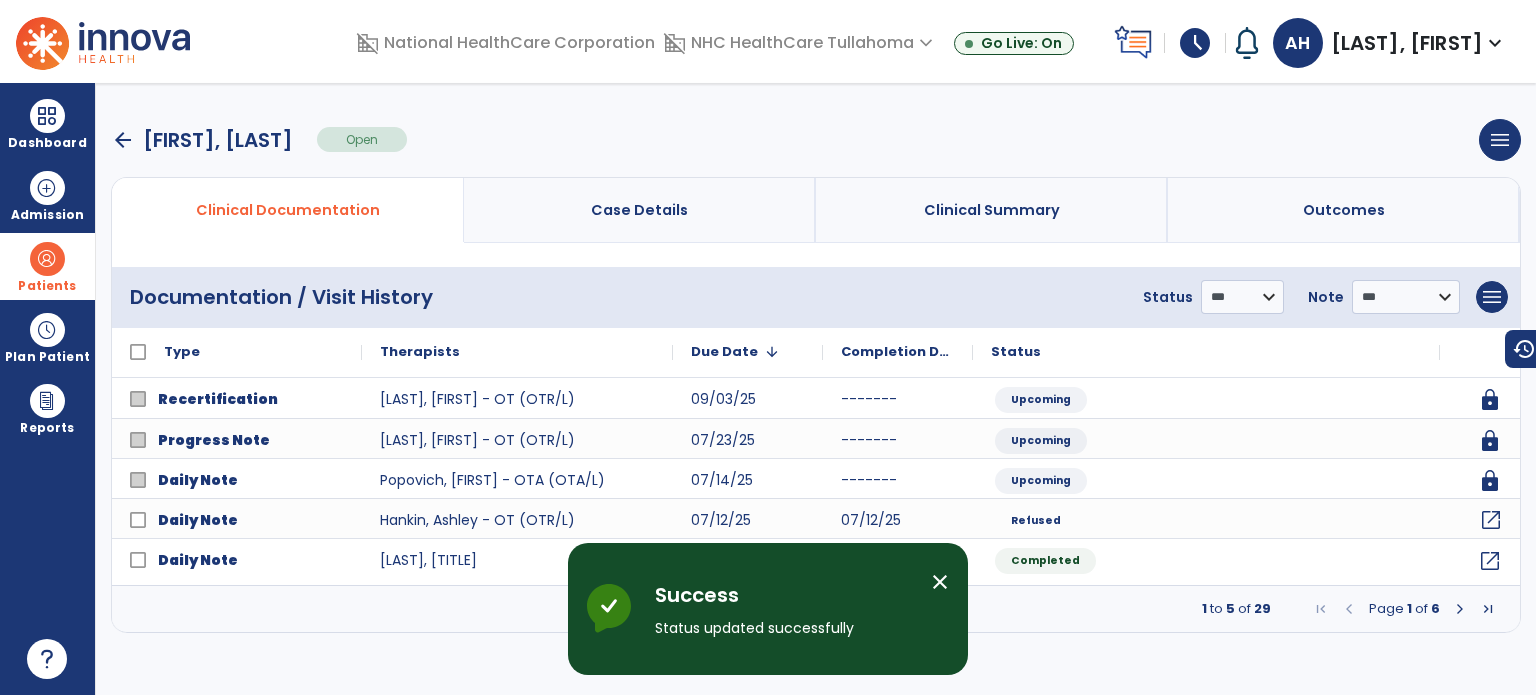 click on "Patients" at bounding box center [47, 286] 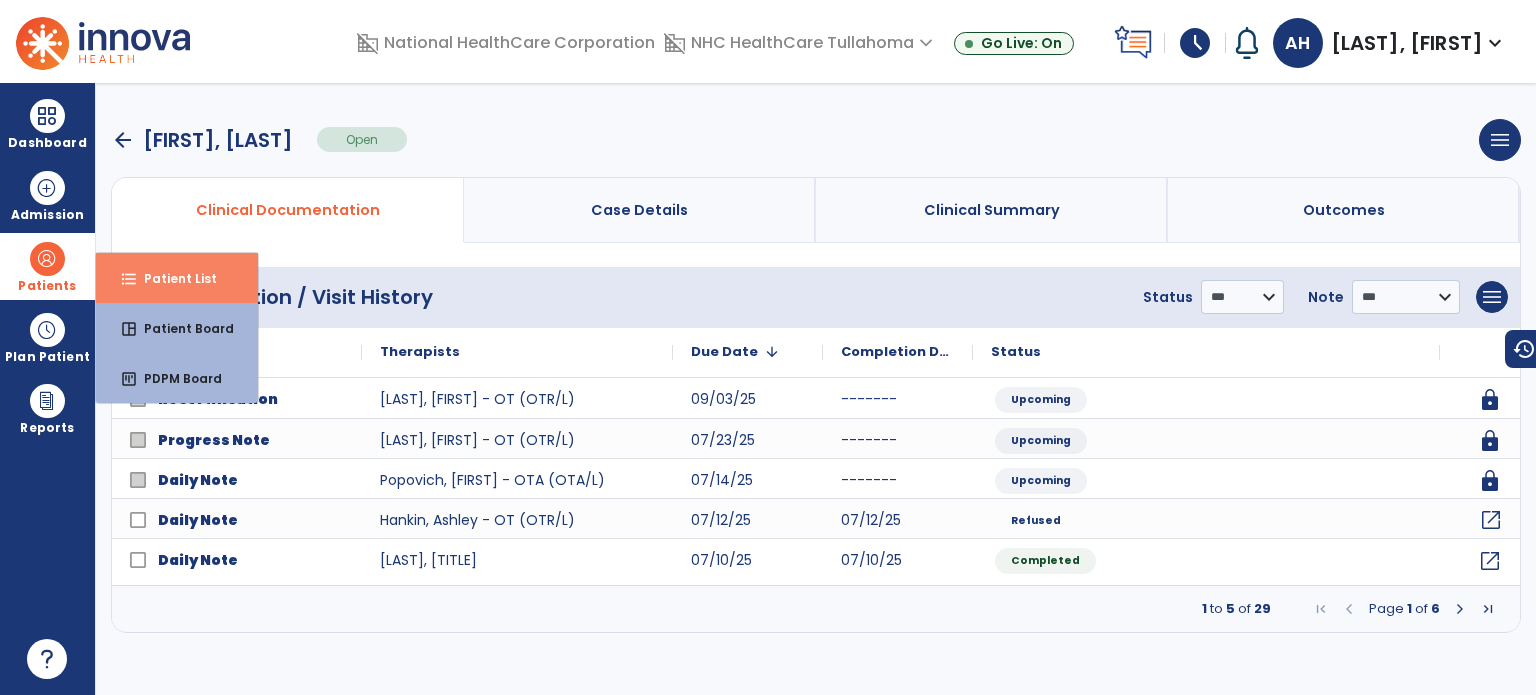 click on "format_list_bulleted  Patient List" at bounding box center [177, 278] 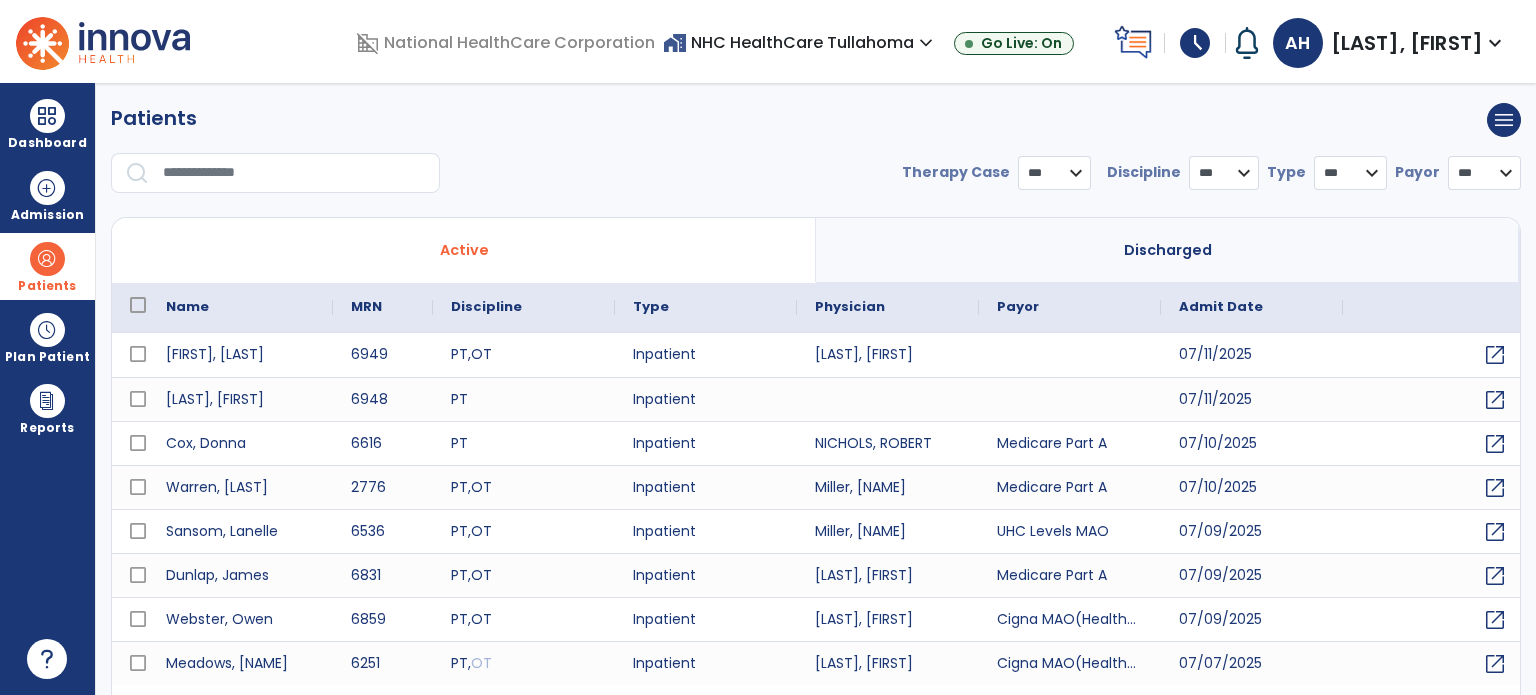 select on "***" 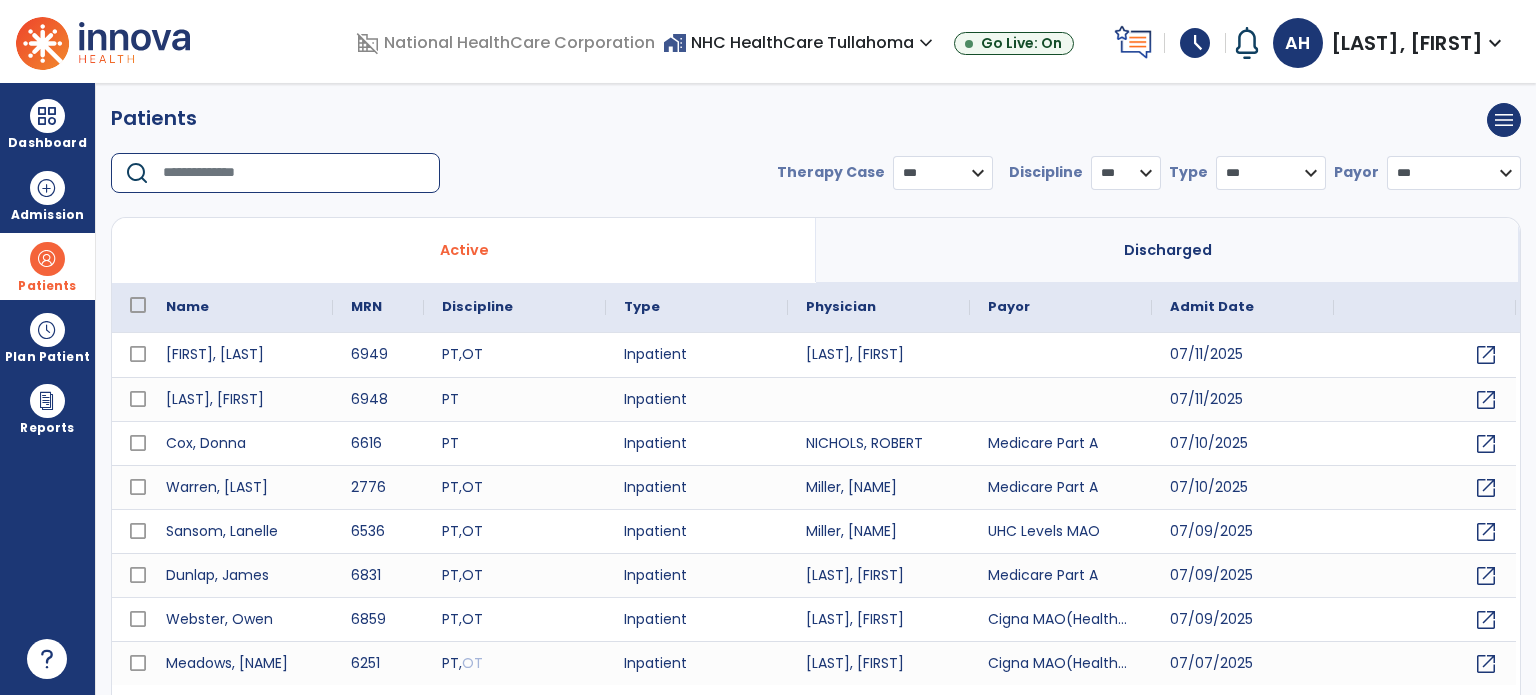 click at bounding box center (294, 173) 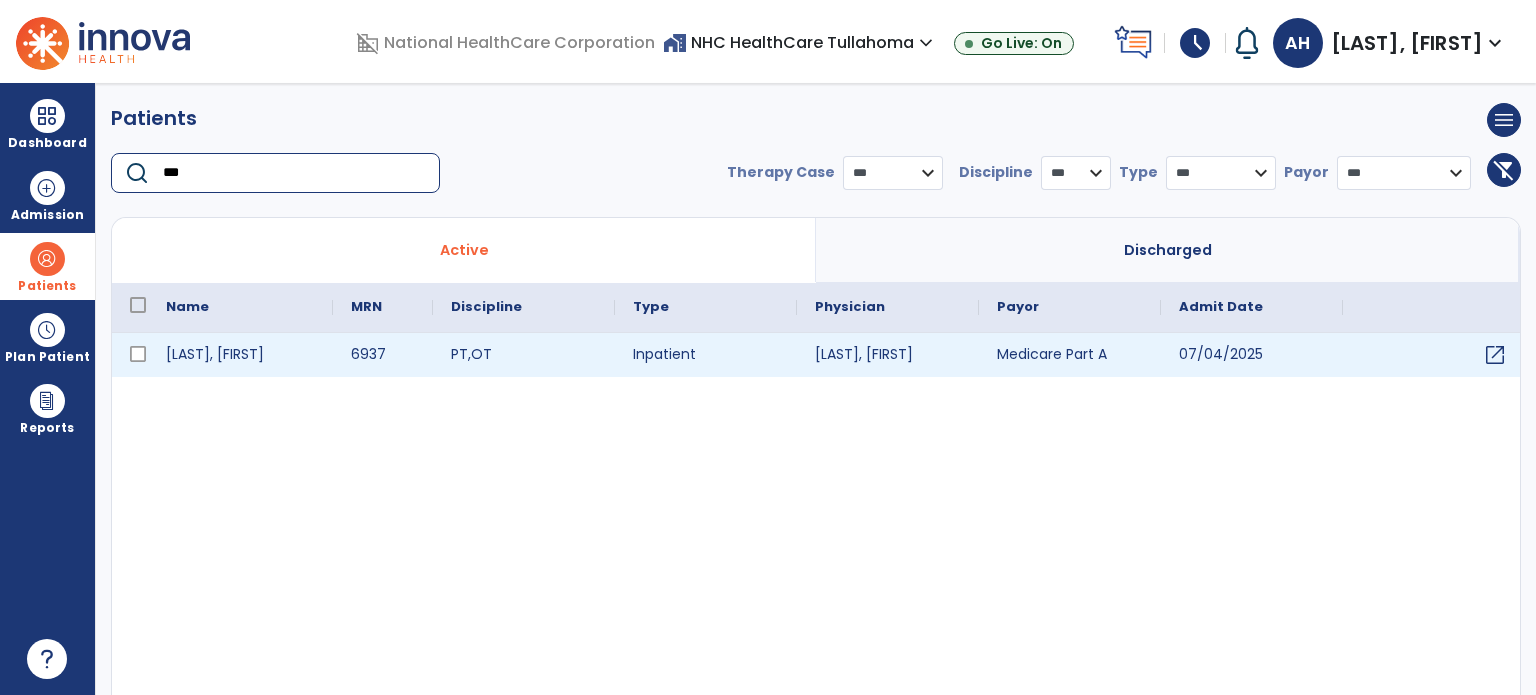 type on "***" 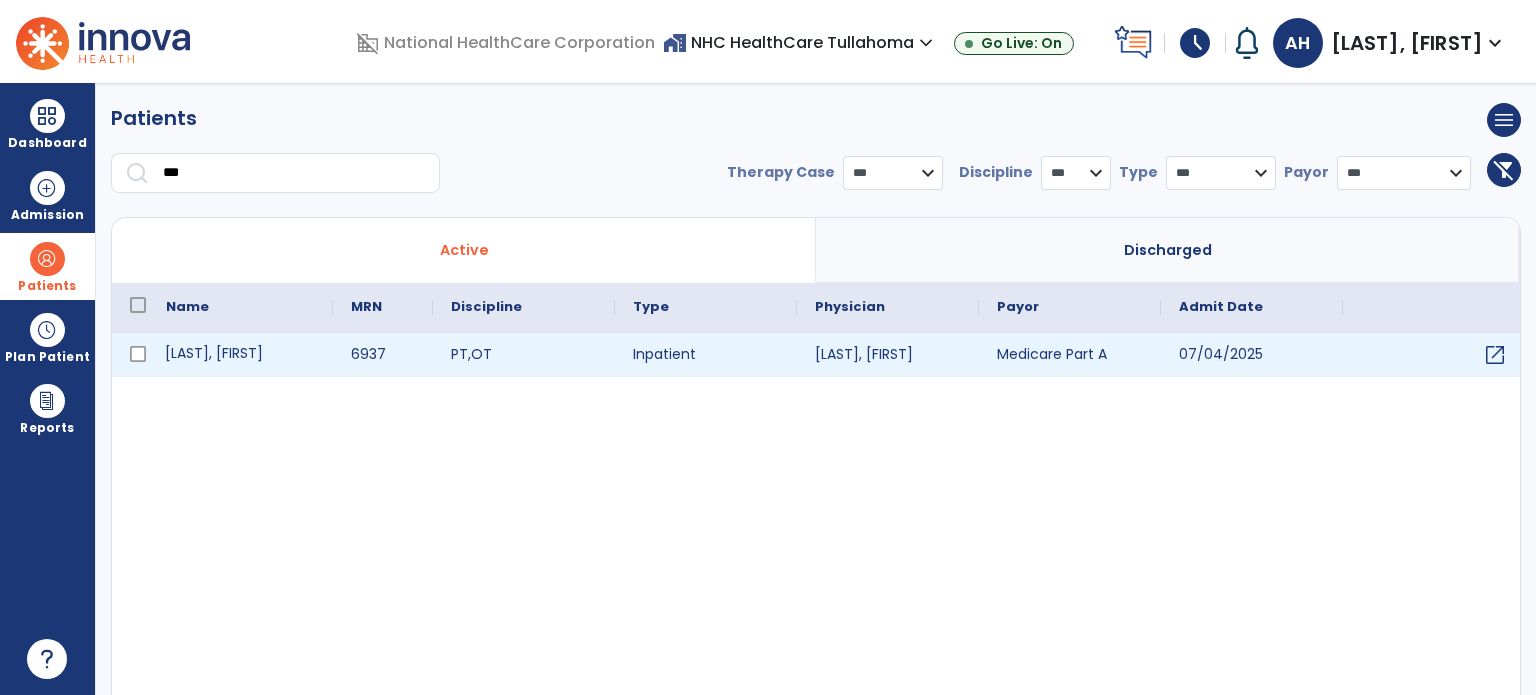 click on "[LAST], [FIRST]" at bounding box center (240, 355) 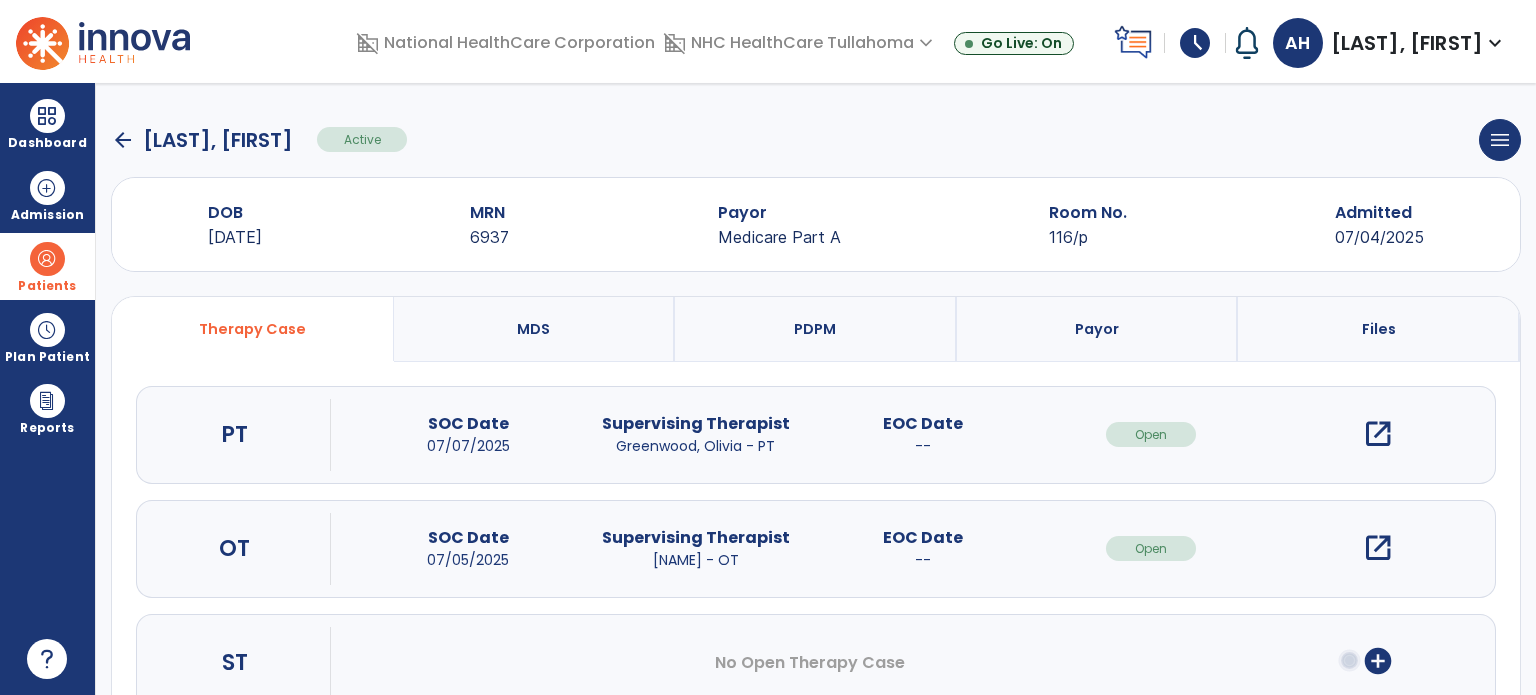 click on "open_in_new" at bounding box center [1378, 548] 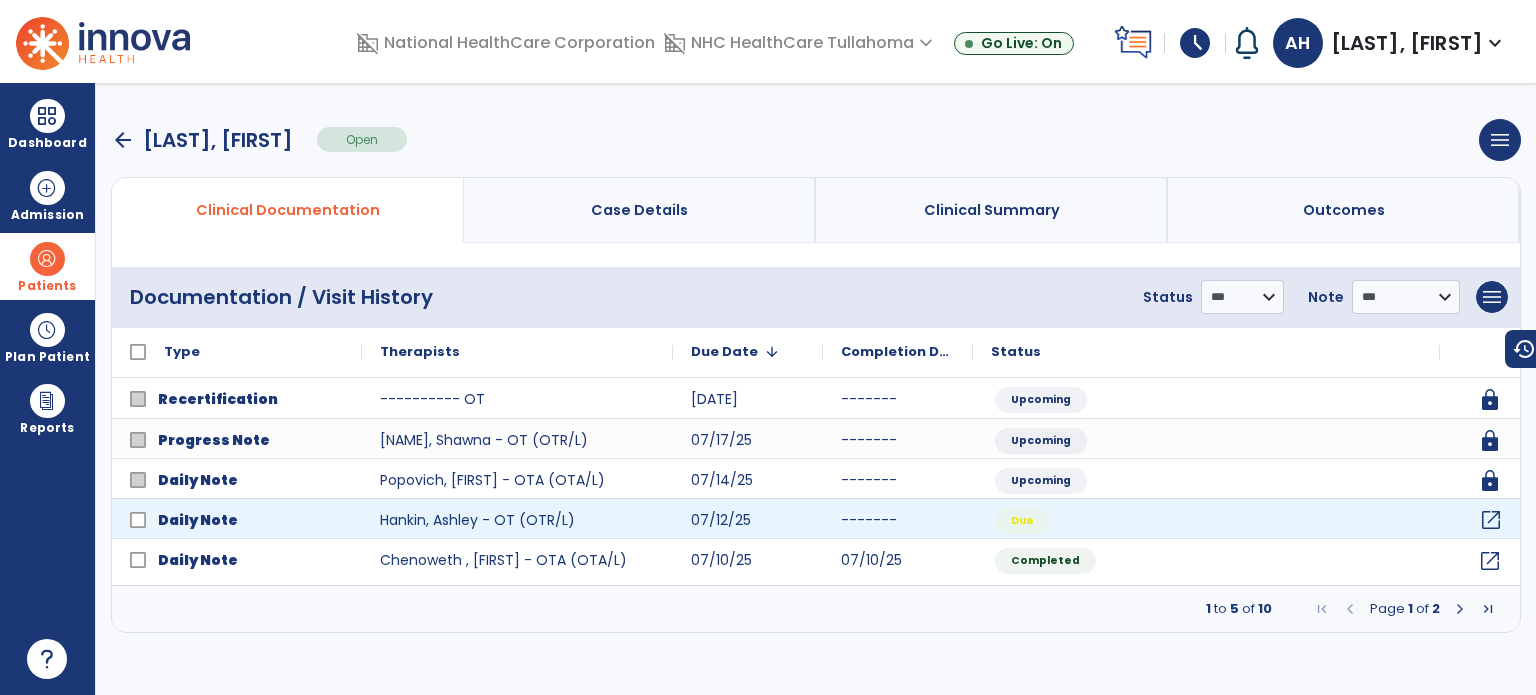 click on "open_in_new" 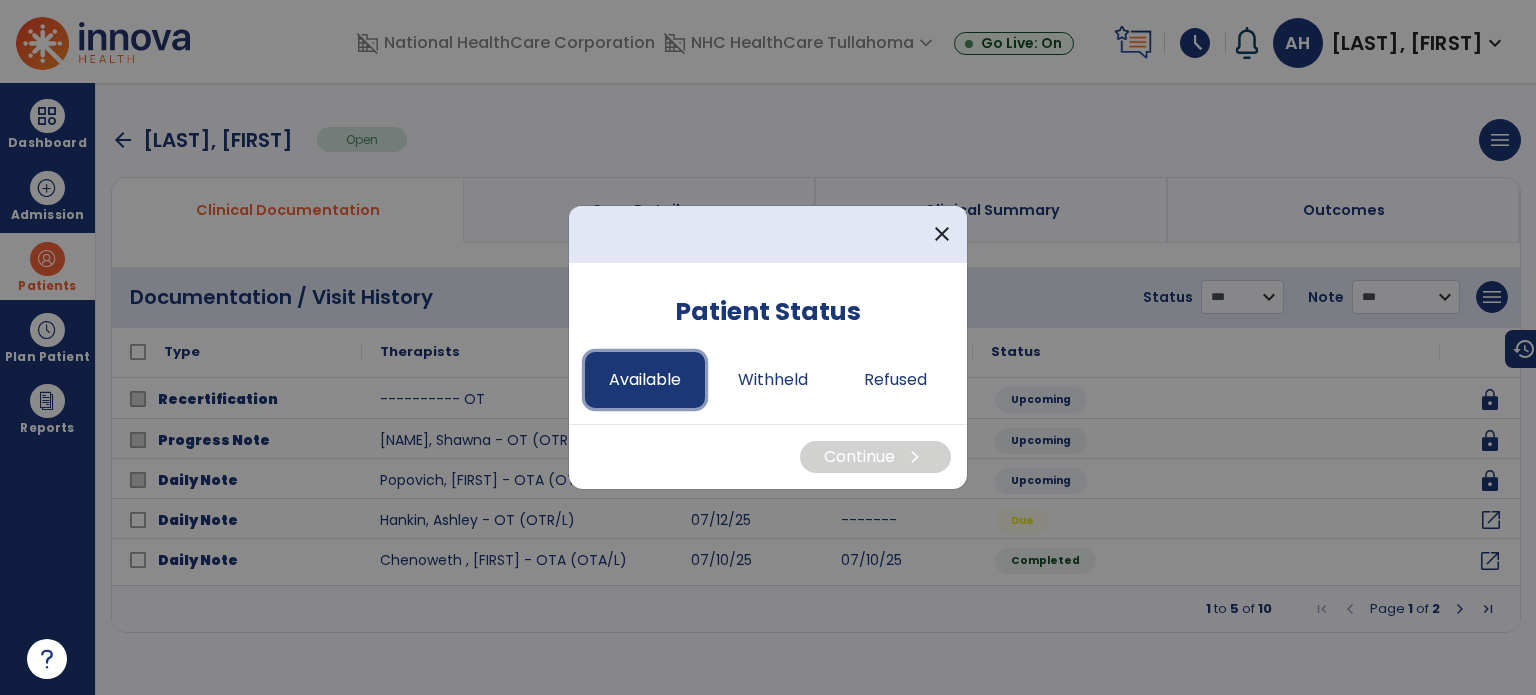 click on "Available" at bounding box center (645, 380) 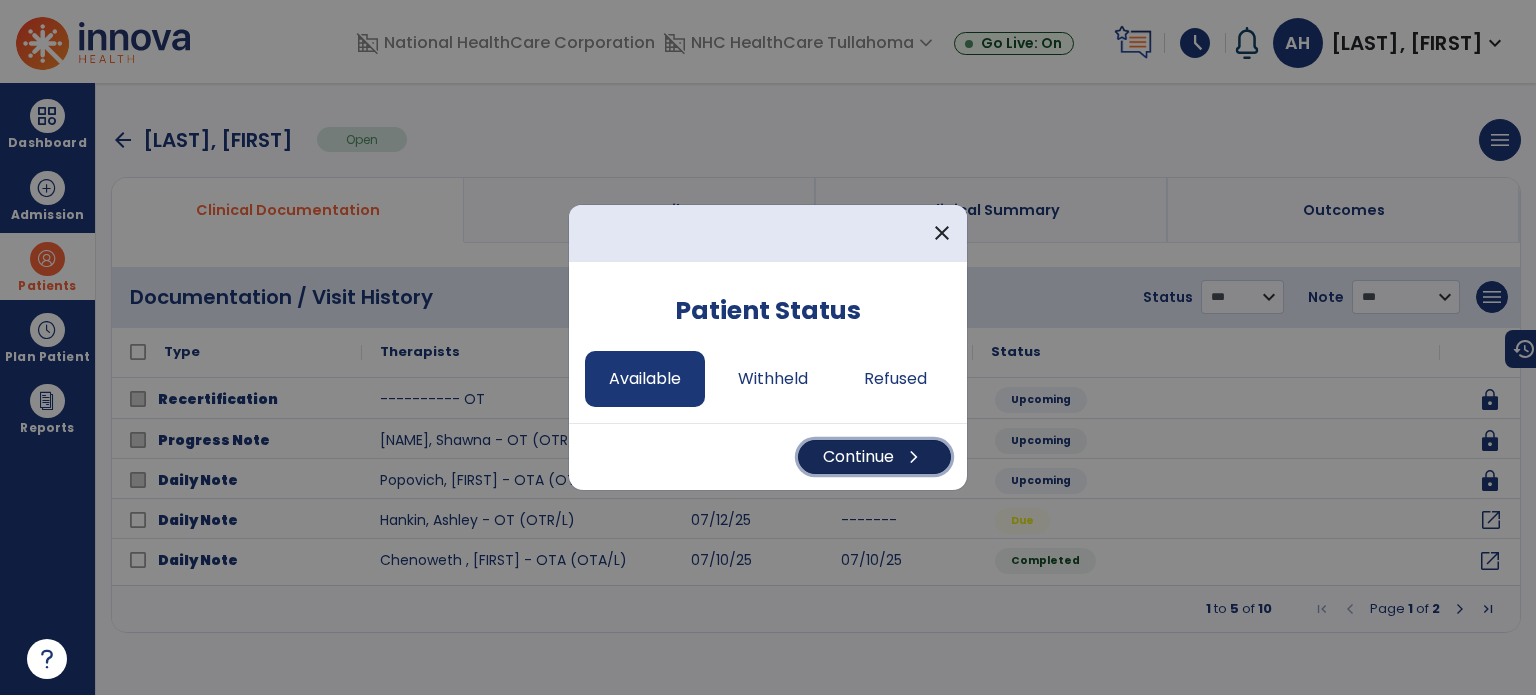 click on "Continue   chevron_right" at bounding box center [874, 457] 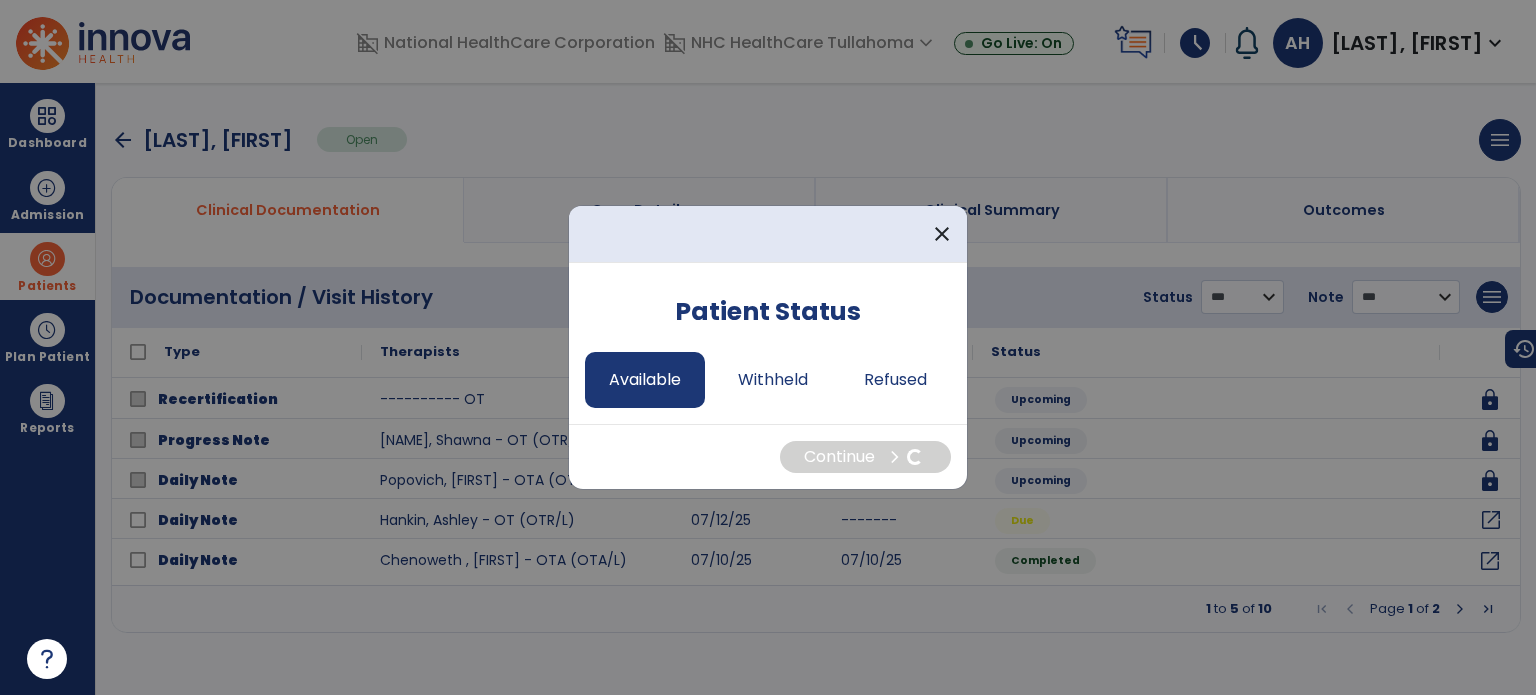 select on "*" 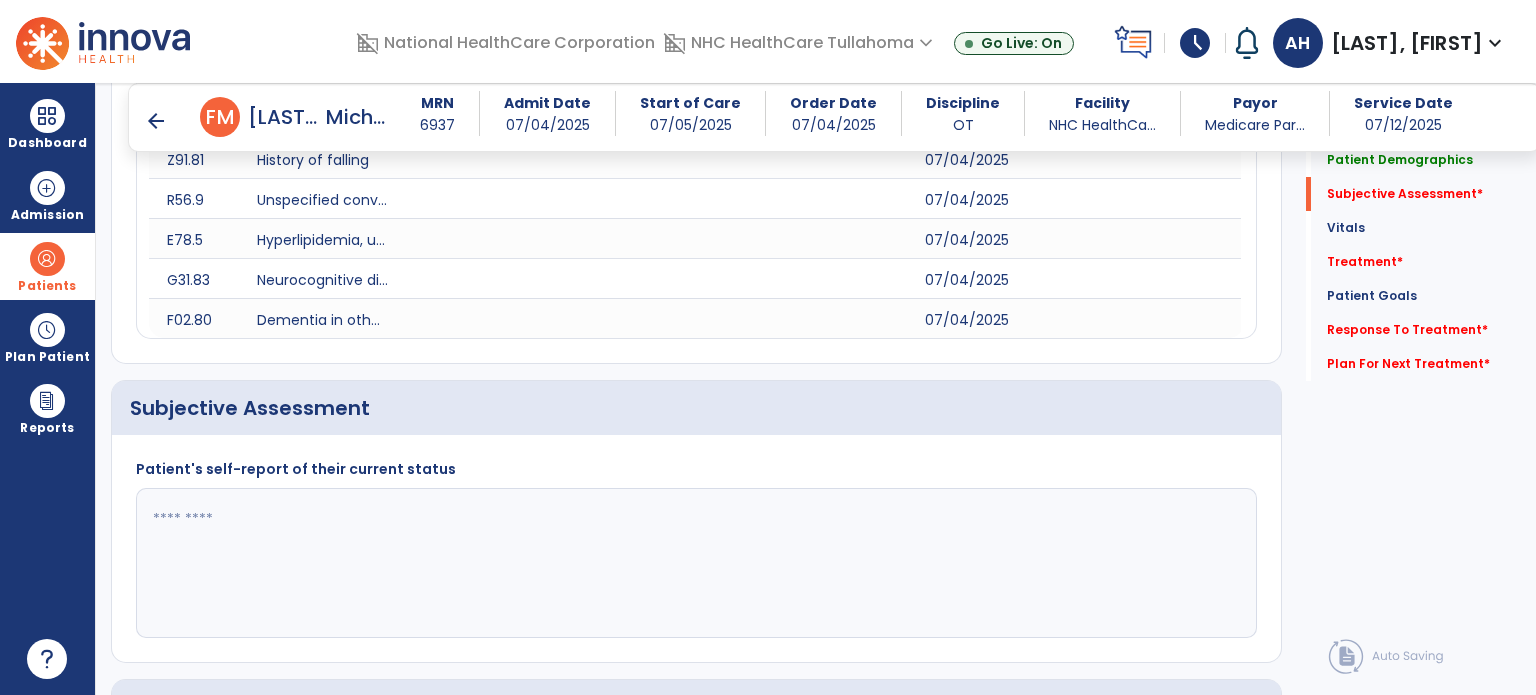 scroll, scrollTop: 451, scrollLeft: 0, axis: vertical 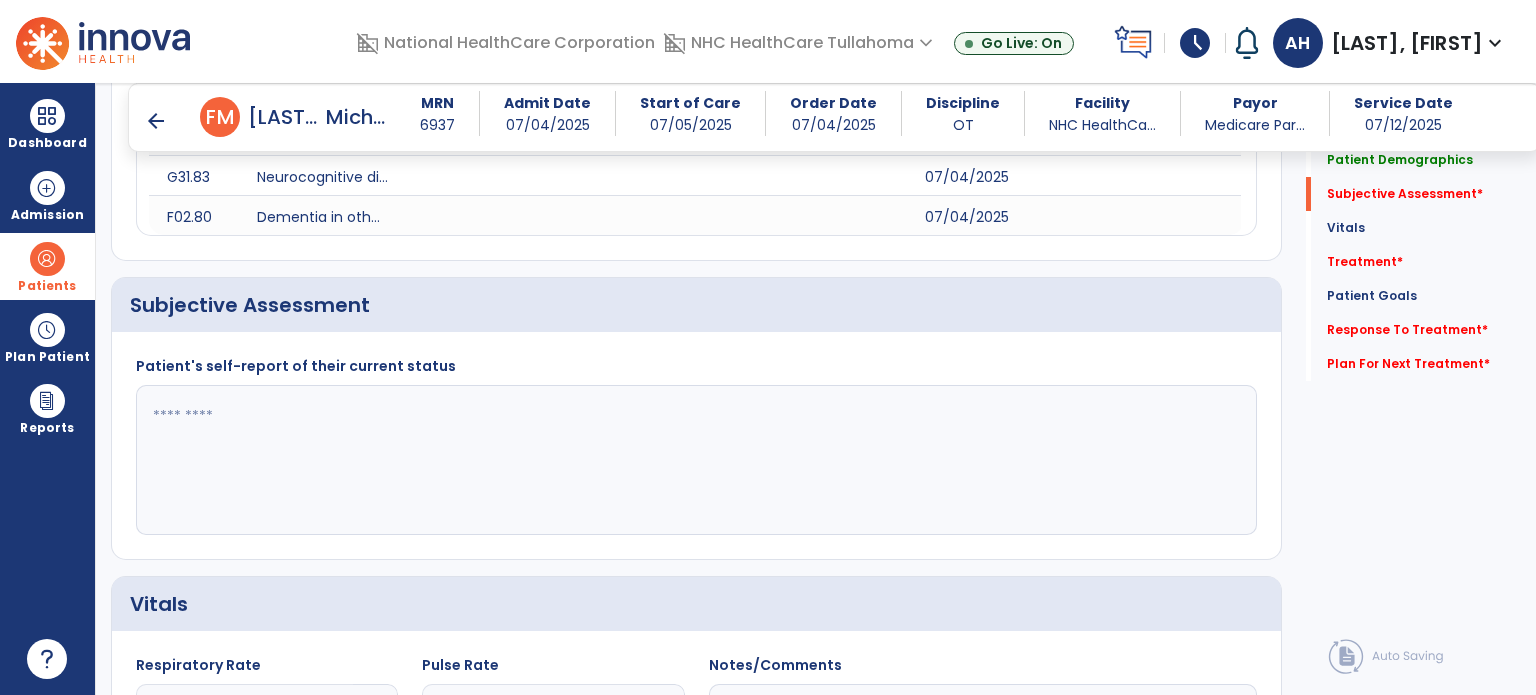 click 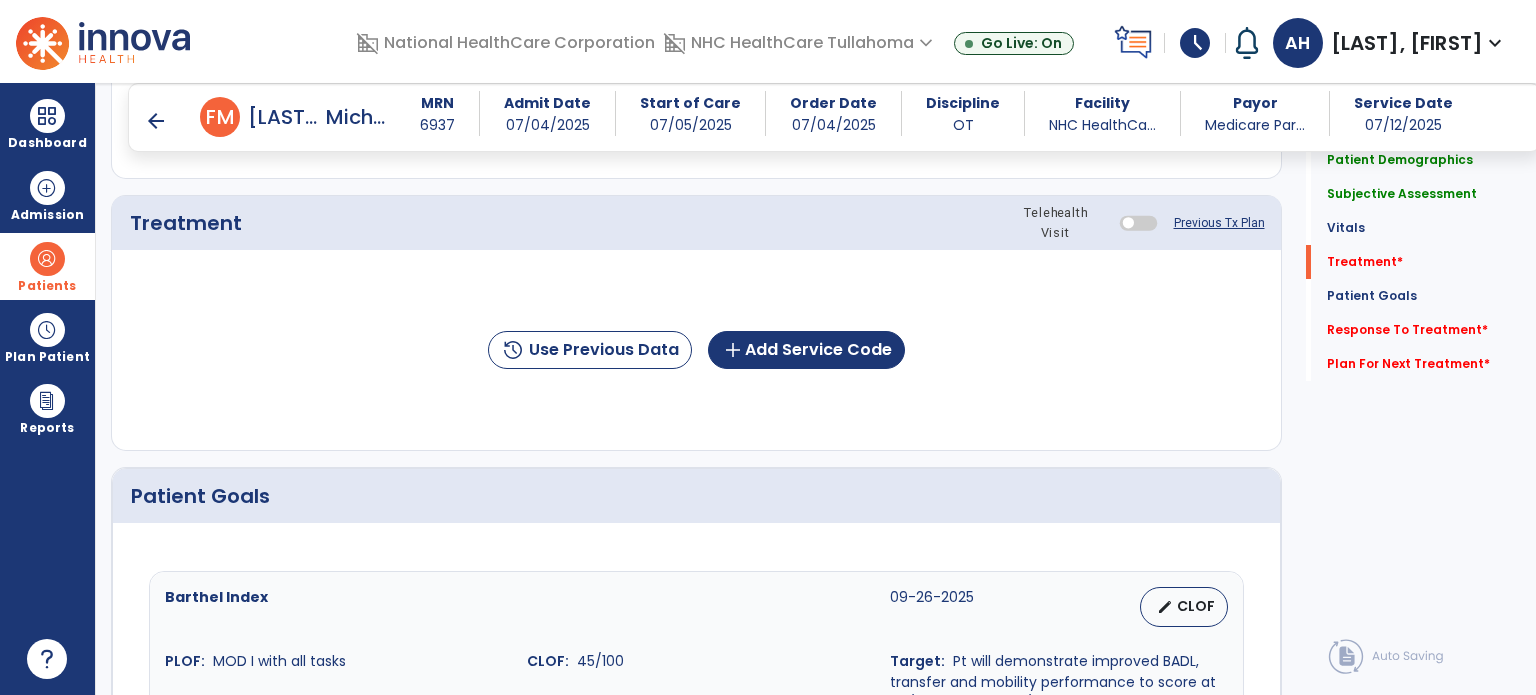 scroll, scrollTop: 1263, scrollLeft: 0, axis: vertical 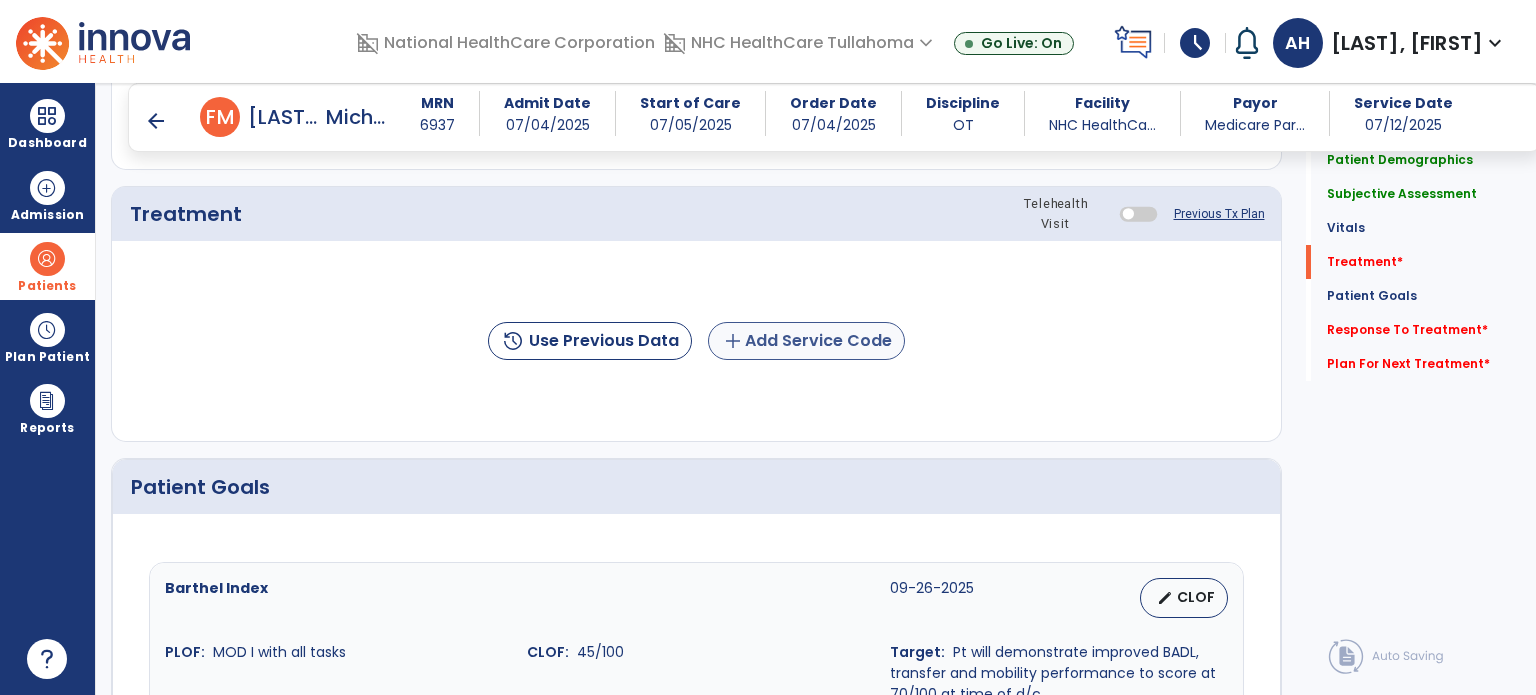 type on "**********" 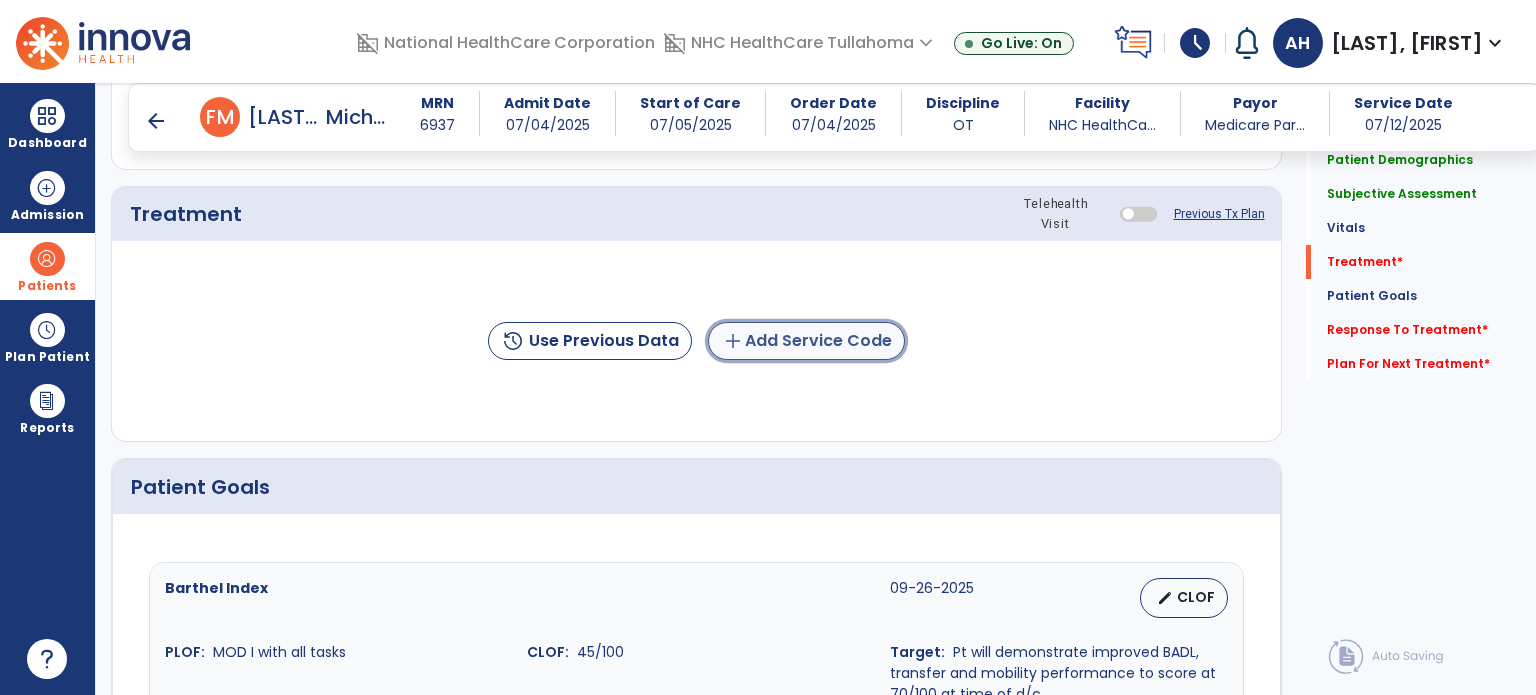 click on "add  Add Service Code" 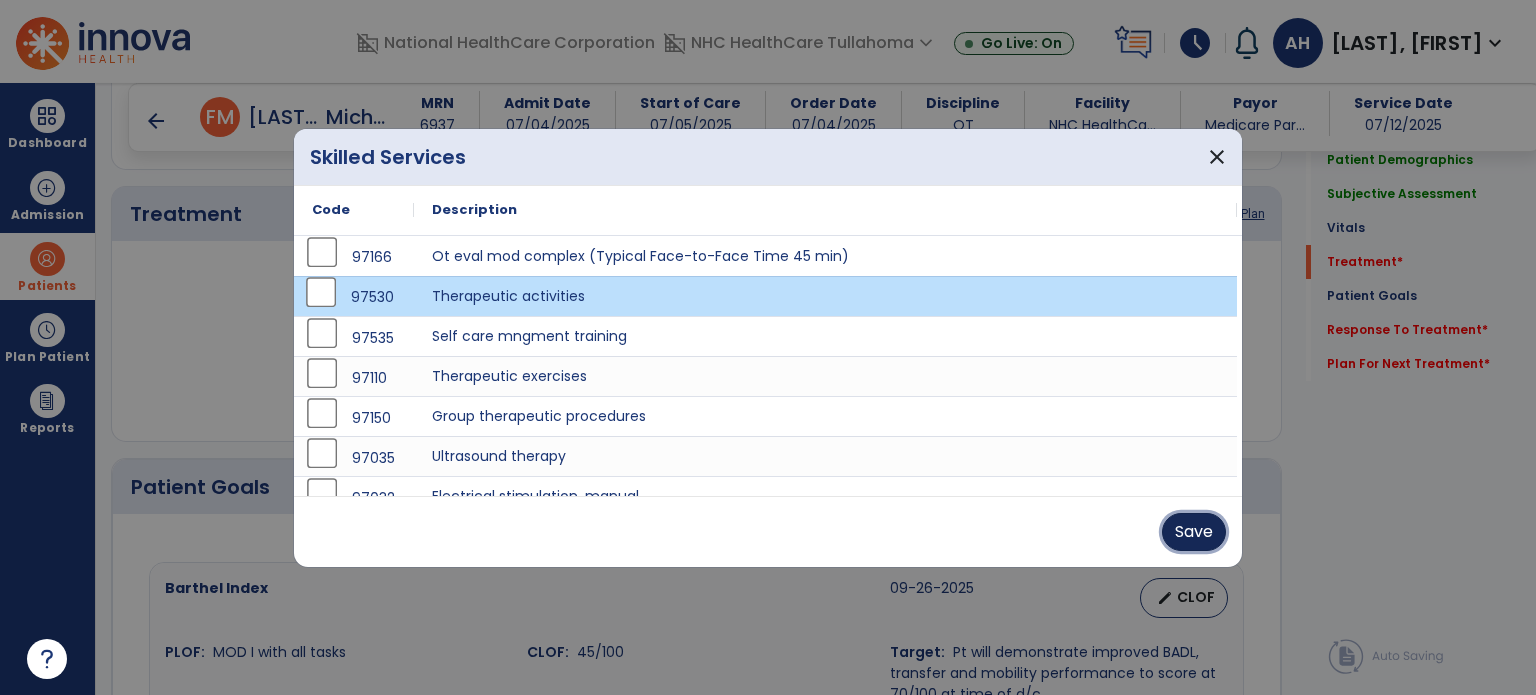 click on "Save" at bounding box center [1194, 532] 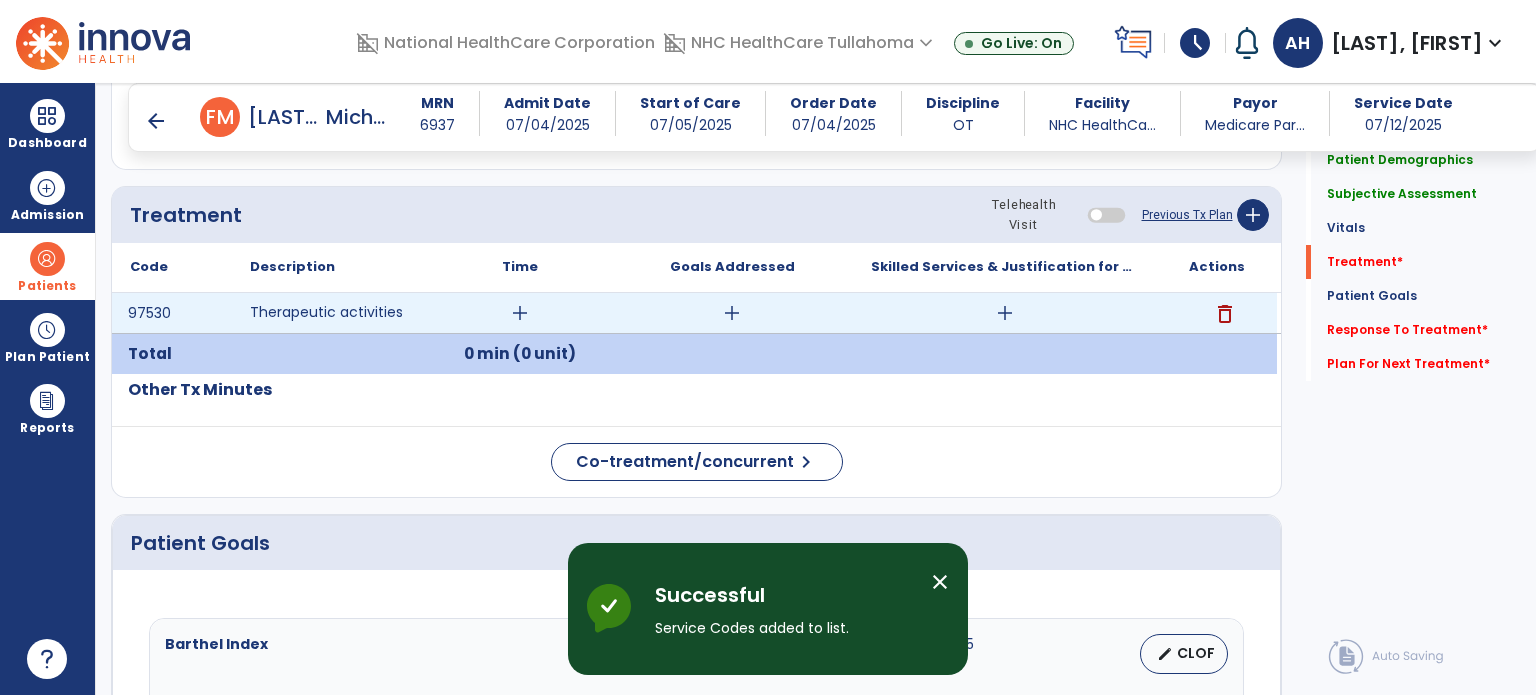 click on "add" at bounding box center [520, 313] 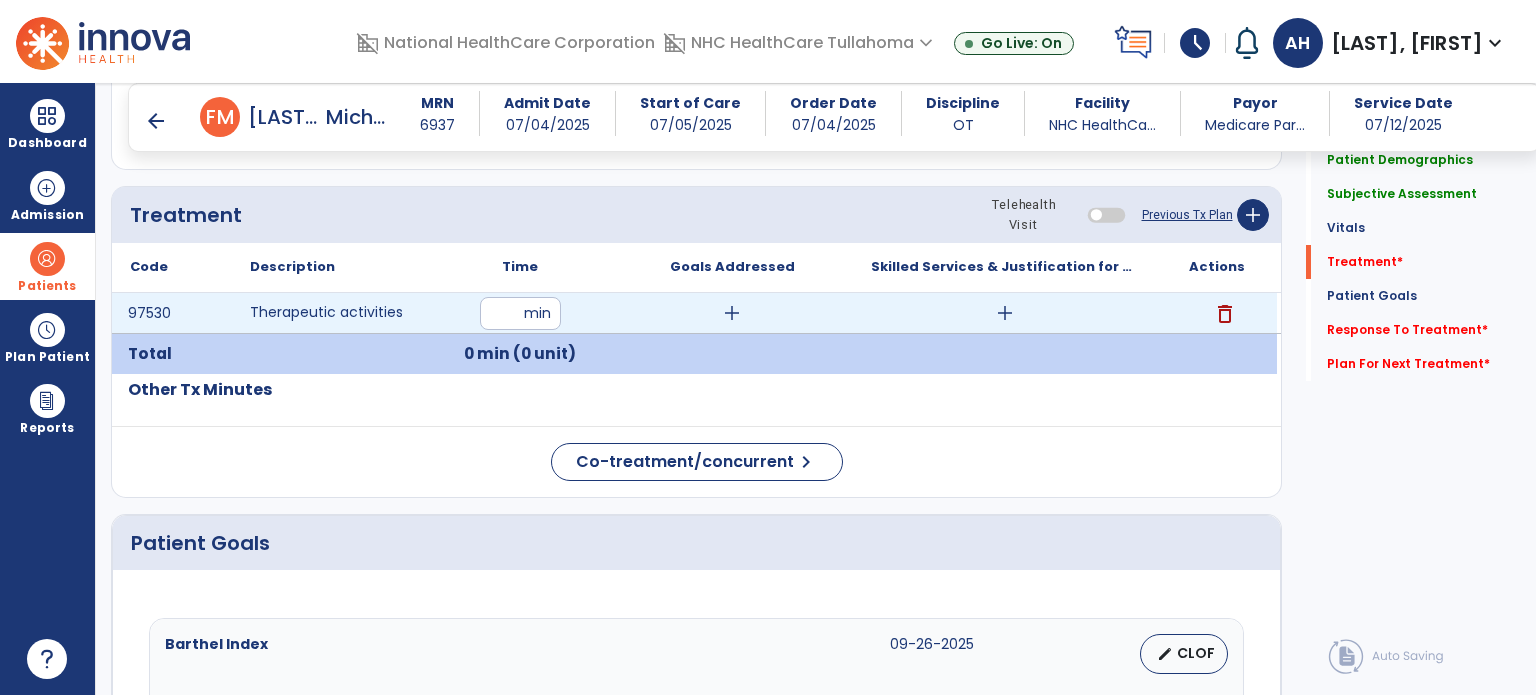 type on "**" 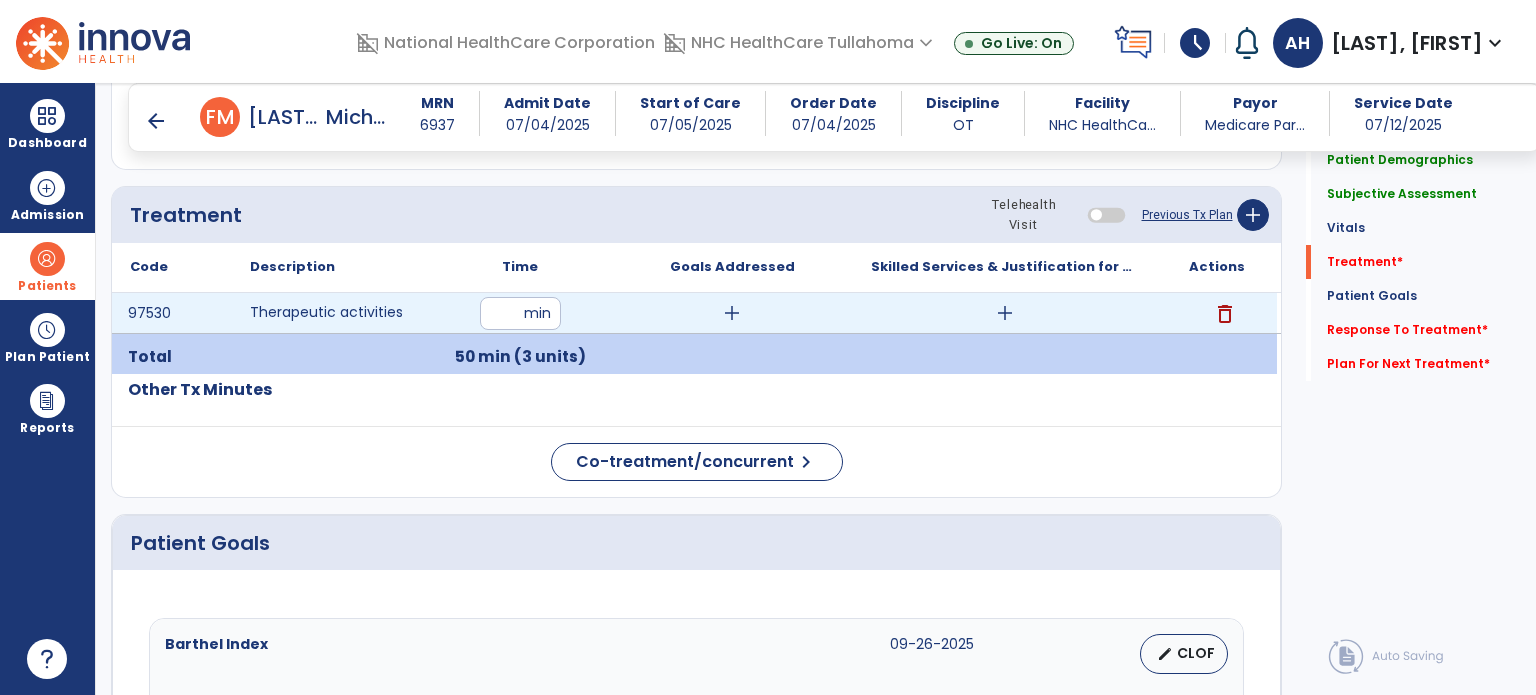 click on "add" at bounding box center [732, 313] 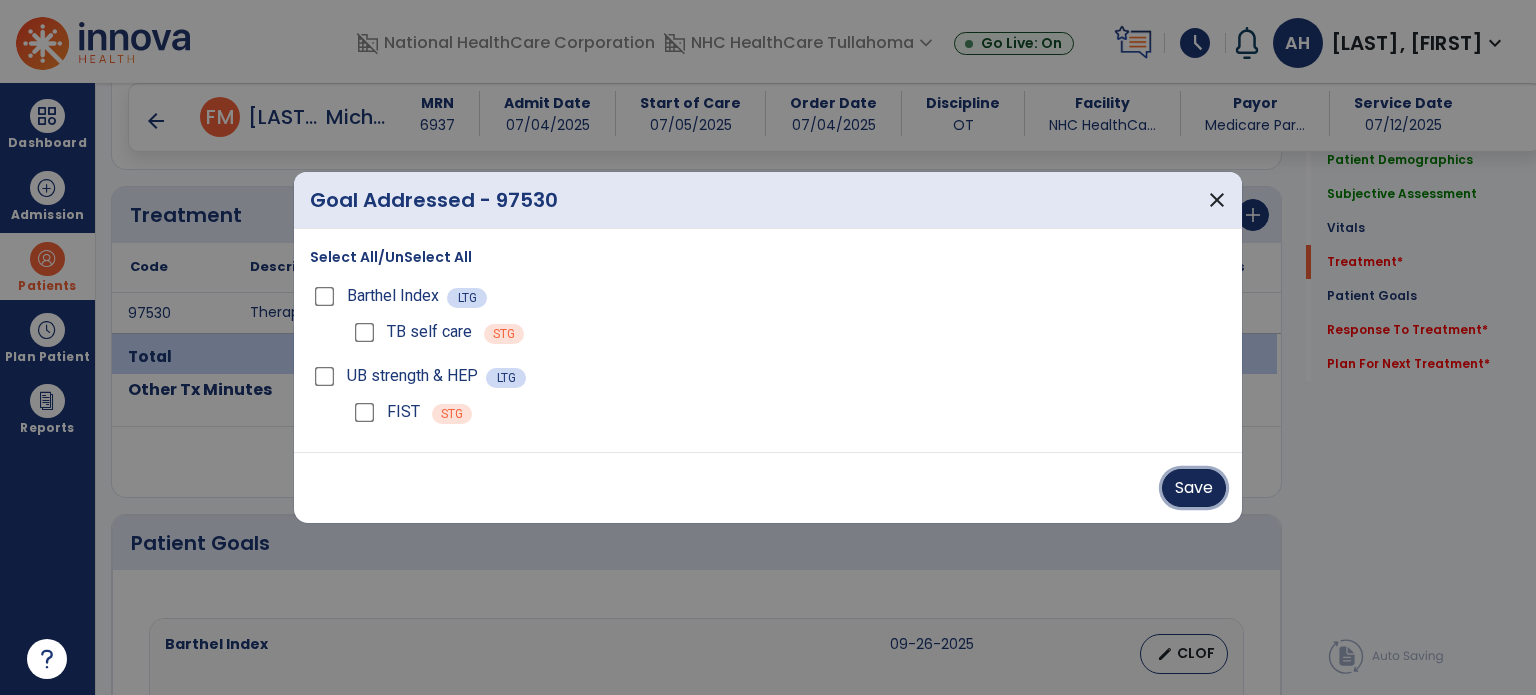 click on "Save" at bounding box center (1194, 488) 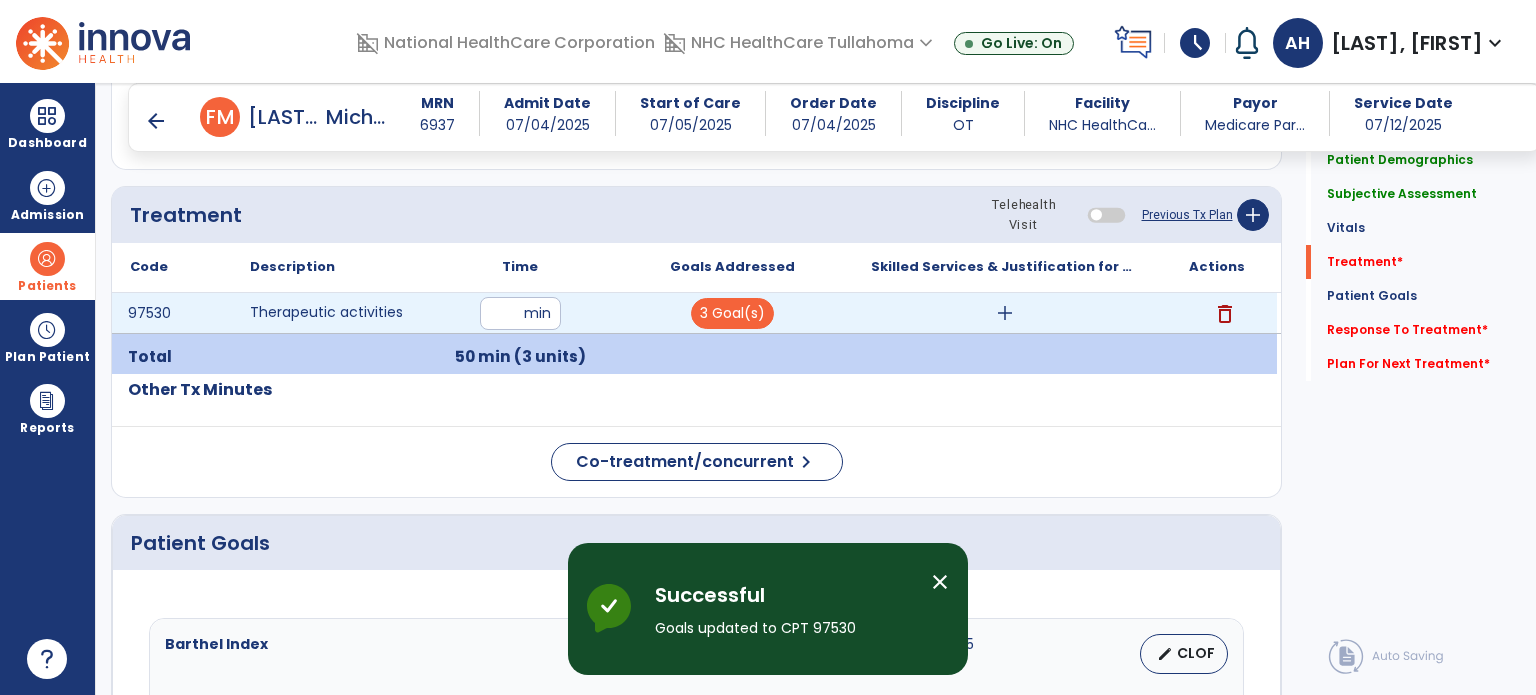 click on "add" at bounding box center [1005, 313] 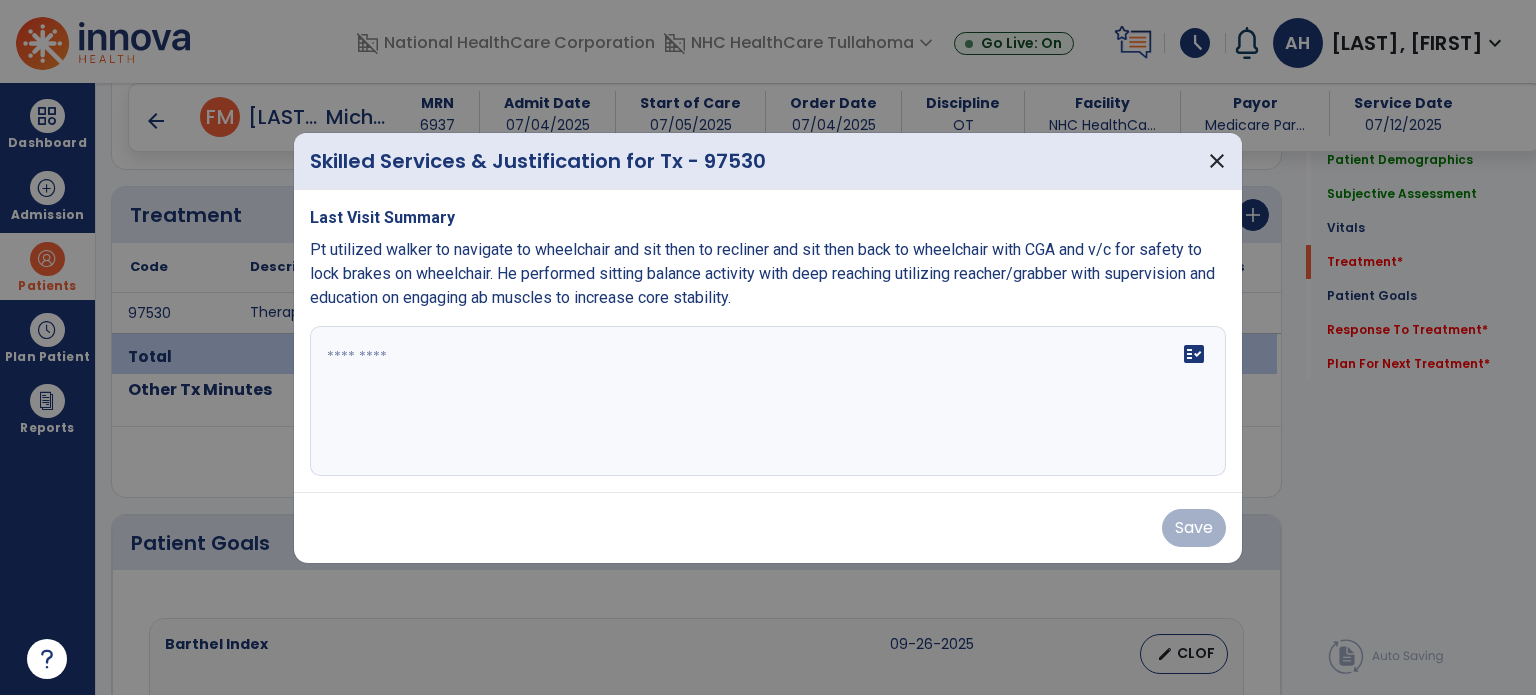 click at bounding box center [768, 401] 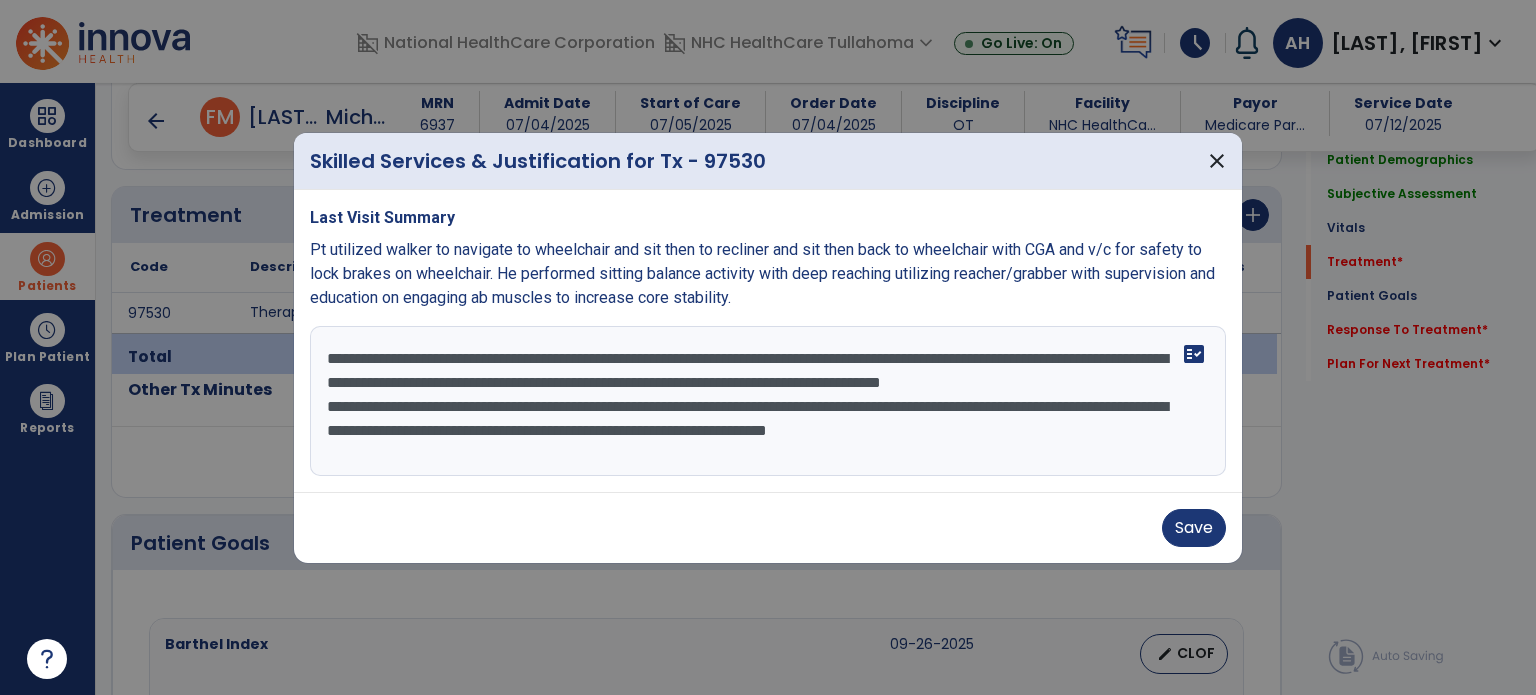scroll, scrollTop: 15, scrollLeft: 0, axis: vertical 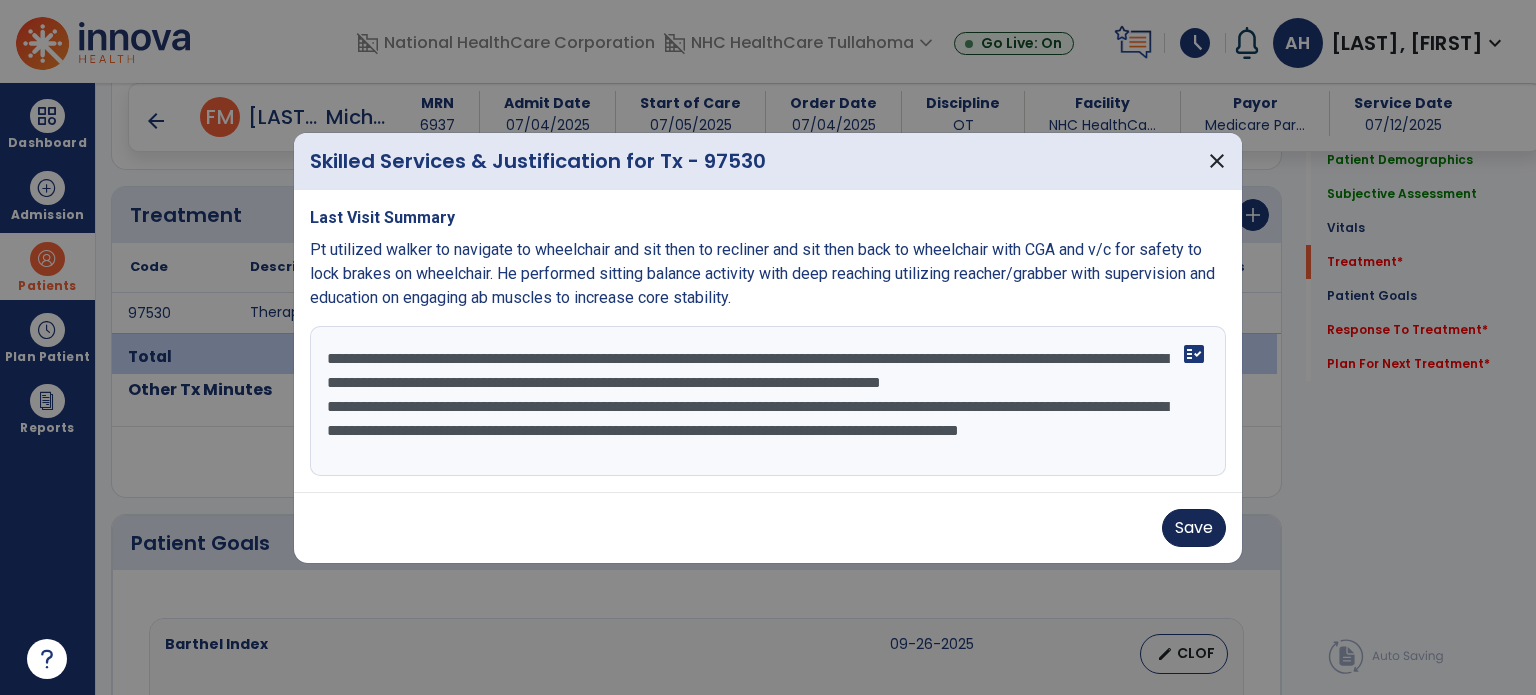type on "**********" 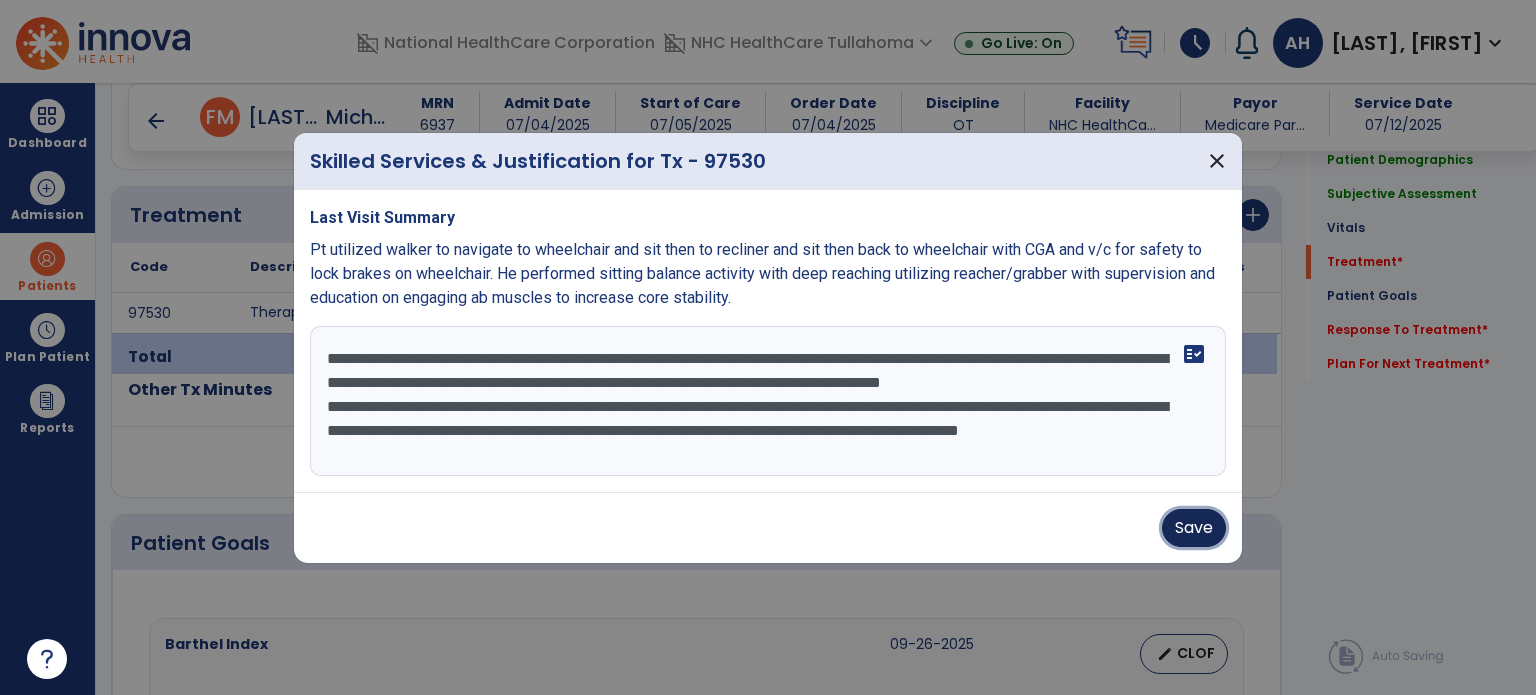 click on "Save" at bounding box center (1194, 528) 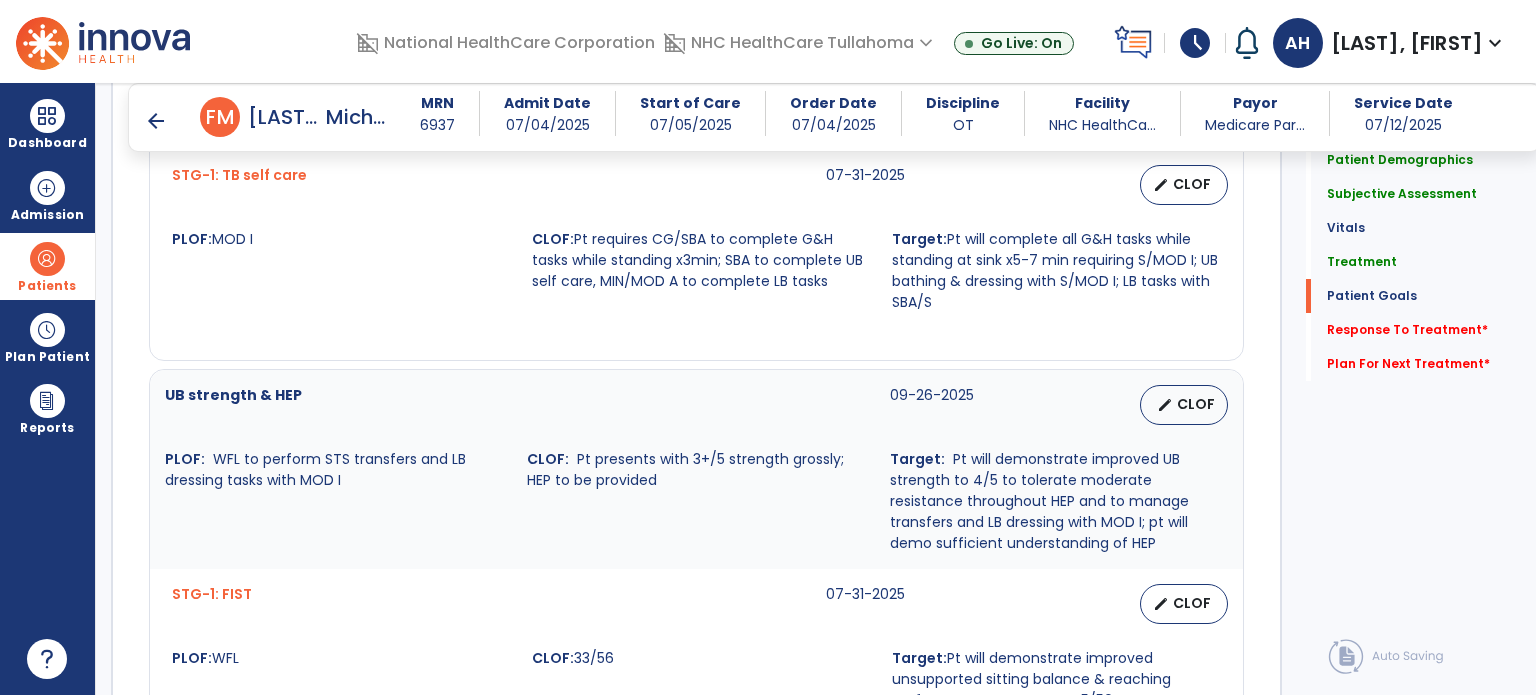 scroll, scrollTop: 1917, scrollLeft: 0, axis: vertical 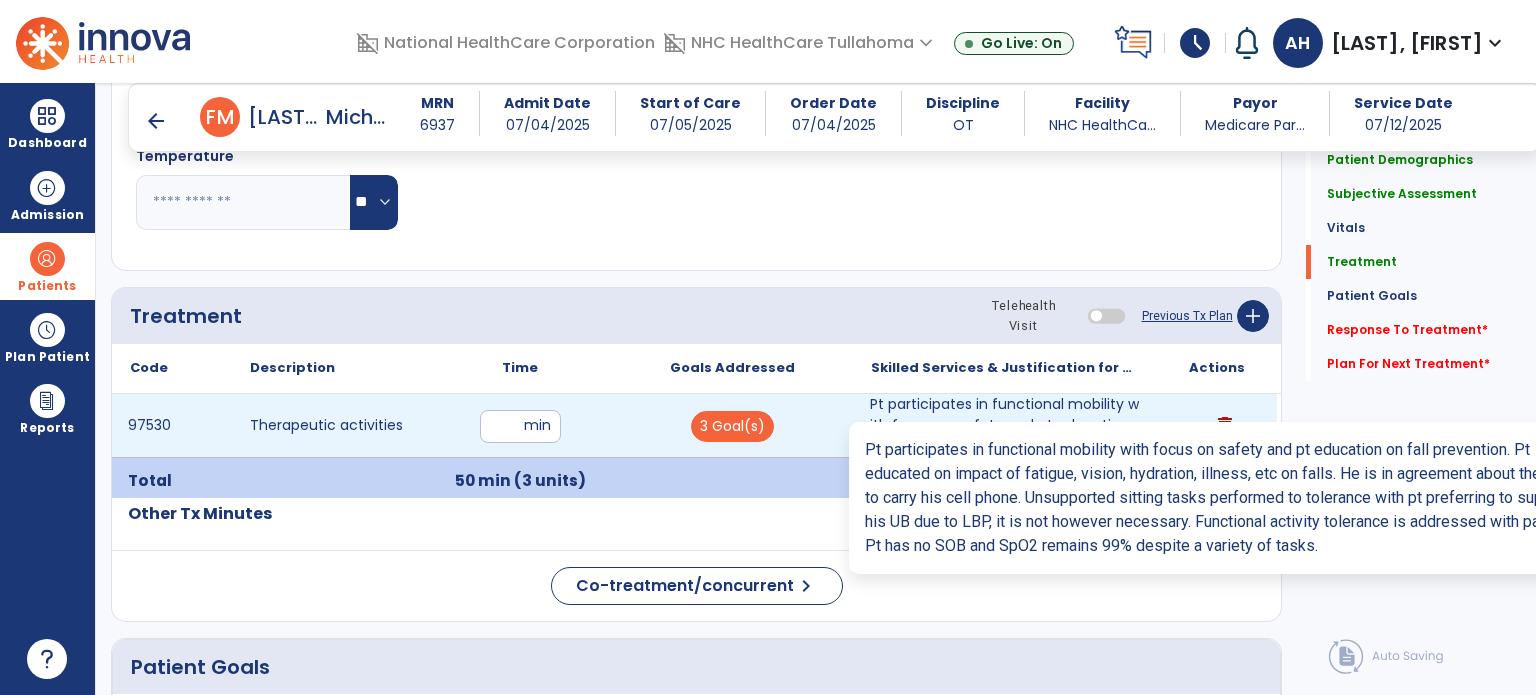 click on "Pt participates in functional mobility with focus on safety and pt education on fall prevention. Pt ..." at bounding box center [1004, 425] 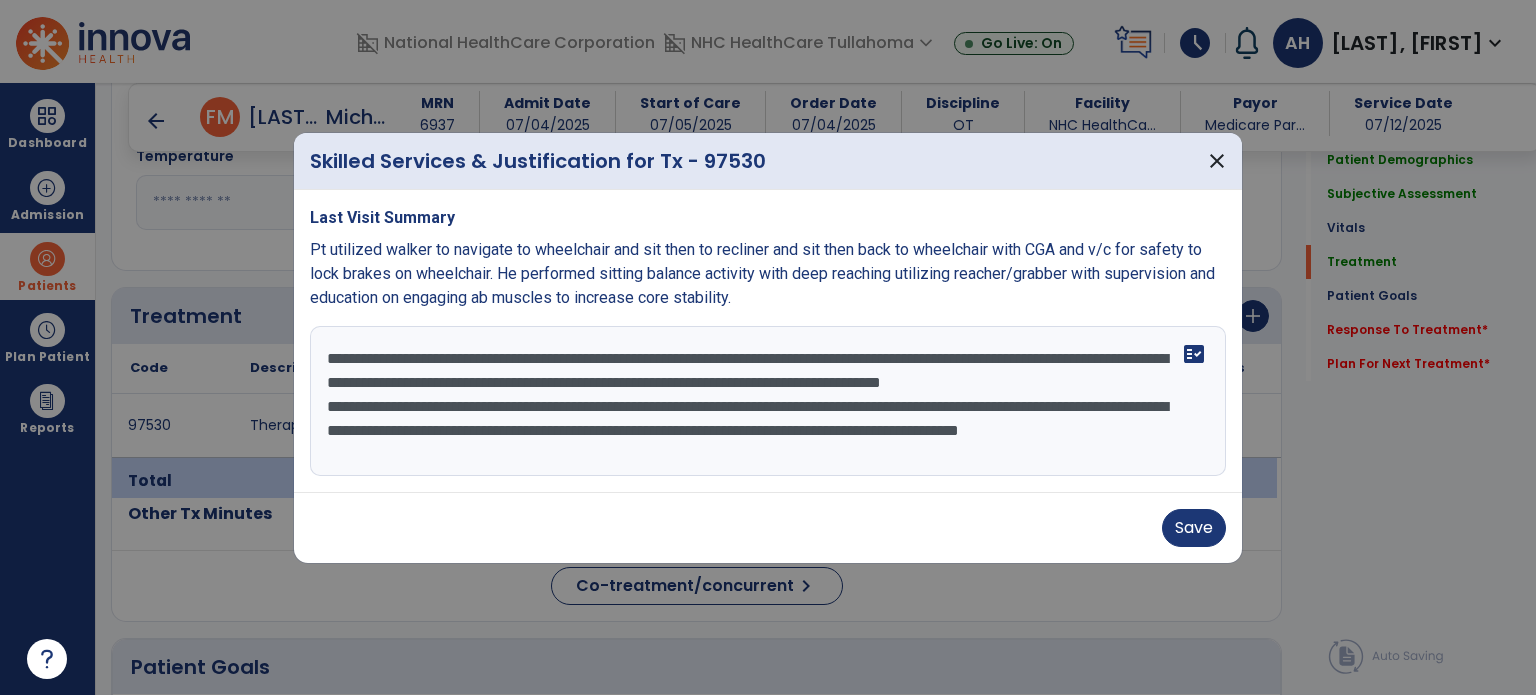 click on "**********" at bounding box center [768, 401] 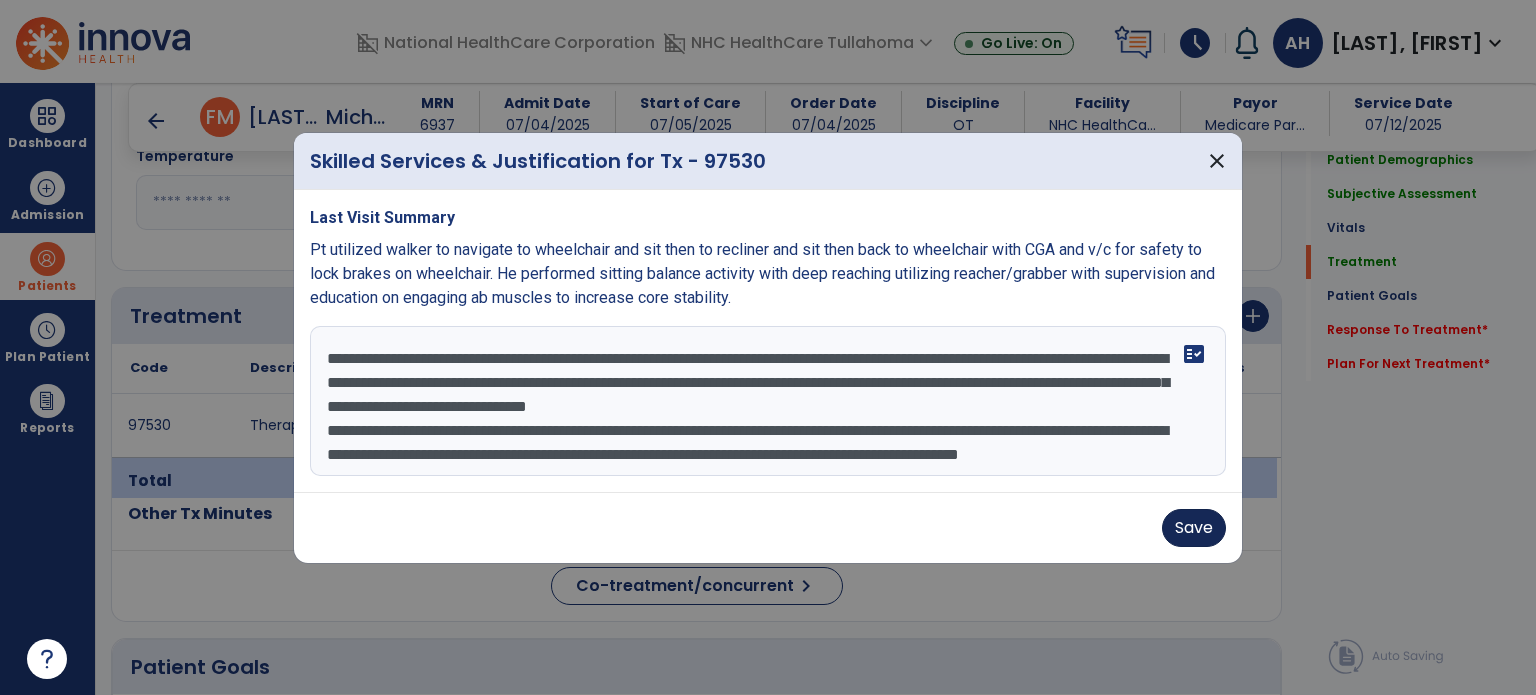type on "**********" 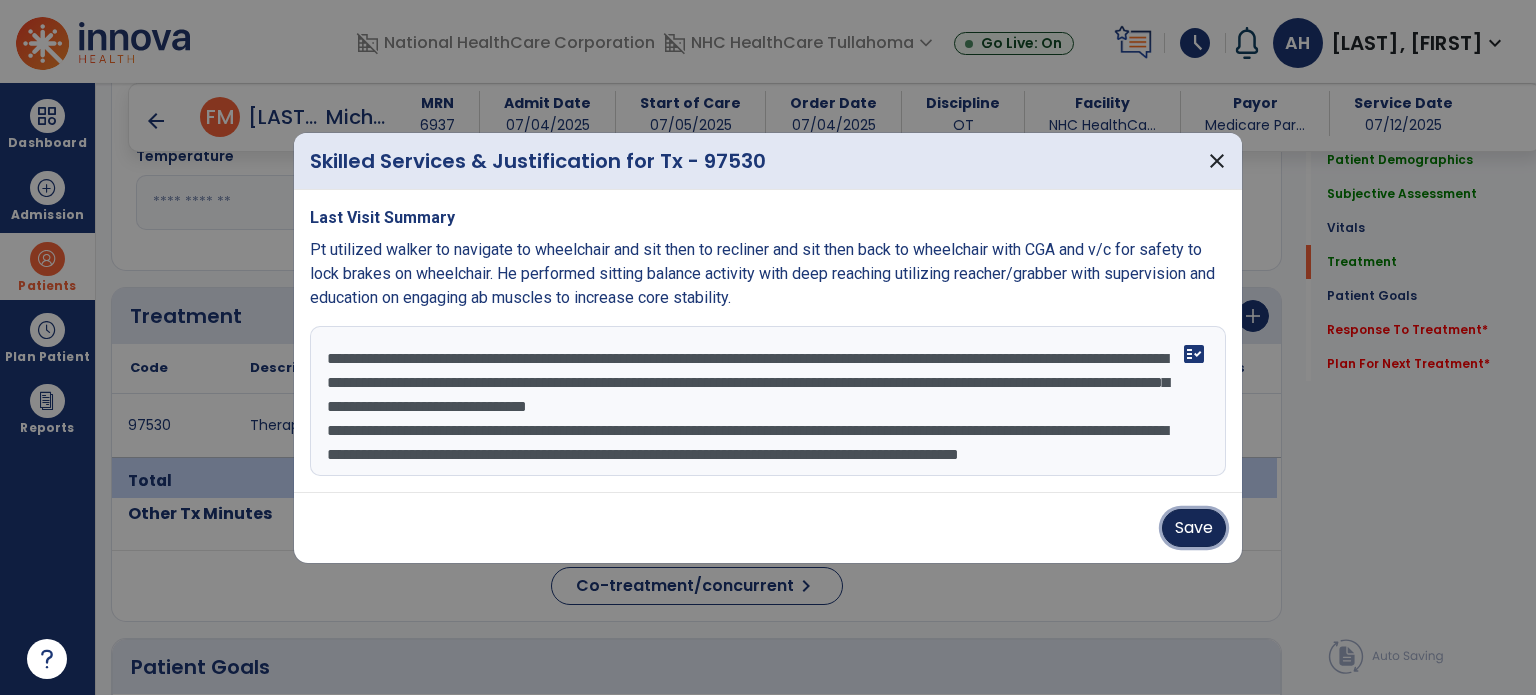 click on "Save" at bounding box center (1194, 528) 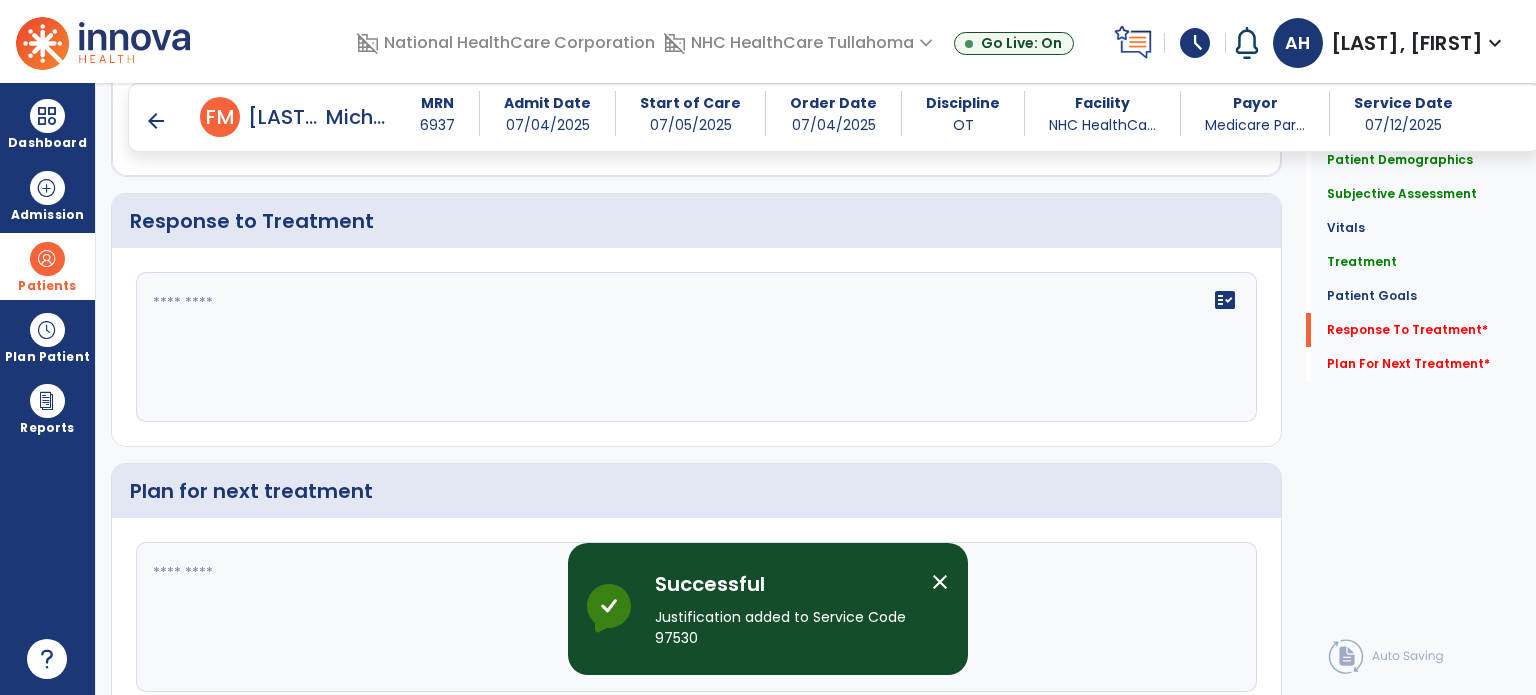 scroll, scrollTop: 2565, scrollLeft: 0, axis: vertical 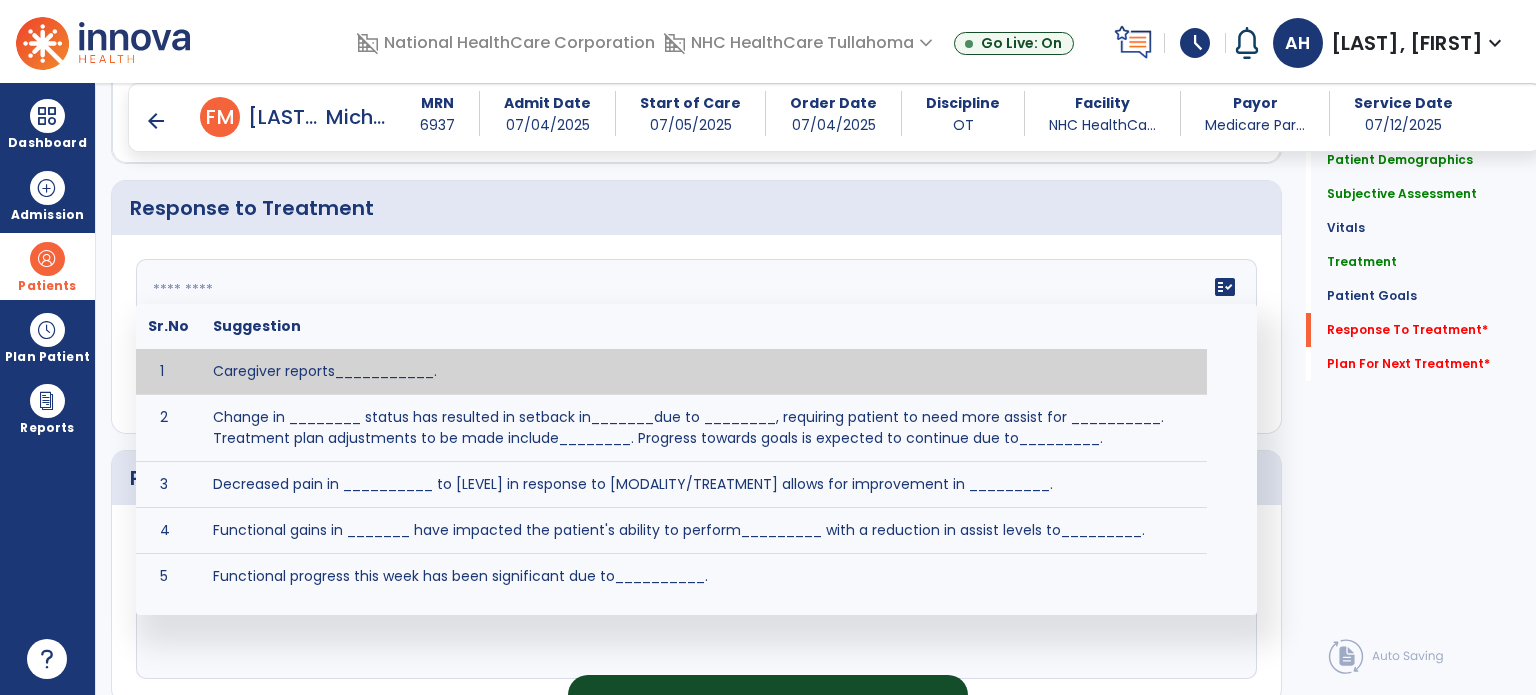 click 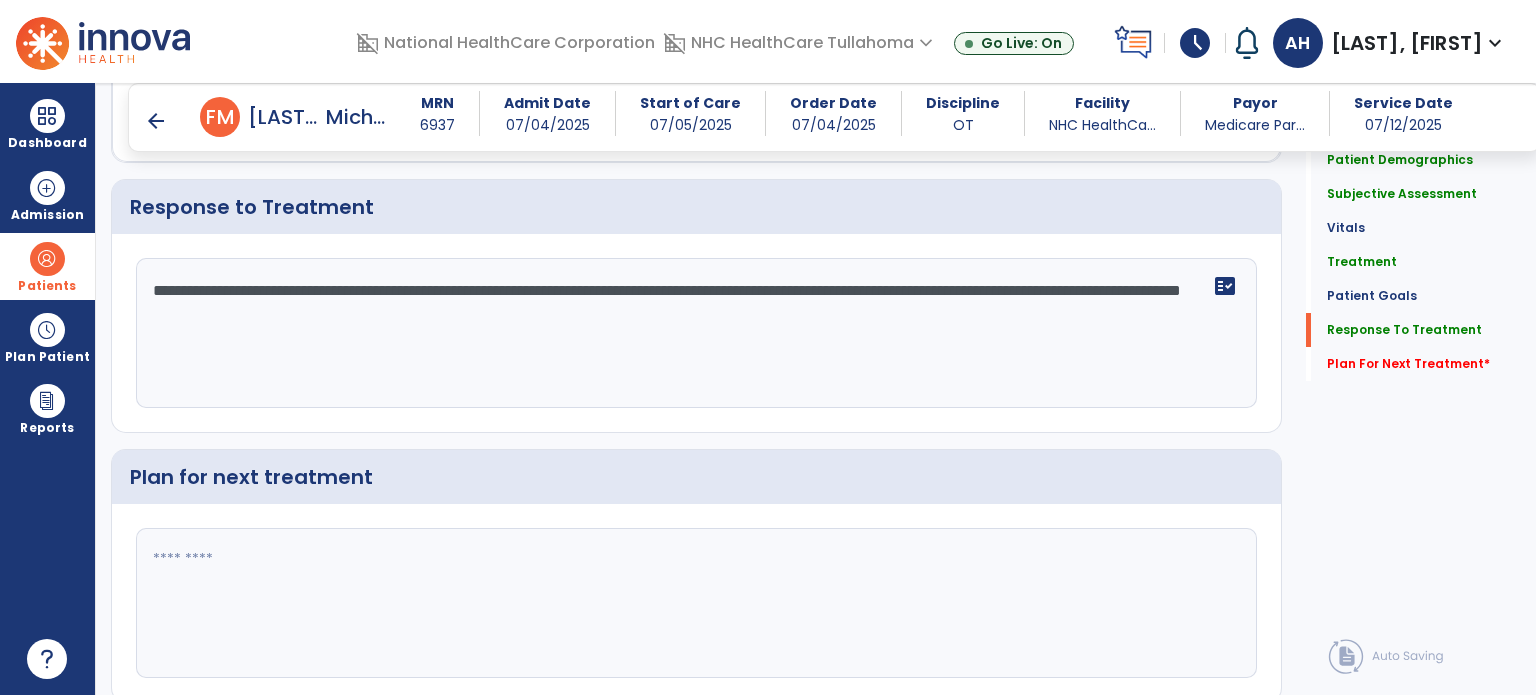 scroll, scrollTop: 2566, scrollLeft: 0, axis: vertical 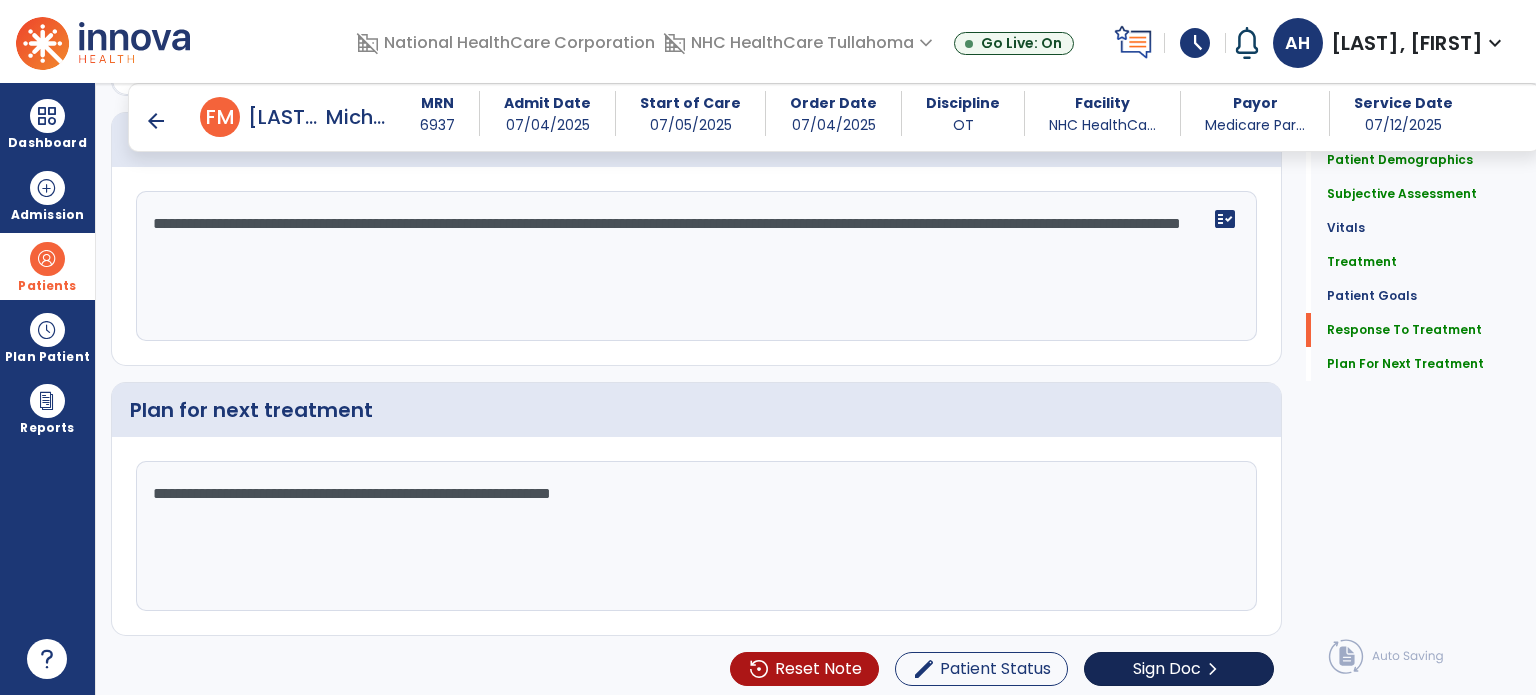 type on "**********" 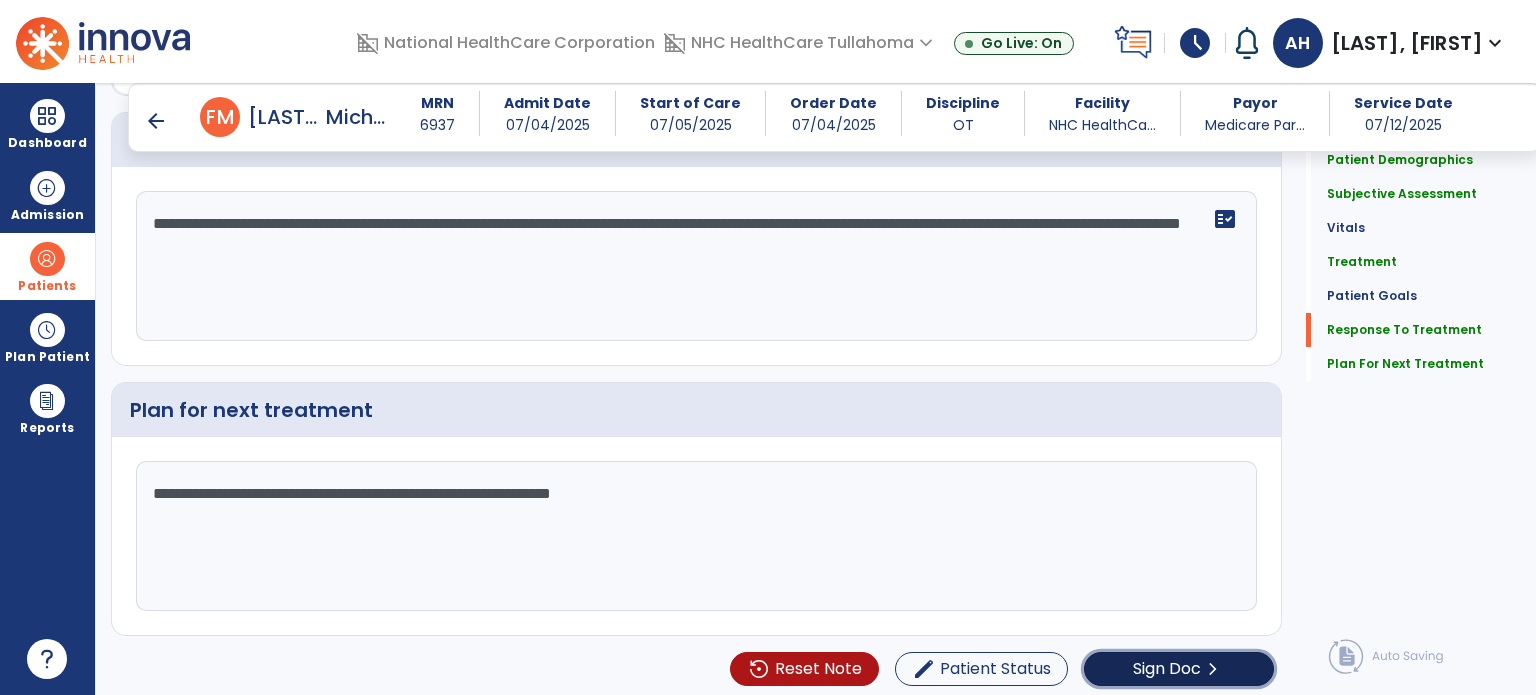 click on "Sign Doc" 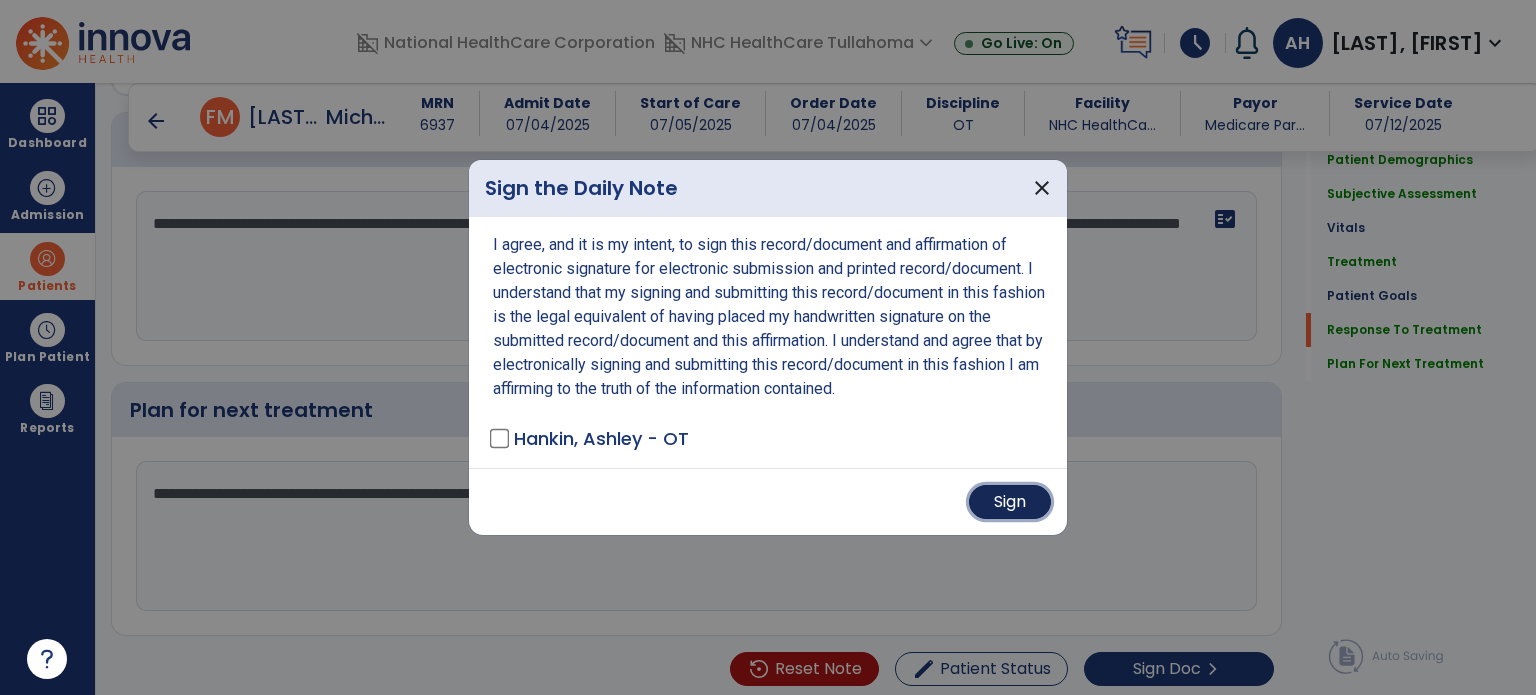 click on "Sign" at bounding box center [1010, 502] 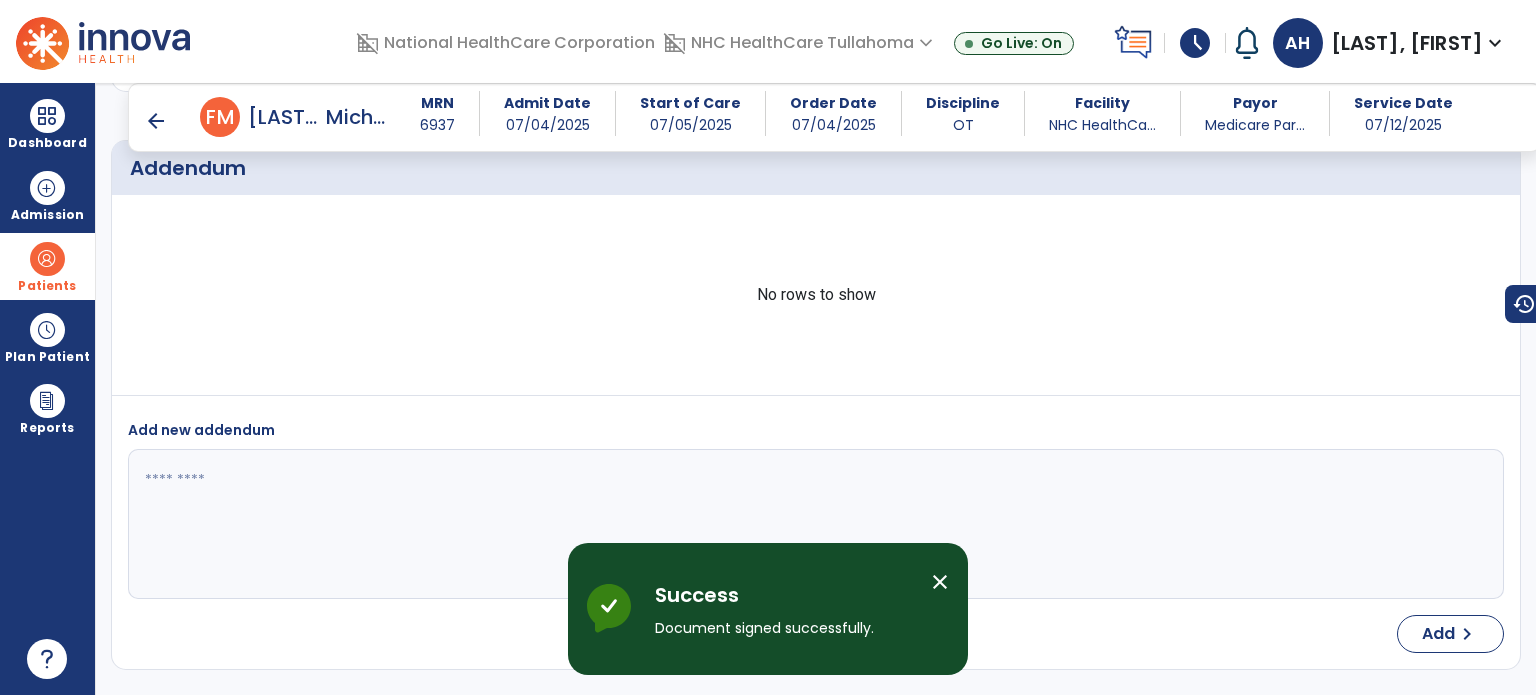 scroll, scrollTop: 3852, scrollLeft: 0, axis: vertical 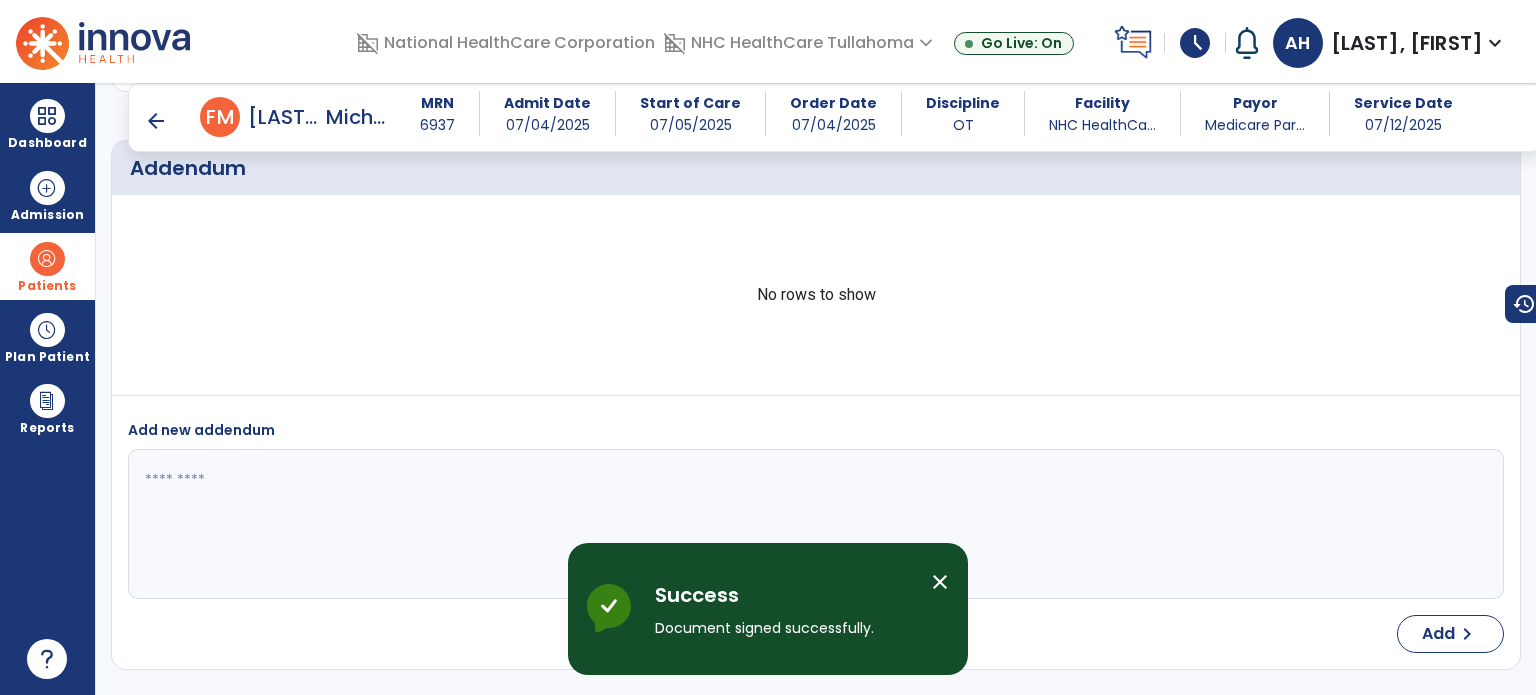 click at bounding box center (47, 259) 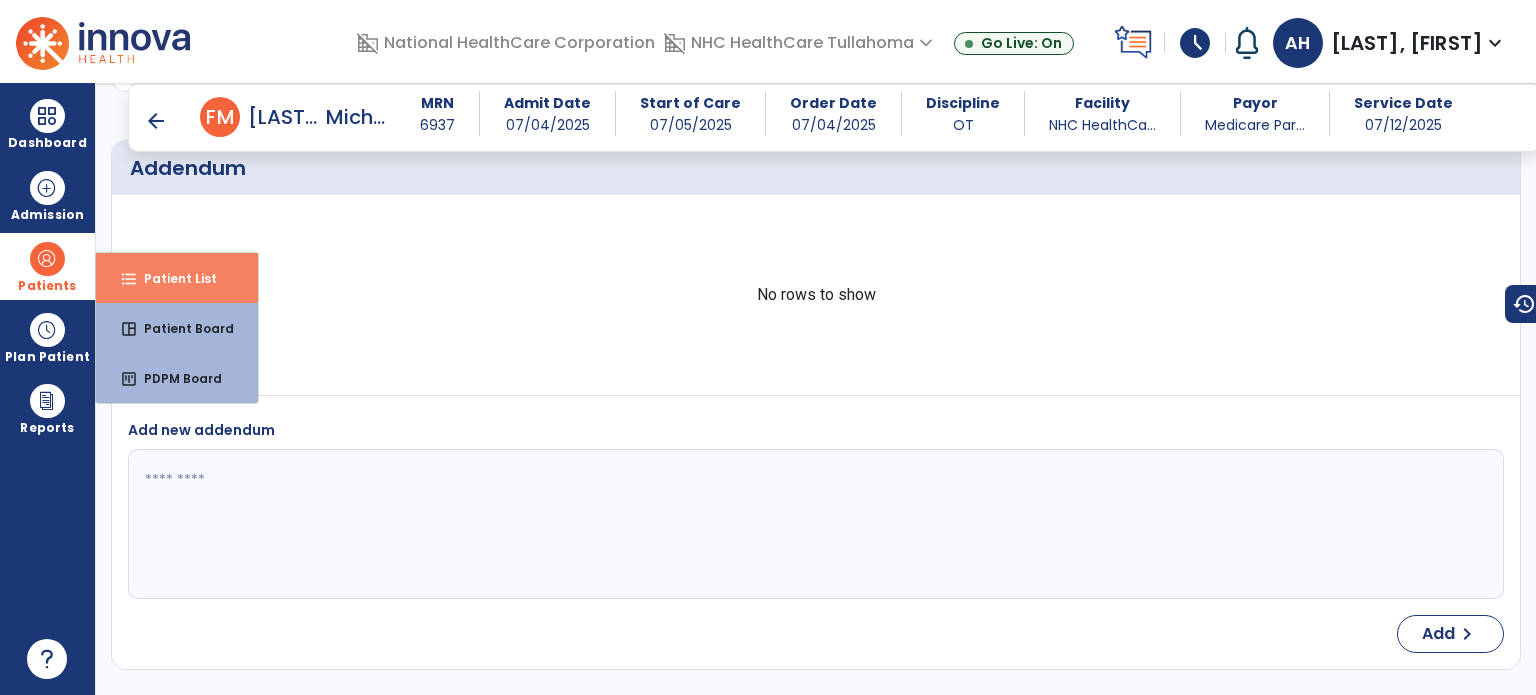 click on "format_list_bulleted  Patient List" at bounding box center [177, 278] 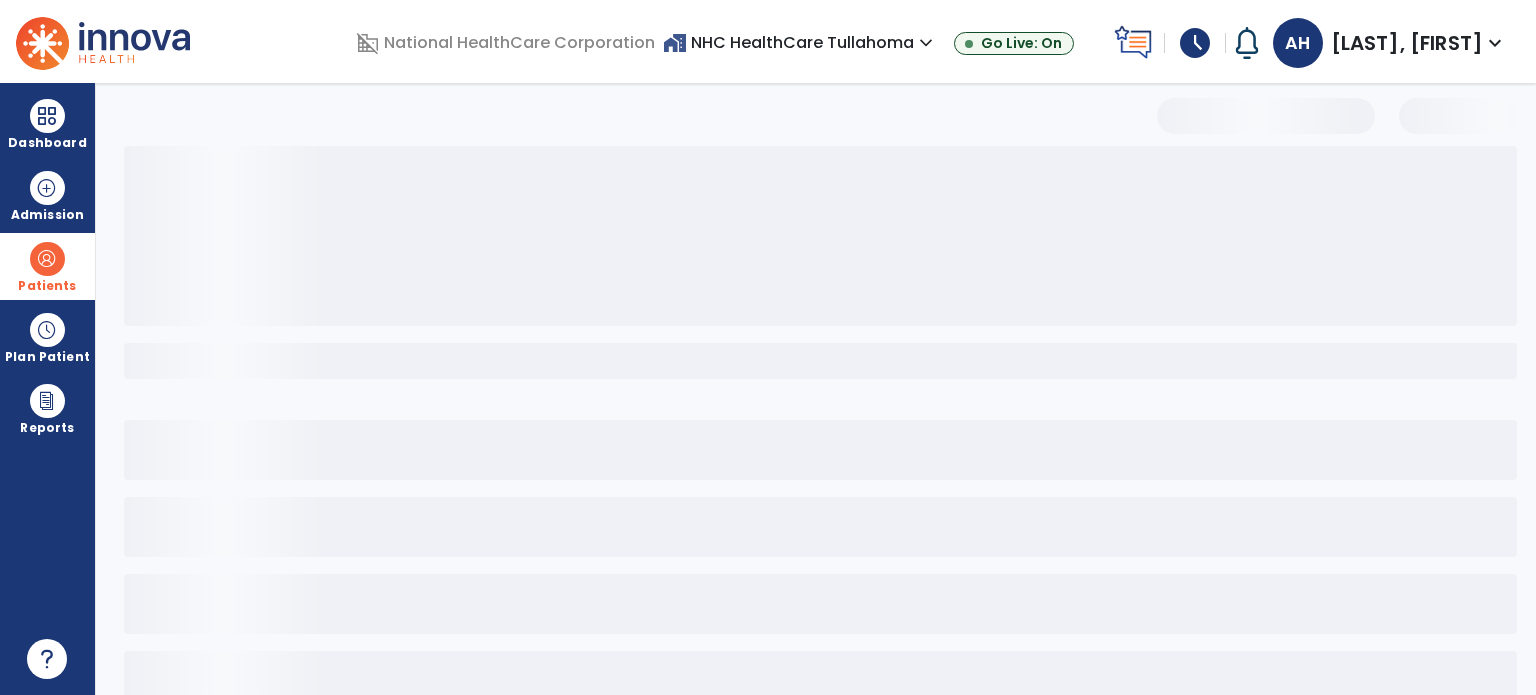 scroll, scrollTop: 46, scrollLeft: 0, axis: vertical 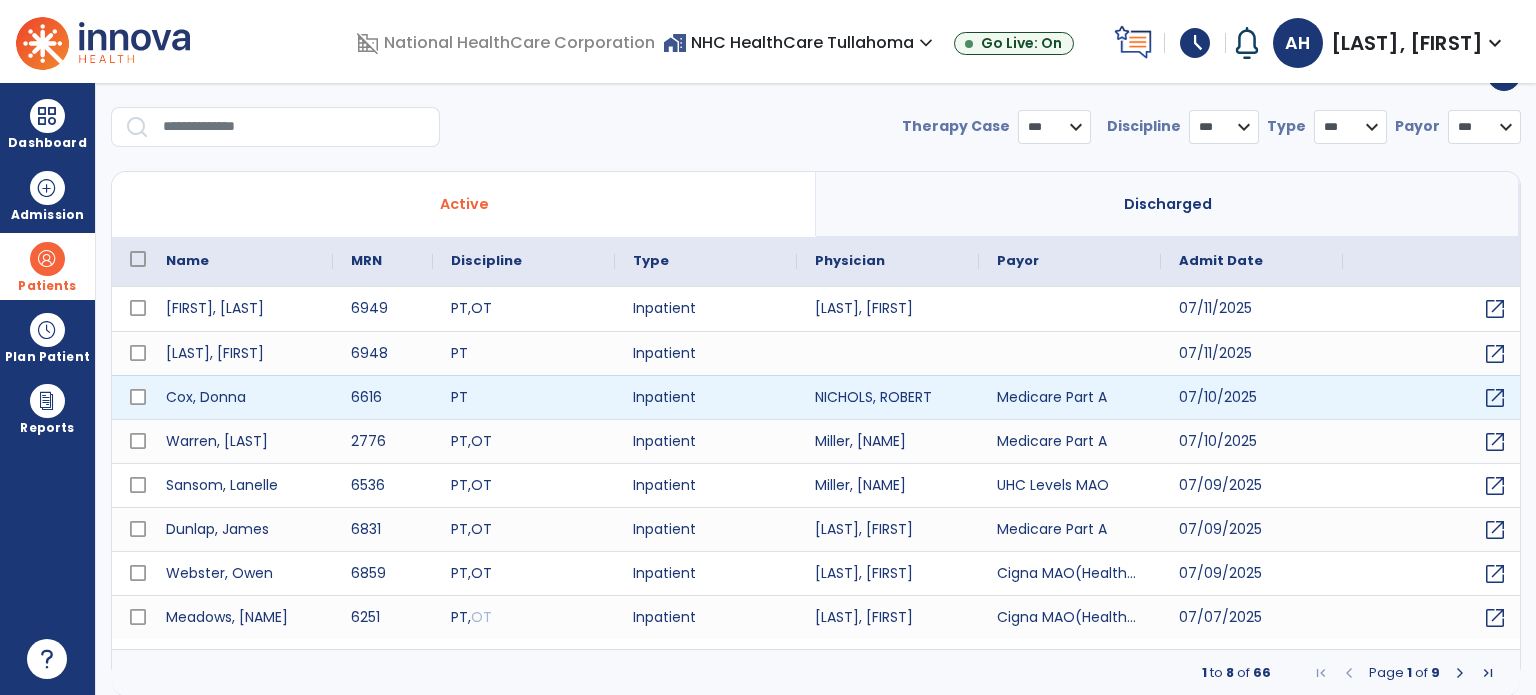 select on "***" 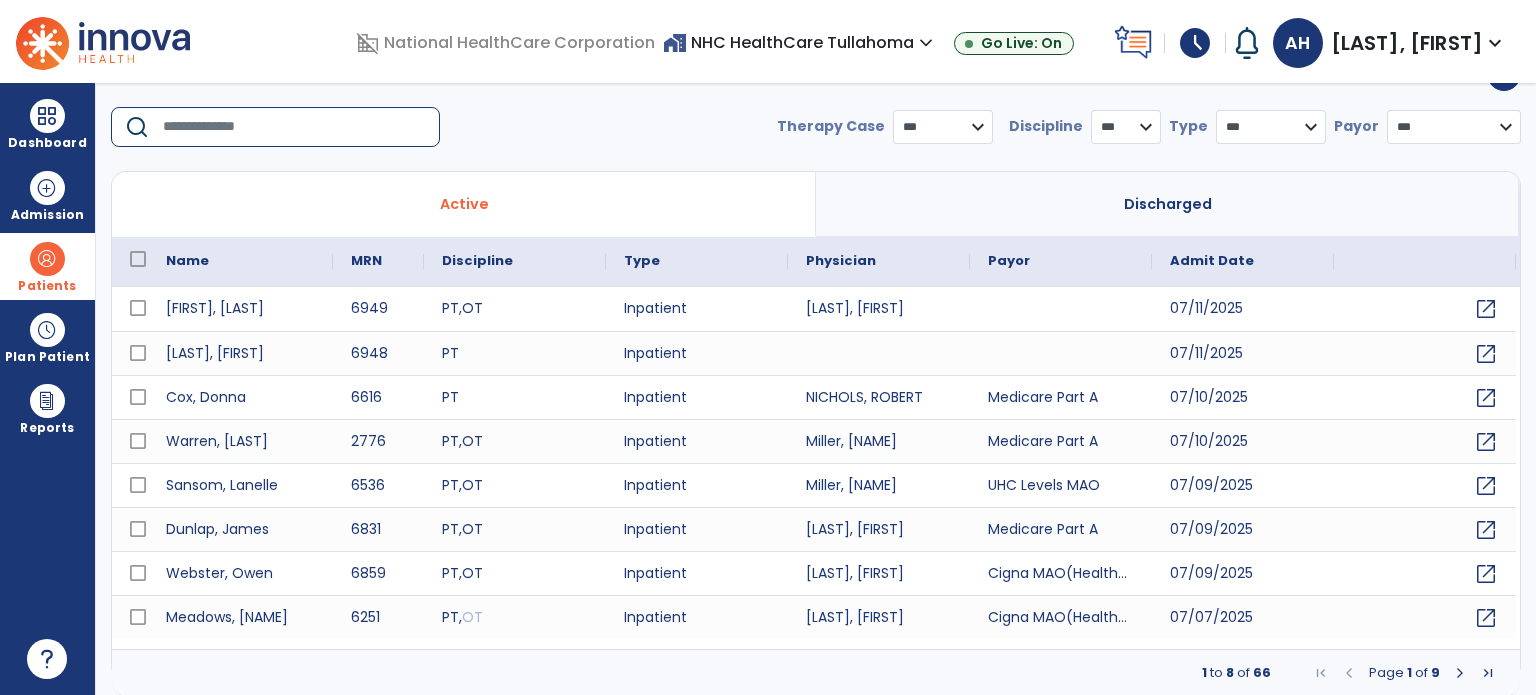 click at bounding box center [294, 127] 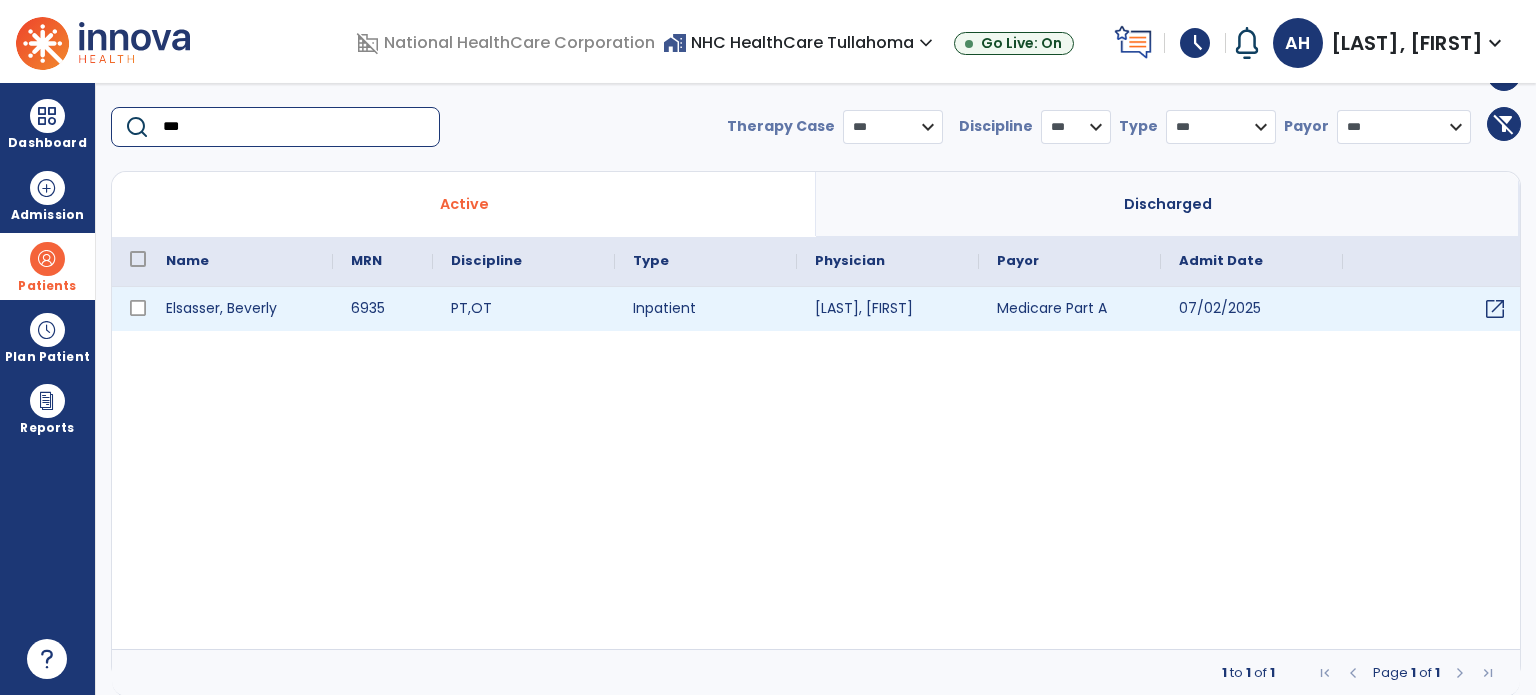 type on "***" 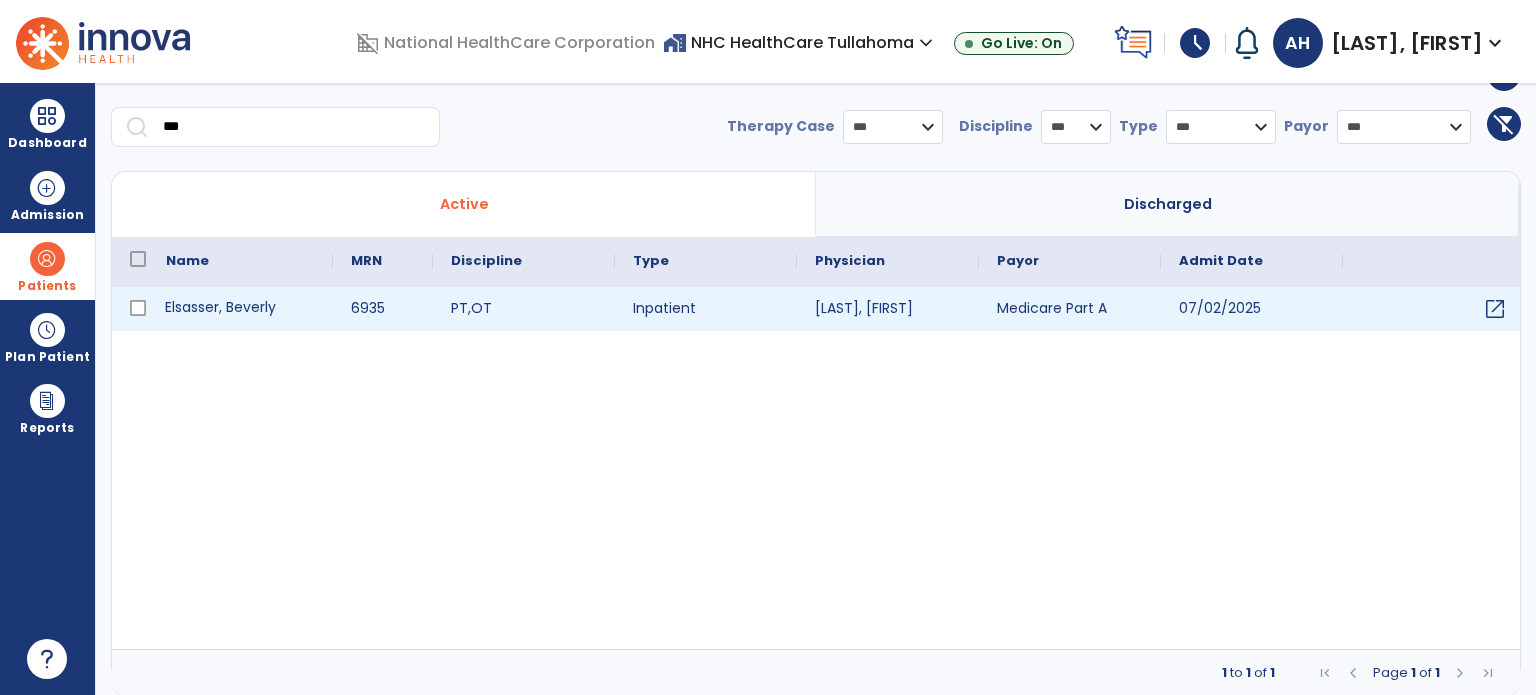 click on "Elsasser, Beverly" at bounding box center [240, 309] 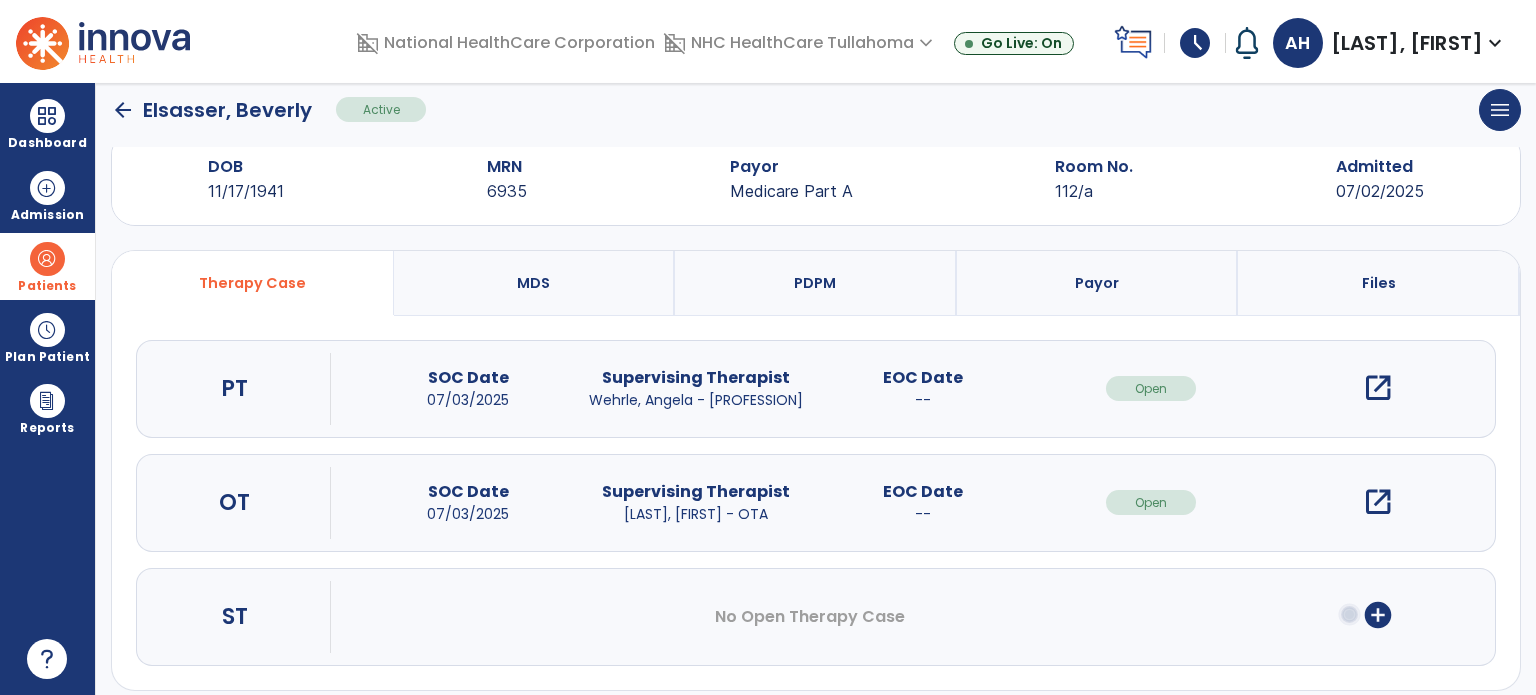 click on "open_in_new" at bounding box center [1378, 502] 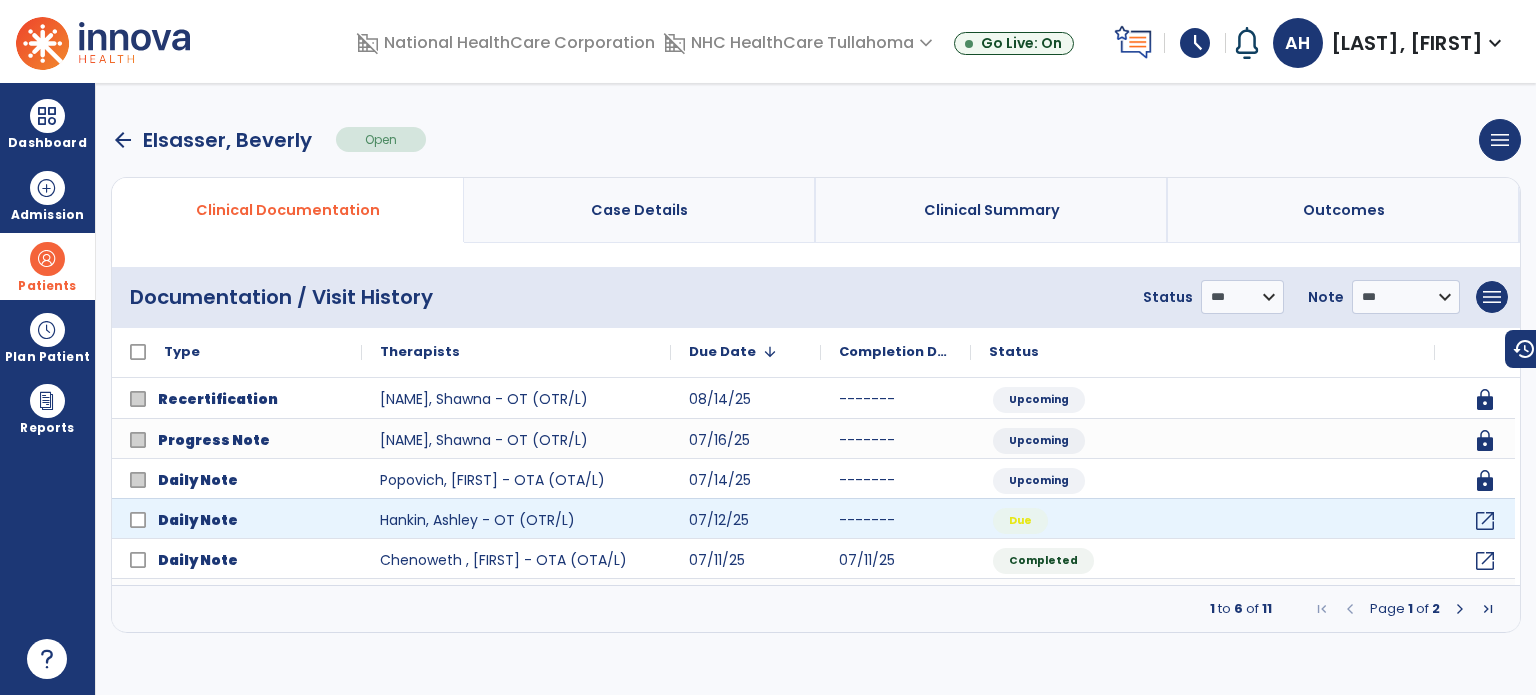 scroll, scrollTop: 0, scrollLeft: 0, axis: both 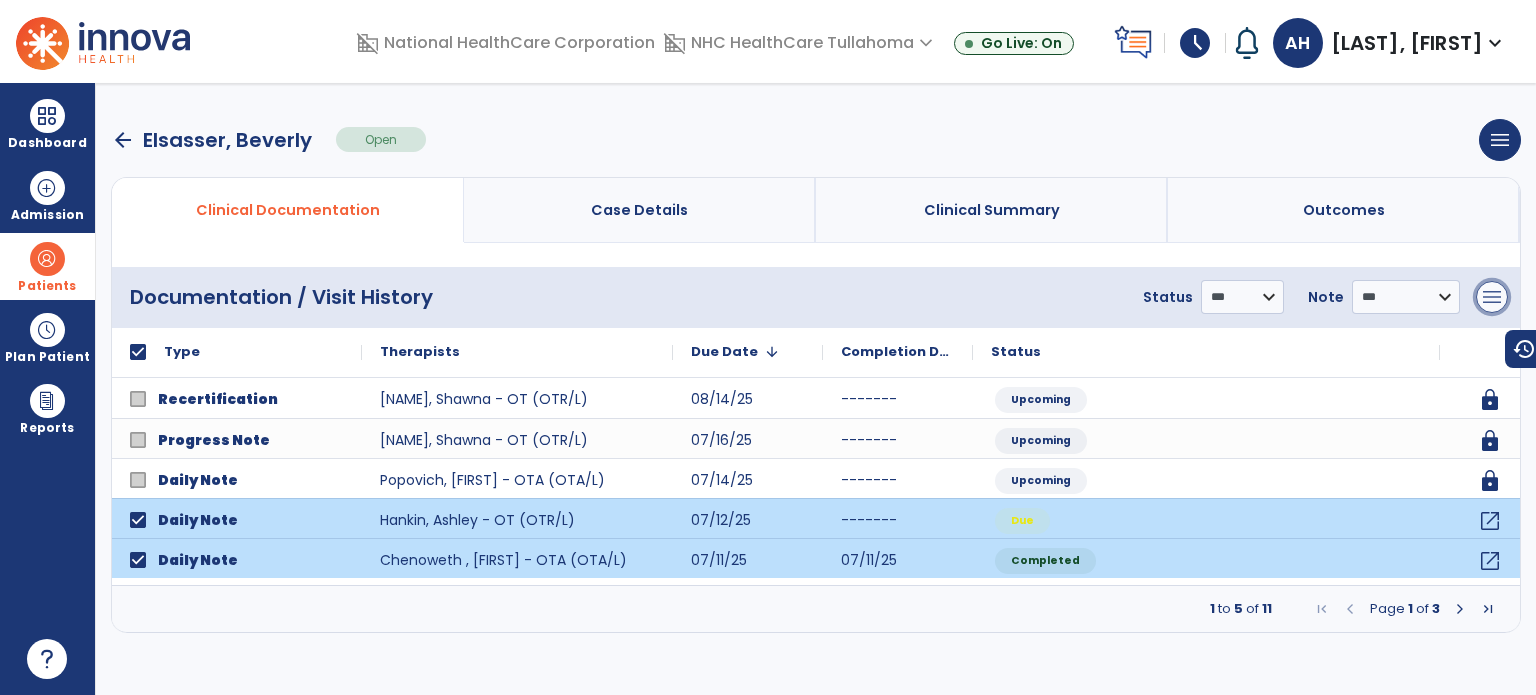 click on "menu" at bounding box center (1492, 297) 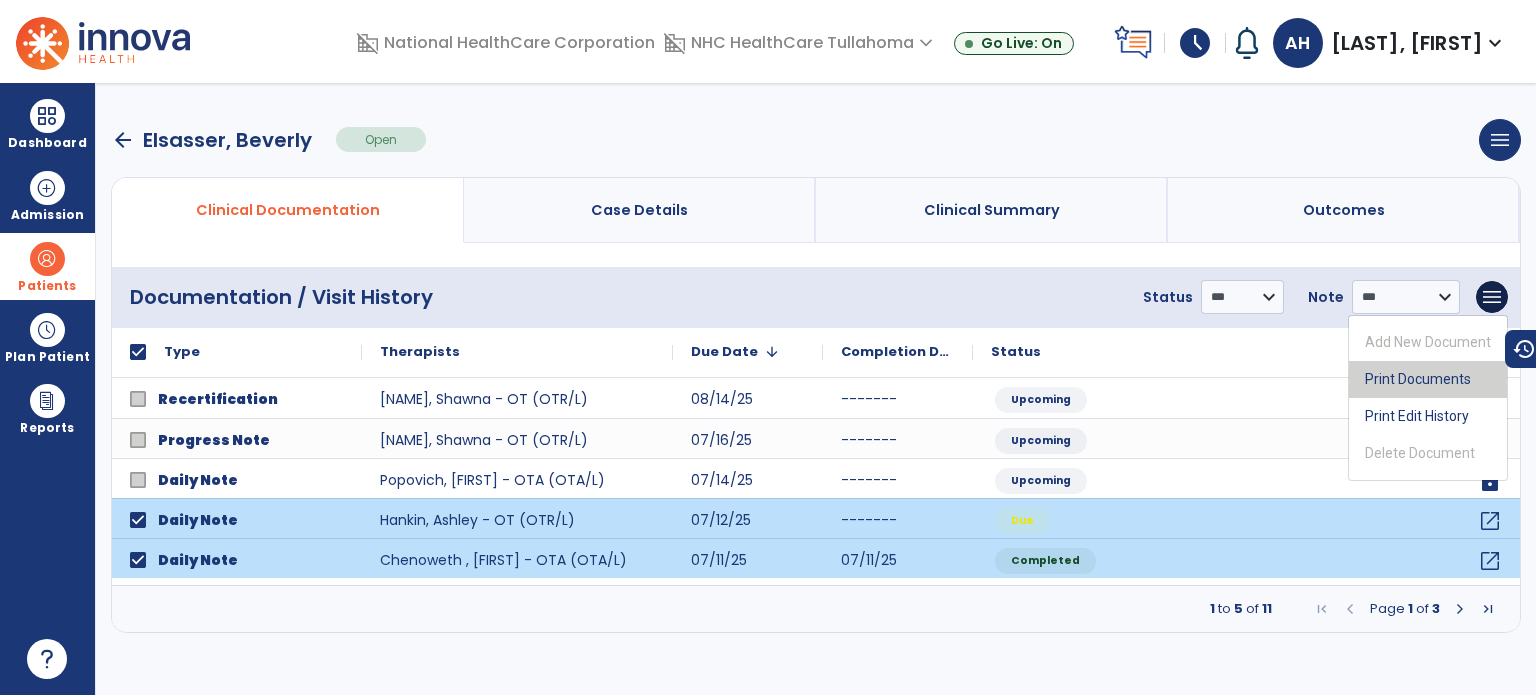 click on "Print Documents" at bounding box center (1428, 379) 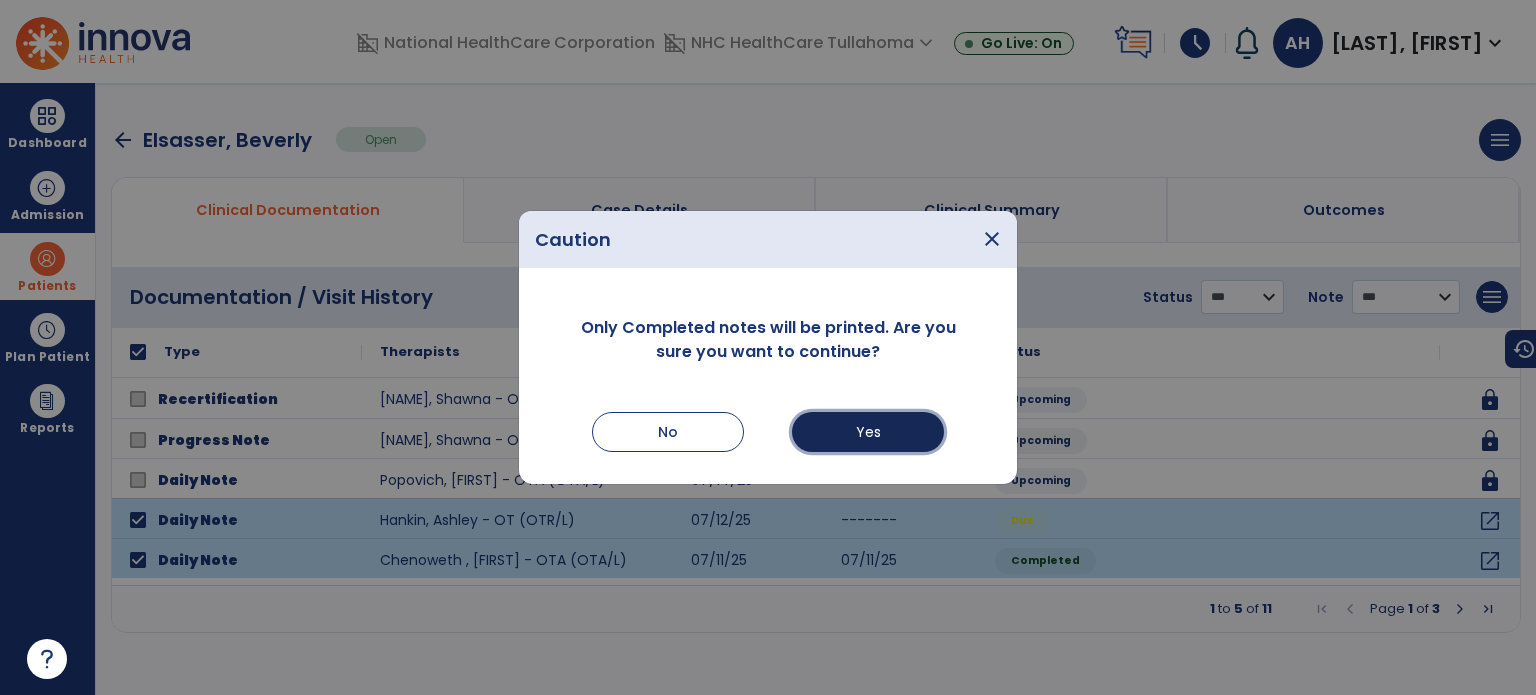 click on "Yes" at bounding box center (868, 432) 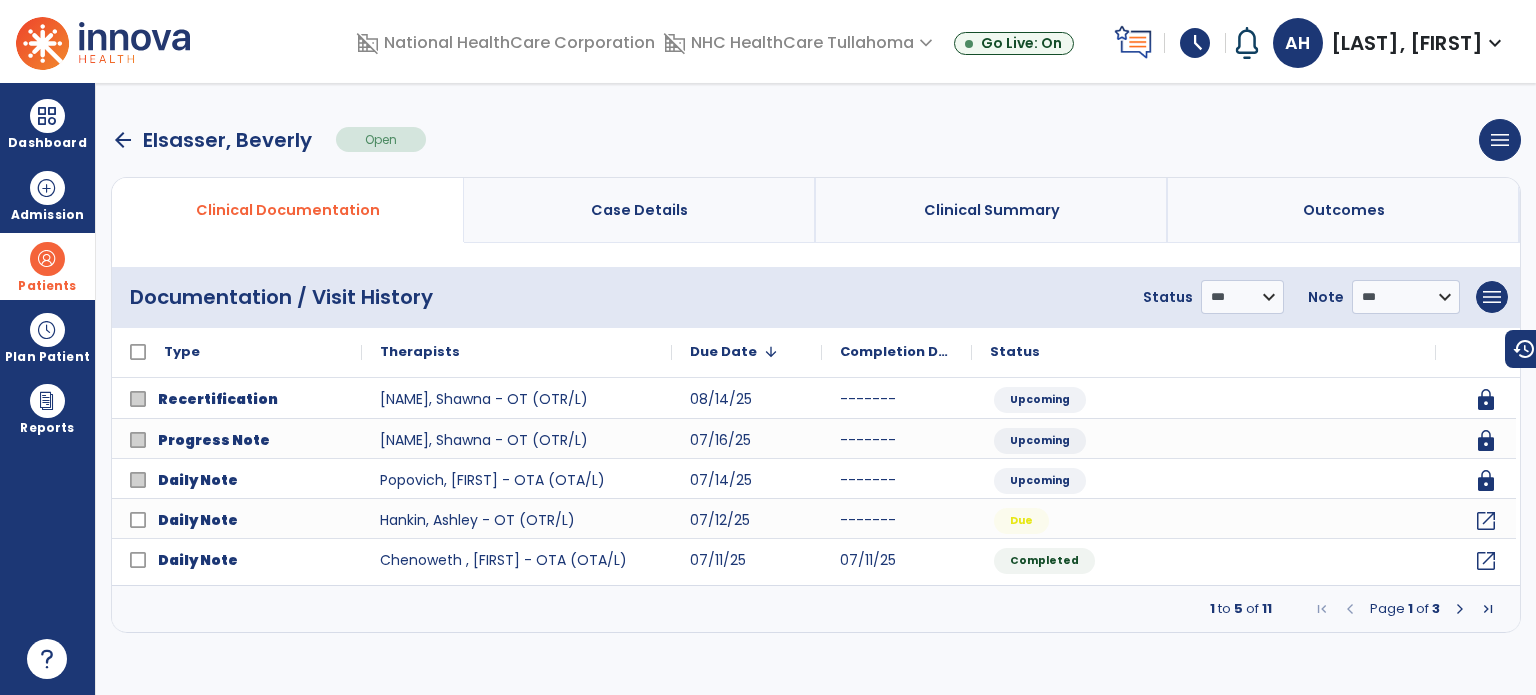 click at bounding box center (1488, 609) 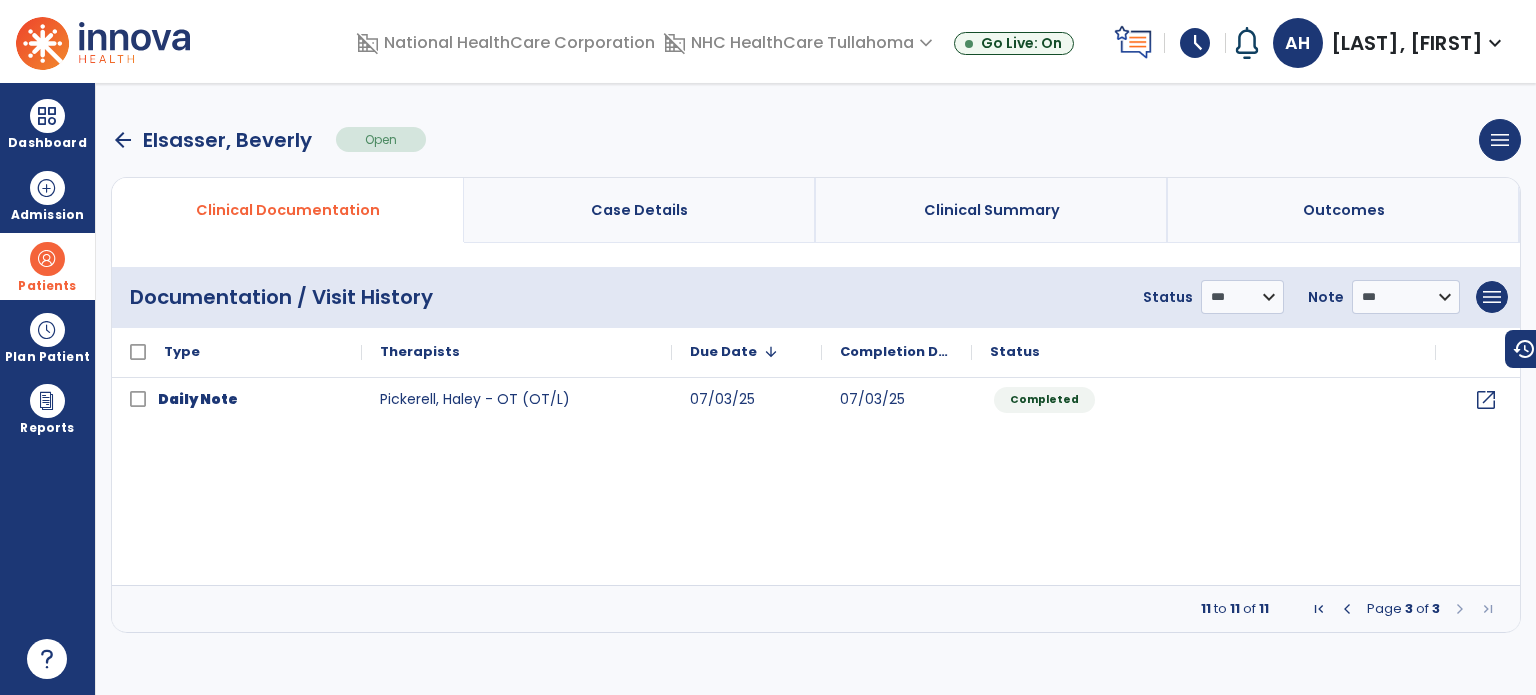 click at bounding box center (1347, 609) 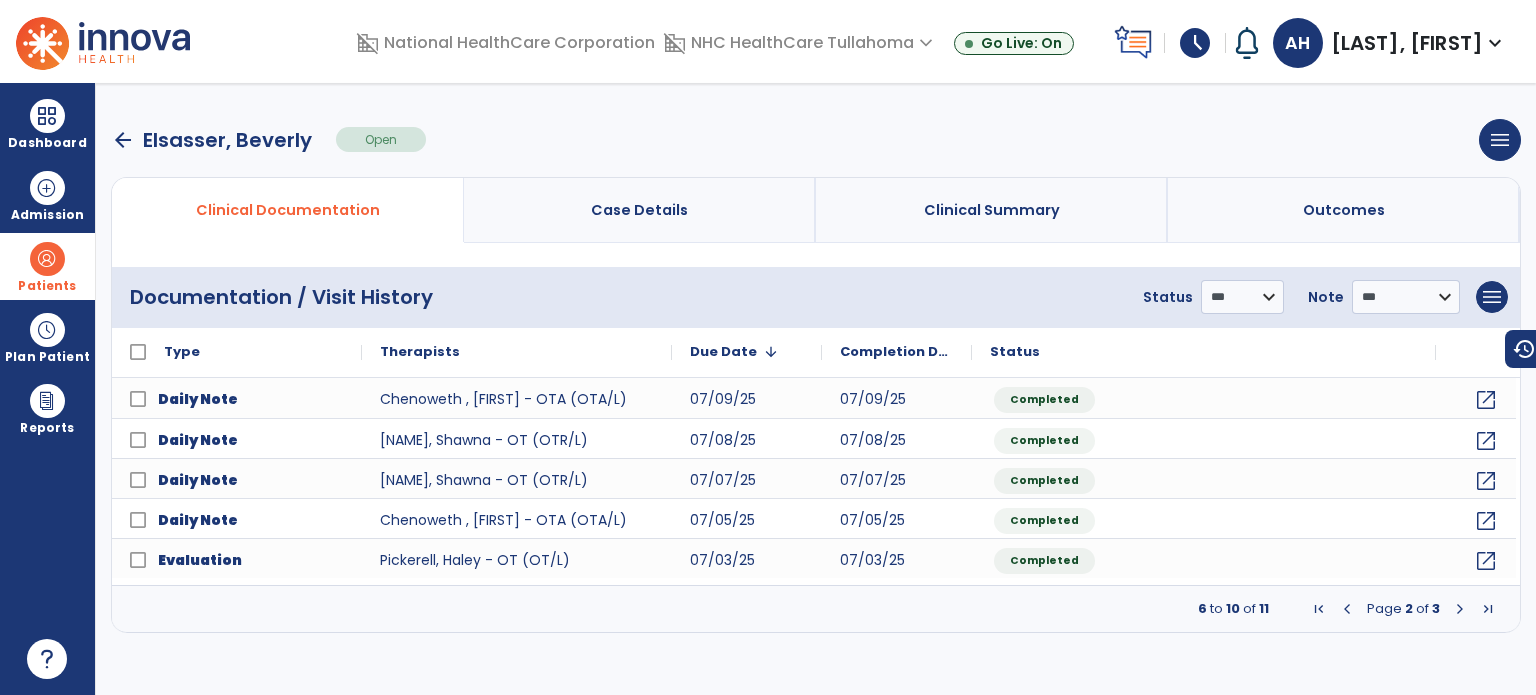click at bounding box center (1347, 609) 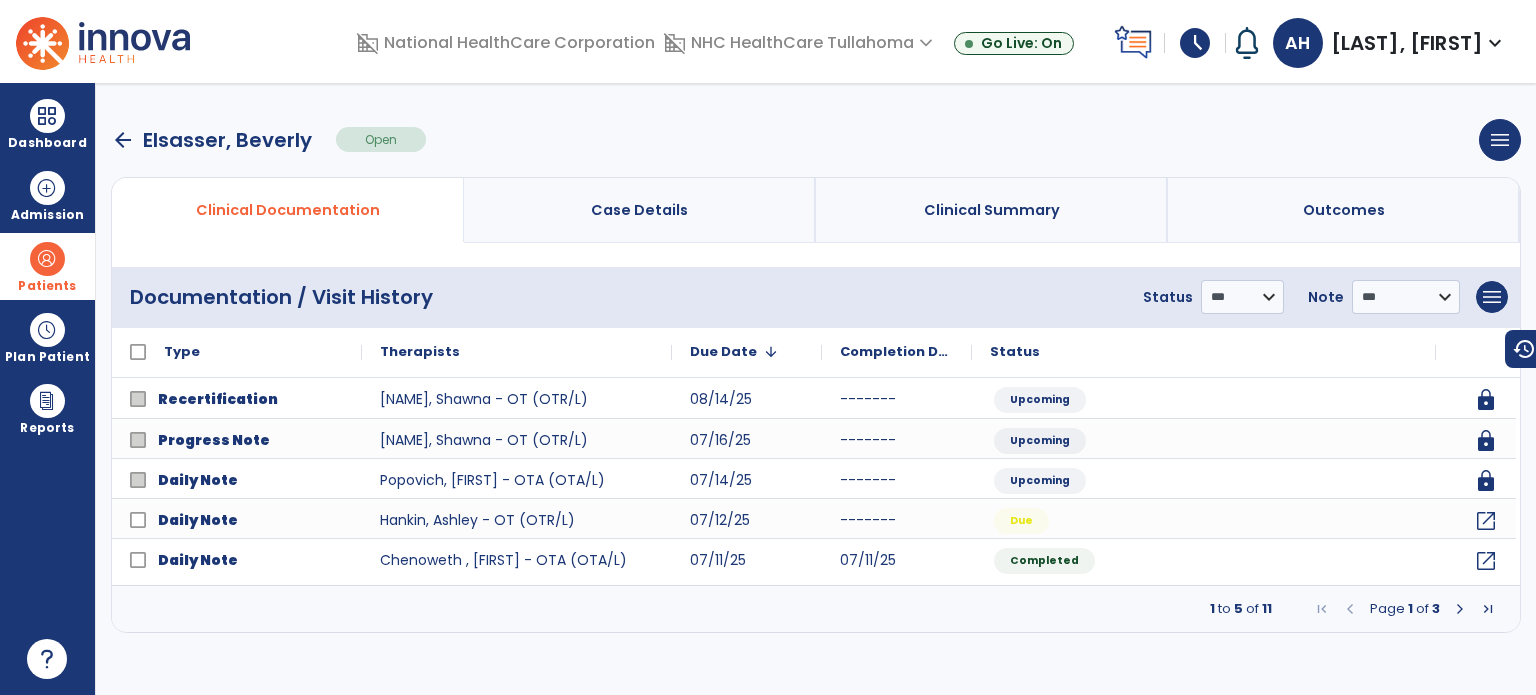 click on "arrow_back" at bounding box center (123, 140) 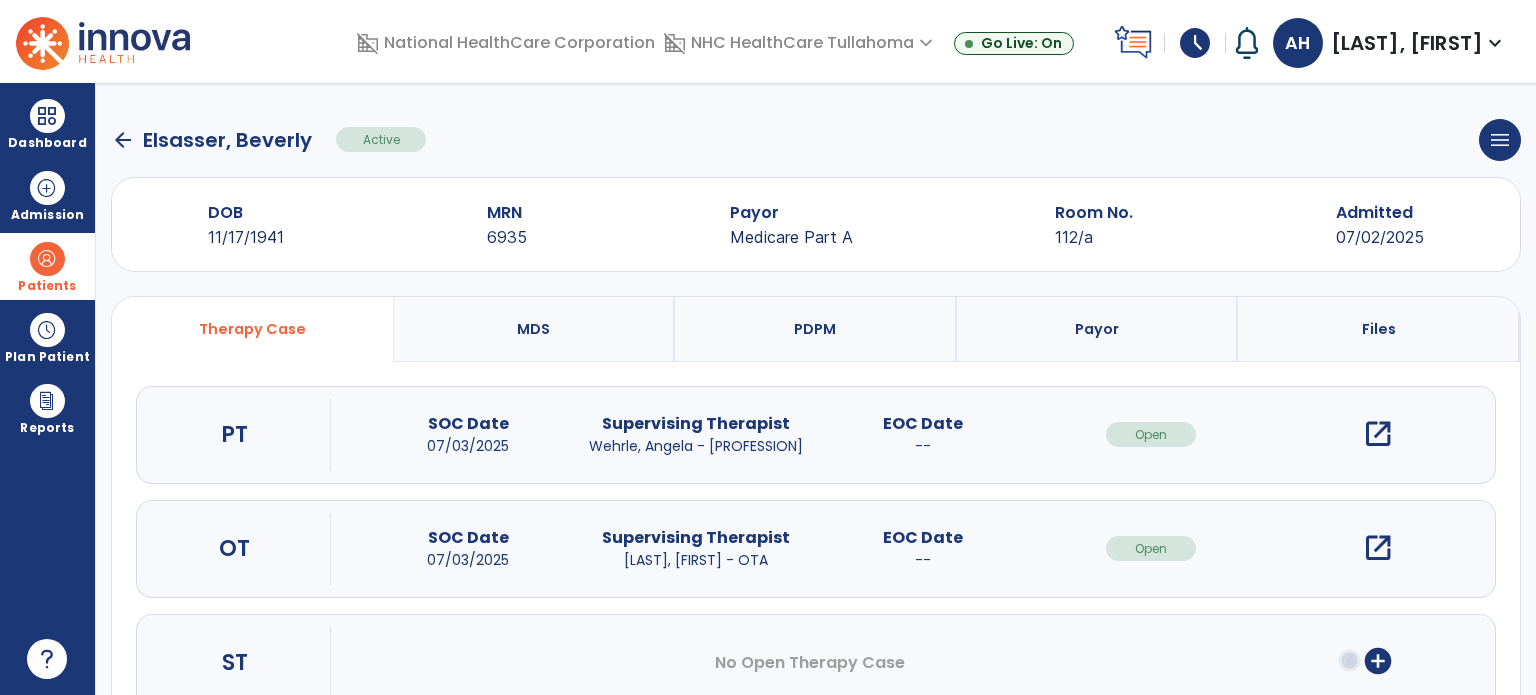 click on "Patients" at bounding box center (47, 266) 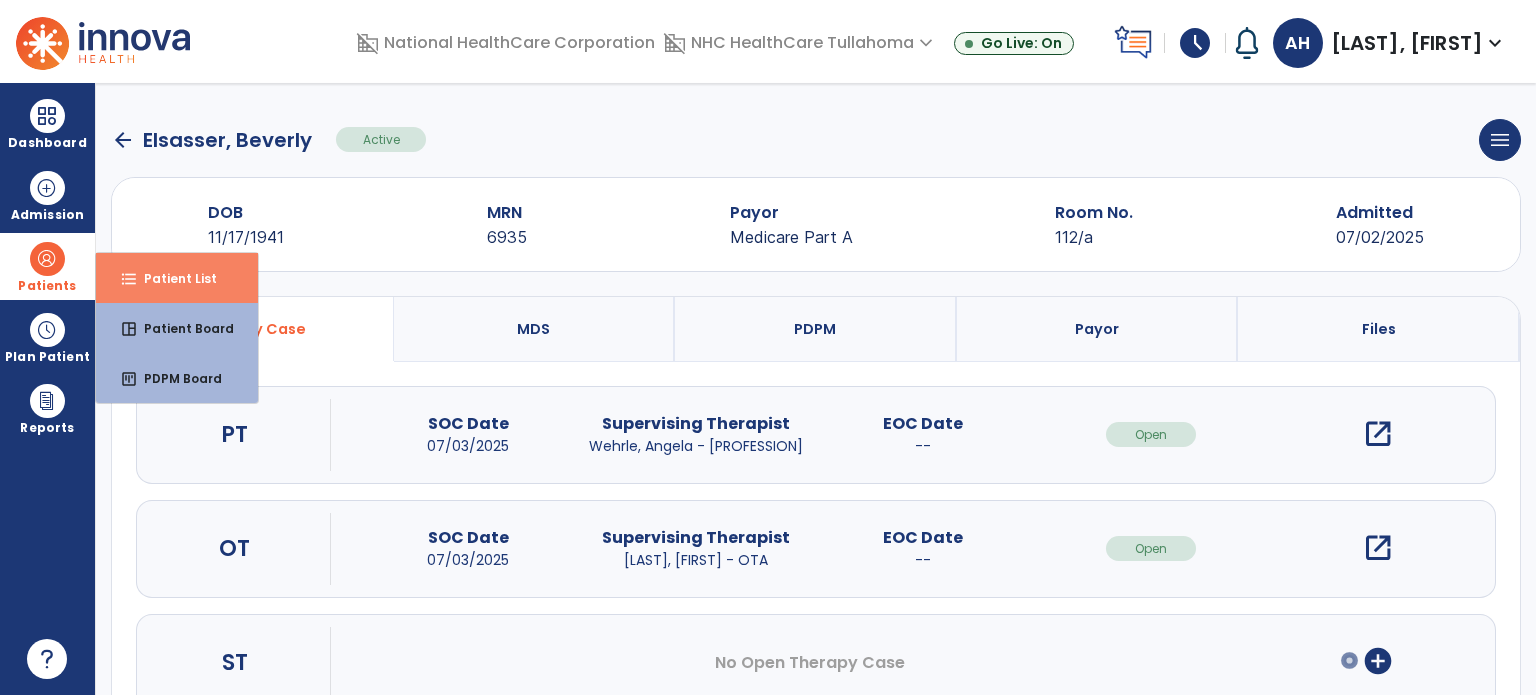 click on "Patient List" at bounding box center [172, 278] 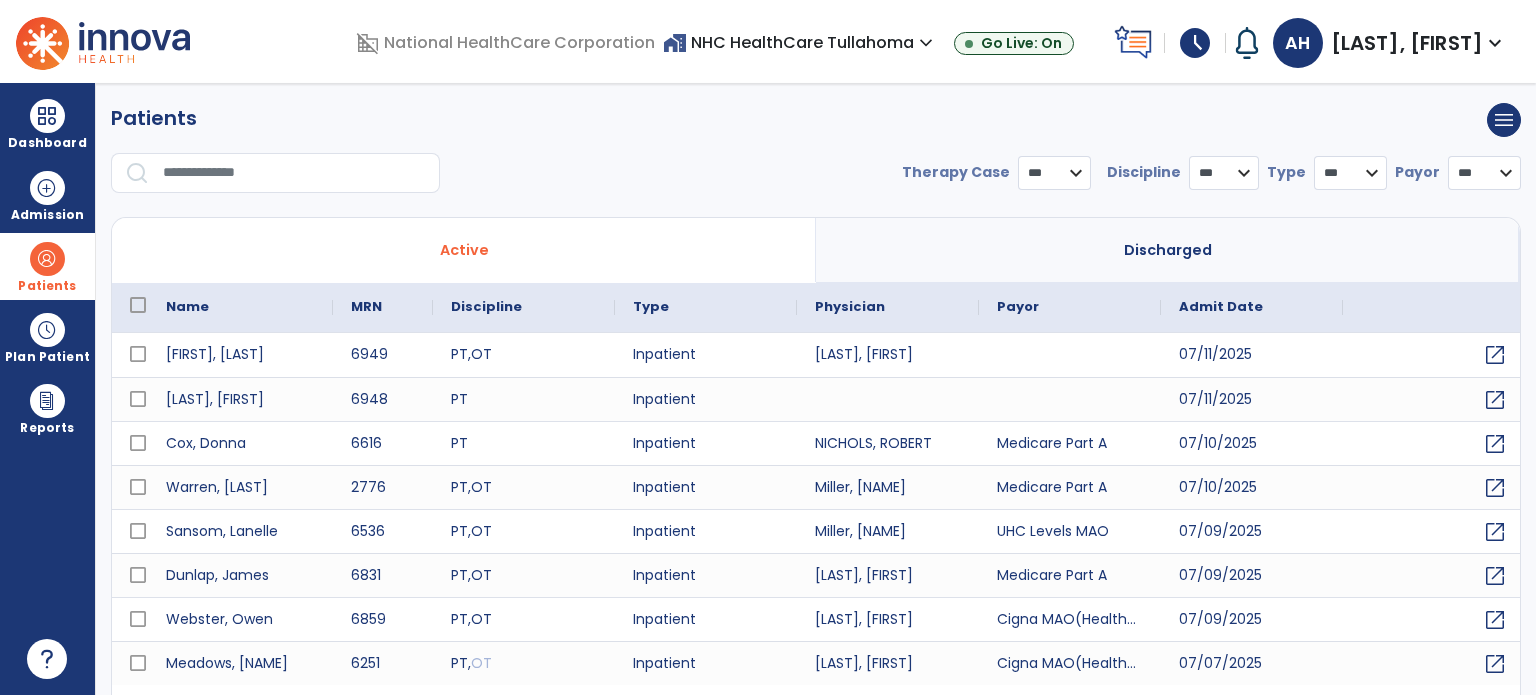 select on "***" 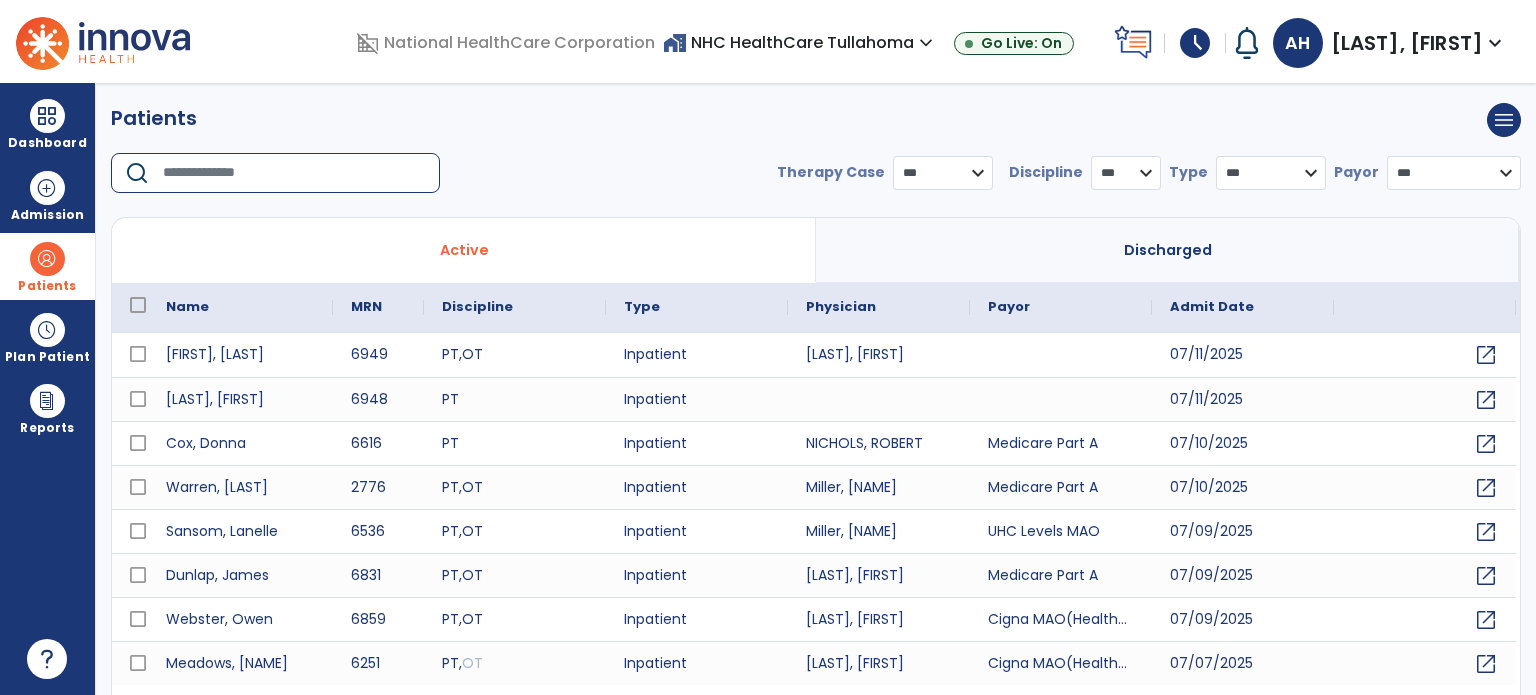 click at bounding box center (294, 173) 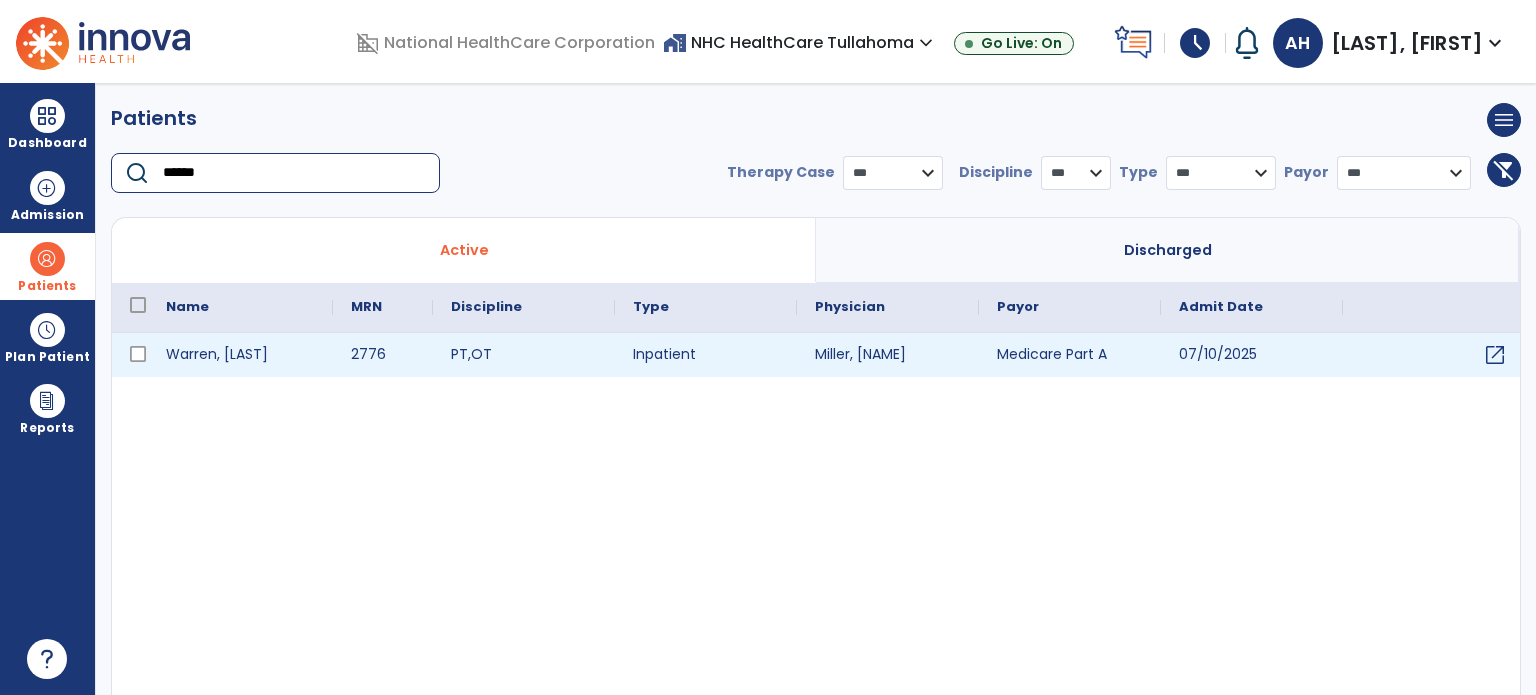 type on "******" 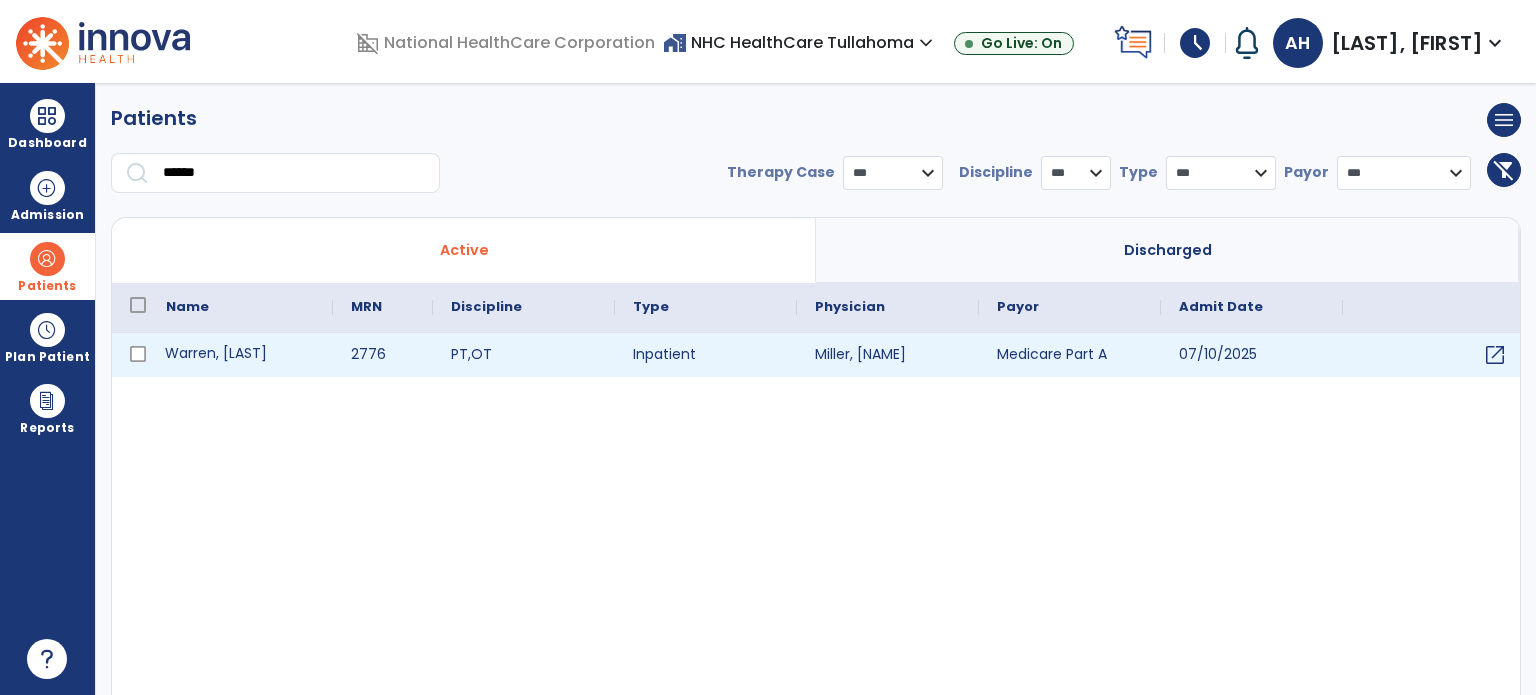 click on "Warren, [LAST]" at bounding box center (240, 355) 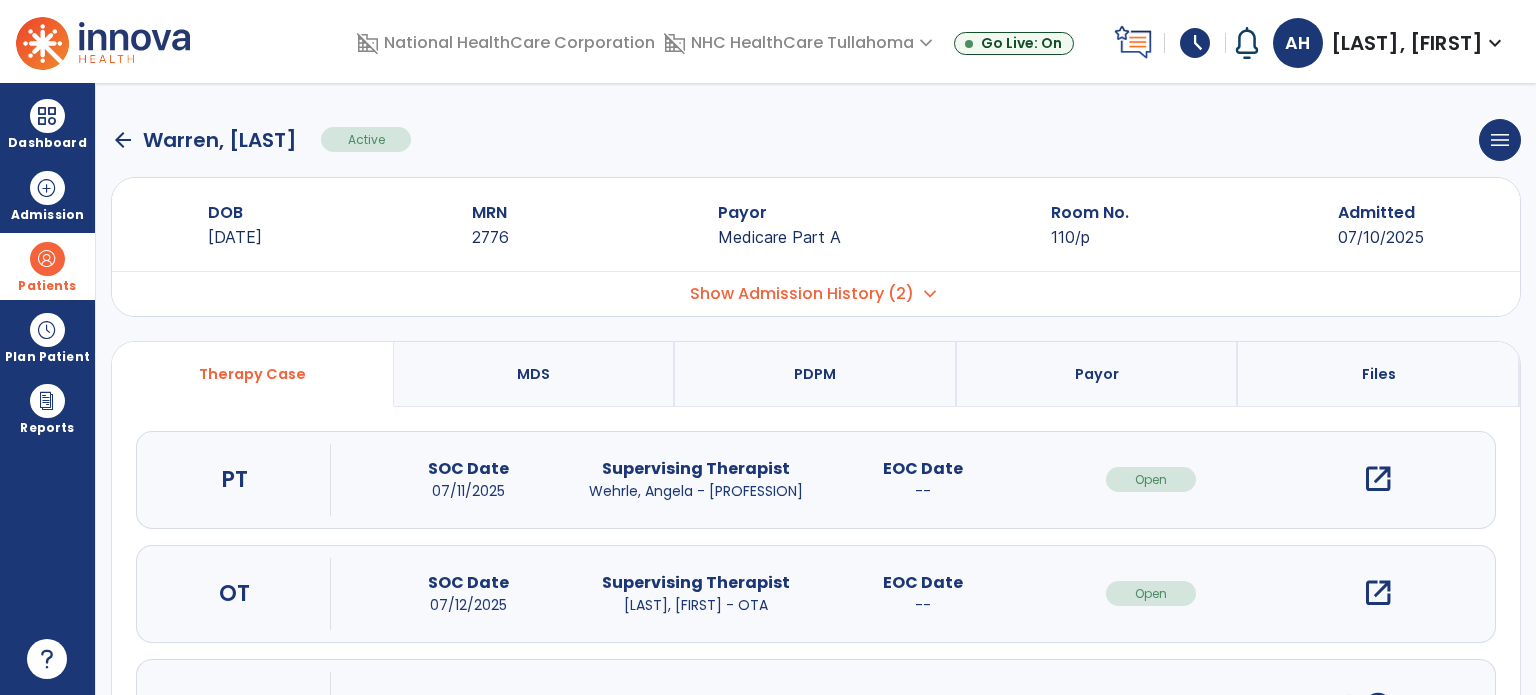 click on "open_in_new" at bounding box center (1378, 593) 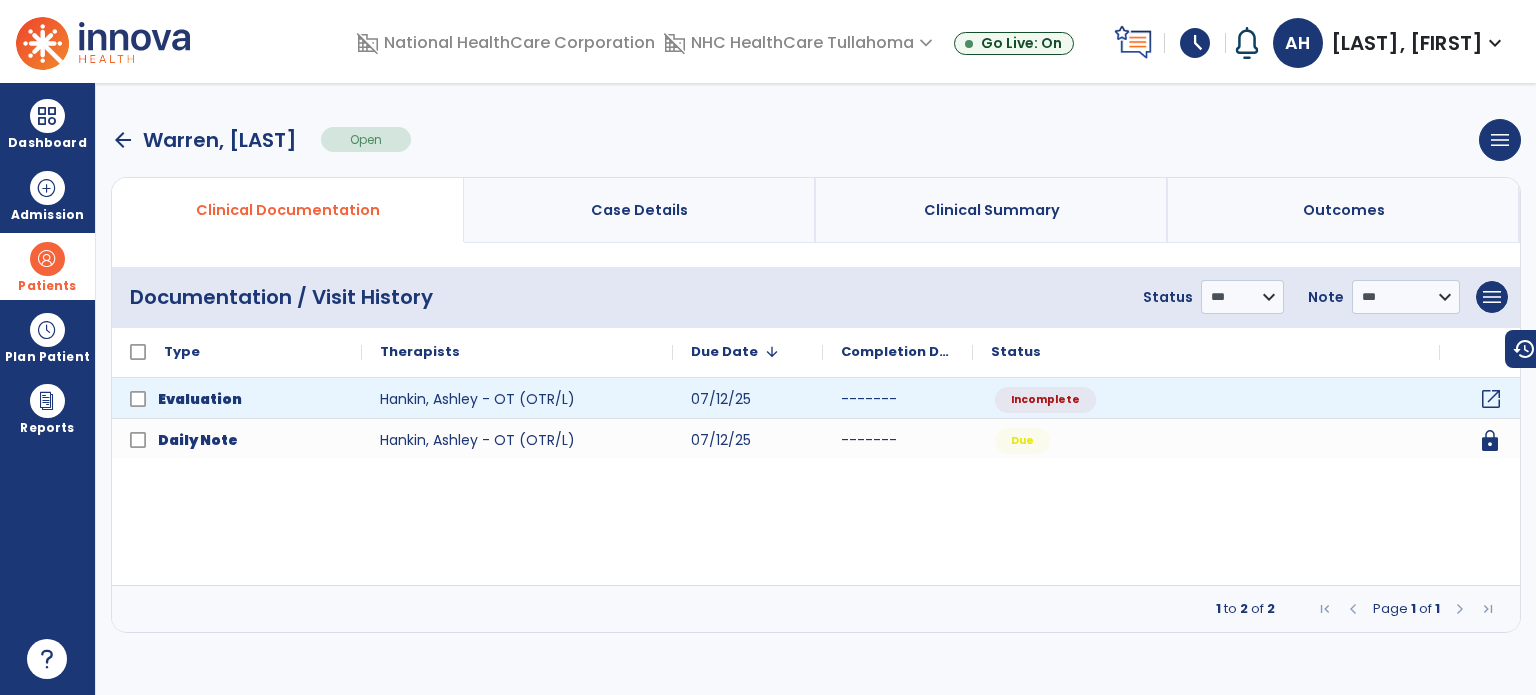 click on "open_in_new" 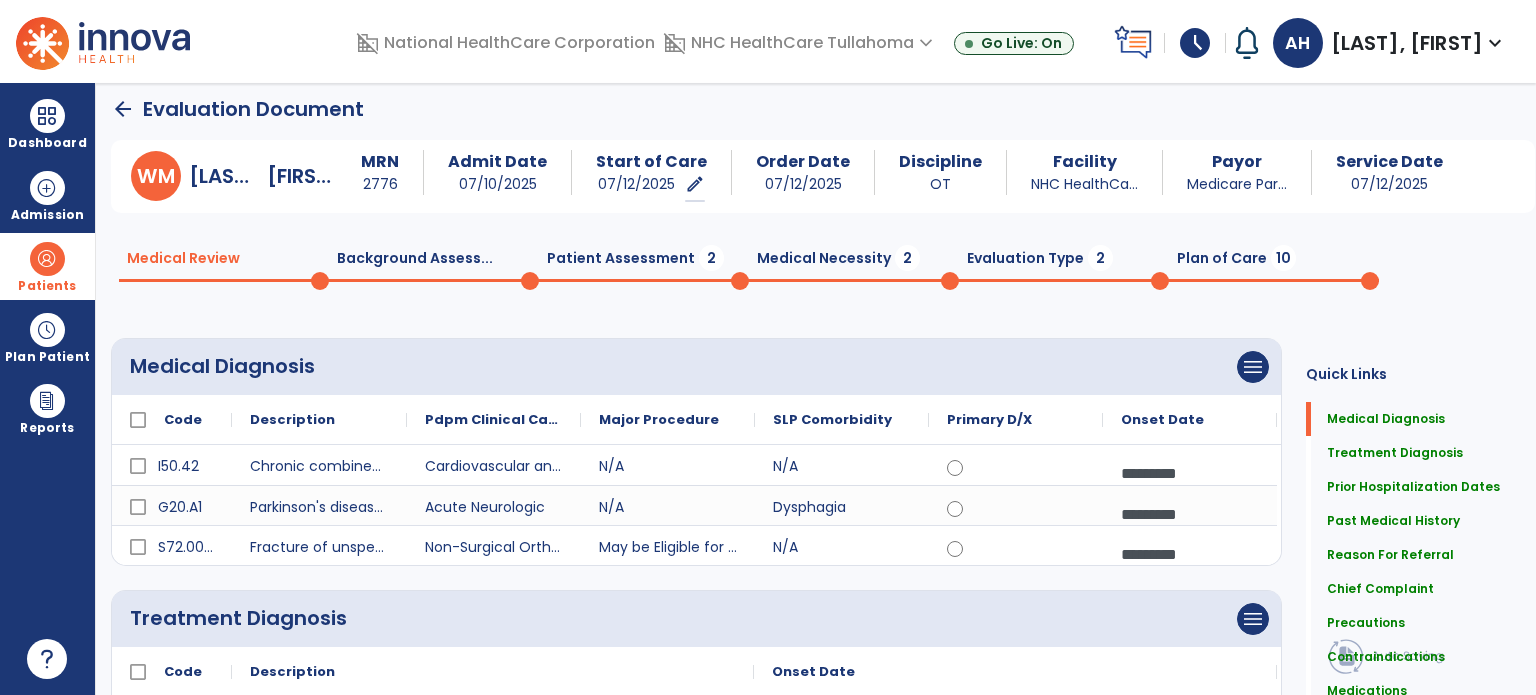 scroll, scrollTop: 0, scrollLeft: 0, axis: both 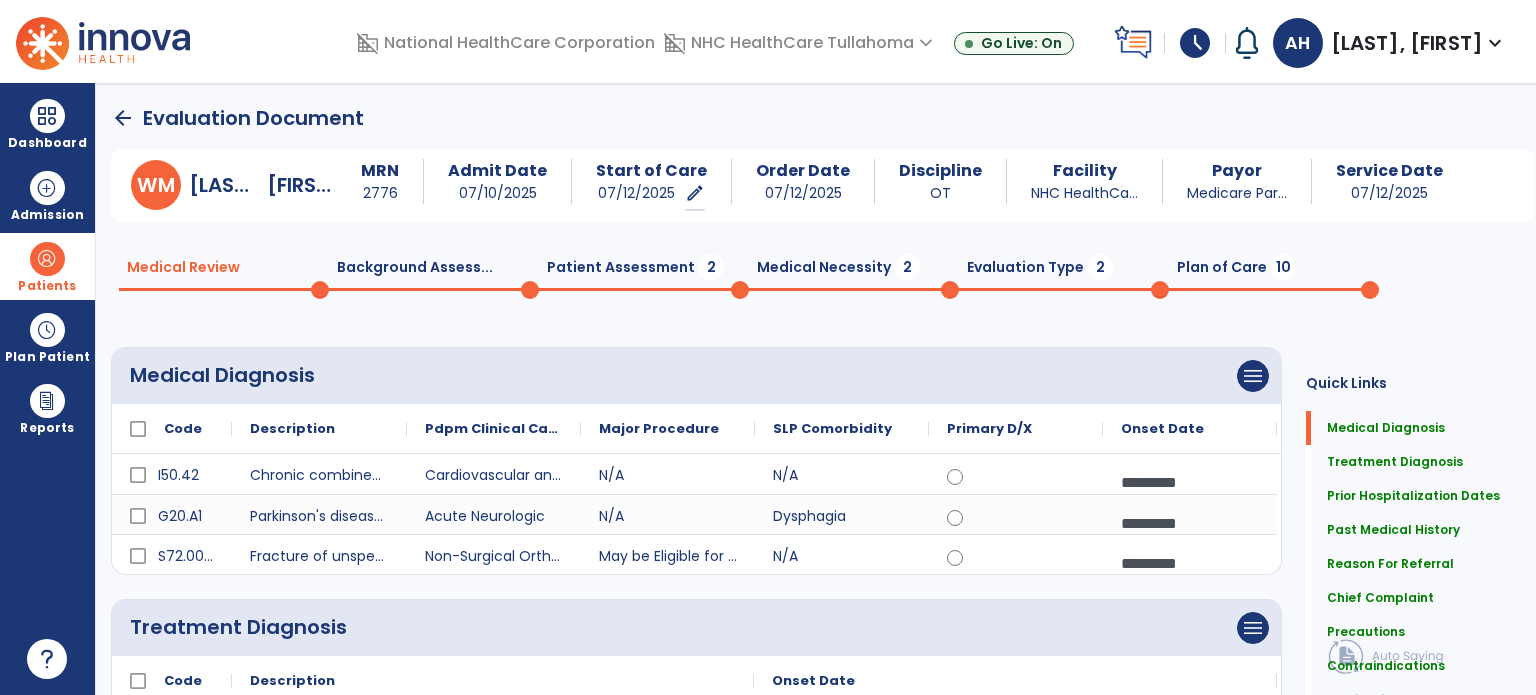 click on "Patient Assessment  2" 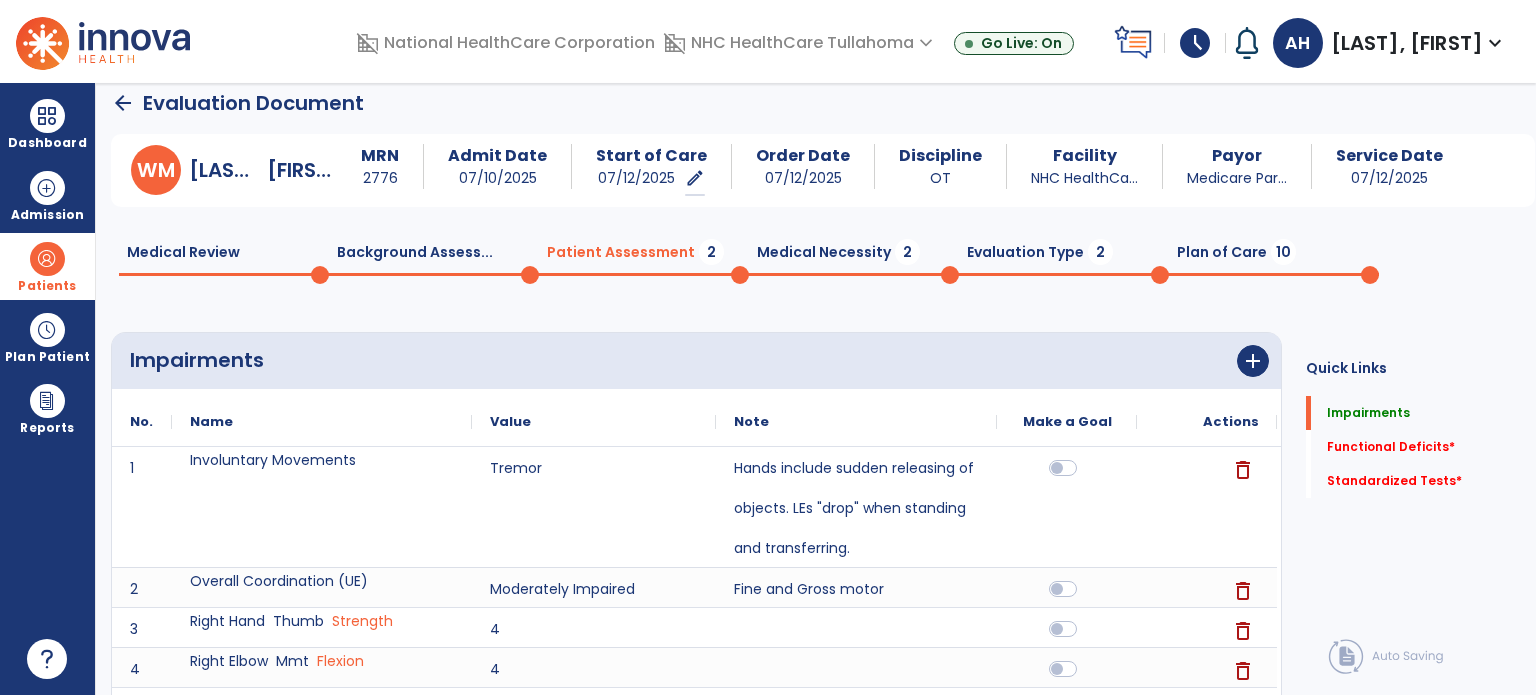 scroll, scrollTop: 8, scrollLeft: 0, axis: vertical 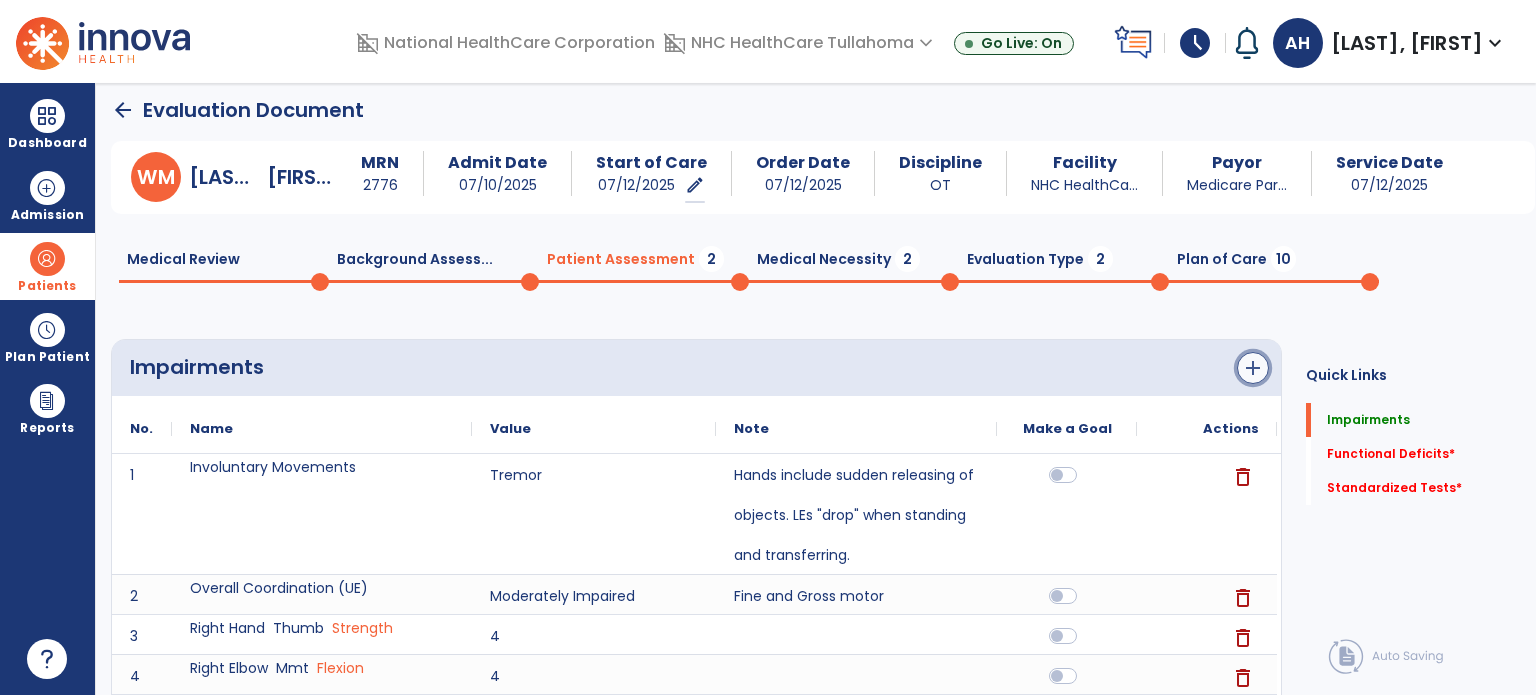 click on "add" 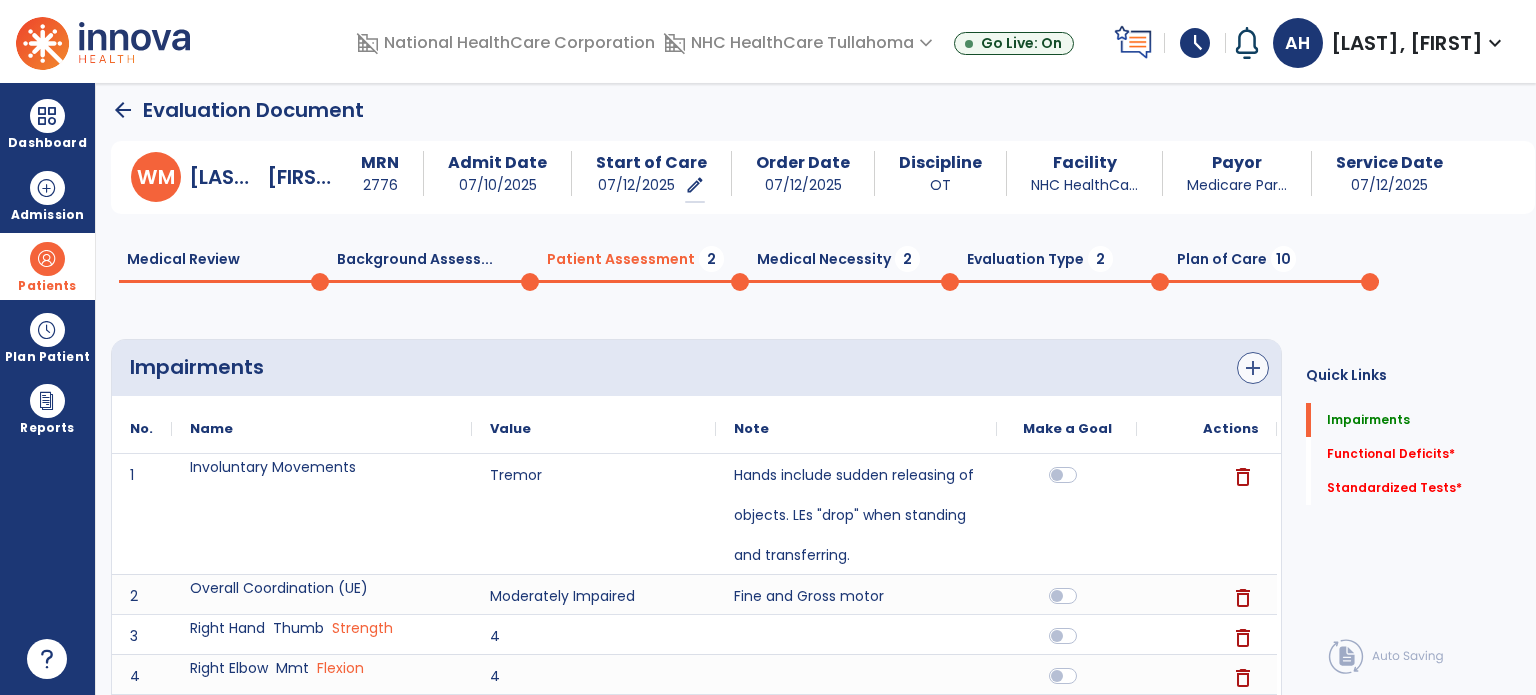 scroll, scrollTop: 0, scrollLeft: 0, axis: both 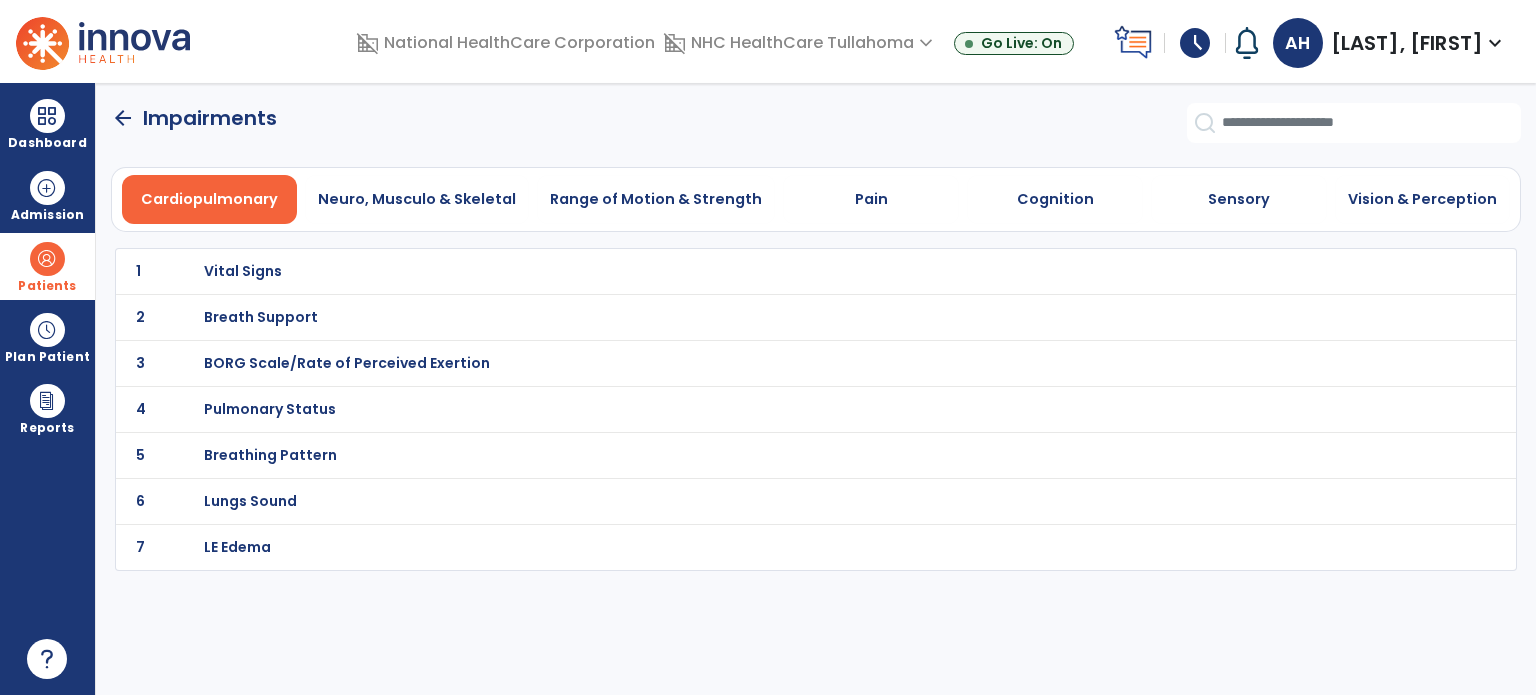 click on "arrow_back" 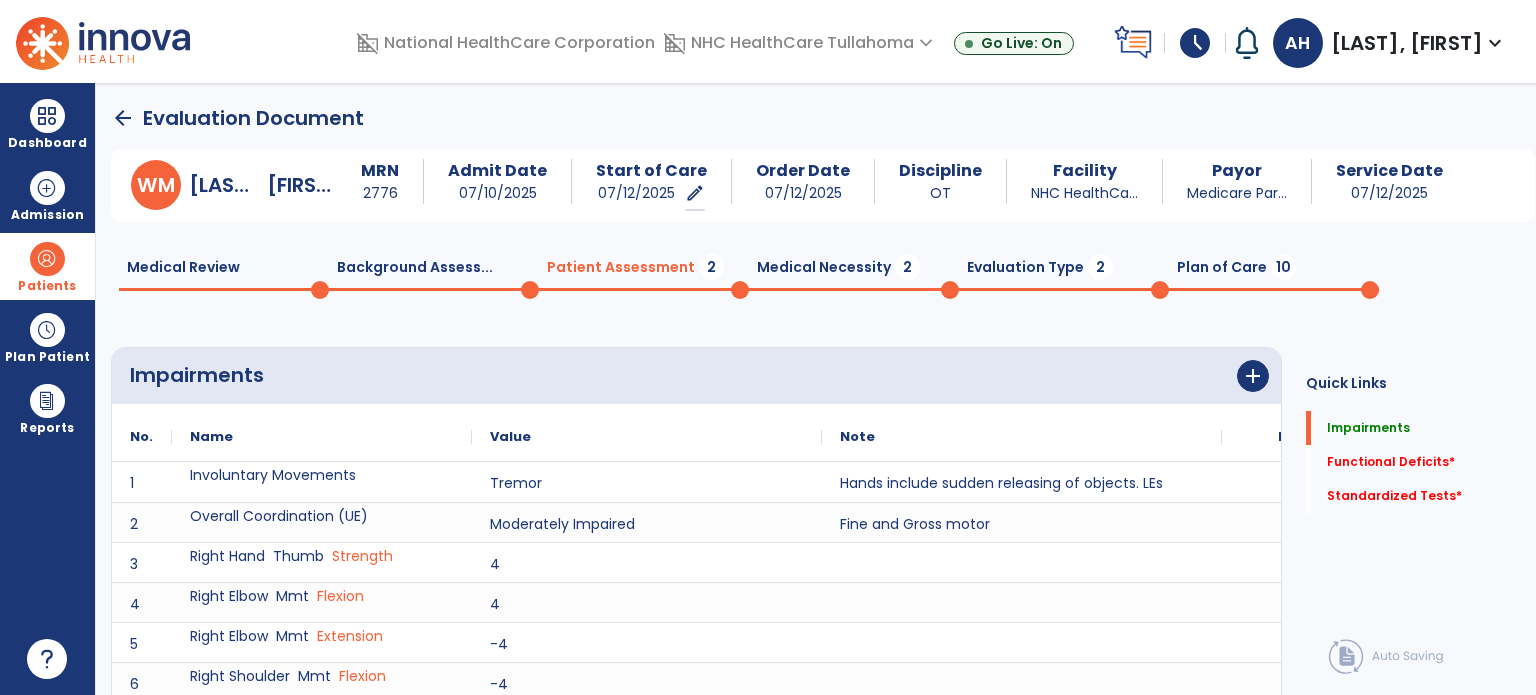 click on "arrow_back" 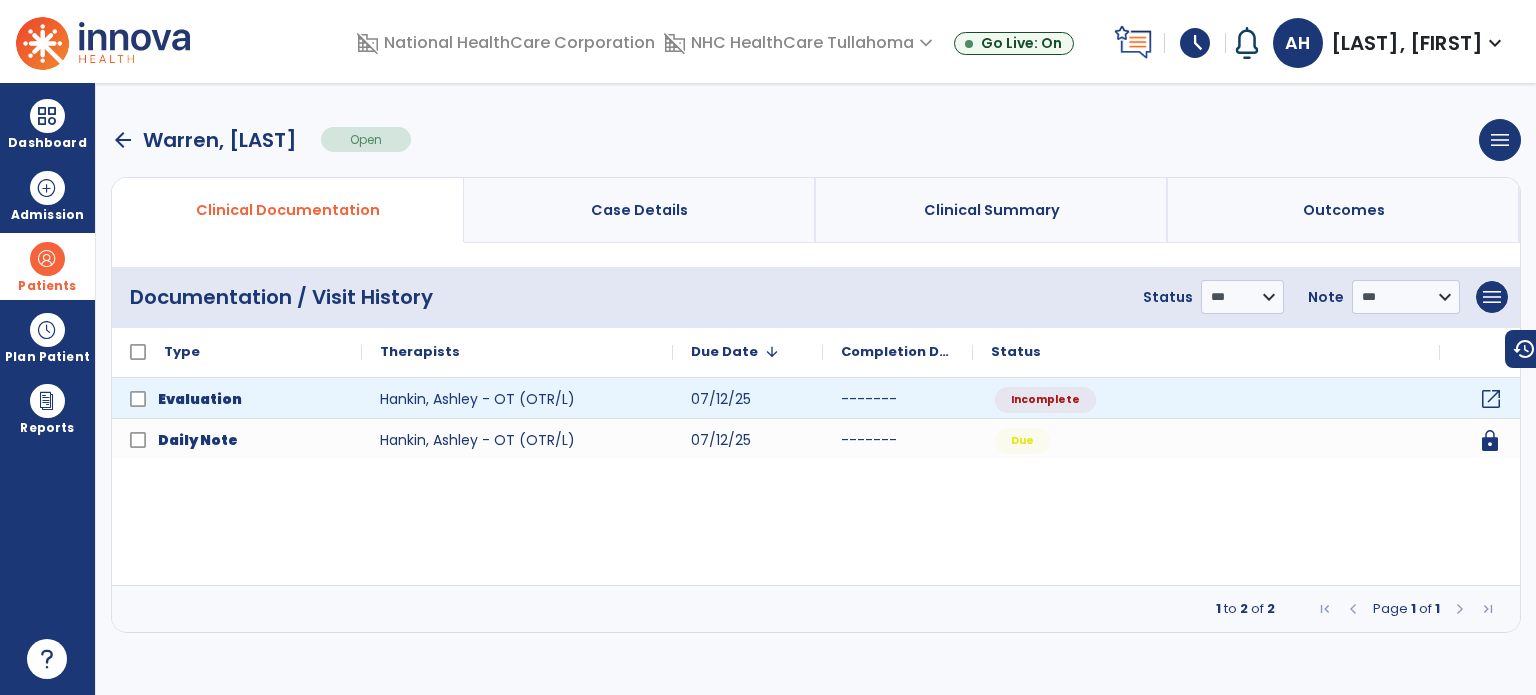click on "open_in_new" 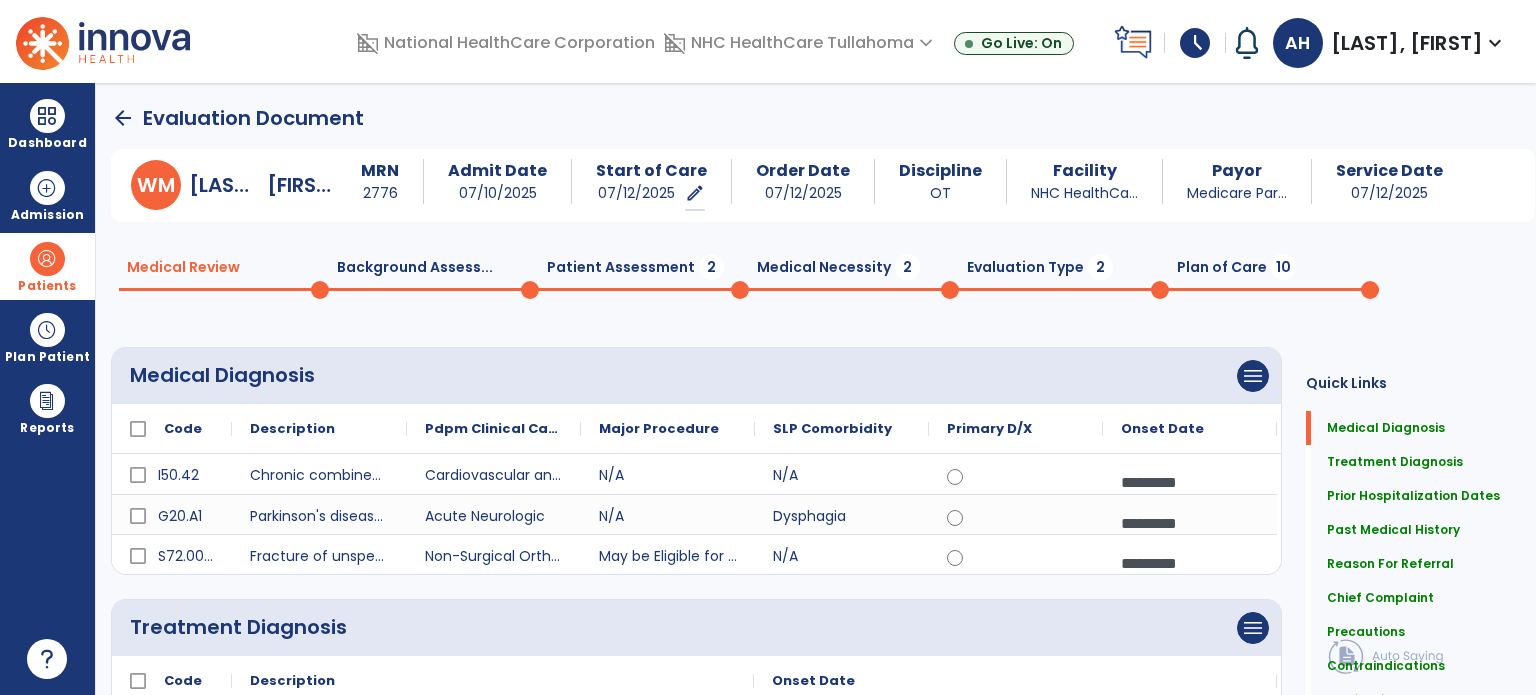 click on "Patient Assessment  2" 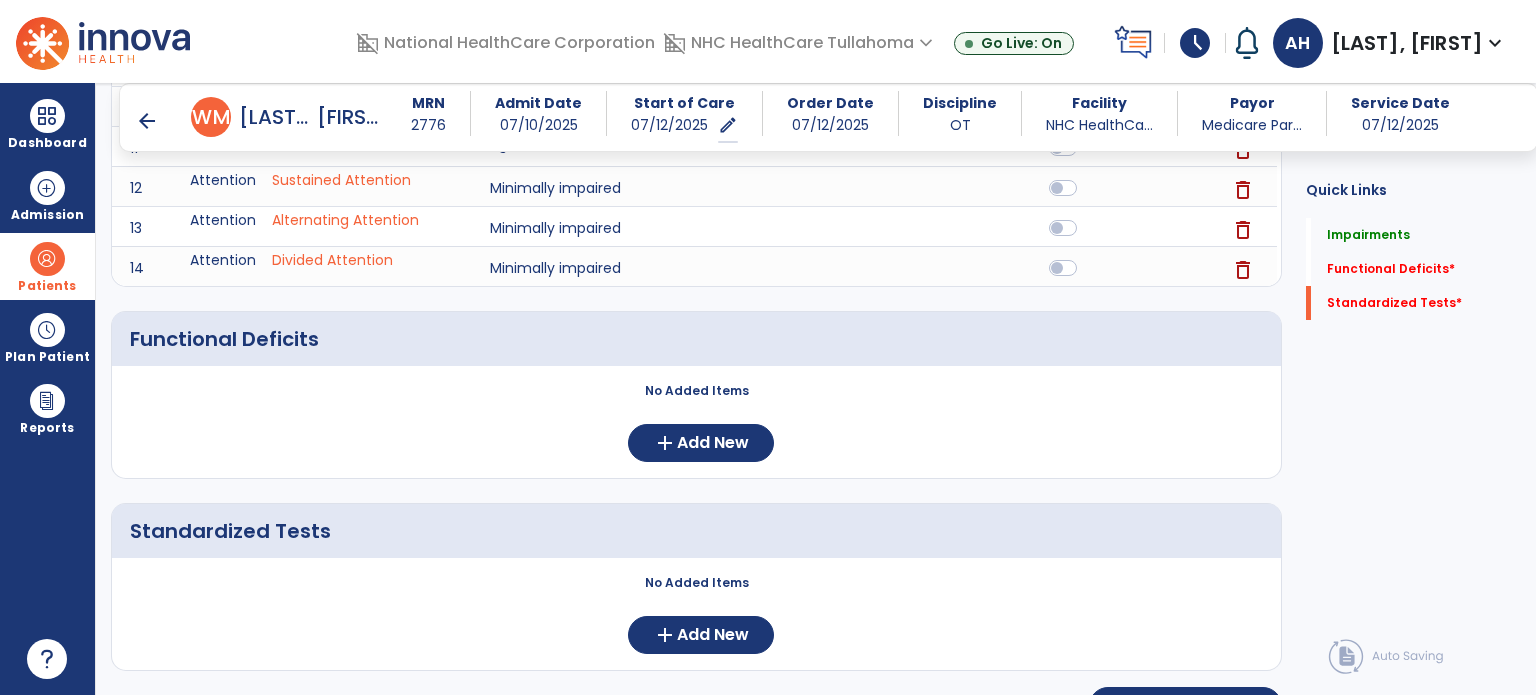 scroll, scrollTop: 801, scrollLeft: 0, axis: vertical 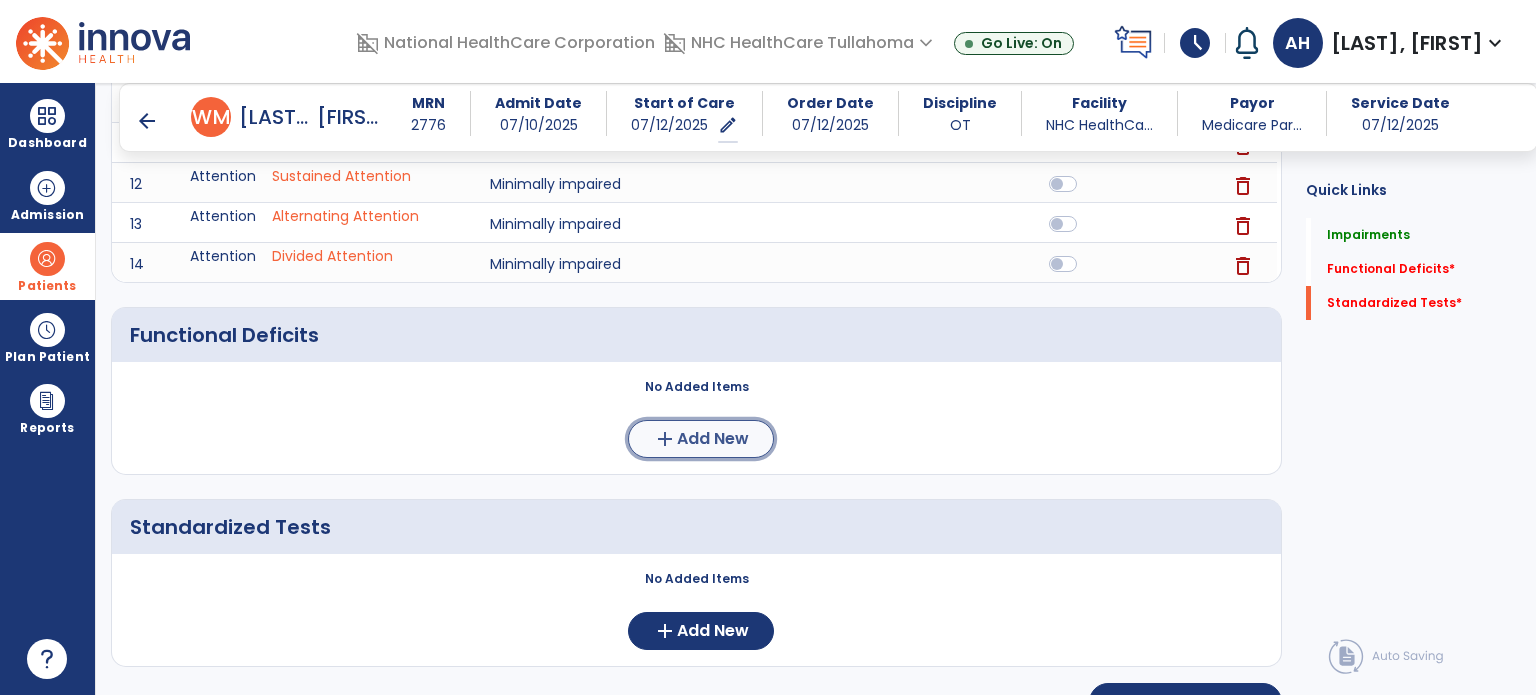click on "Add New" 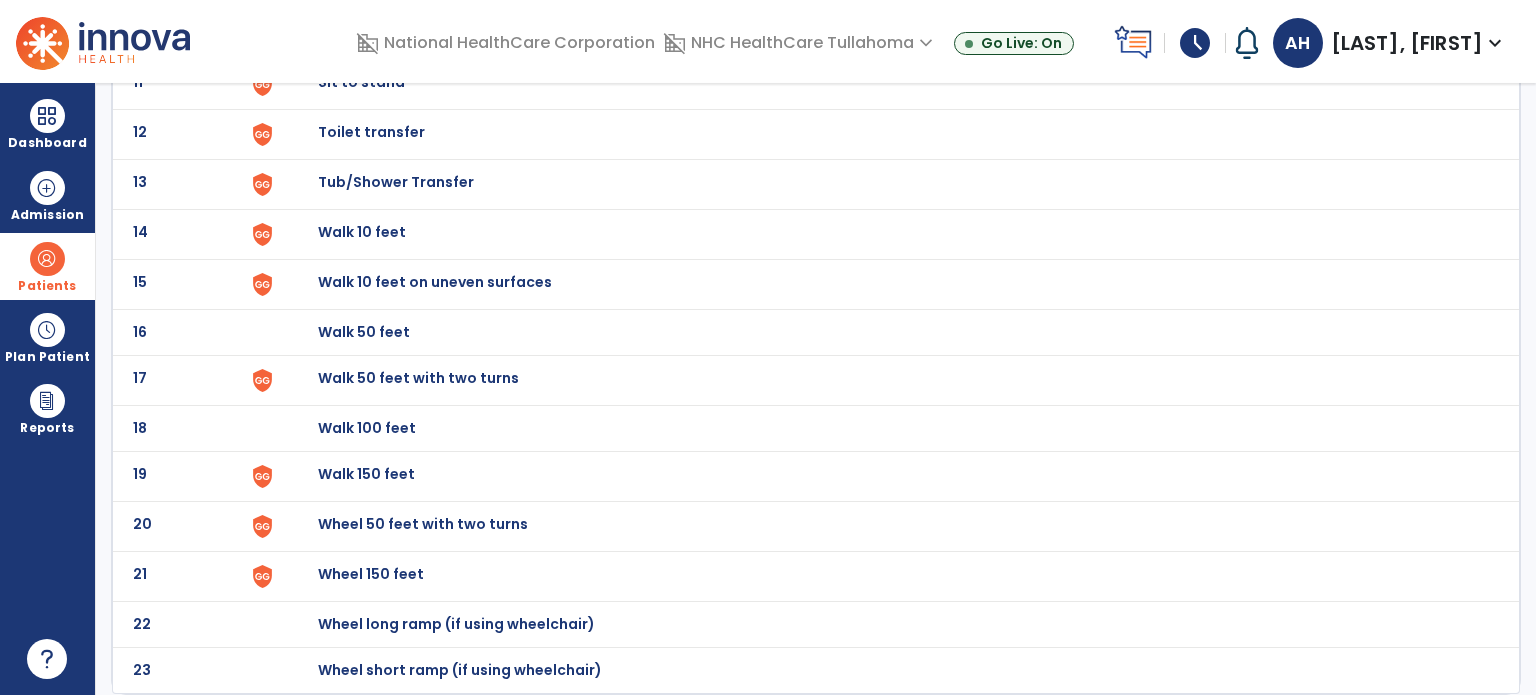 scroll, scrollTop: 0, scrollLeft: 0, axis: both 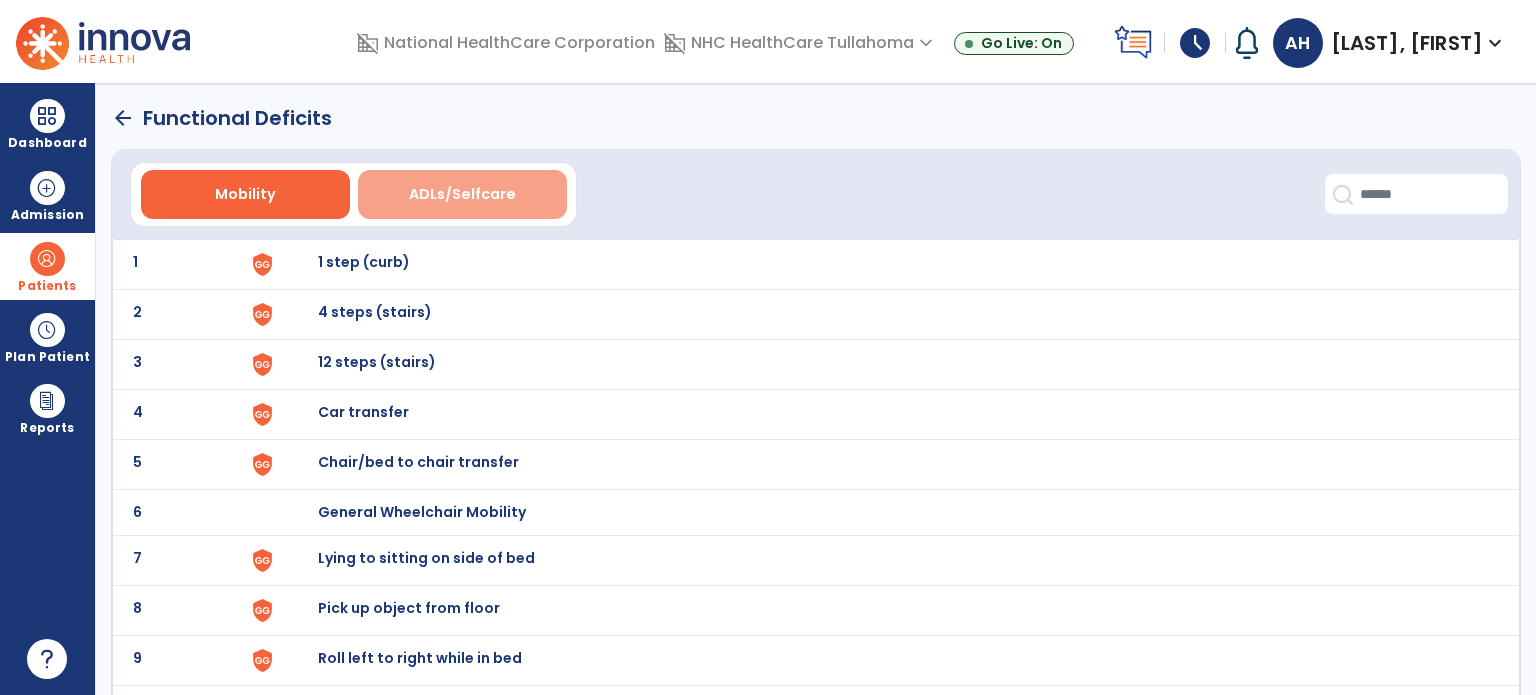 click on "ADLs/Selfcare" at bounding box center (462, 194) 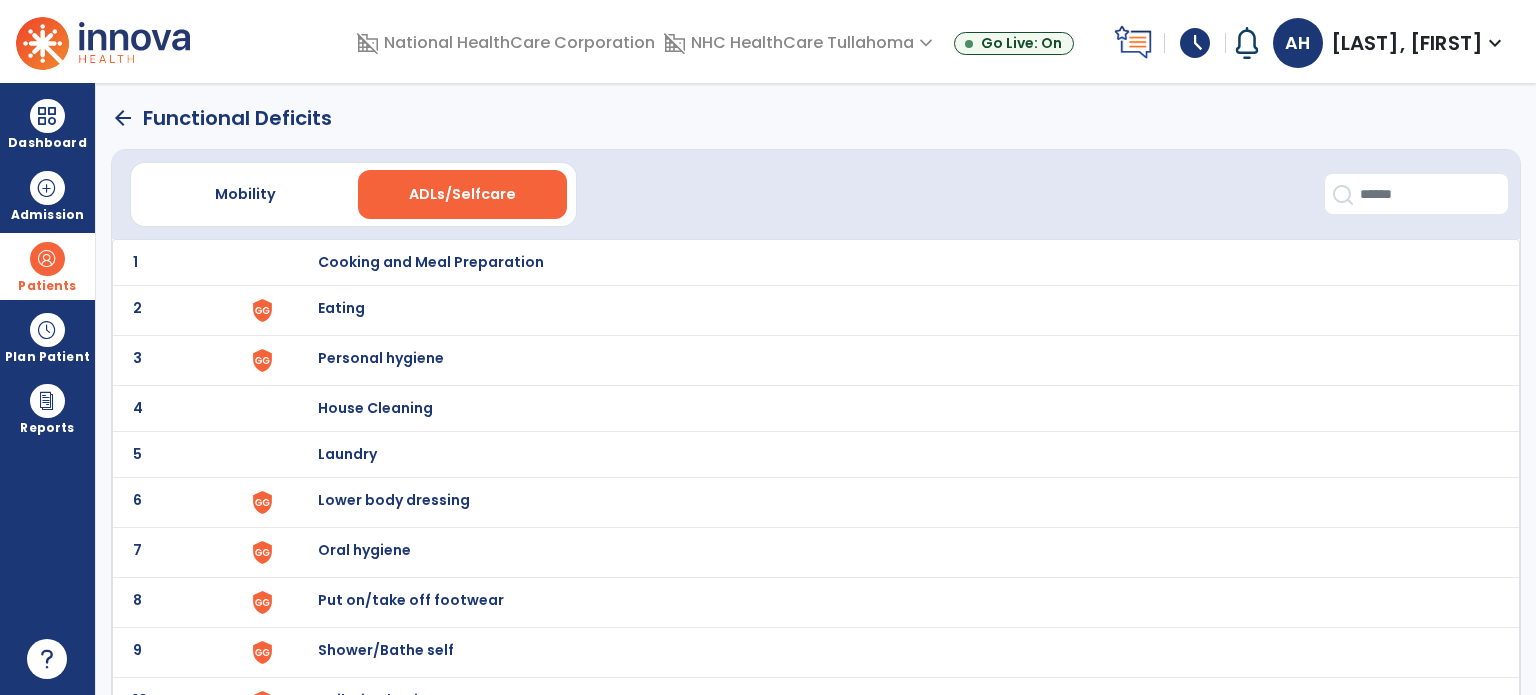 click on "Personal hygiene" at bounding box center [888, 262] 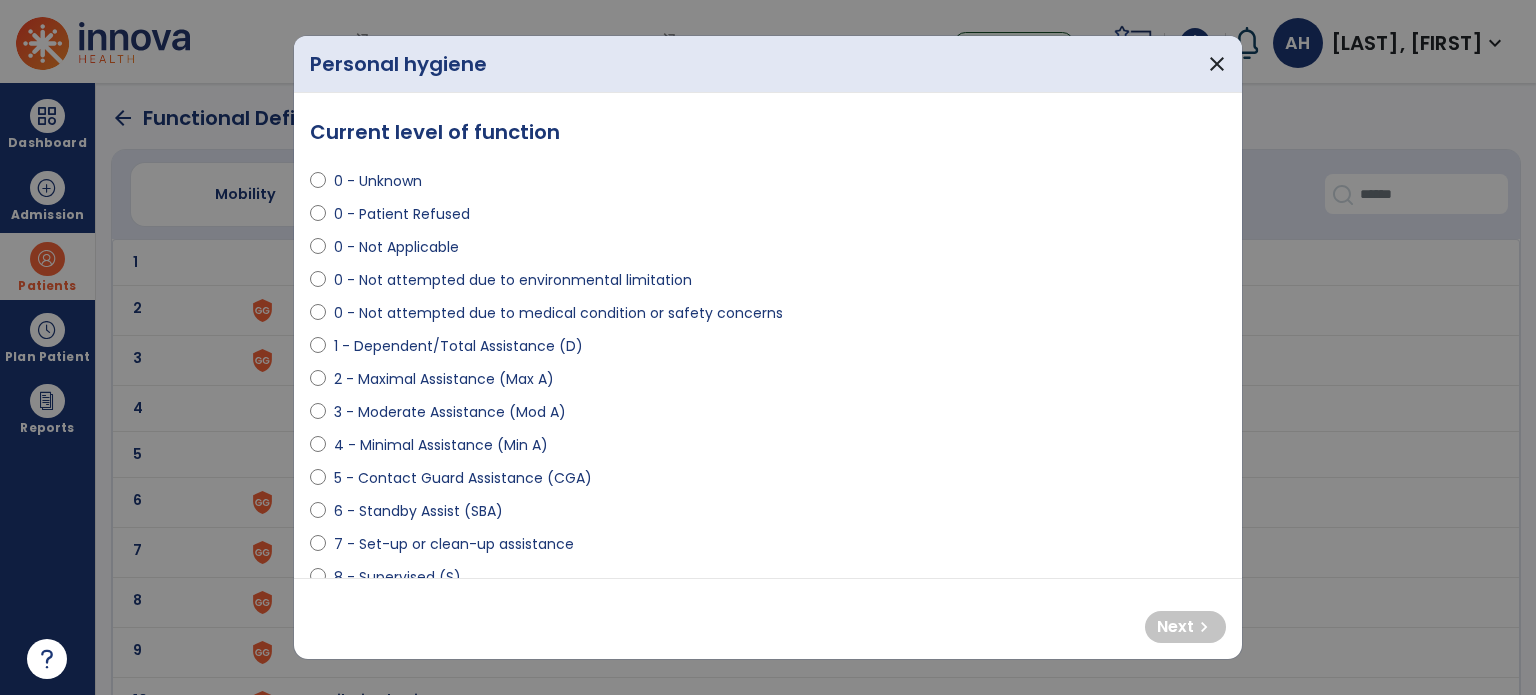 select on "**********" 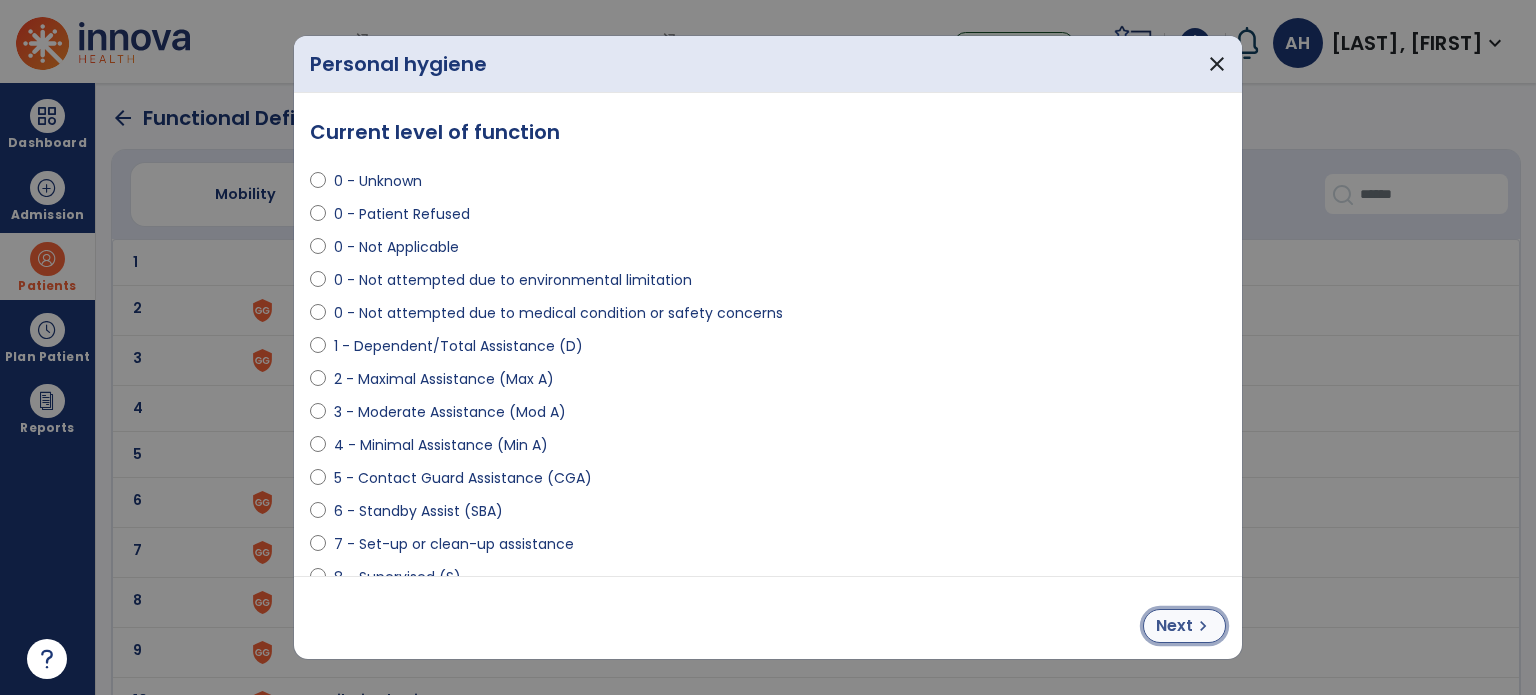 click on "Next" at bounding box center [1174, 626] 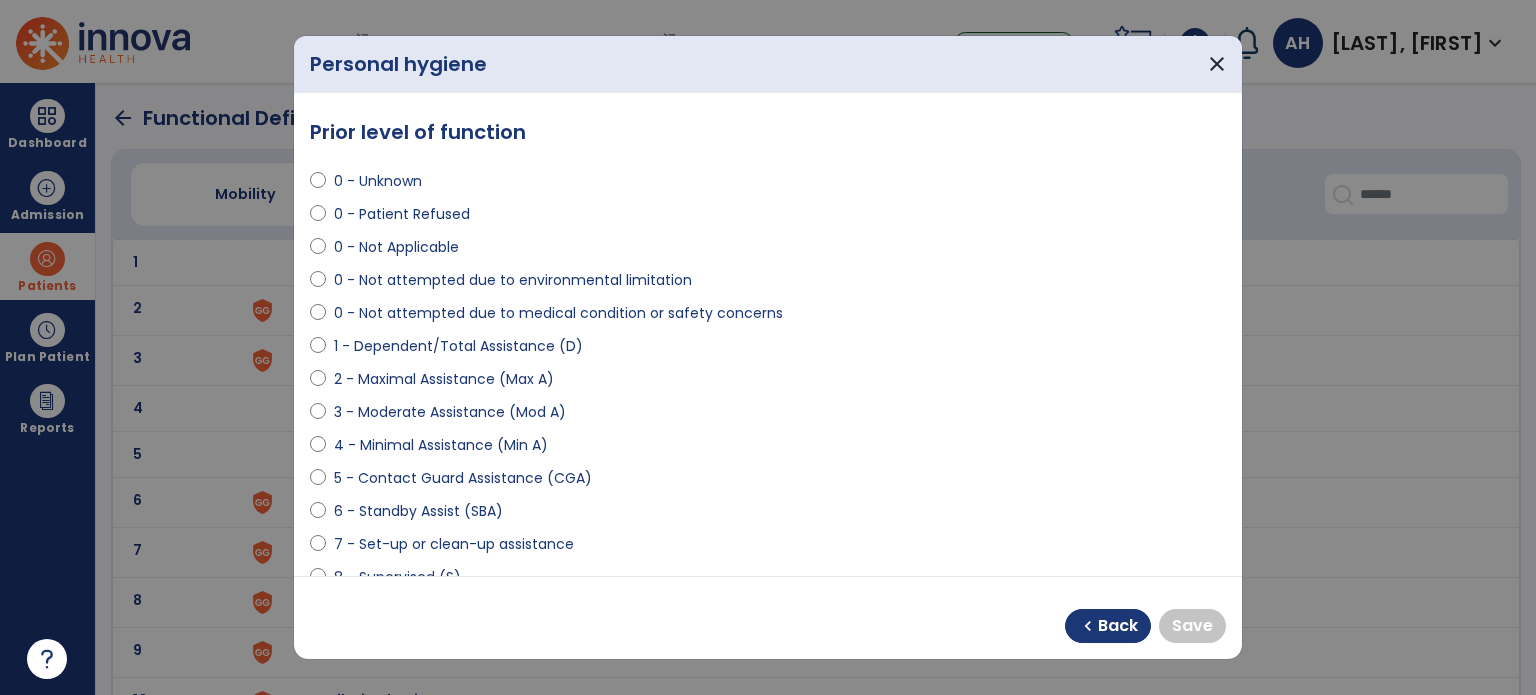 select on "**********" 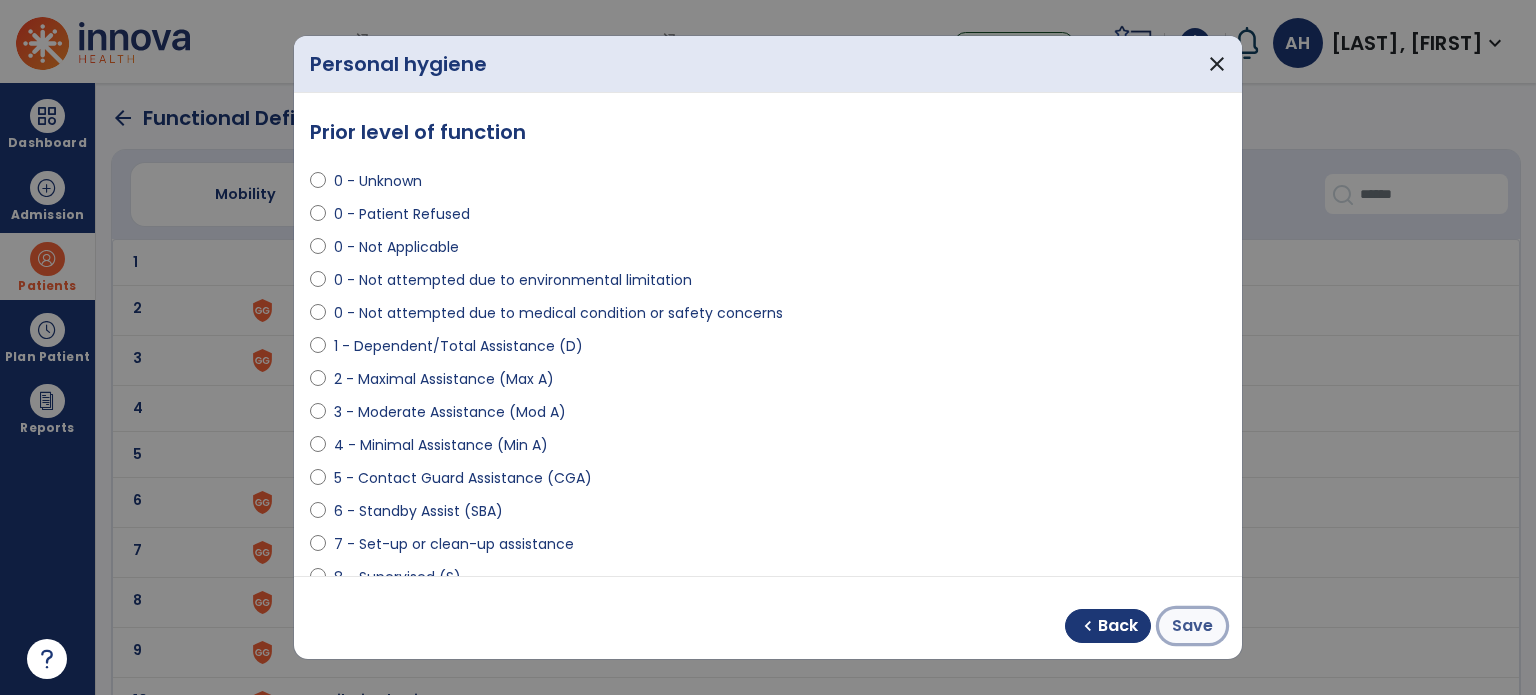 click on "Save" at bounding box center (1192, 626) 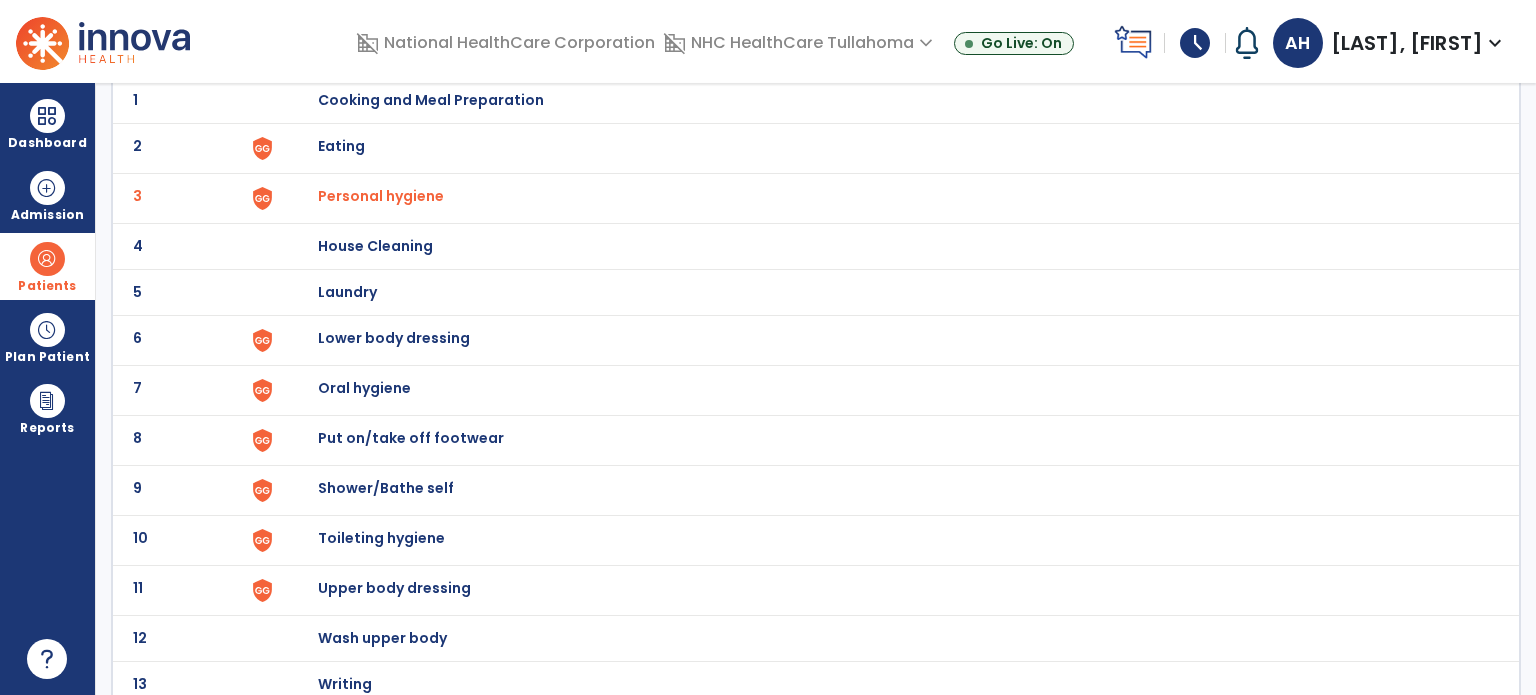 scroll, scrollTop: 172, scrollLeft: 0, axis: vertical 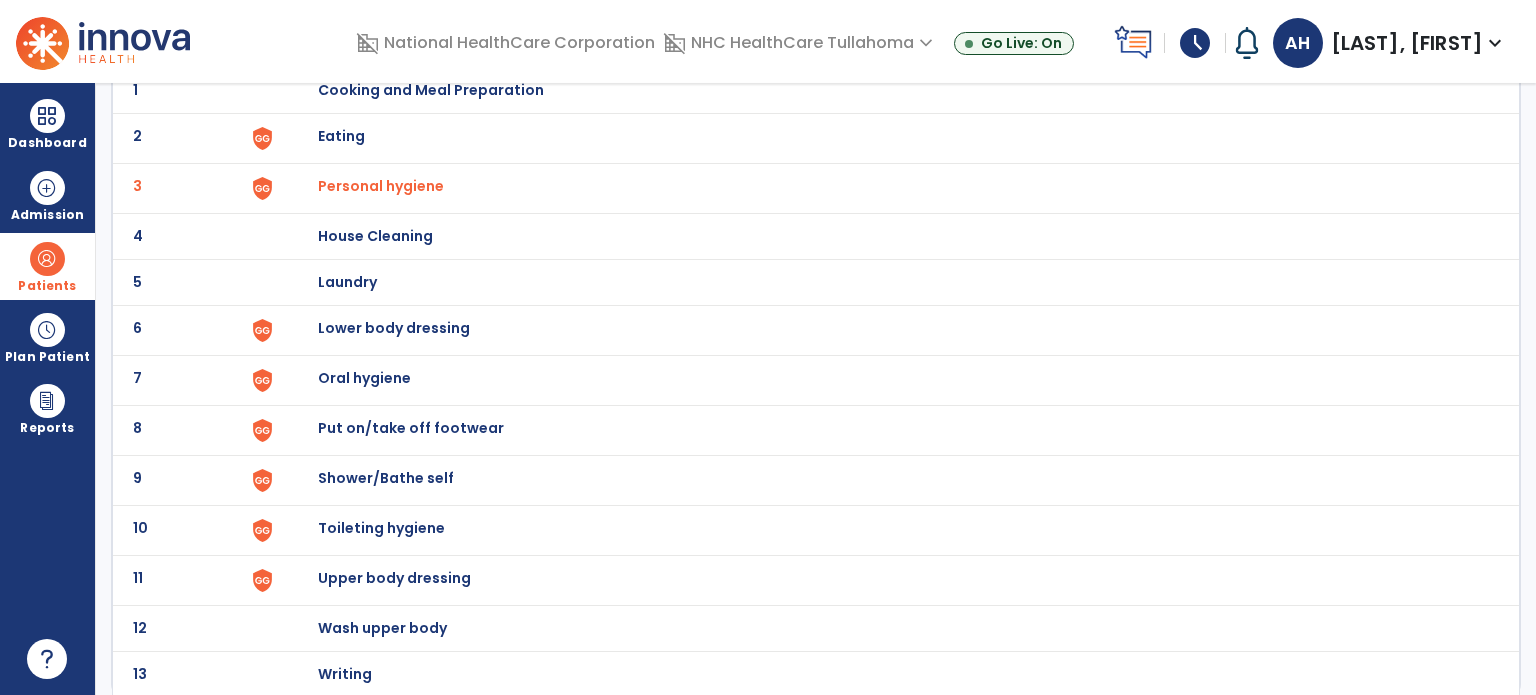 click on "Upper body dressing" at bounding box center [431, 90] 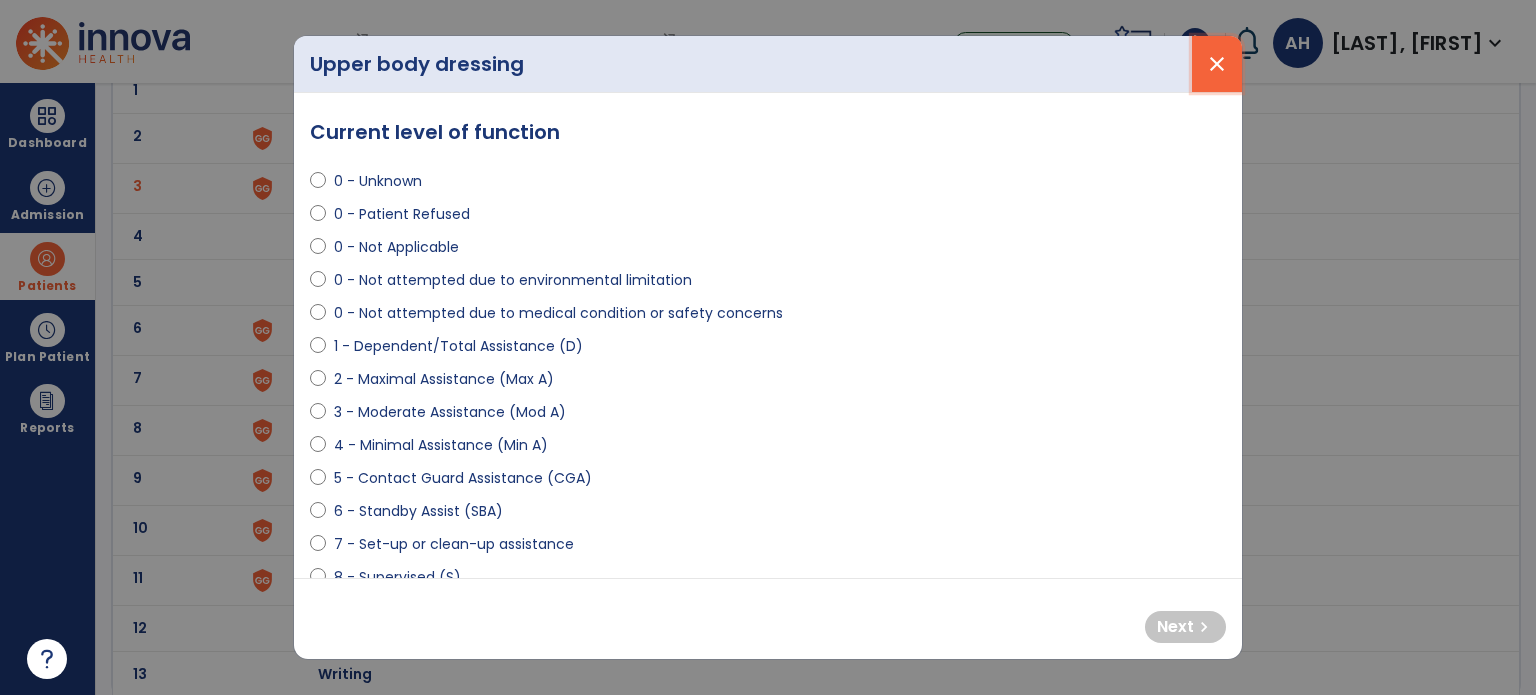 click on "close" at bounding box center (1217, 64) 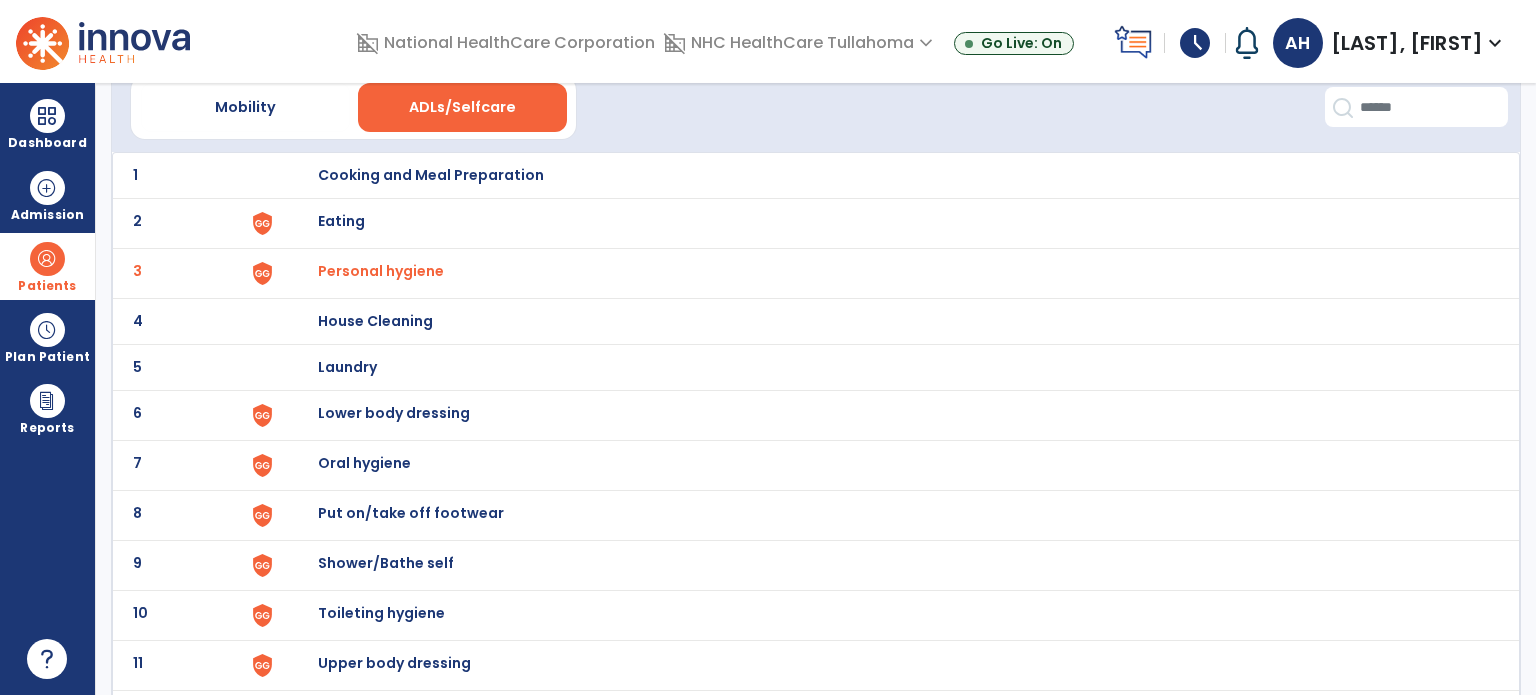 scroll, scrollTop: 0, scrollLeft: 0, axis: both 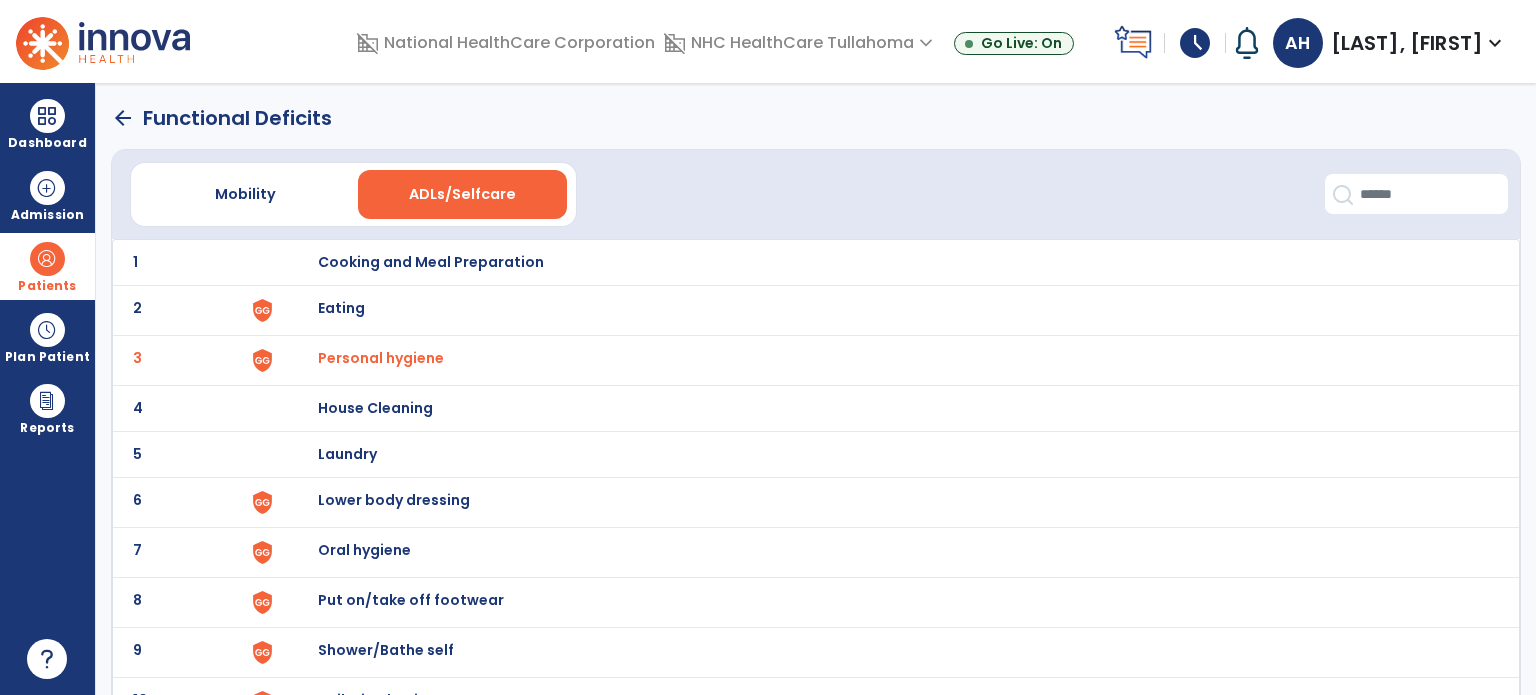 click on "arrow_back" 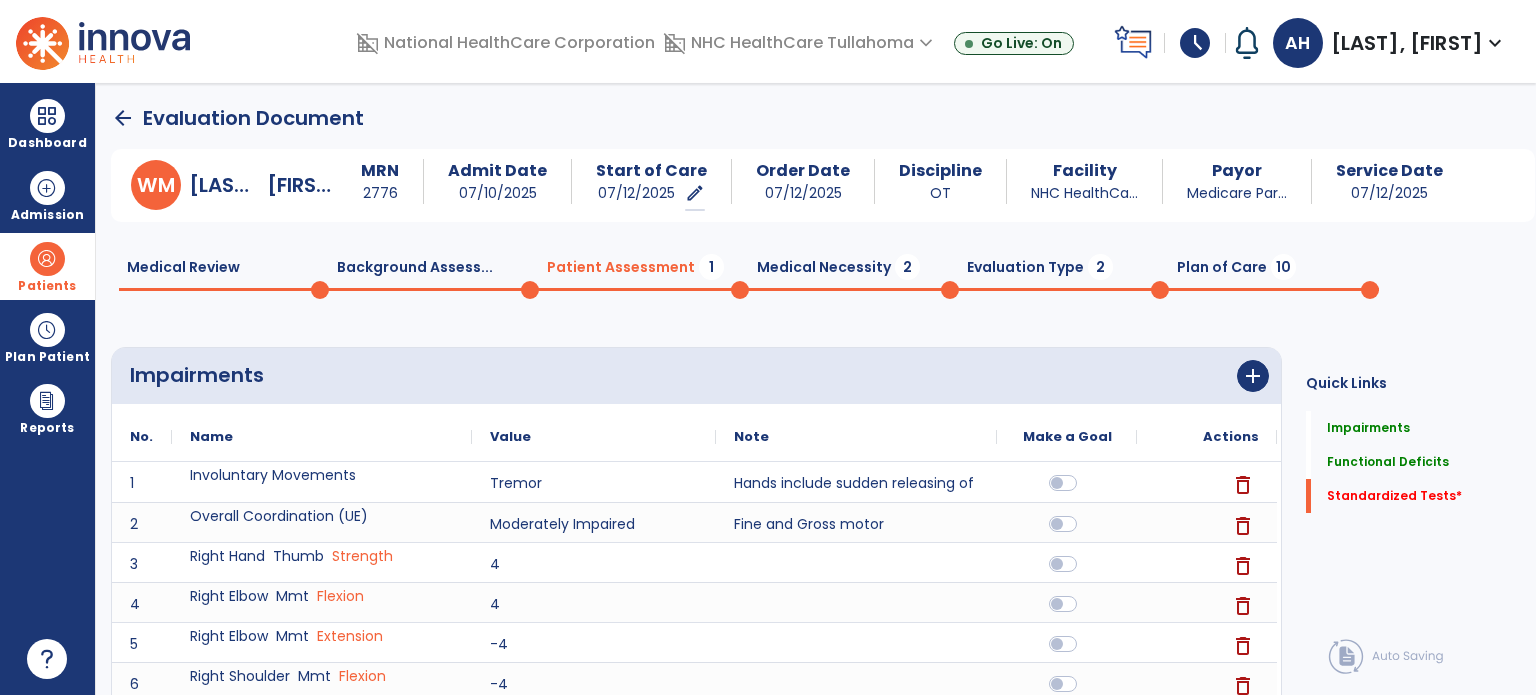 scroll, scrollTop: 20, scrollLeft: 0, axis: vertical 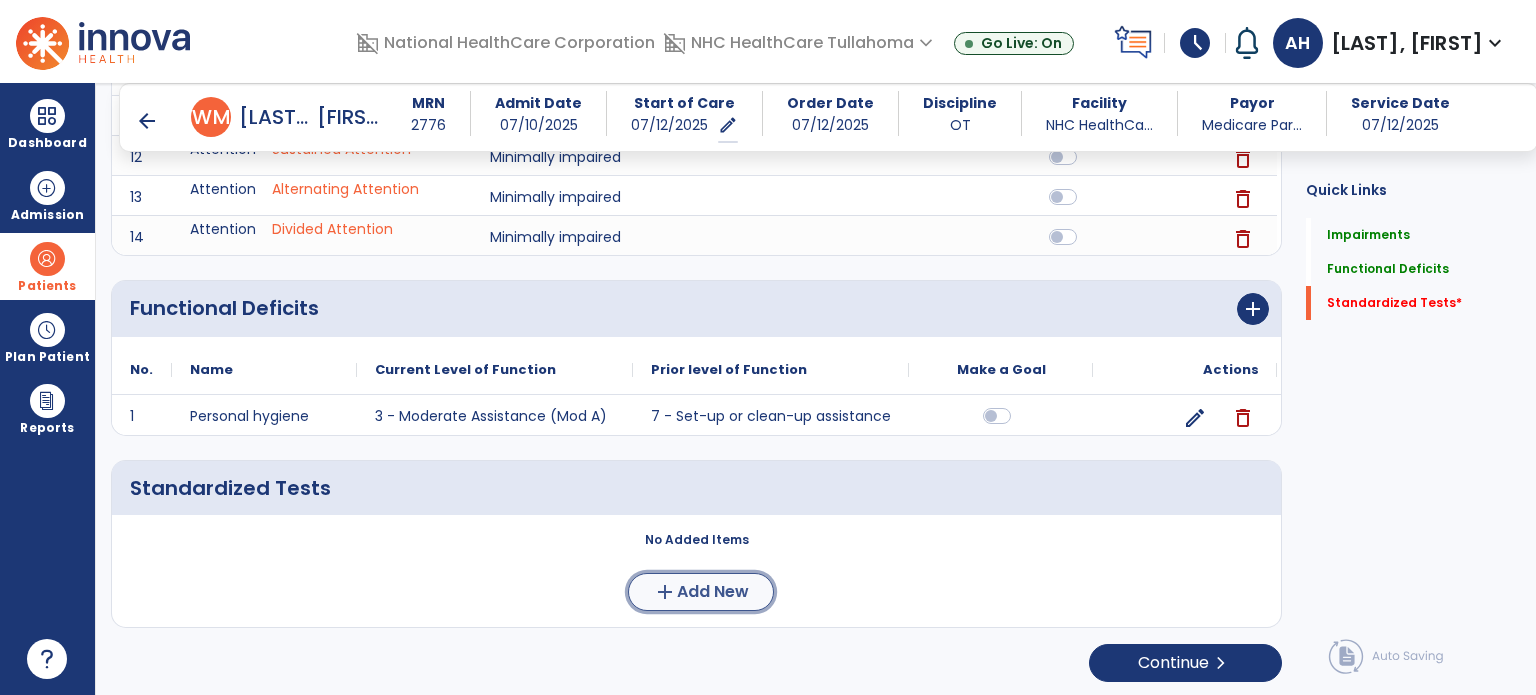 click on "Add New" 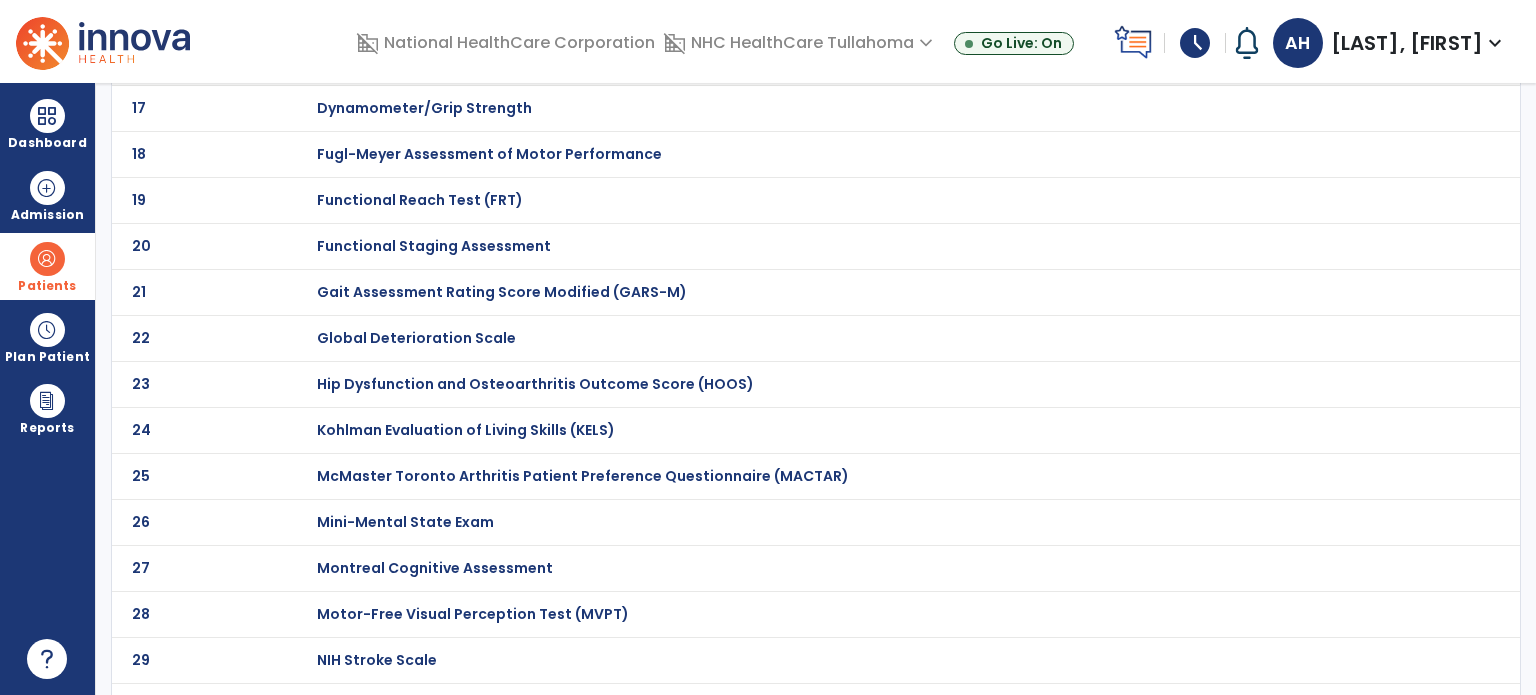 scroll, scrollTop: 0, scrollLeft: 0, axis: both 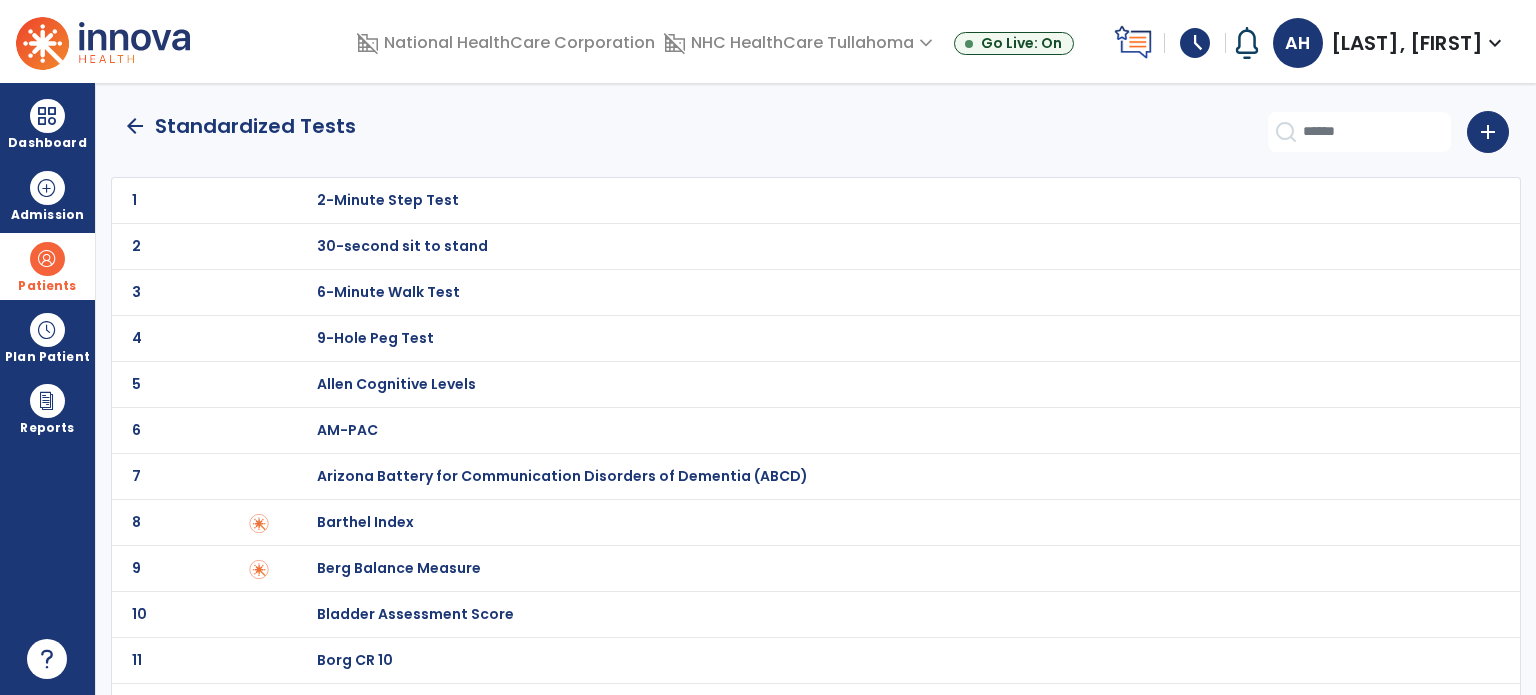 click on "Barthel Index" at bounding box center [388, 200] 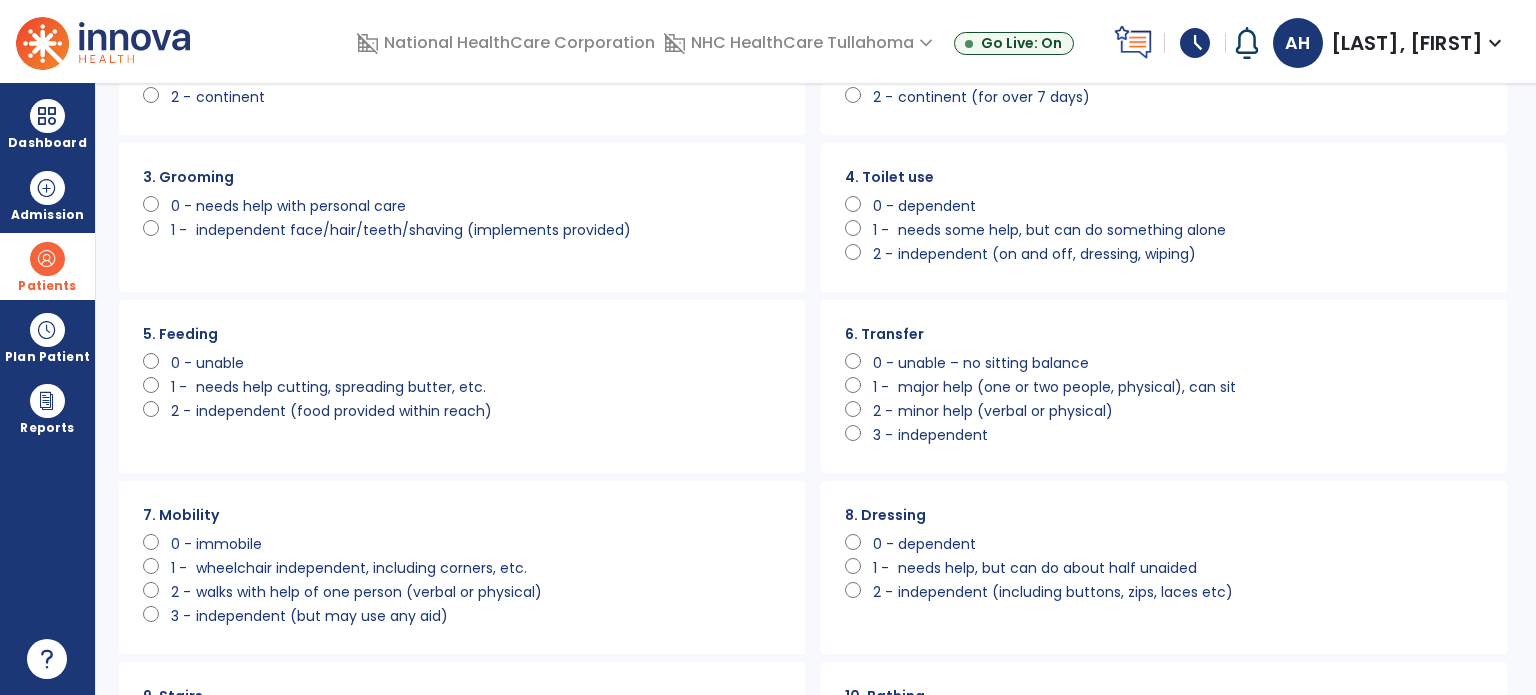 scroll, scrollTop: 180, scrollLeft: 0, axis: vertical 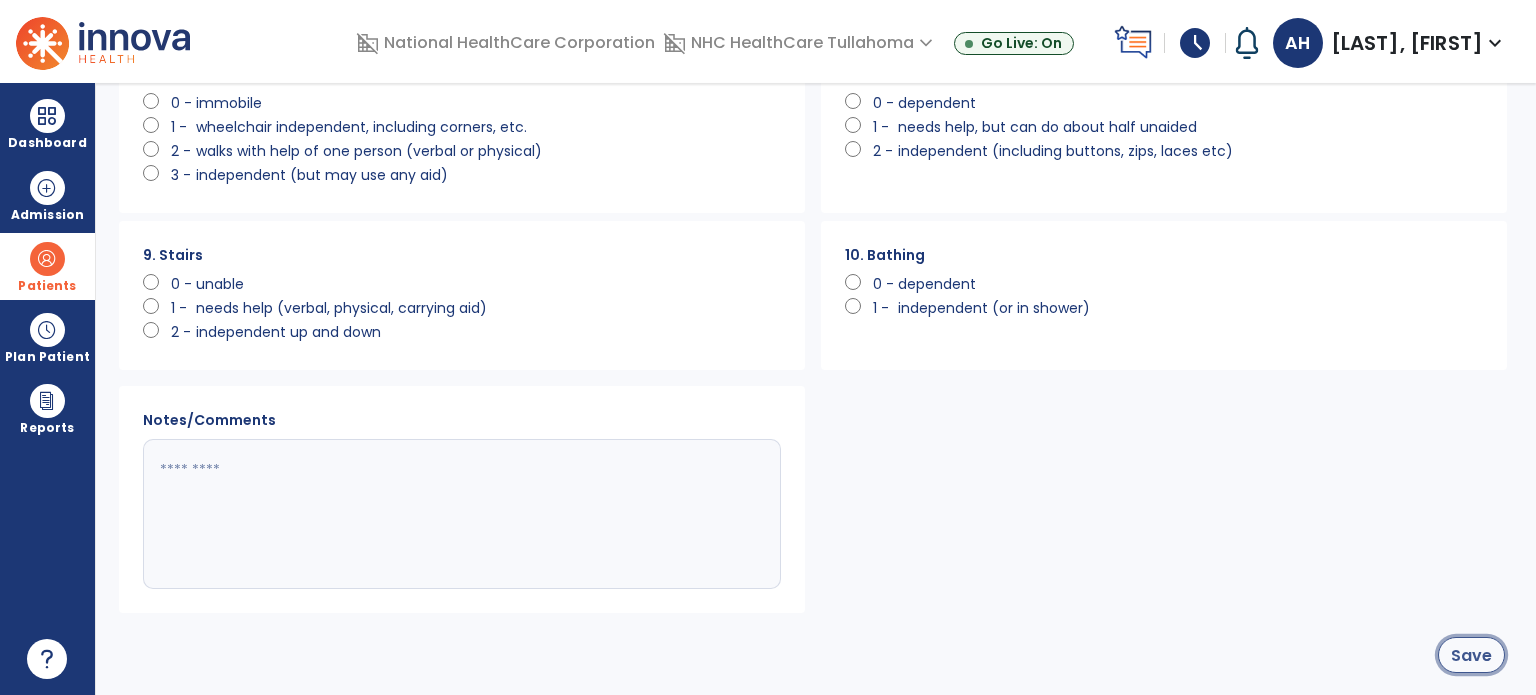 click on "Save" 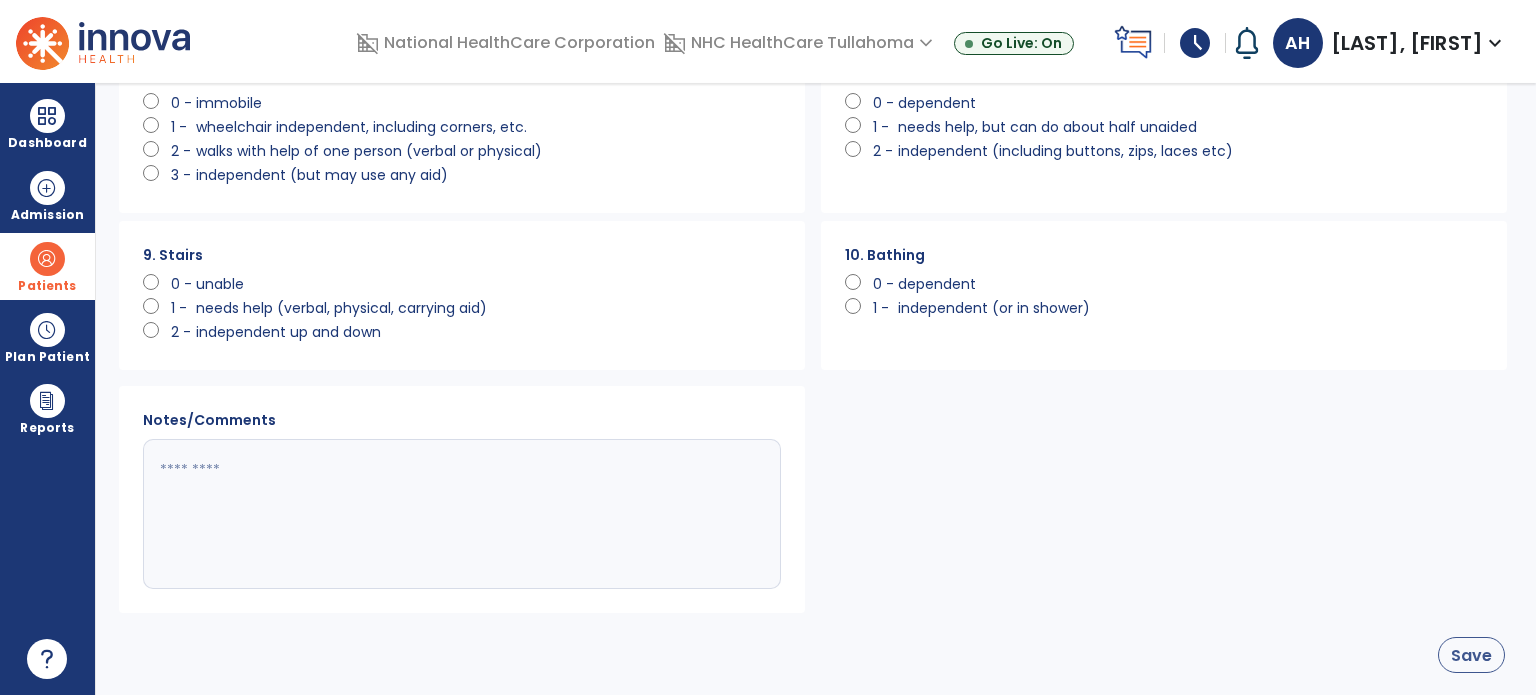 scroll, scrollTop: 1636, scrollLeft: 0, axis: vertical 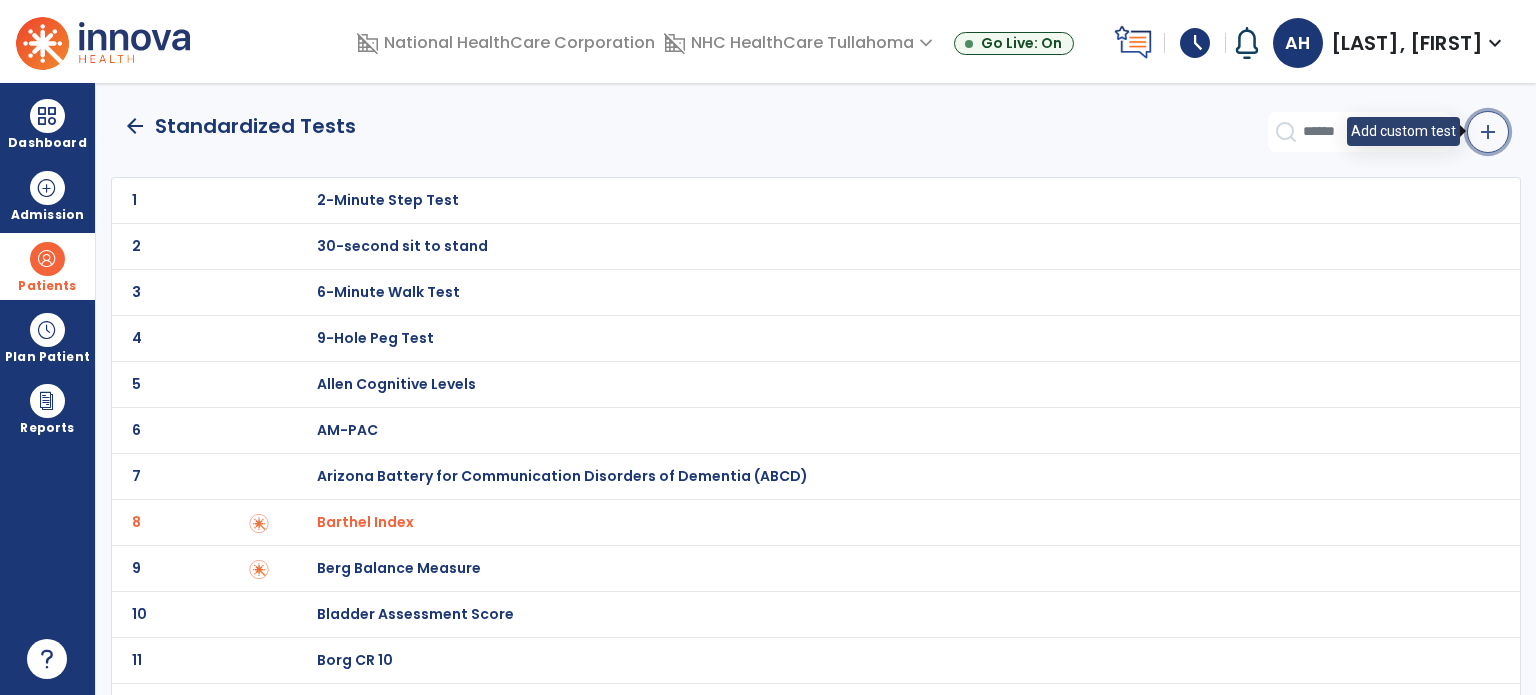click on "add" 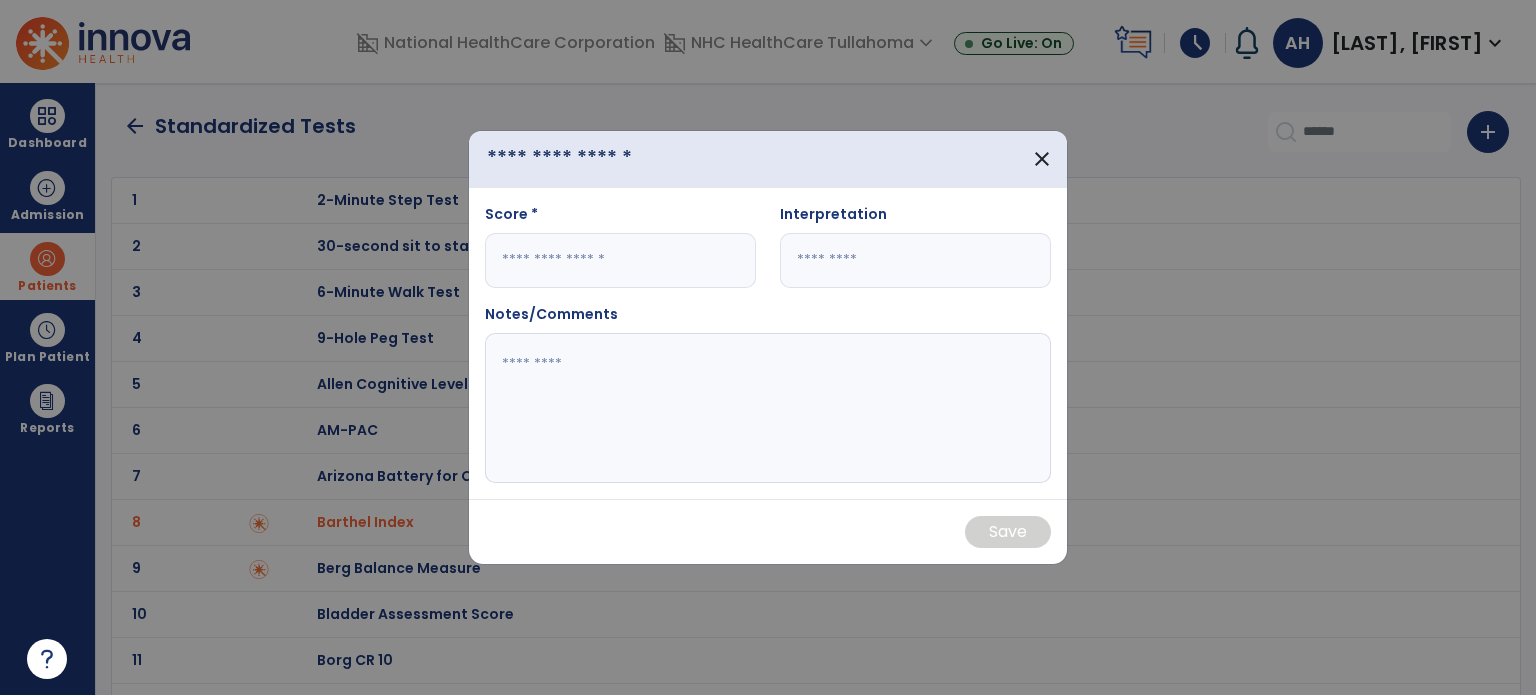 click at bounding box center [600, 159] 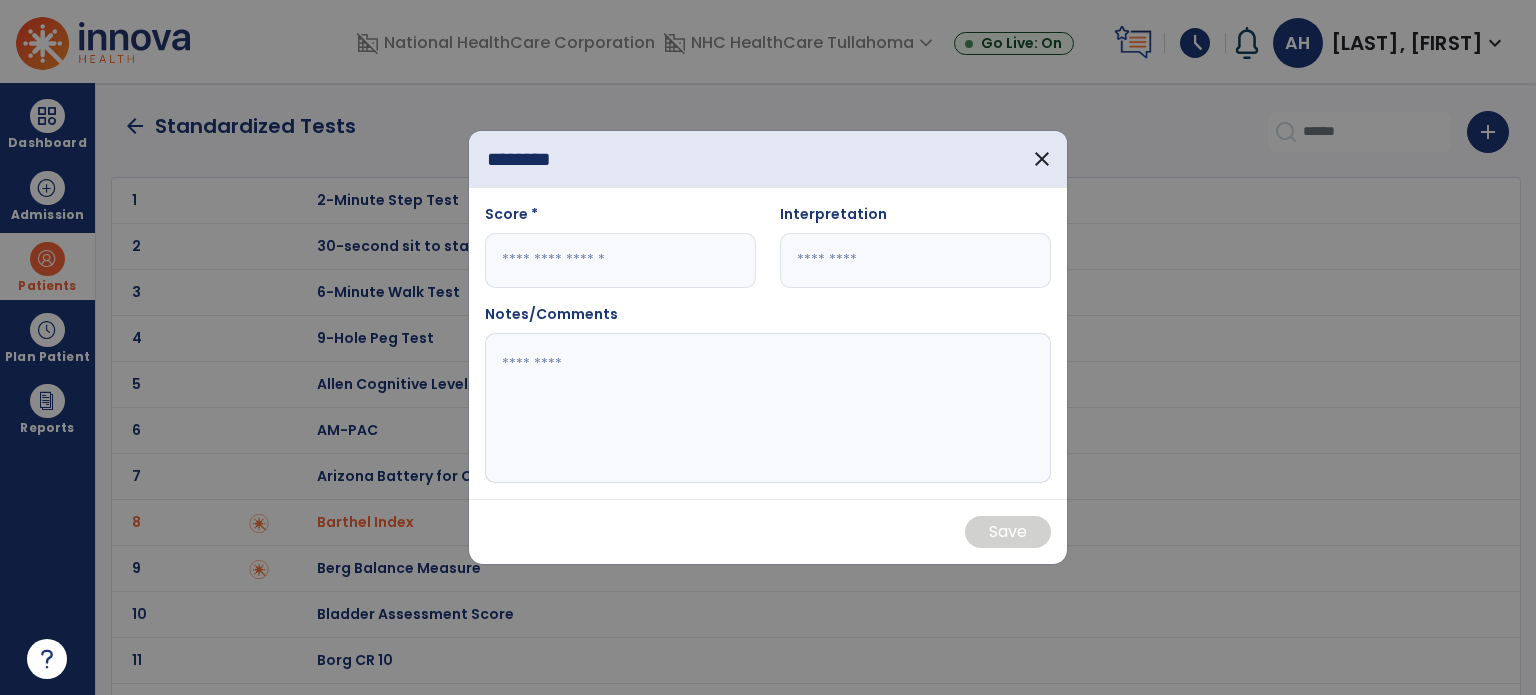 type on "********" 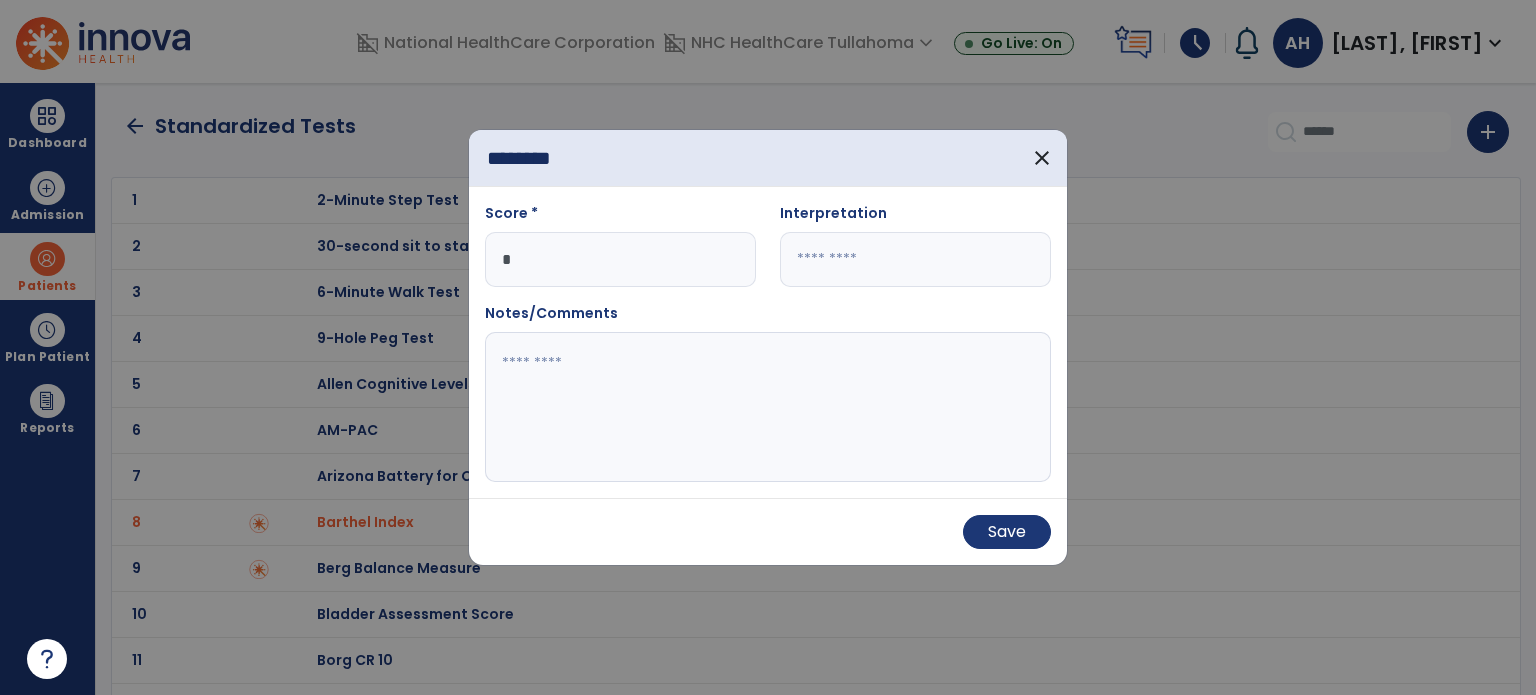 type on "*" 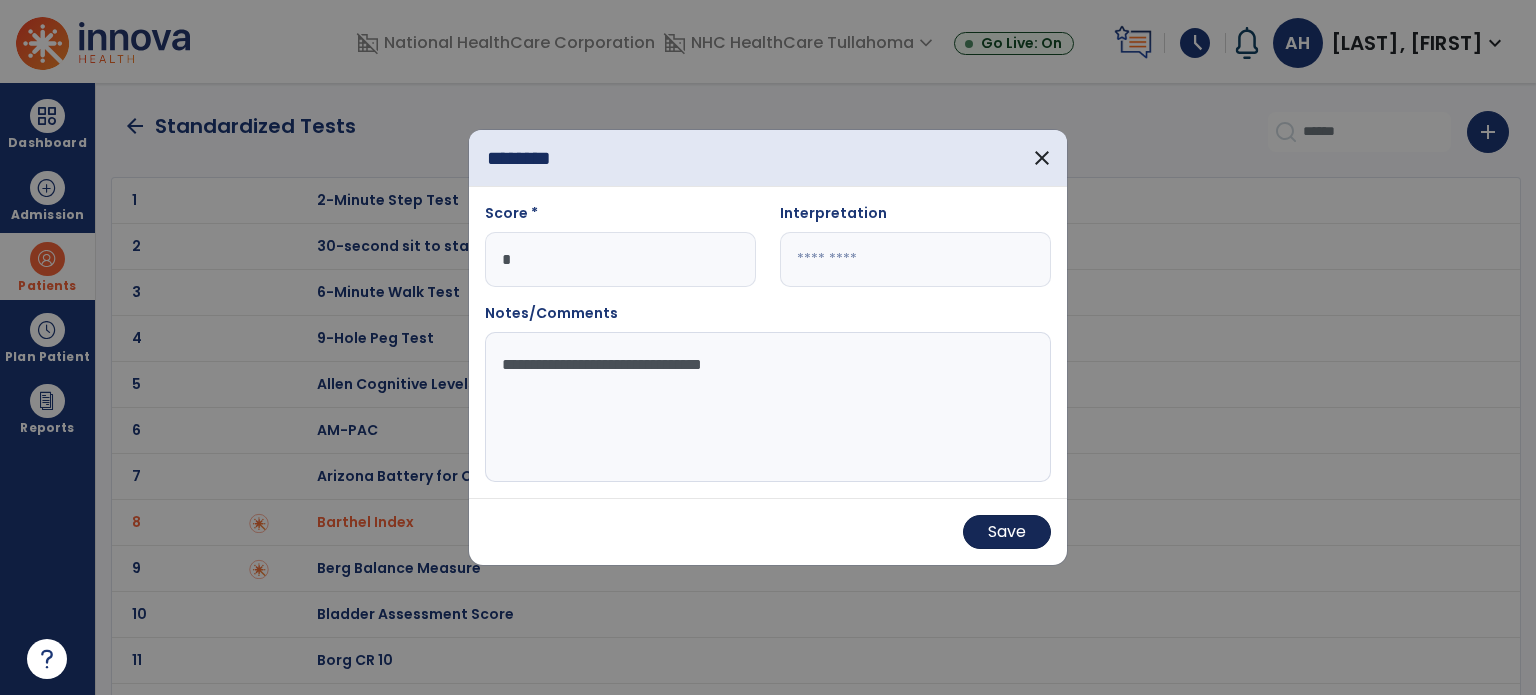 type on "**********" 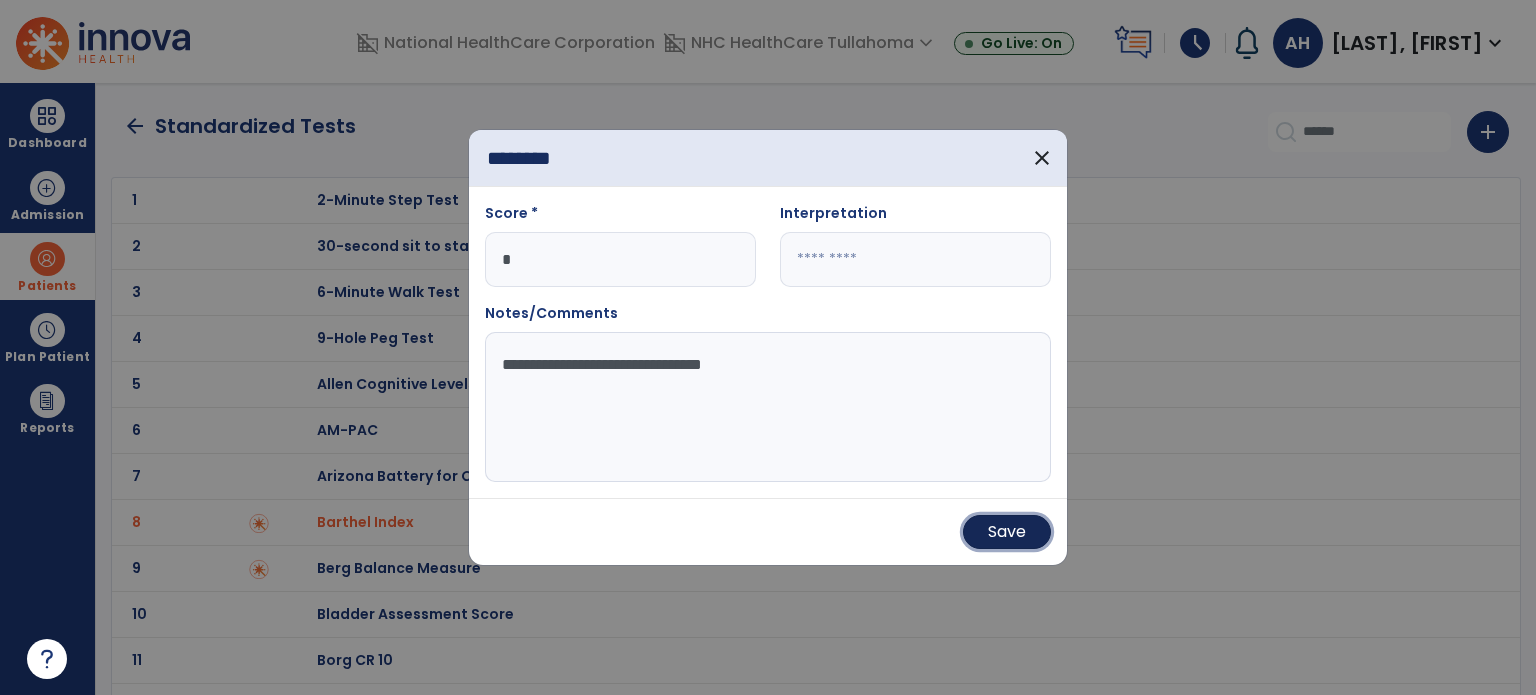 click on "Save" at bounding box center [1007, 532] 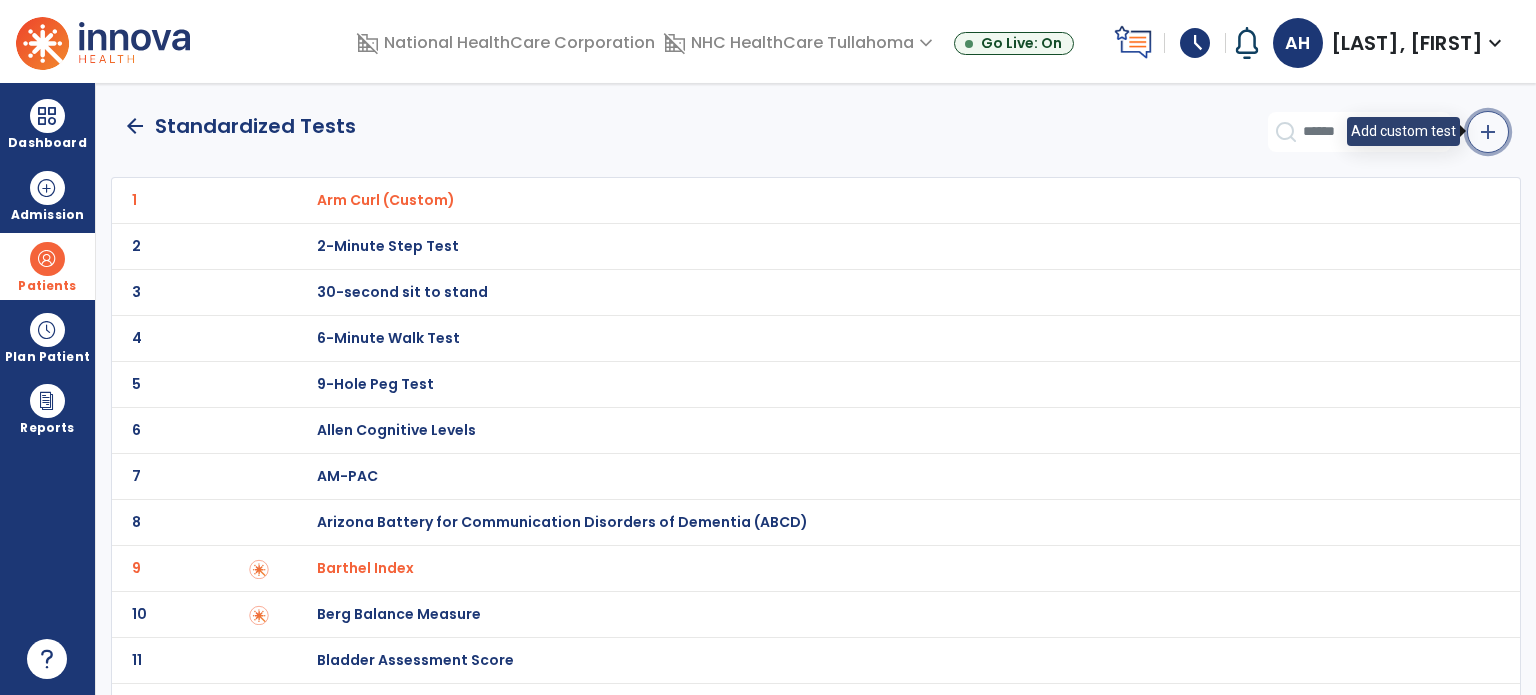 click on "add" 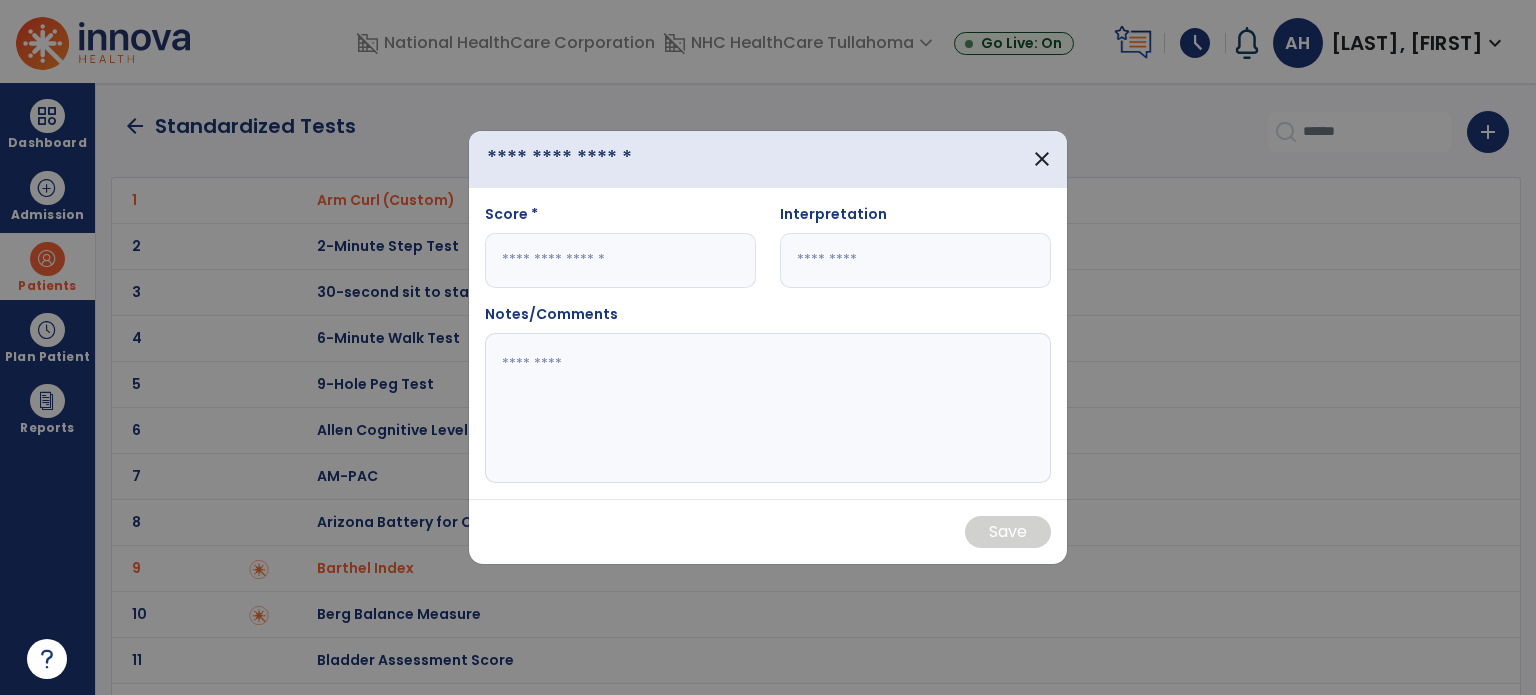 click at bounding box center [600, 159] 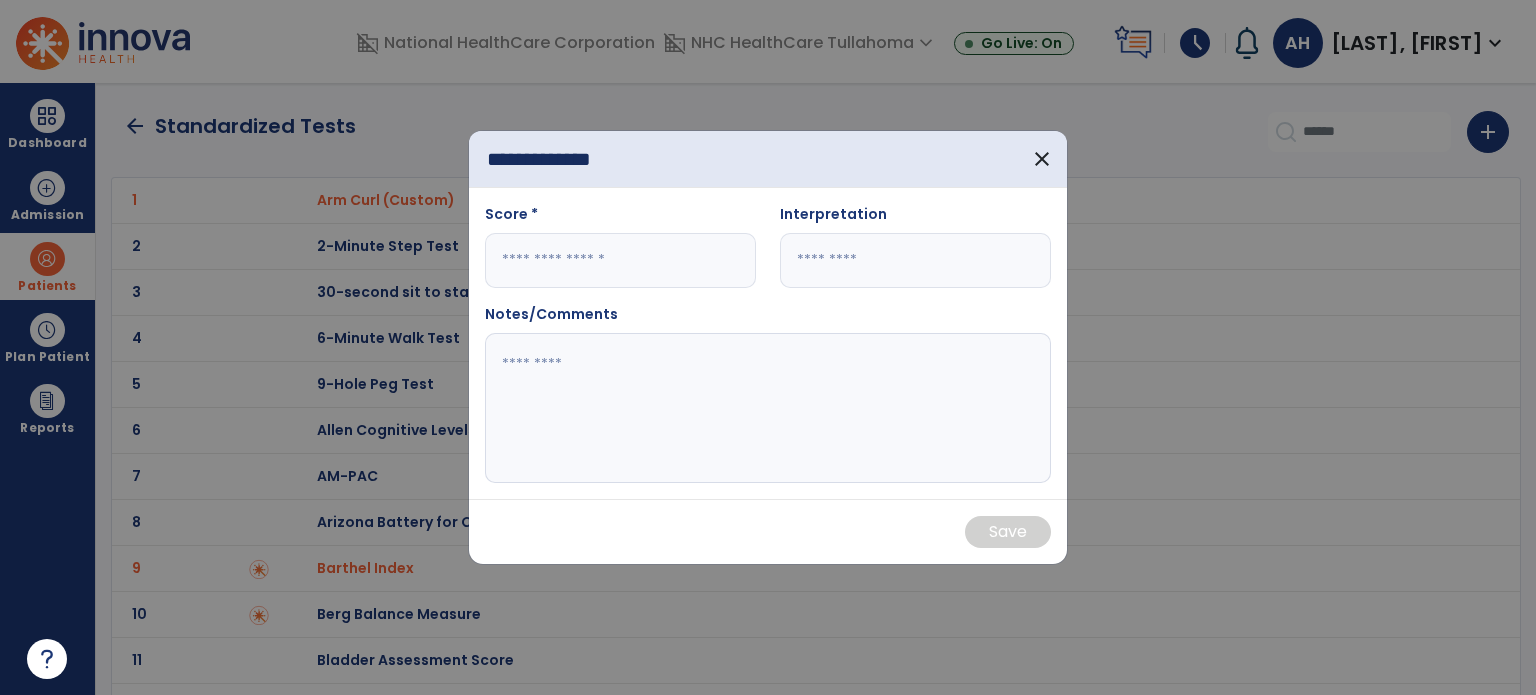 type on "**********" 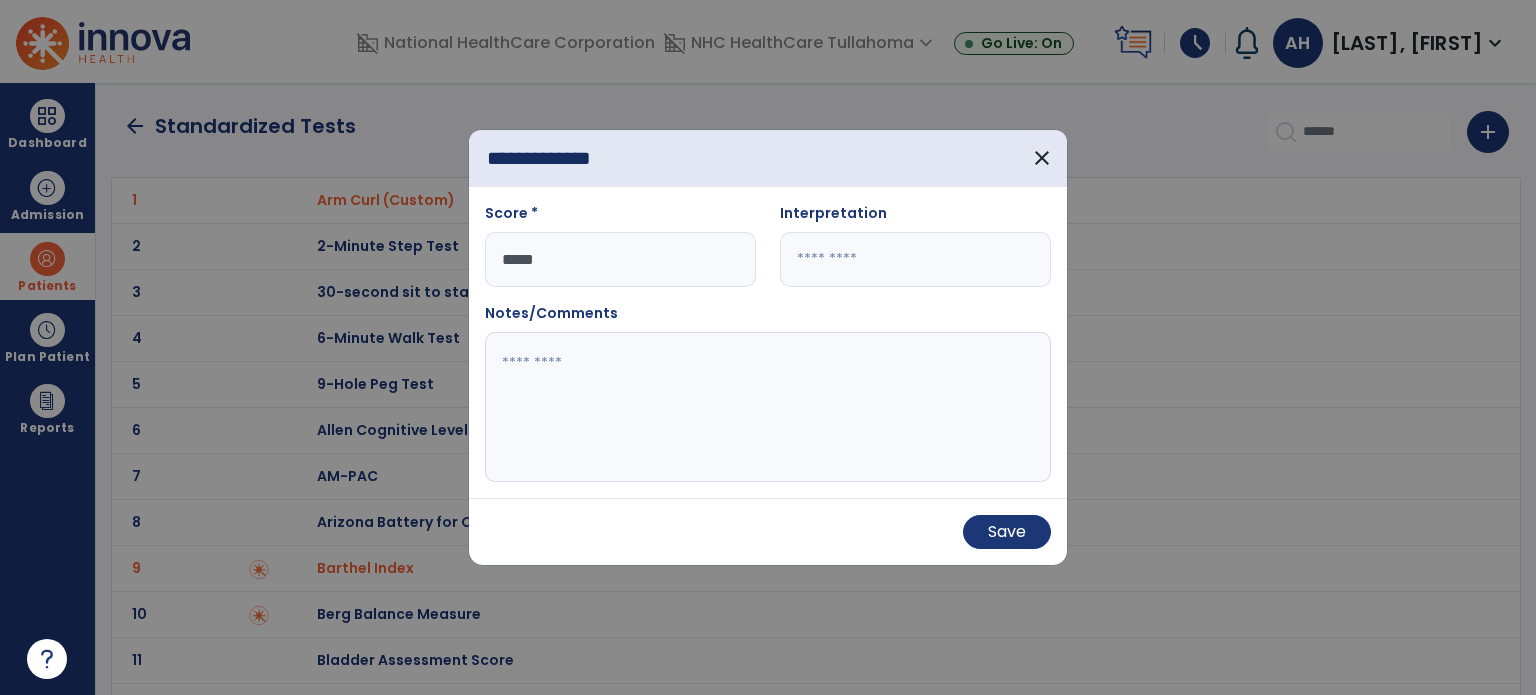 type on "*****" 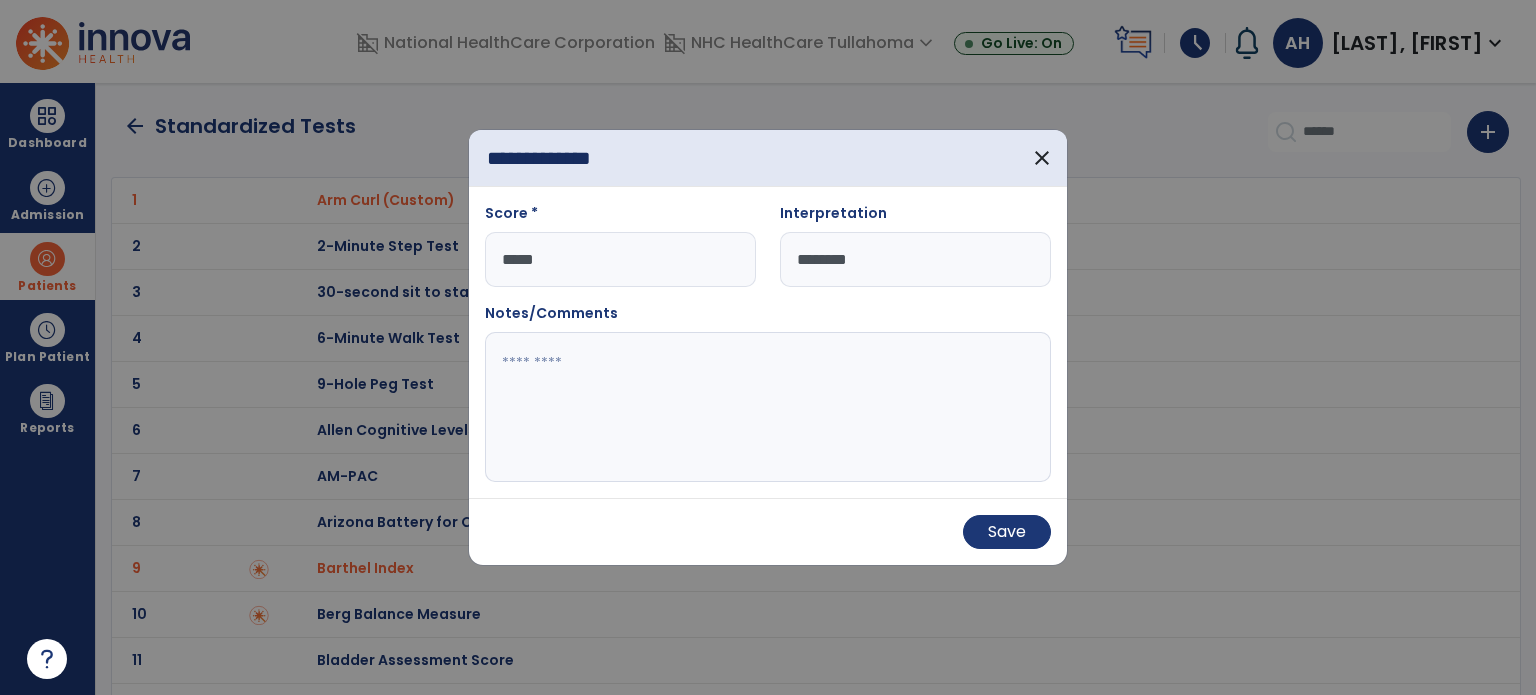 type on "********" 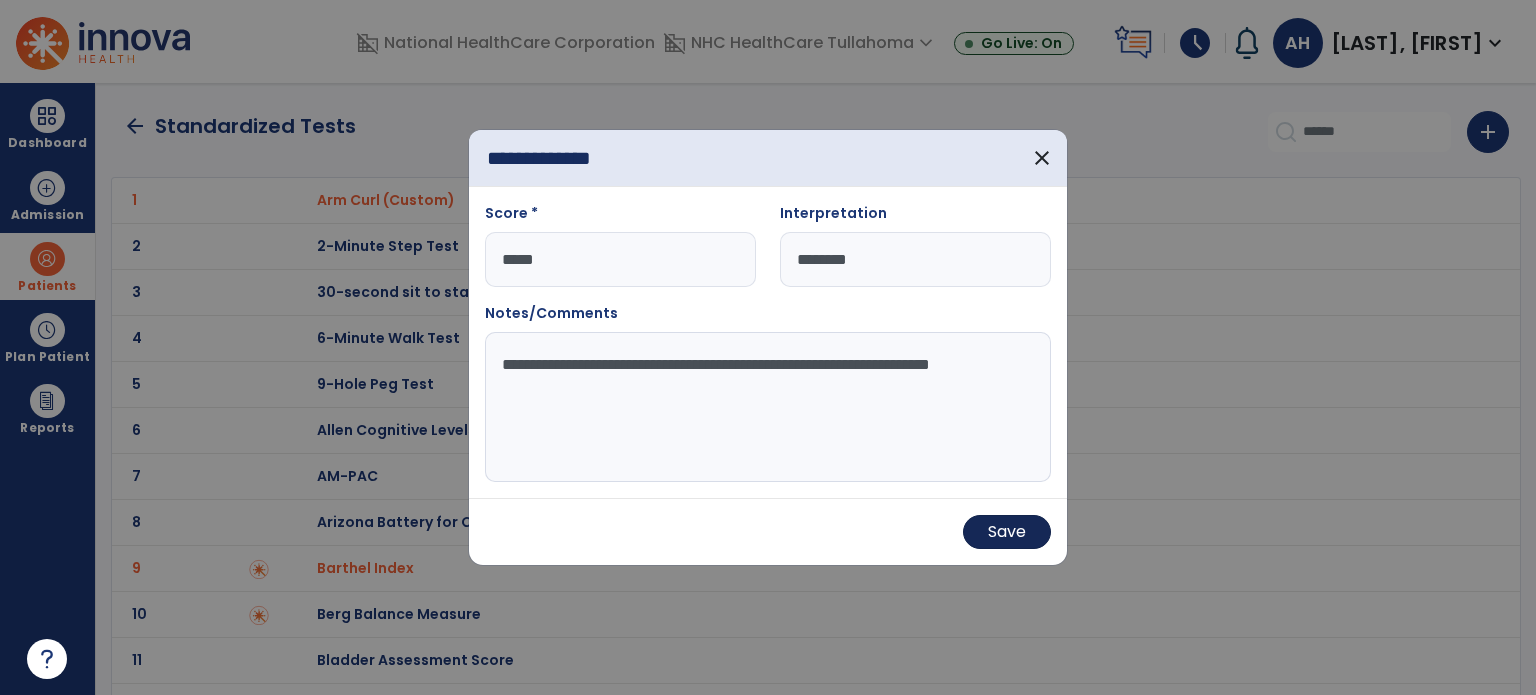 type on "**********" 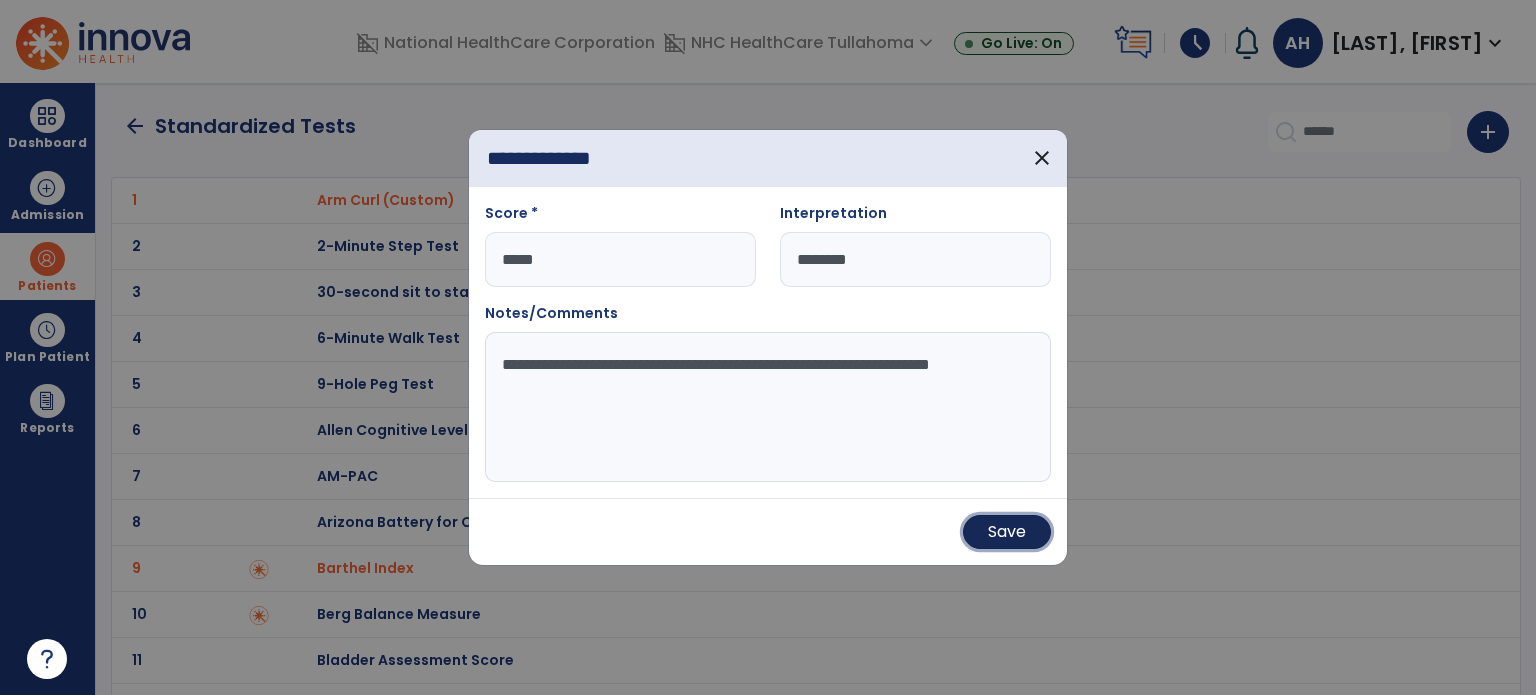 click on "Save" at bounding box center (1007, 532) 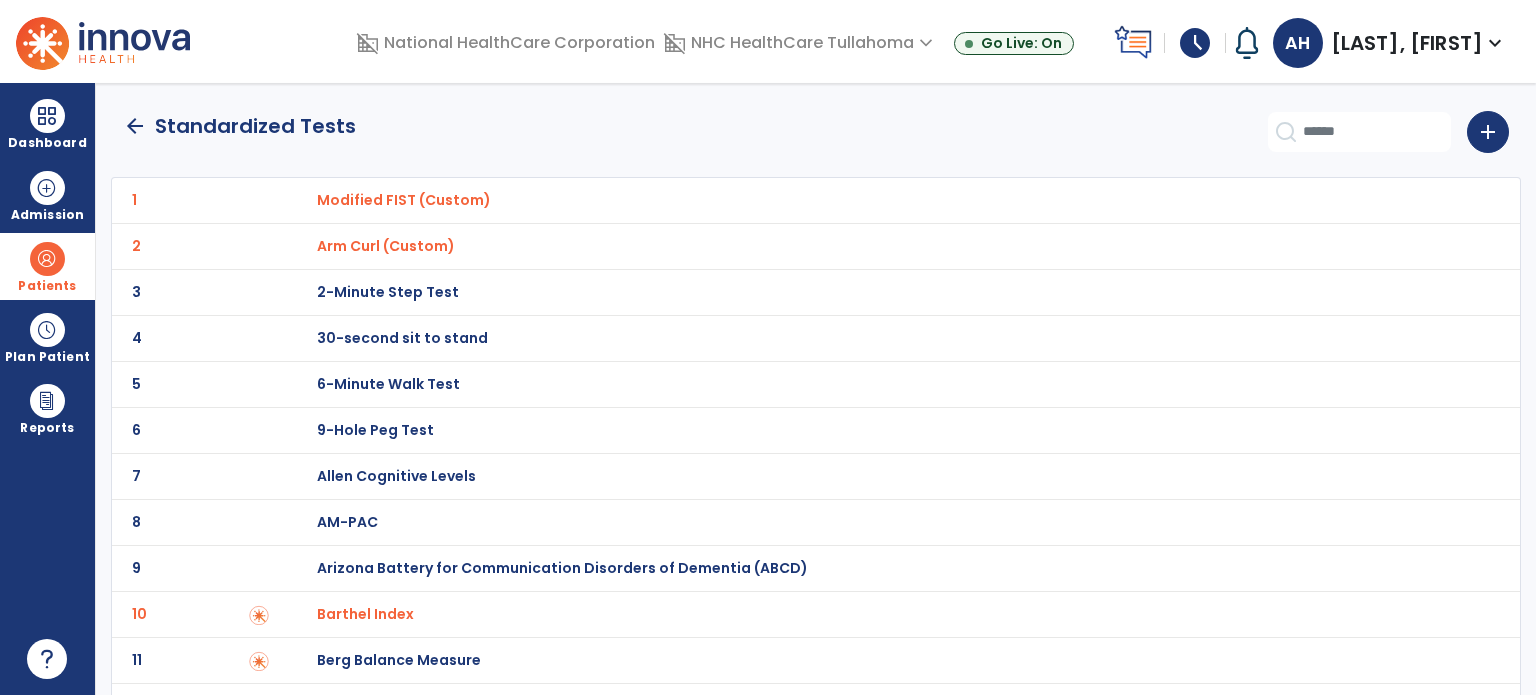 click on "arrow_back" 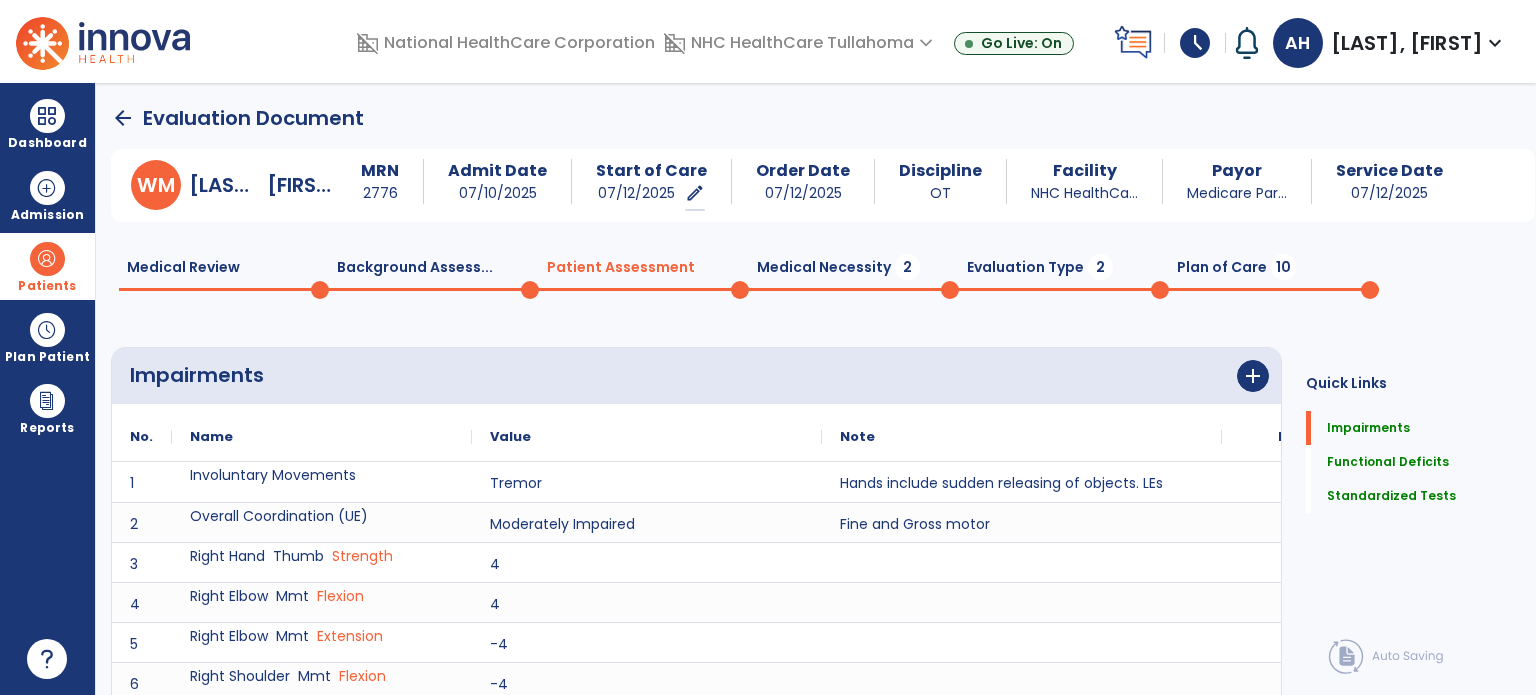 scroll, scrollTop: 20, scrollLeft: 0, axis: vertical 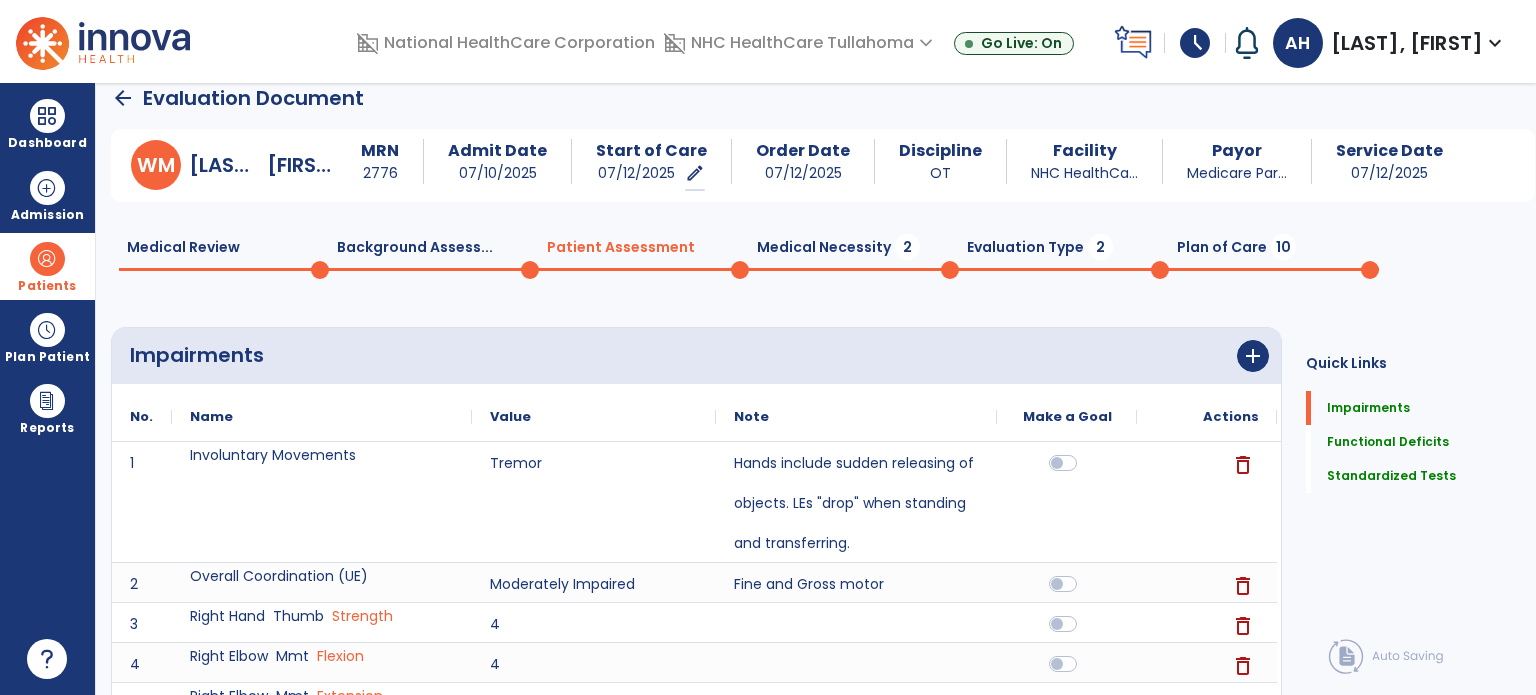 click on "Medical Necessity  2" 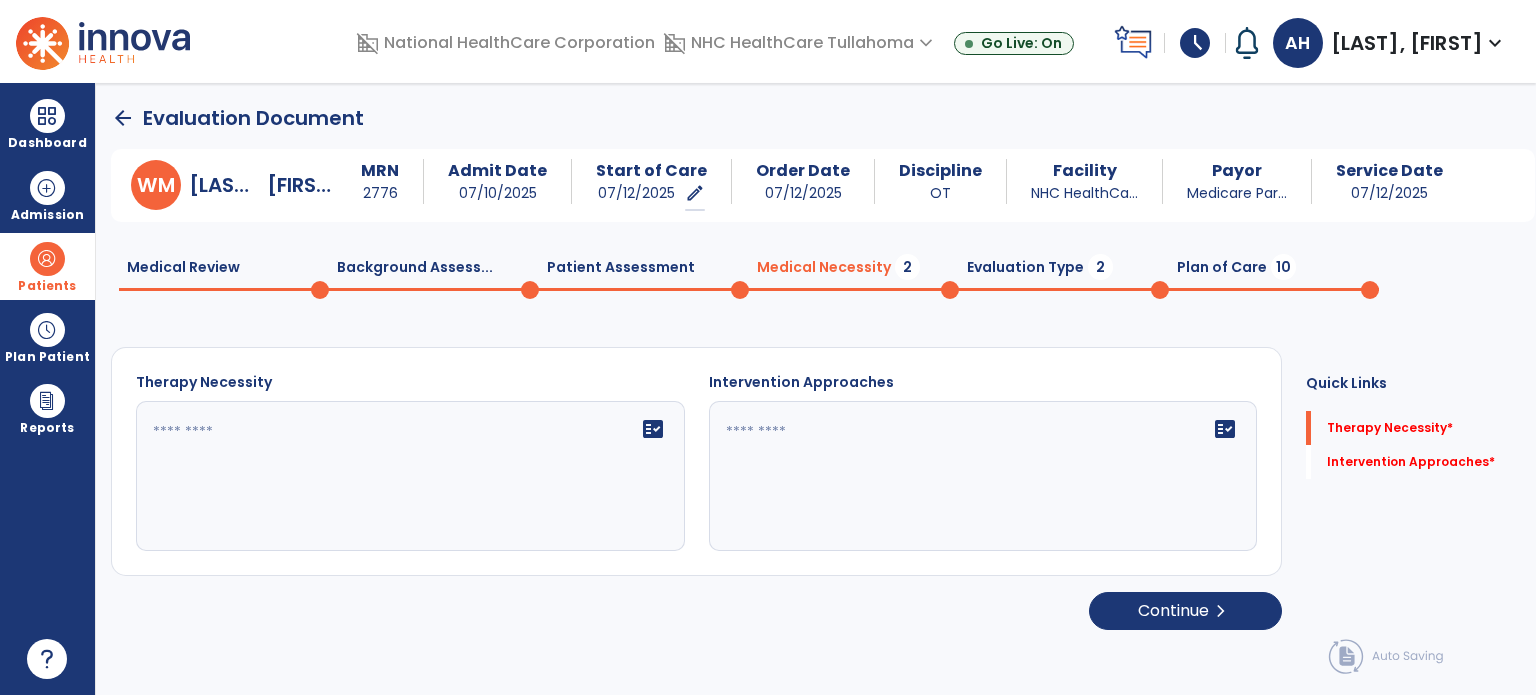 click on "fact_check" 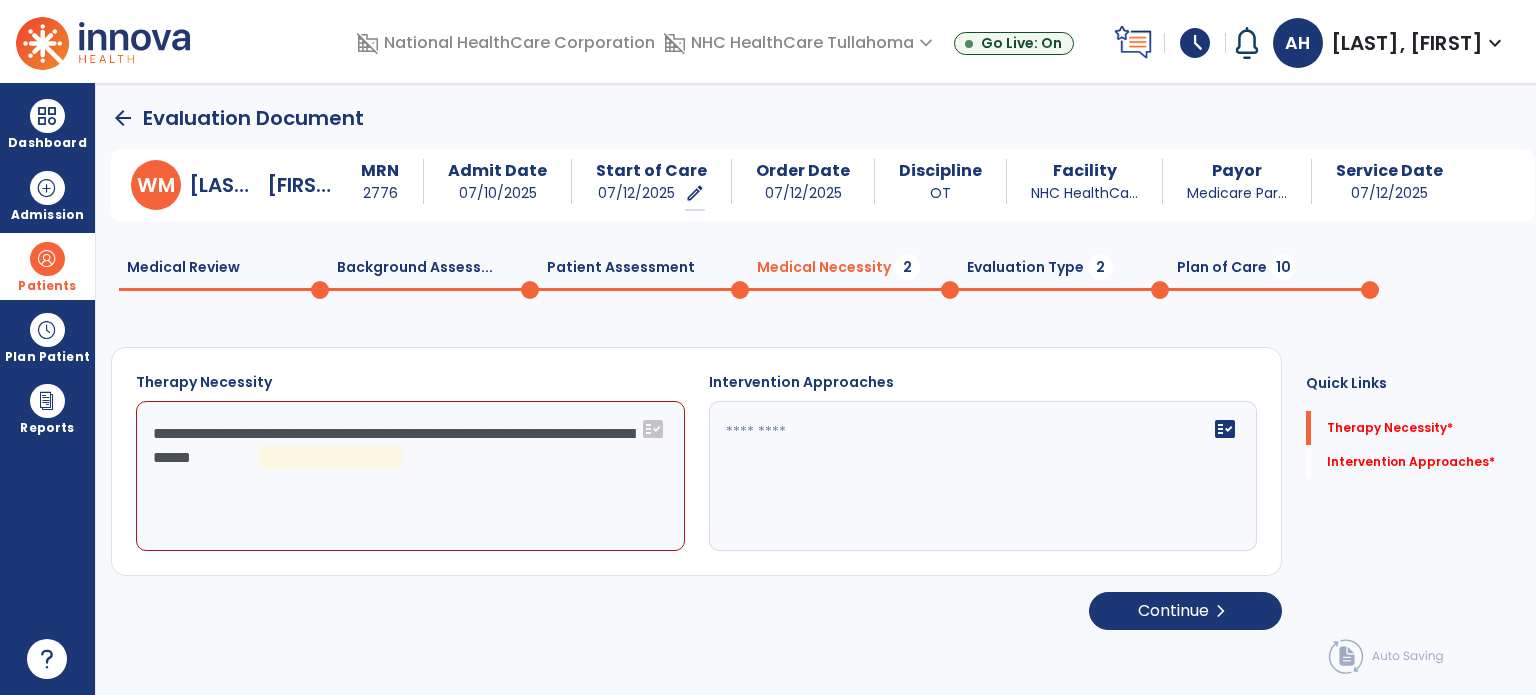 click on "**********" 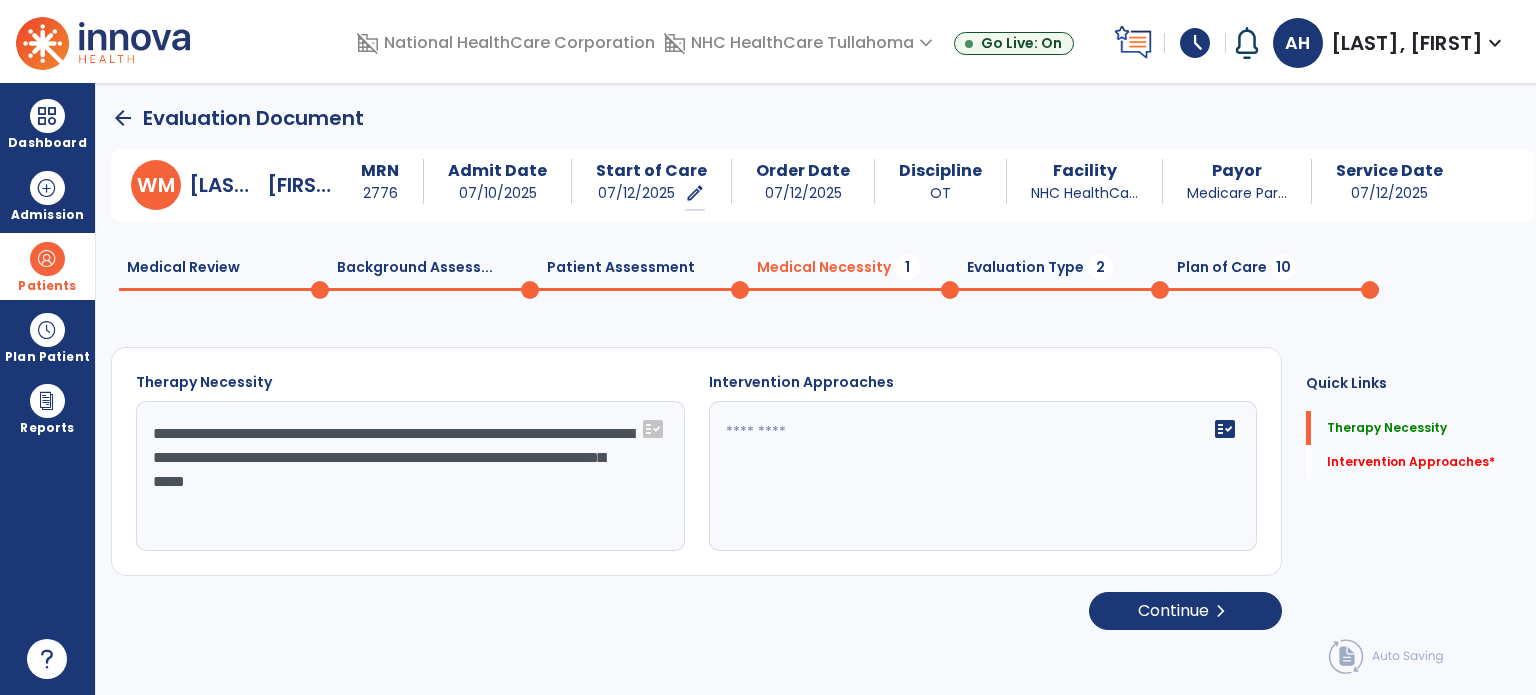 type on "**********" 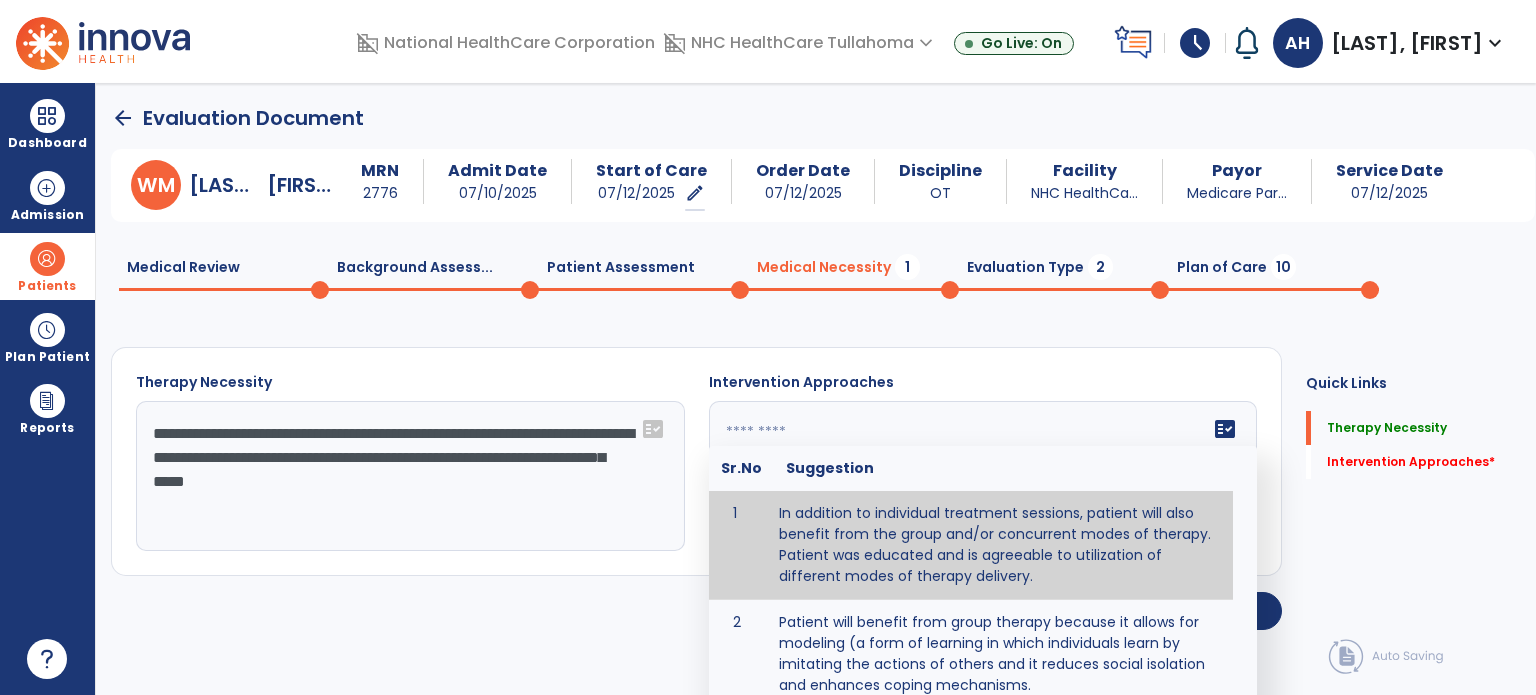 type on "**********" 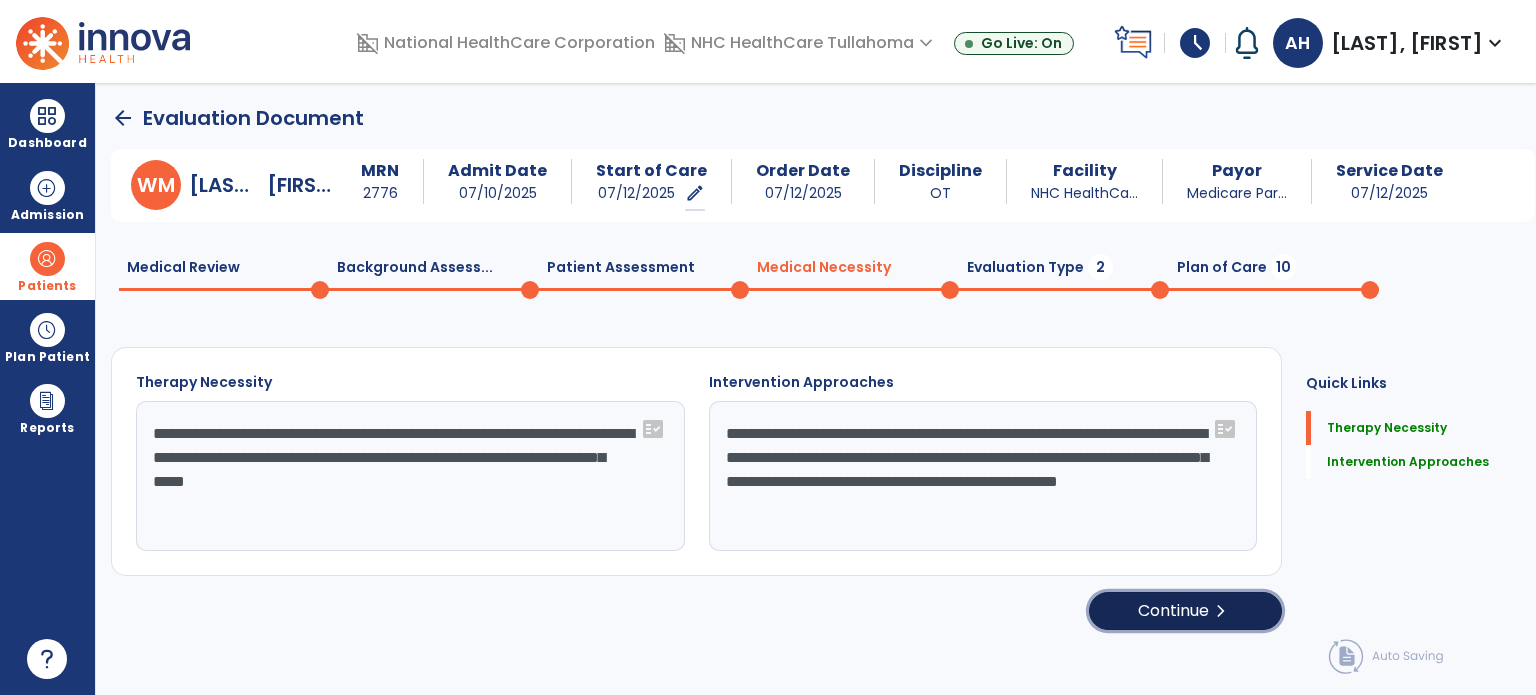 click on "Continue  chevron_right" 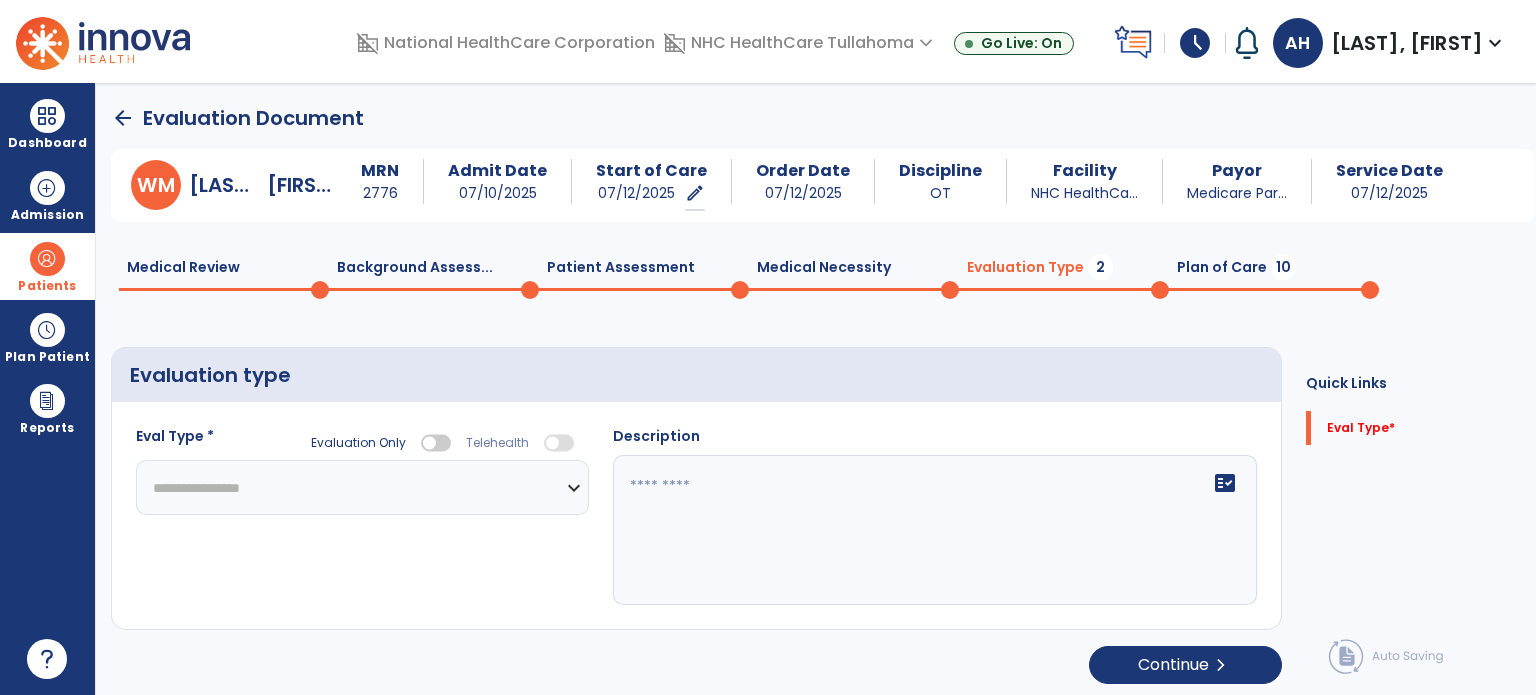 click on "**********" 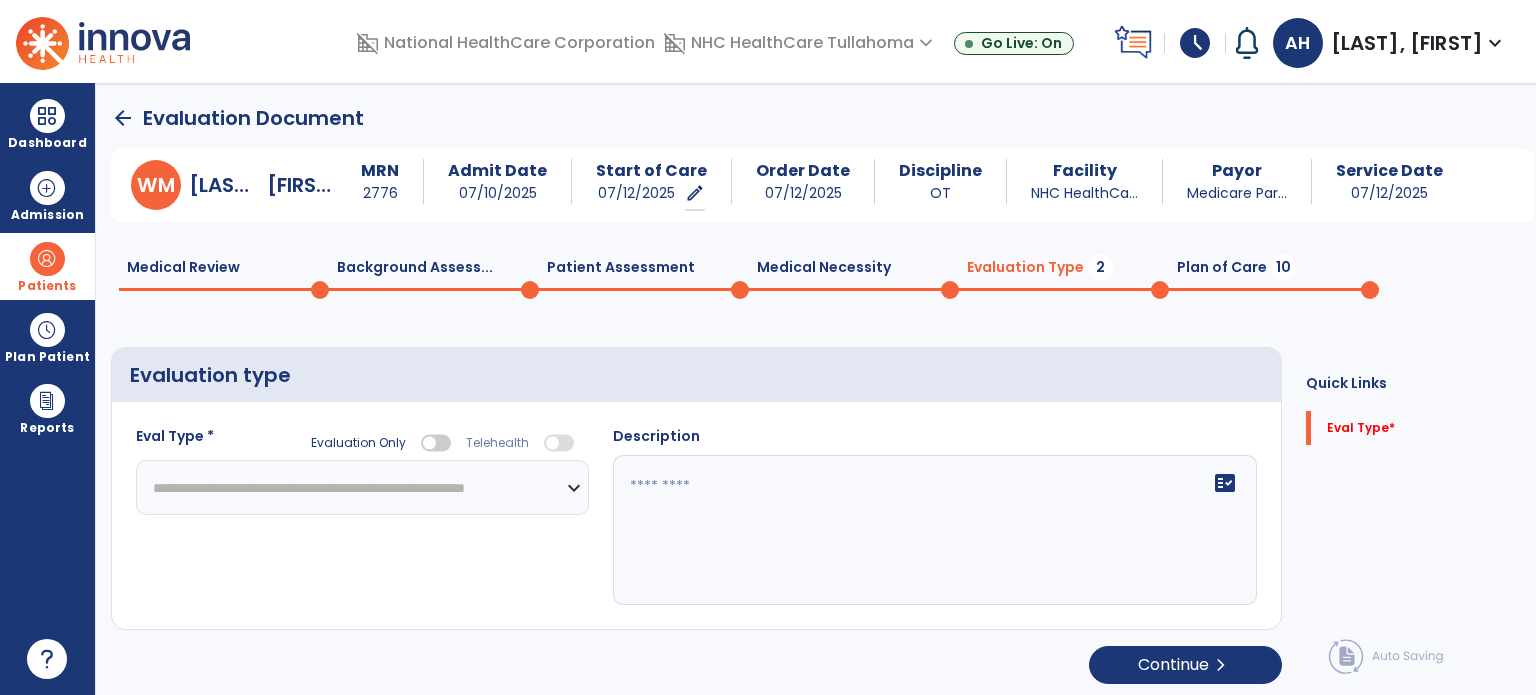 click on "**********" 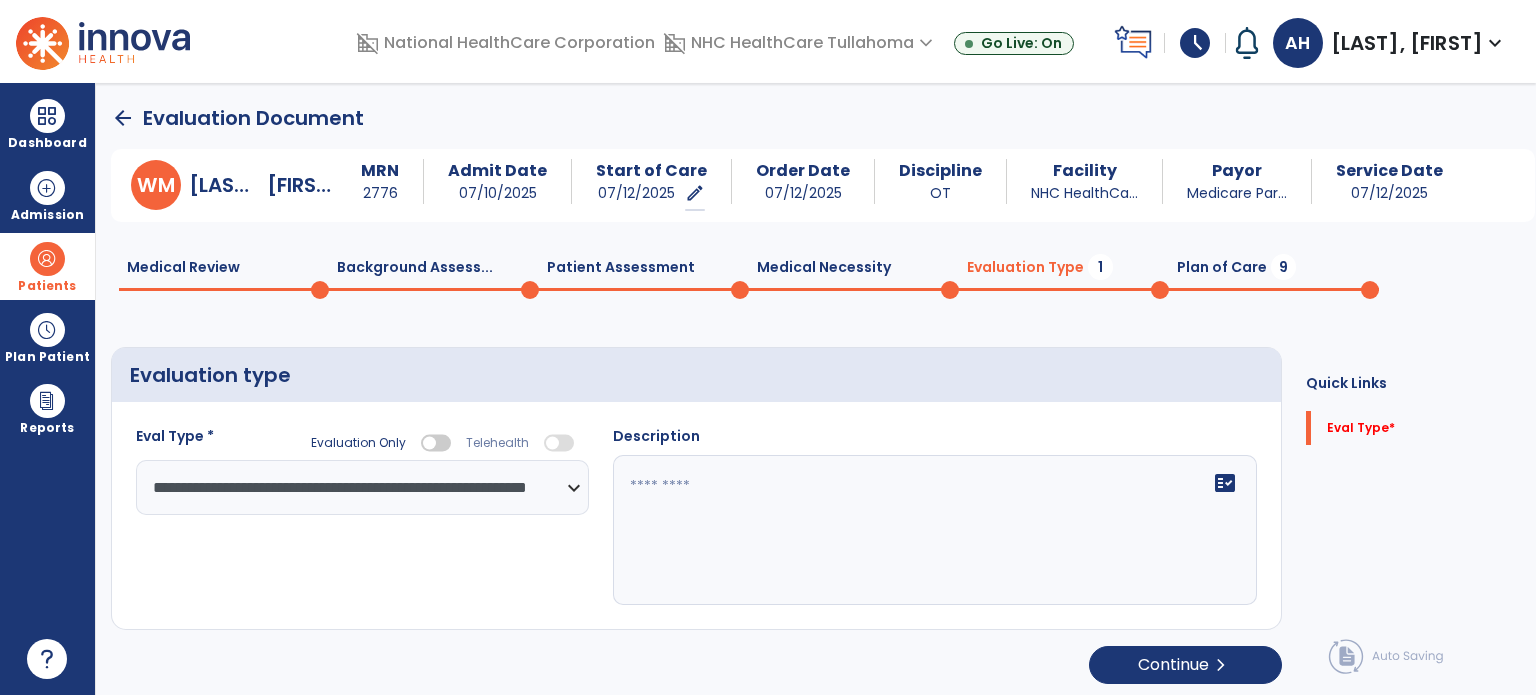 click 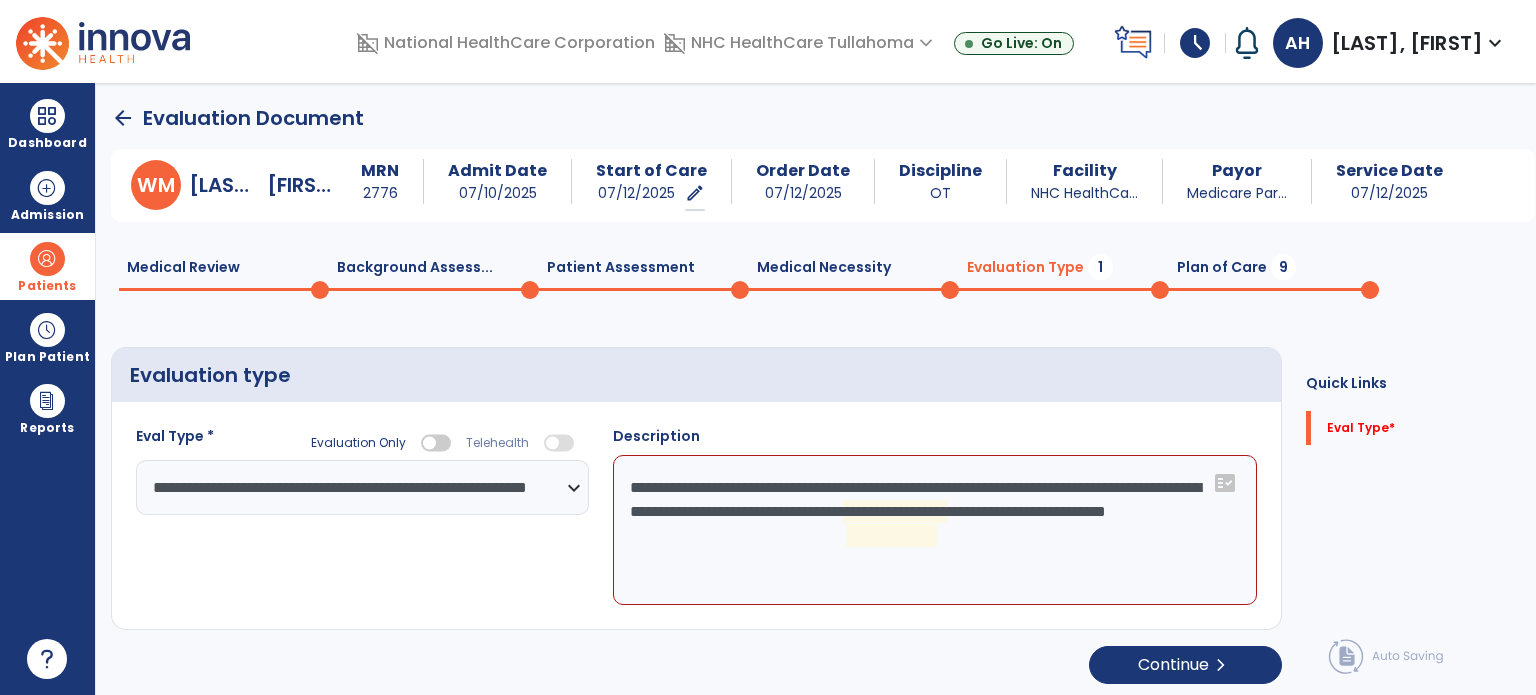 click on "**********" 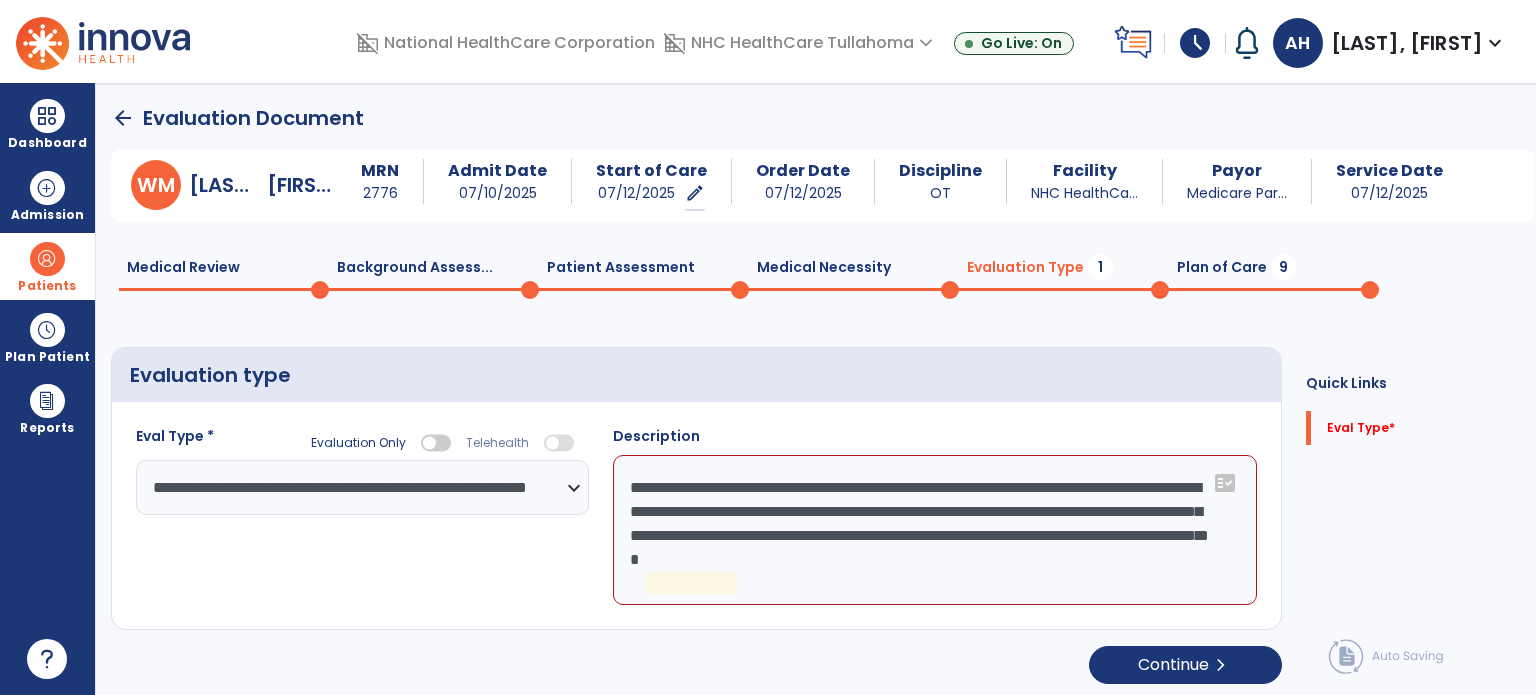 click on "**********" 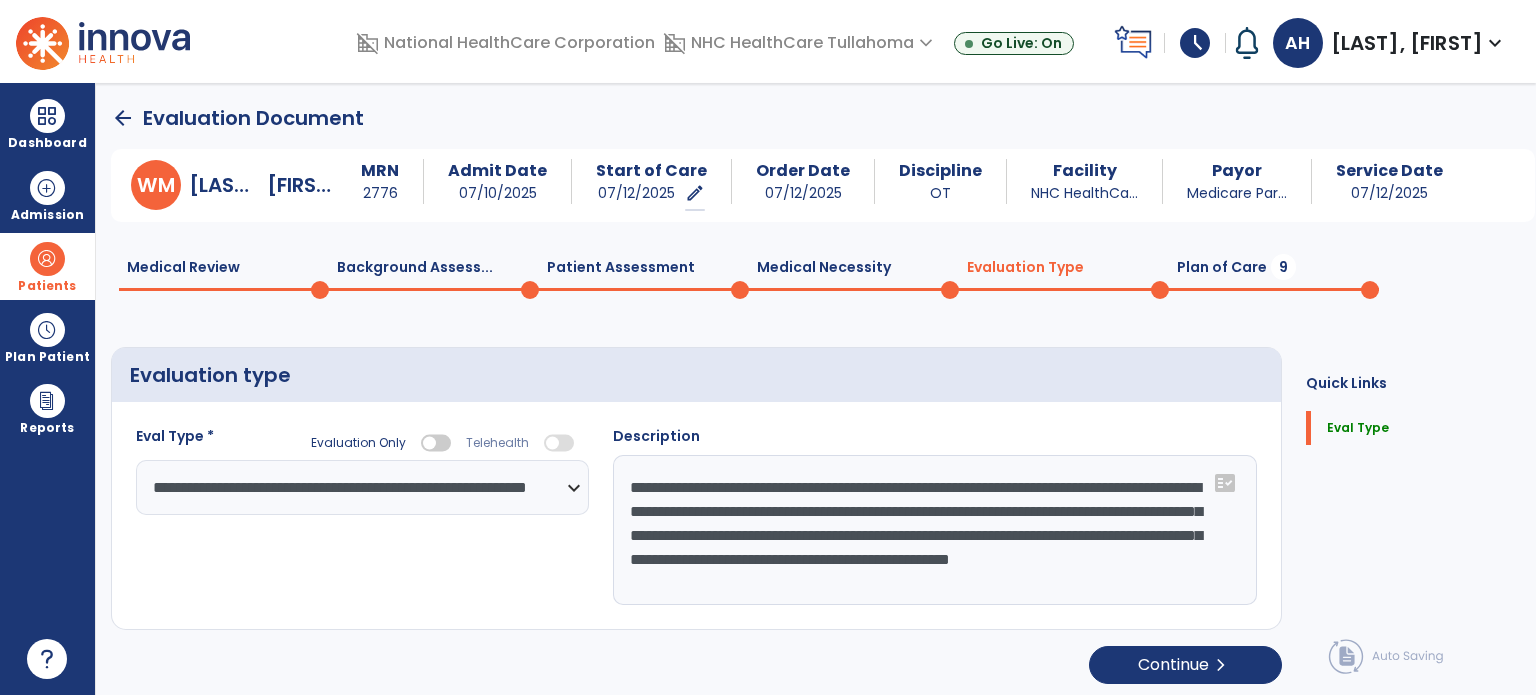 click on "**********" 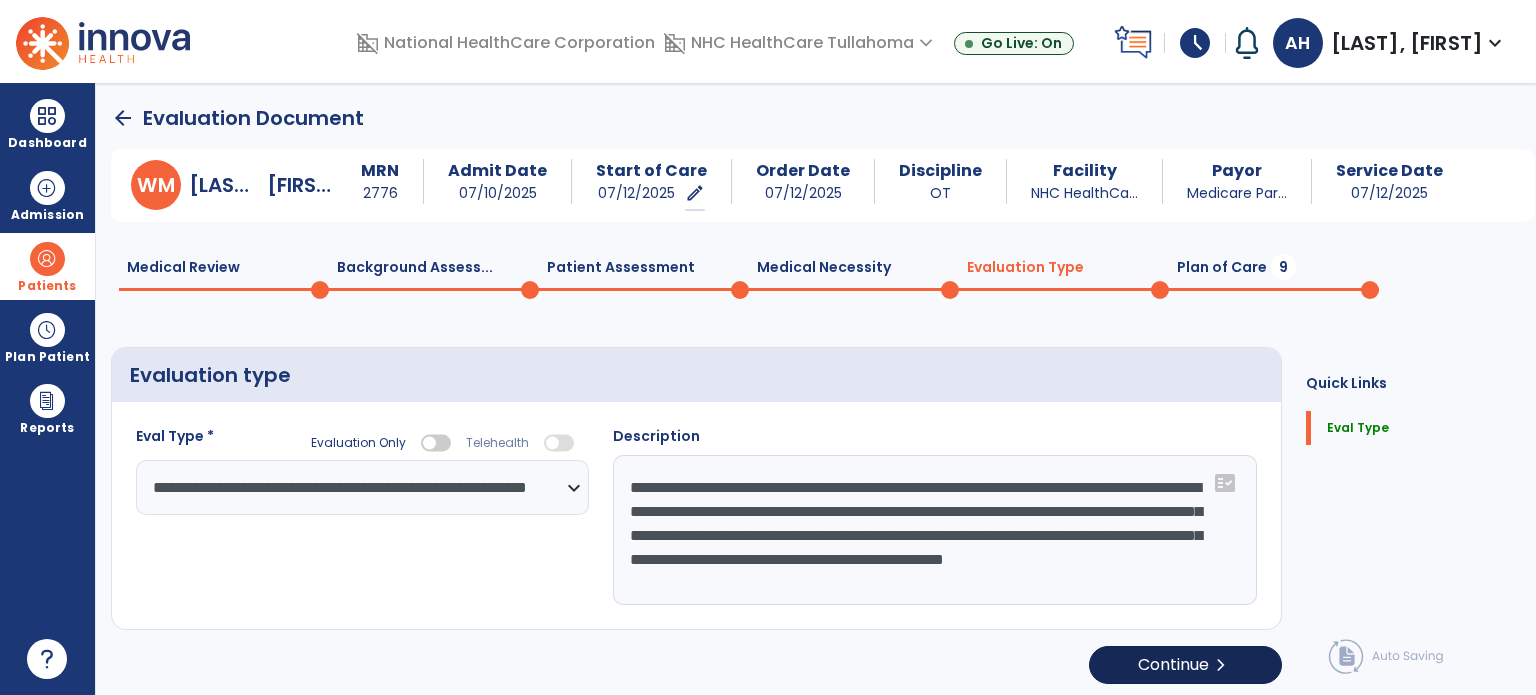 type on "**********" 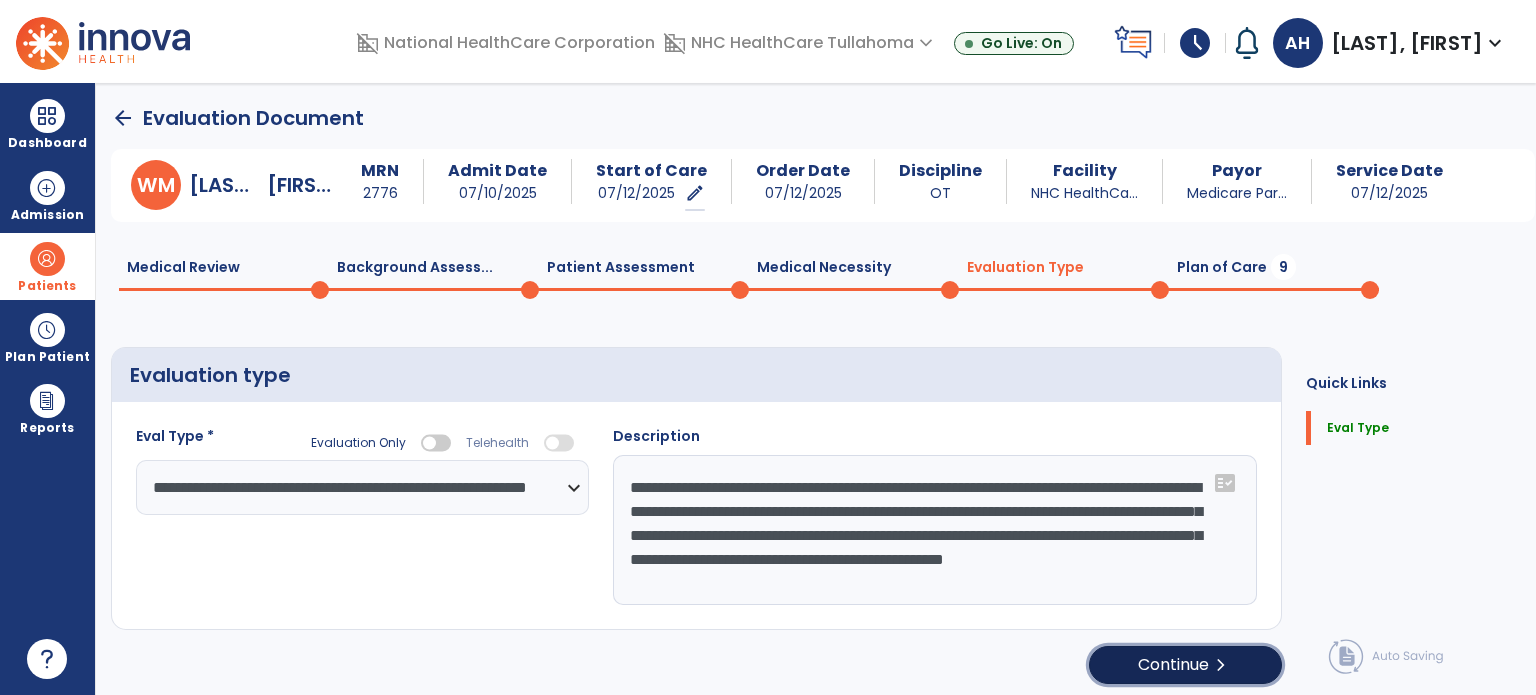 click on "Continue  chevron_right" 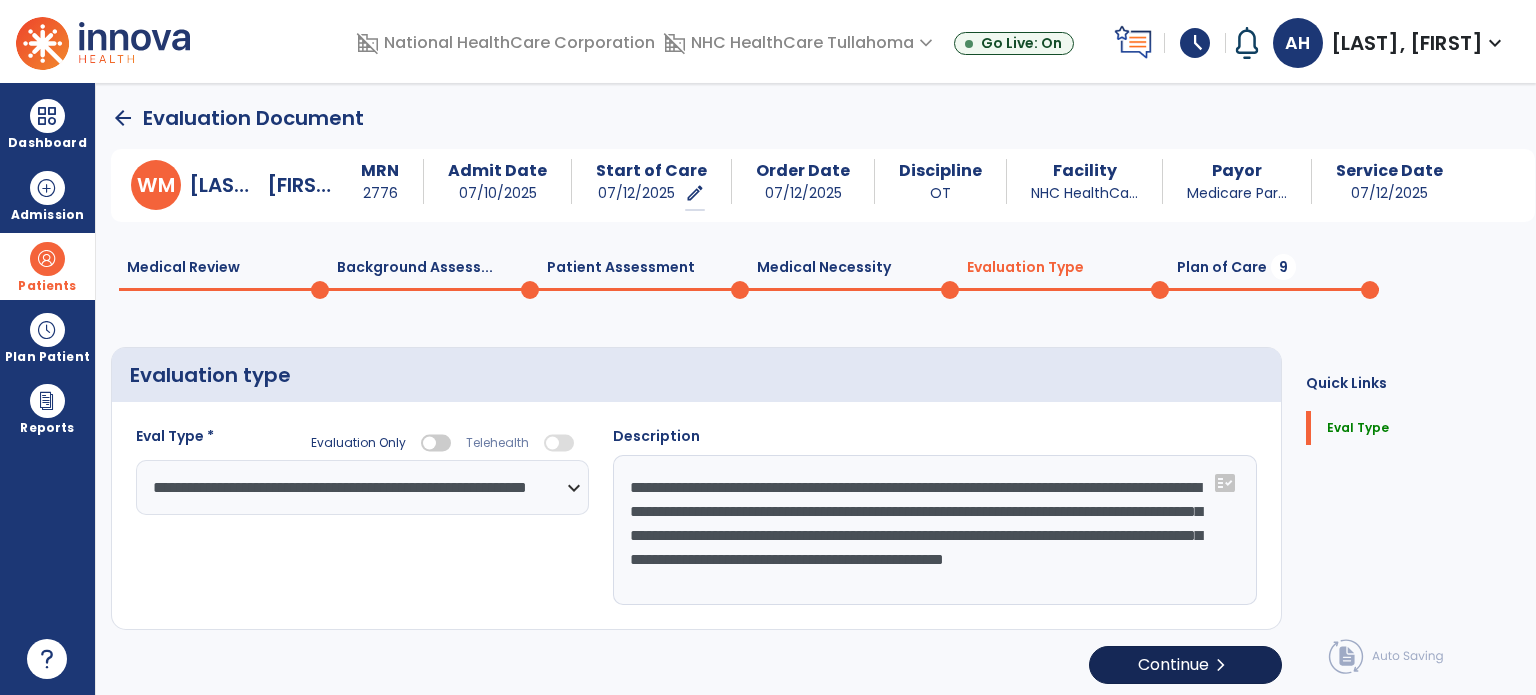 select on "*****" 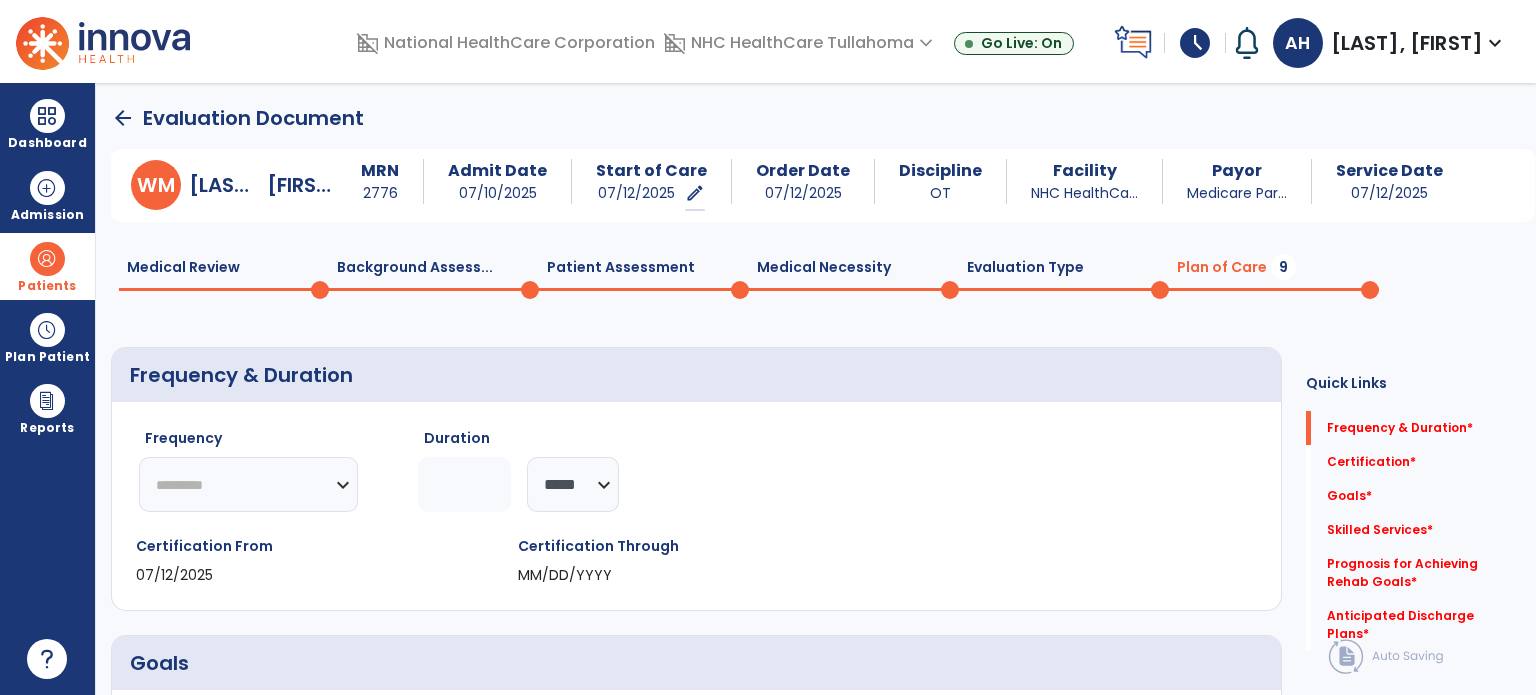 click on "********* ** ** ** ** ** ** **" 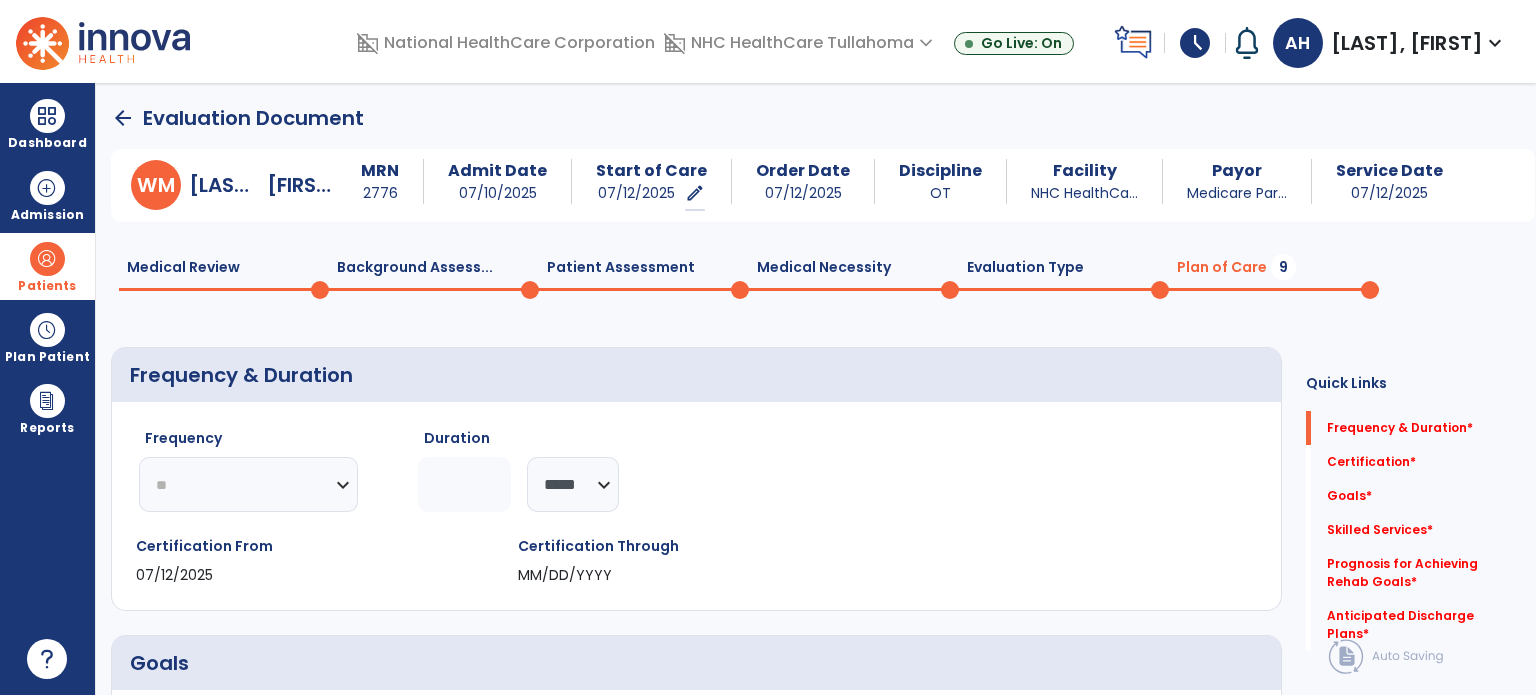 click on "********* ** ** ** ** ** ** **" 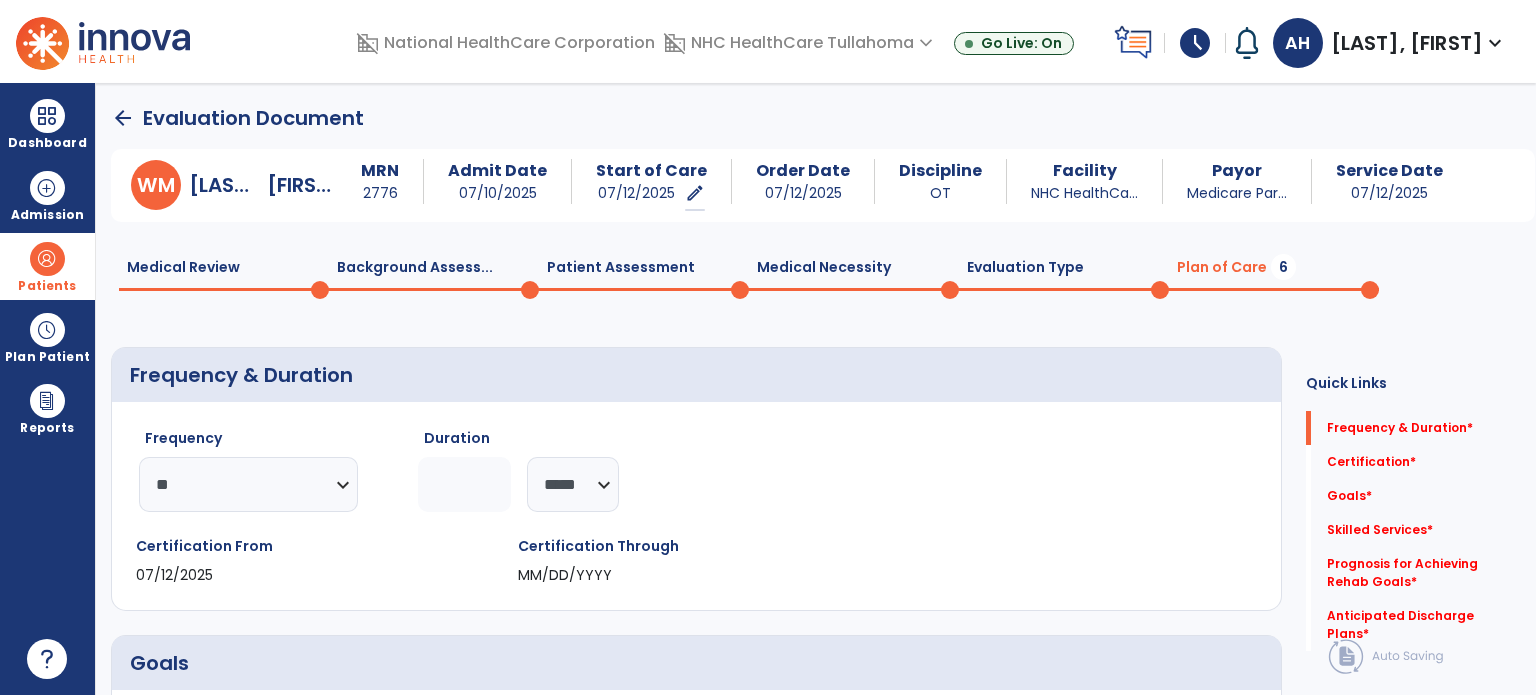 click 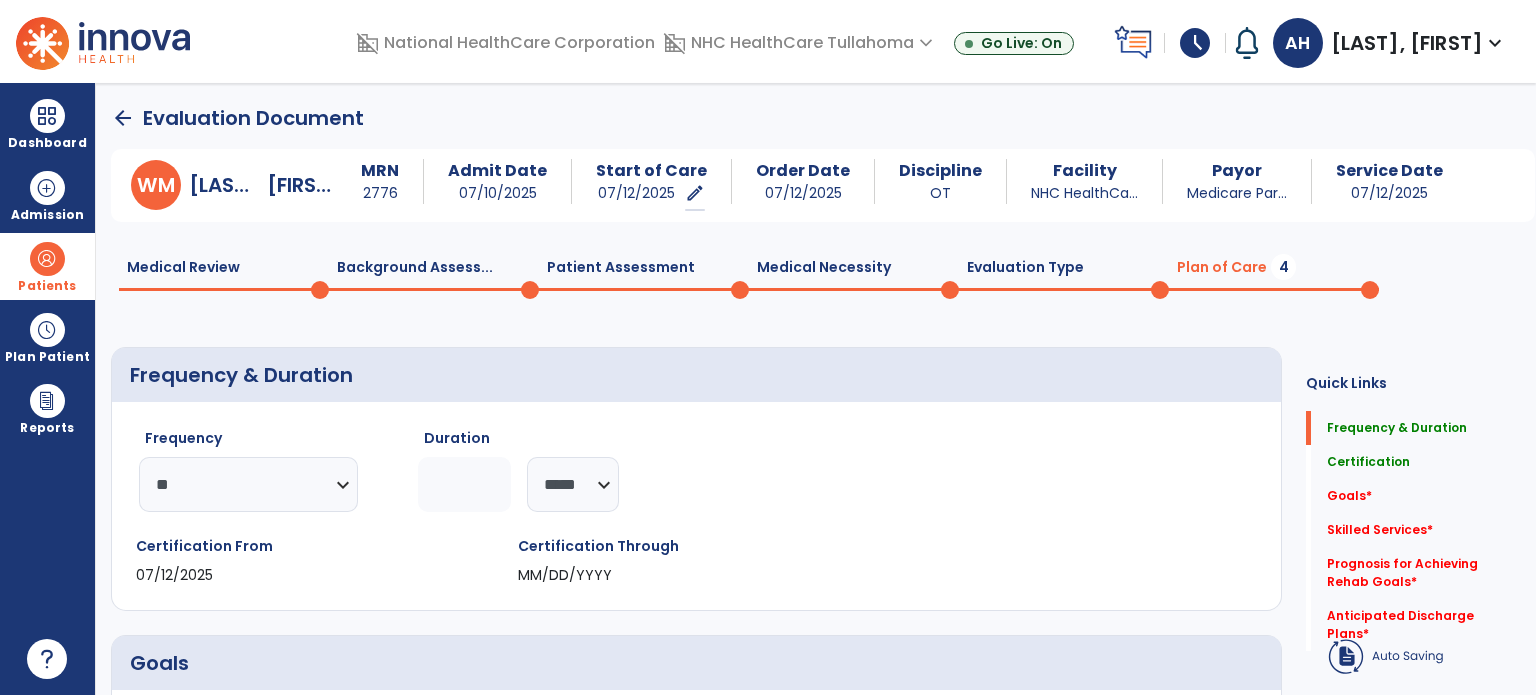 type on "*" 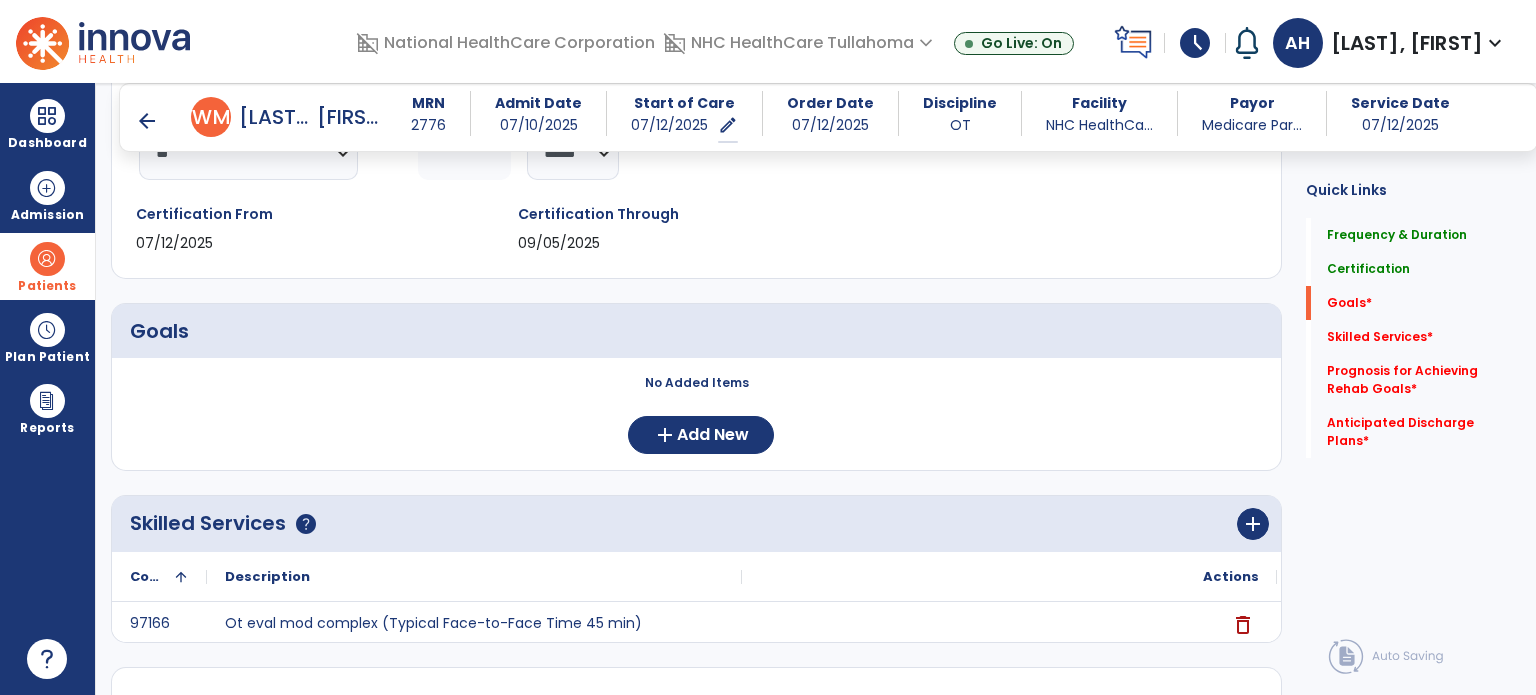 scroll, scrollTop: 327, scrollLeft: 0, axis: vertical 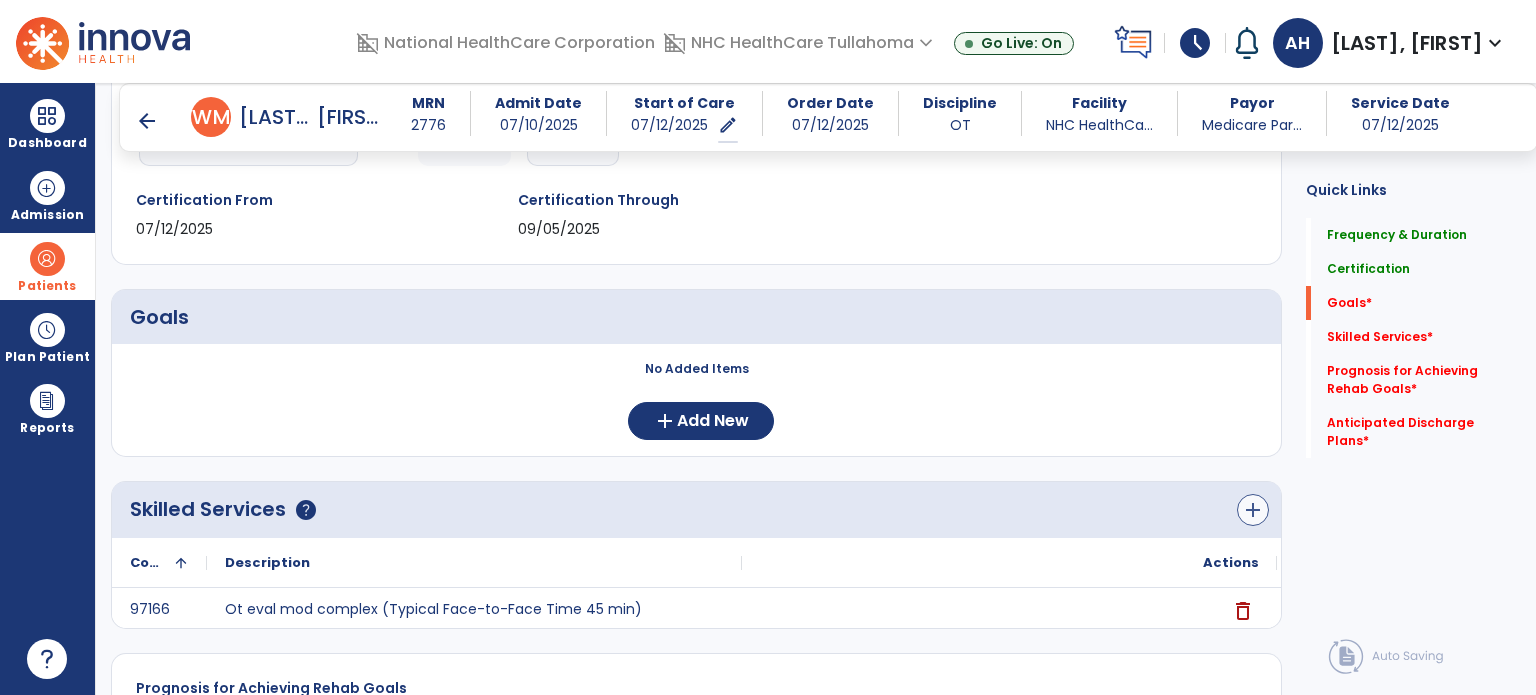 type on "*" 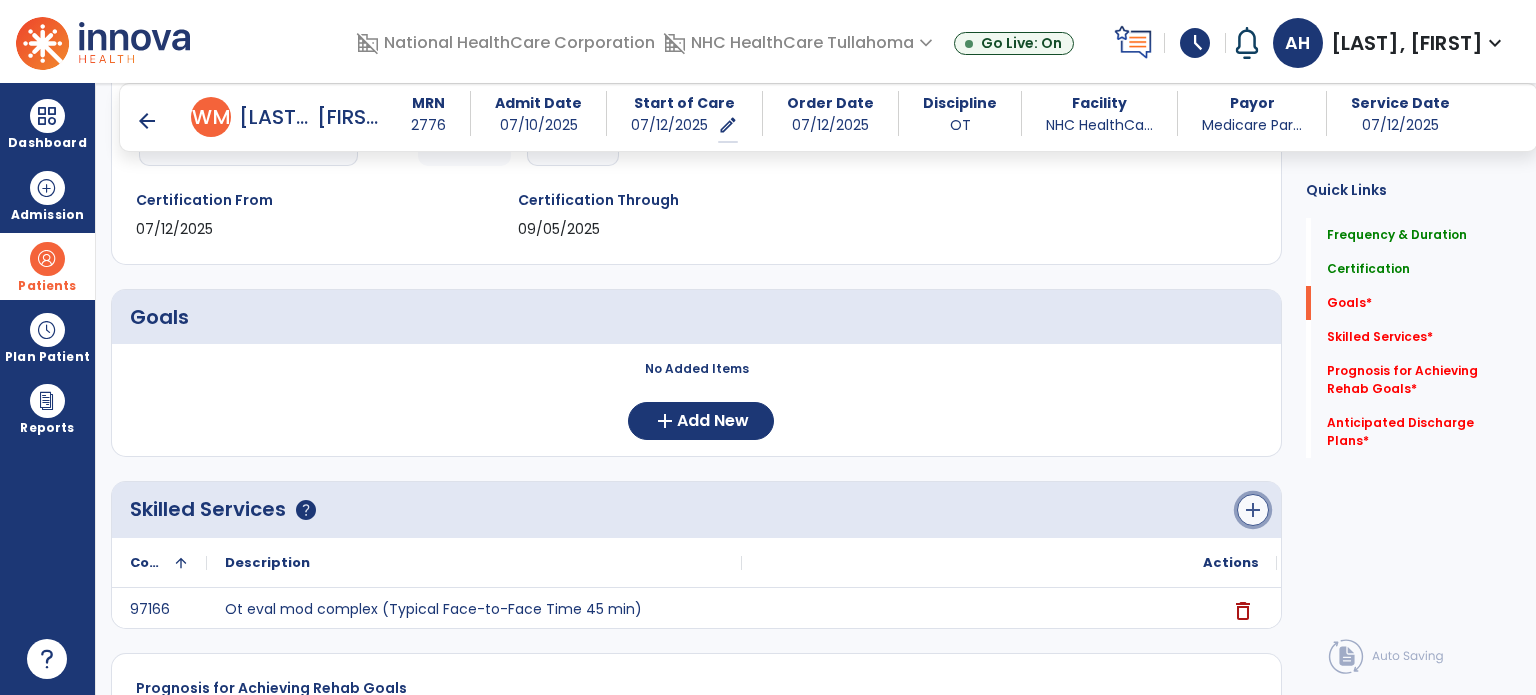 click on "add" 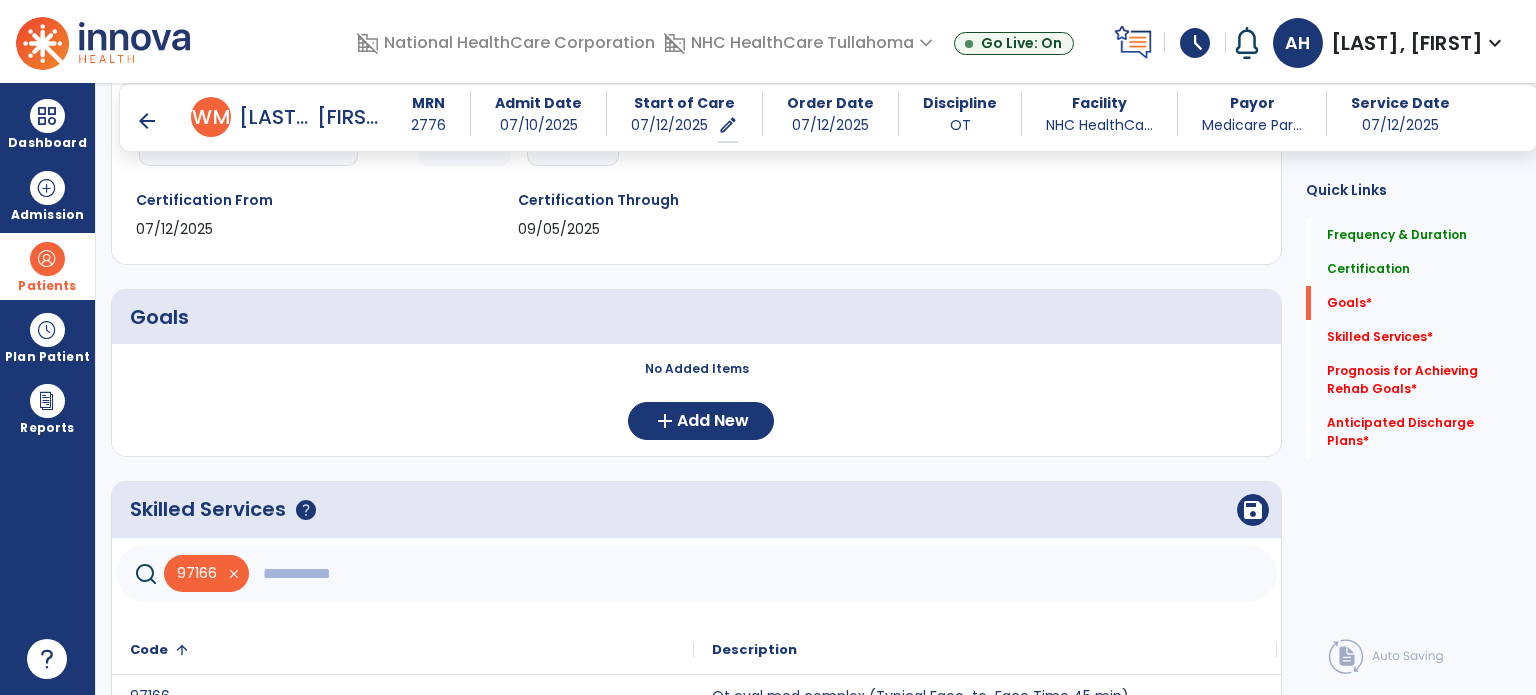 click 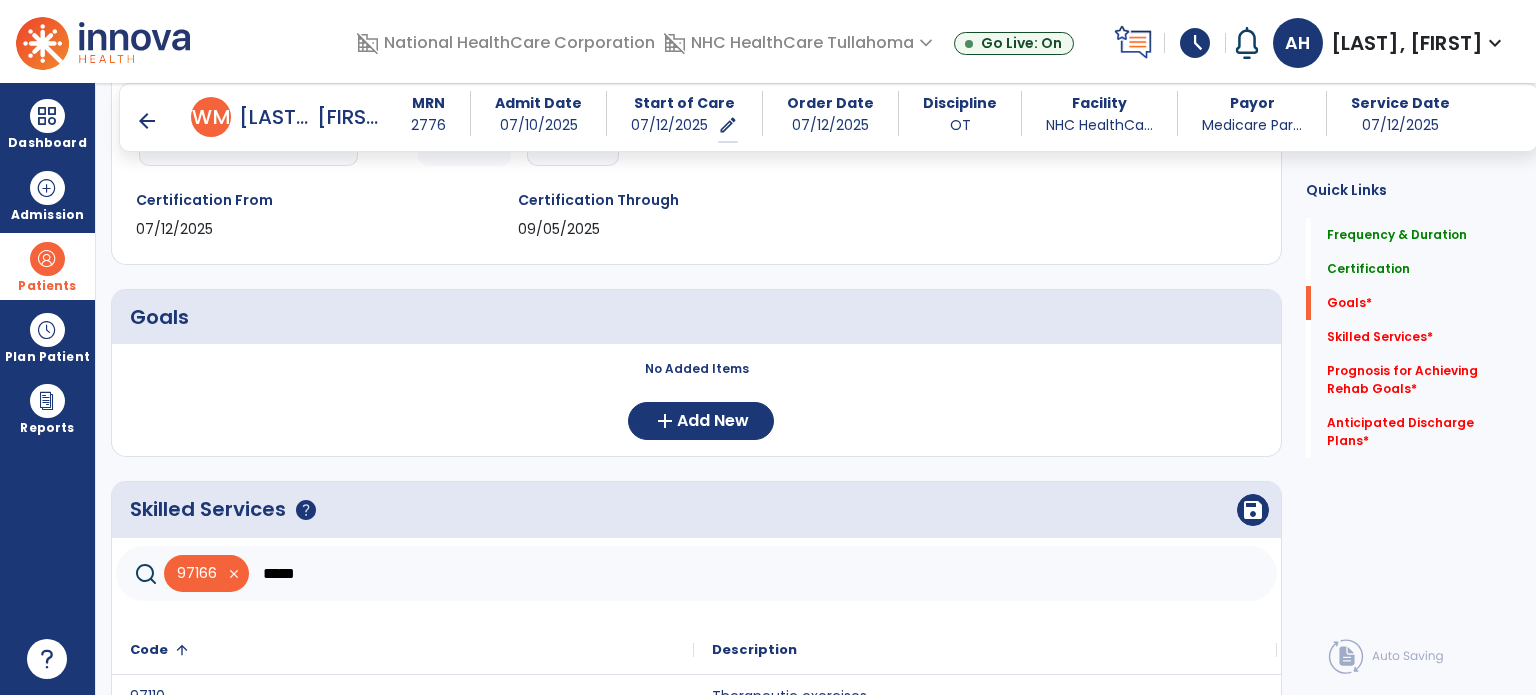 drag, startPoint x: 1529, startPoint y: 395, endPoint x: 1527, endPoint y: 505, distance: 110.01818 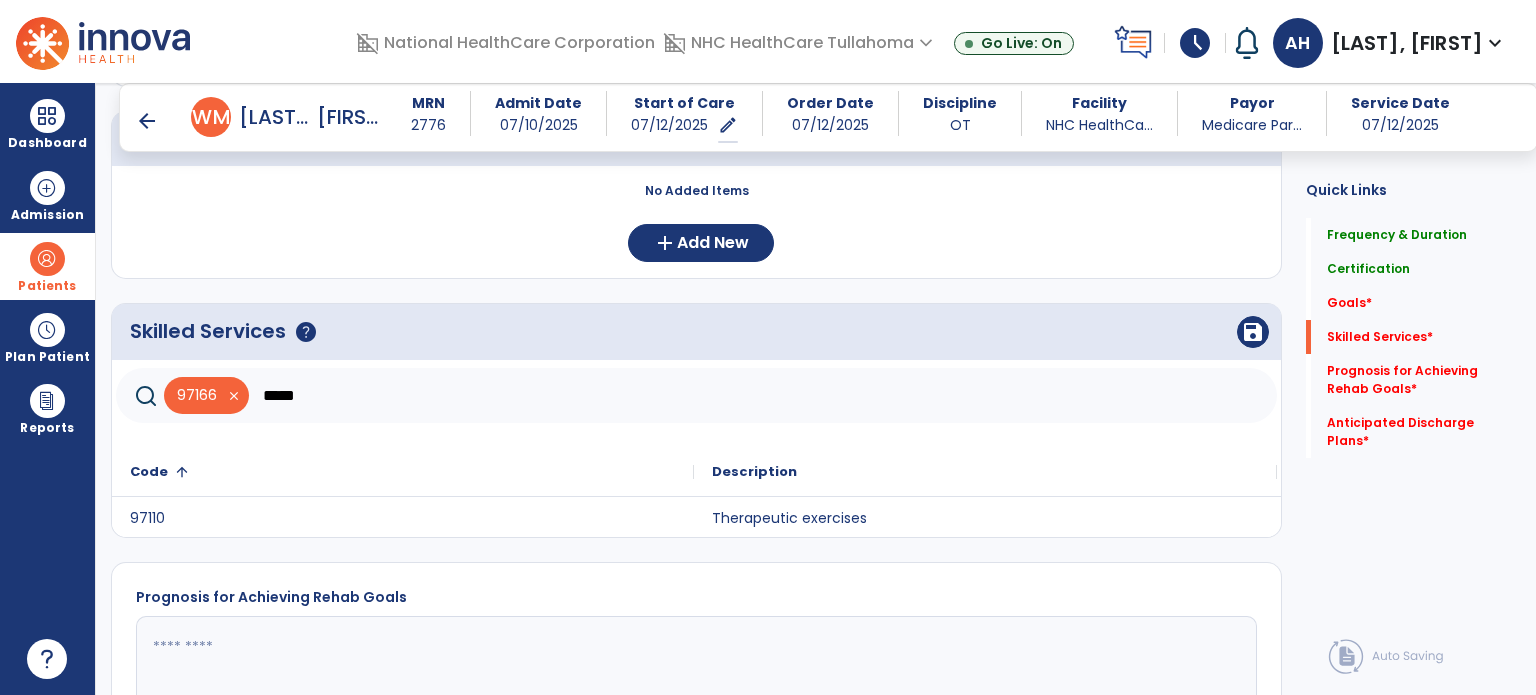 scroll, scrollTop: 514, scrollLeft: 0, axis: vertical 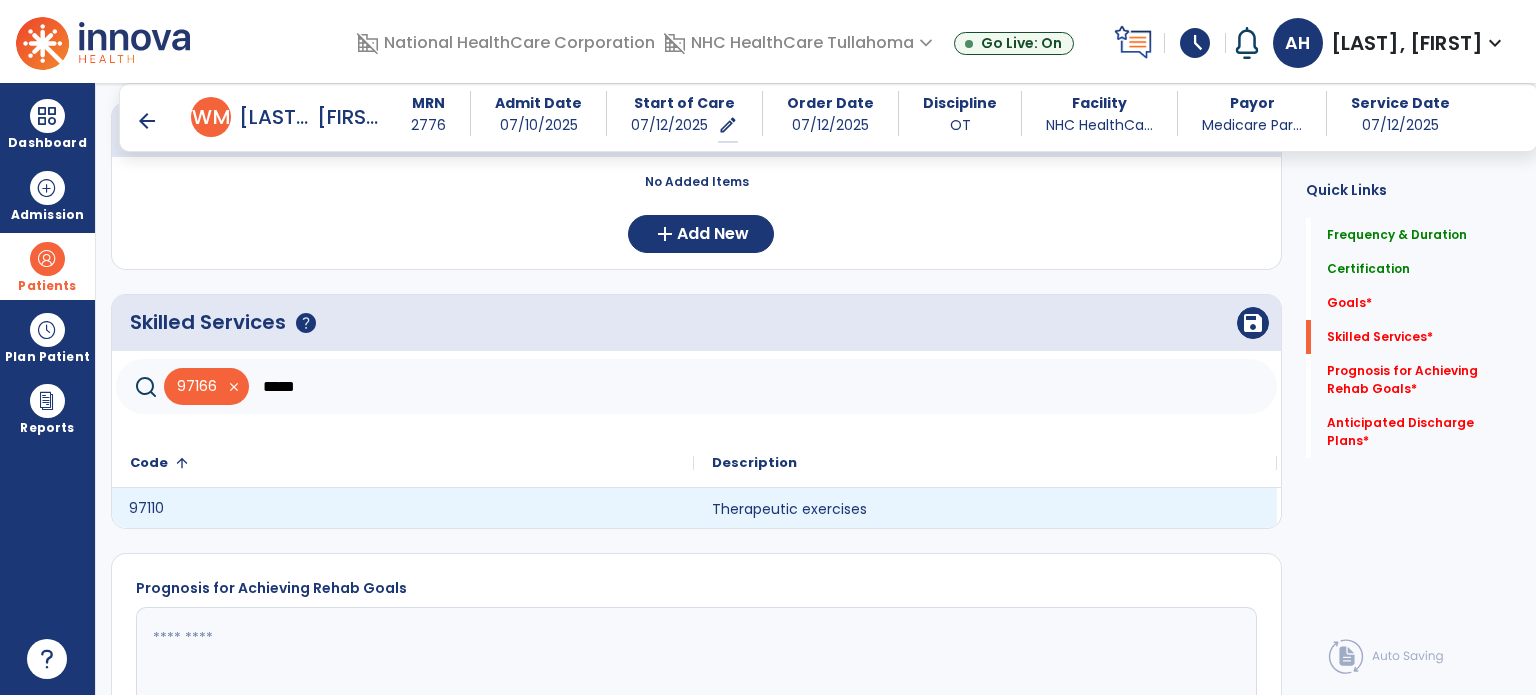 click on "97110" 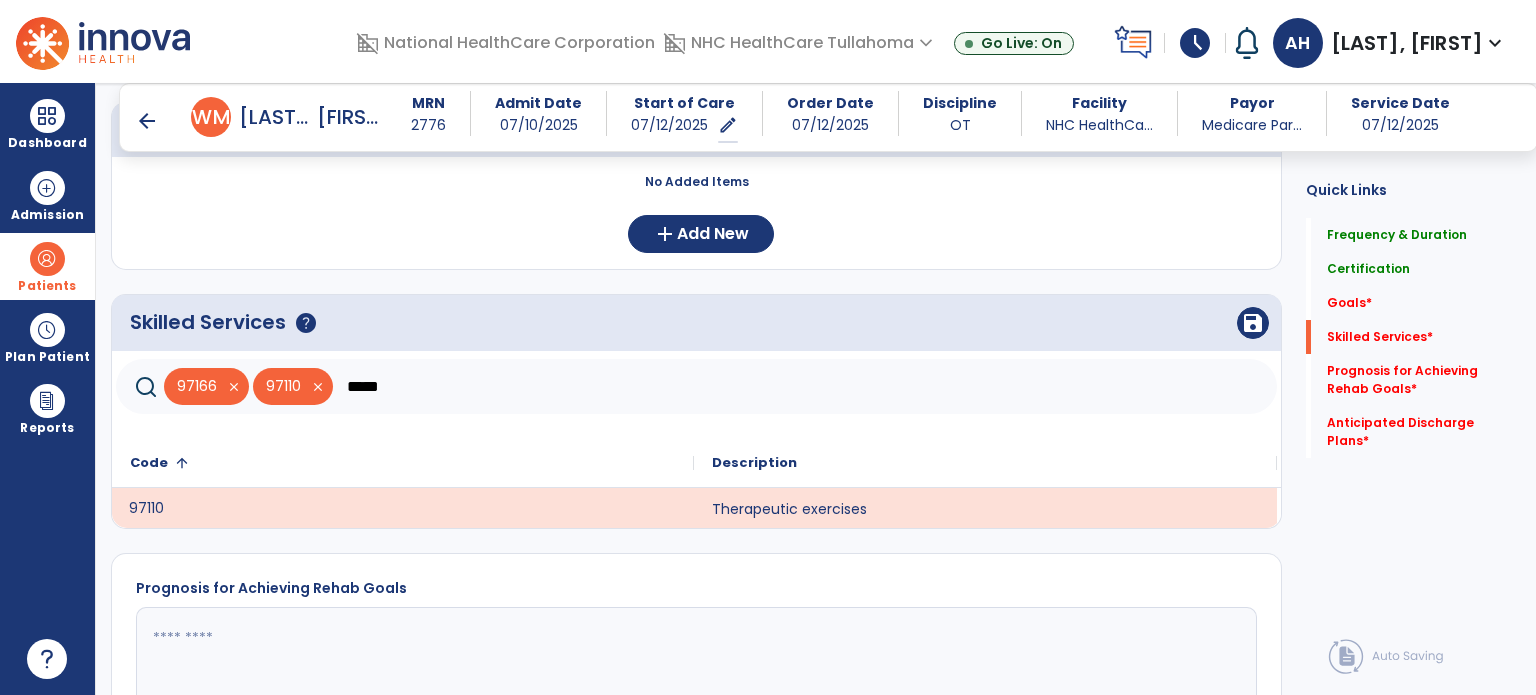 click on "*****" 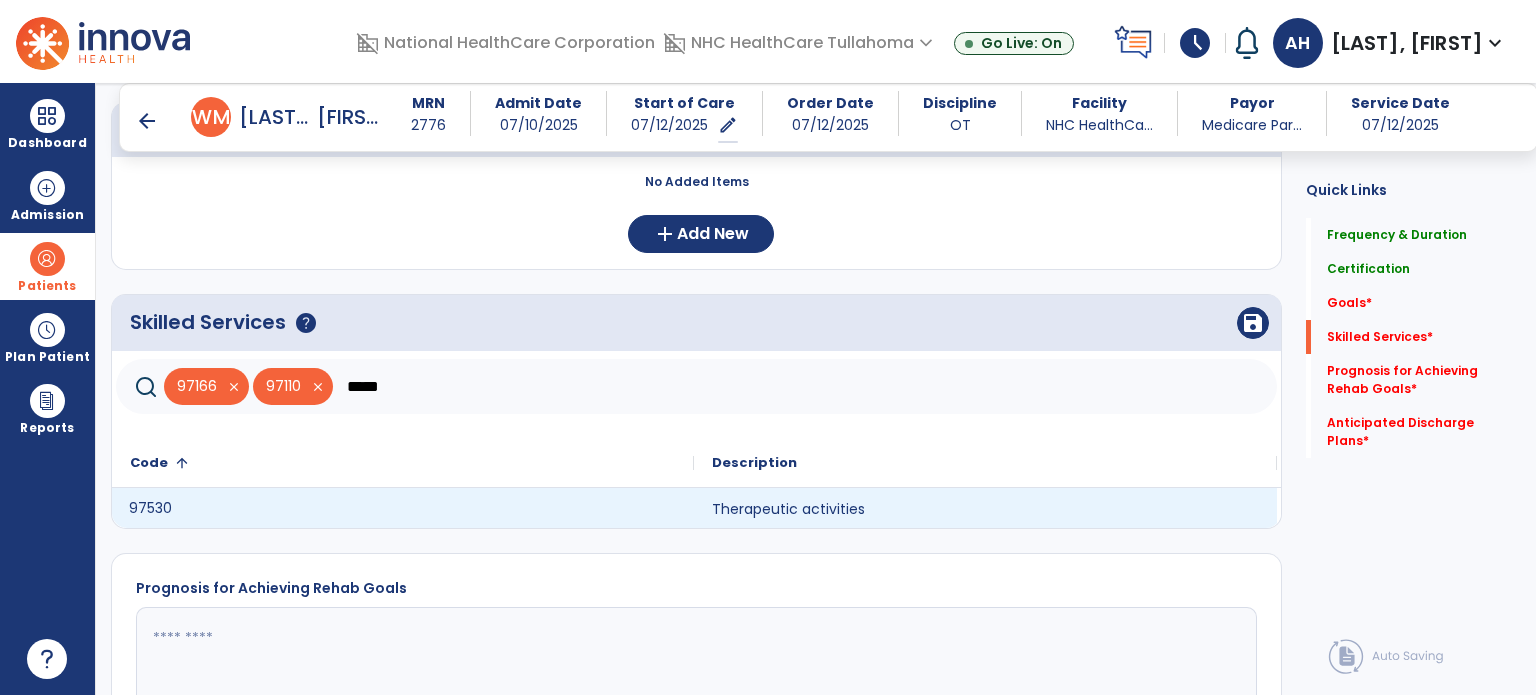 click on "97530" 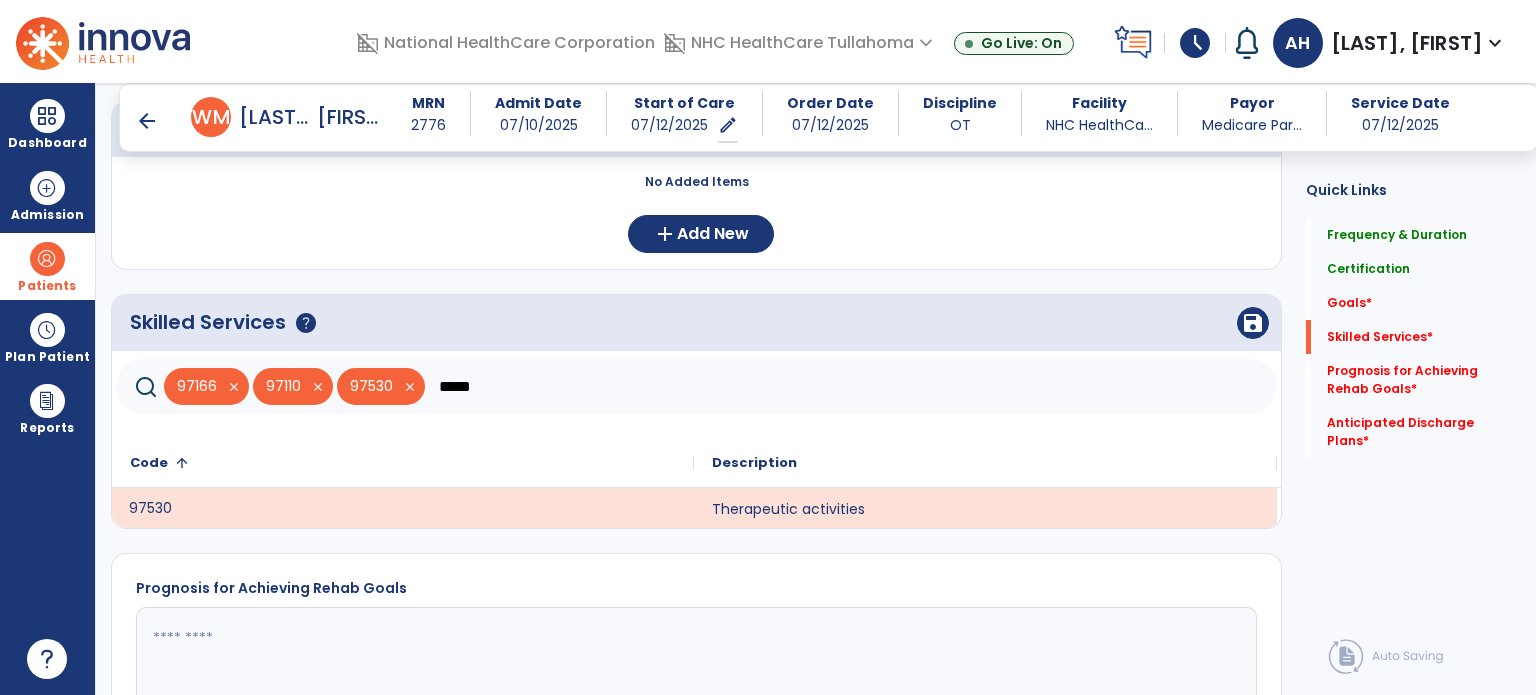 click on "*****" 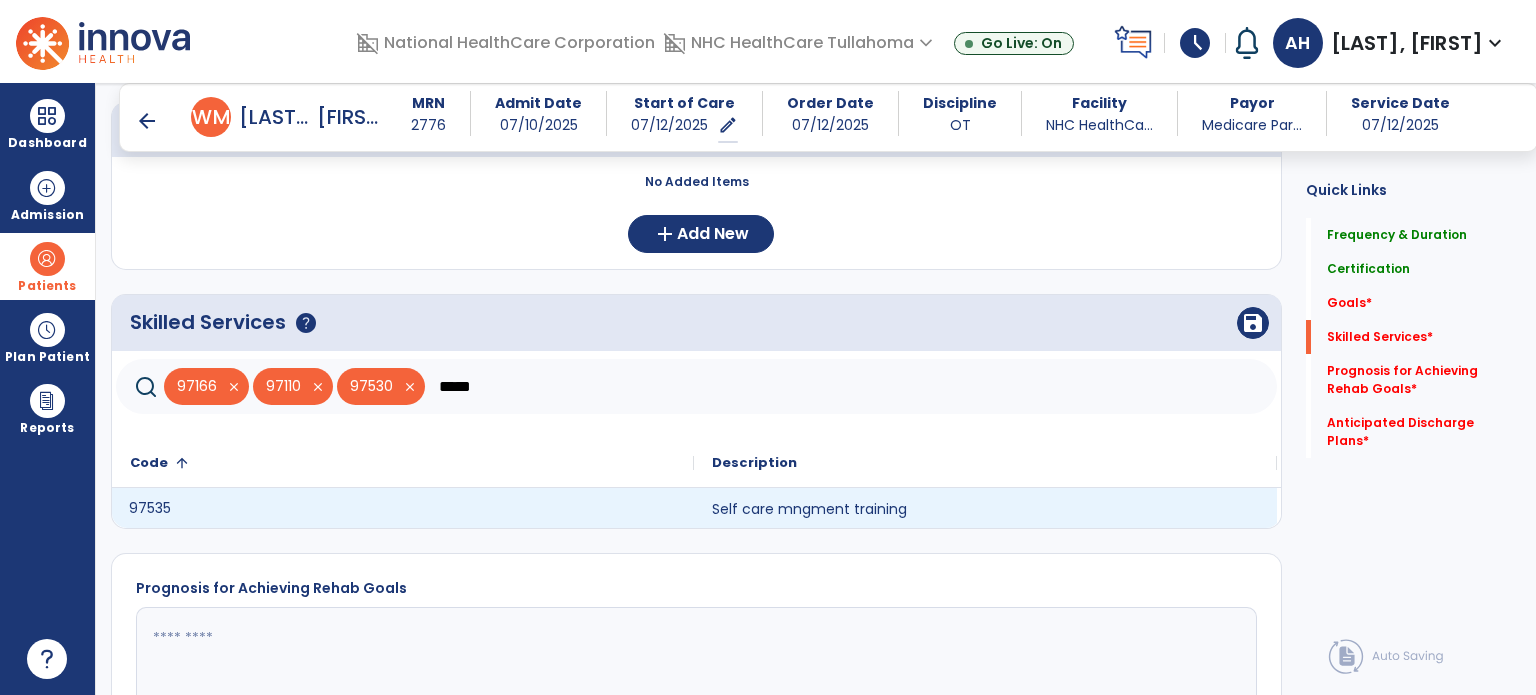click on "97535" 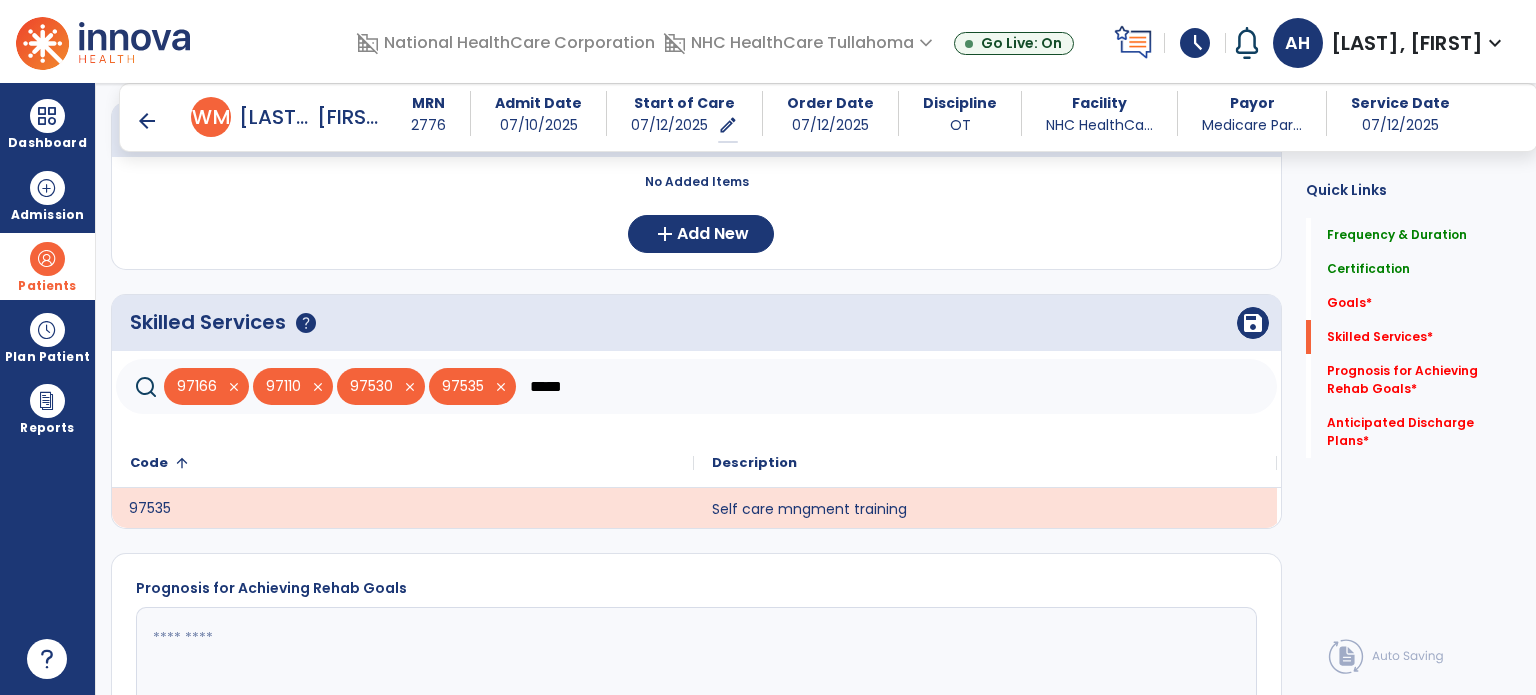 click on "*****" 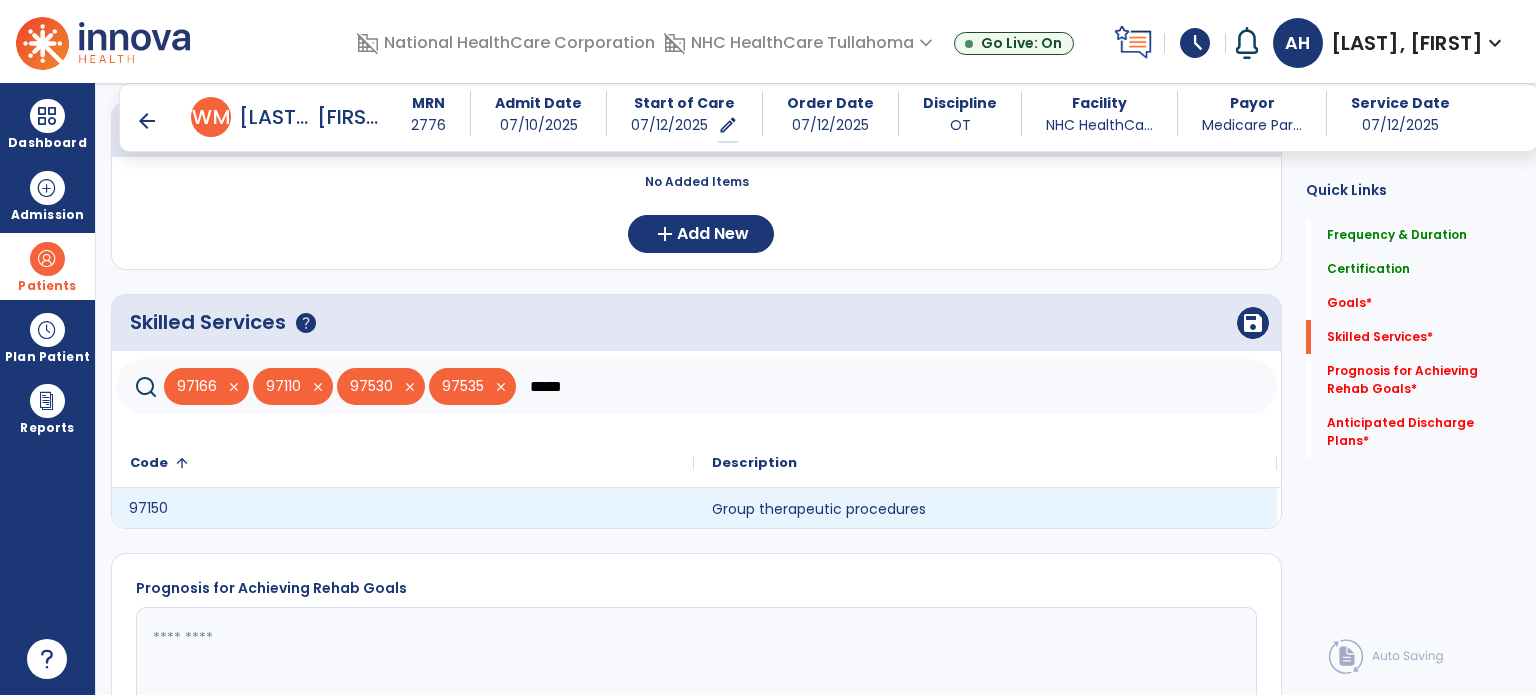 click on "97150" 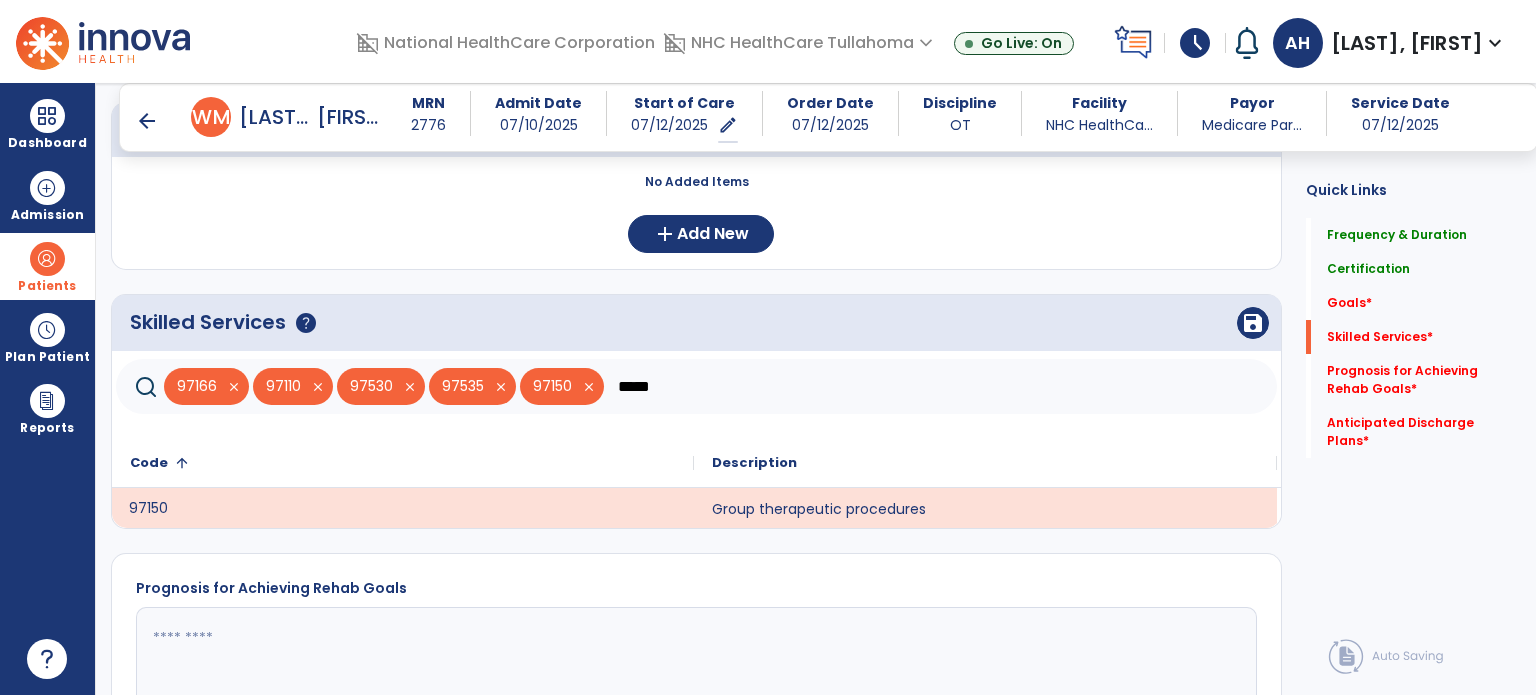 click on "*****" 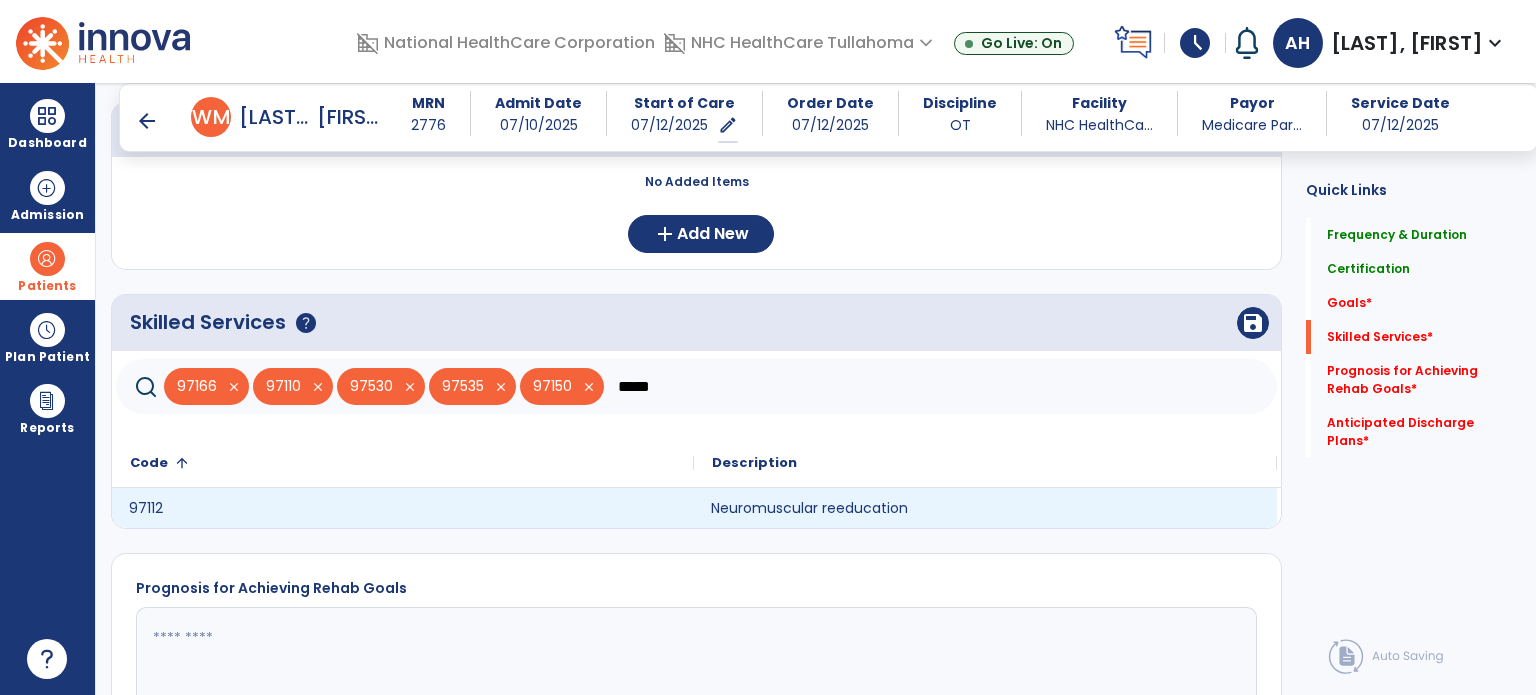 click on "Neuromuscular reeducation" 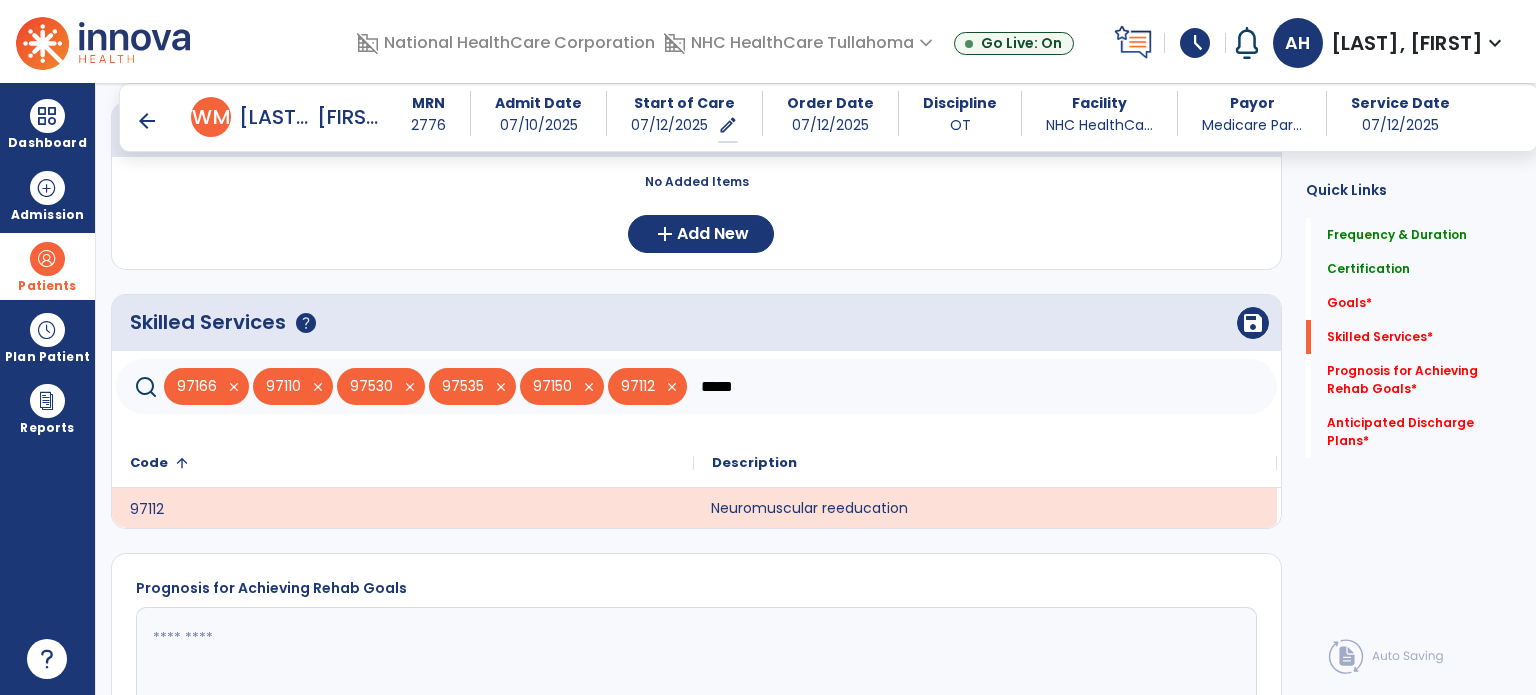 click on "*****" 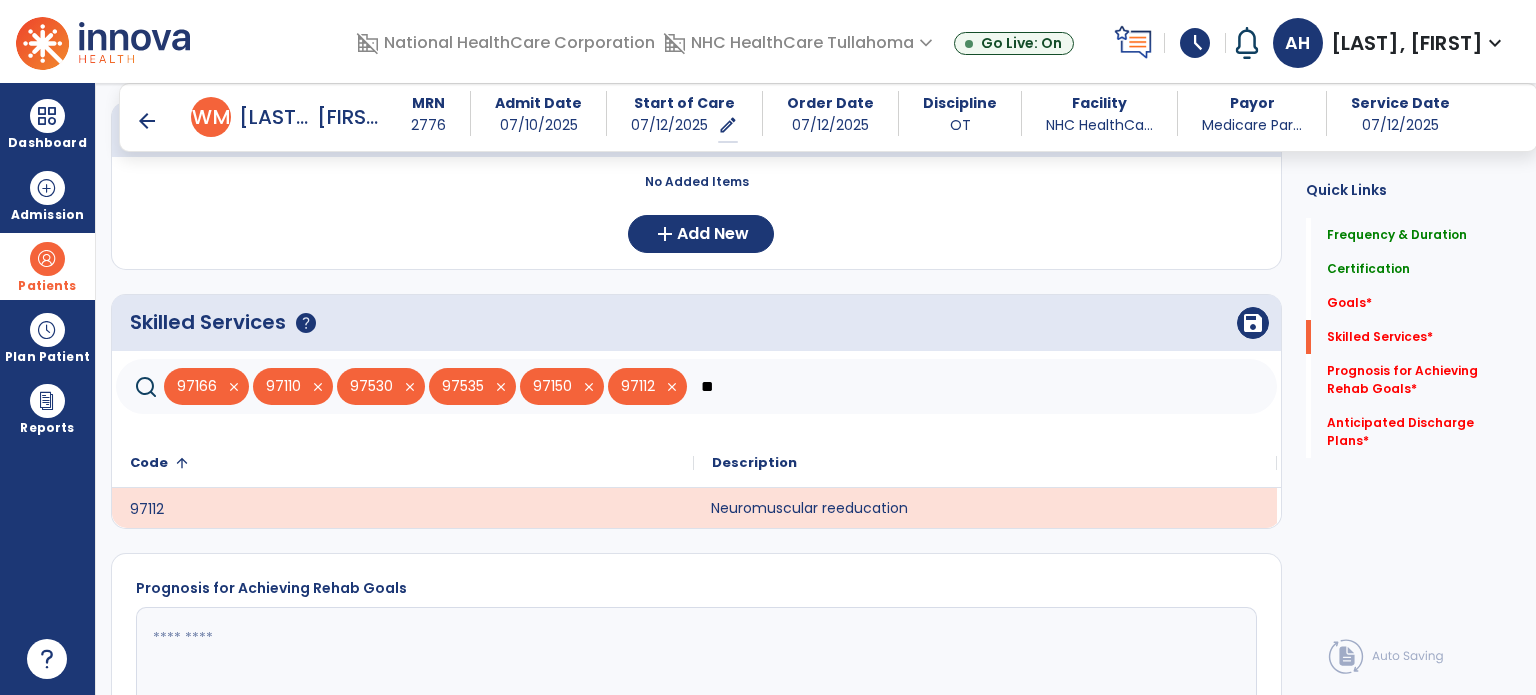 type on "*" 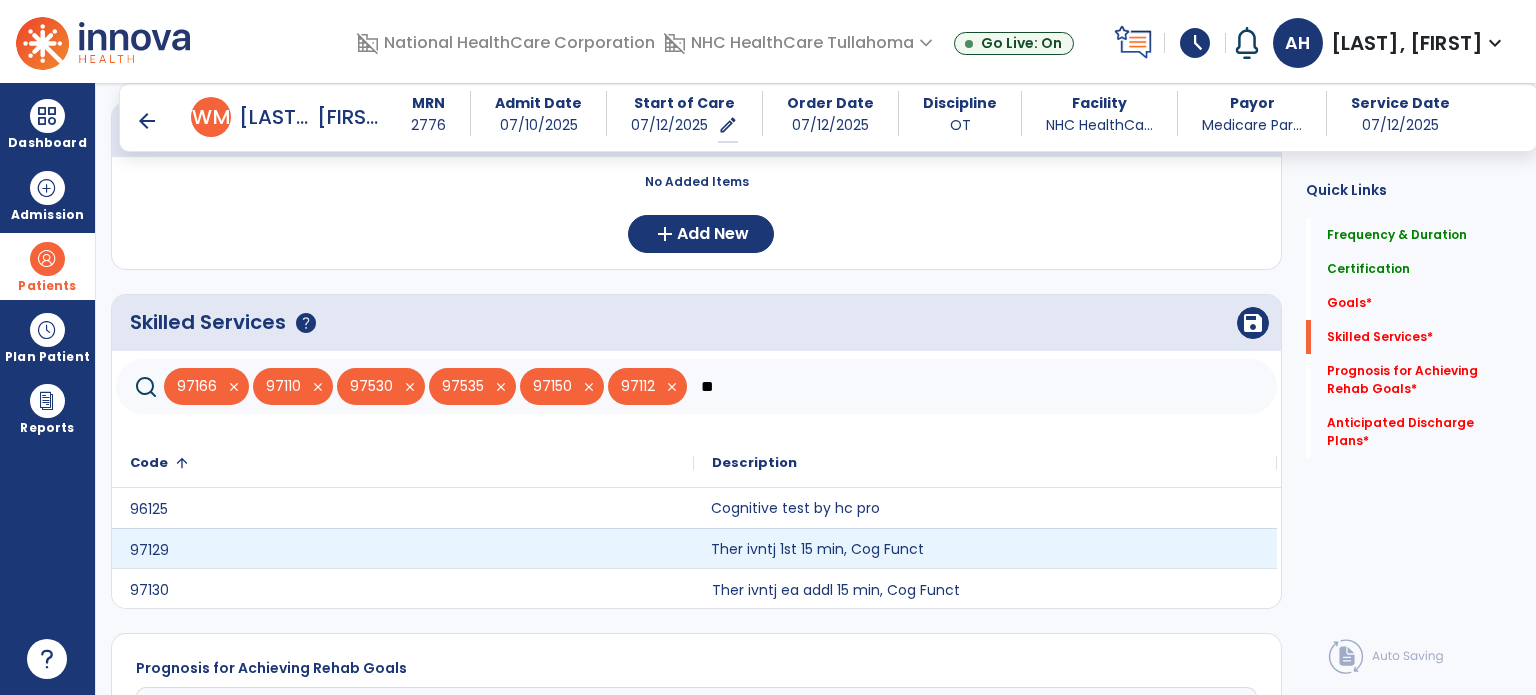 click on "Ther ivntj 1st 15 min, Cog Funct" 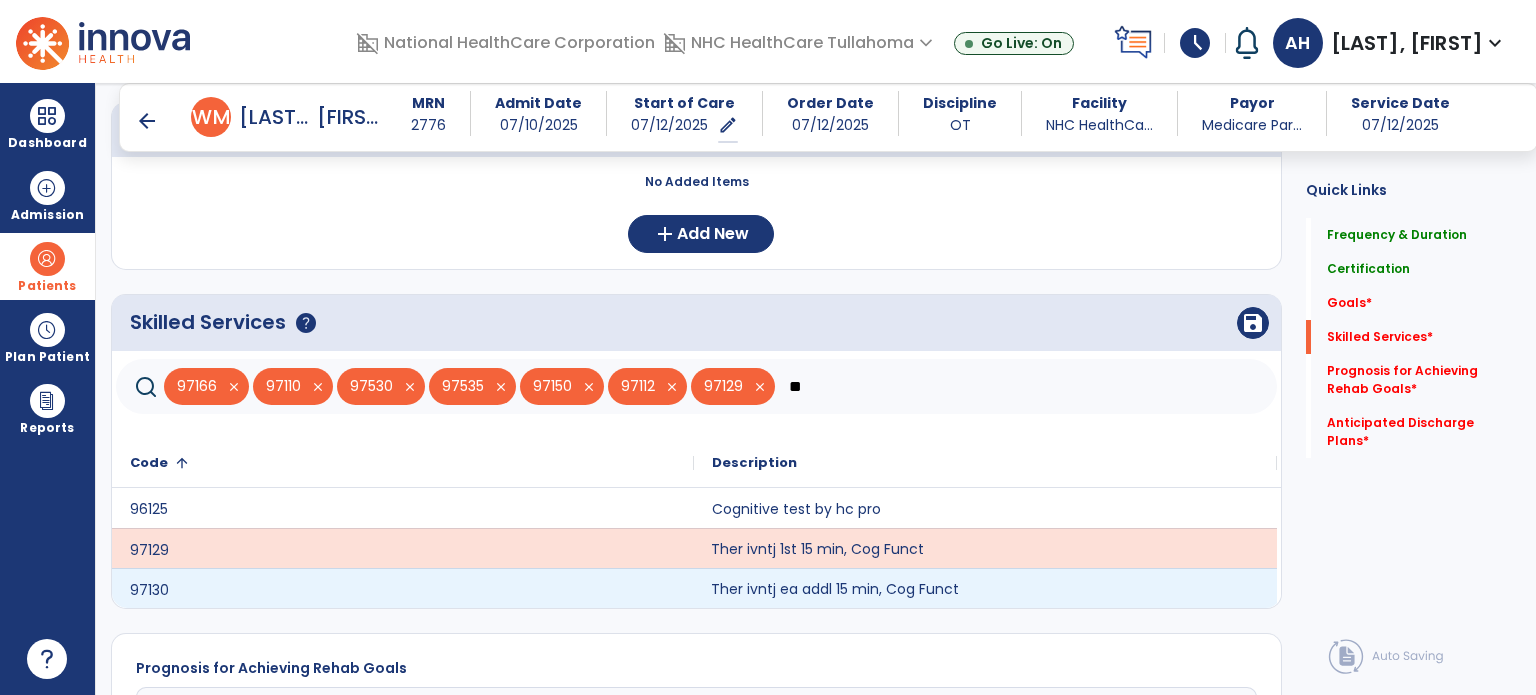 click on "Ther ivntj ea addl 15 min, Cog Funct" 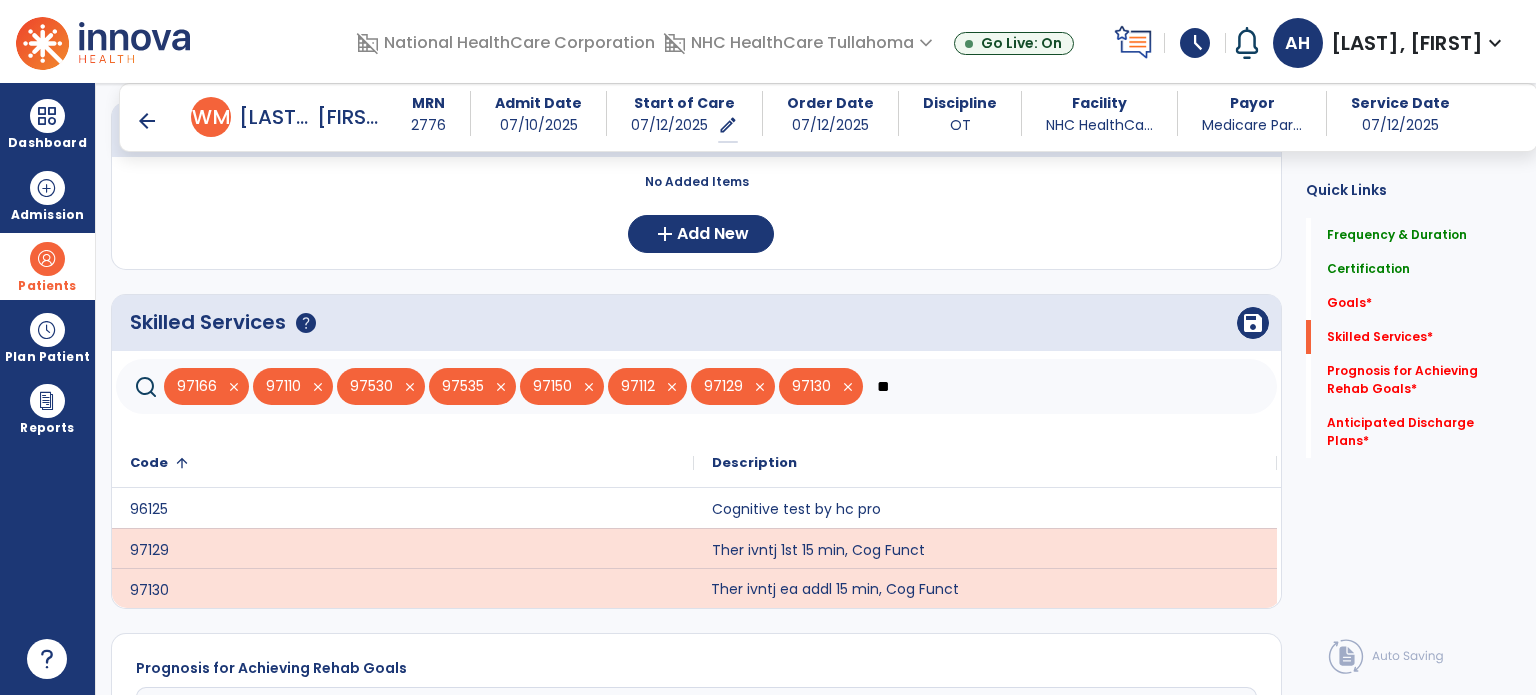 click on "**" 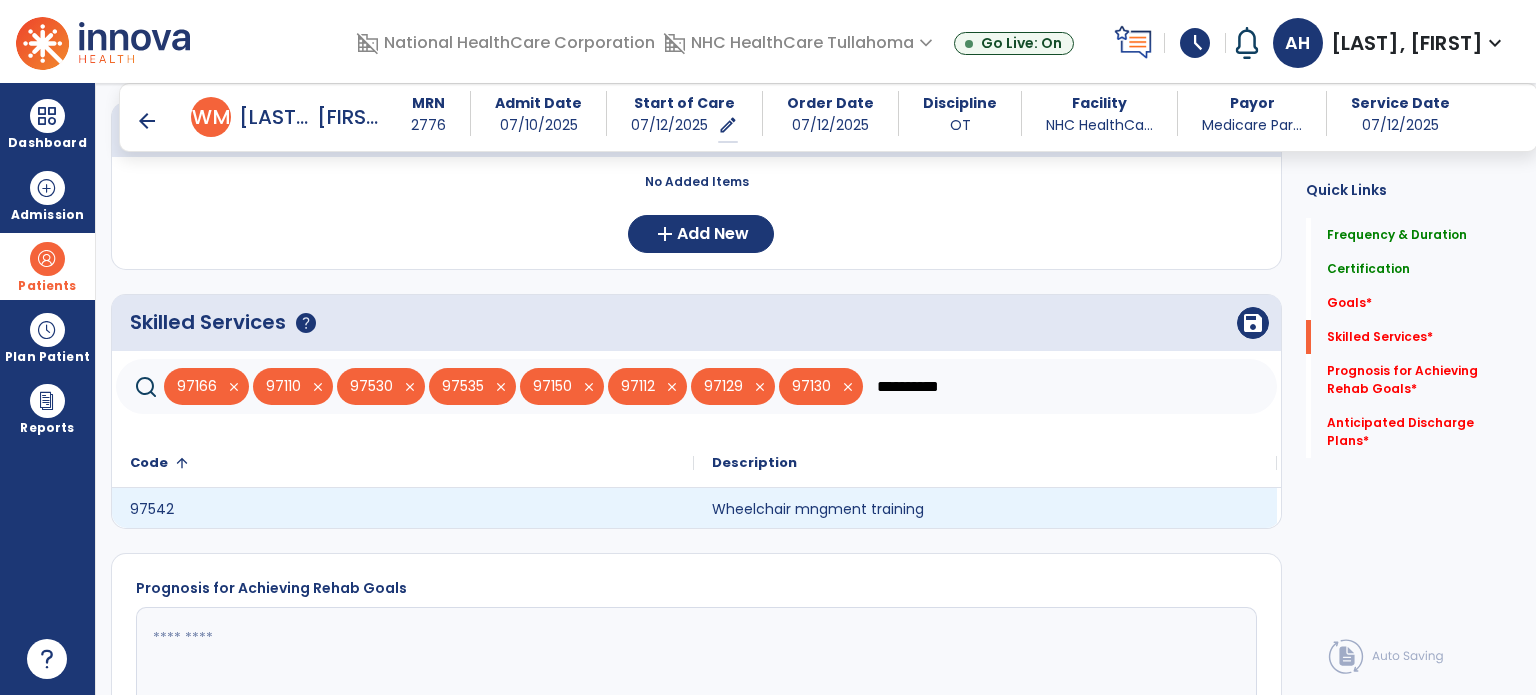 type on "**********" 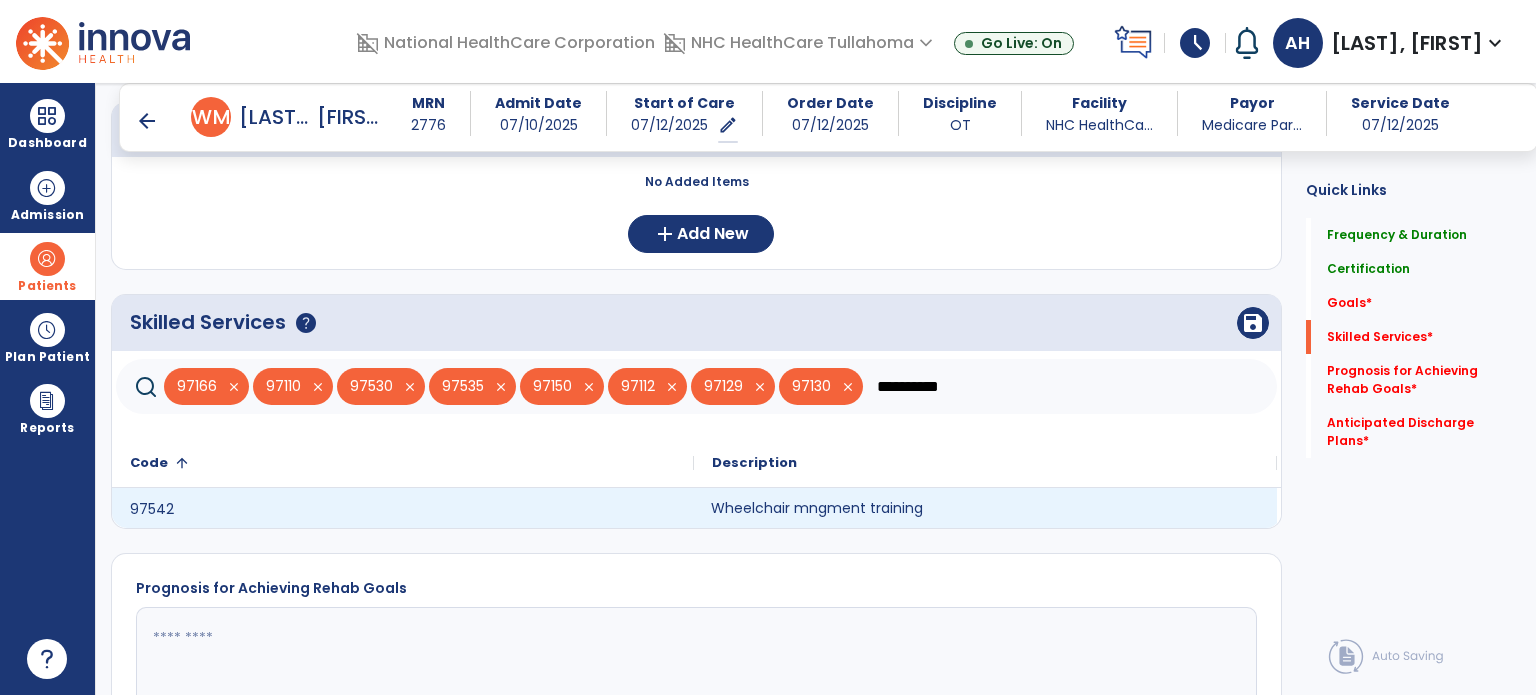click on "Wheelchair mngment training" 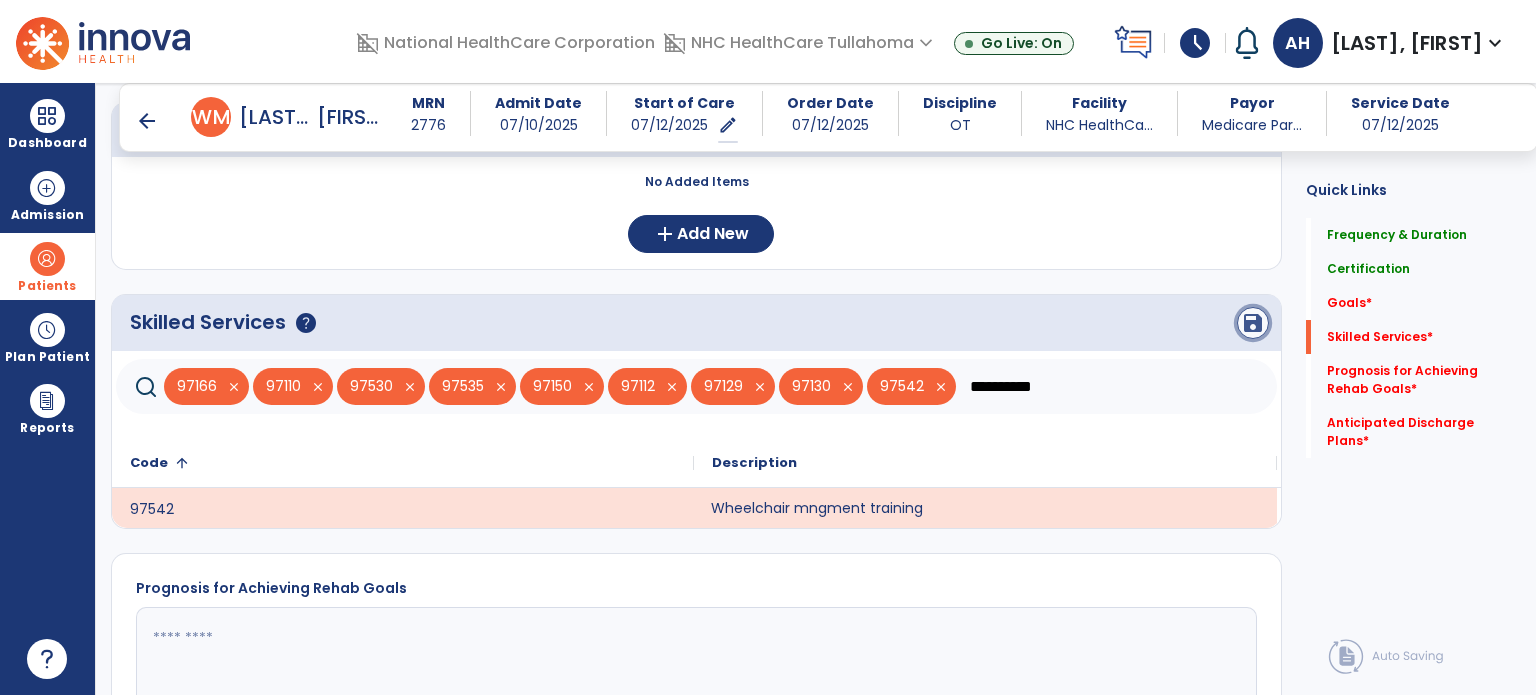 click on "save" 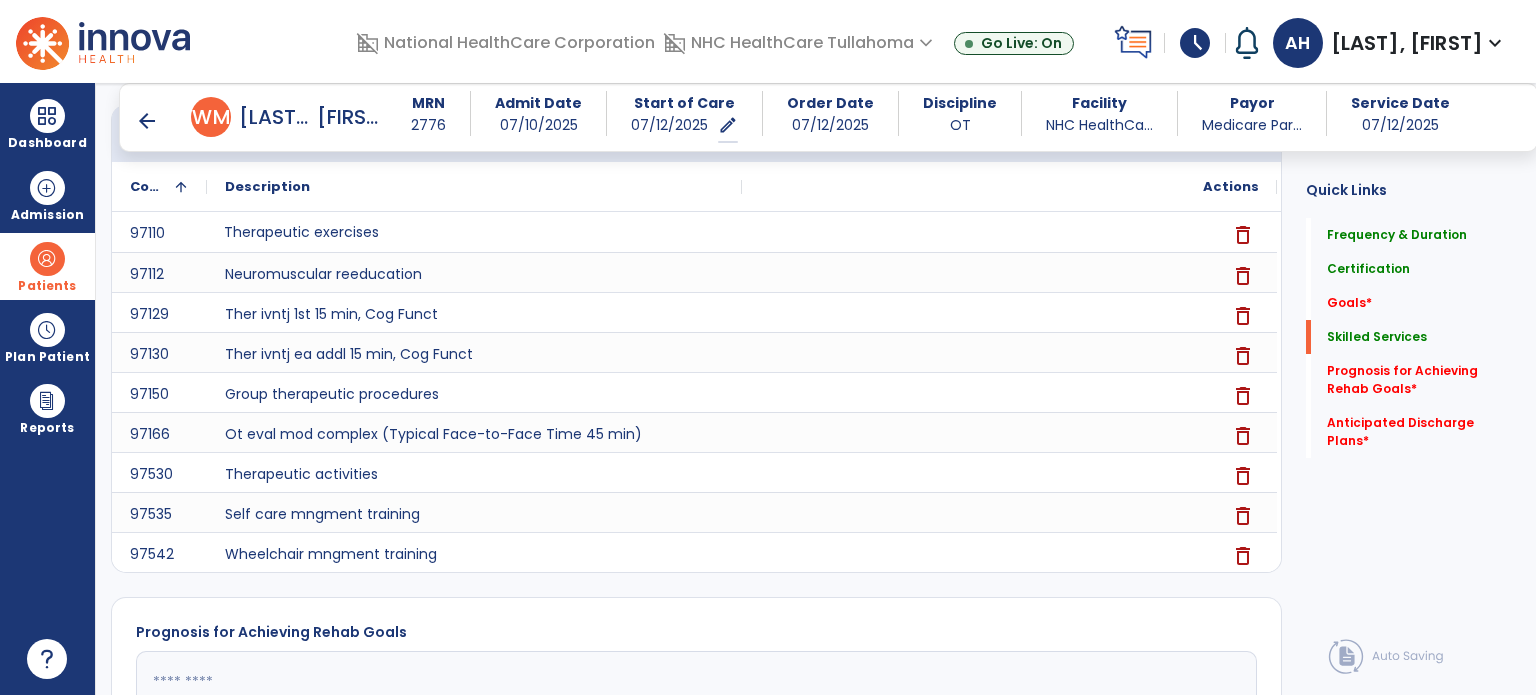 scroll, scrollTop: 719, scrollLeft: 0, axis: vertical 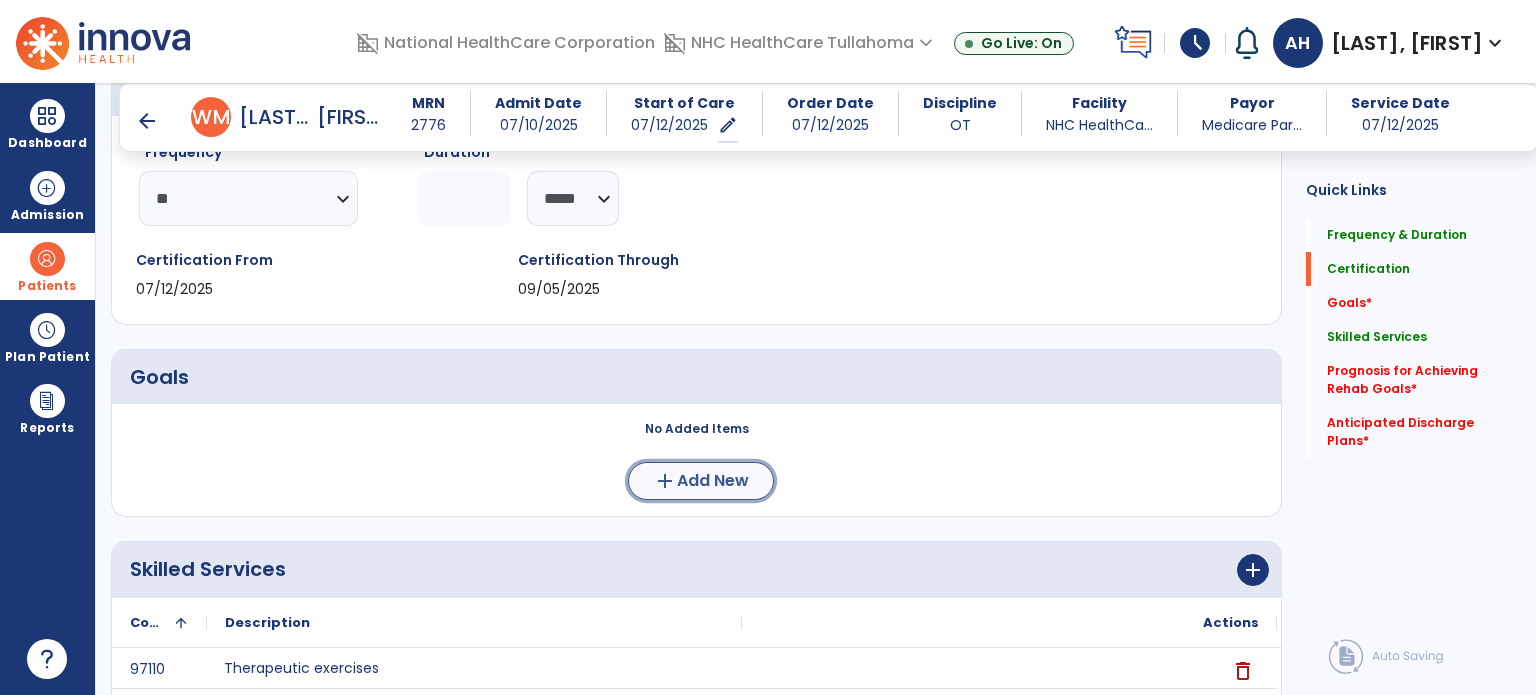 click on "Add New" at bounding box center [713, 481] 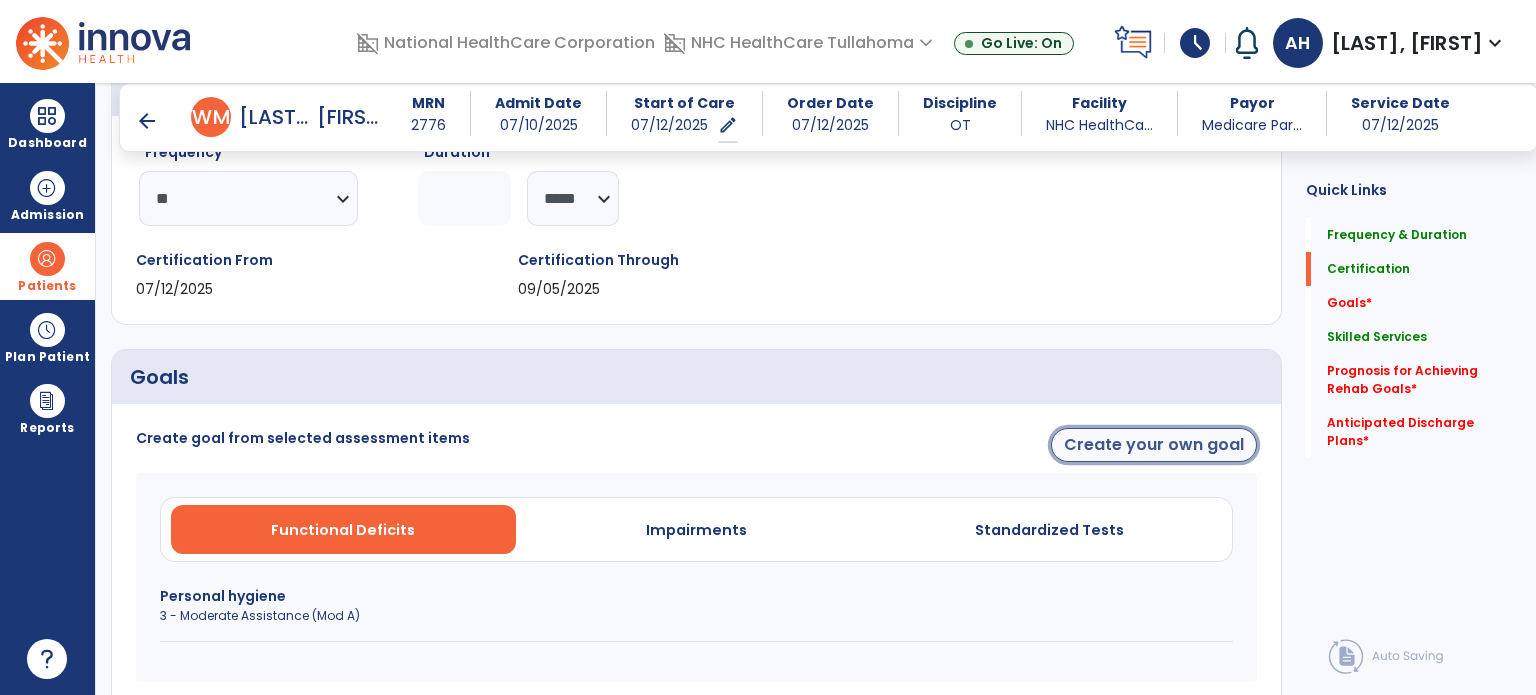 click on "Create your own goal" at bounding box center (1154, 445) 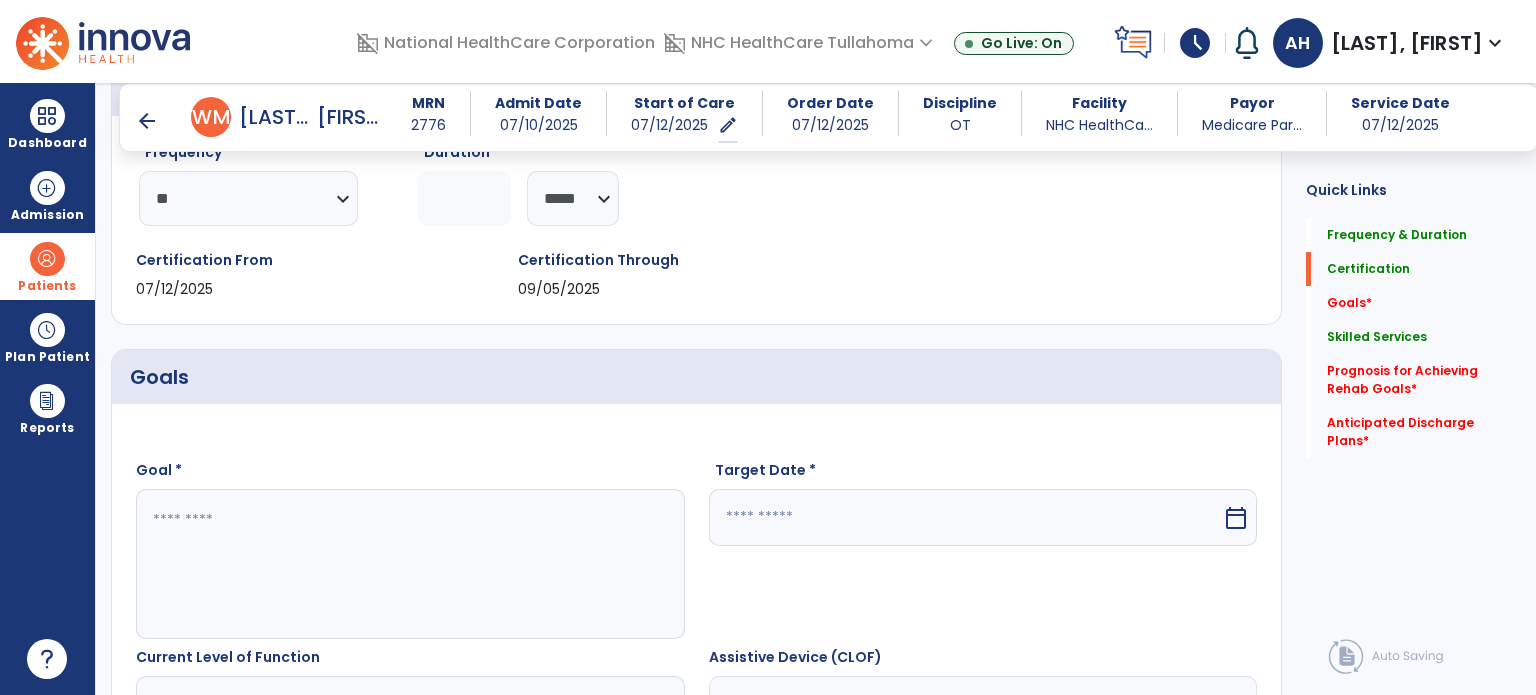click at bounding box center [409, 564] 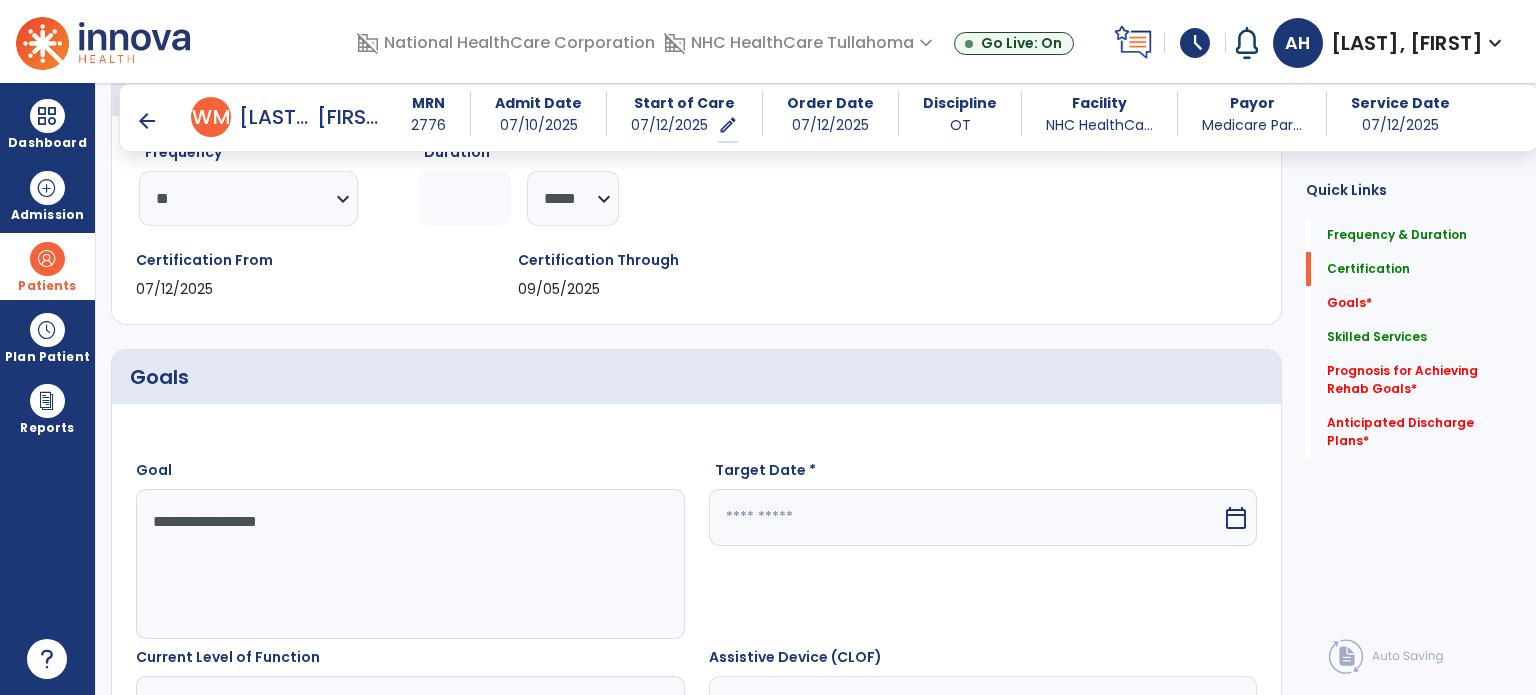 type on "**********" 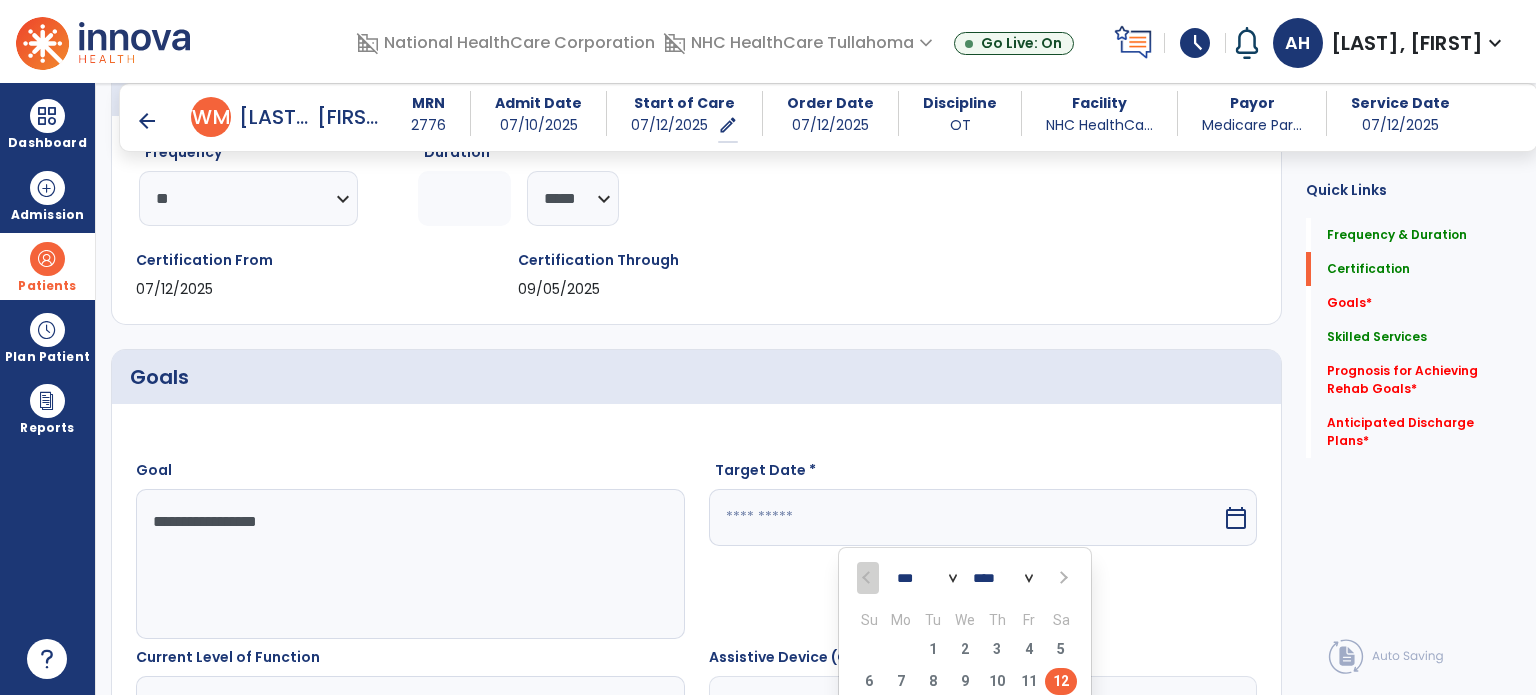 scroll, scrollTop: 272, scrollLeft: 0, axis: vertical 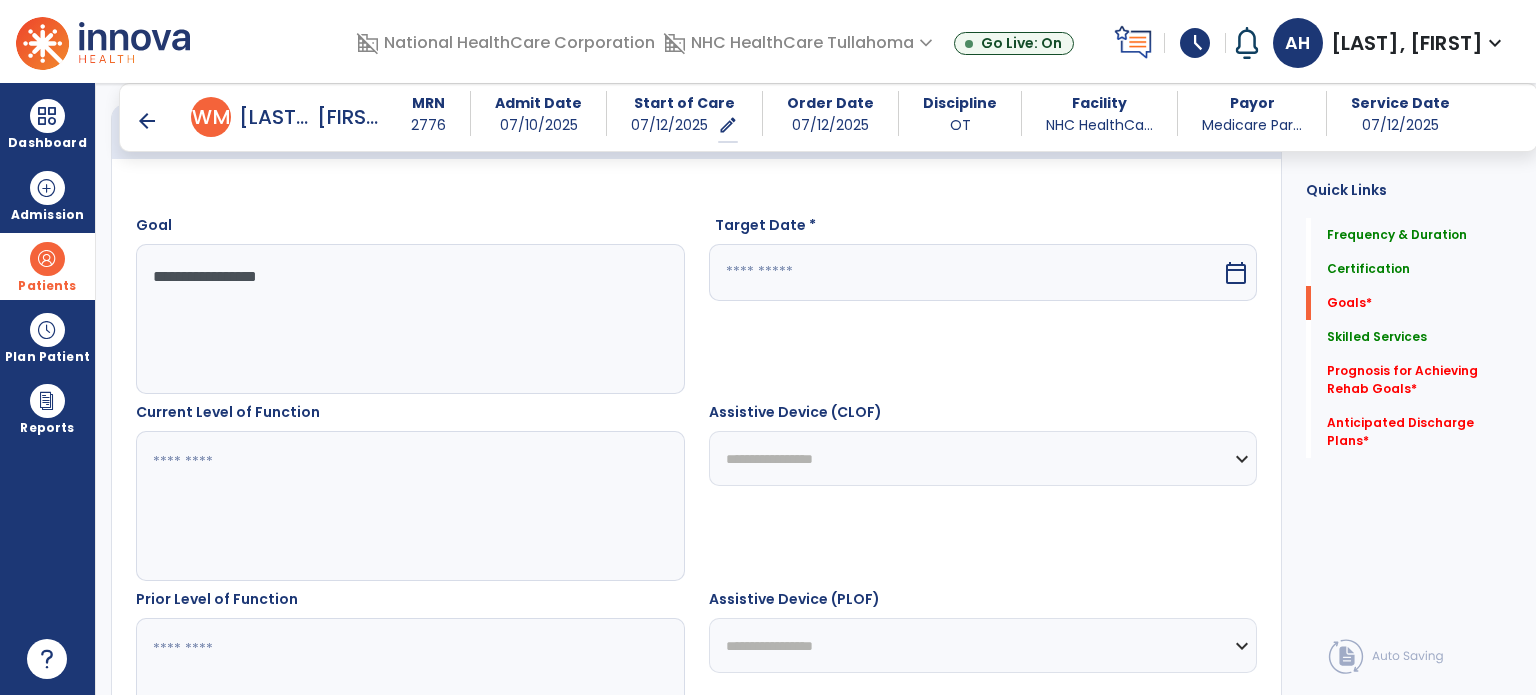 click on "calendar_today" at bounding box center (1236, 273) 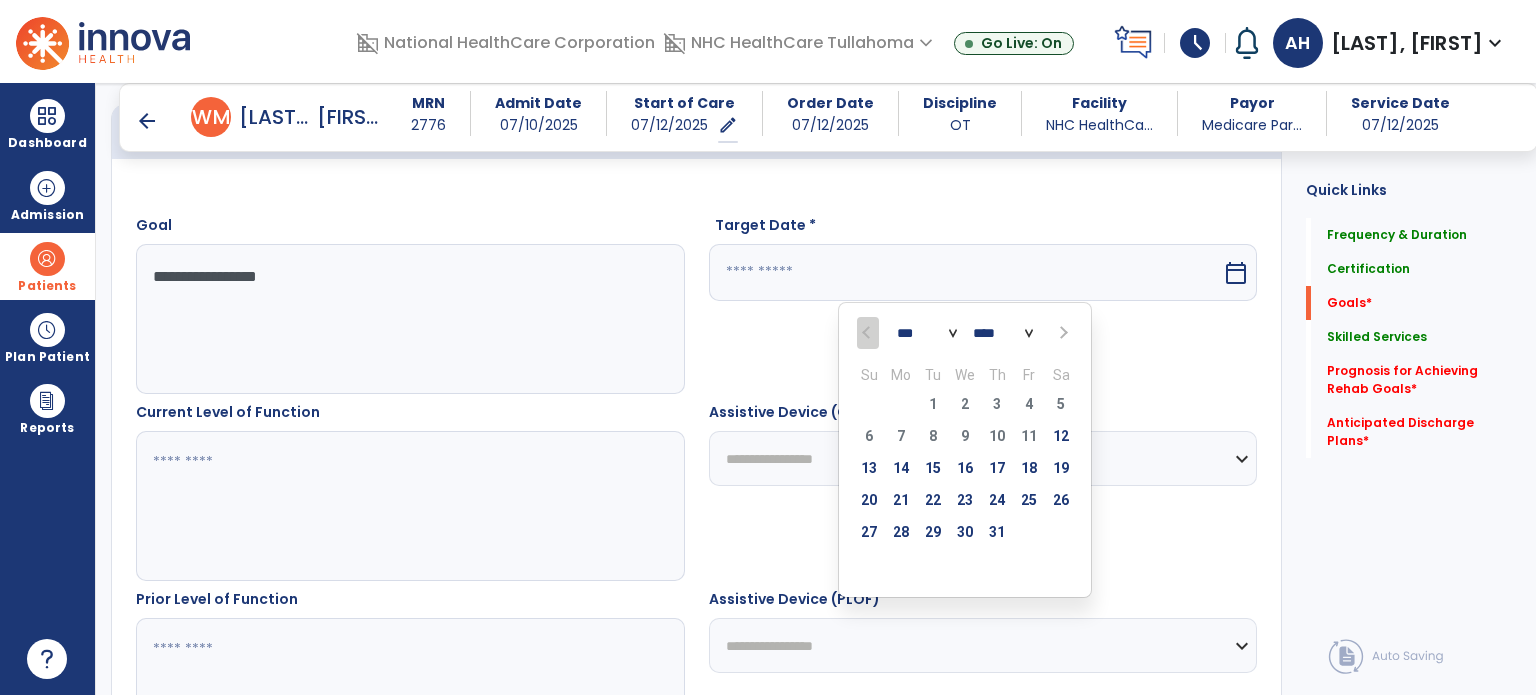 click at bounding box center (1061, 333) 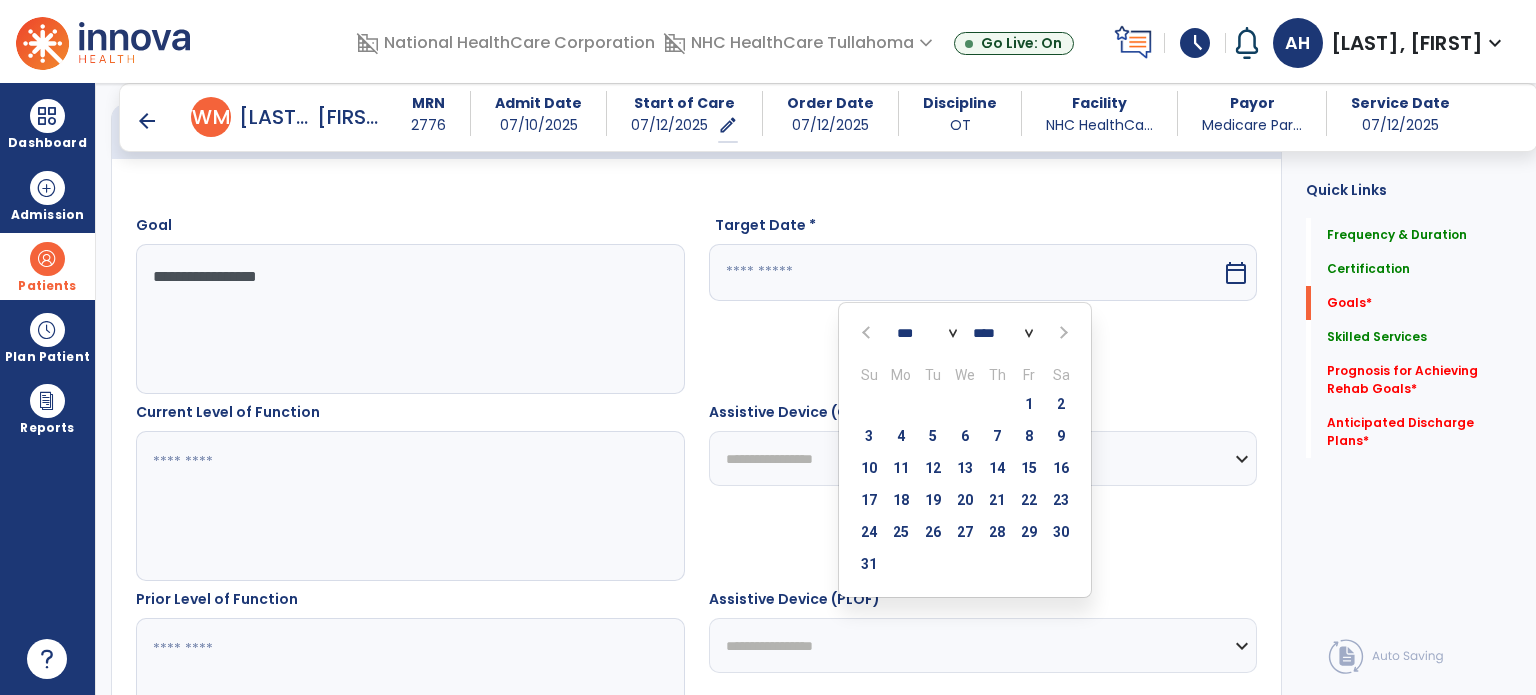 click at bounding box center (1061, 333) 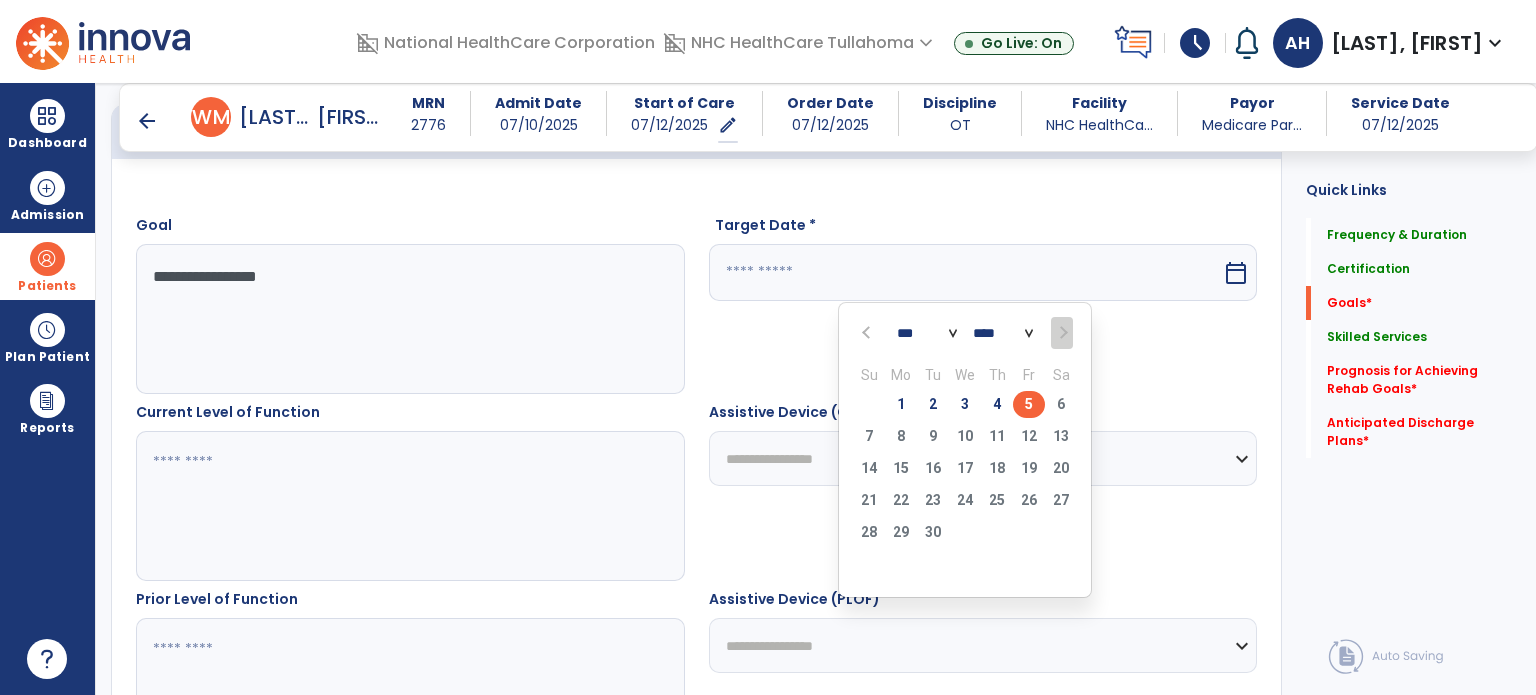click on "5" at bounding box center [1029, 404] 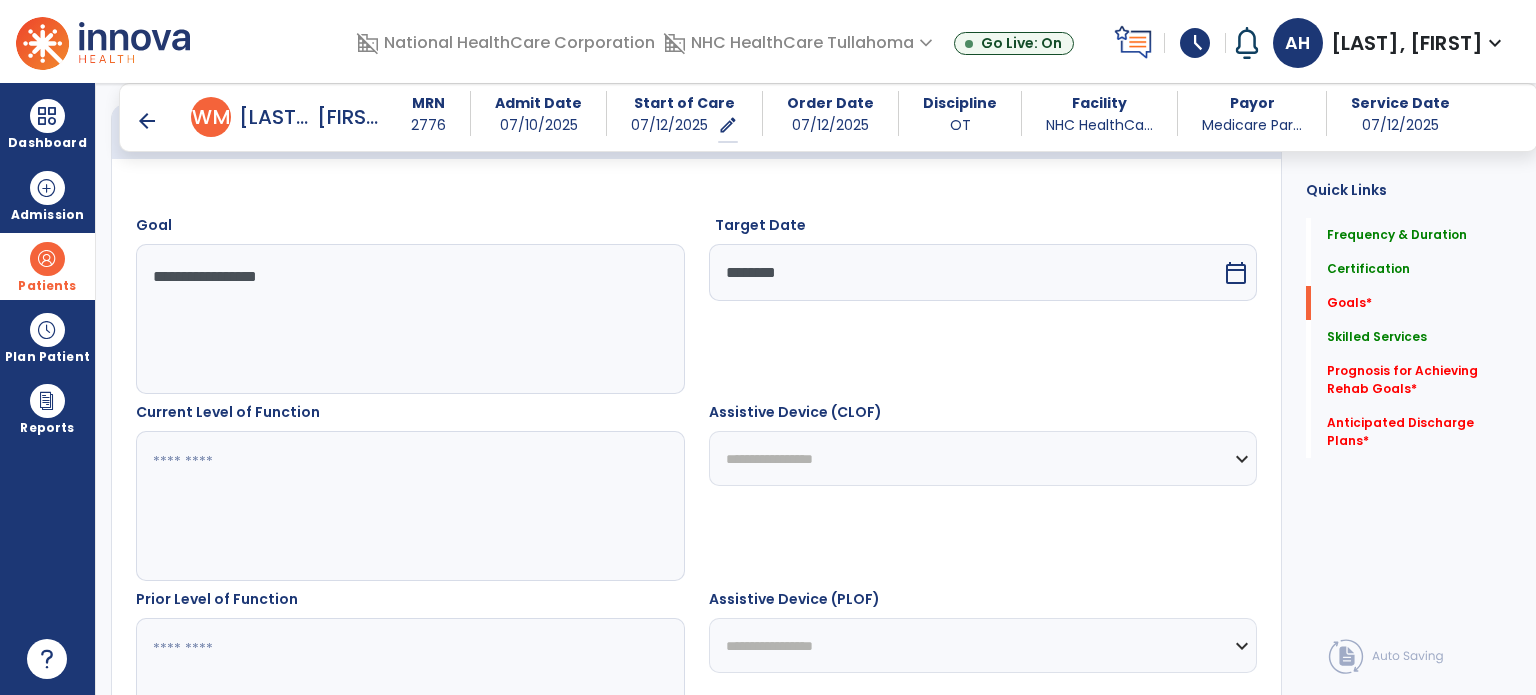 click at bounding box center [409, 506] 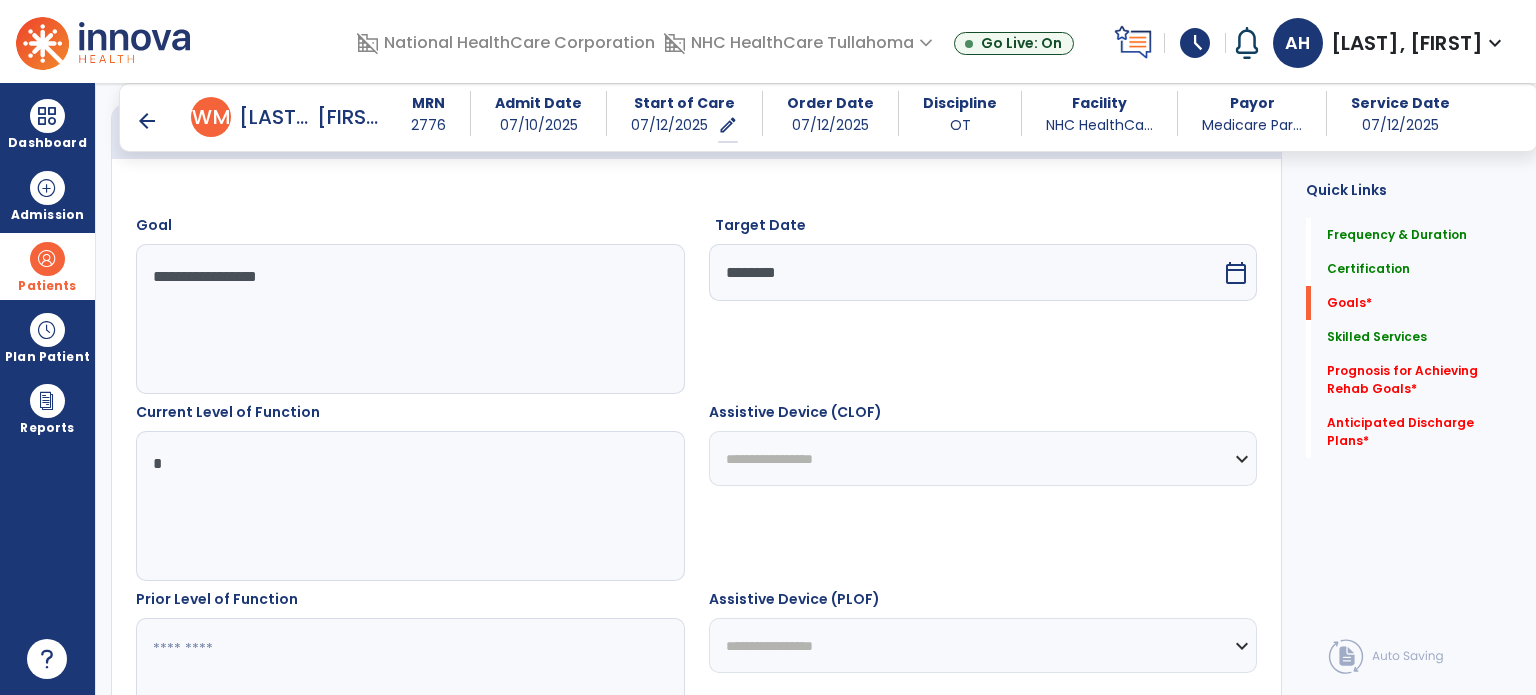 type on "**" 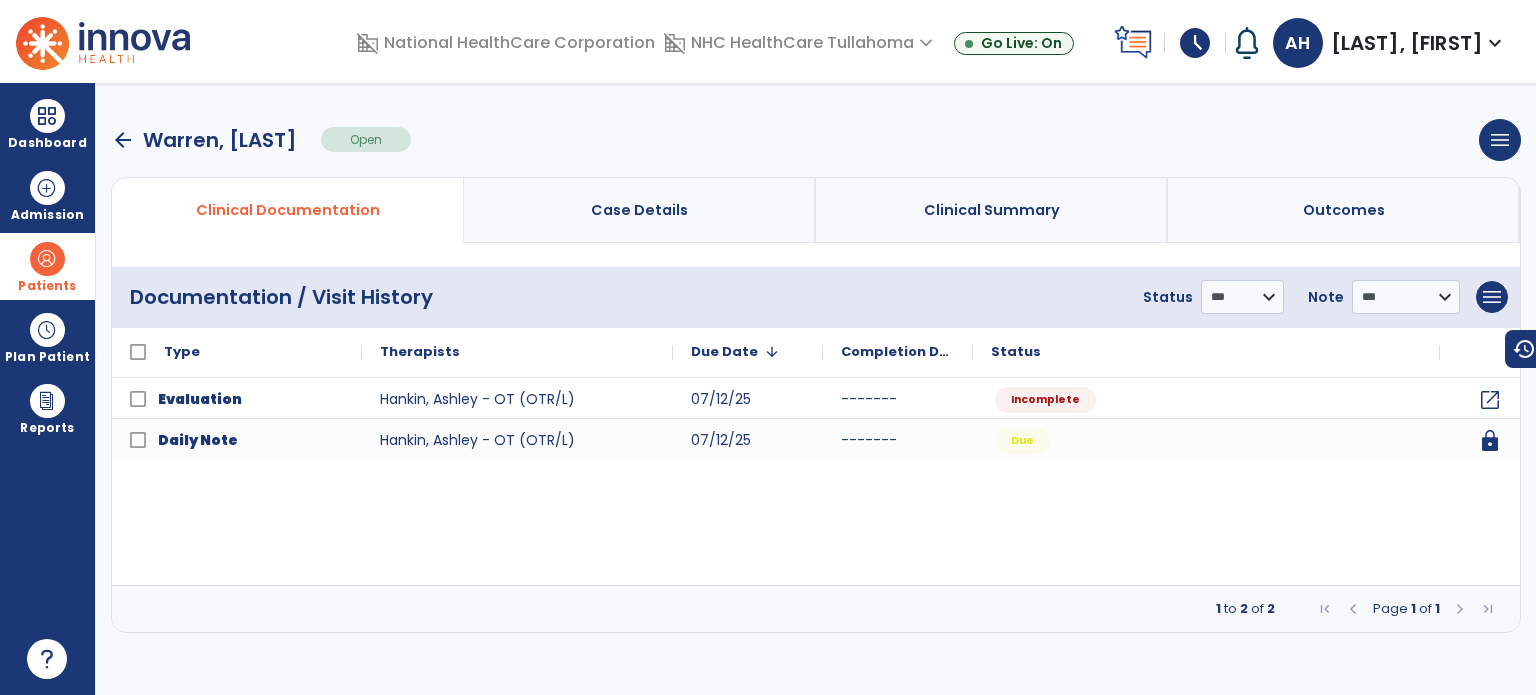 scroll, scrollTop: 0, scrollLeft: 0, axis: both 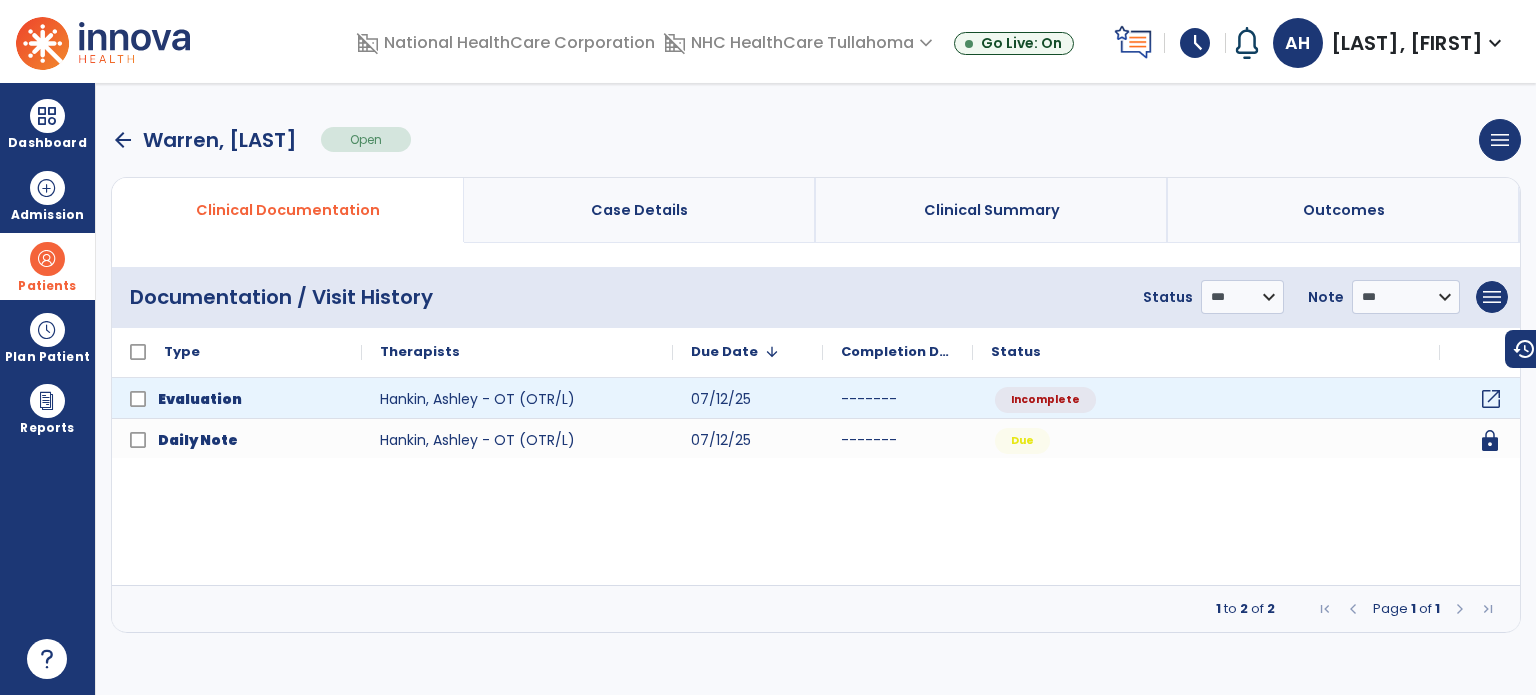 click on "open_in_new" 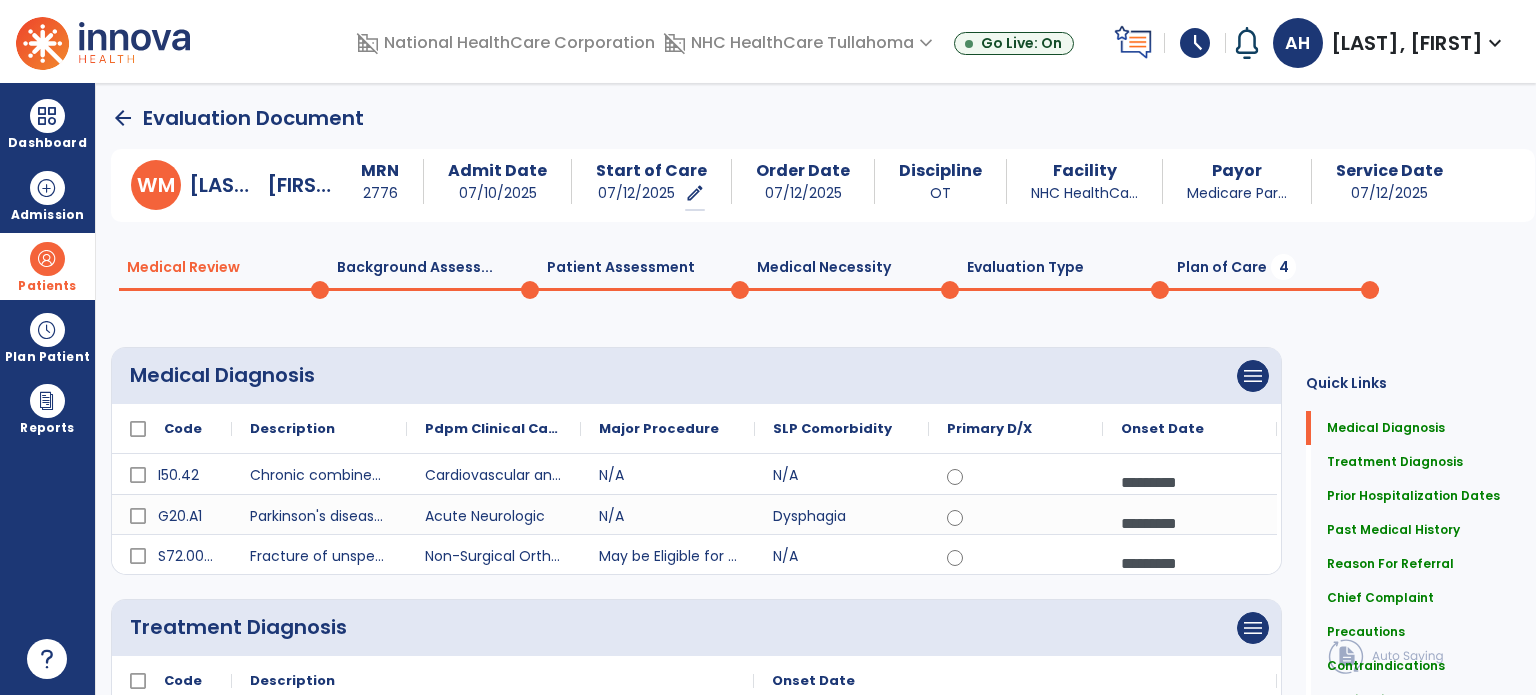 click on "Plan of Care  4" 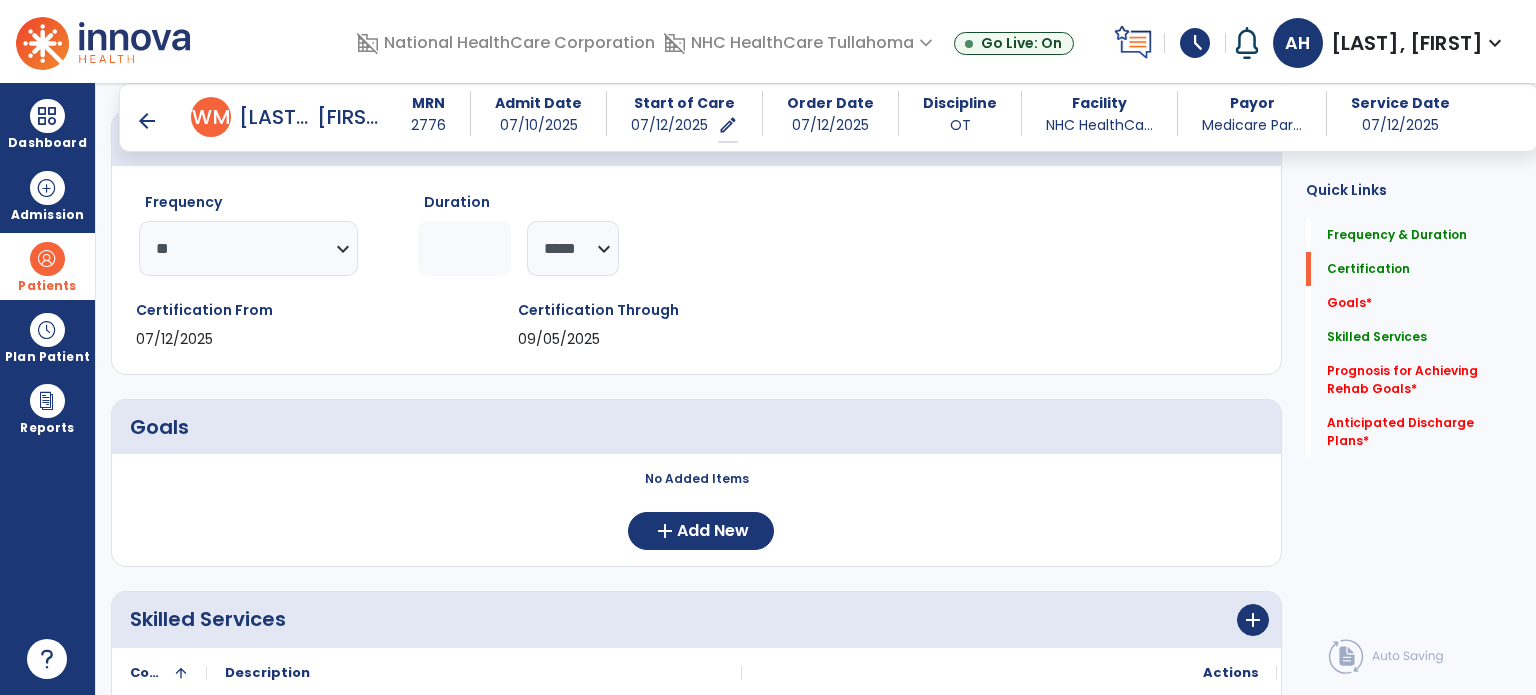 scroll, scrollTop: 236, scrollLeft: 0, axis: vertical 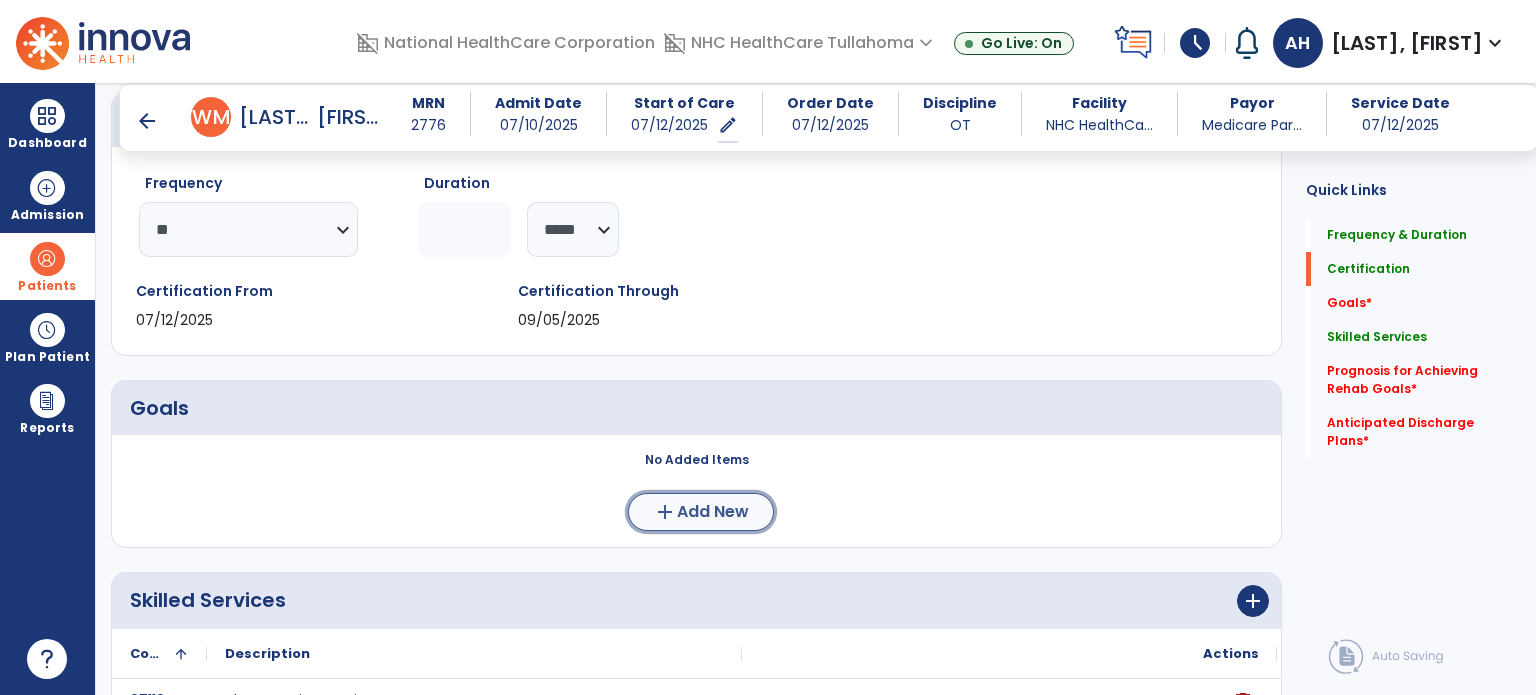 click on "Add New" at bounding box center (713, 512) 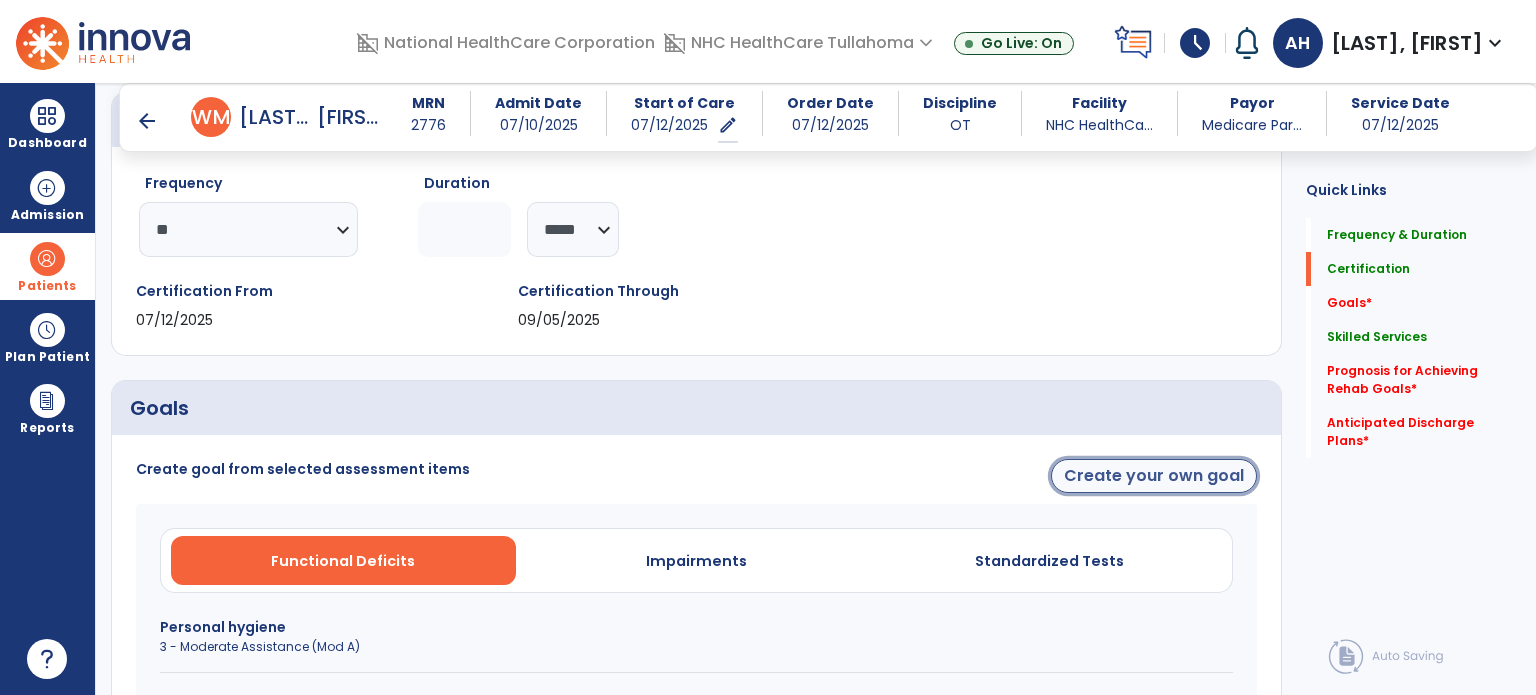 click on "Create your own goal" at bounding box center (1154, 476) 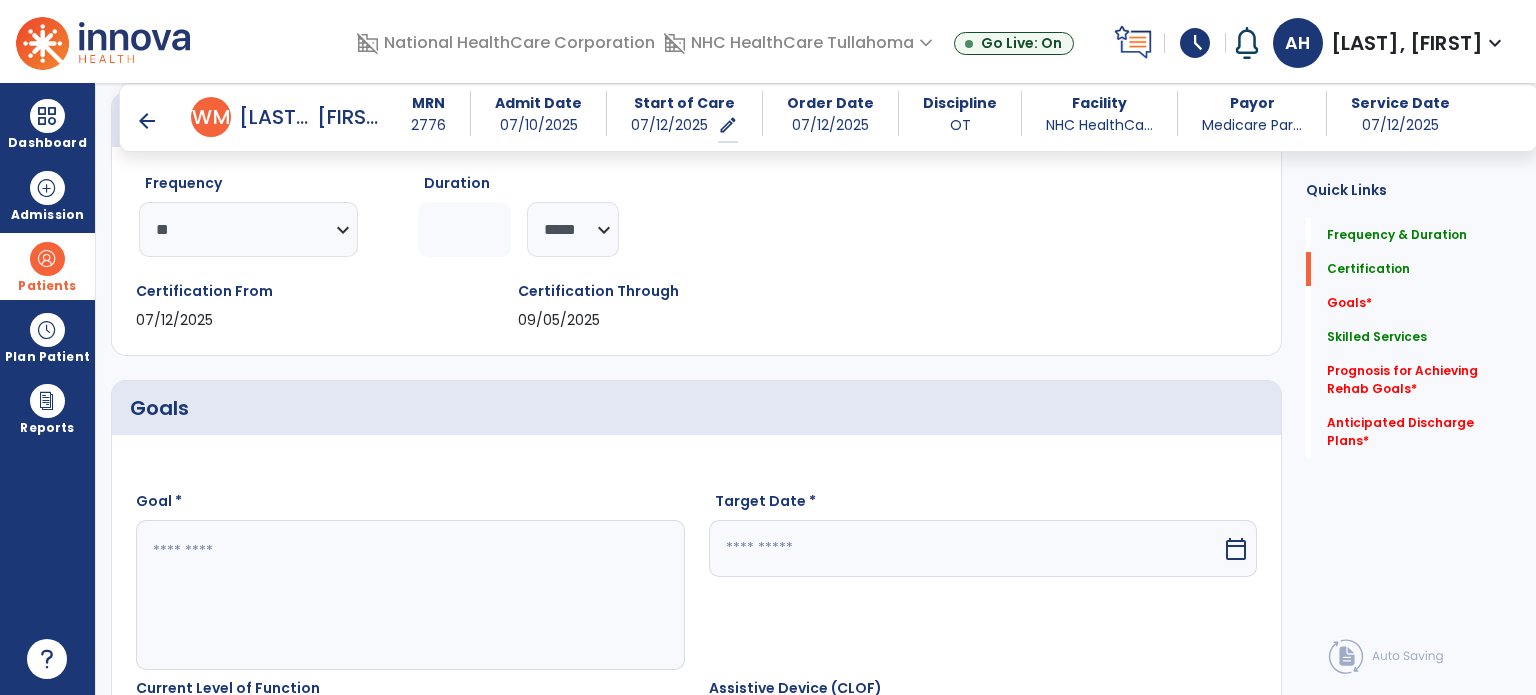click at bounding box center (409, 595) 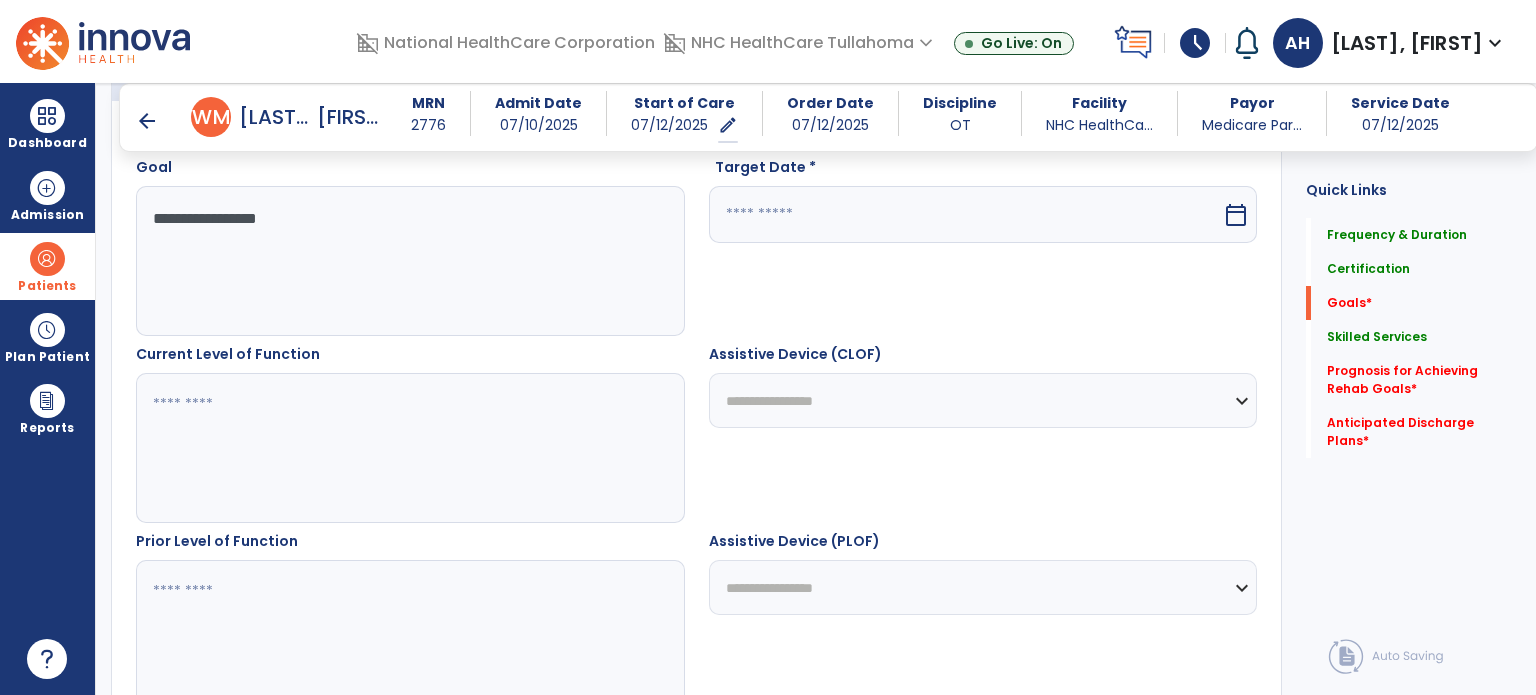 scroll, scrollTop: 560, scrollLeft: 0, axis: vertical 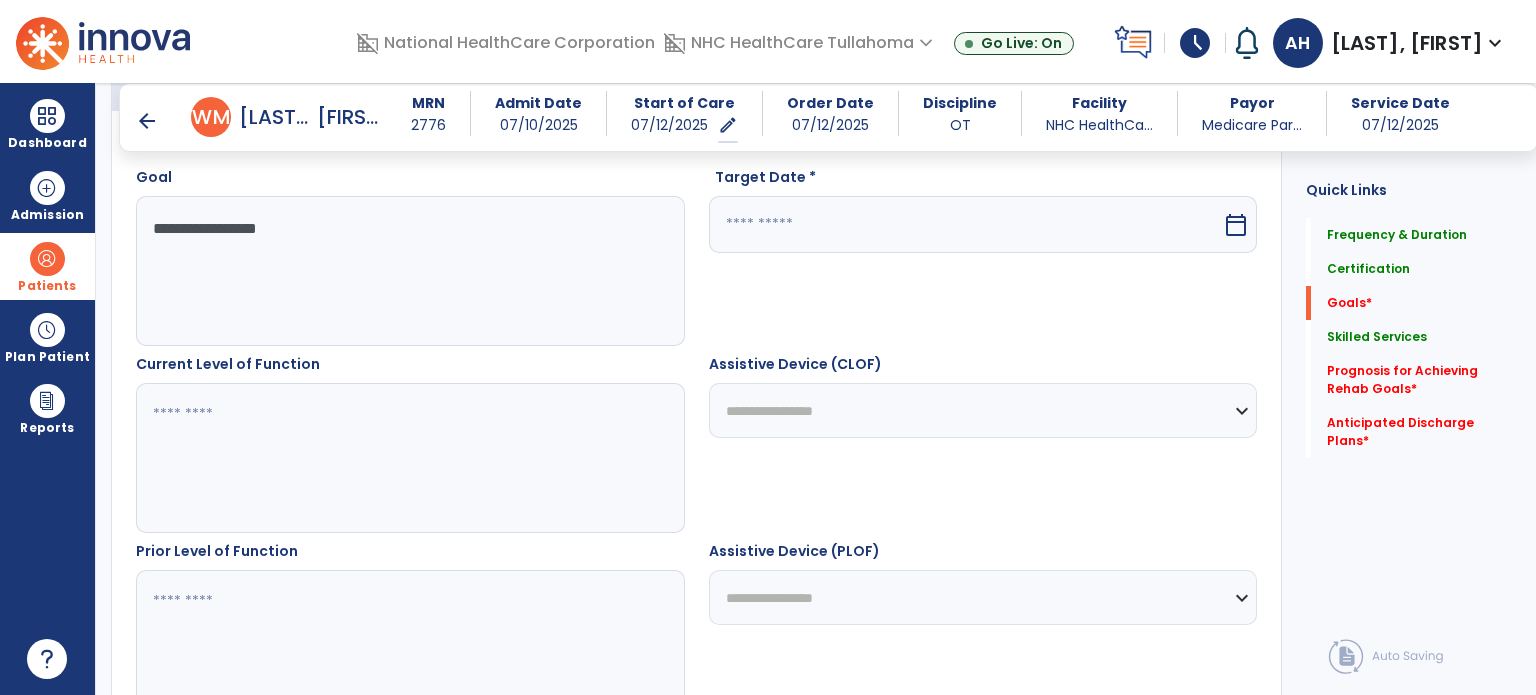 type on "**********" 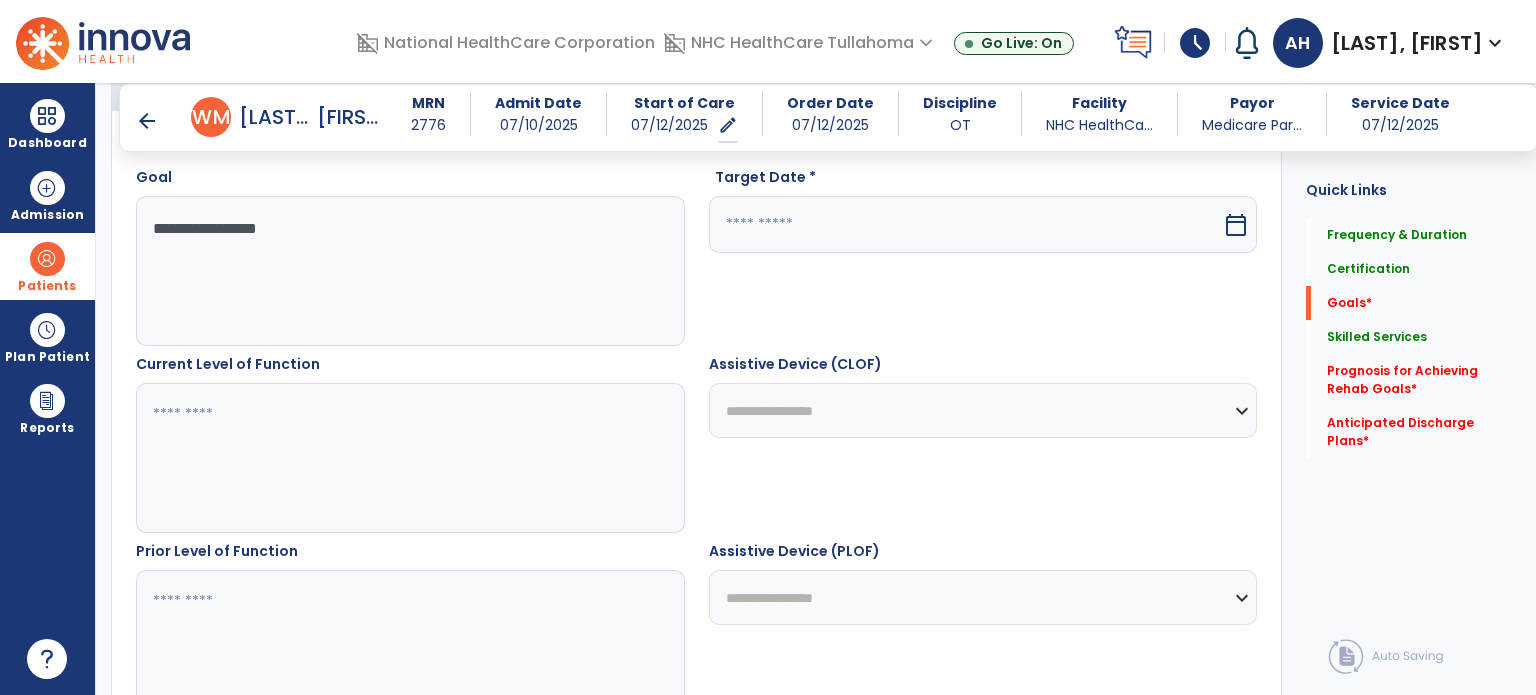 click on "calendar_today" at bounding box center [1236, 225] 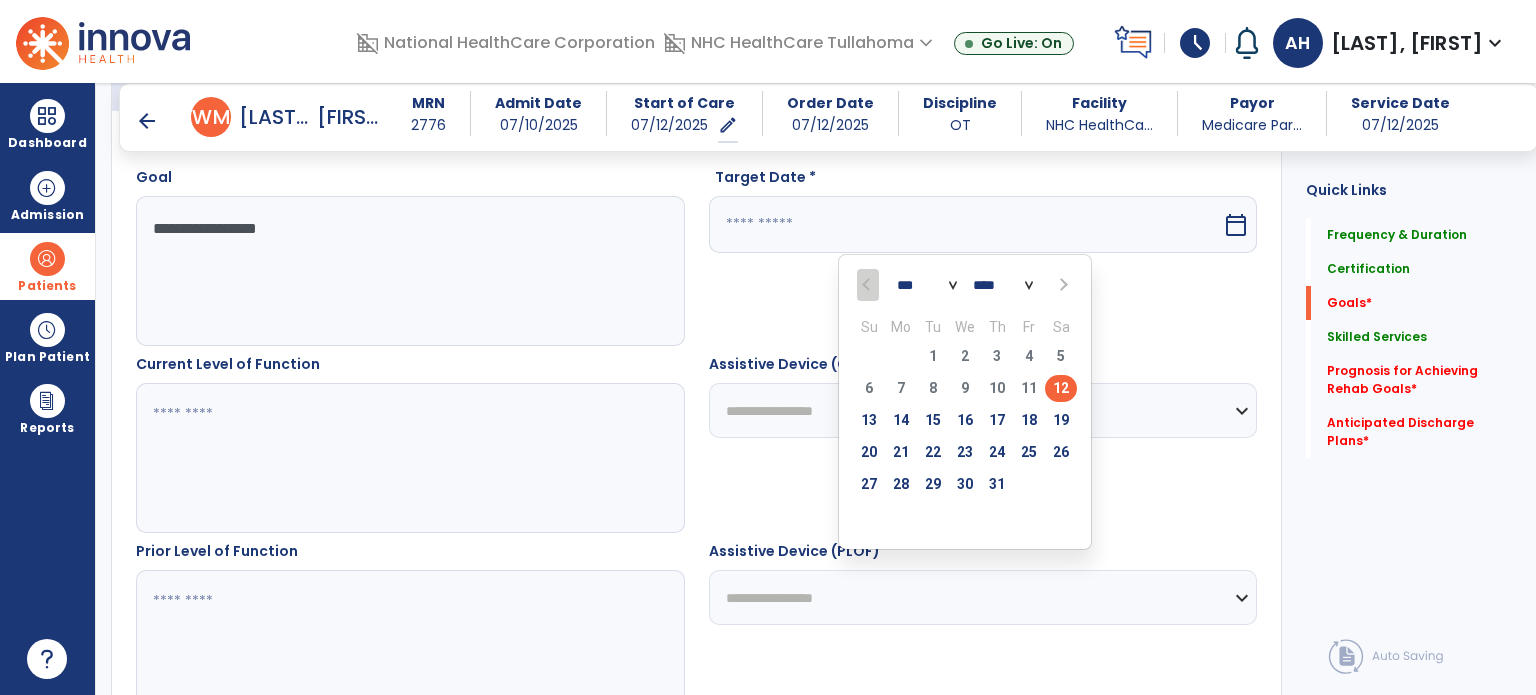 click at bounding box center (1061, 285) 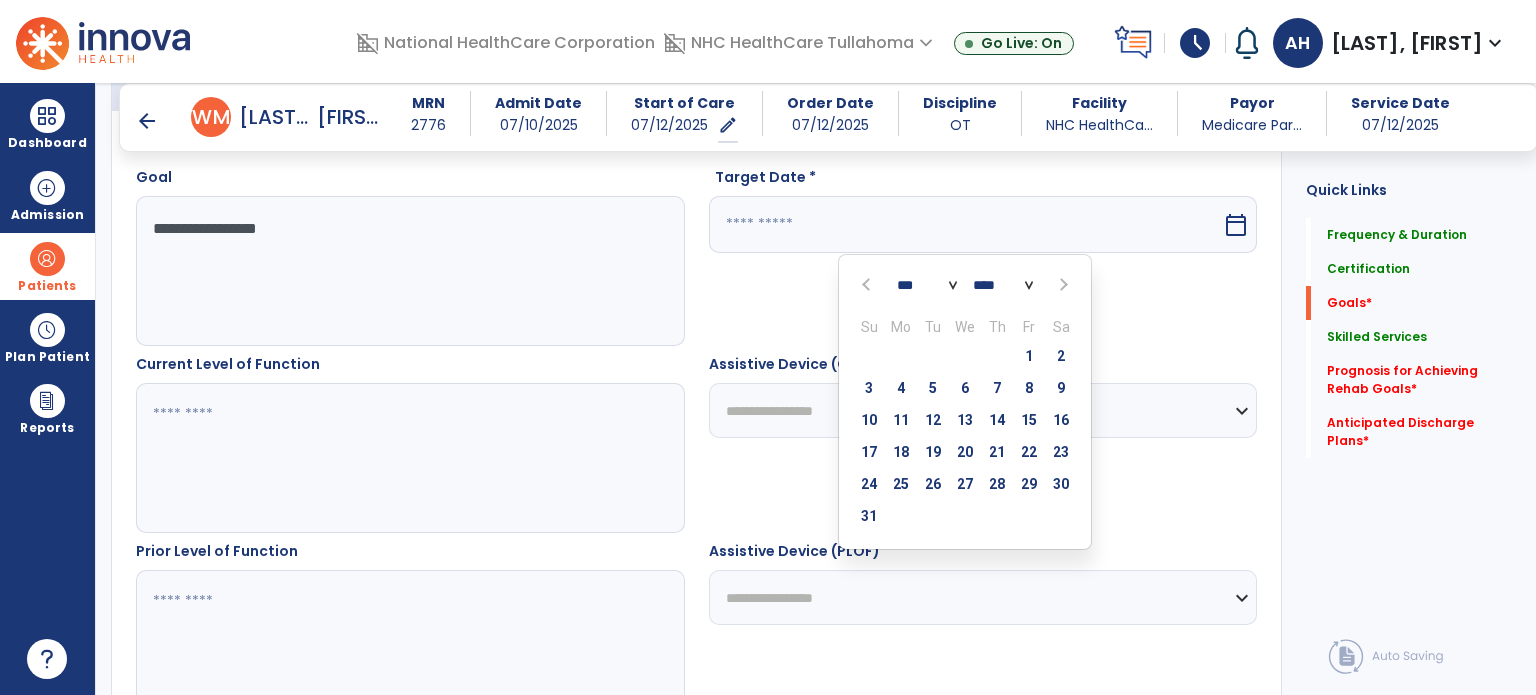 click at bounding box center (1061, 285) 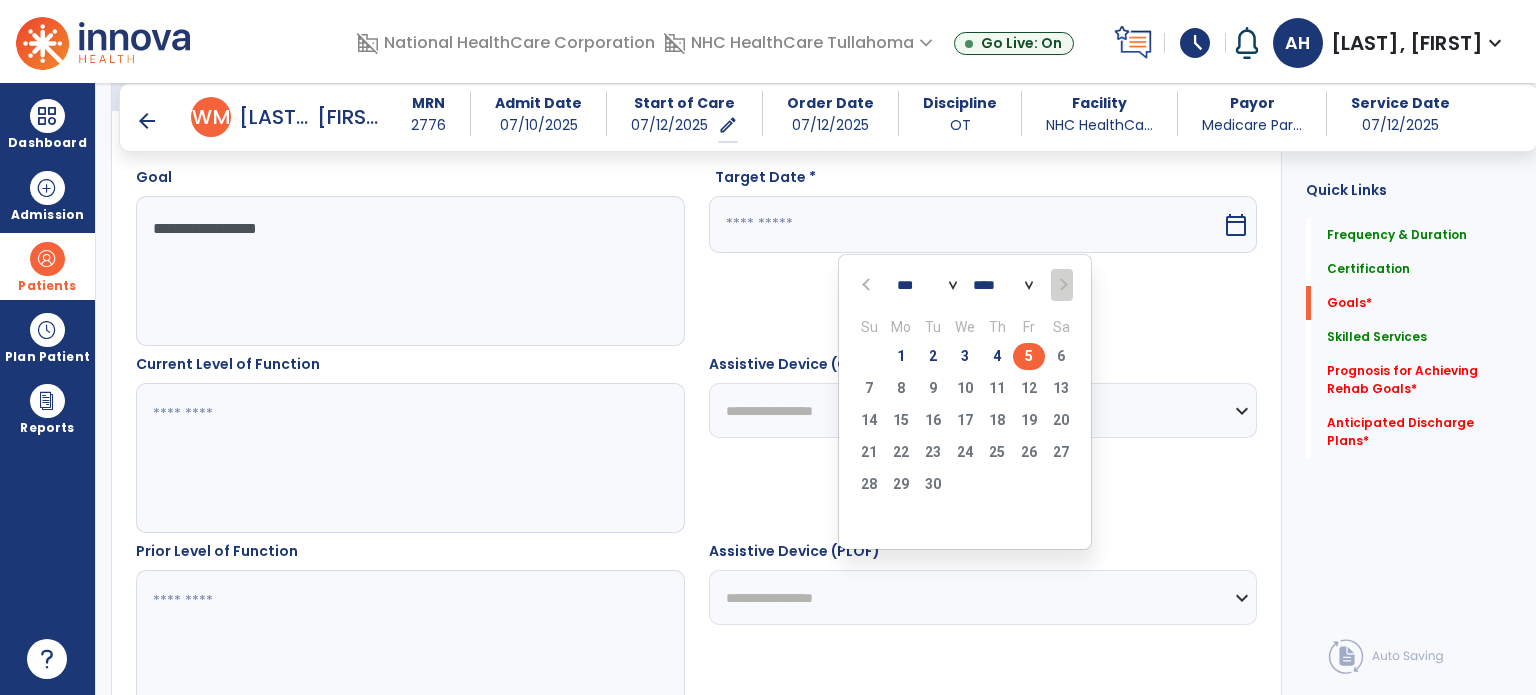 click on "5" at bounding box center (1029, 356) 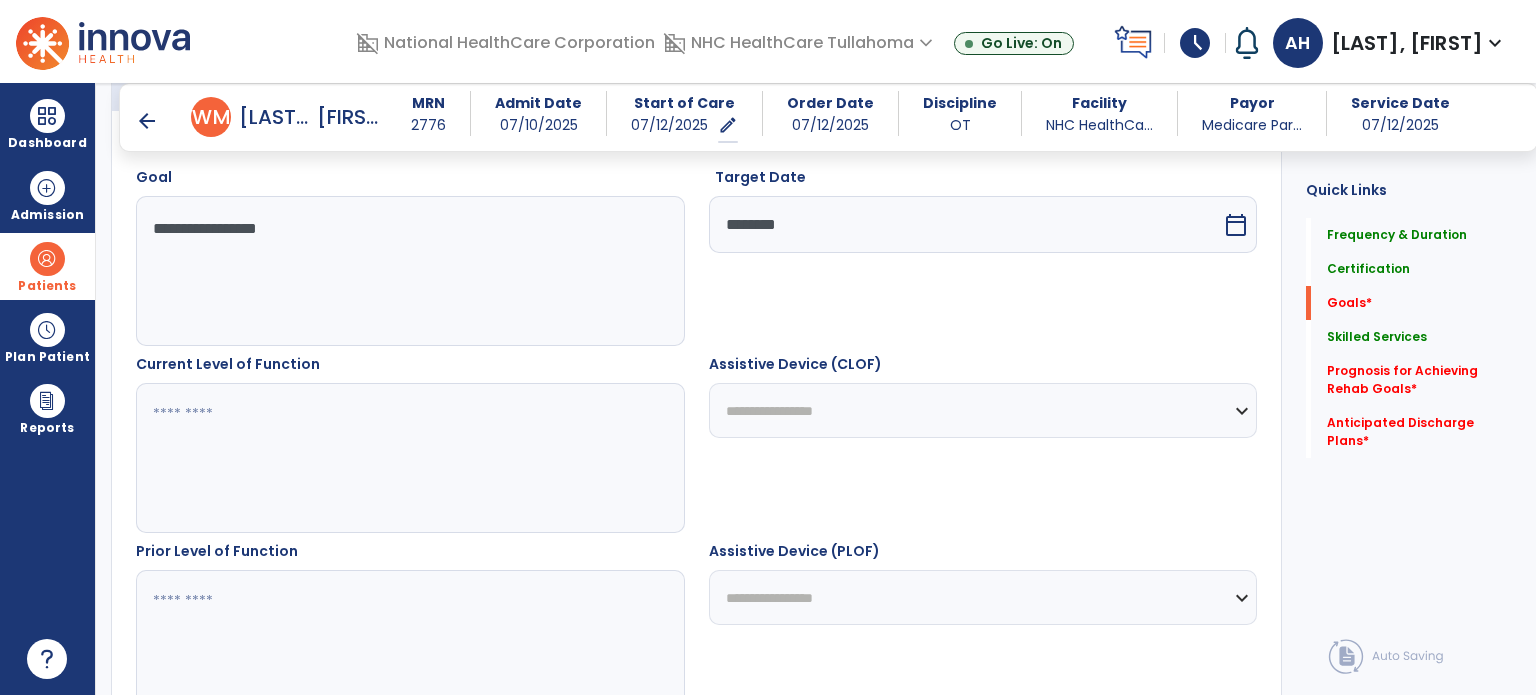 click at bounding box center [409, 458] 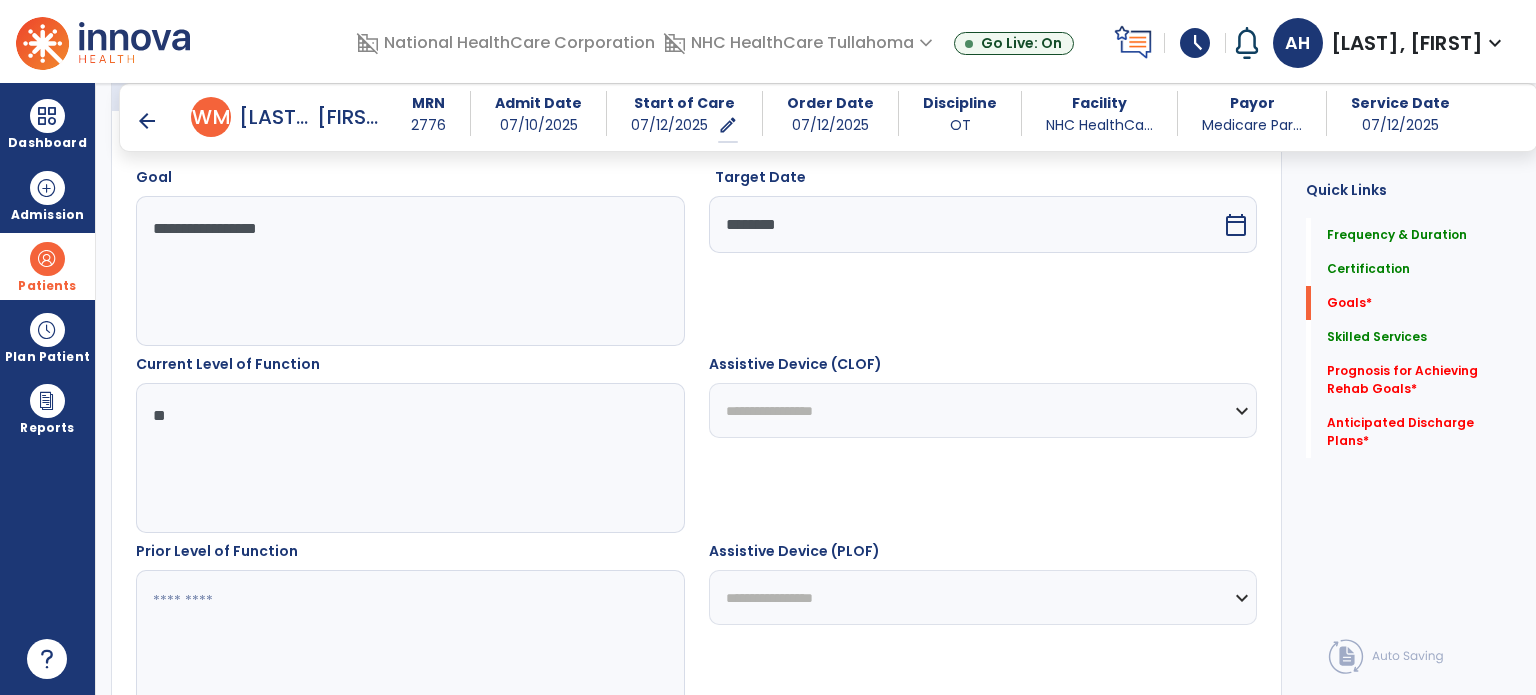 type on "**" 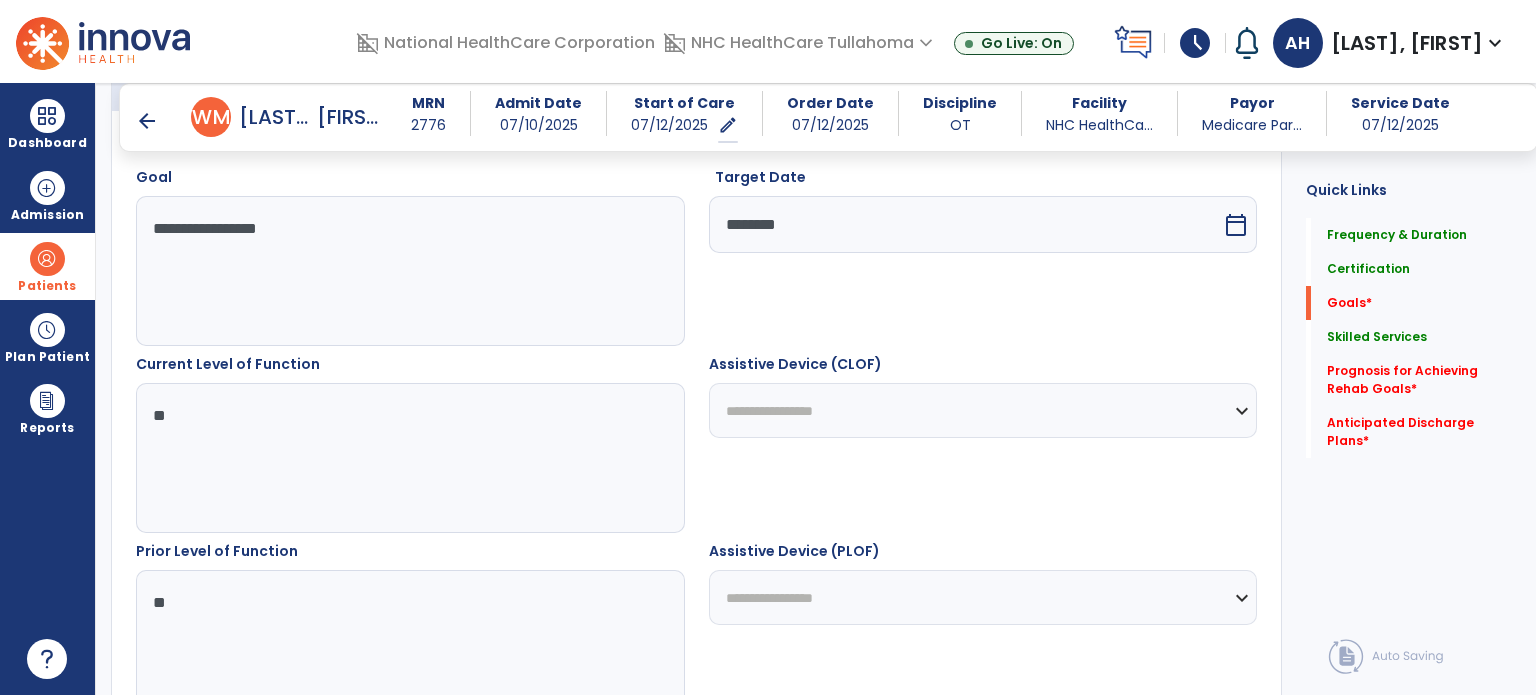 scroll, scrollTop: 504, scrollLeft: 0, axis: vertical 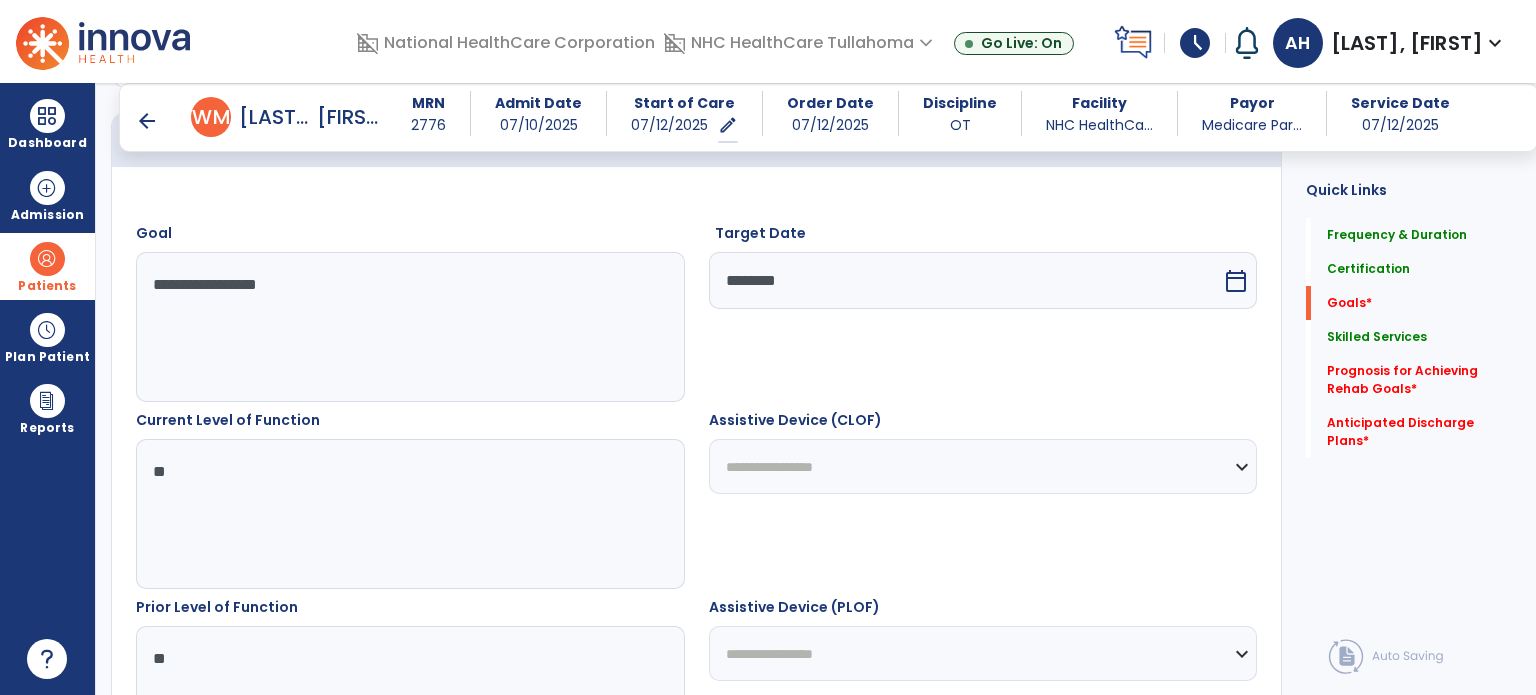 type on "**" 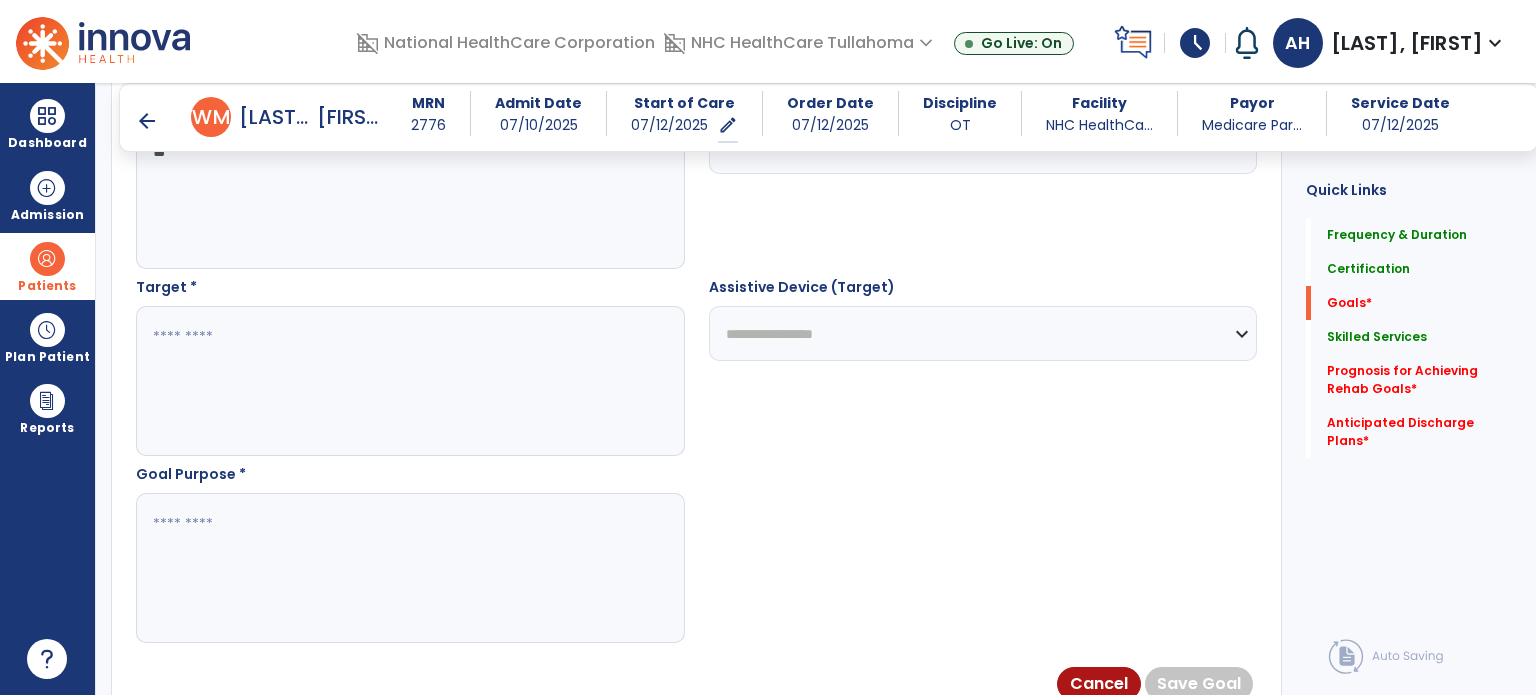 scroll, scrollTop: 1025, scrollLeft: 0, axis: vertical 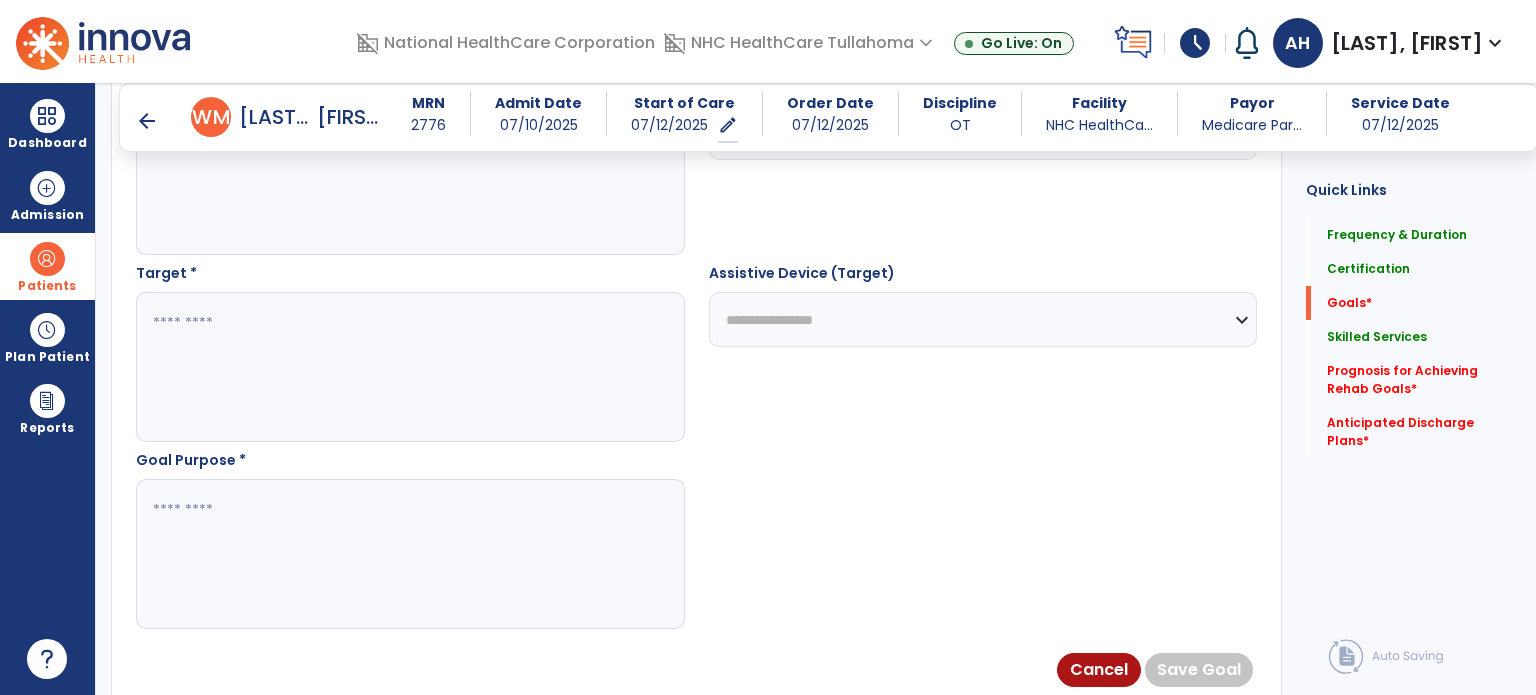 type on "**********" 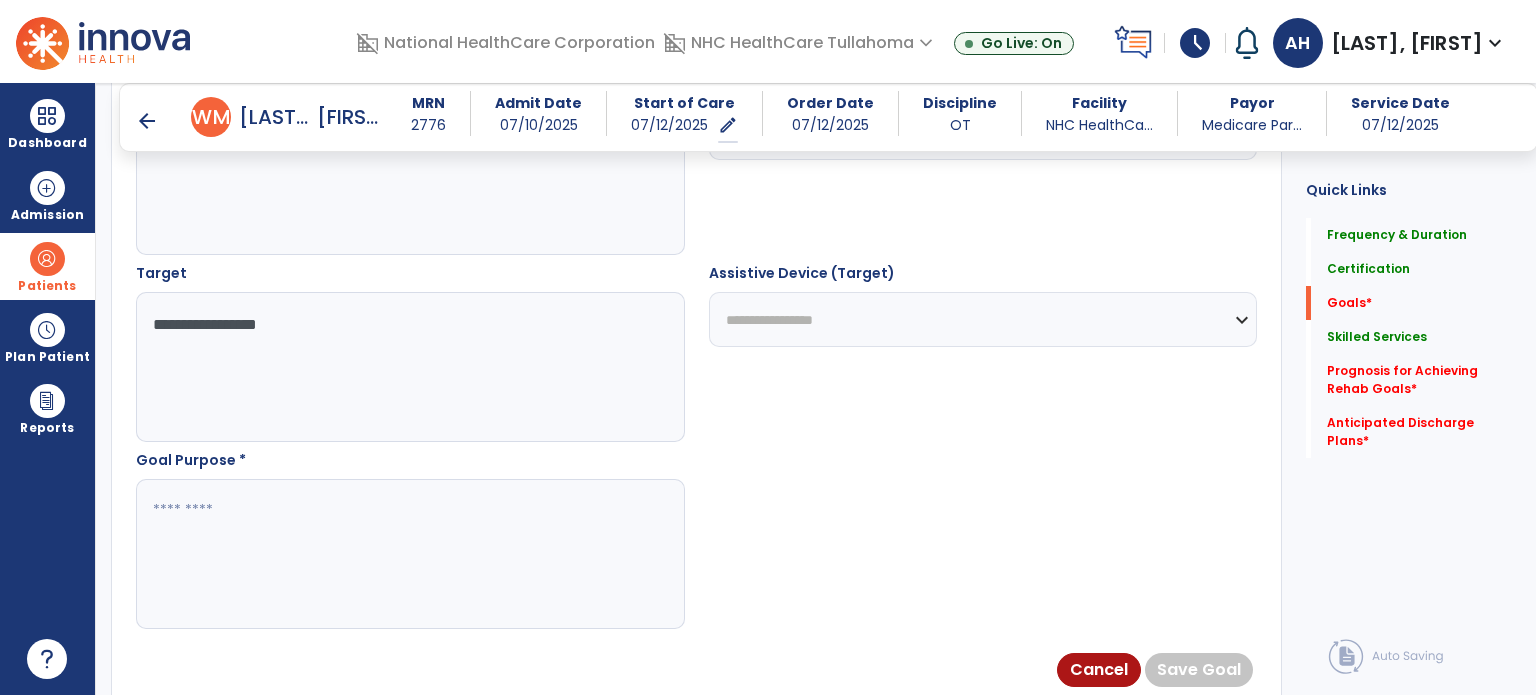 click on "**********" at bounding box center [409, 367] 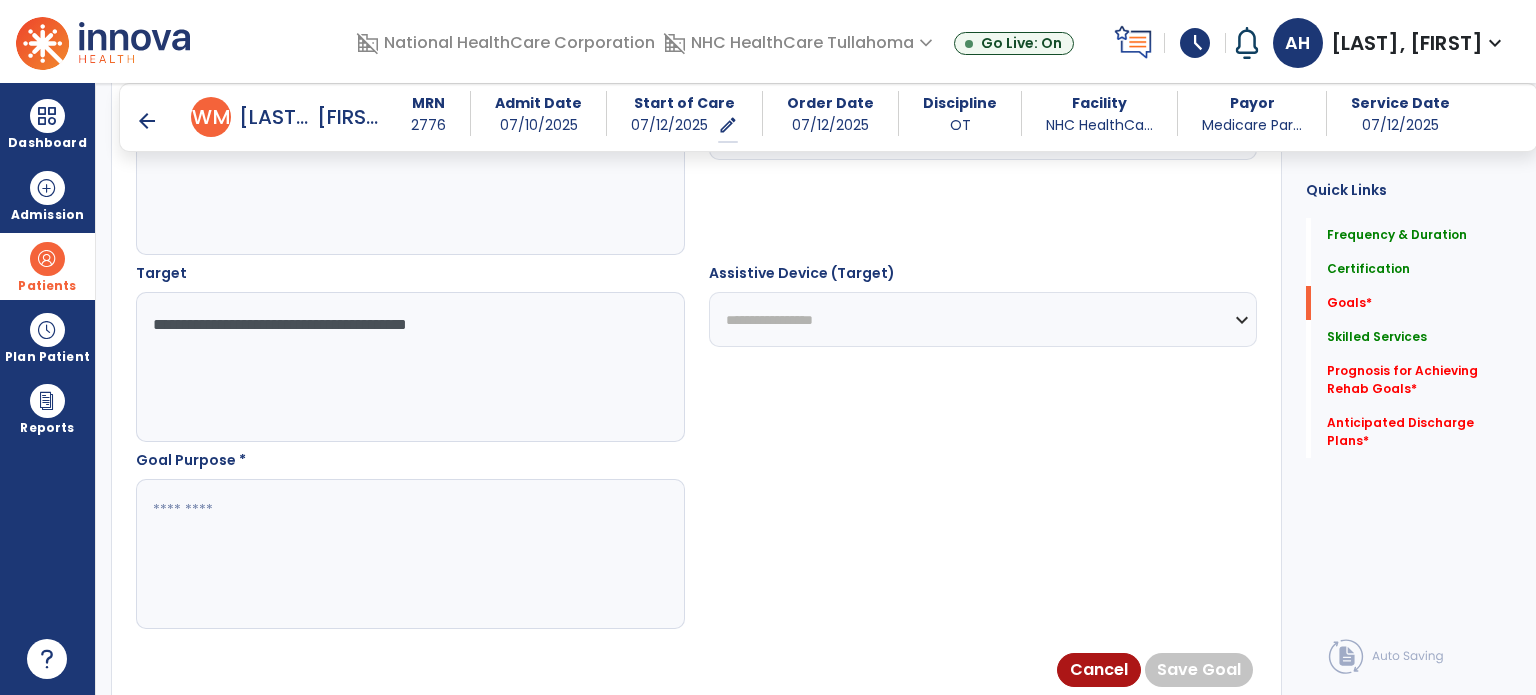 type on "**********" 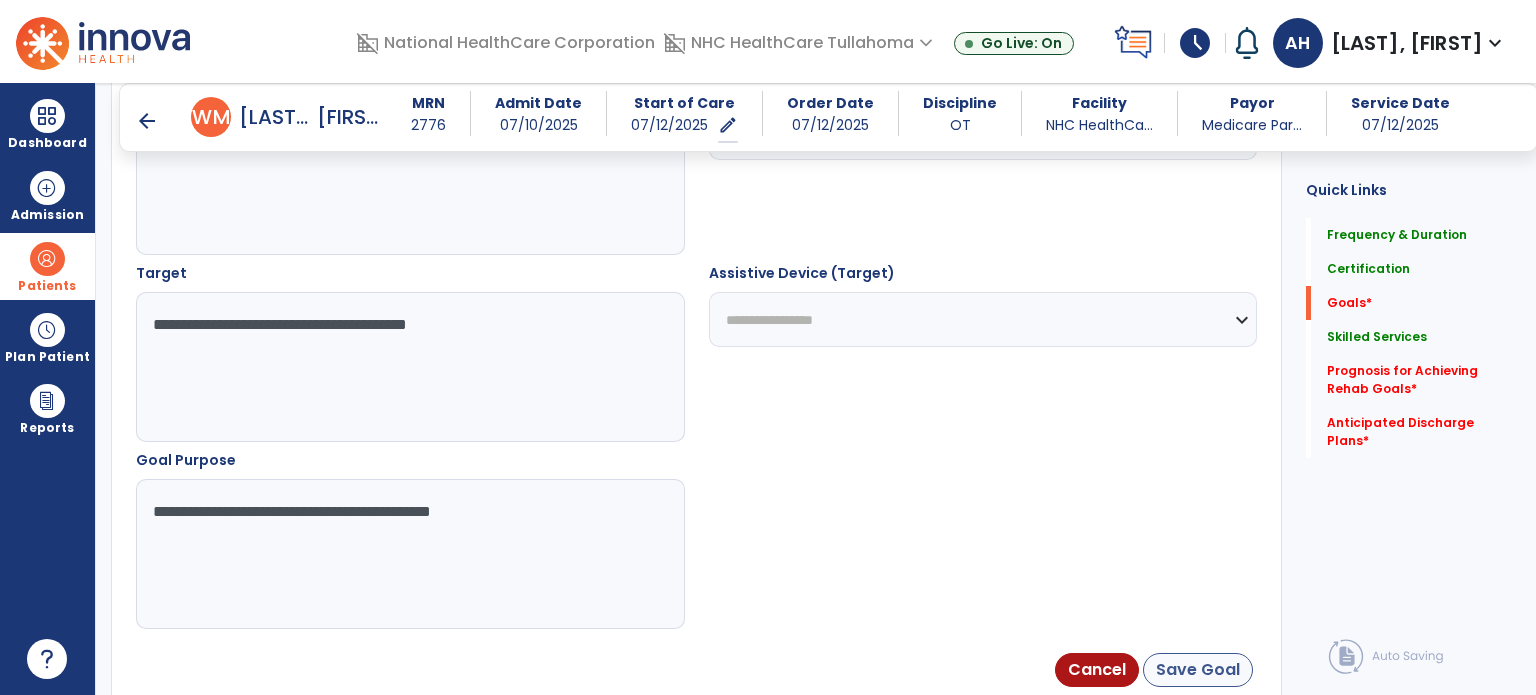 type on "**********" 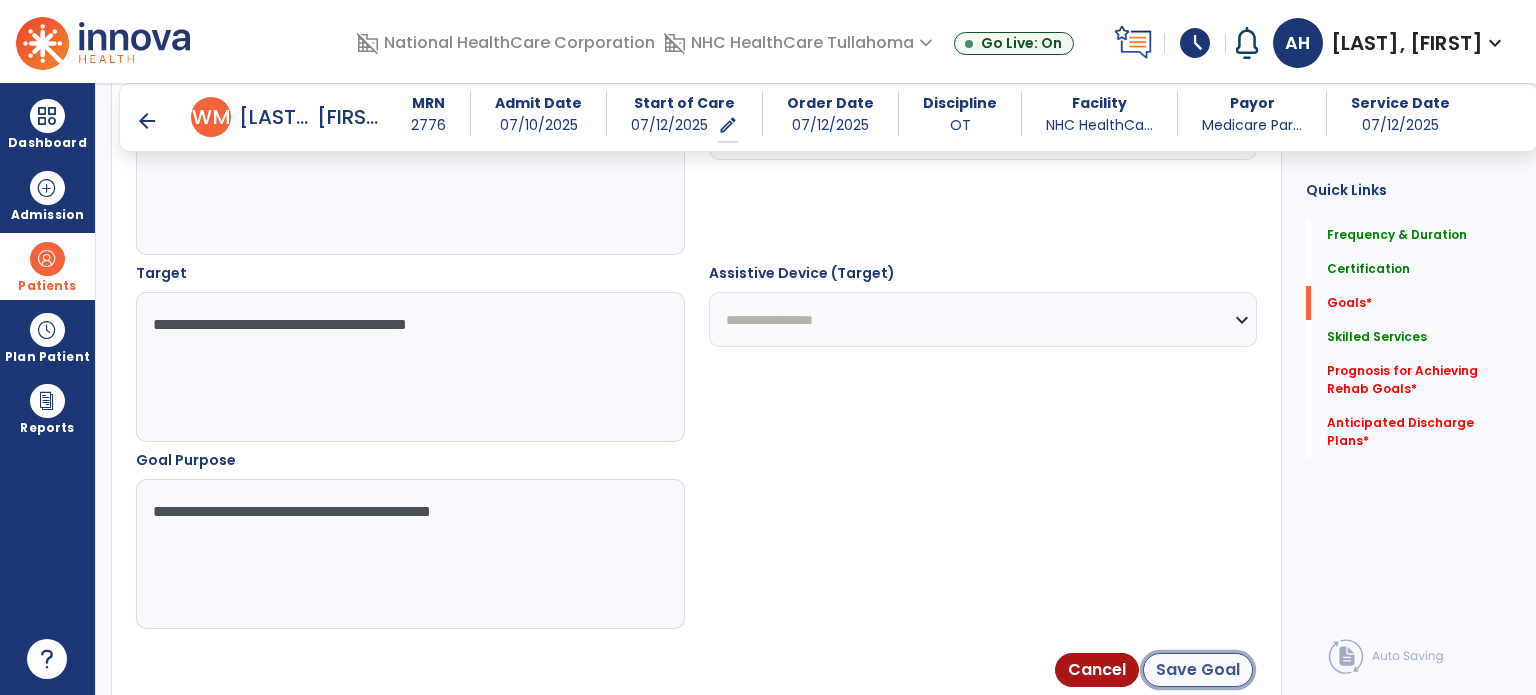 click on "Save Goal" at bounding box center (1198, 670) 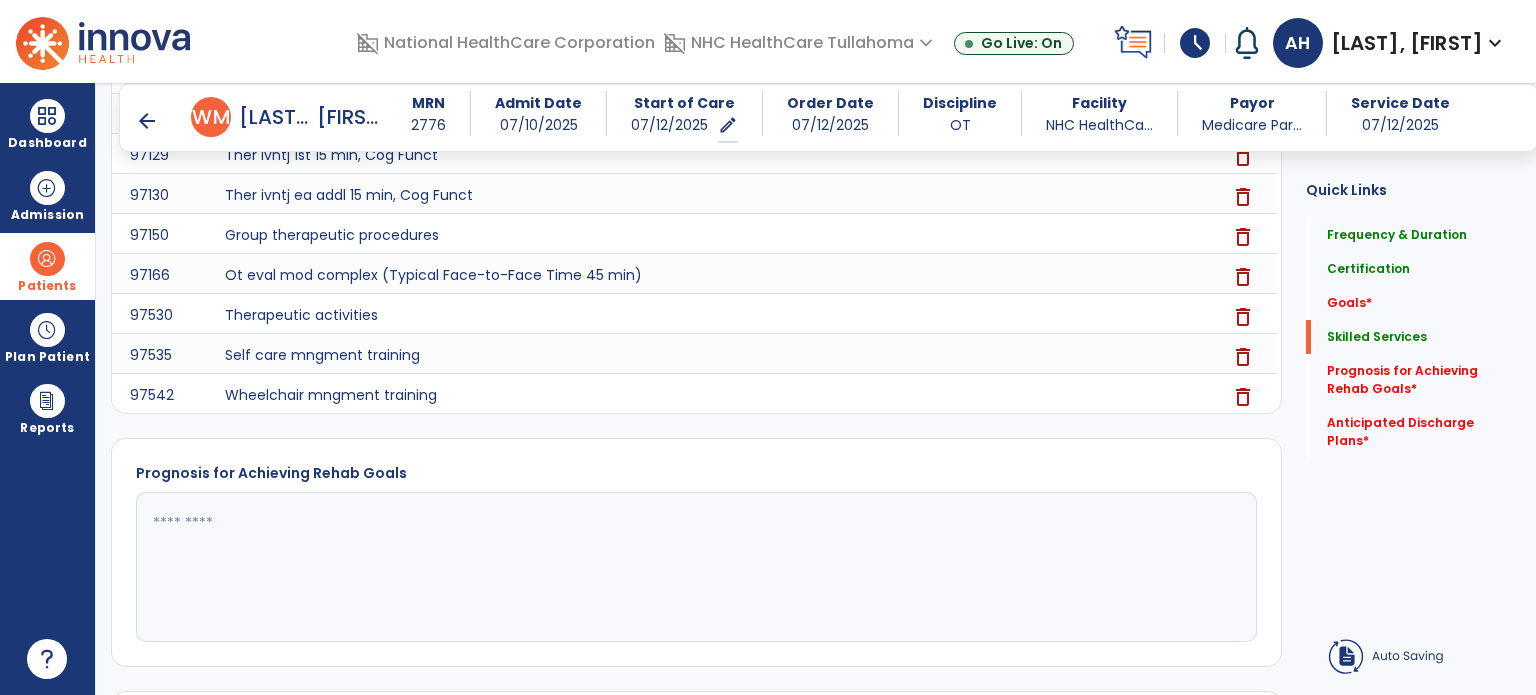 scroll, scrollTop: 1028, scrollLeft: 0, axis: vertical 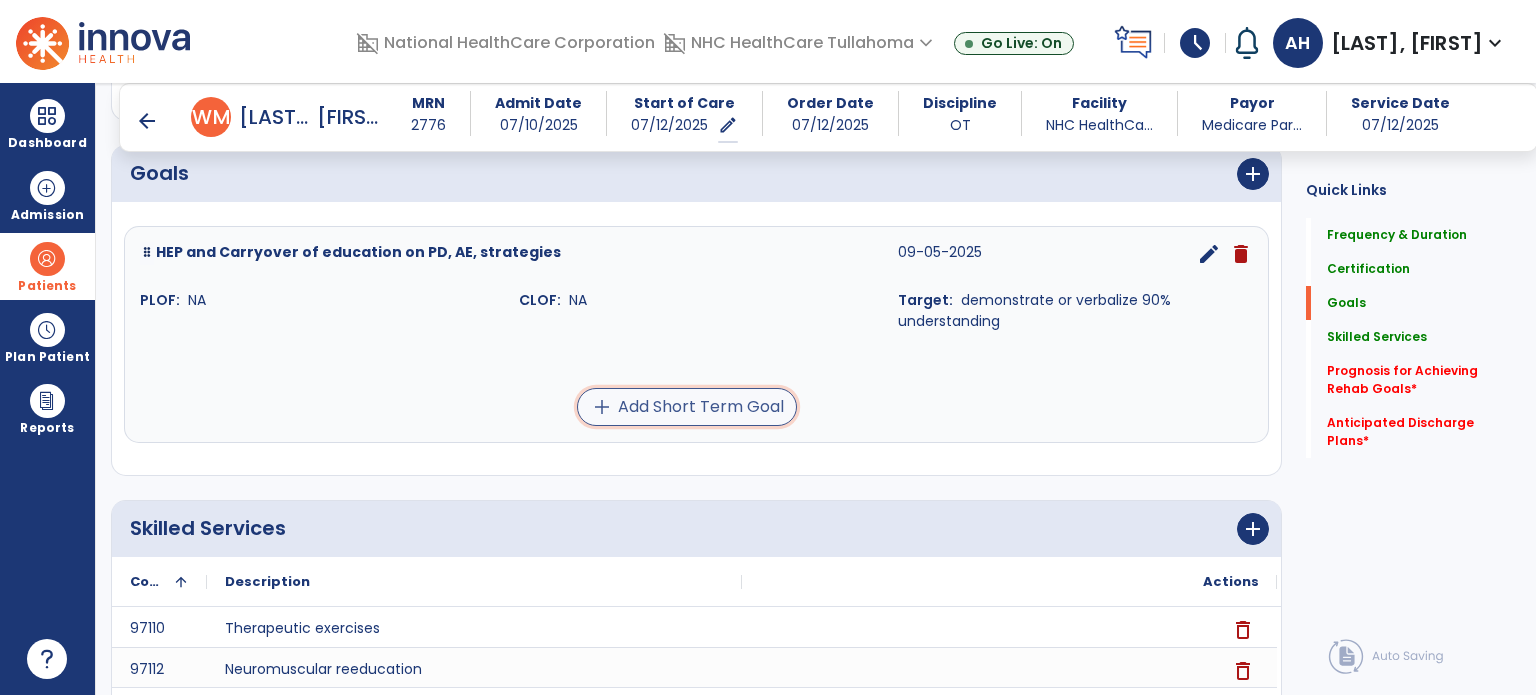 click on "add  Add Short Term Goal" at bounding box center [687, 407] 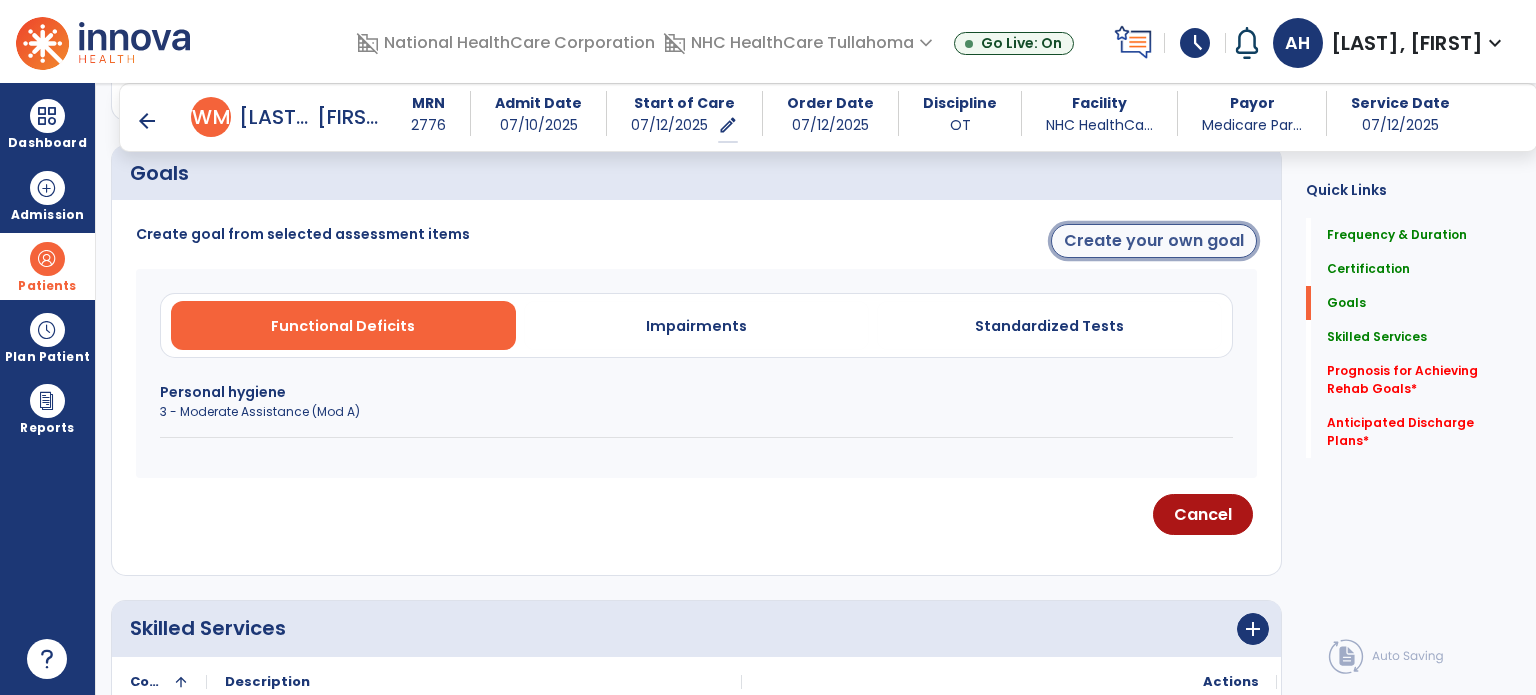 click on "Create your own goal" at bounding box center (1154, 241) 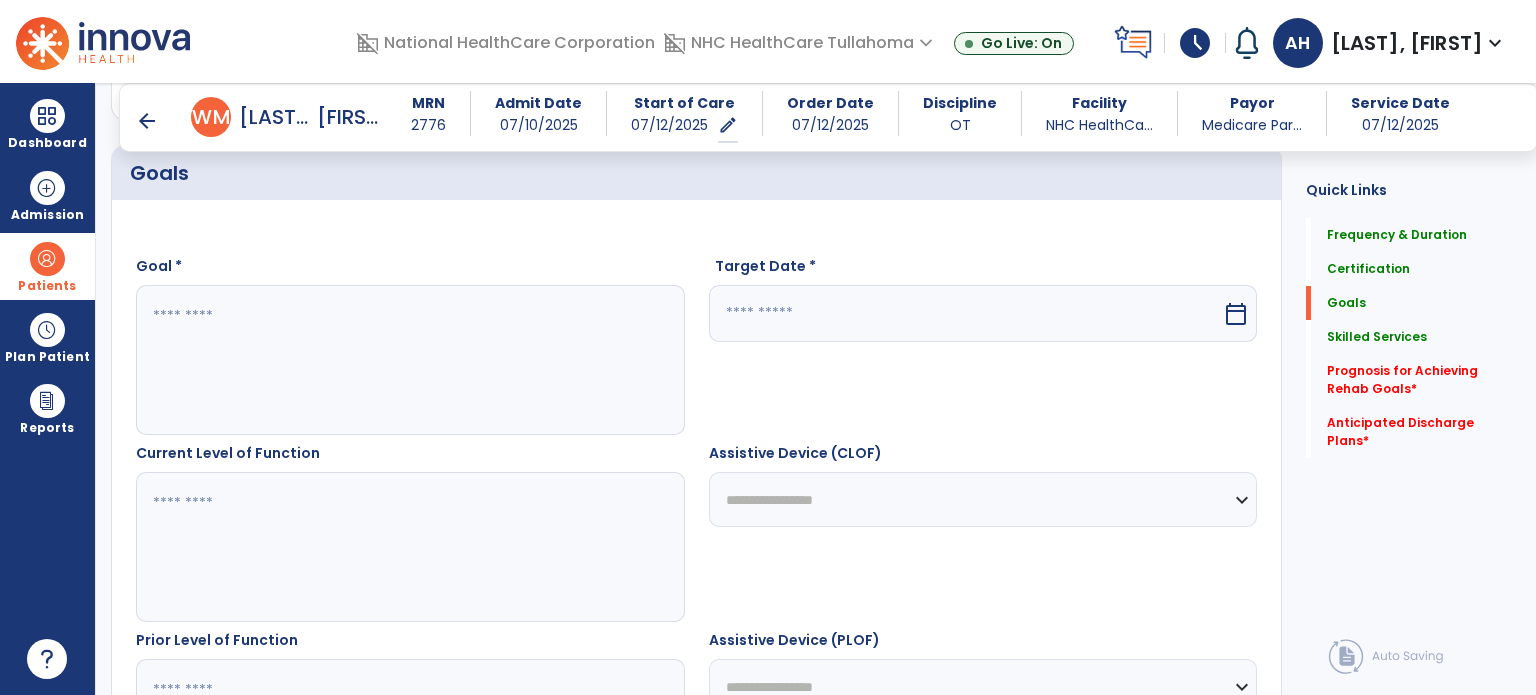 click at bounding box center [409, 360] 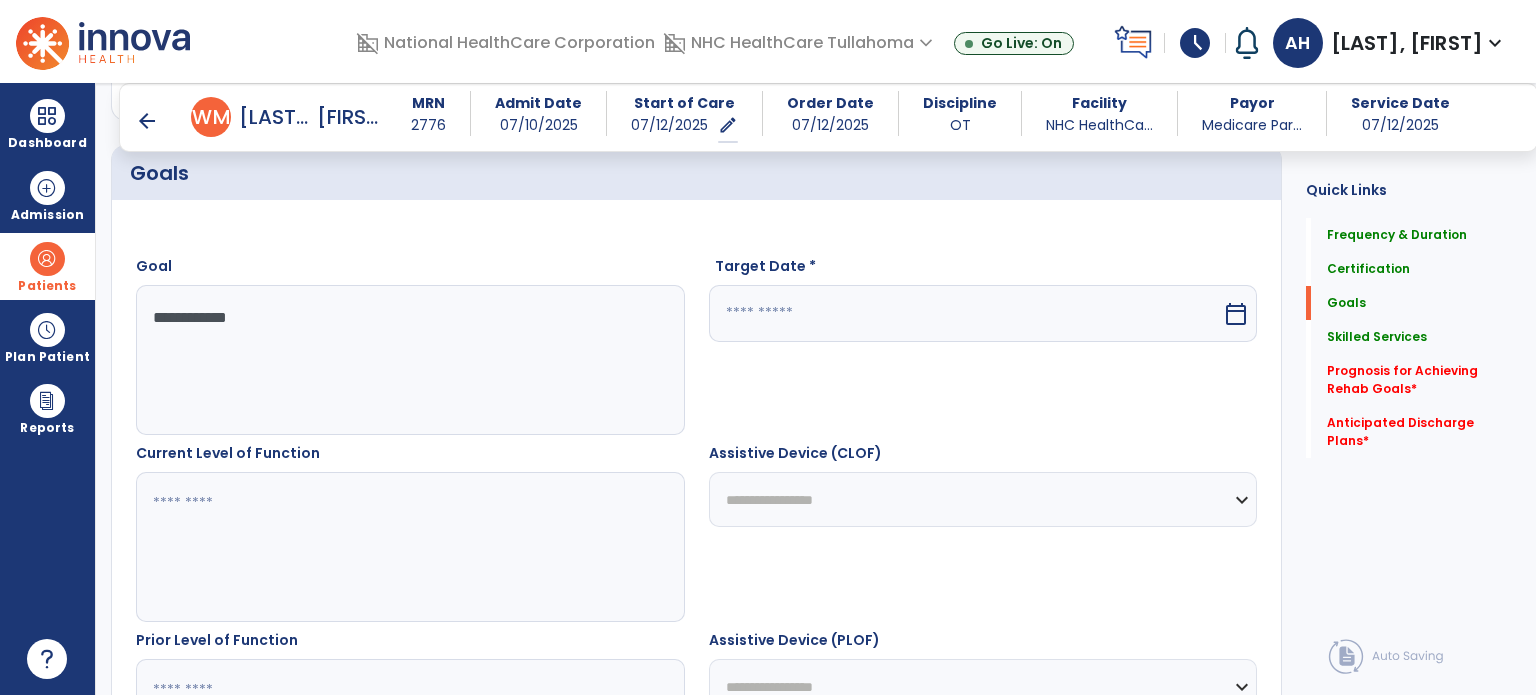 type on "**********" 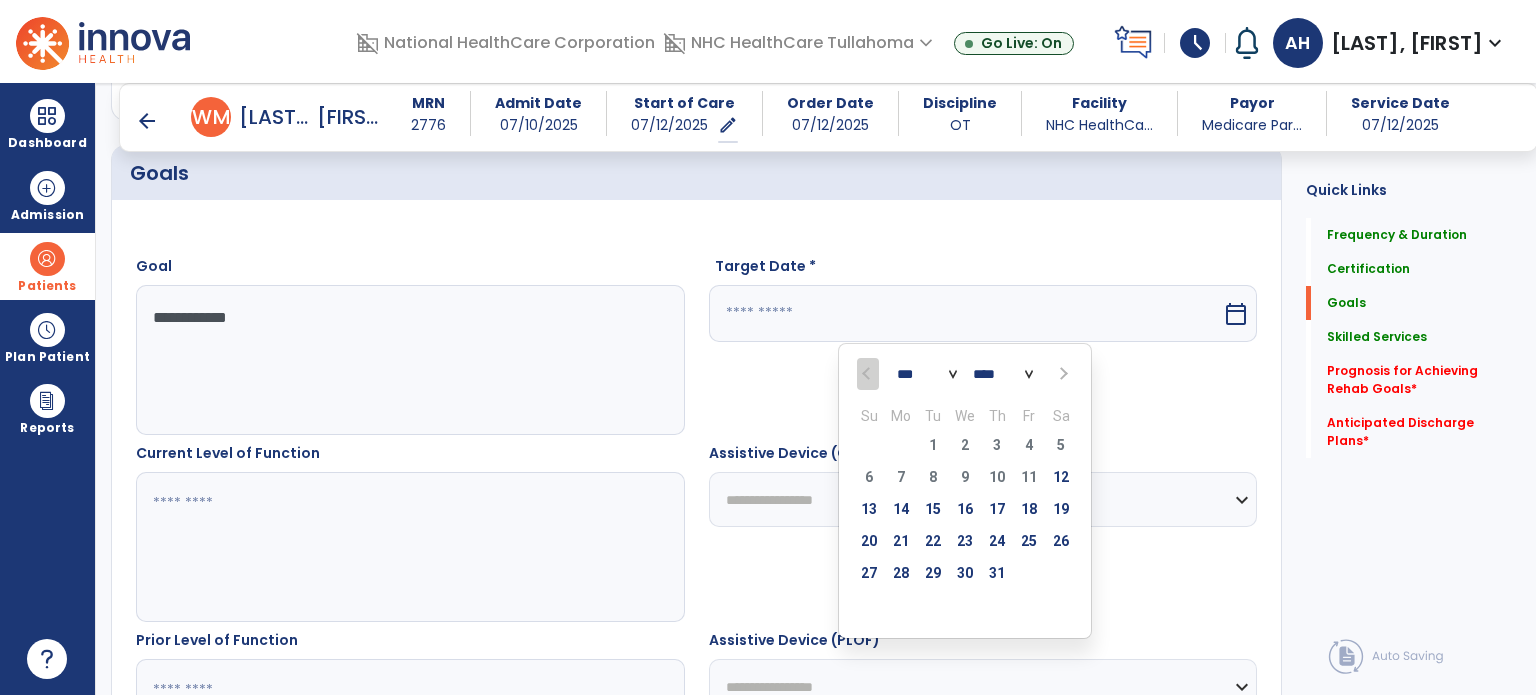 click at bounding box center (1062, 374) 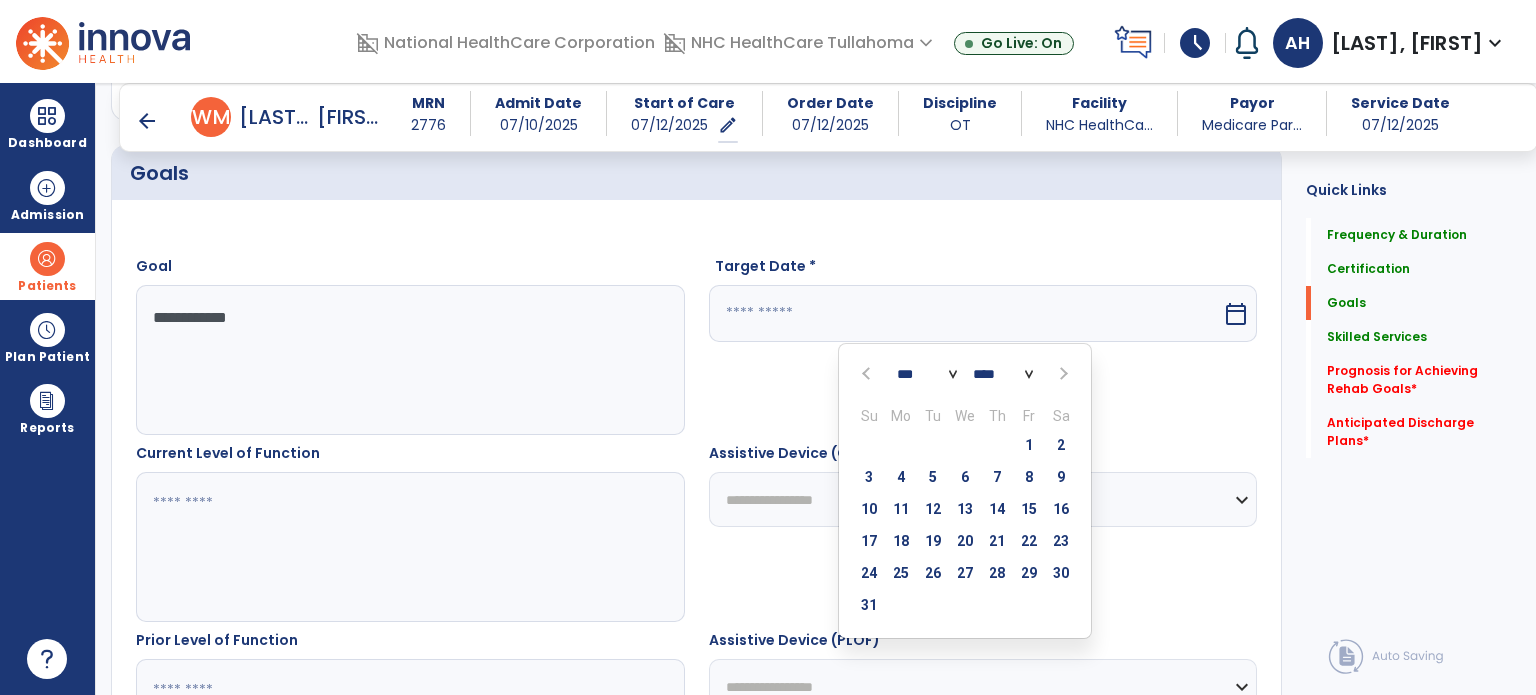 click at bounding box center [1062, 374] 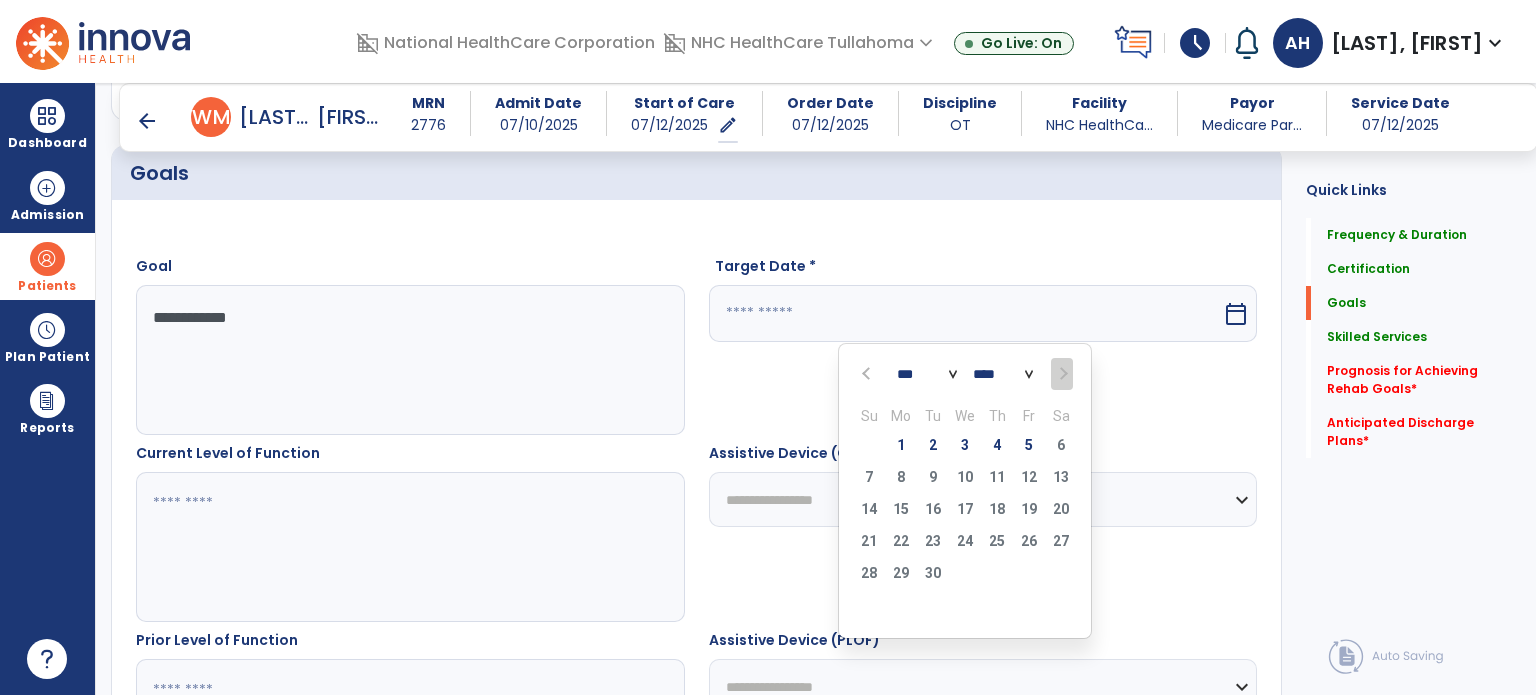 click at bounding box center [868, 374] 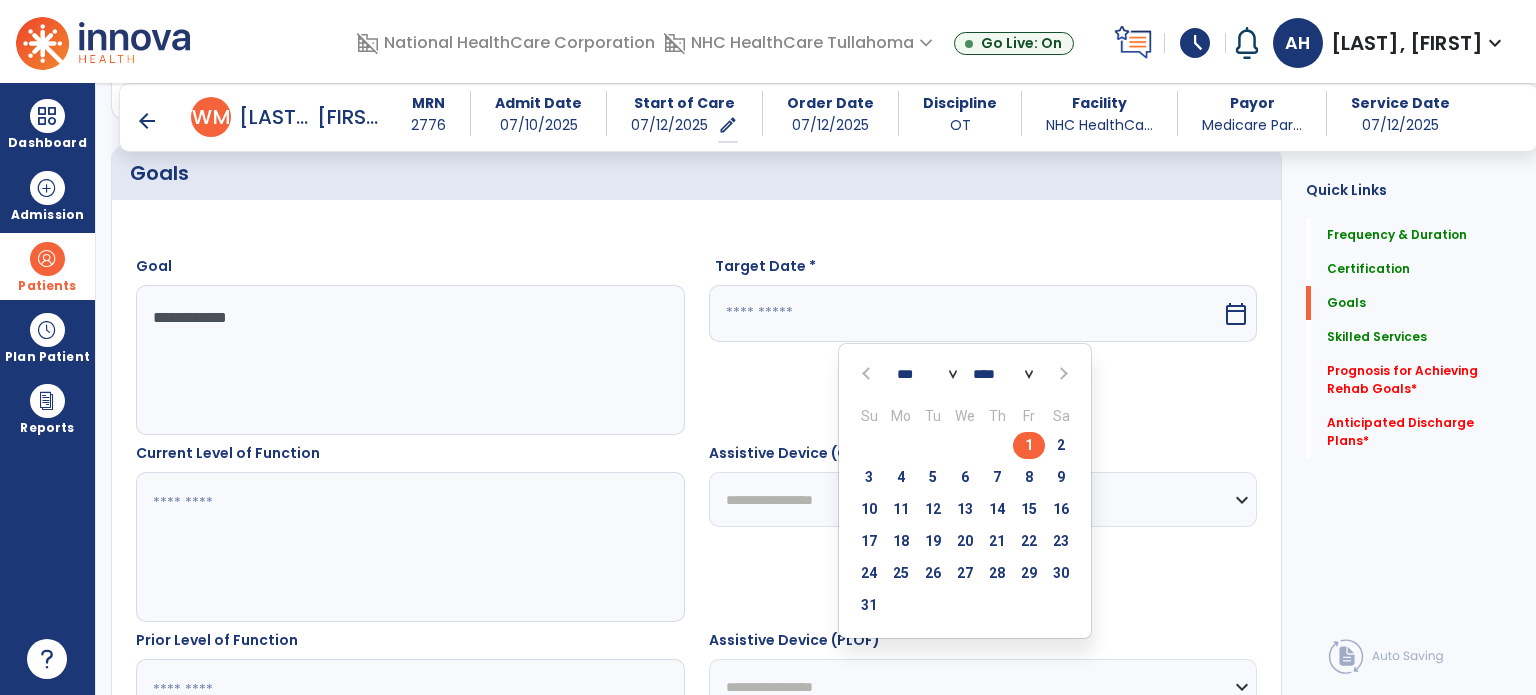 click on "1" at bounding box center [1029, 445] 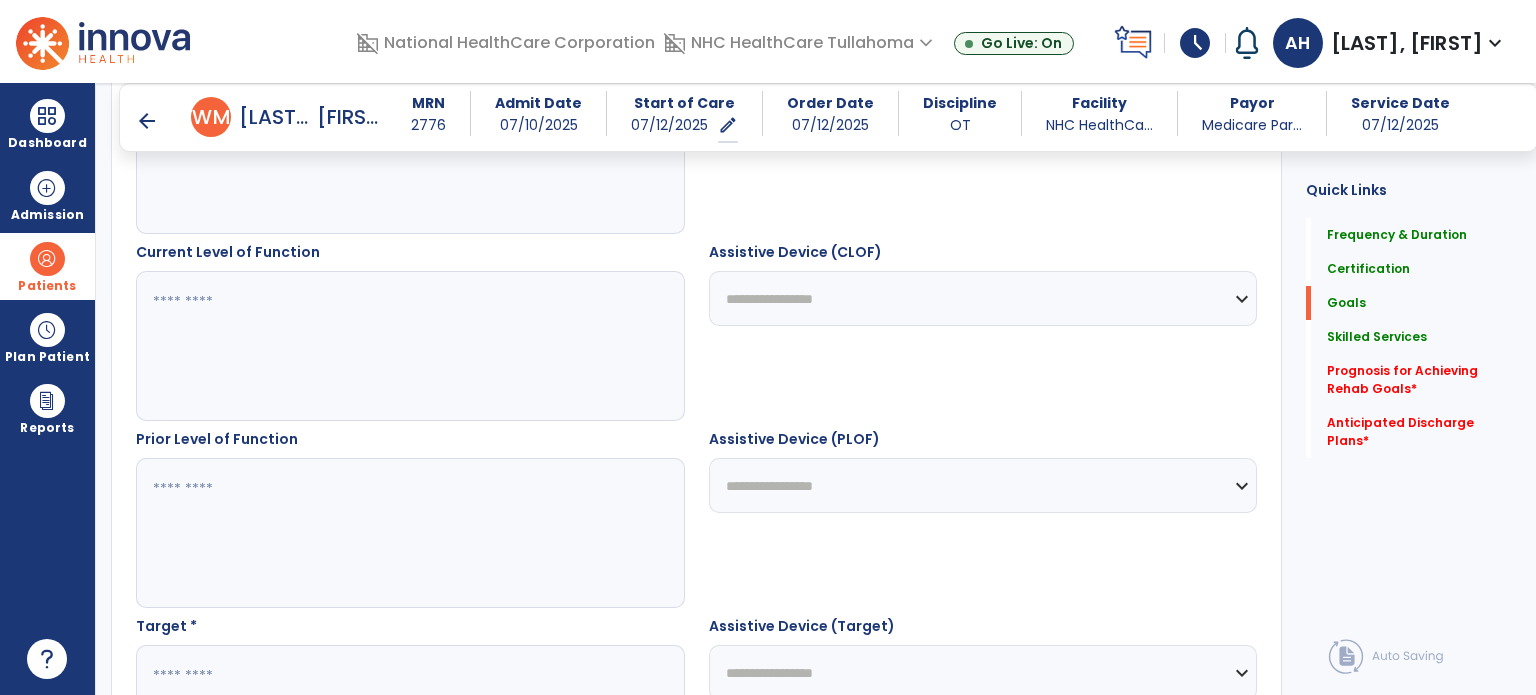 scroll, scrollTop: 678, scrollLeft: 0, axis: vertical 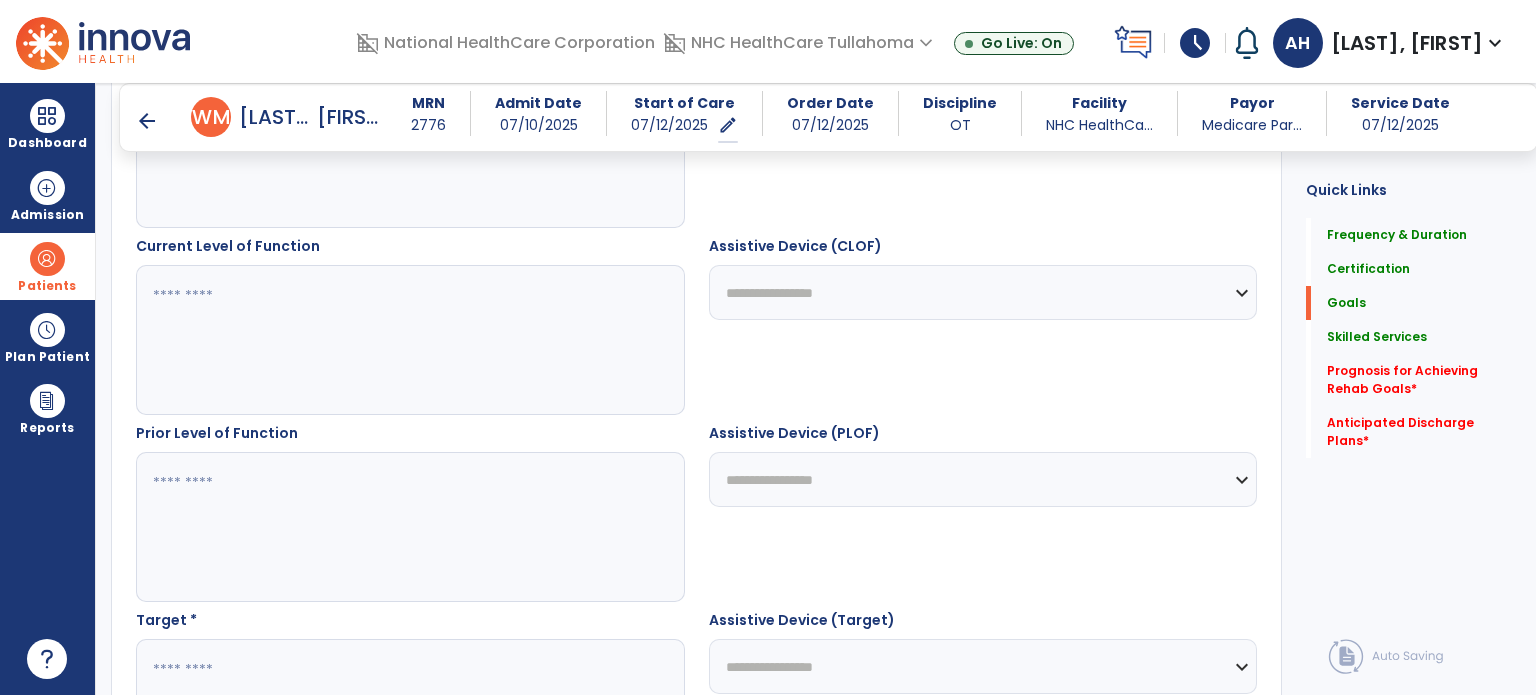 click at bounding box center (409, 340) 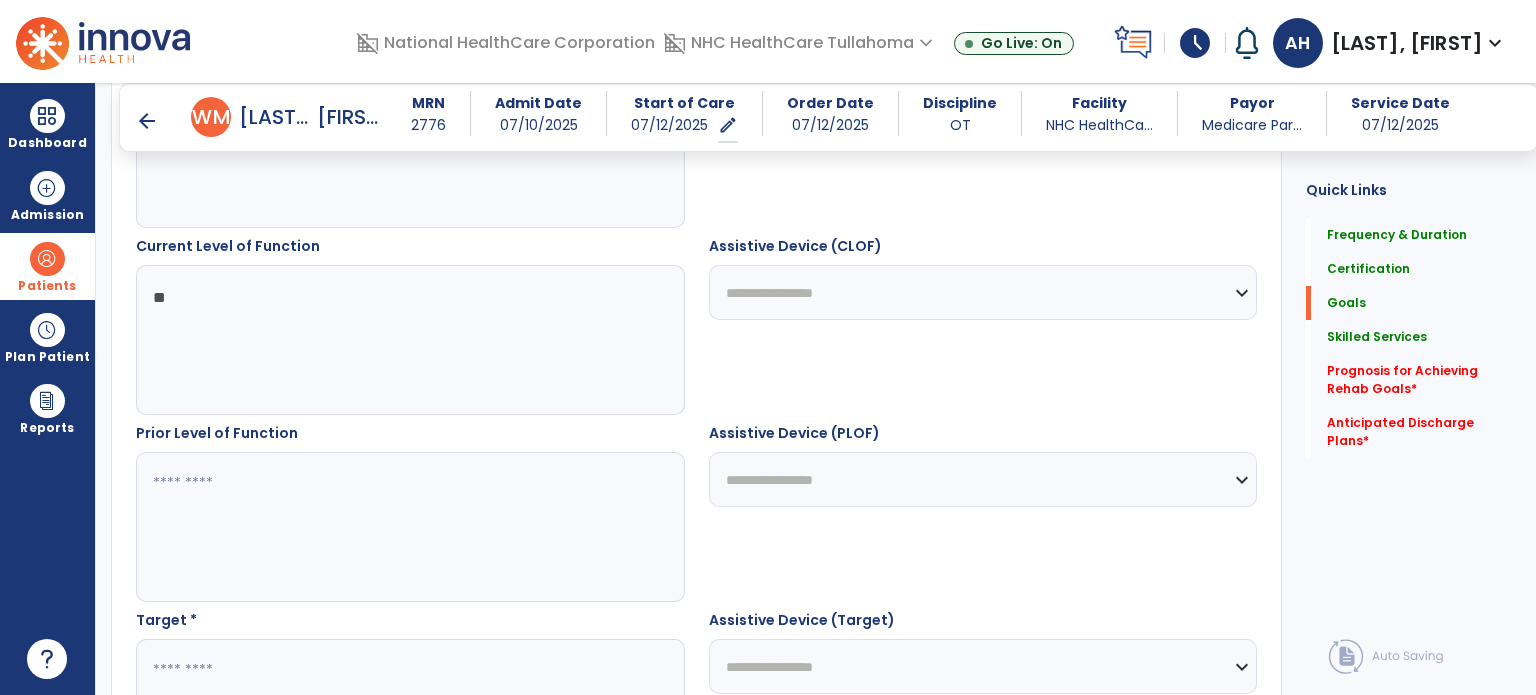 type on "*" 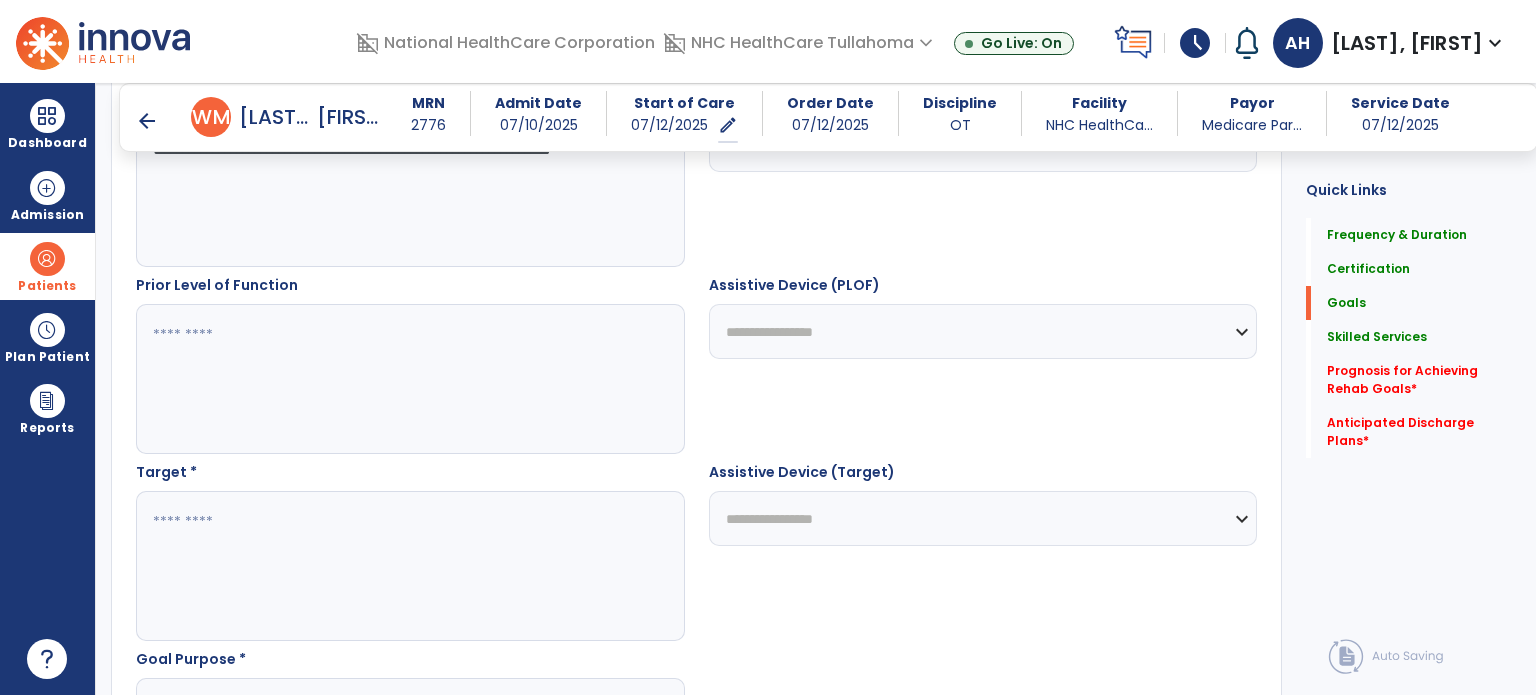 scroll, scrollTop: 841, scrollLeft: 0, axis: vertical 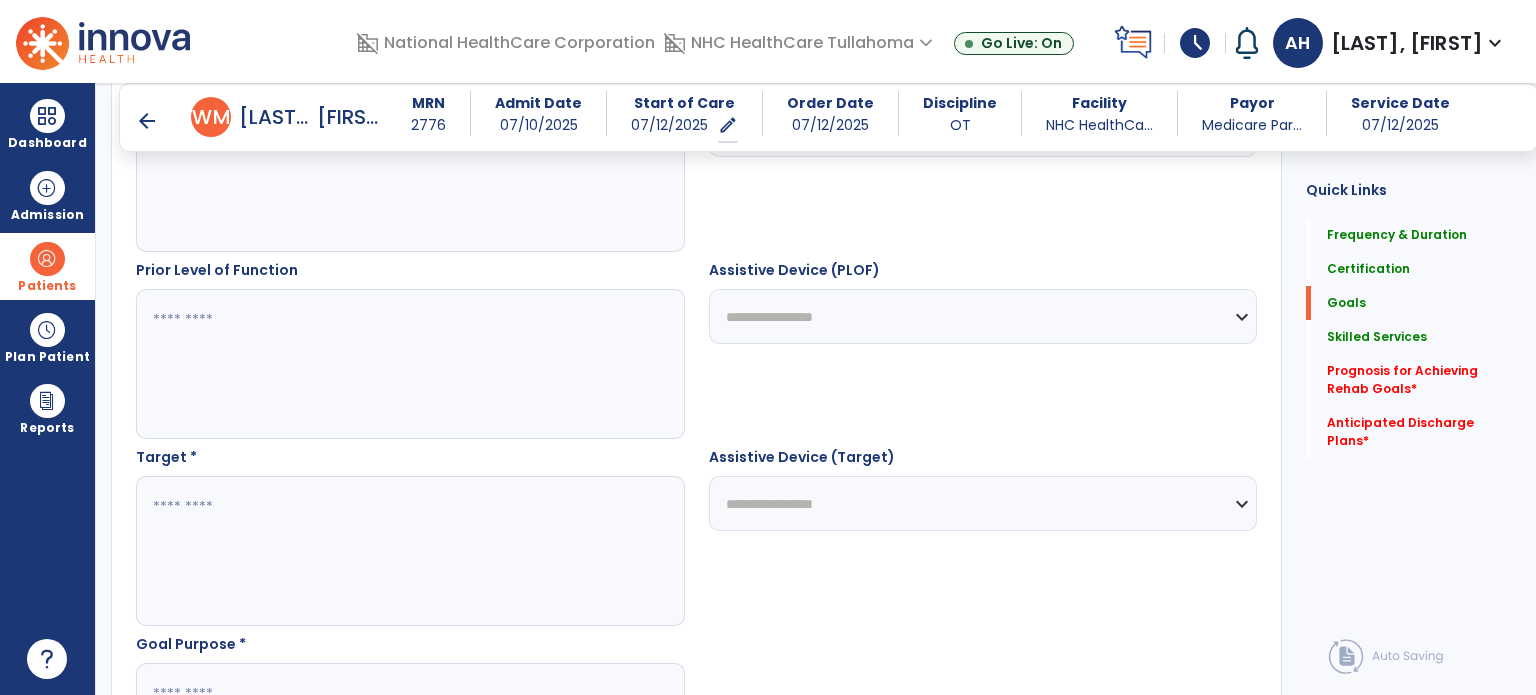 type on "**********" 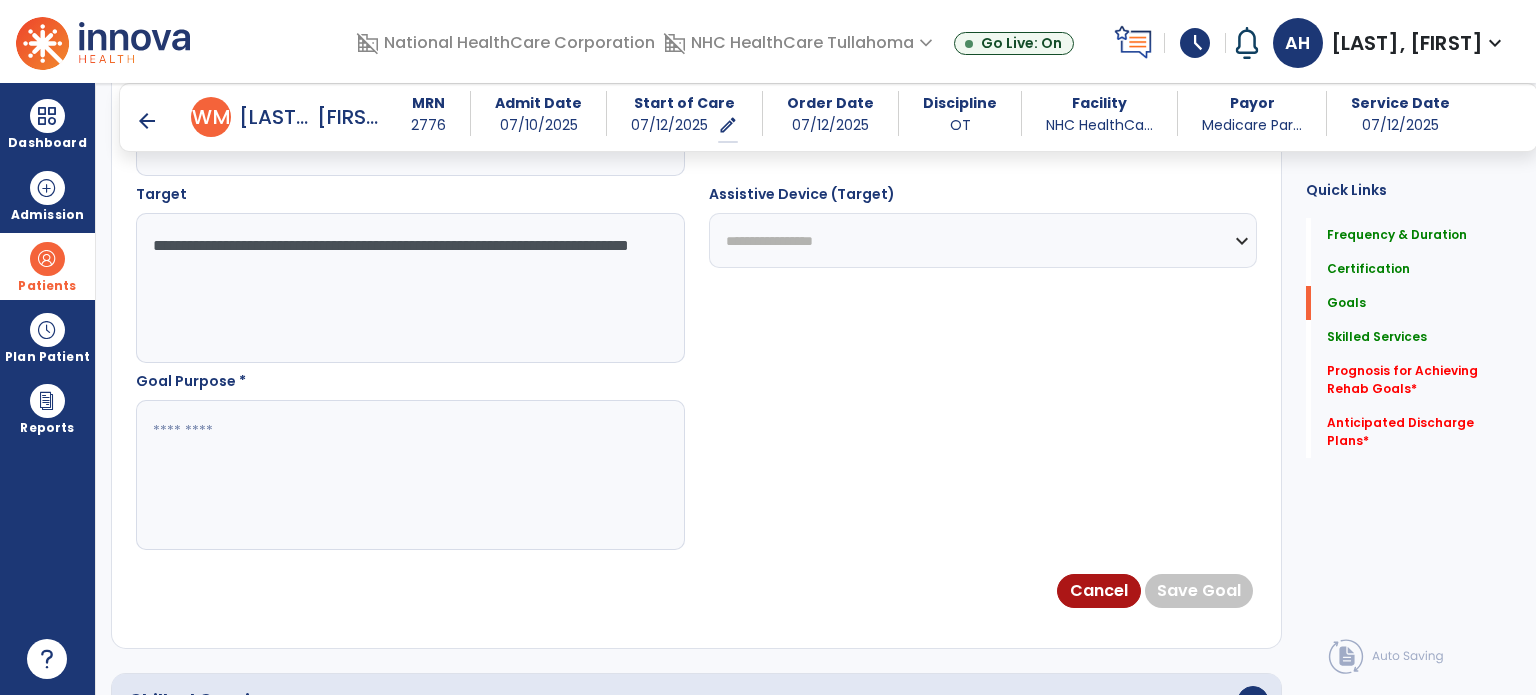 scroll, scrollTop: 1126, scrollLeft: 0, axis: vertical 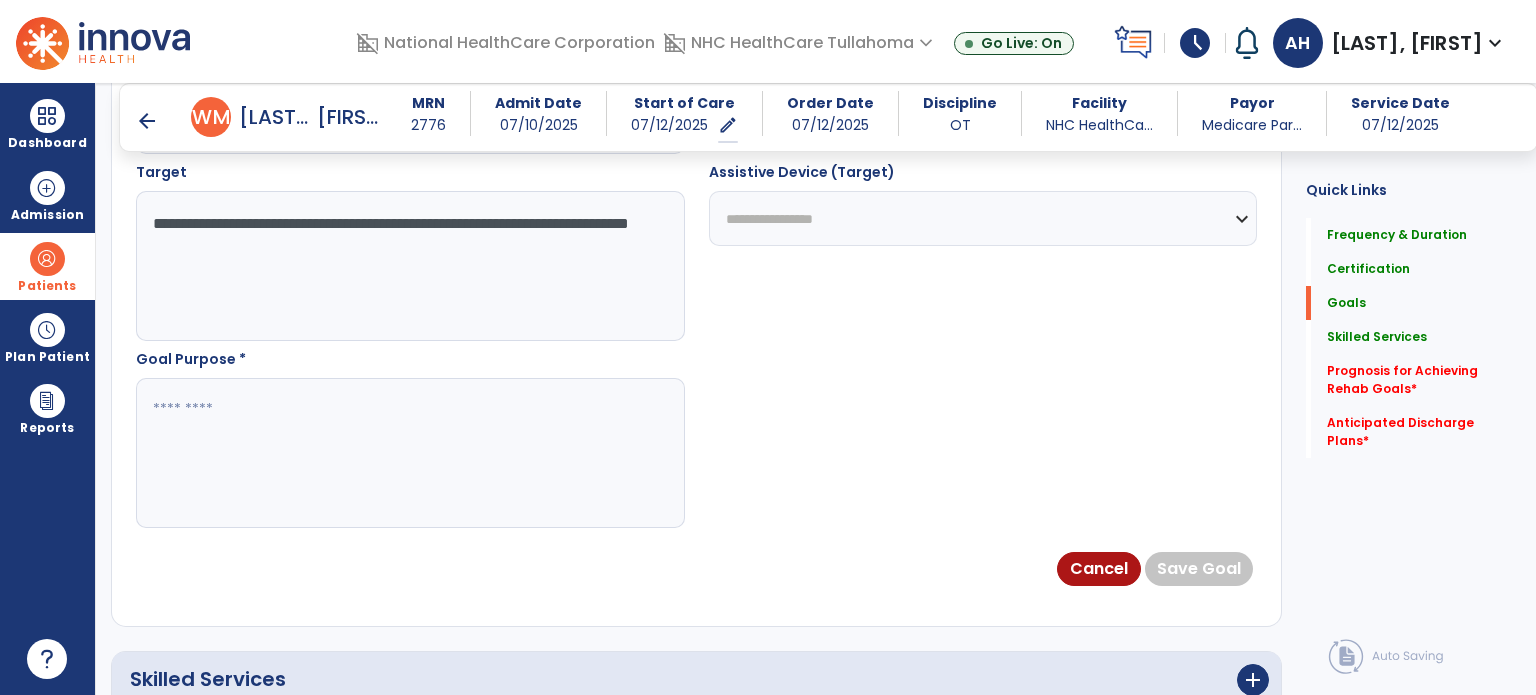 type on "**********" 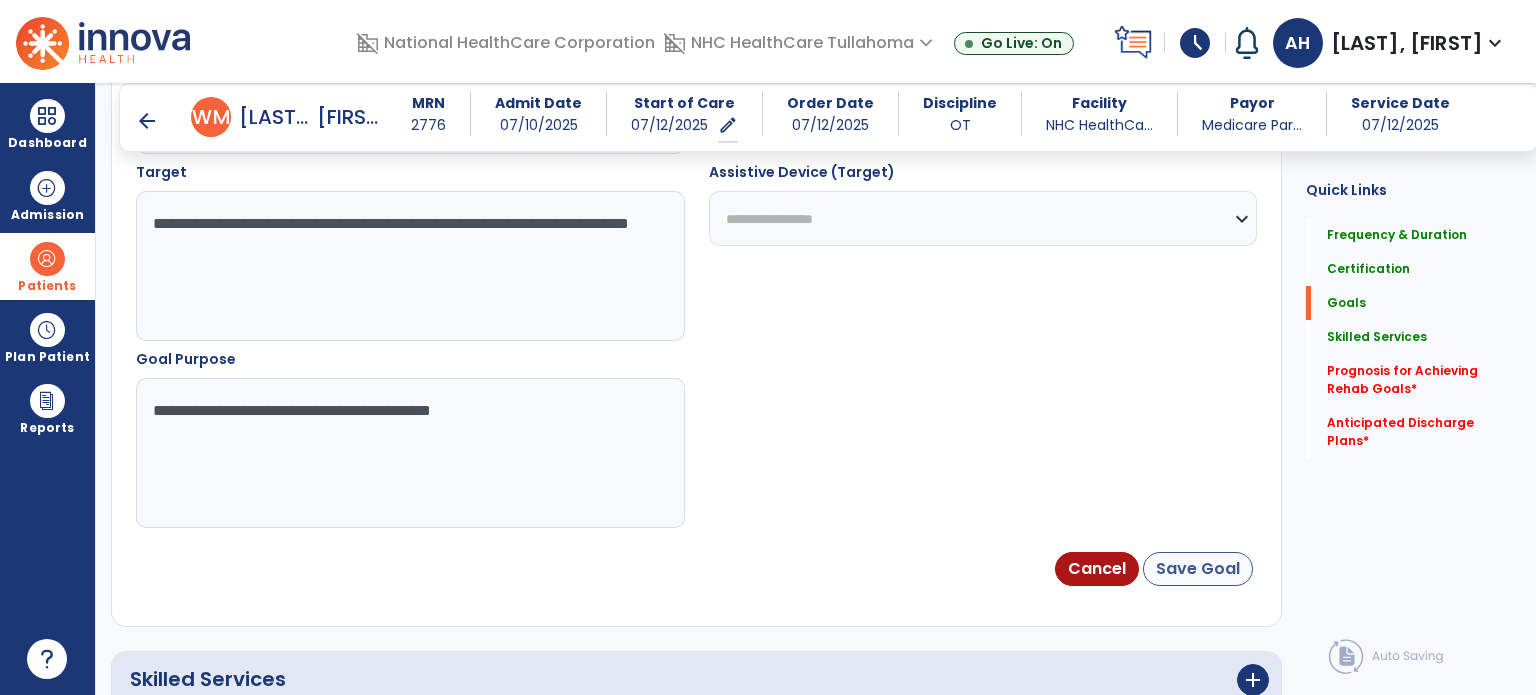 type on "**********" 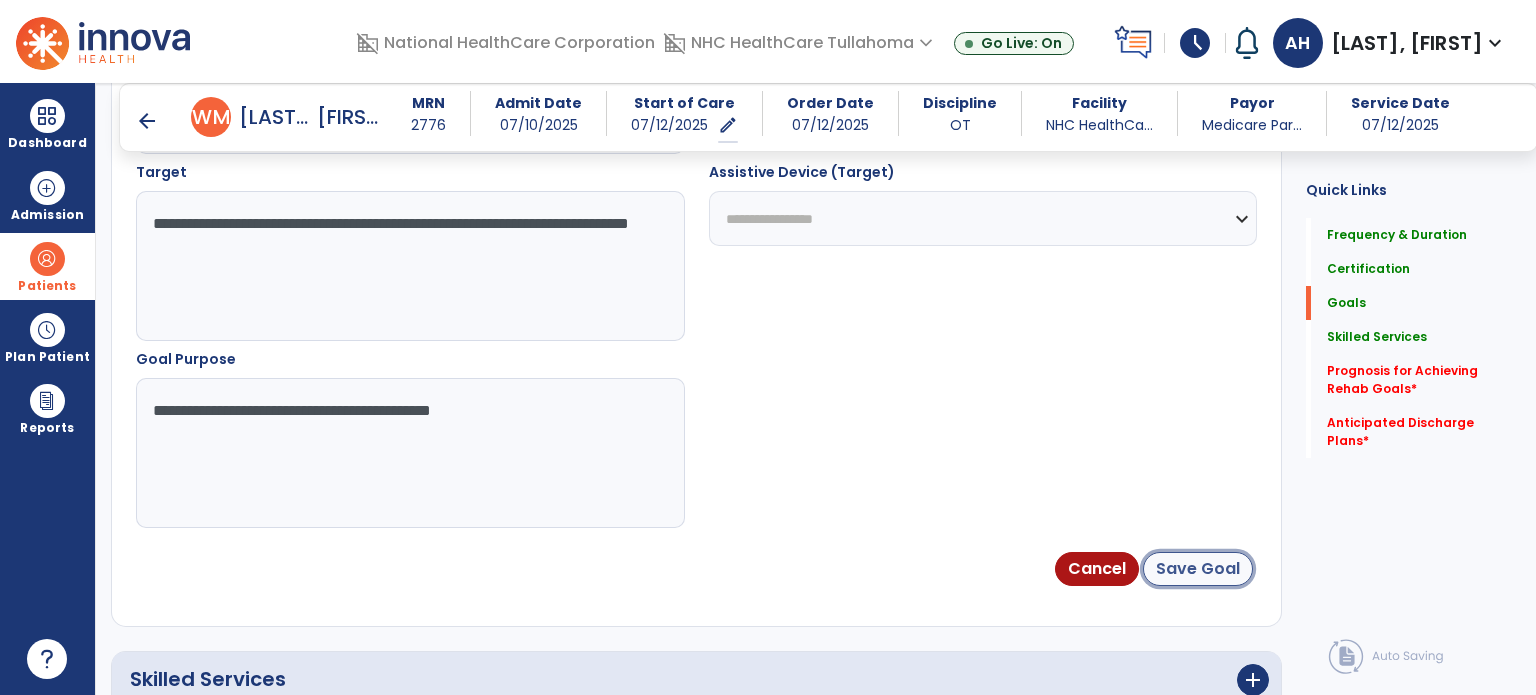 click on "Save Goal" at bounding box center [1198, 569] 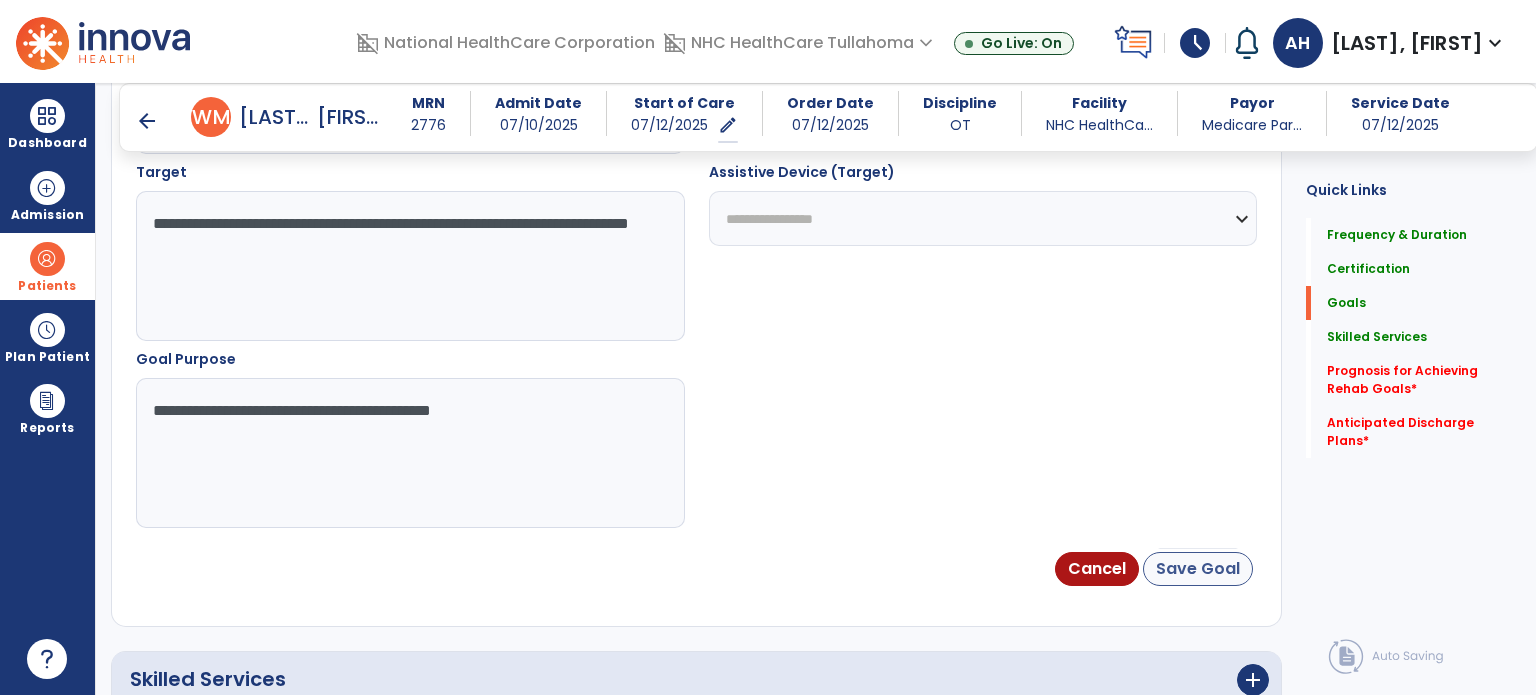 scroll, scrollTop: 50, scrollLeft: 0, axis: vertical 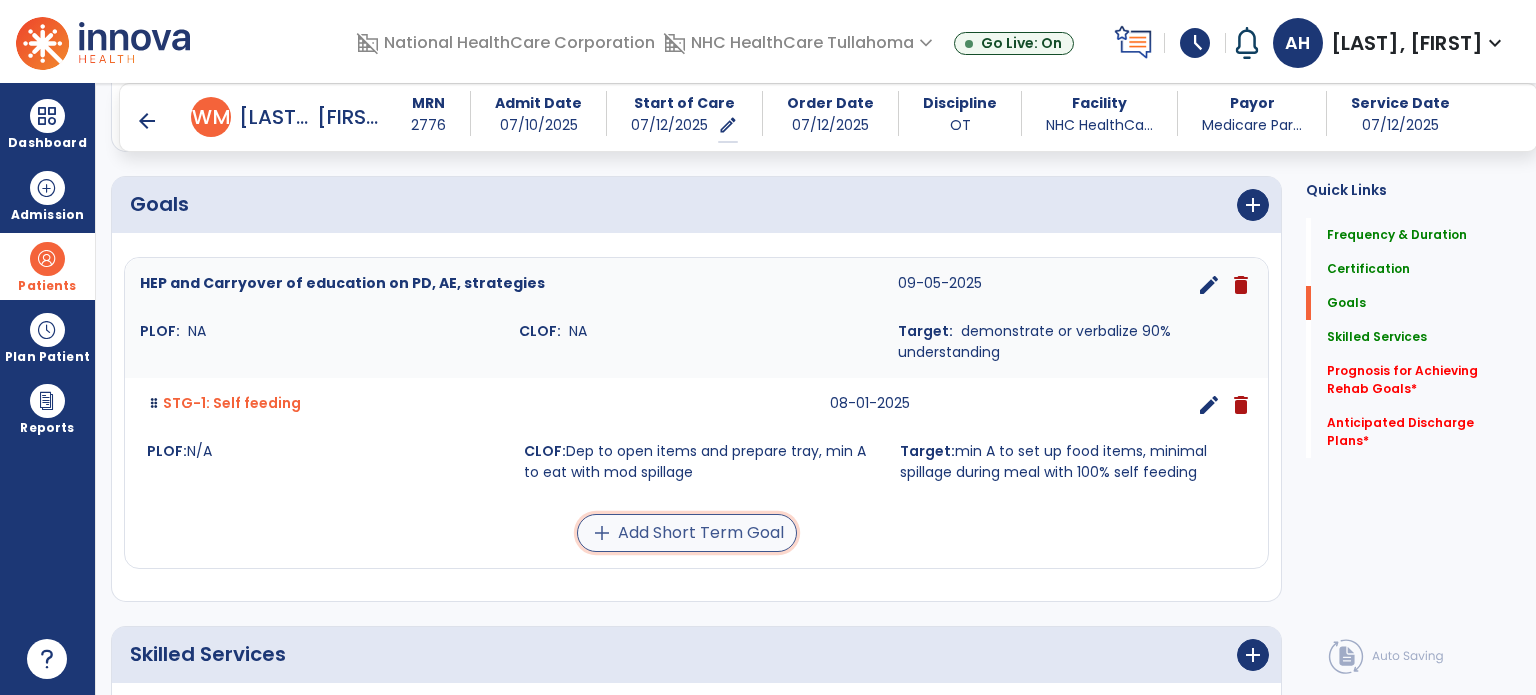 click on "add  Add Short Term Goal" at bounding box center [687, 533] 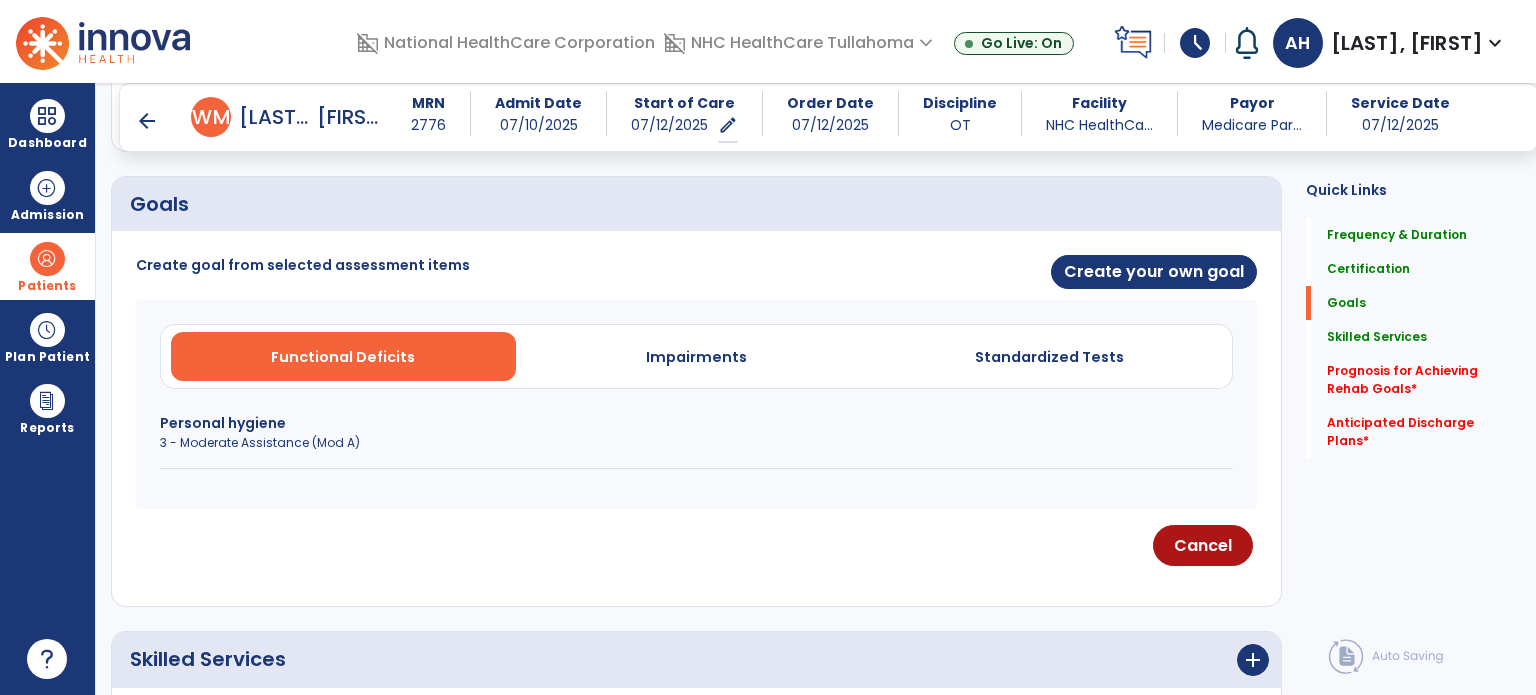 click on "3 - Moderate Assistance (Mod A)" at bounding box center [696, 443] 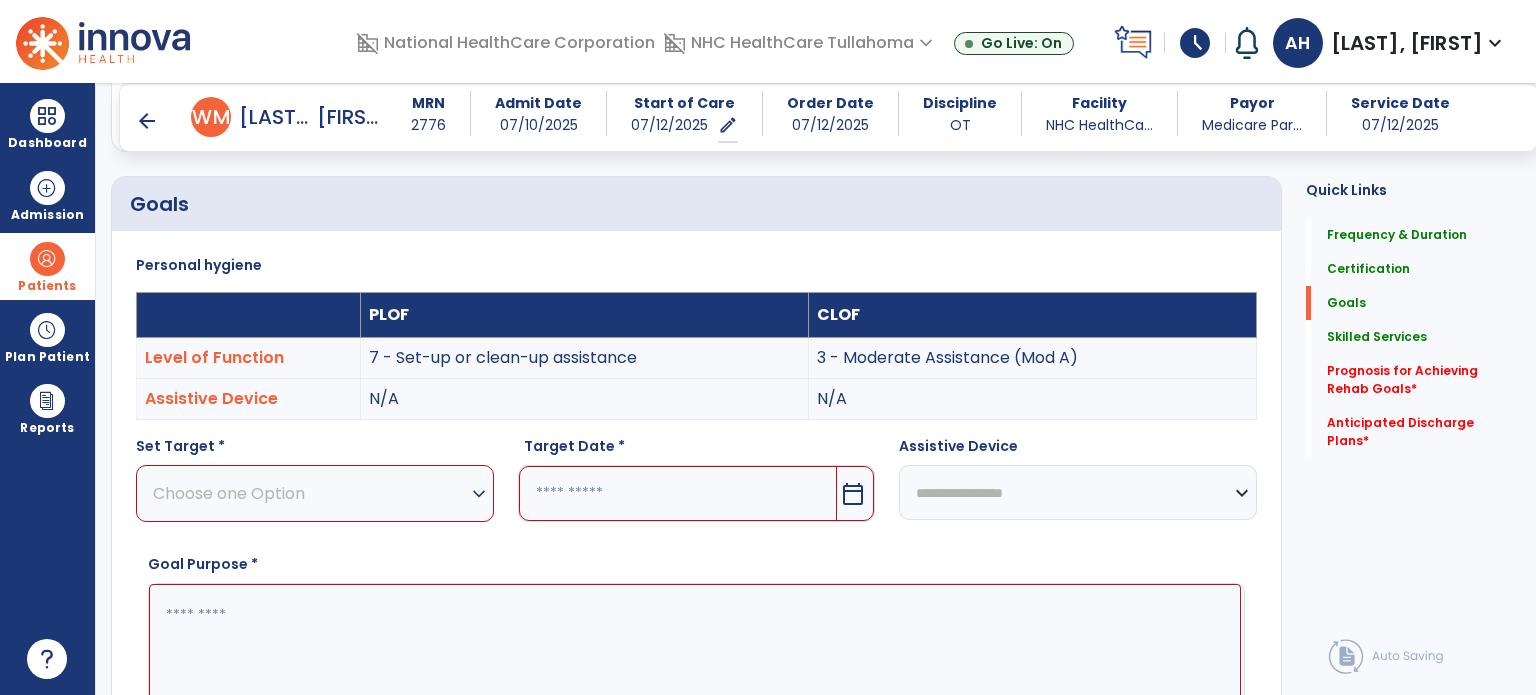 click on "expand_more" at bounding box center [479, 494] 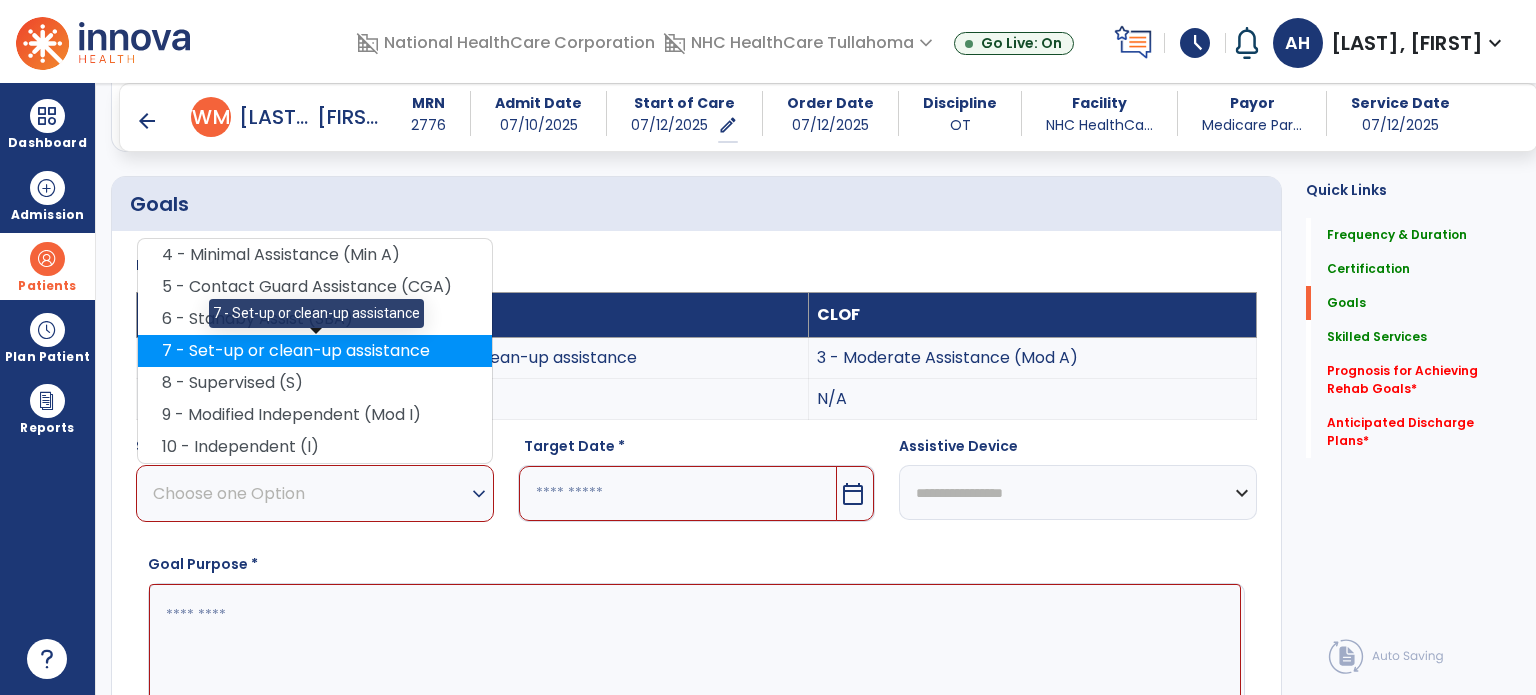 click on "7 - Set-up or clean-up assistance" at bounding box center (315, 351) 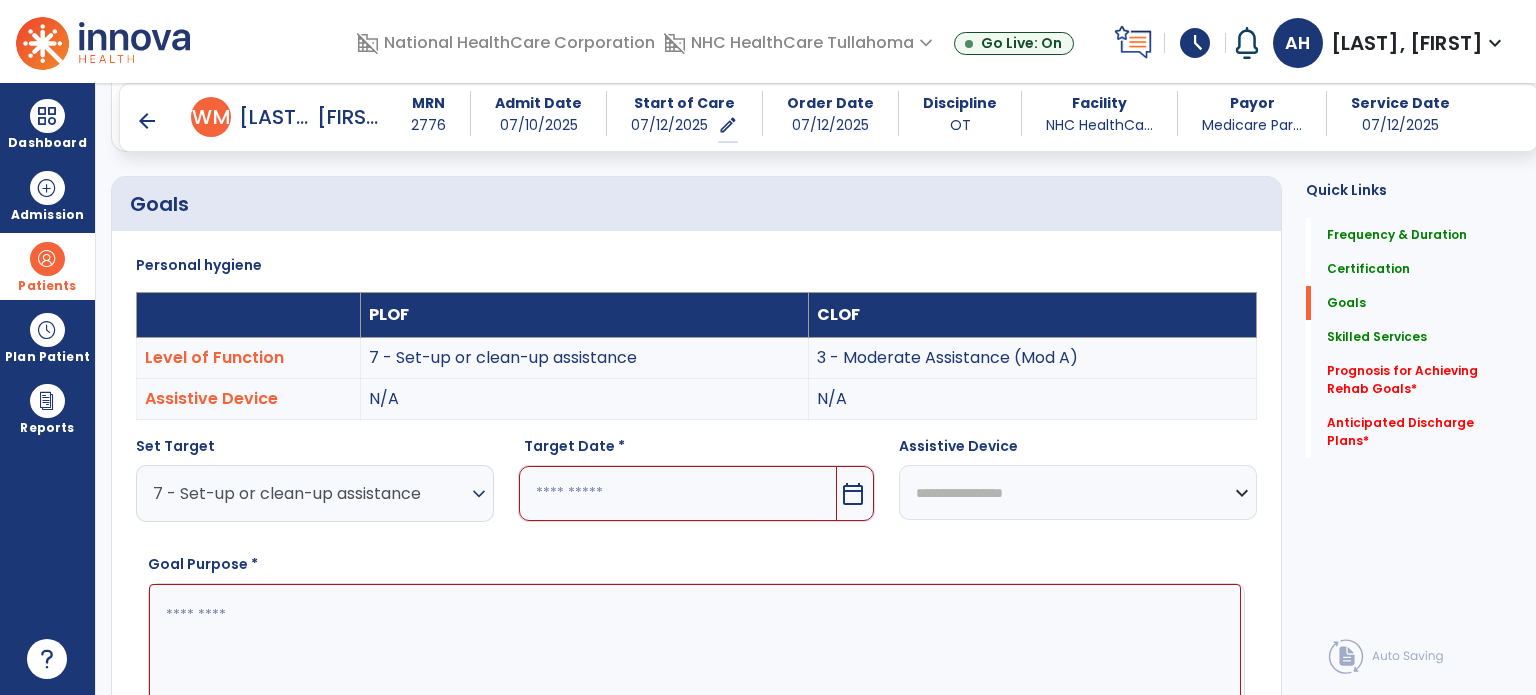 click on "calendar_today" at bounding box center (853, 494) 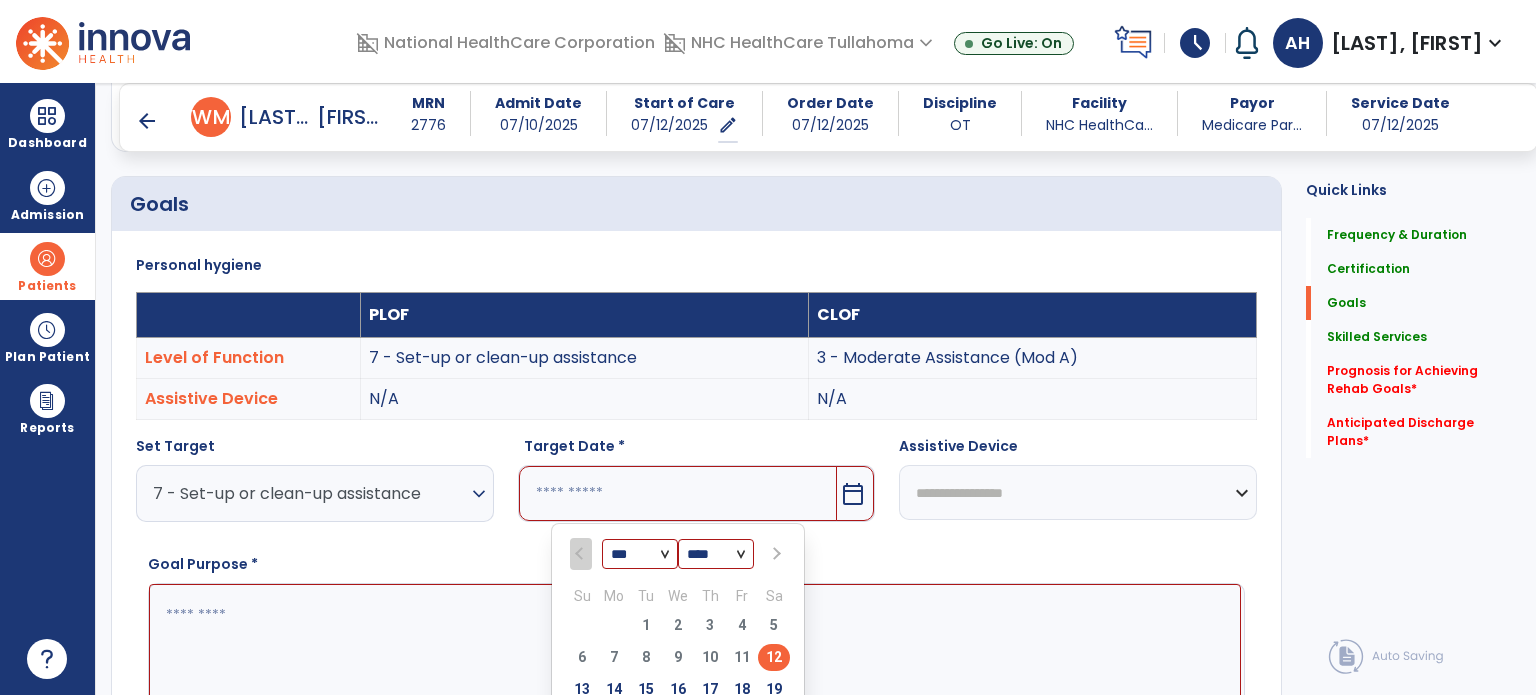 click at bounding box center (775, 554) 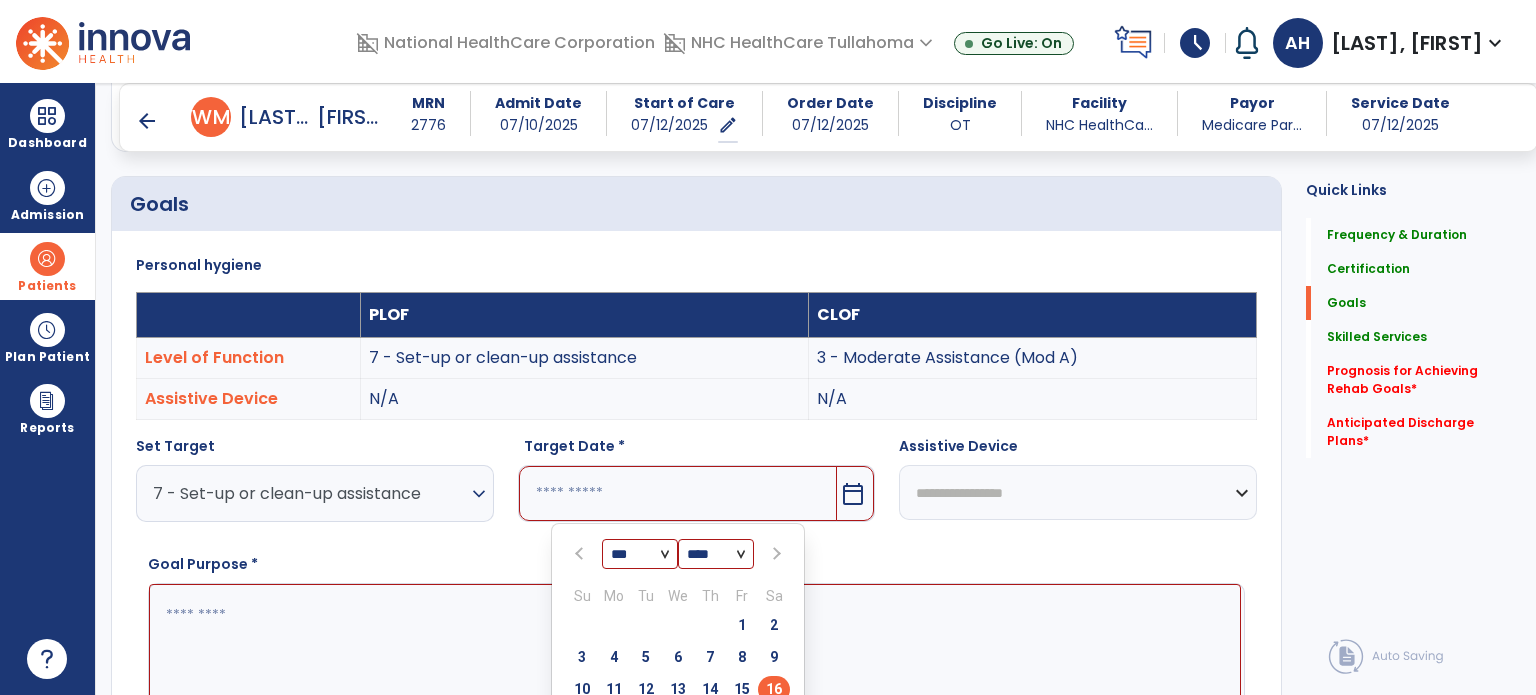click on "16" at bounding box center (774, 689) 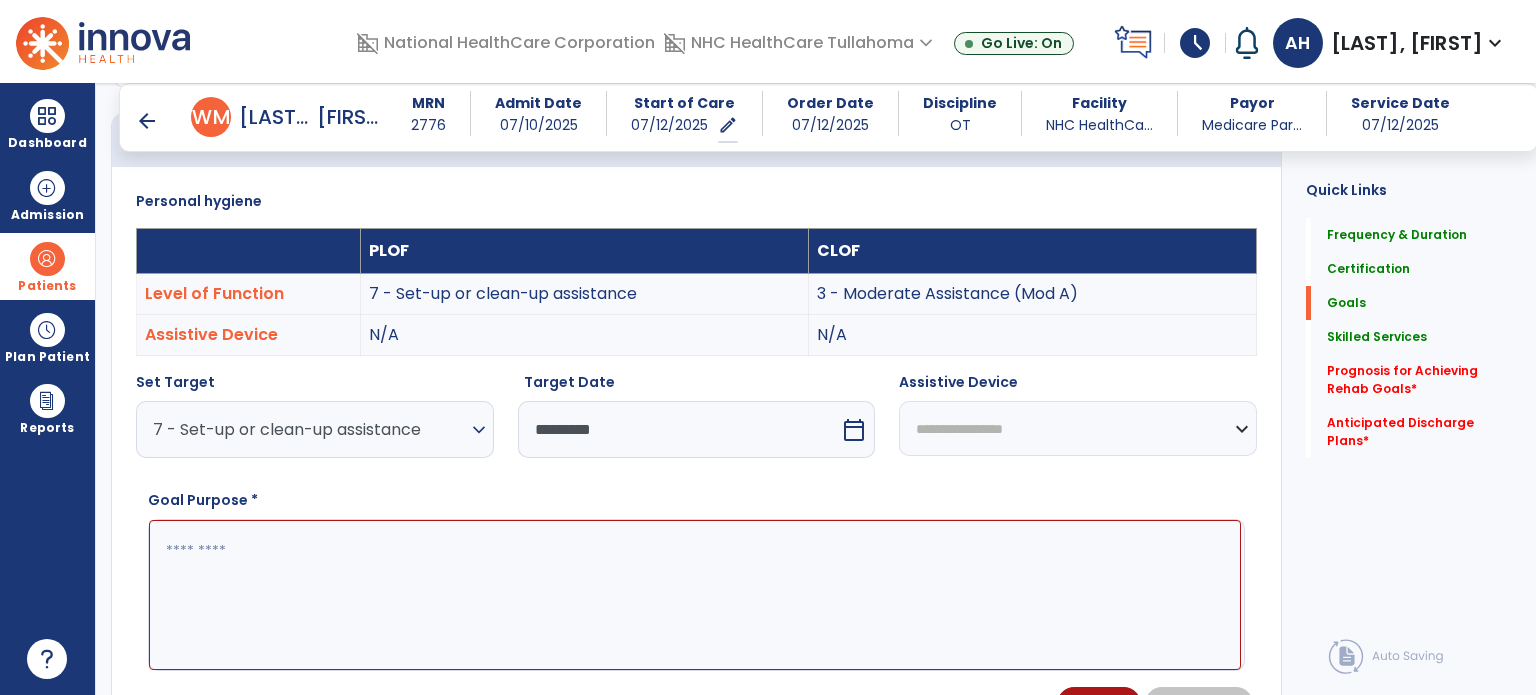 scroll, scrollTop: 508, scrollLeft: 0, axis: vertical 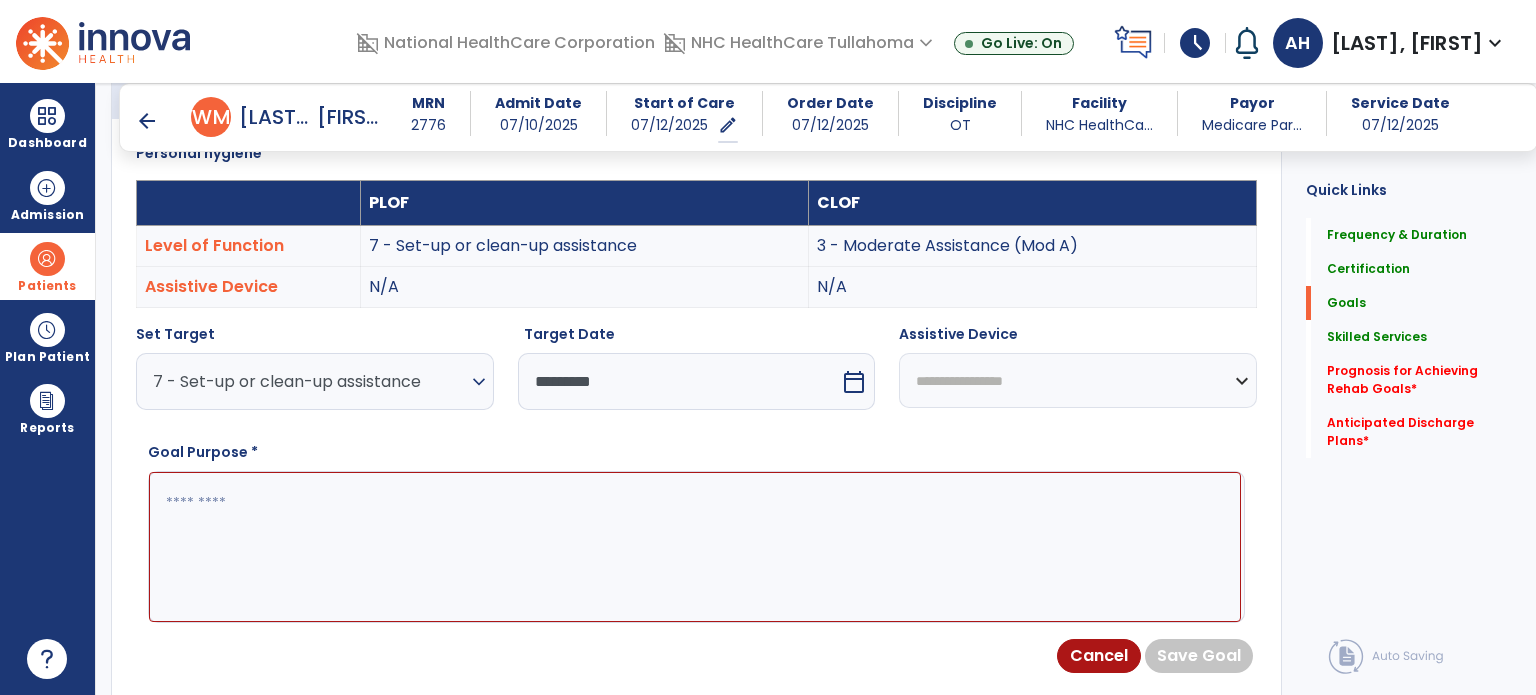 click at bounding box center [695, 547] 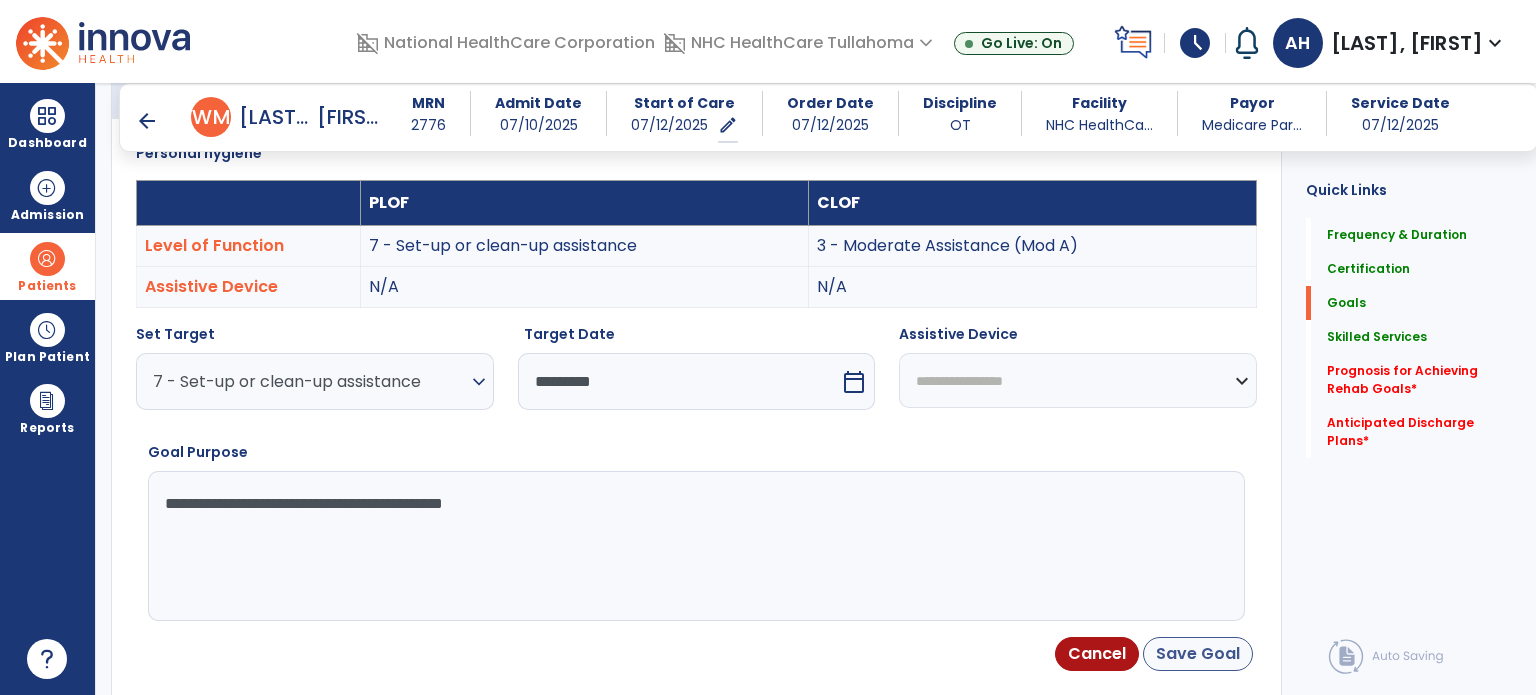 type on "**********" 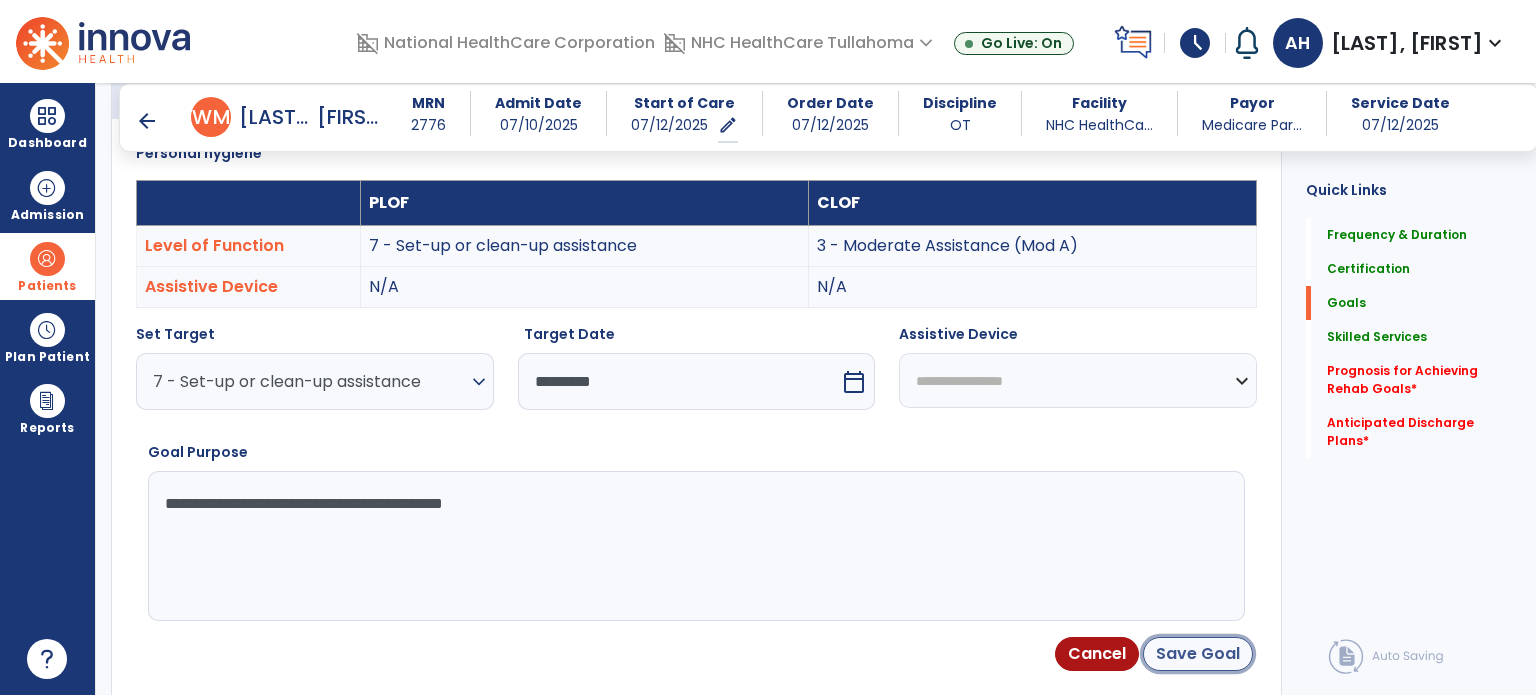 click on "Save Goal" at bounding box center [1198, 654] 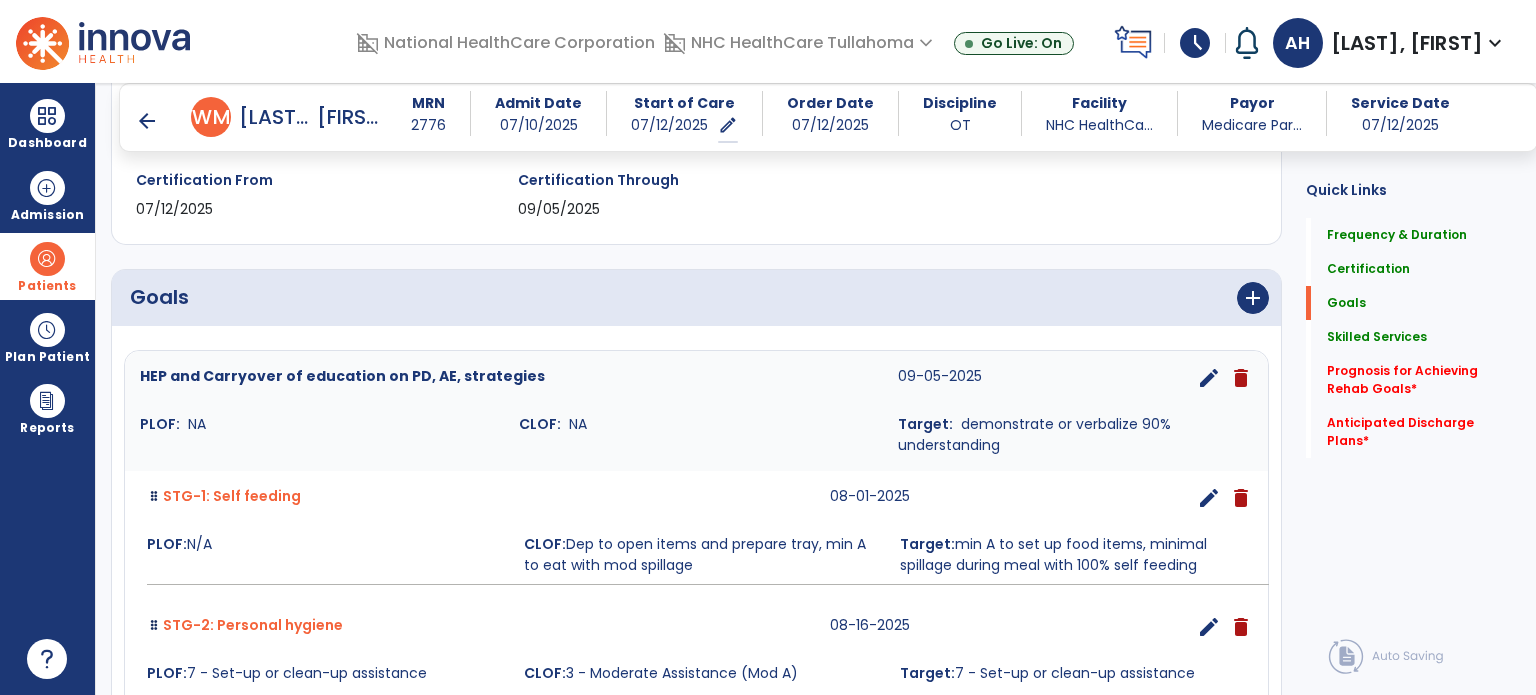 scroll, scrollTop: 352, scrollLeft: 0, axis: vertical 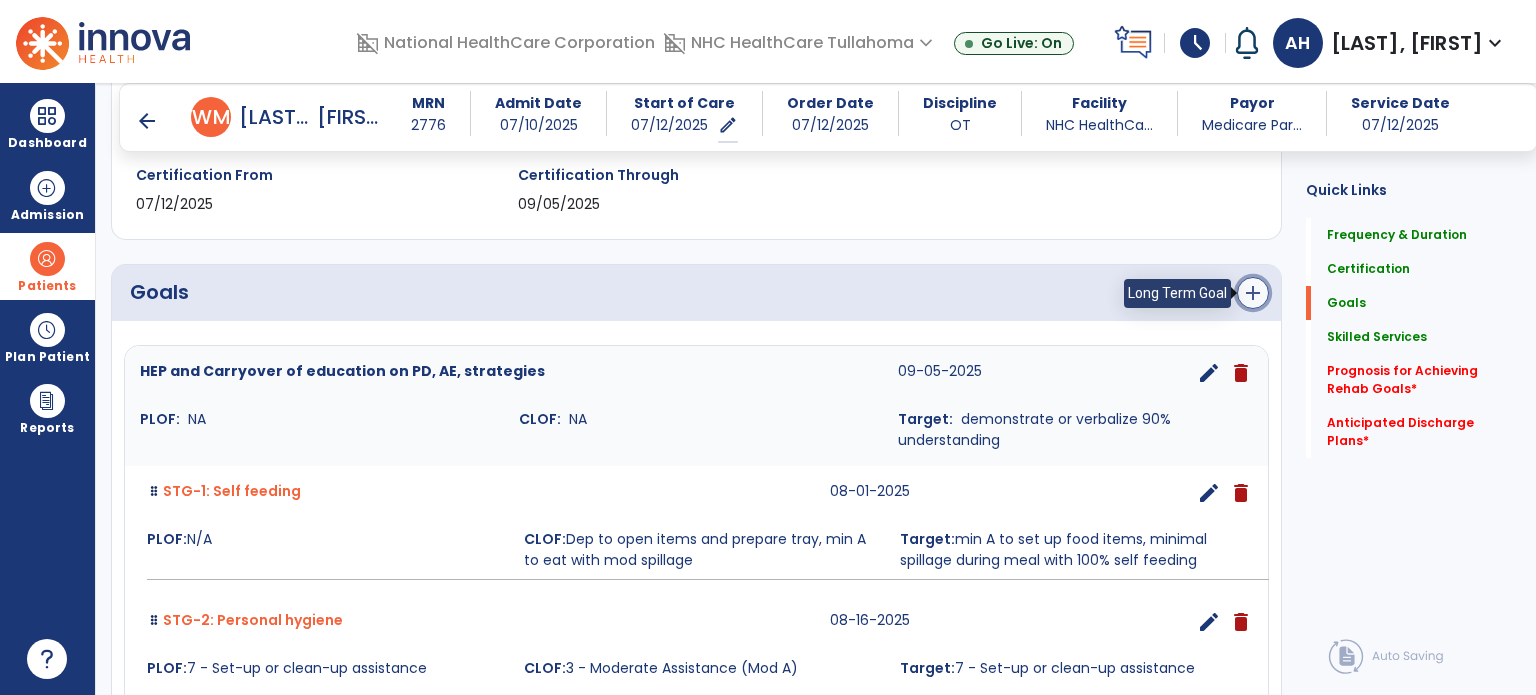 click on "add" at bounding box center (1253, 293) 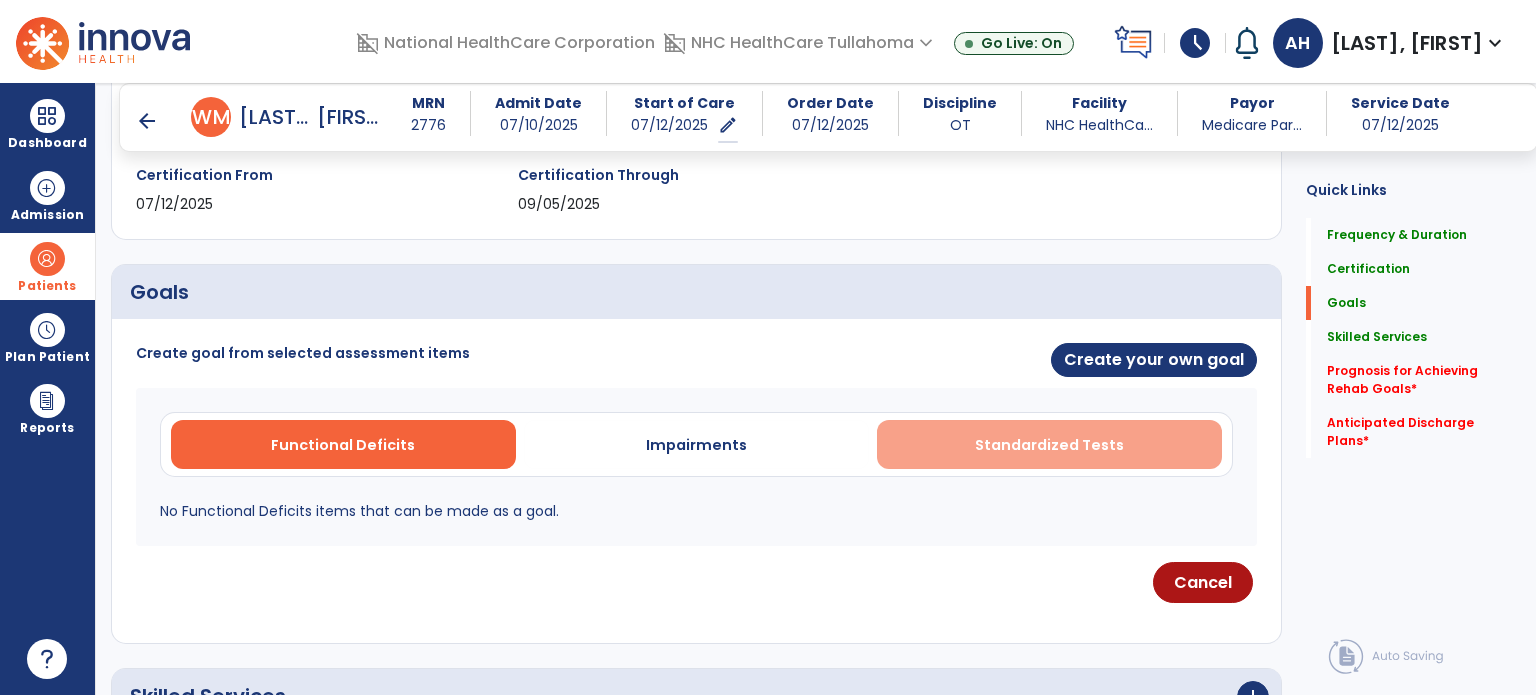 click on "Standardized Tests" at bounding box center [1049, 445] 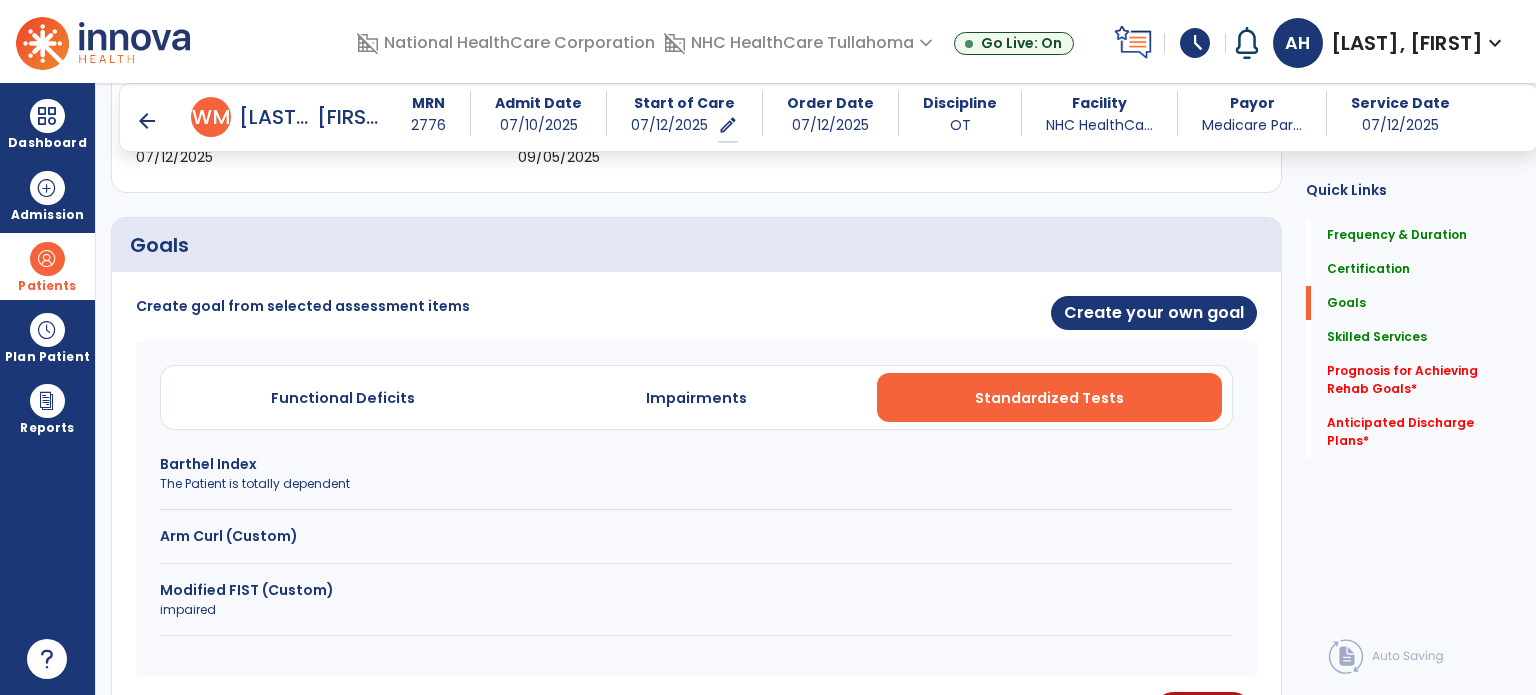 scroll, scrollTop: 411, scrollLeft: 0, axis: vertical 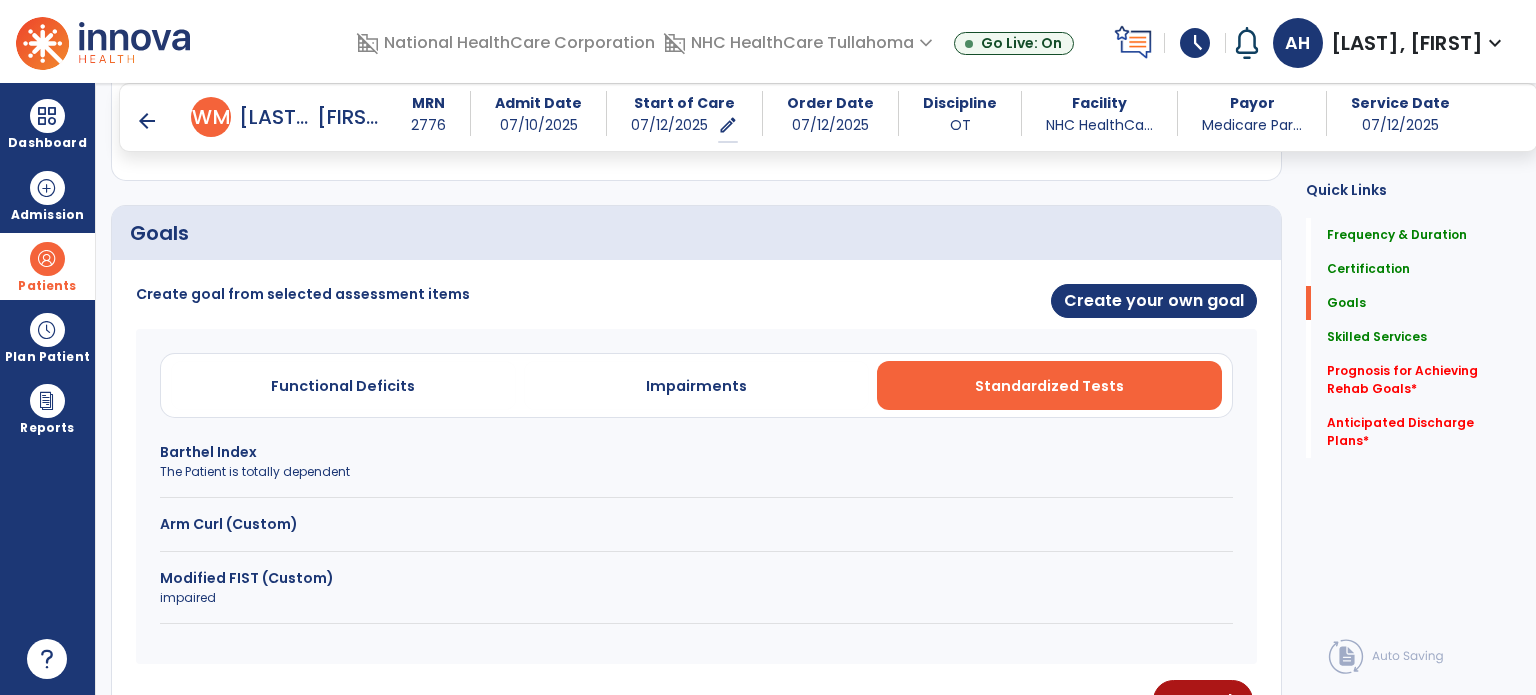 click on "Barthel Index" at bounding box center [696, 452] 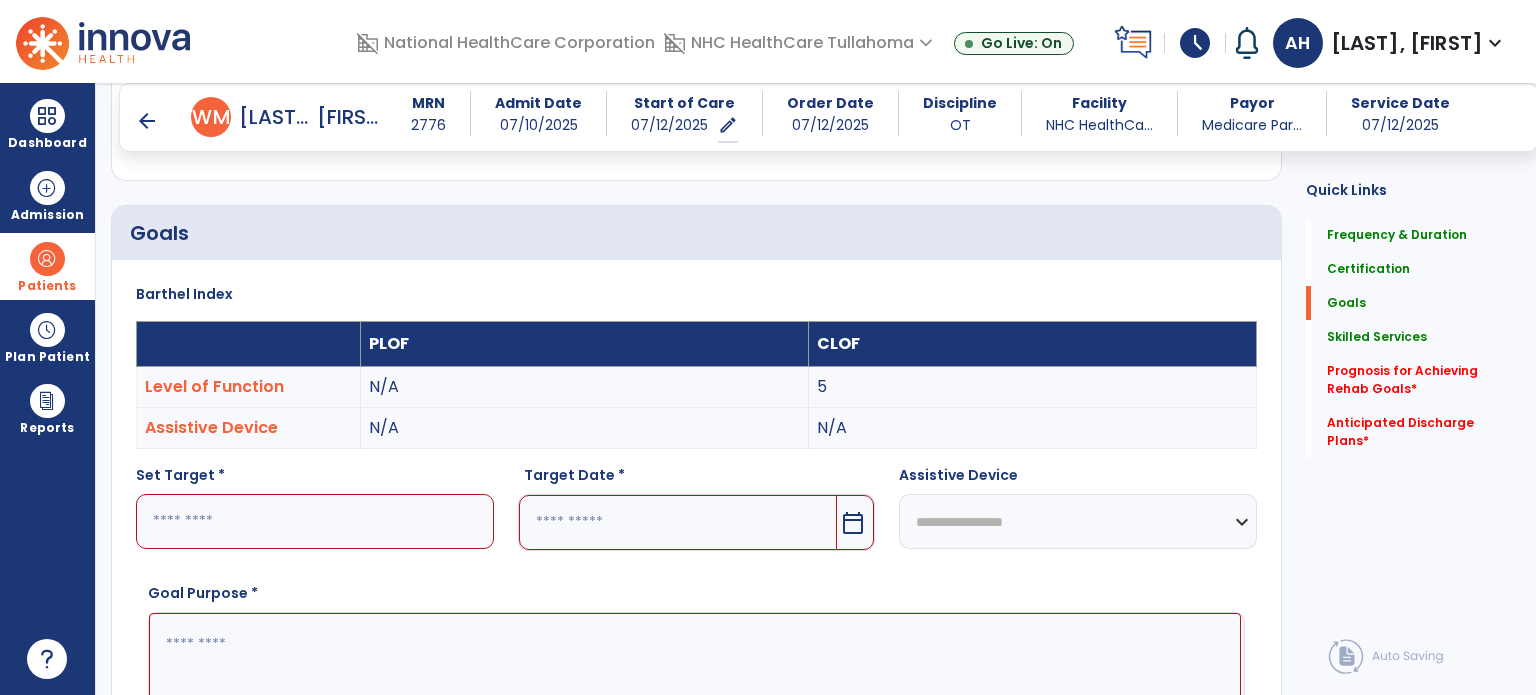 click at bounding box center [315, 521] 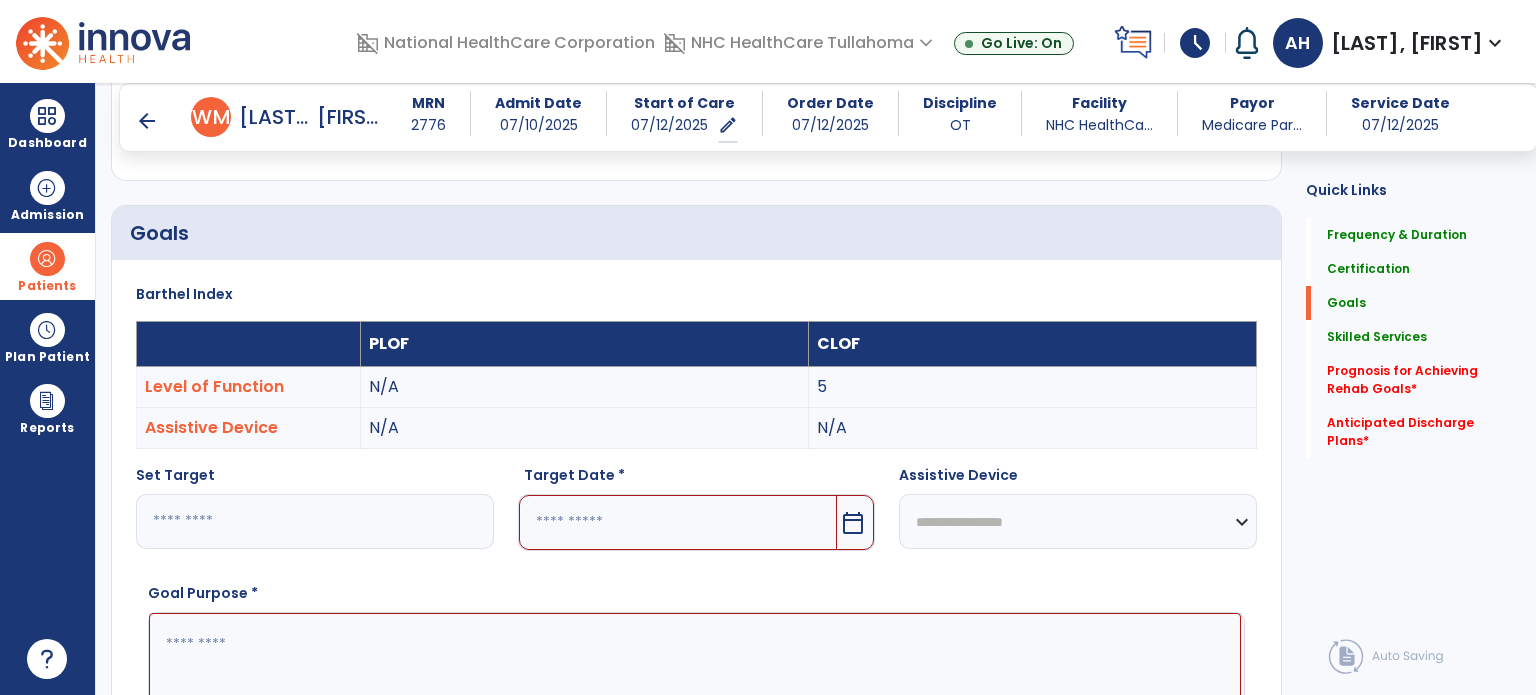 type on "**" 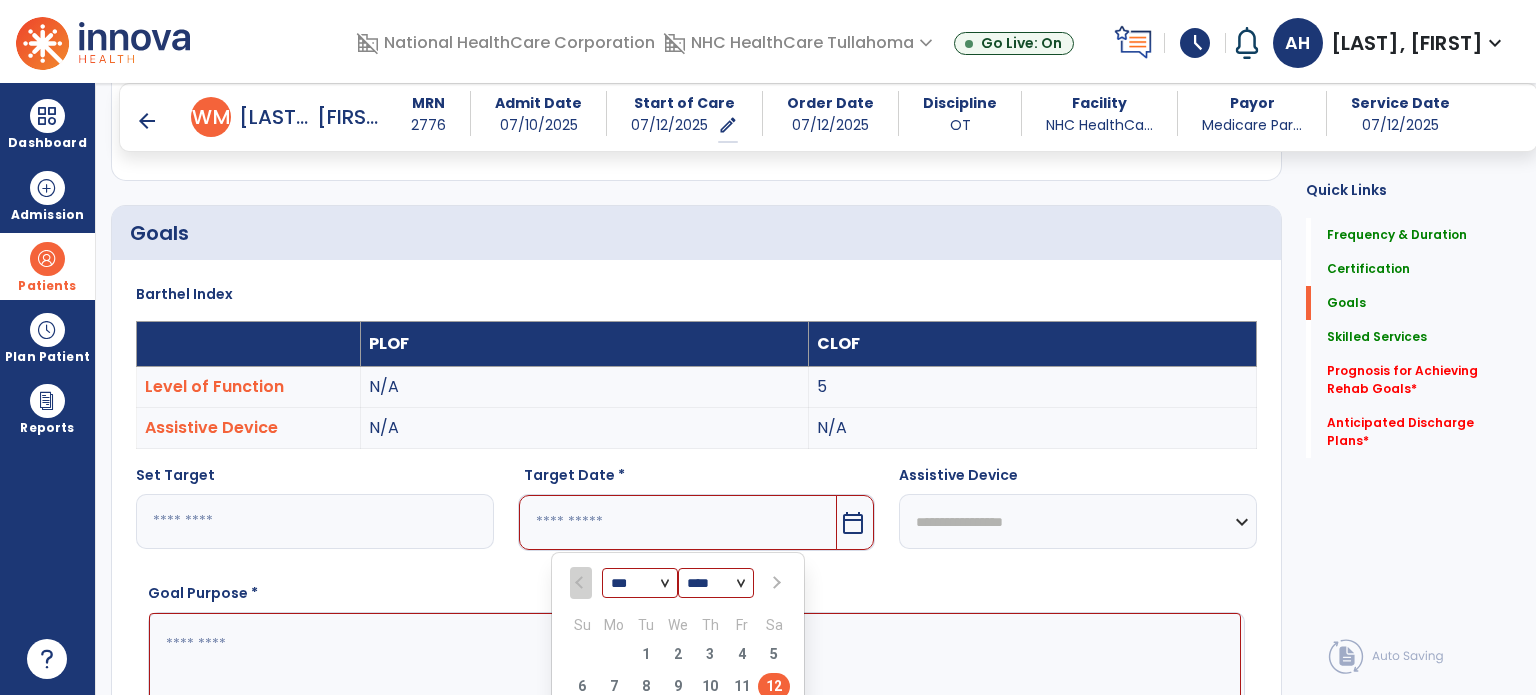 scroll, scrollTop: 420, scrollLeft: 0, axis: vertical 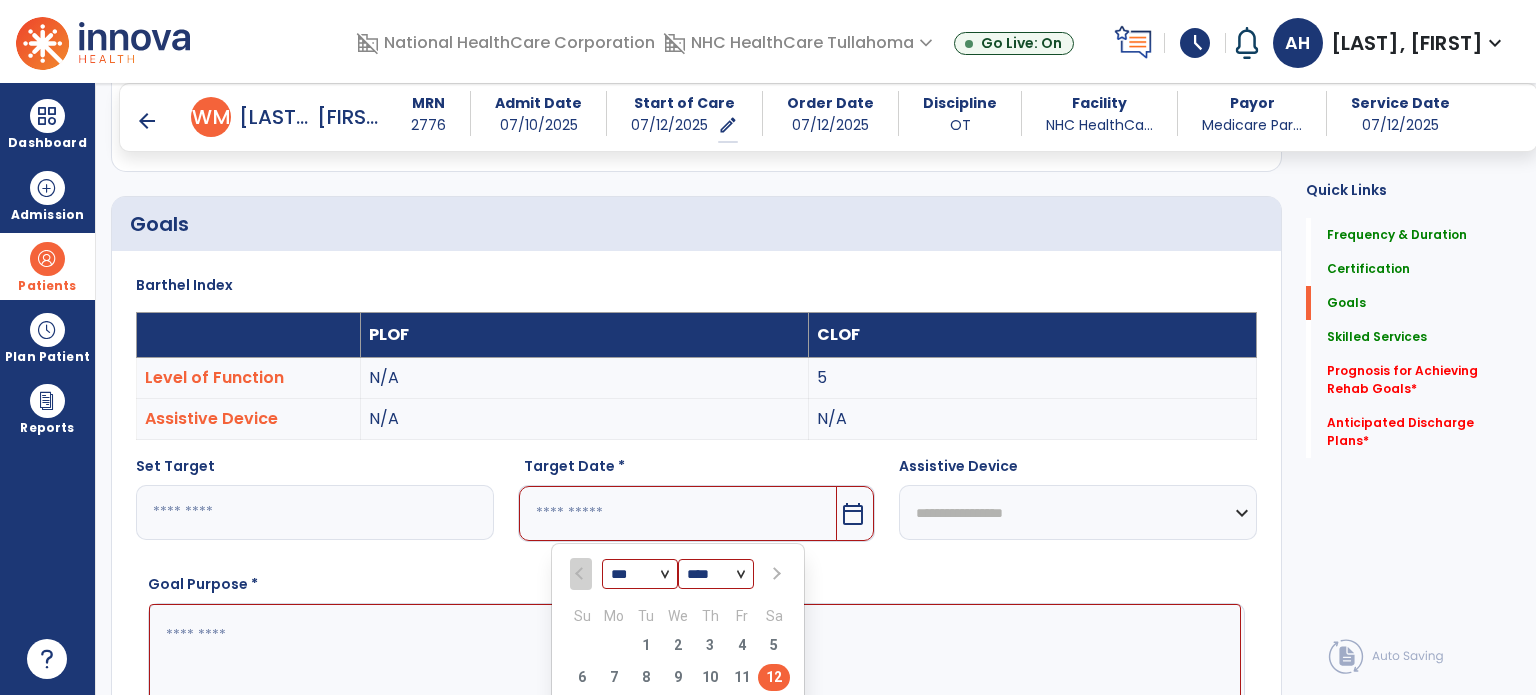 click at bounding box center [774, 574] 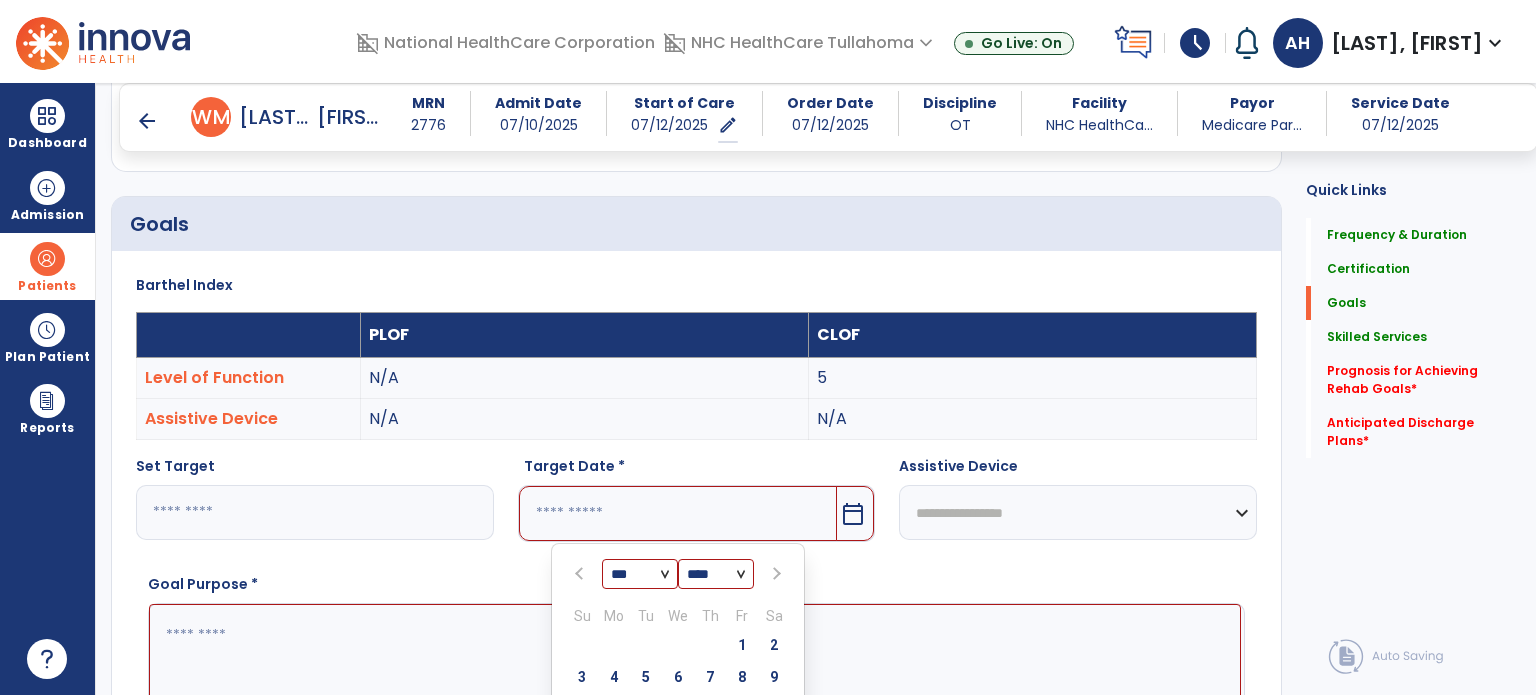click at bounding box center (774, 574) 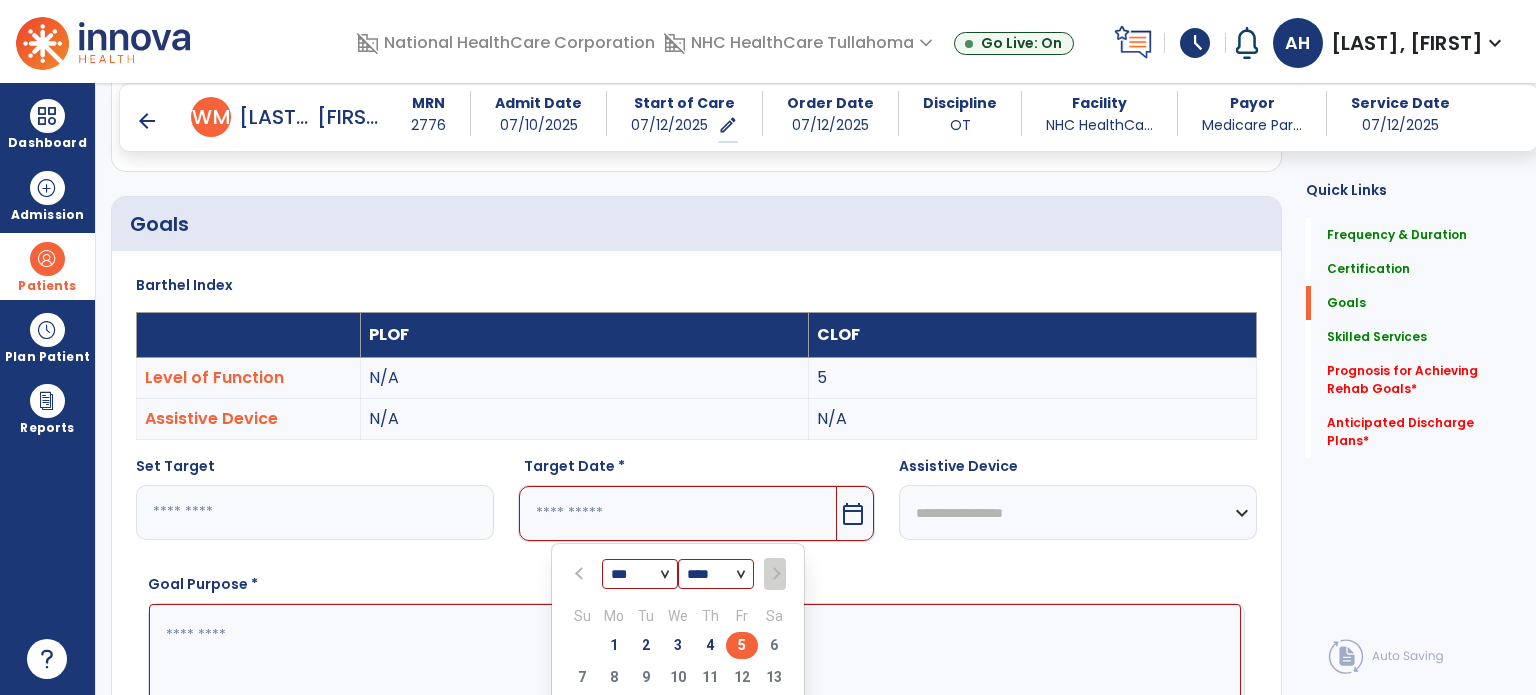 click on "5" at bounding box center [742, 645] 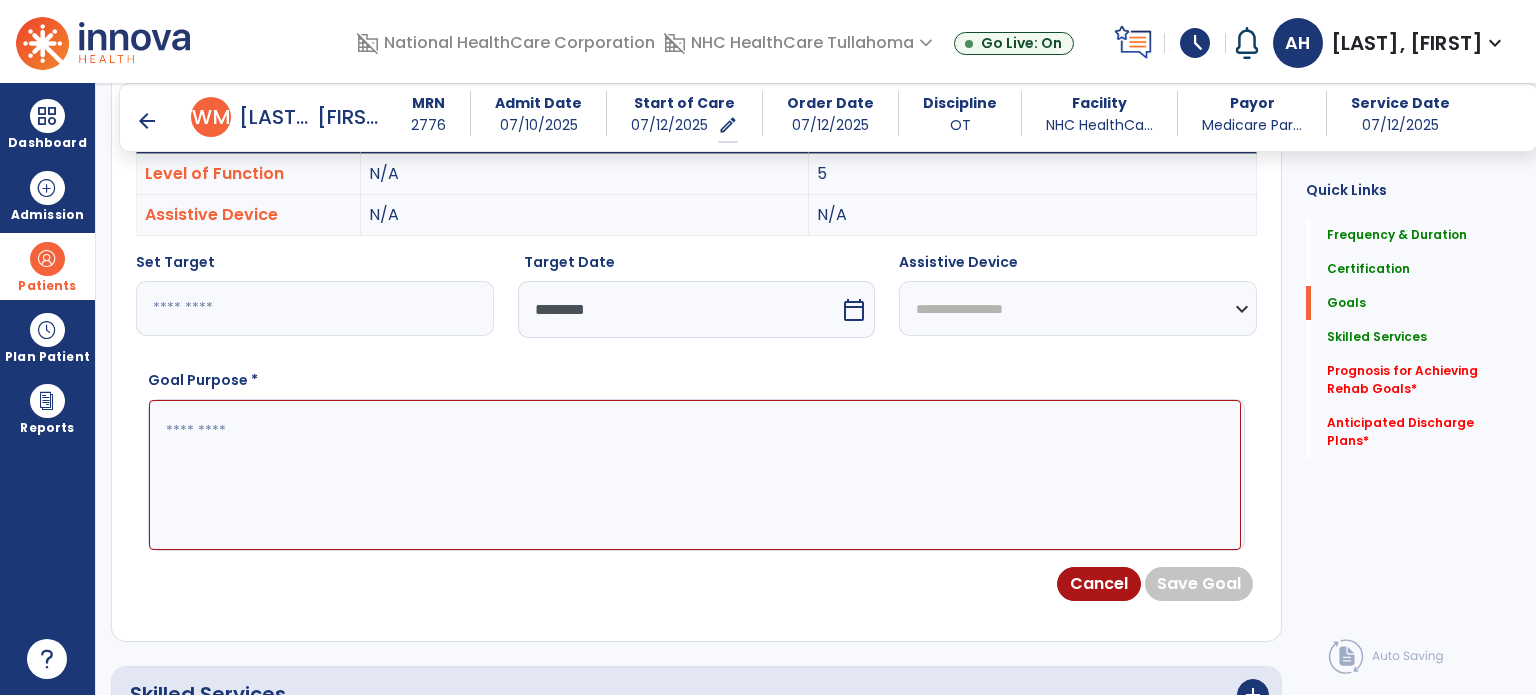 scroll, scrollTop: 644, scrollLeft: 0, axis: vertical 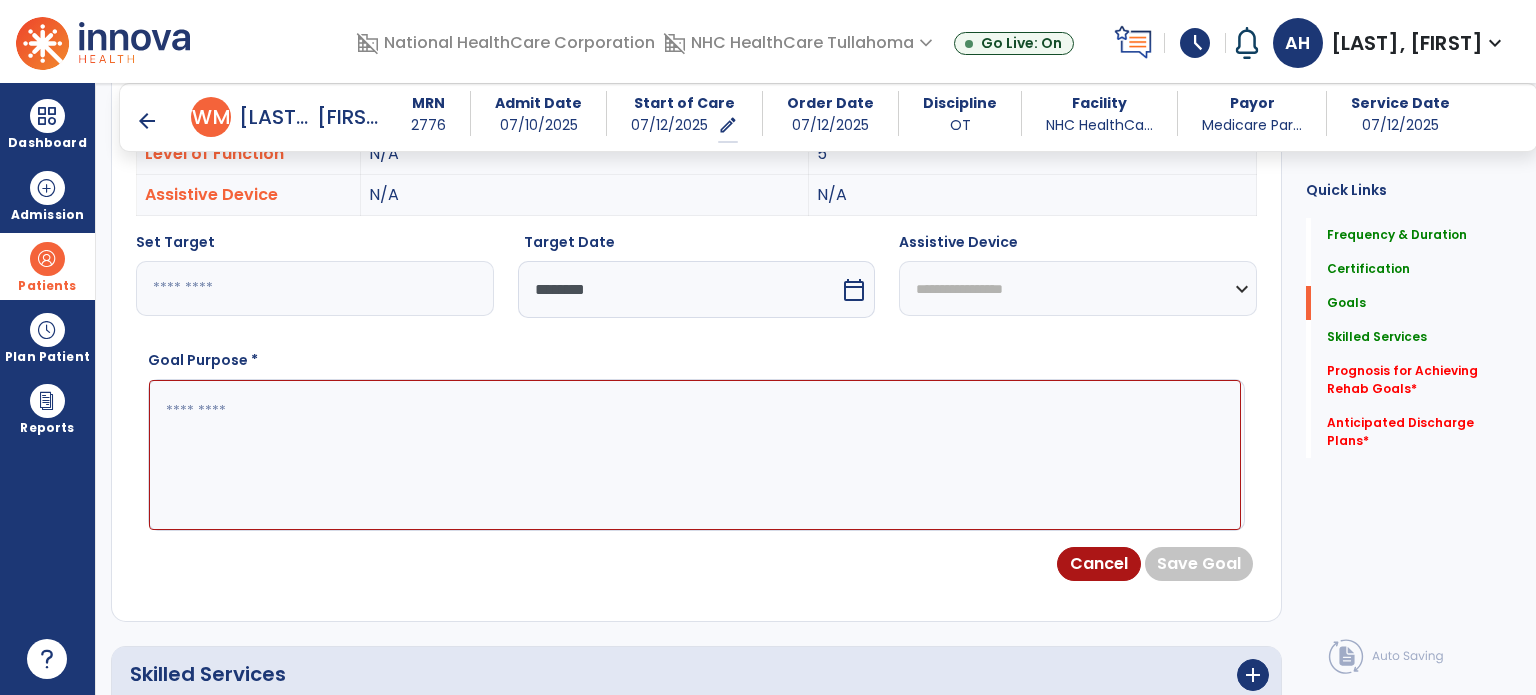 click at bounding box center (695, 455) 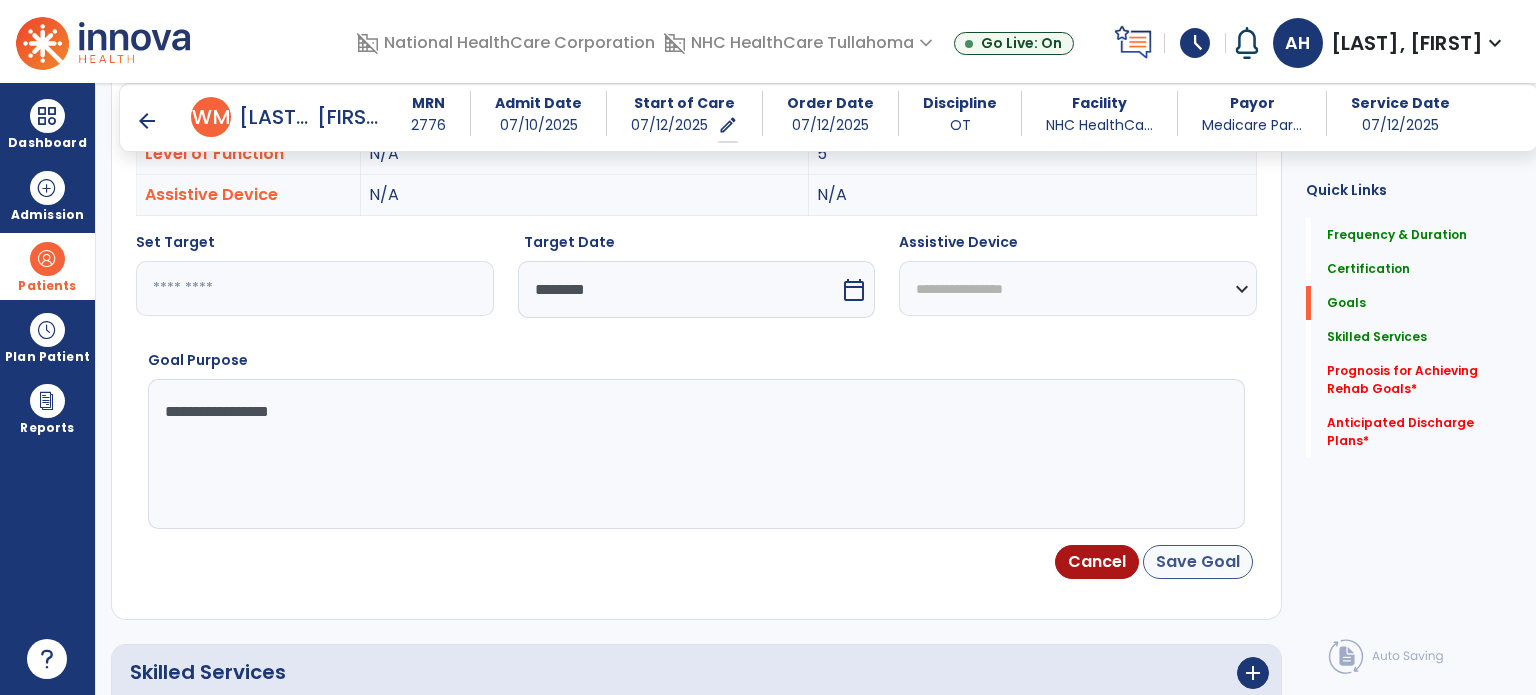 type on "**********" 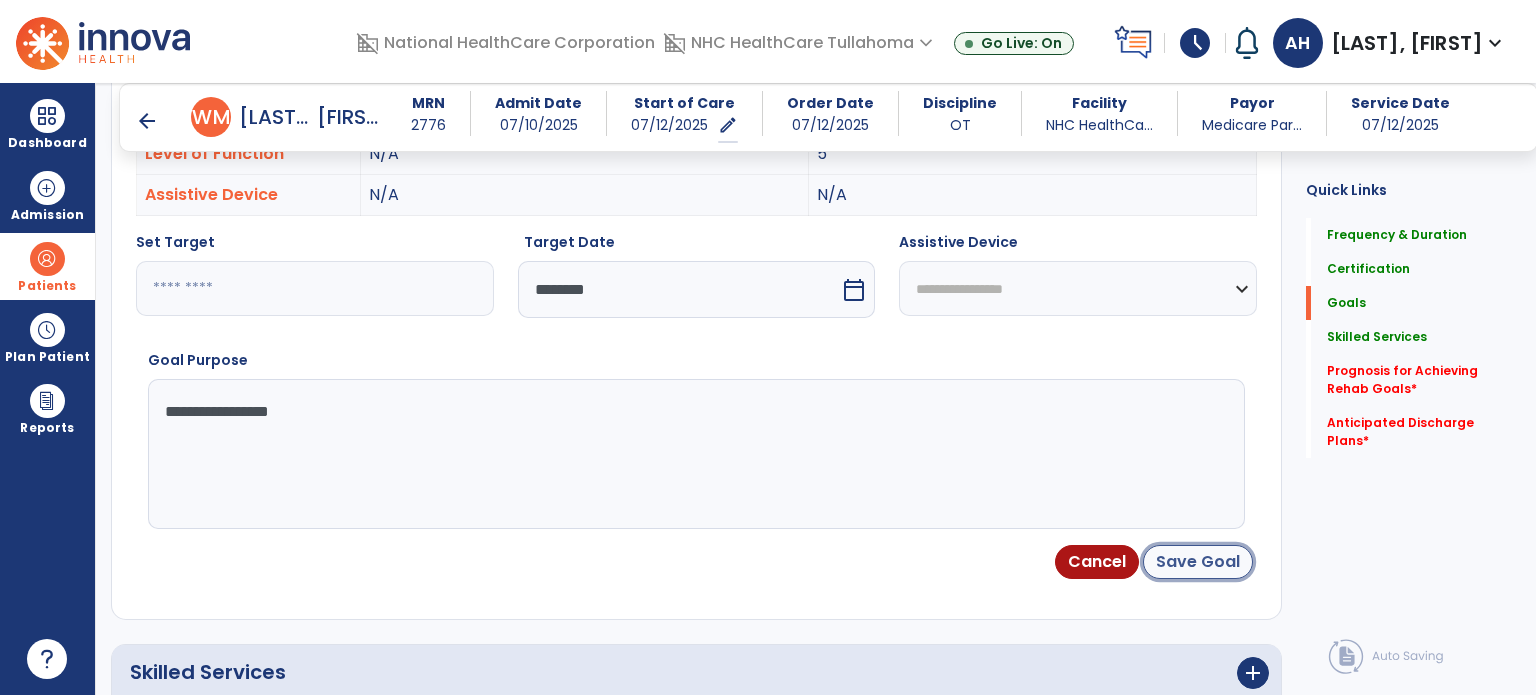 click on "Save Goal" at bounding box center (1198, 562) 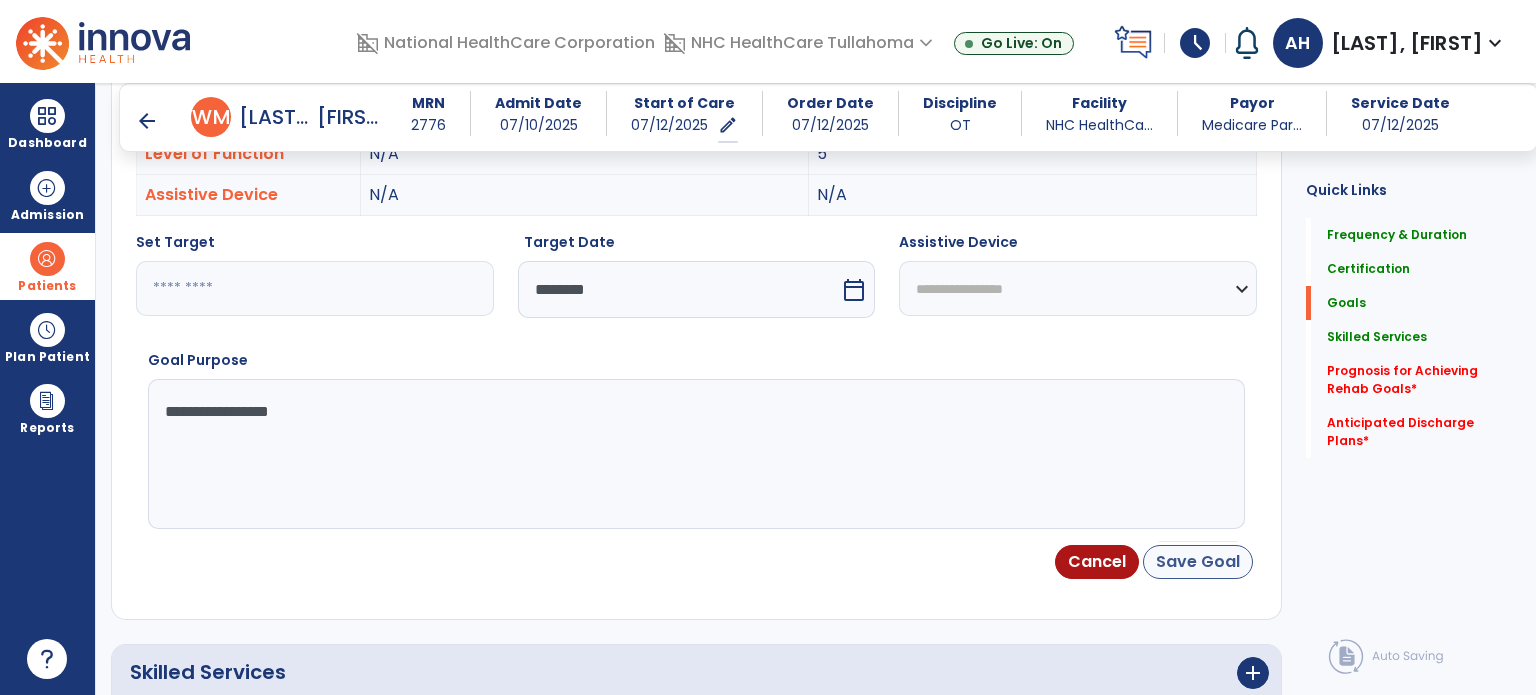 scroll, scrollTop: 56, scrollLeft: 0, axis: vertical 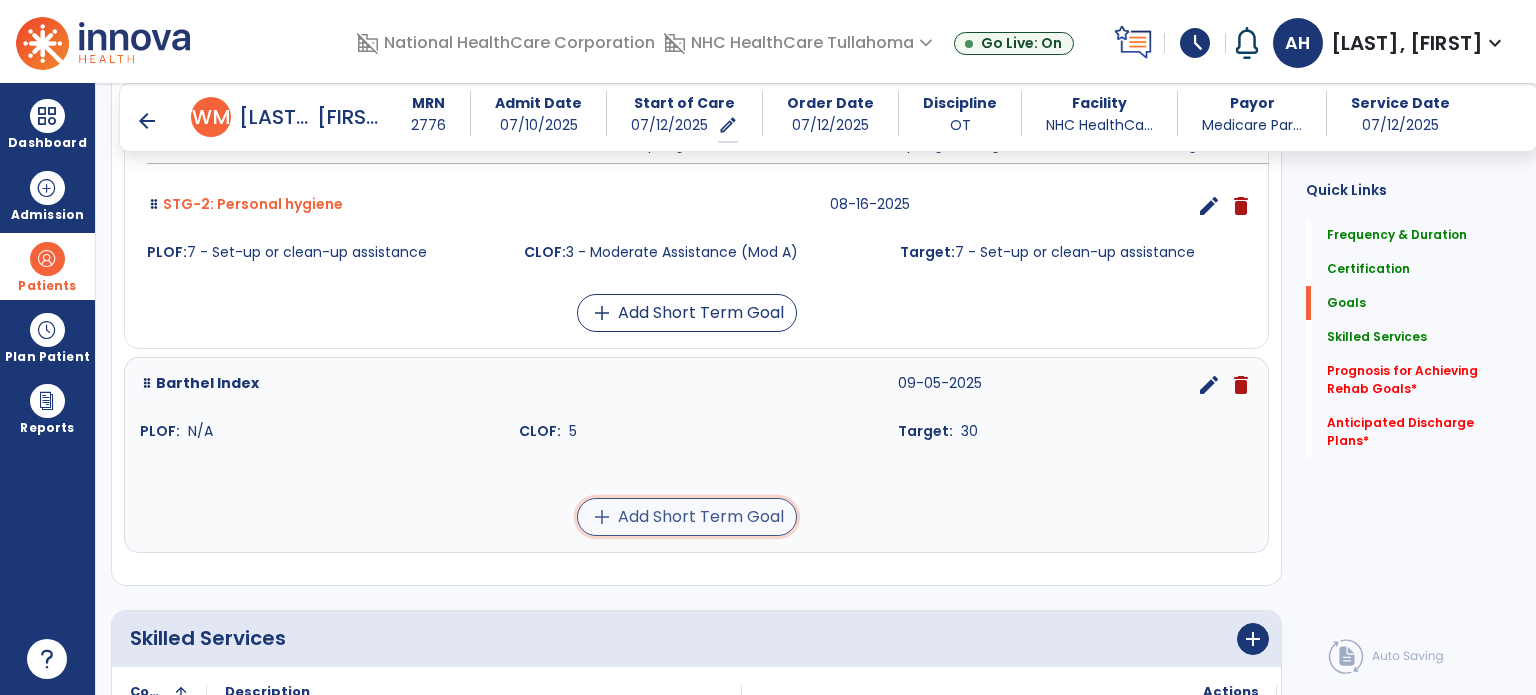 click on "add  Add Short Term Goal" at bounding box center (687, 517) 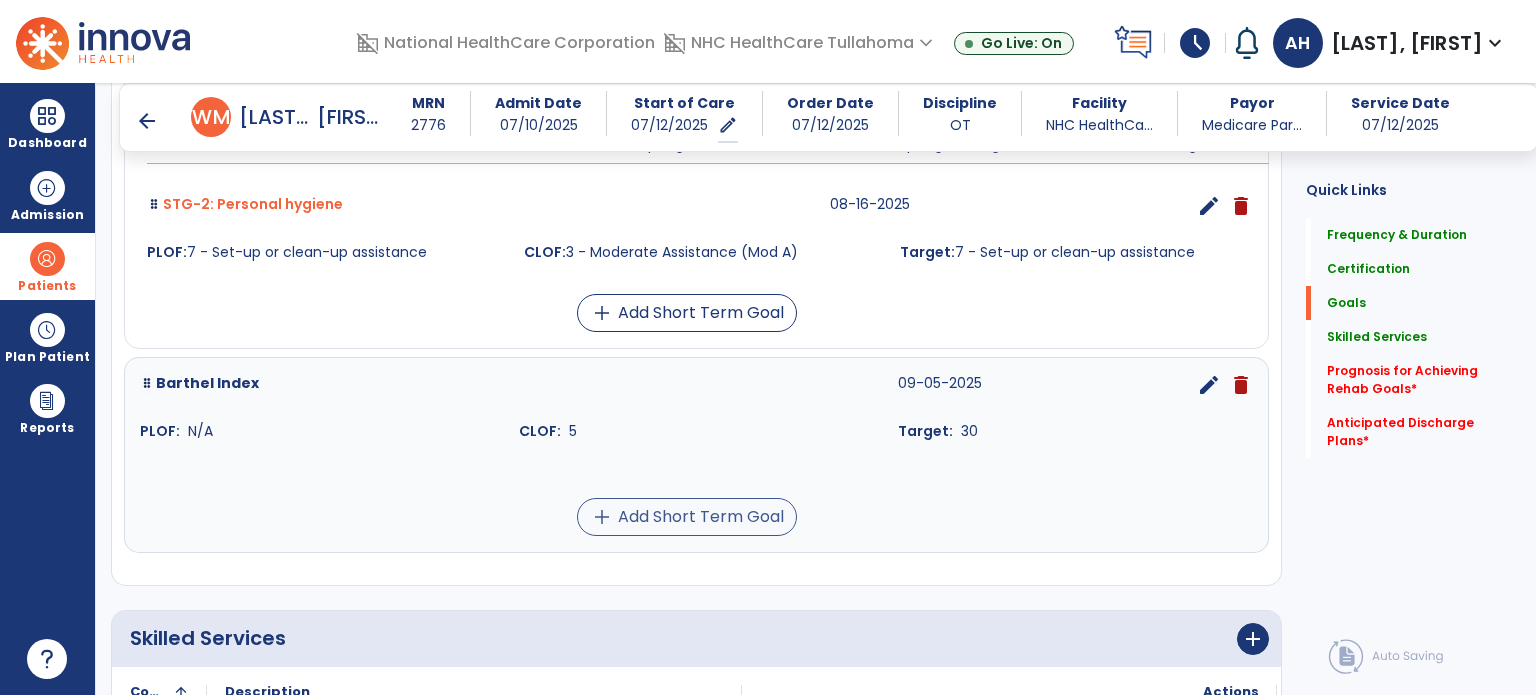 scroll, scrollTop: 1091, scrollLeft: 0, axis: vertical 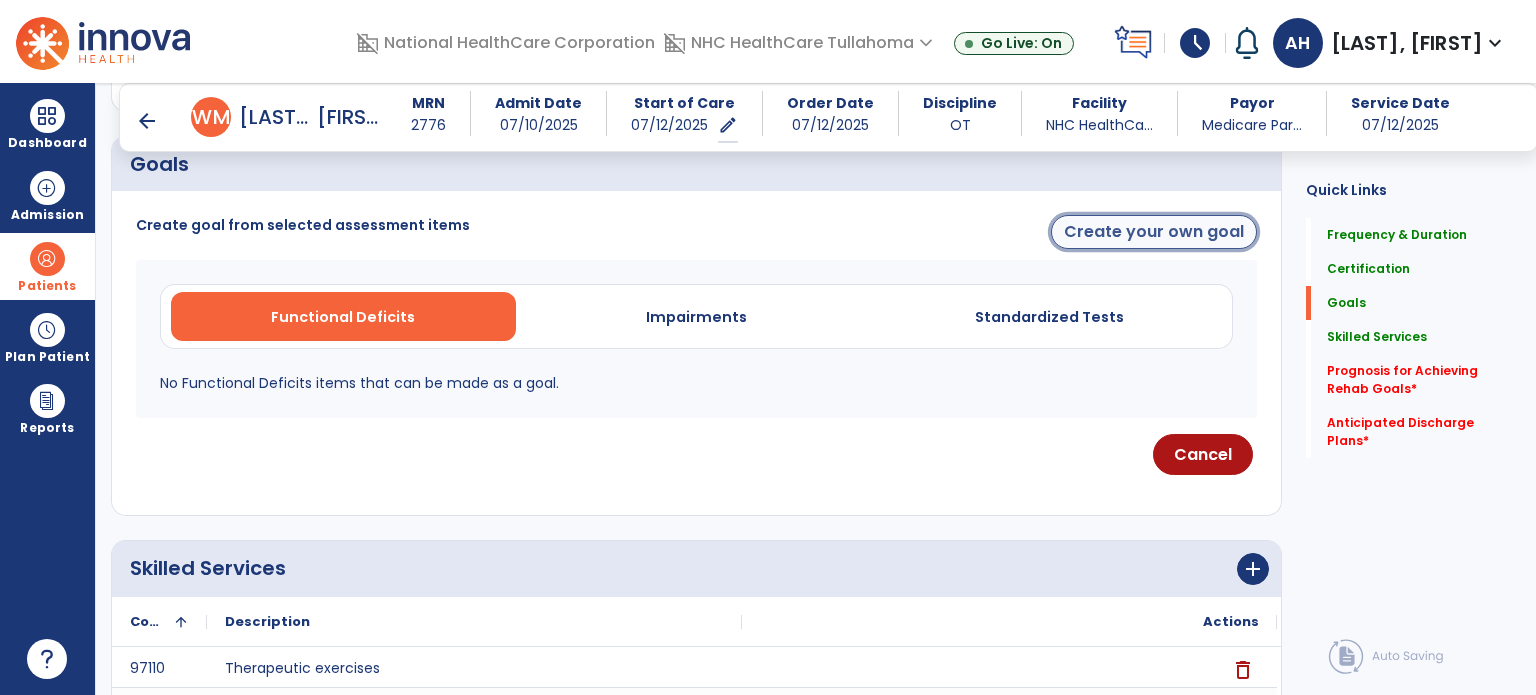 click on "Create your own goal" at bounding box center (1154, 232) 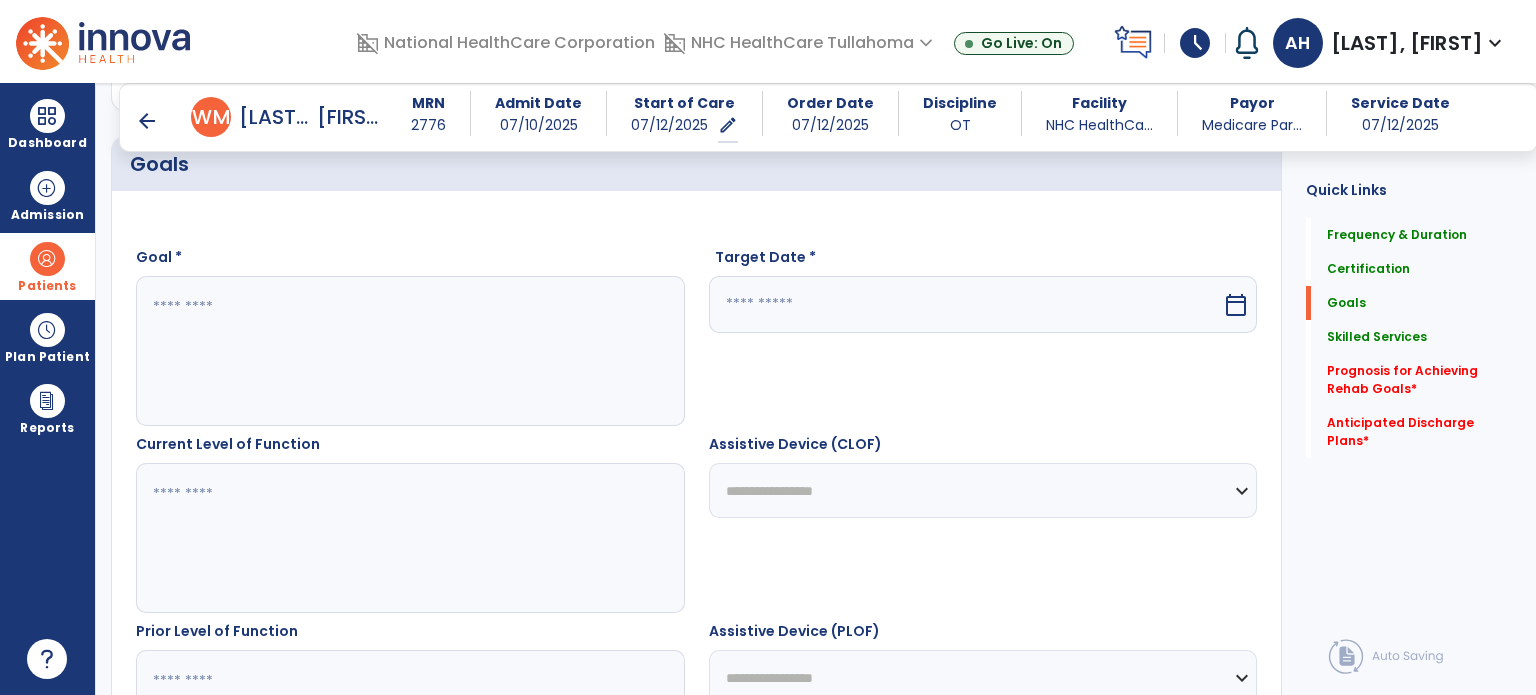 click at bounding box center (409, 351) 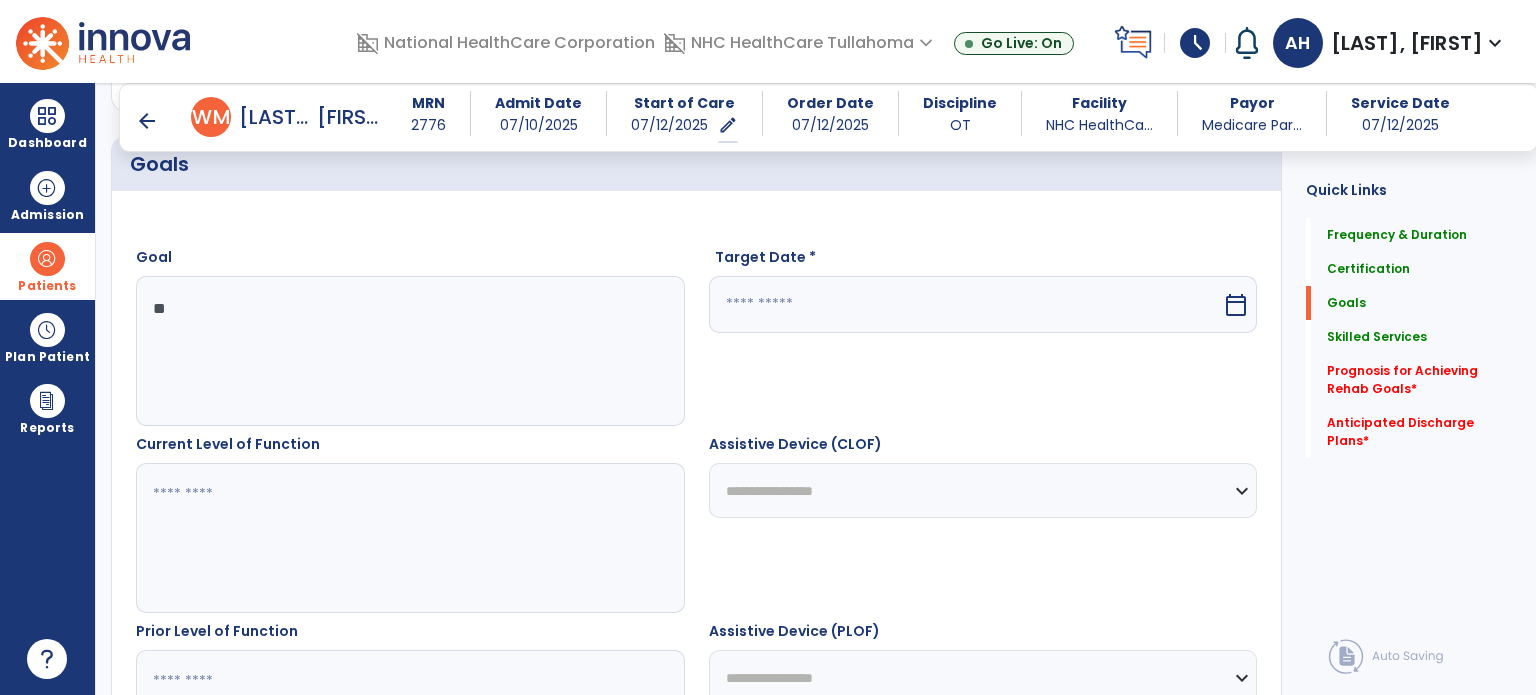type on "*" 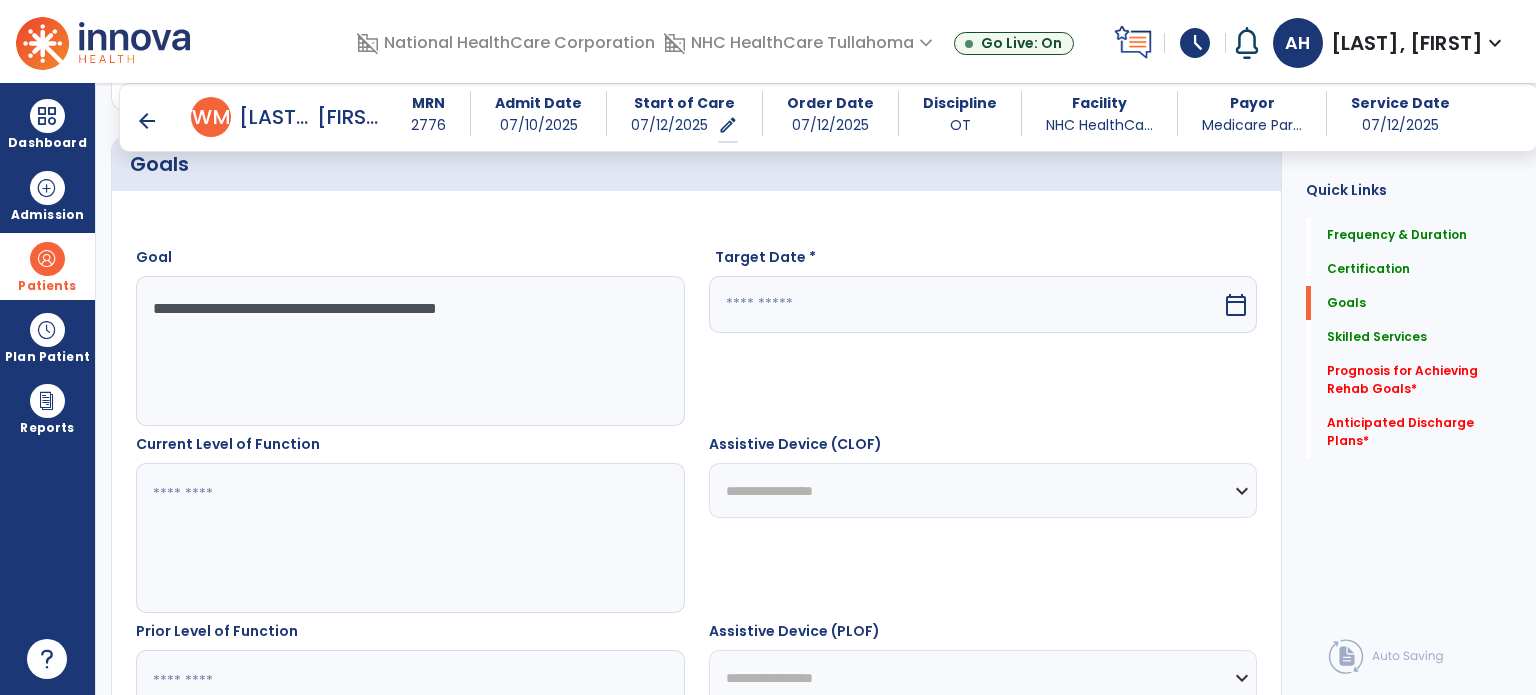 type on "**********" 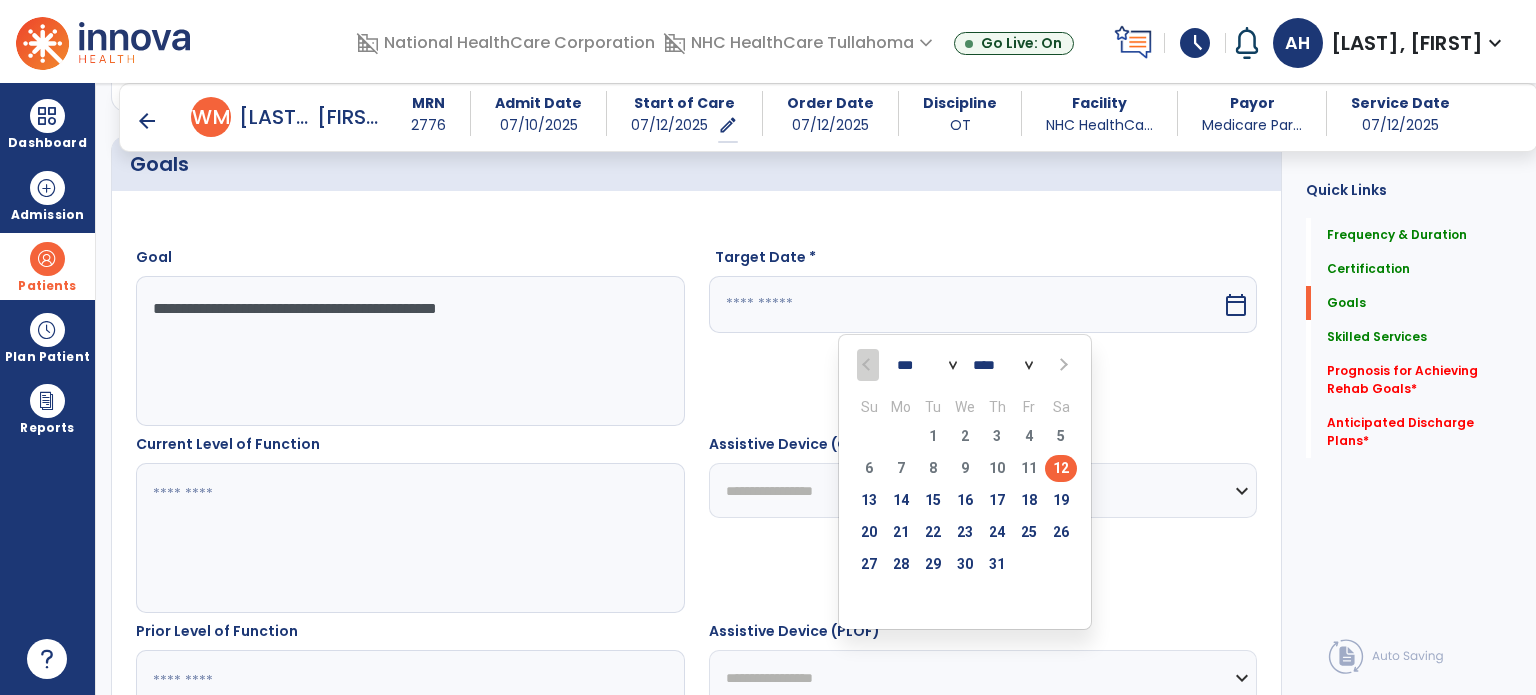click at bounding box center (1061, 365) 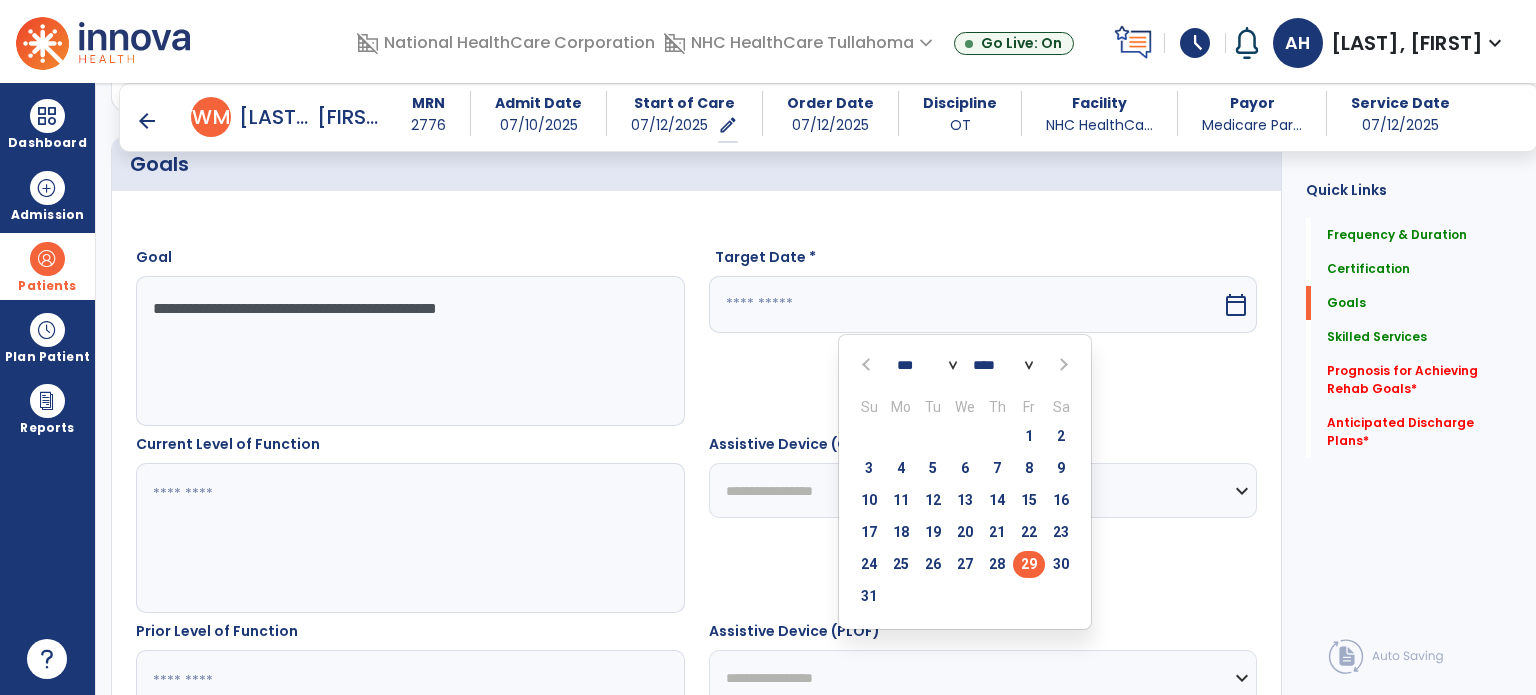 click on "29" at bounding box center (1029, 564) 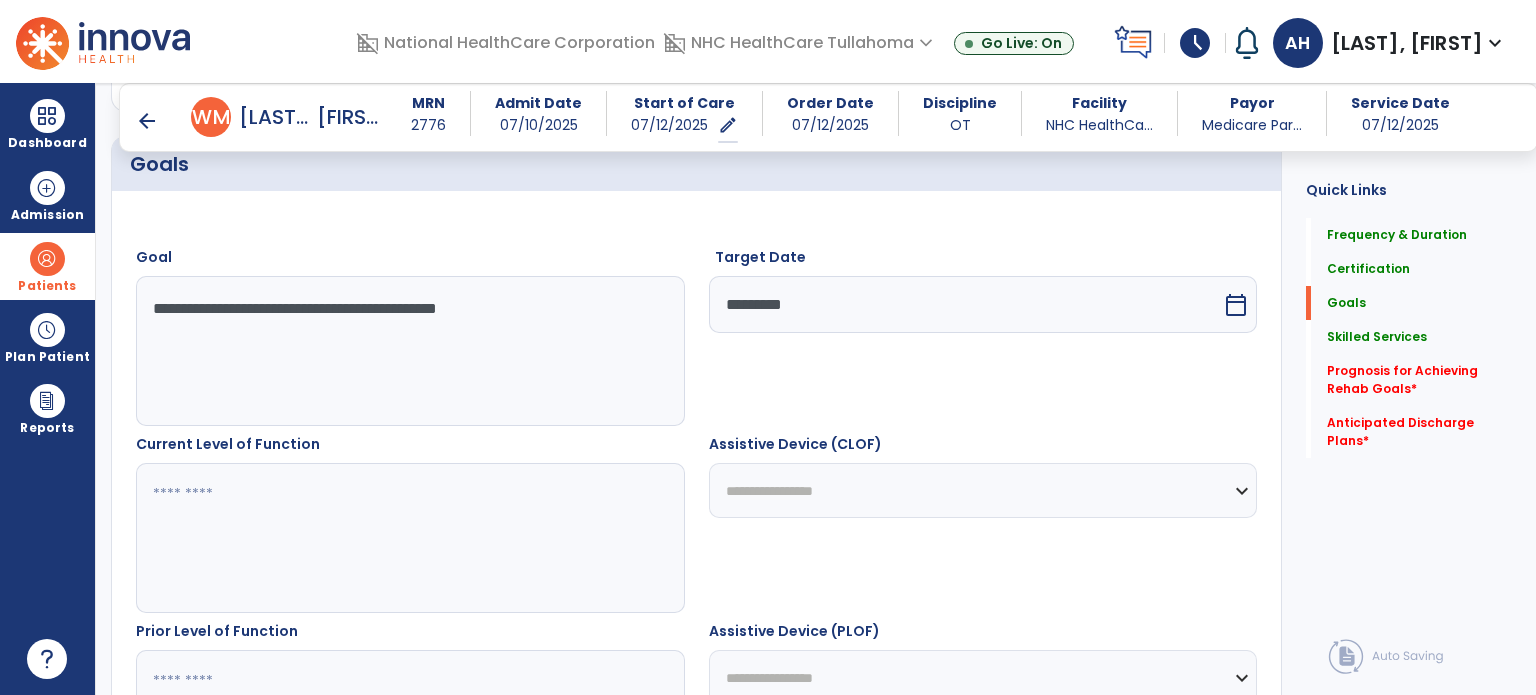 click at bounding box center [409, 538] 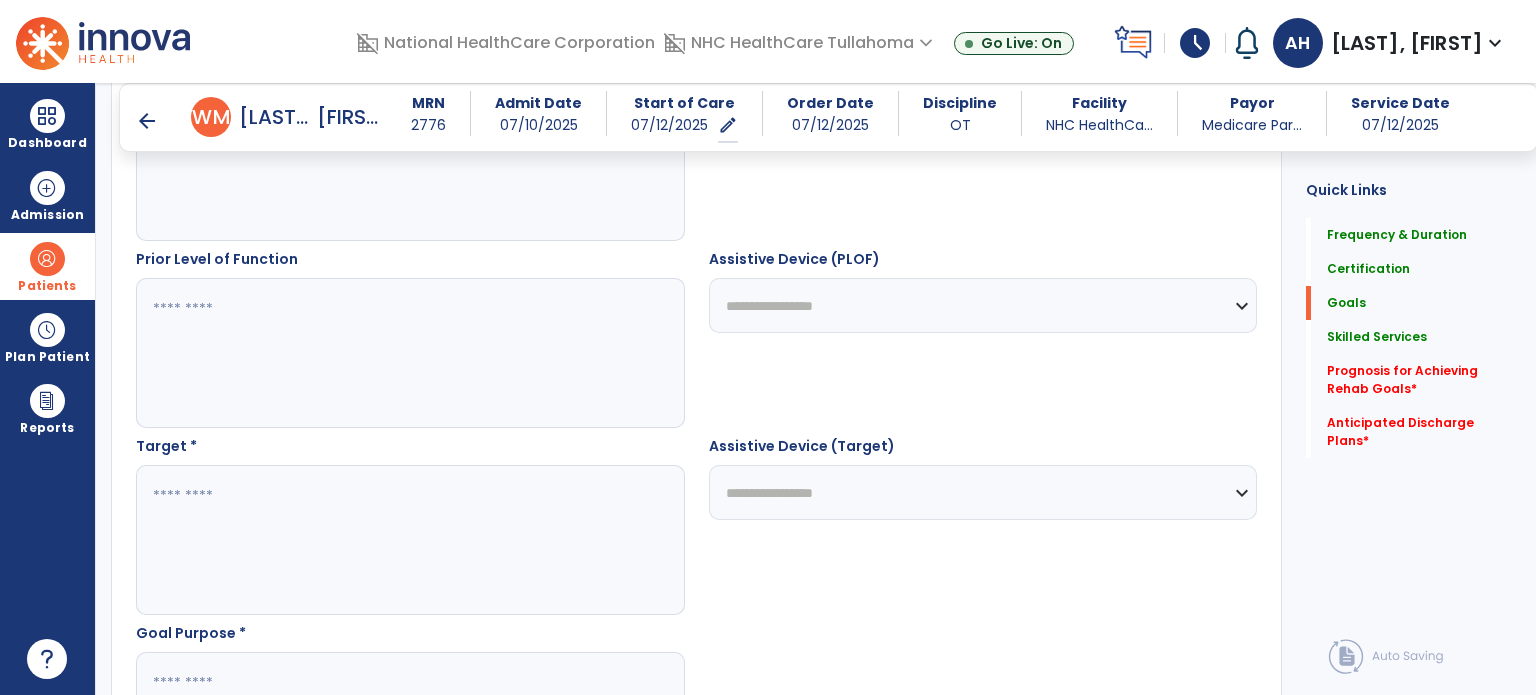 scroll, scrollTop: 859, scrollLeft: 0, axis: vertical 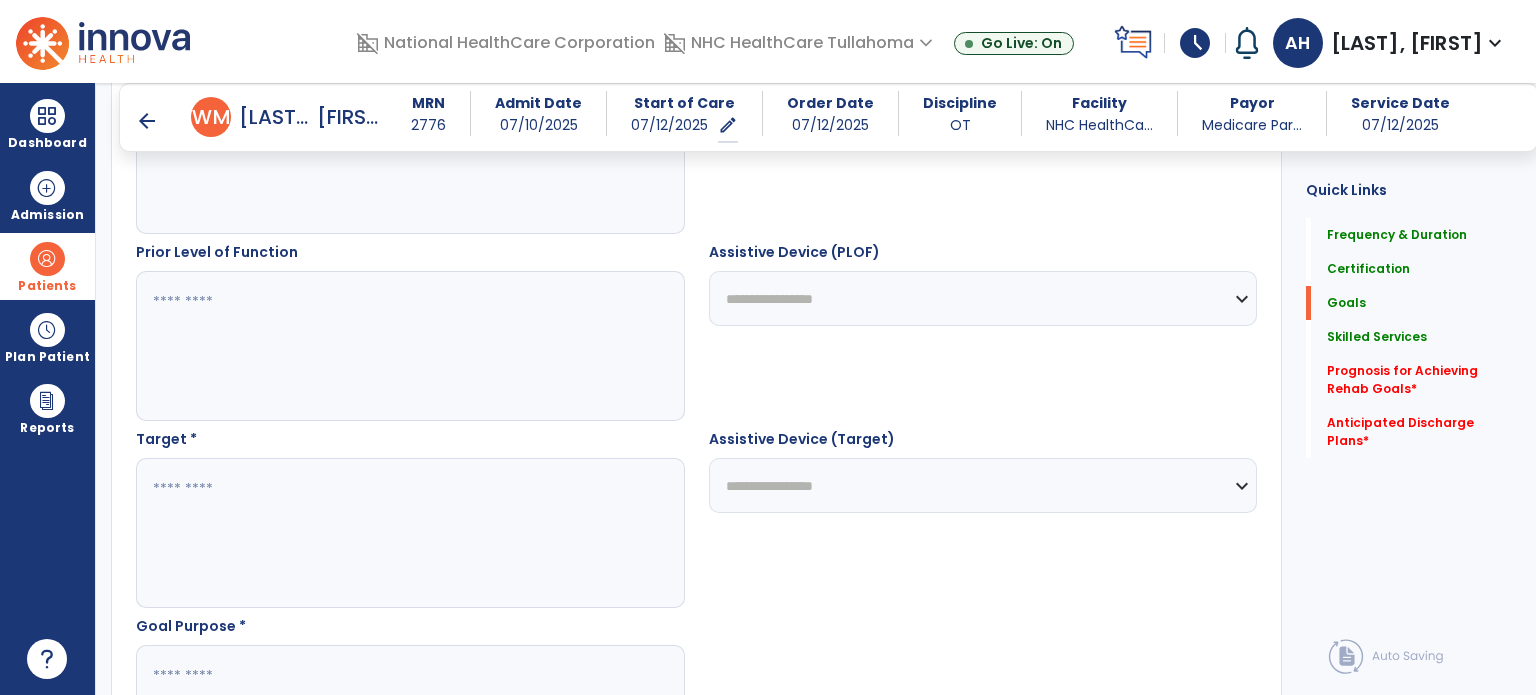 type on "*******" 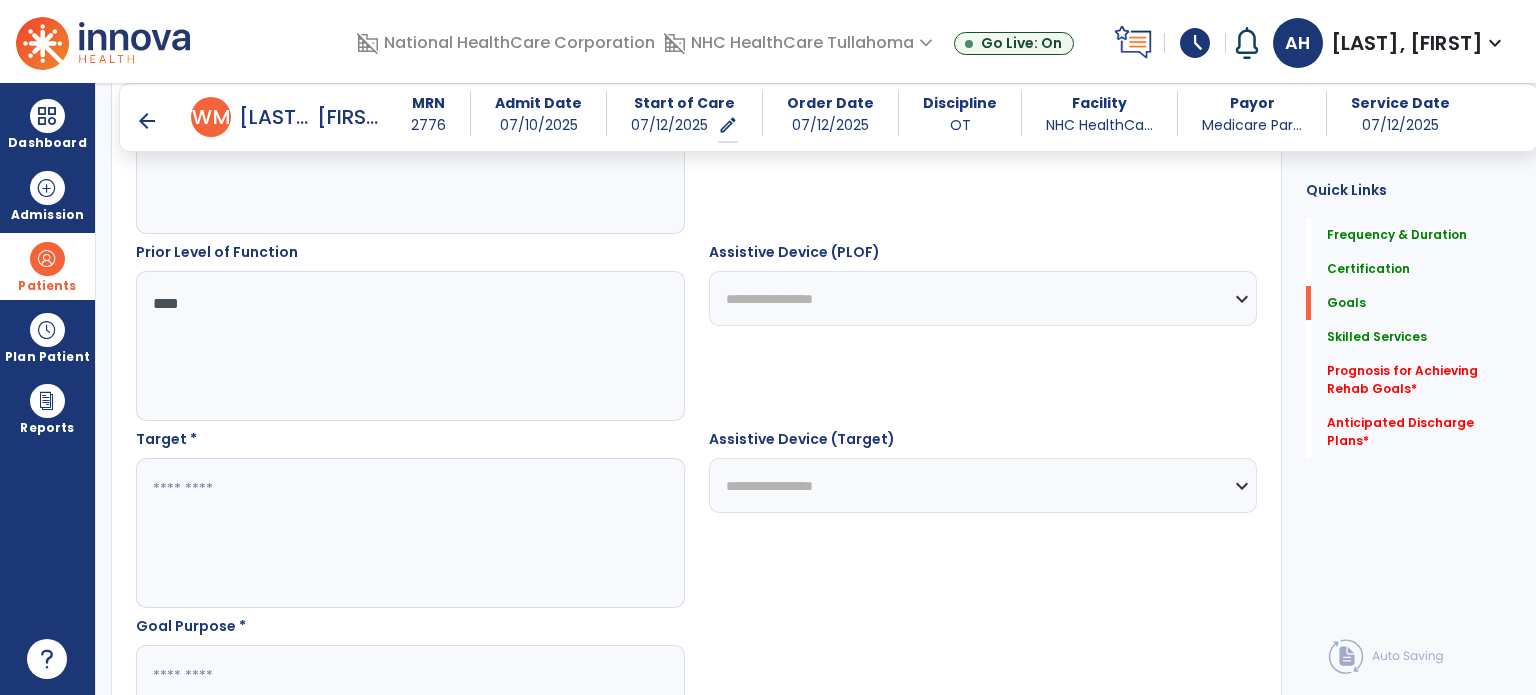 click on "****" at bounding box center (409, 346) 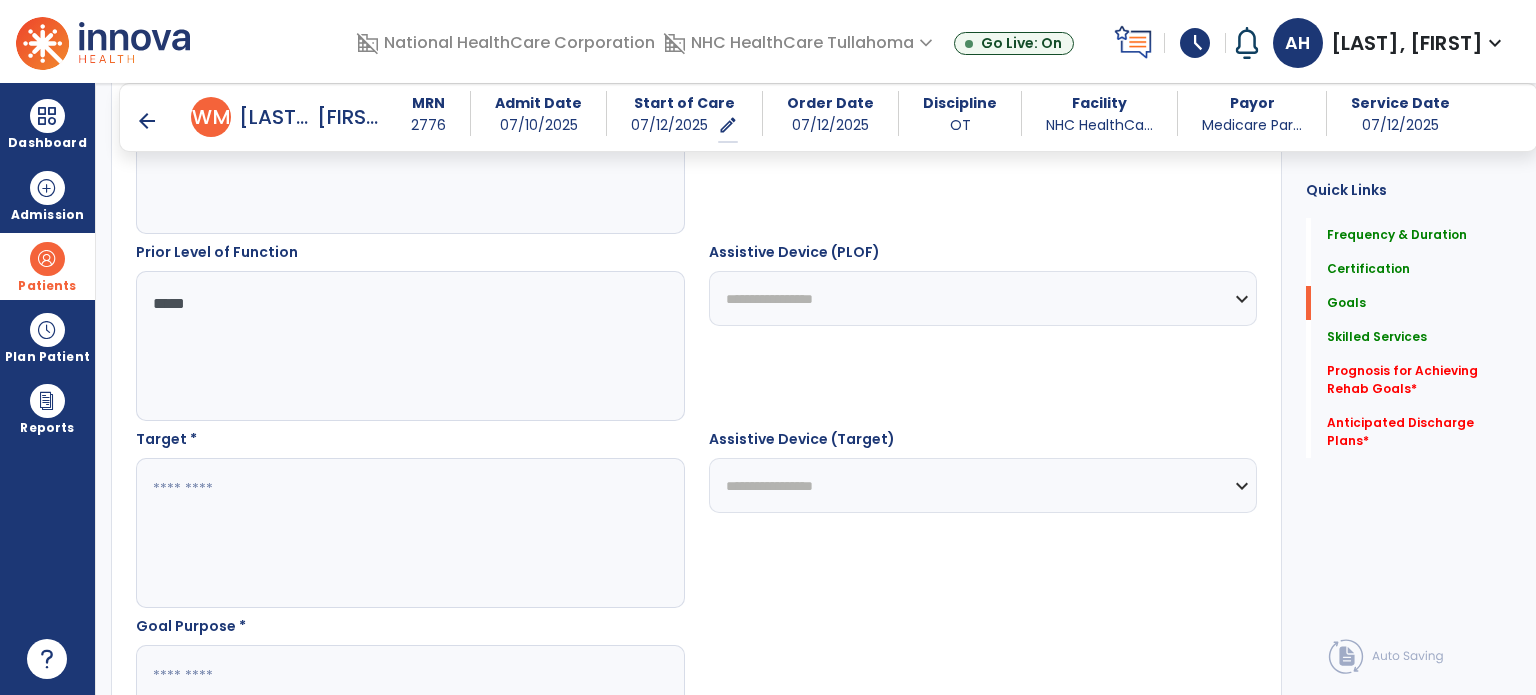 click on "*****" at bounding box center (409, 346) 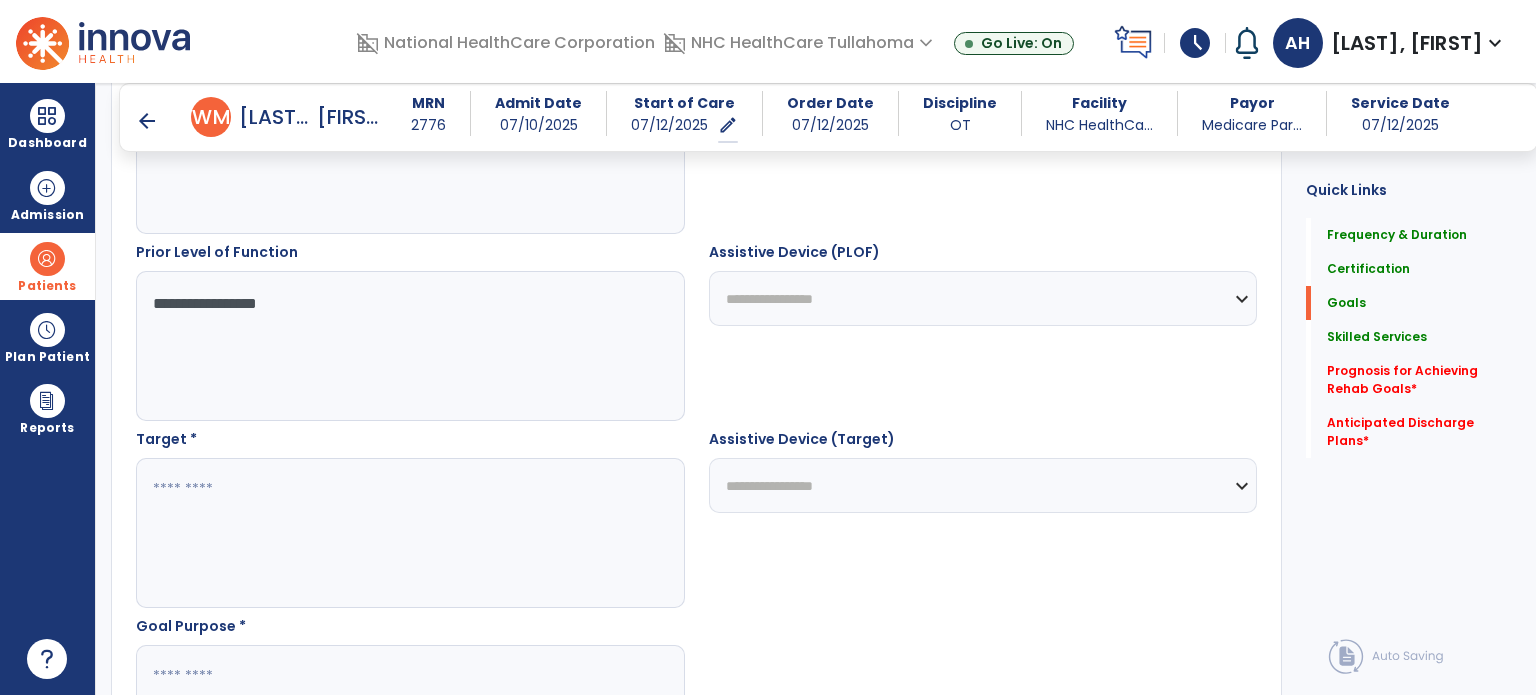 type on "**********" 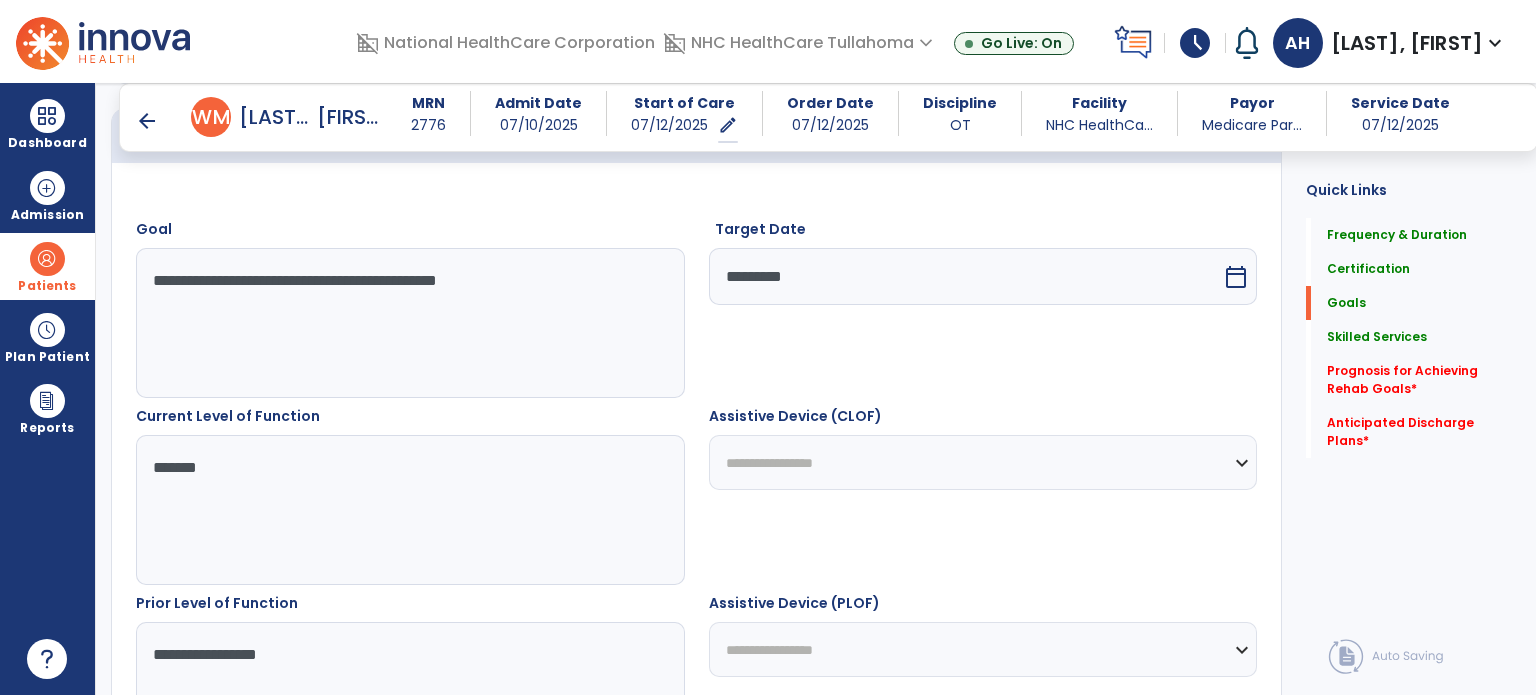 scroll, scrollTop: 422, scrollLeft: 0, axis: vertical 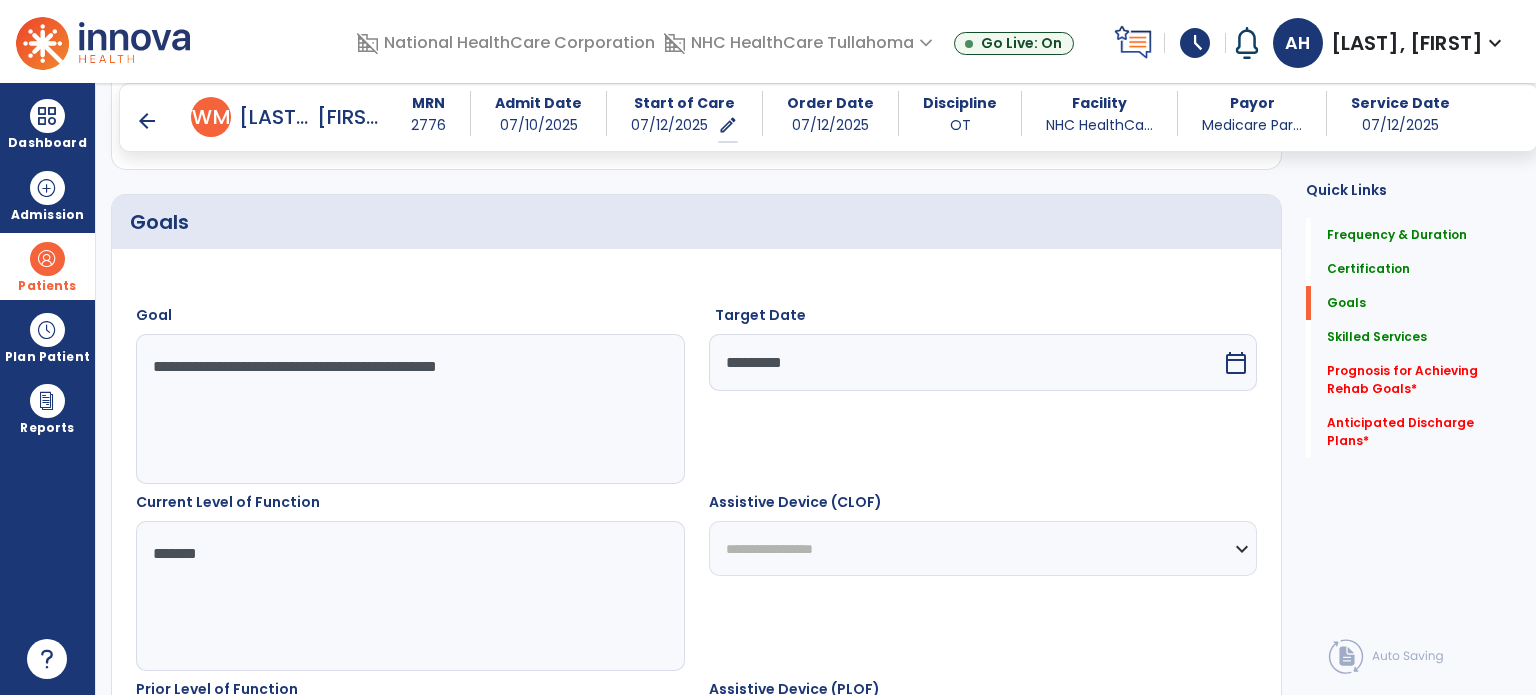 click on "**********" at bounding box center [409, 409] 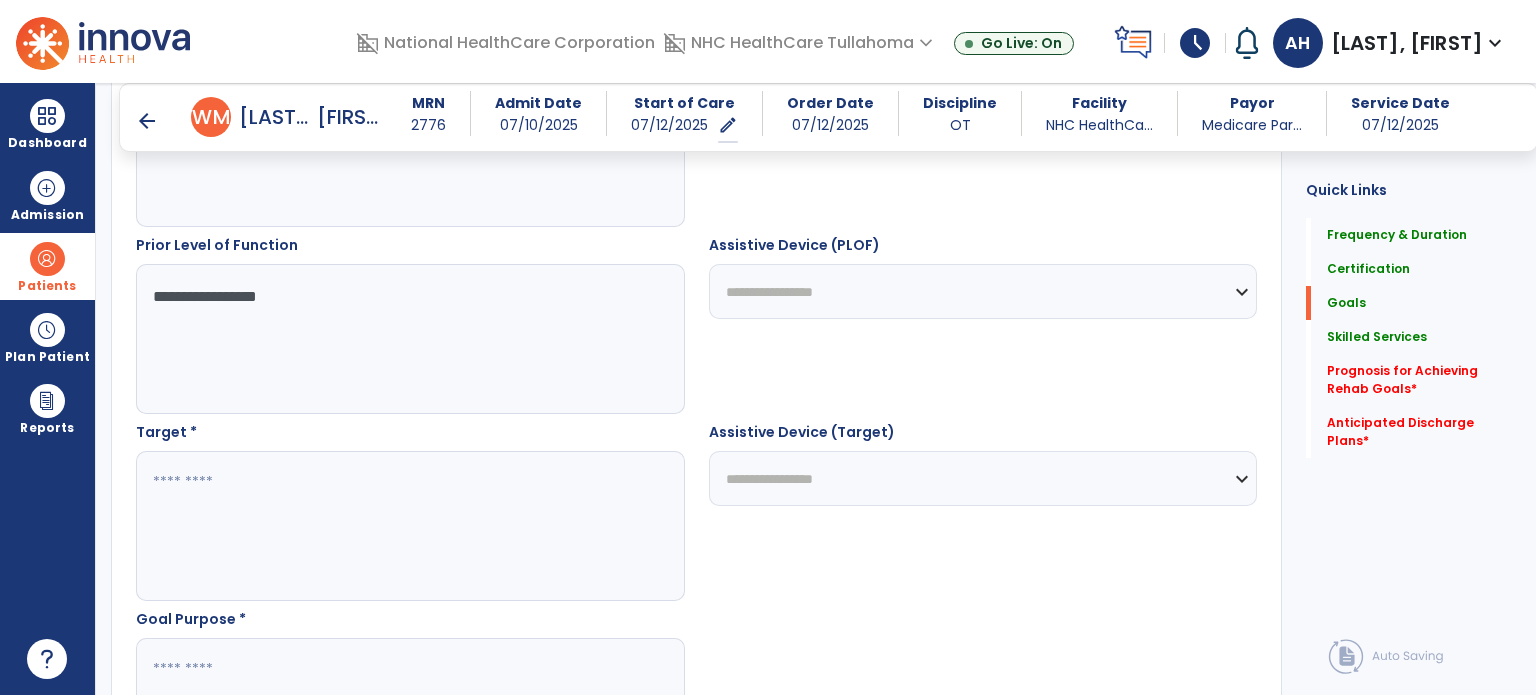 scroll, scrollTop: 888, scrollLeft: 0, axis: vertical 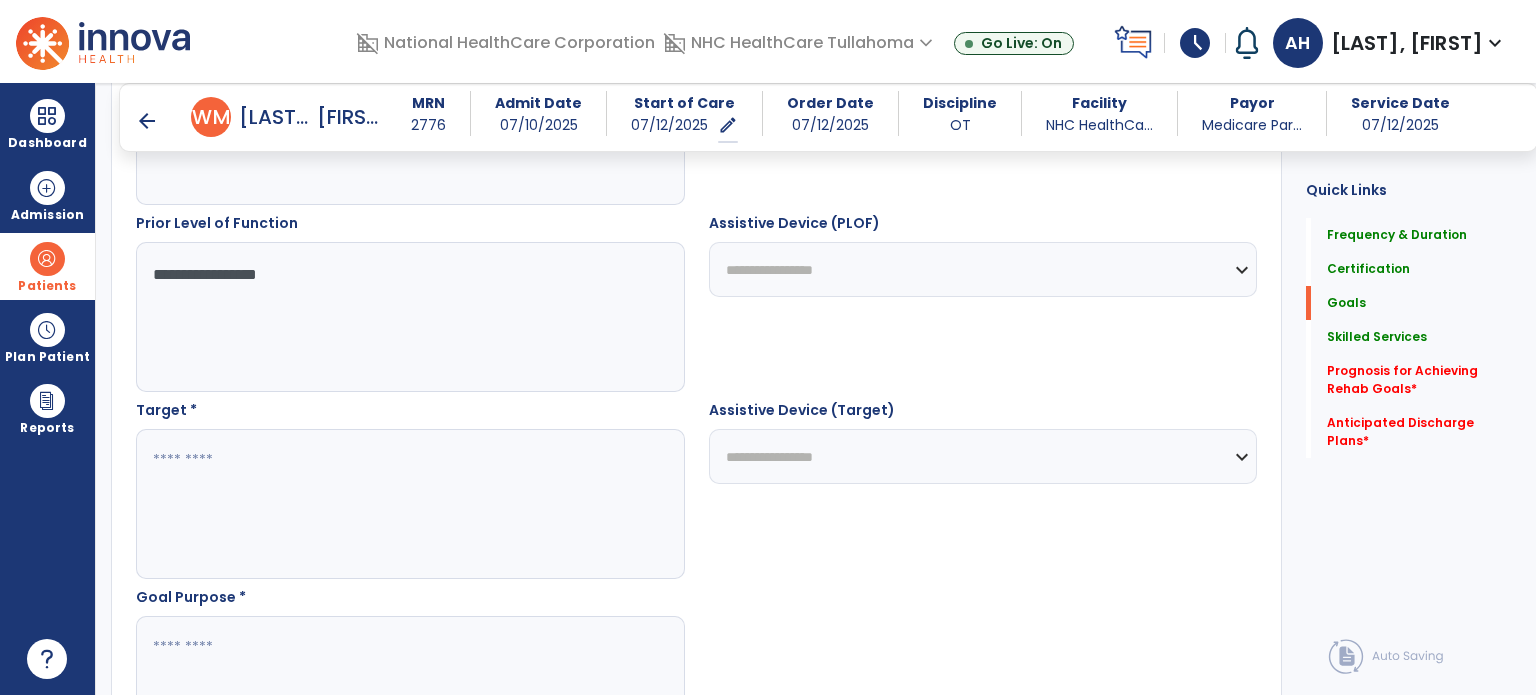 type on "**********" 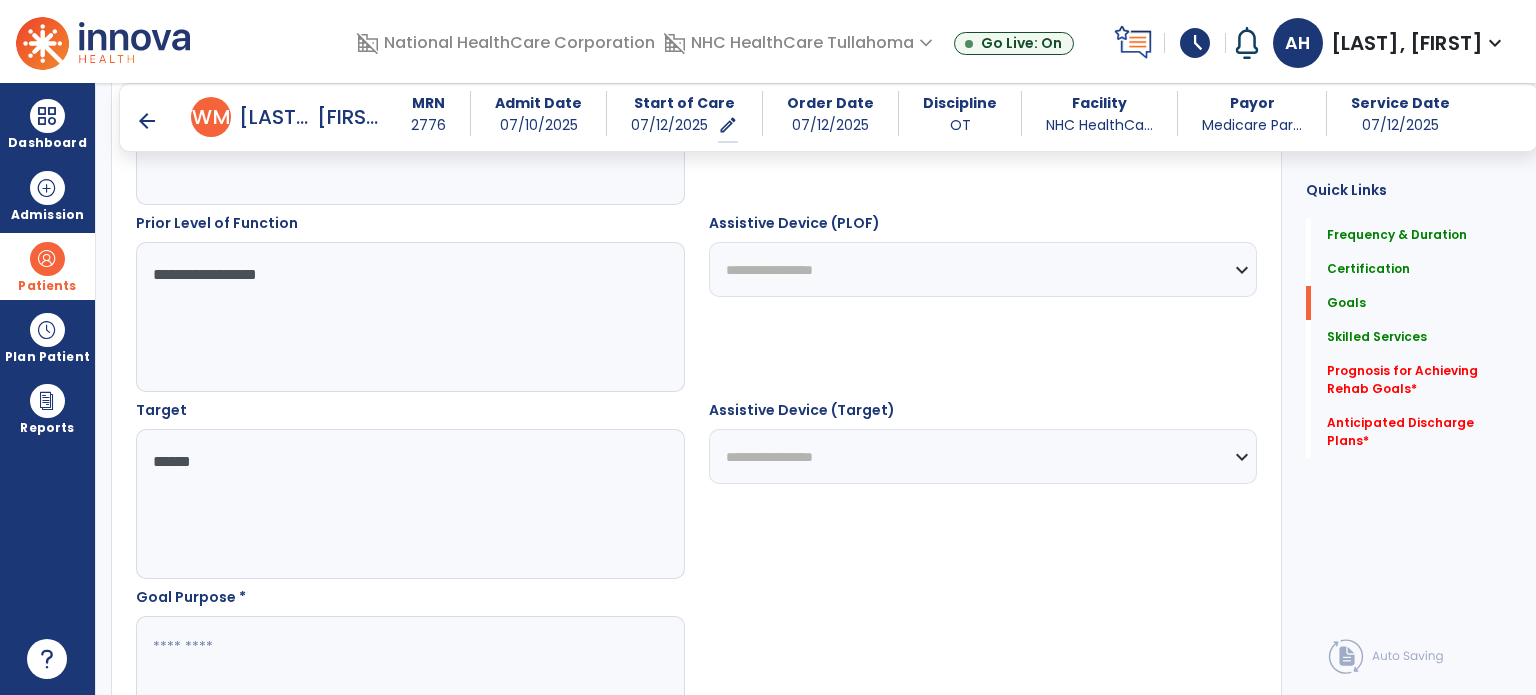 type on "******" 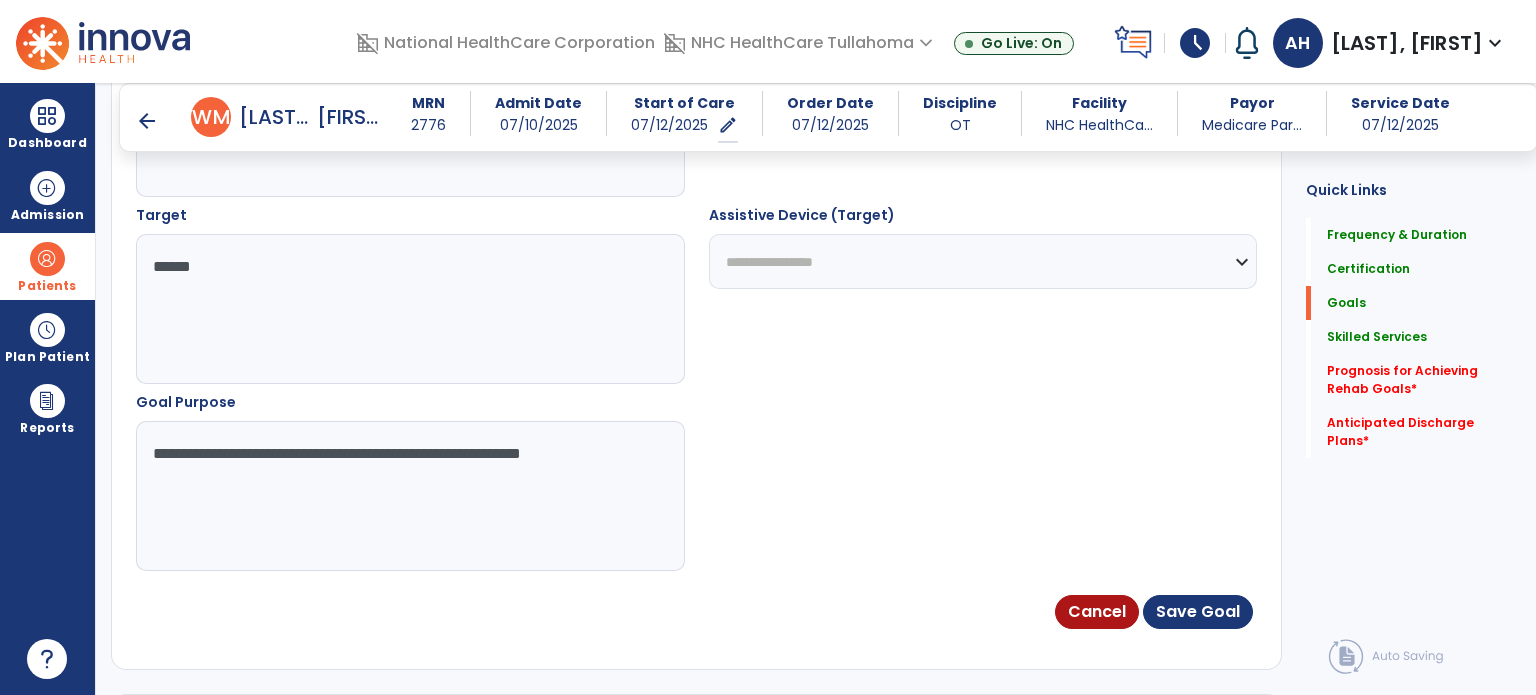 scroll, scrollTop: 1090, scrollLeft: 0, axis: vertical 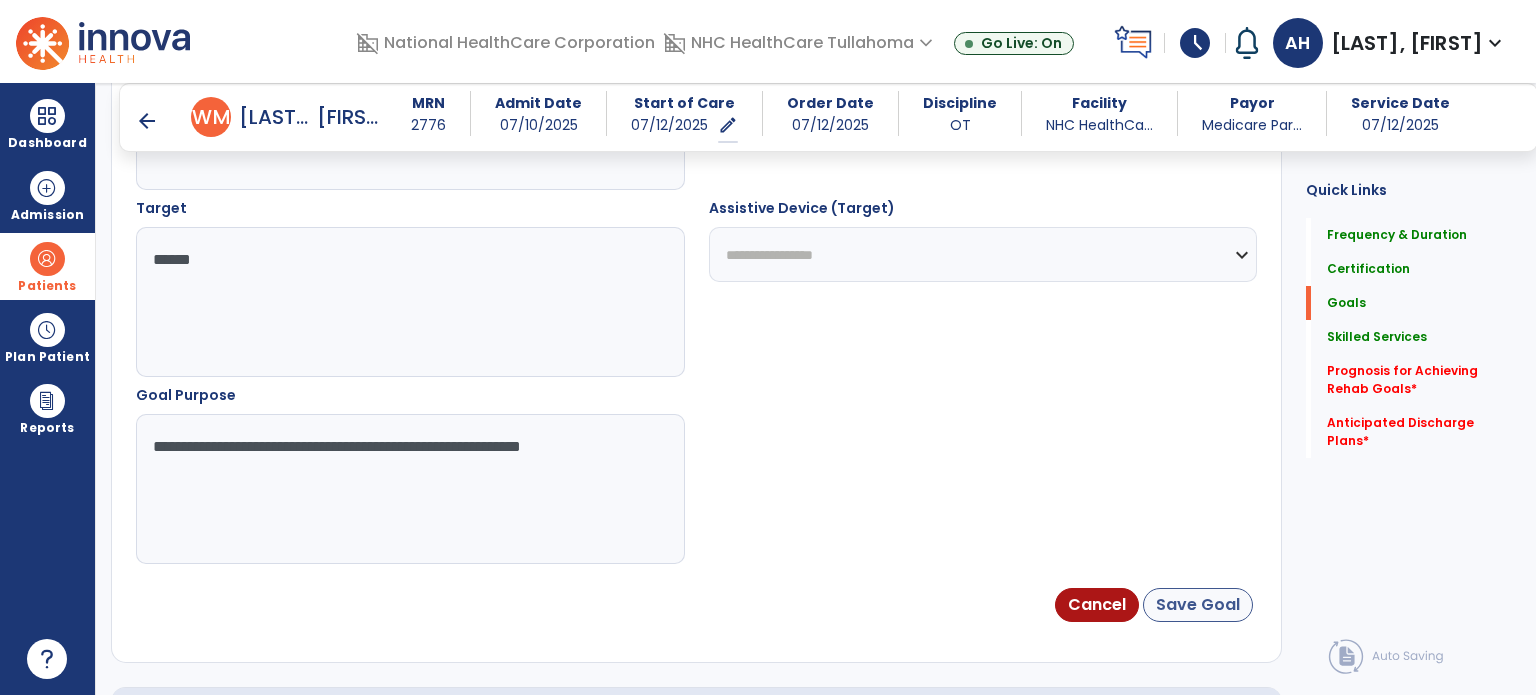 type on "**********" 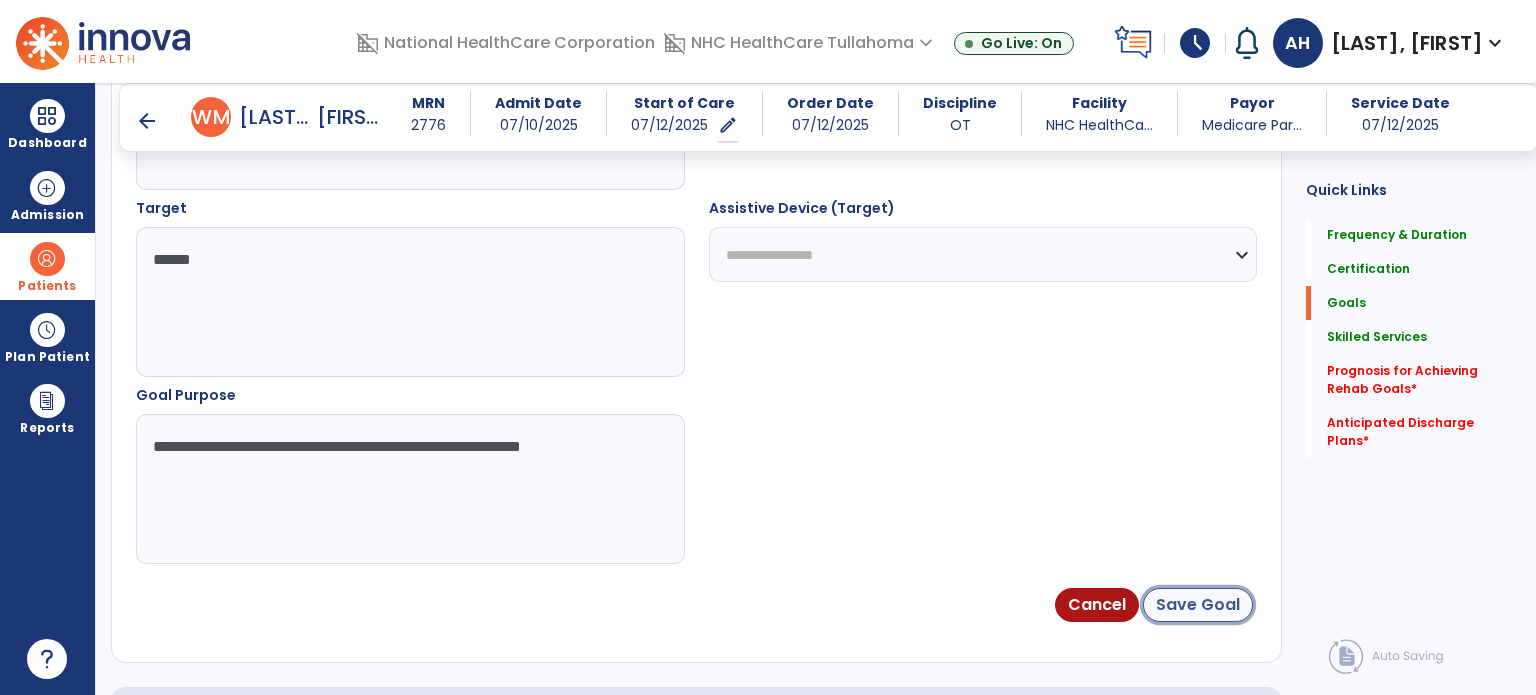 click on "Save Goal" at bounding box center (1198, 605) 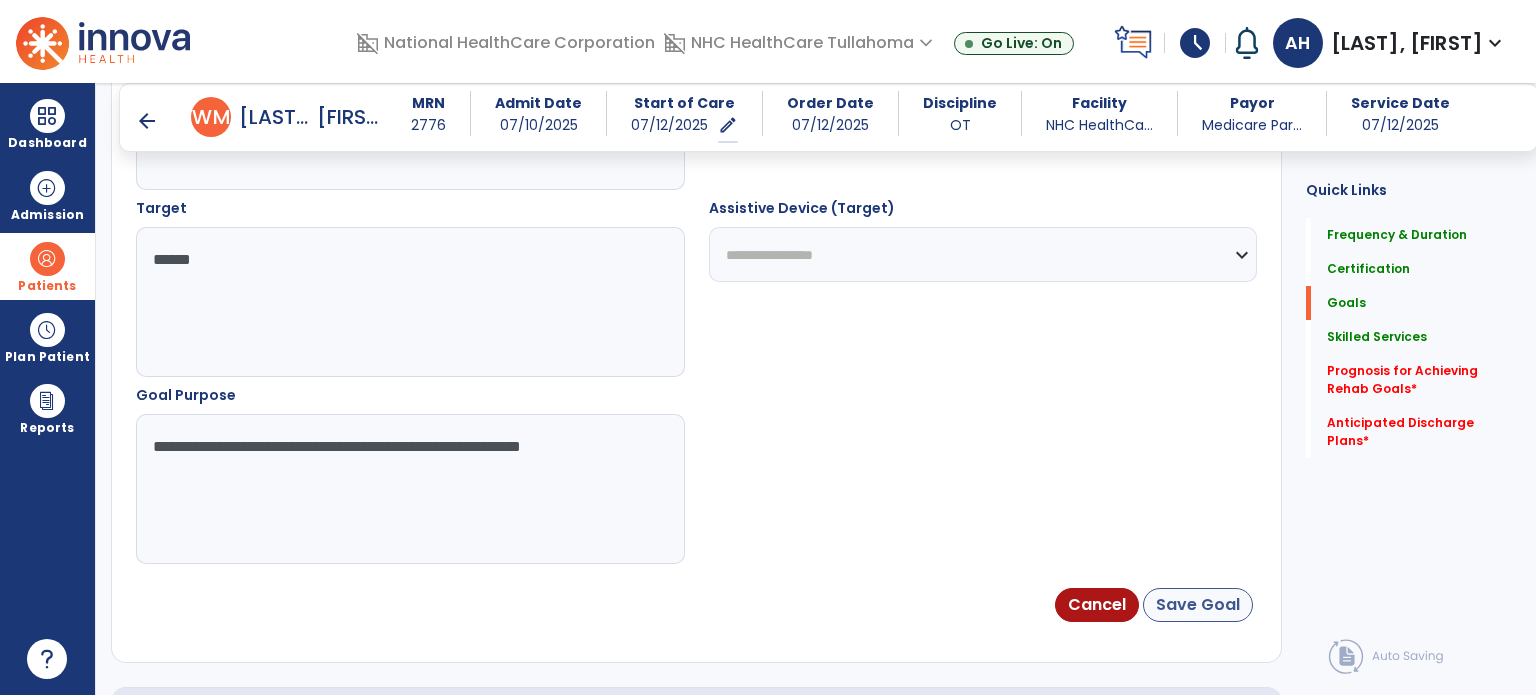 scroll, scrollTop: 14, scrollLeft: 0, axis: vertical 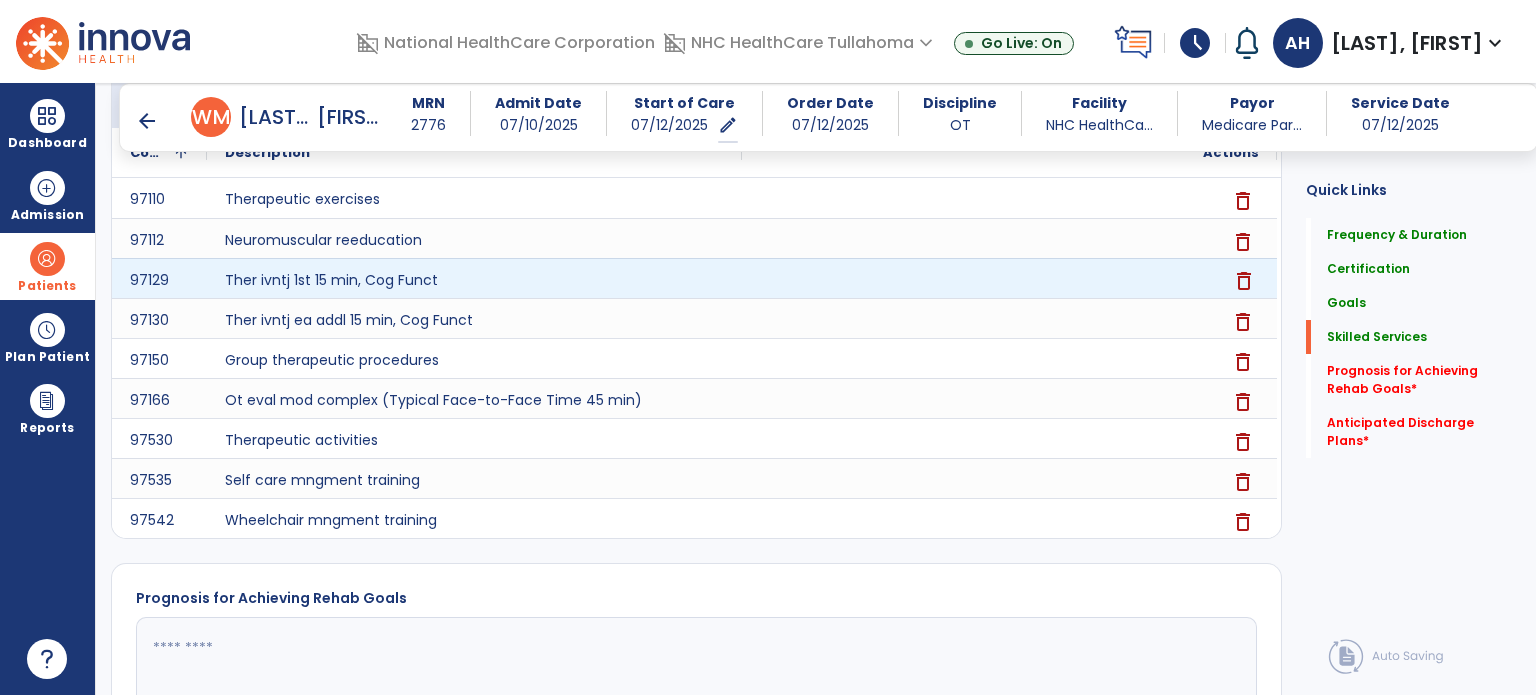 click on "delete" 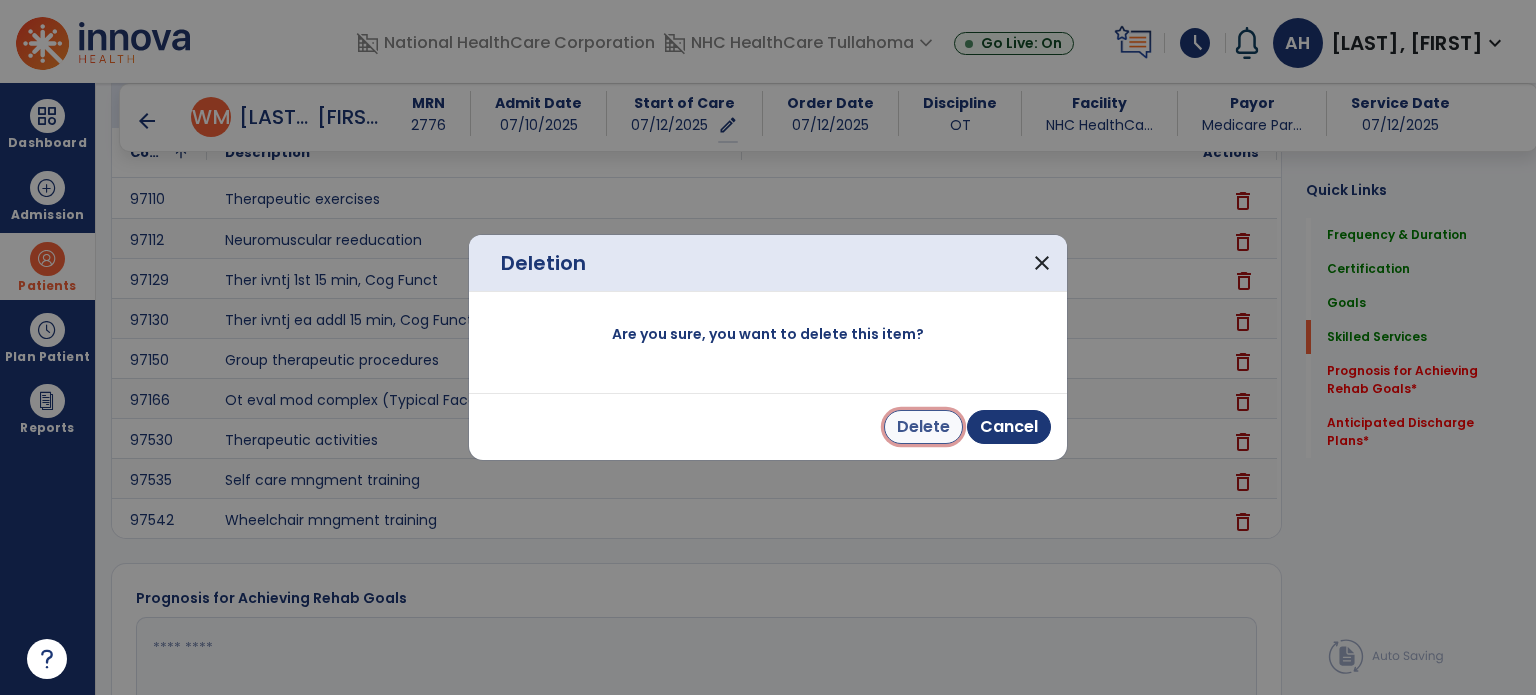 click on "Delete" at bounding box center (923, 427) 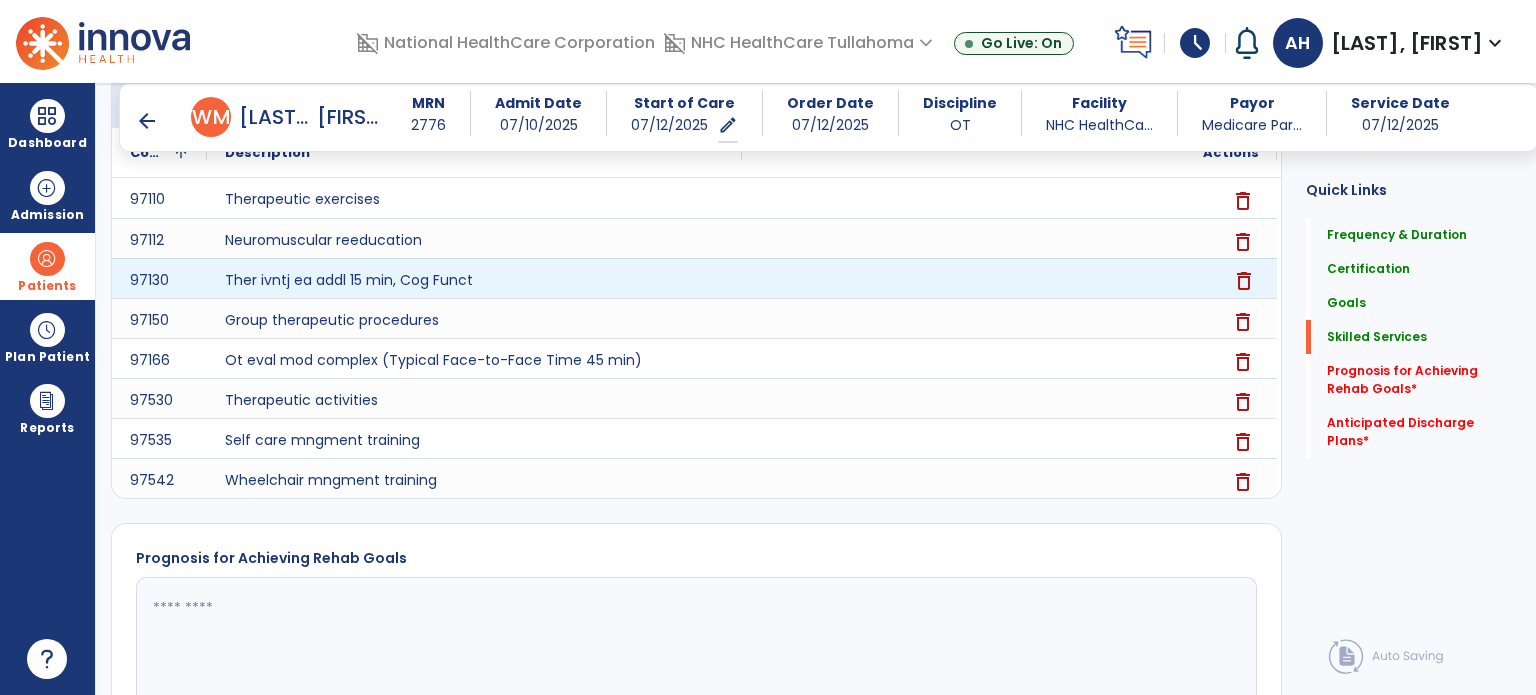 click on "delete" 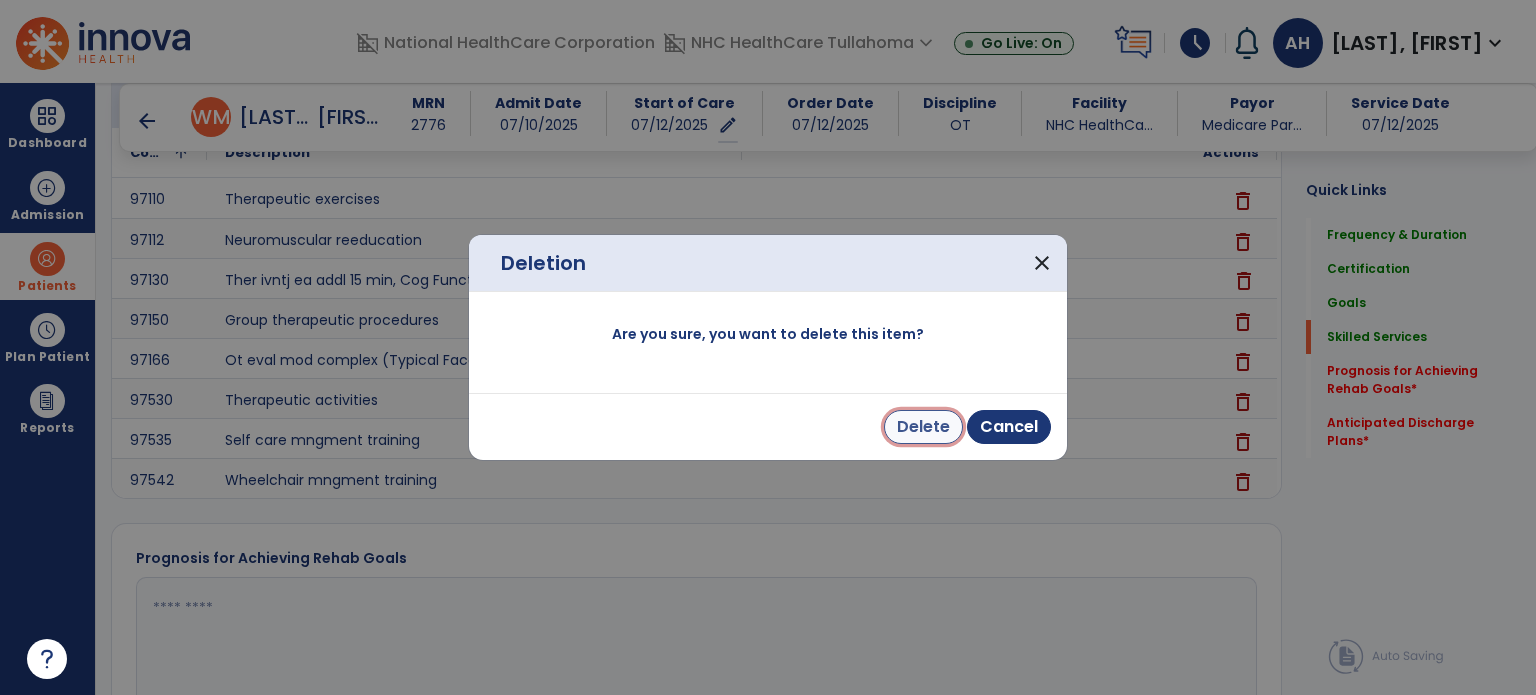 click on "Delete" at bounding box center (923, 427) 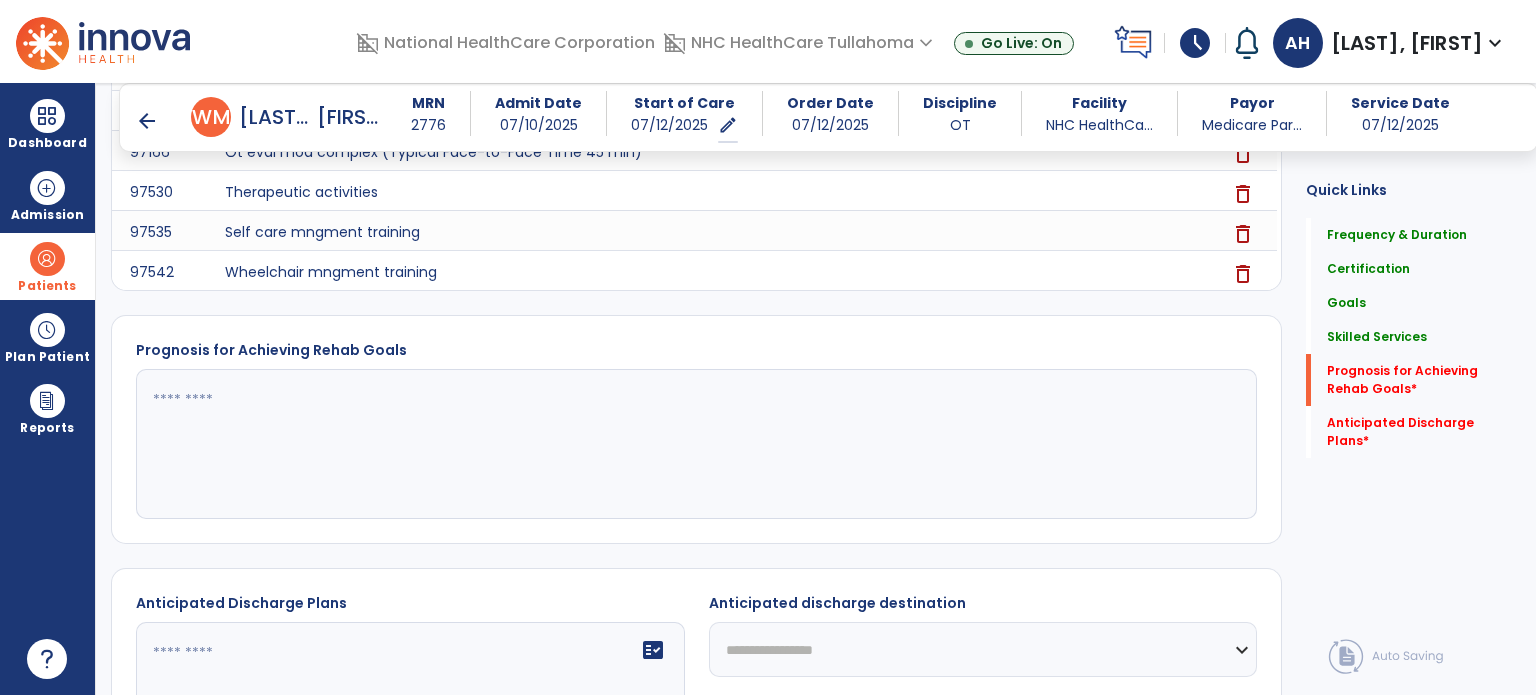 scroll, scrollTop: 1568, scrollLeft: 0, axis: vertical 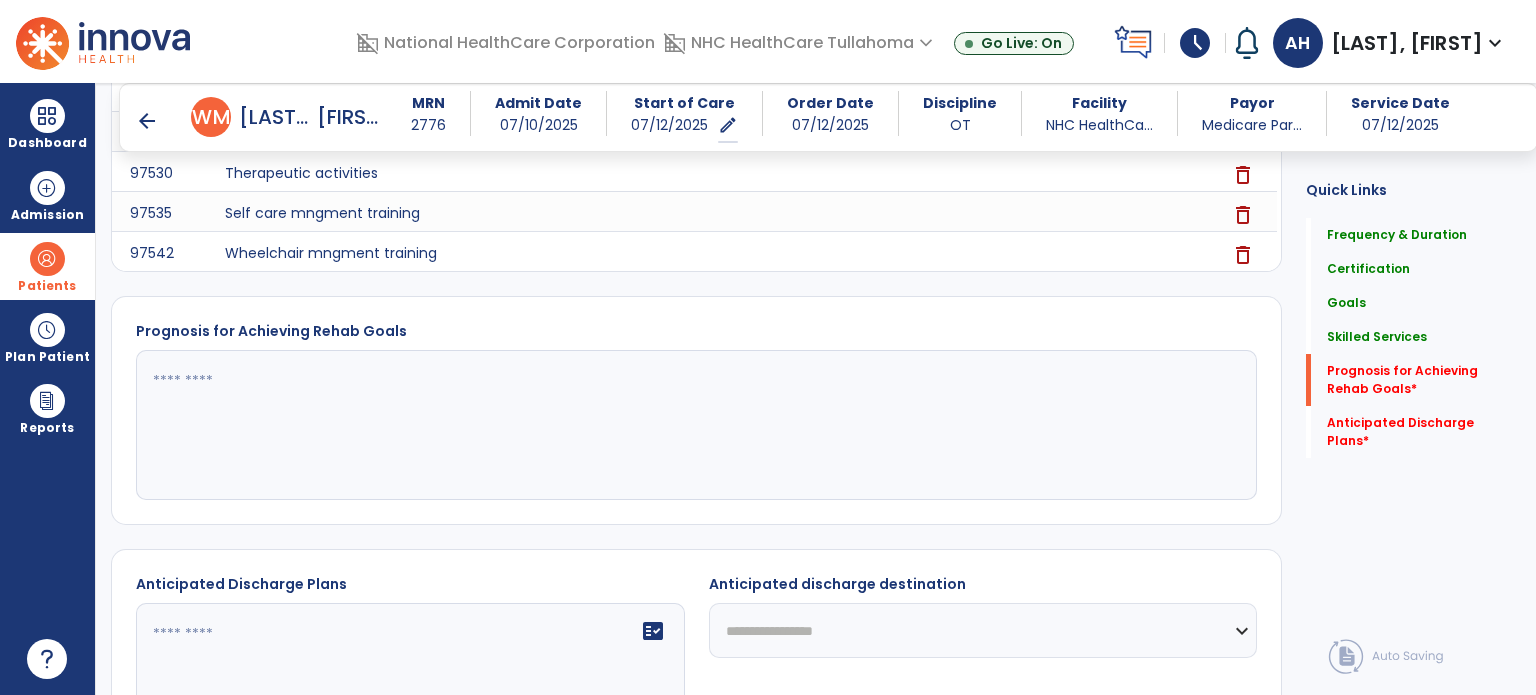 click 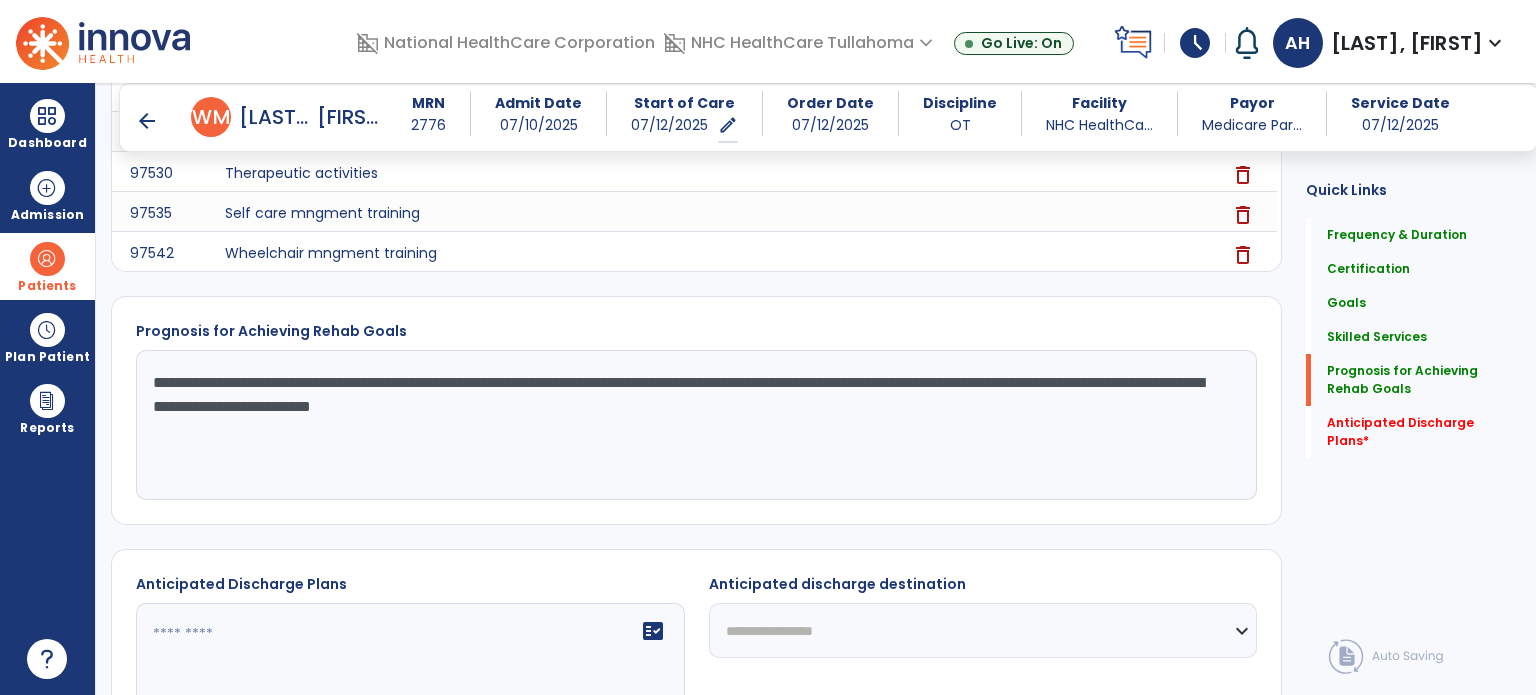 scroll, scrollTop: 1743, scrollLeft: 0, axis: vertical 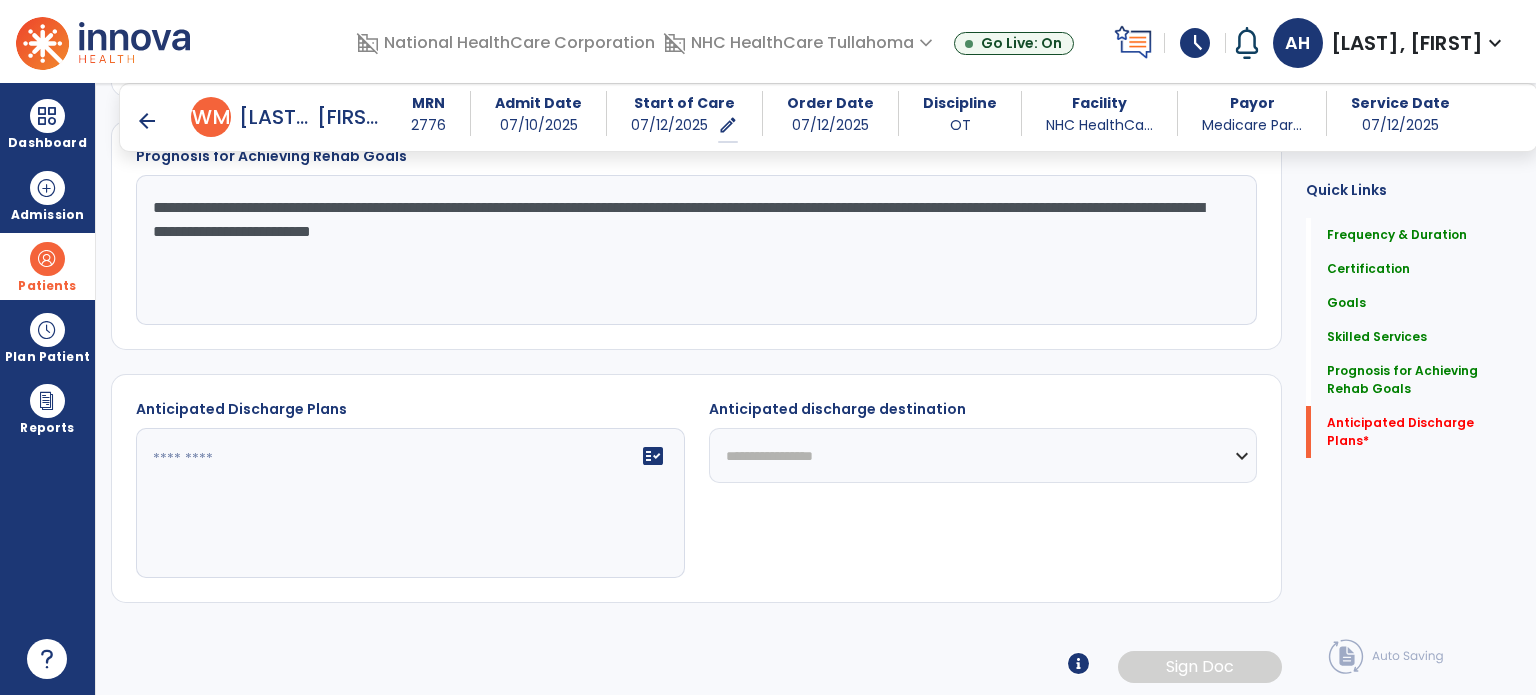 type on "**********" 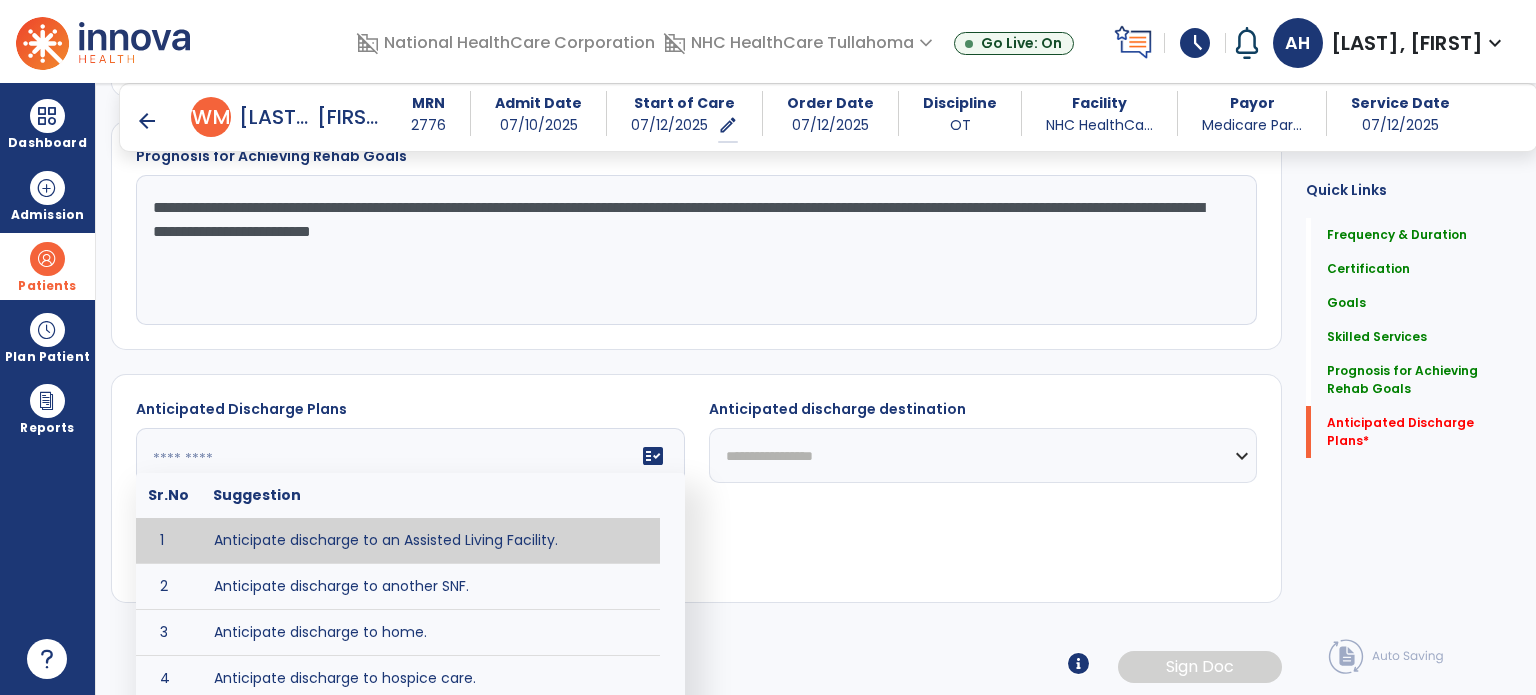 type on "**********" 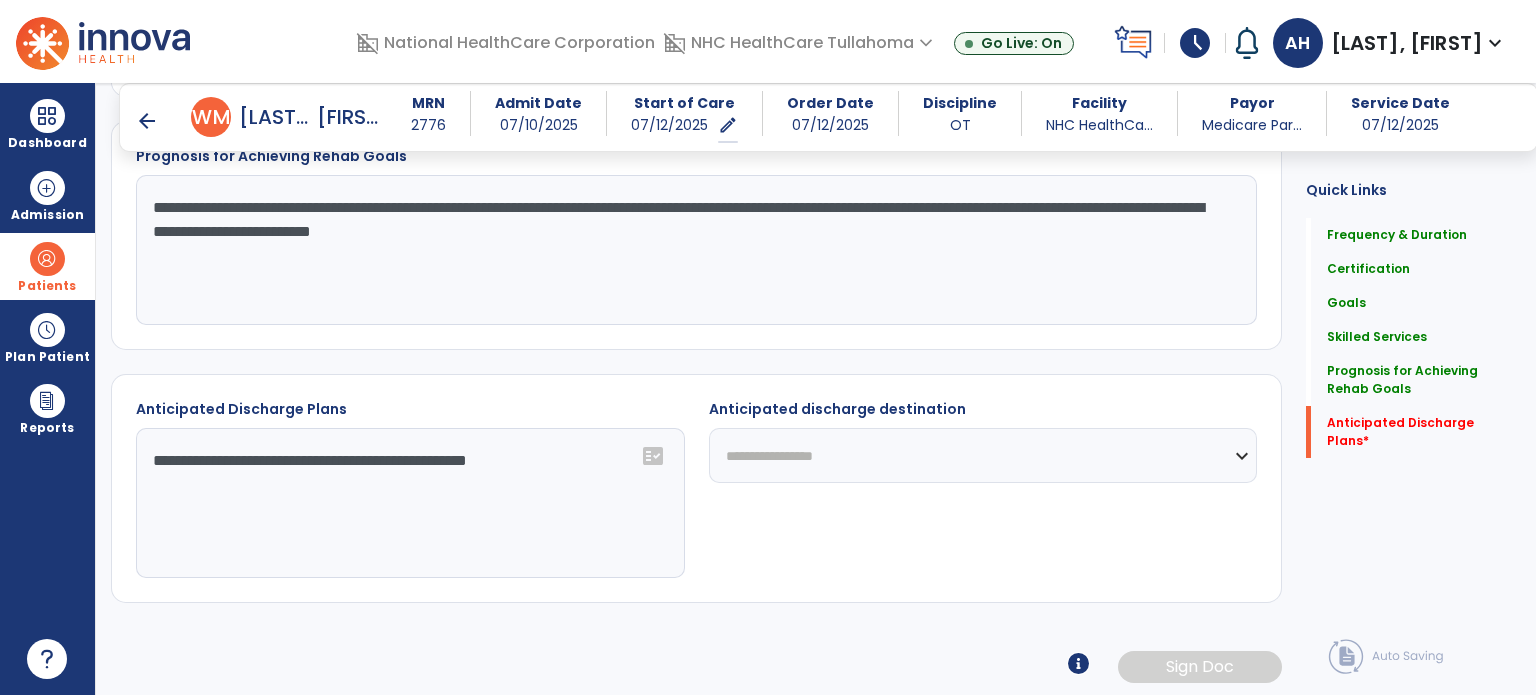 click on "**********" 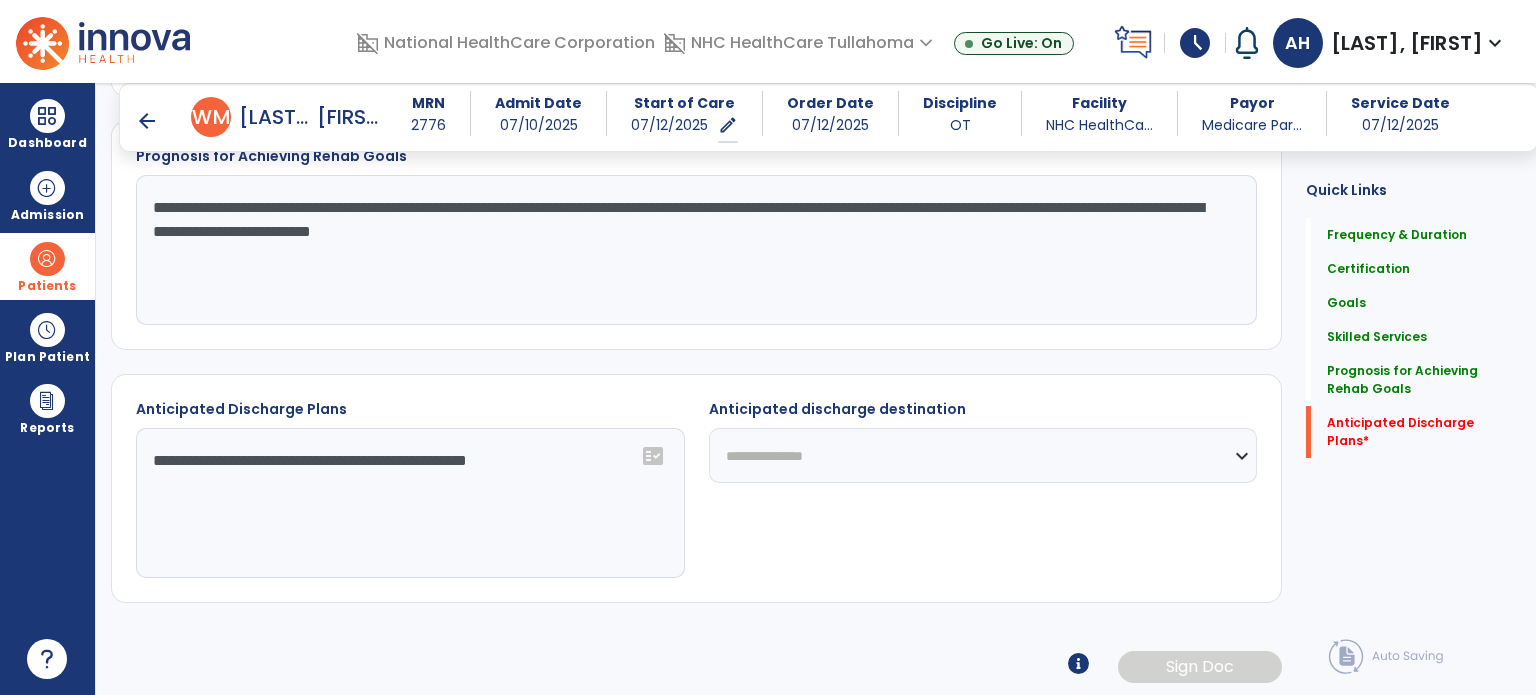click on "**********" 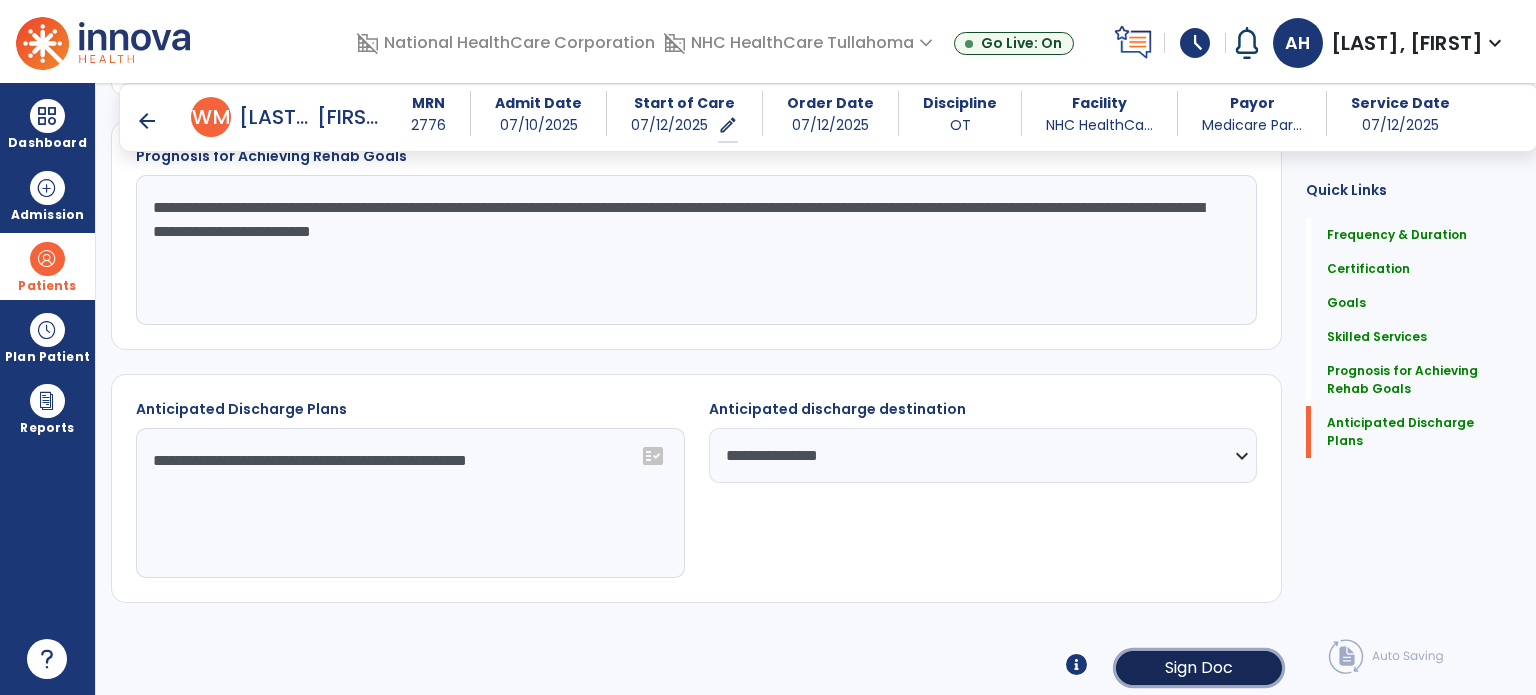 click on "Sign Doc" 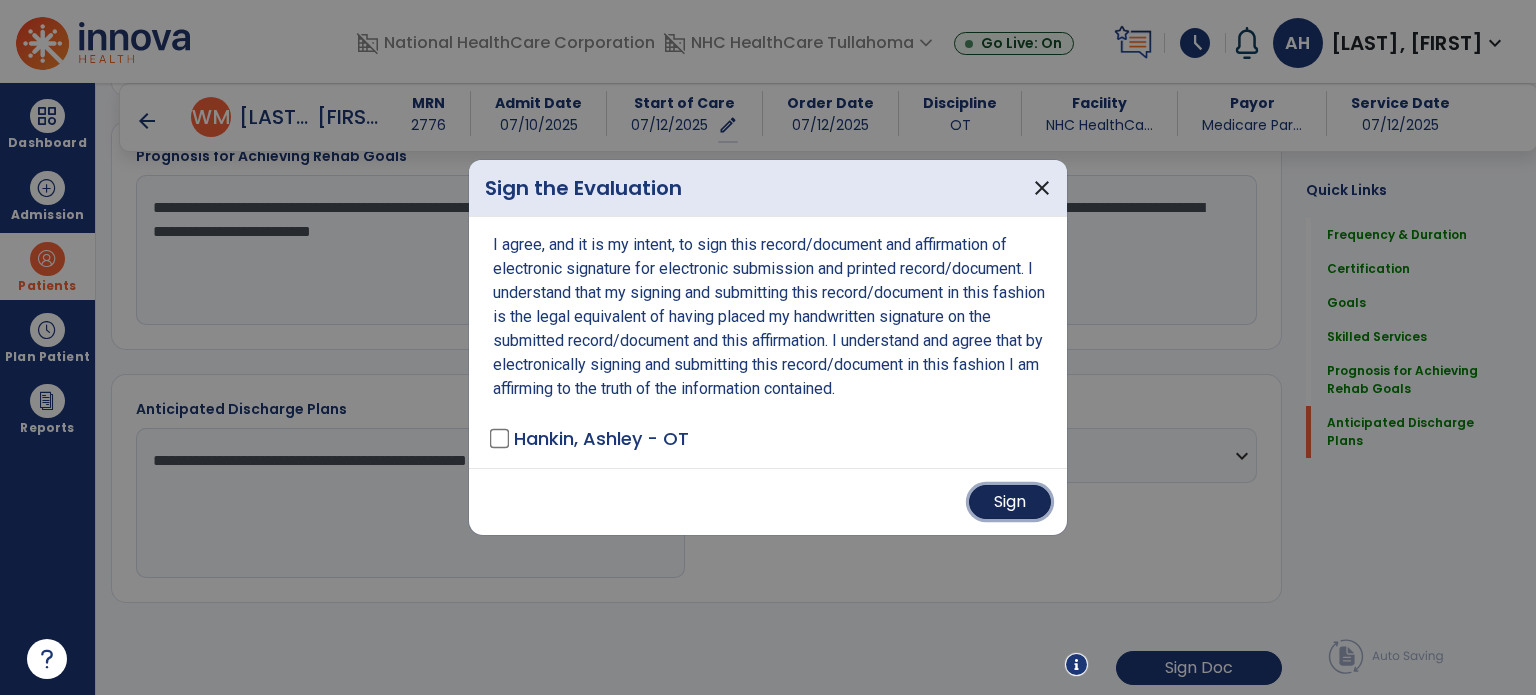 click on "Sign" at bounding box center [1010, 502] 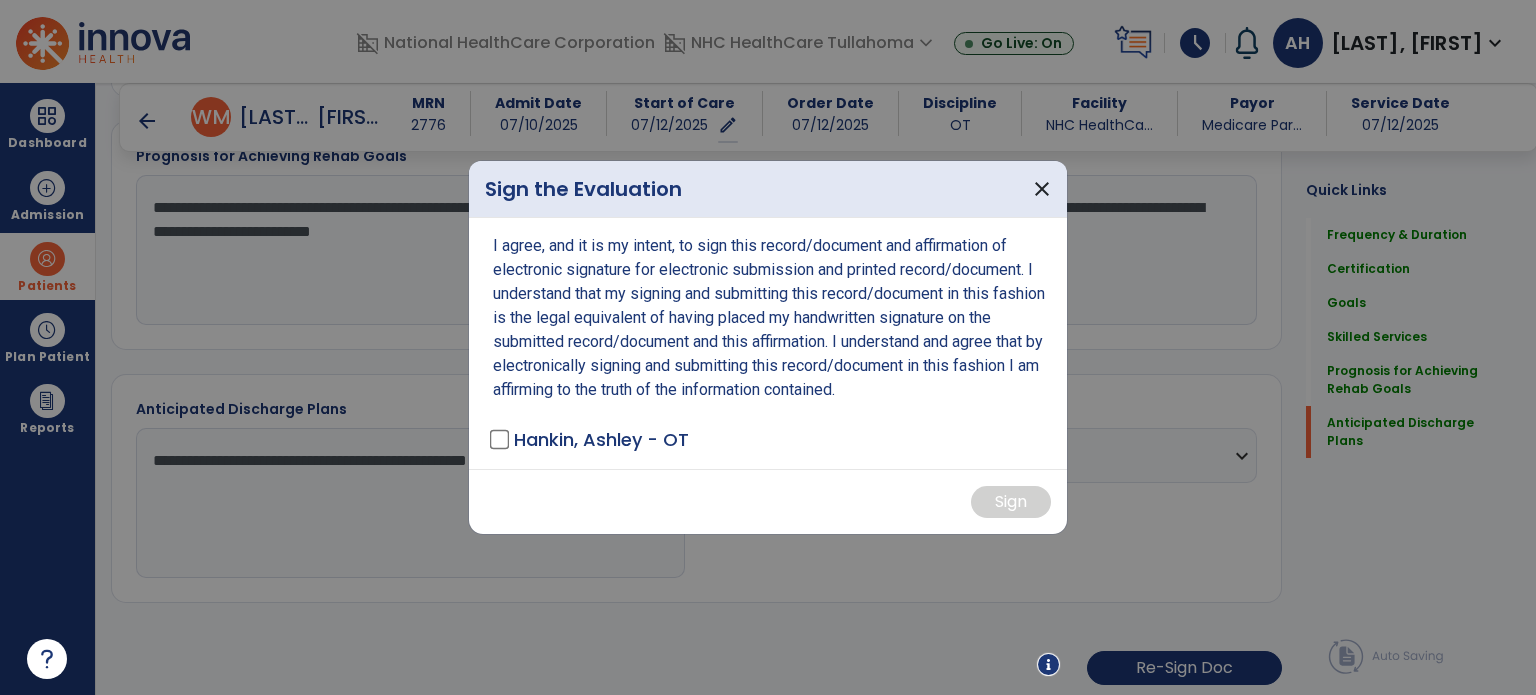 scroll, scrollTop: 0, scrollLeft: 0, axis: both 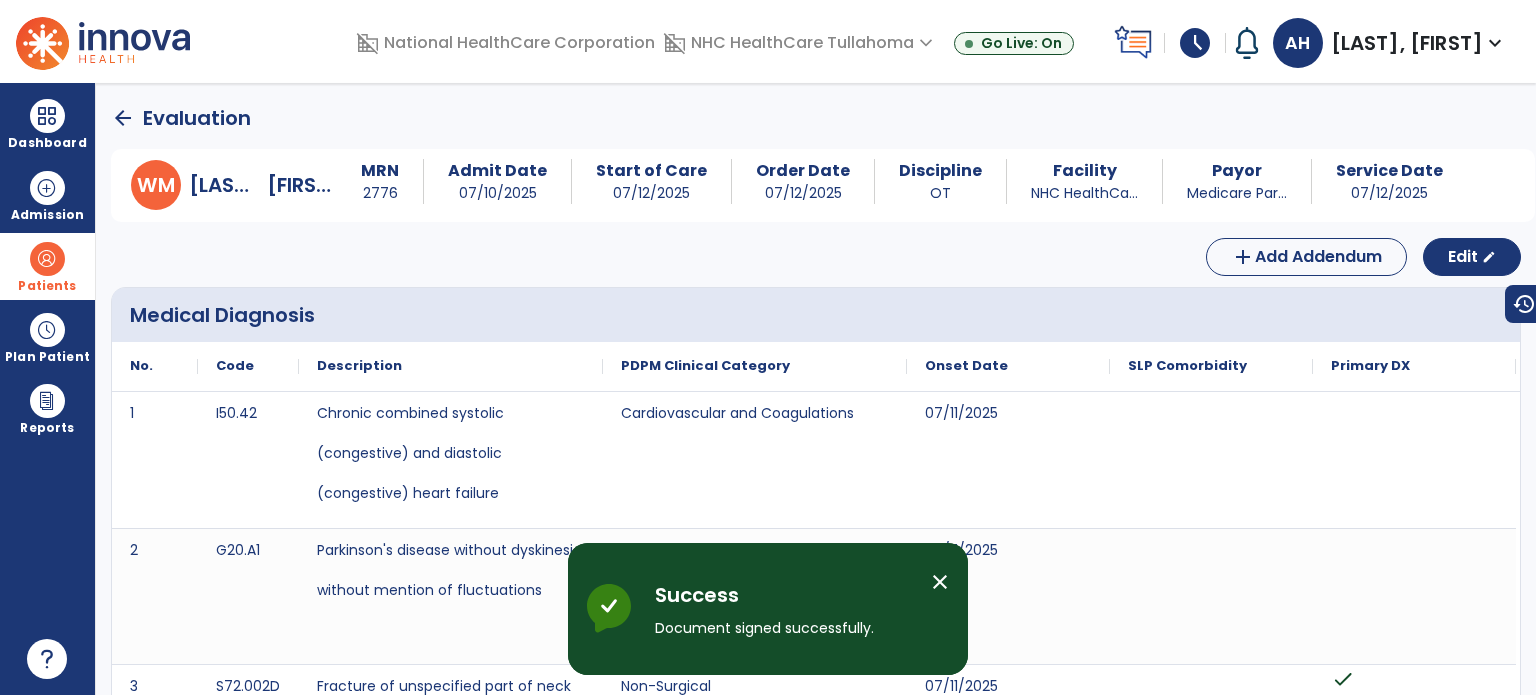 click on "arrow_back" 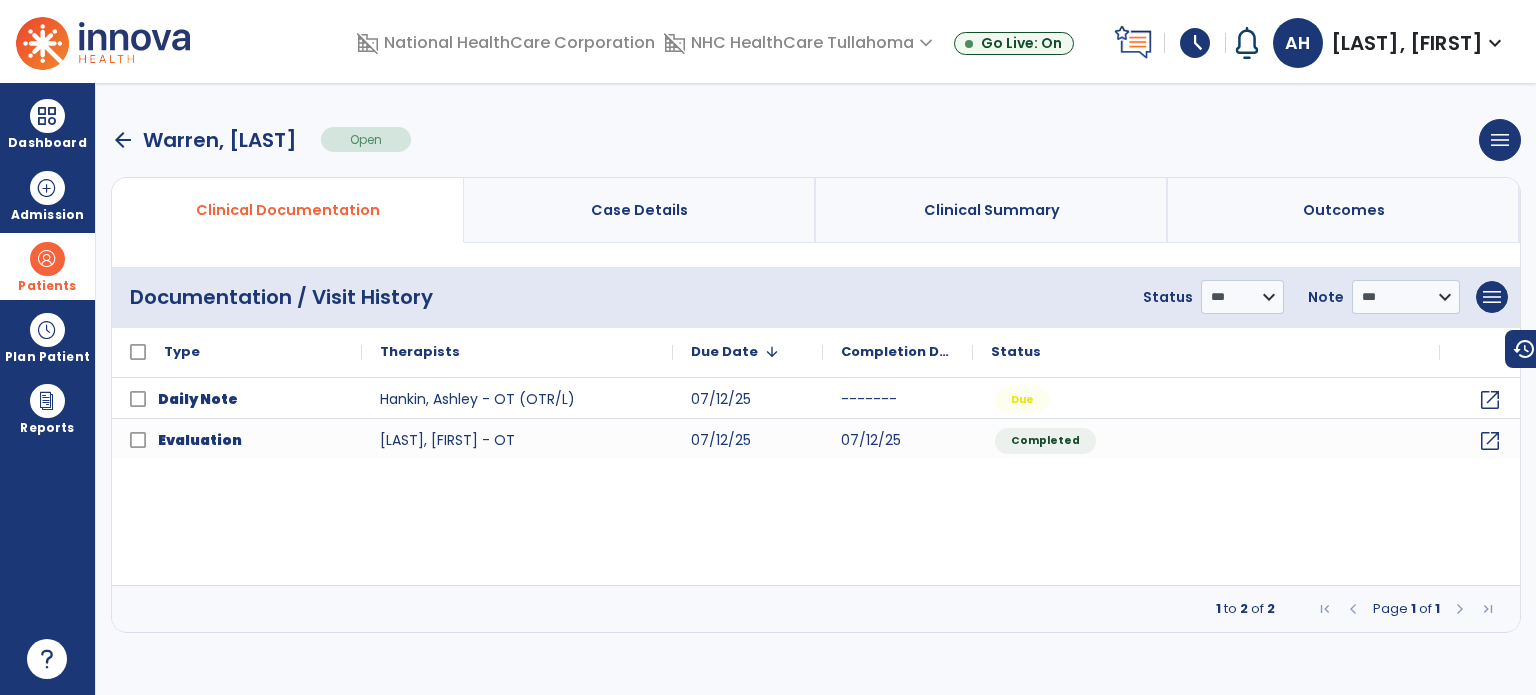 click on "Patients" at bounding box center (47, 286) 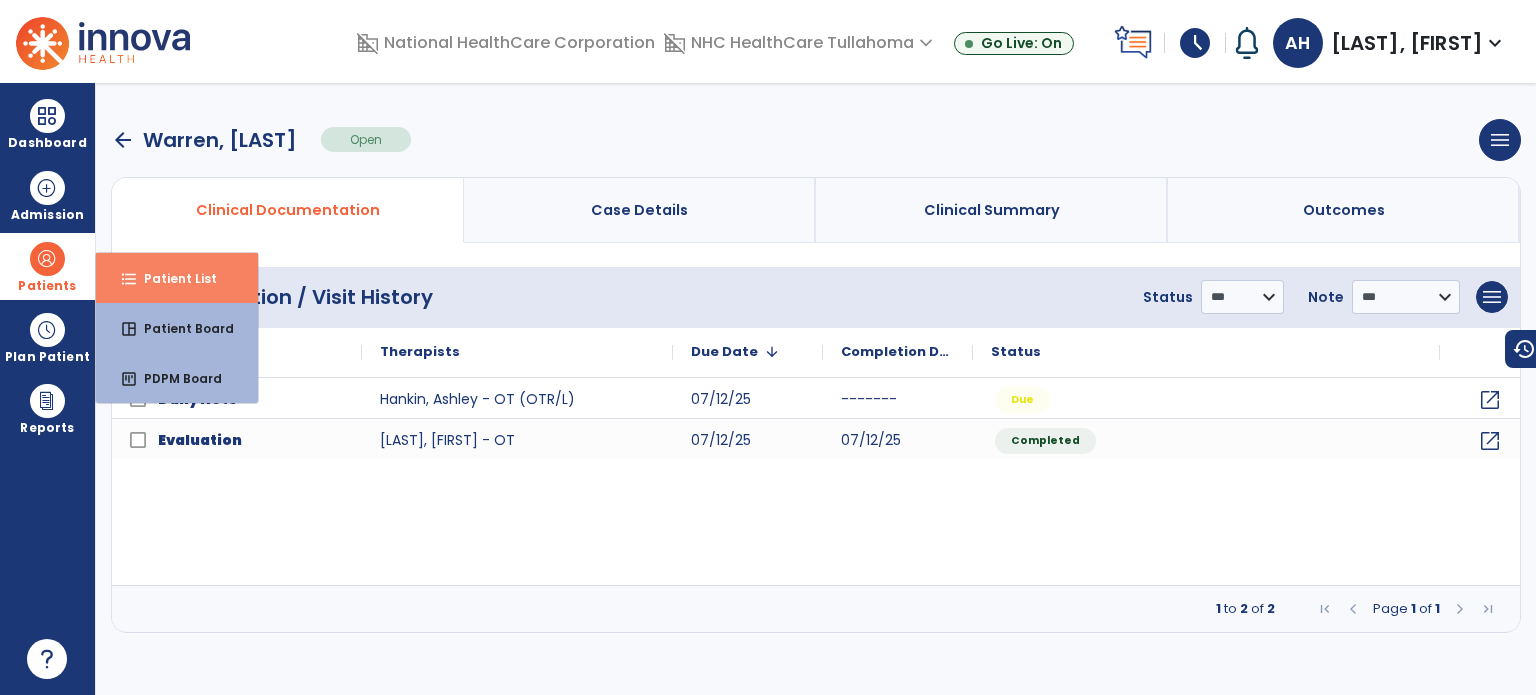 click on "Patient List" at bounding box center (172, 278) 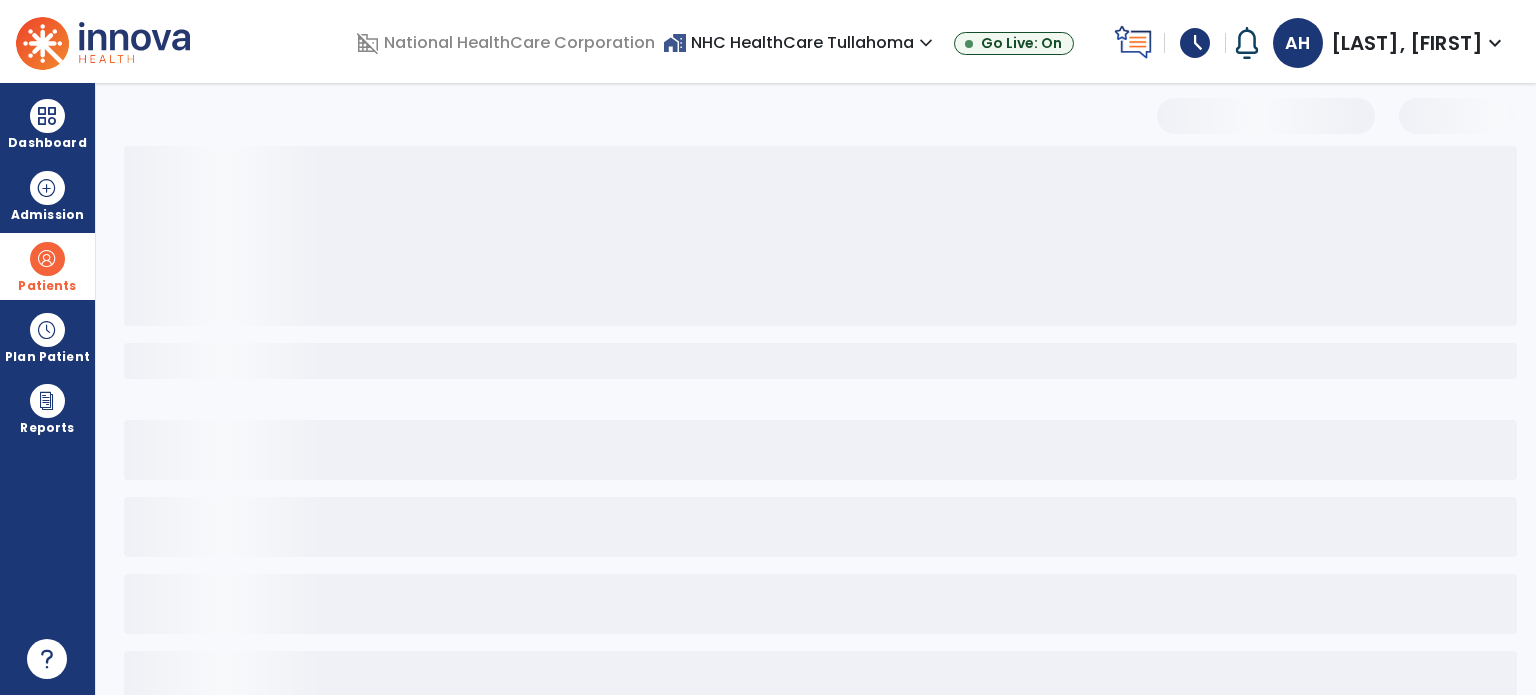 select on "***" 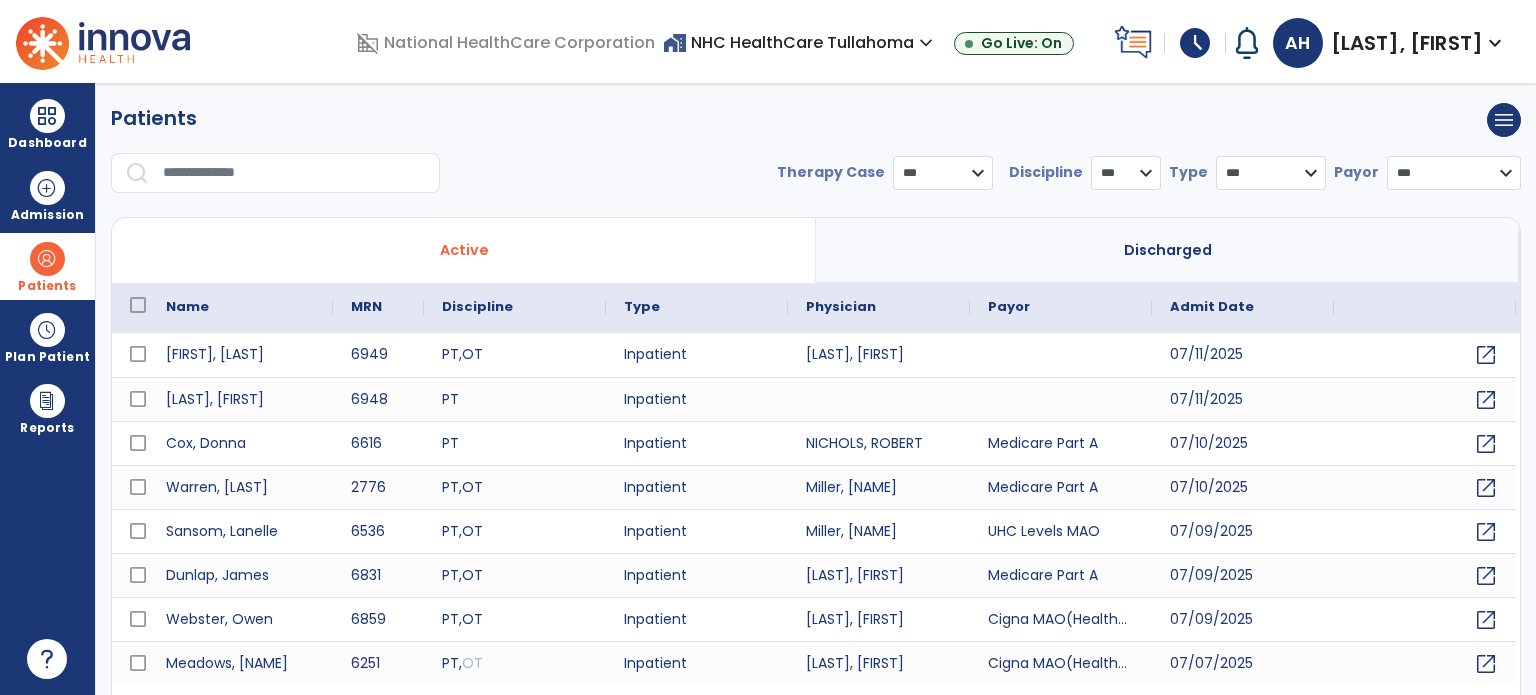 click at bounding box center [294, 173] 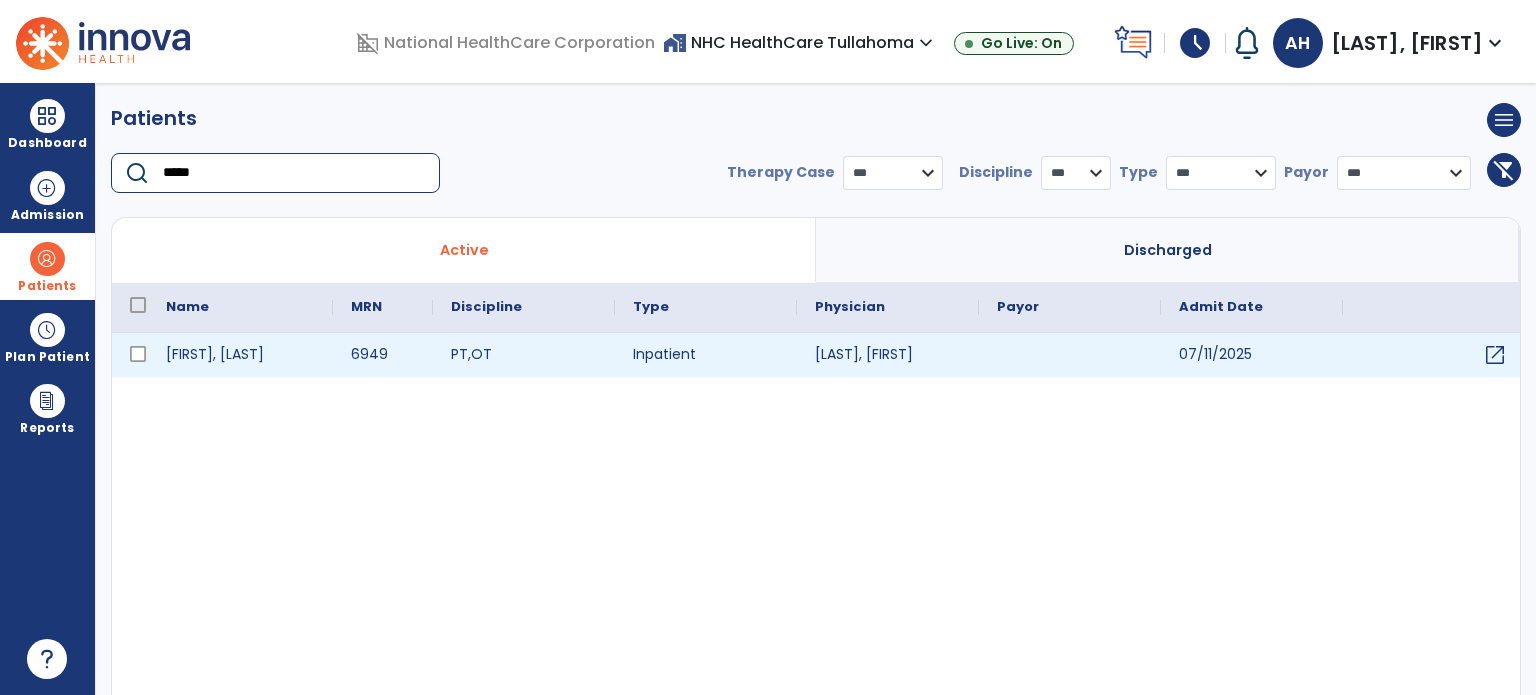 type on "*****" 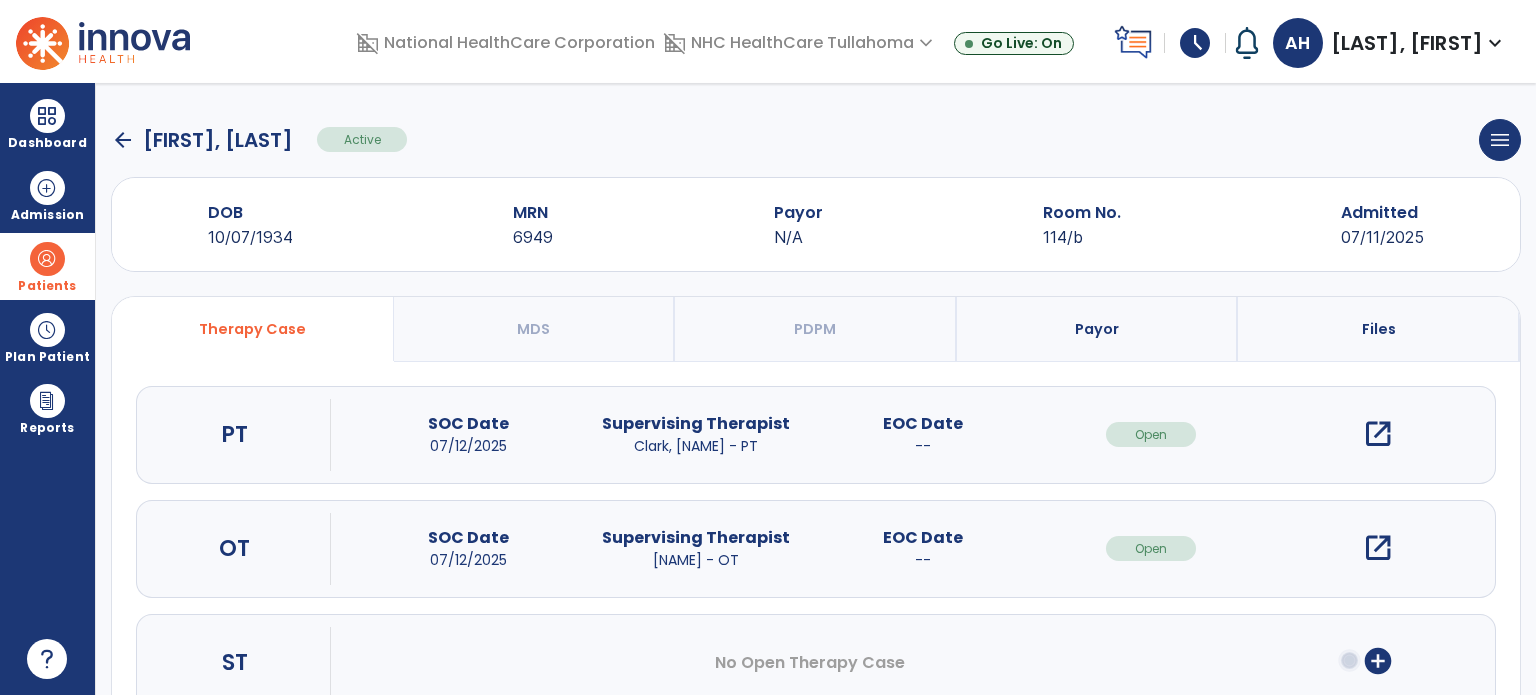 click on "open_in_new" at bounding box center [1378, 548] 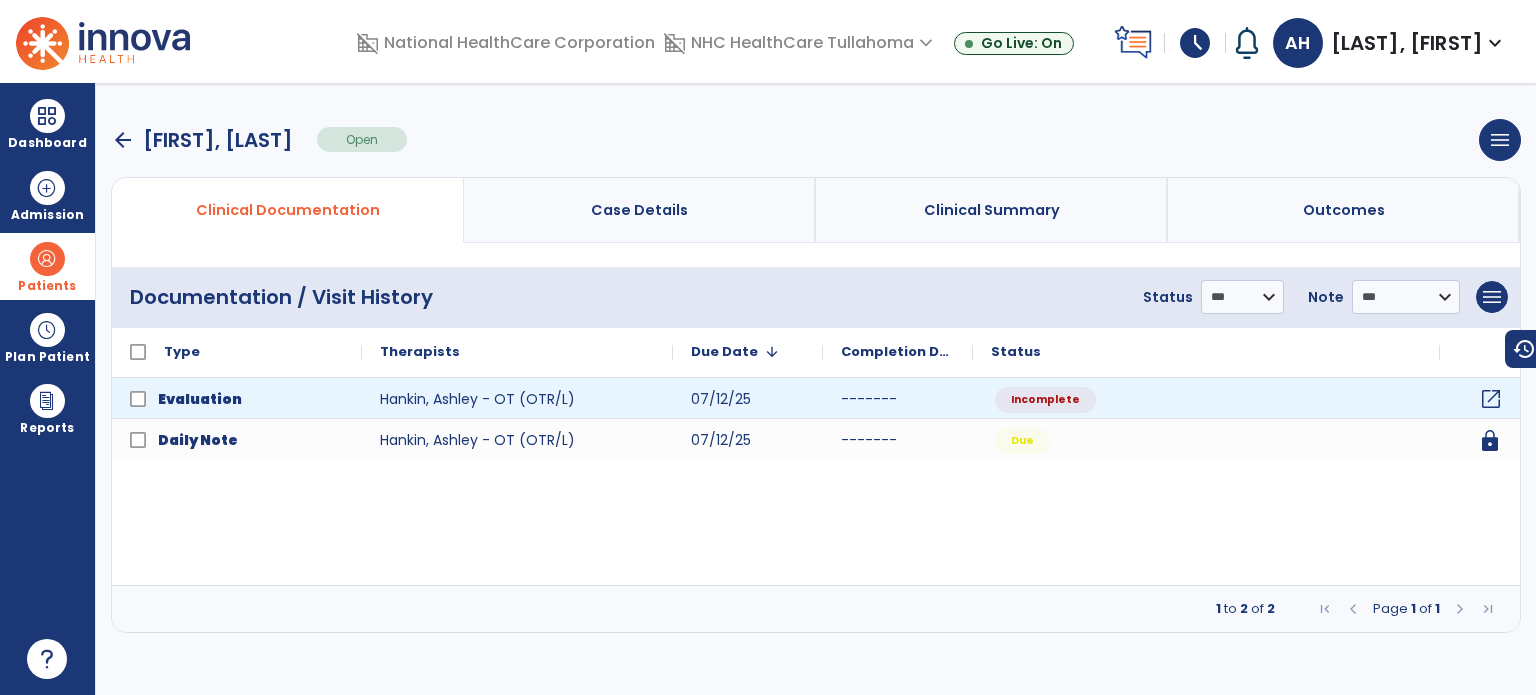 click on "open_in_new" 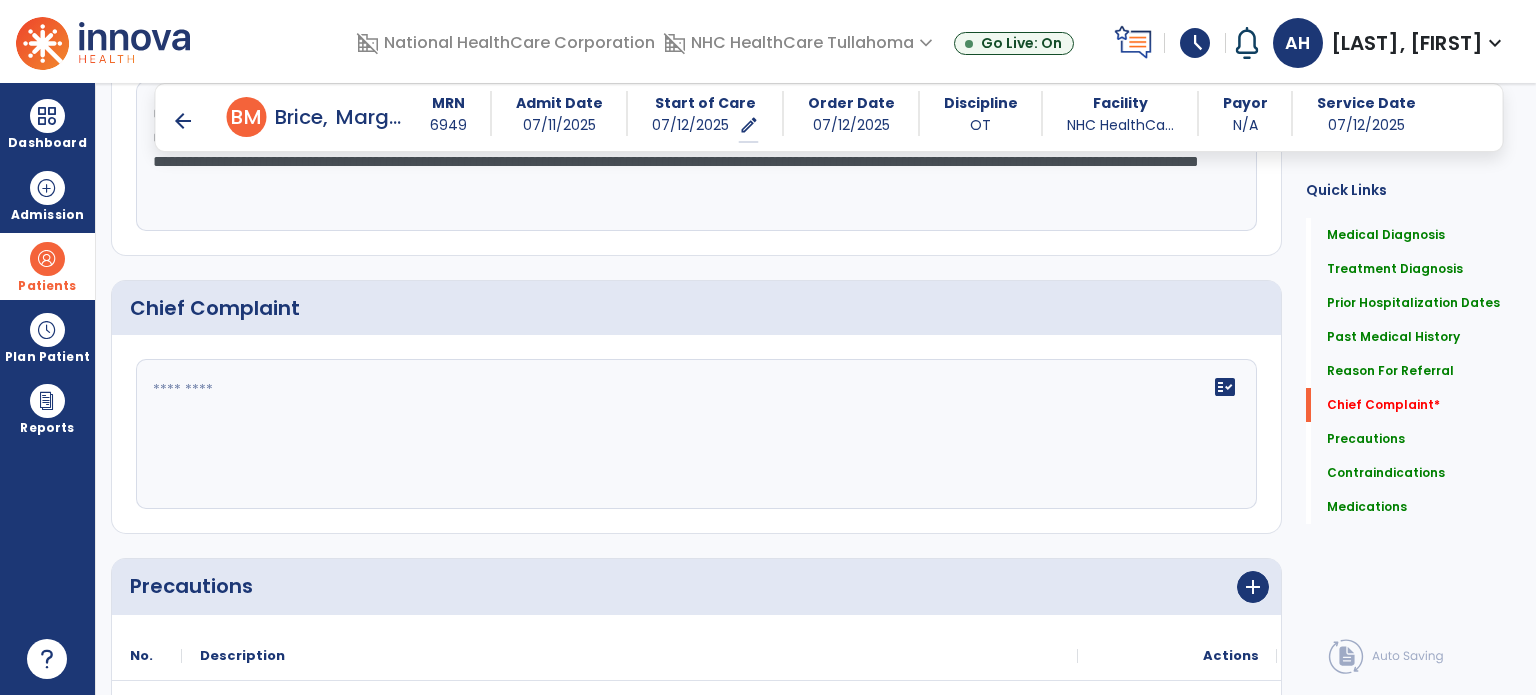 scroll, scrollTop: 1372, scrollLeft: 0, axis: vertical 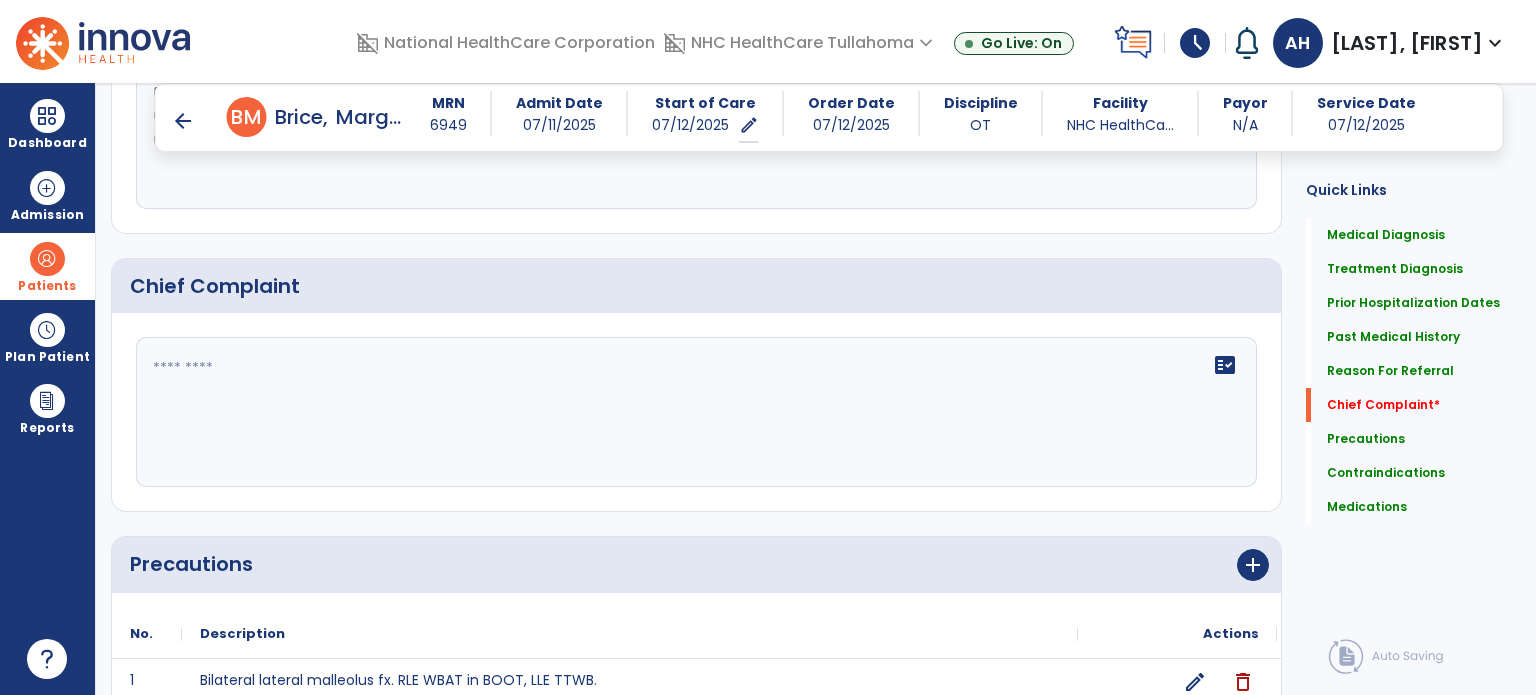 click 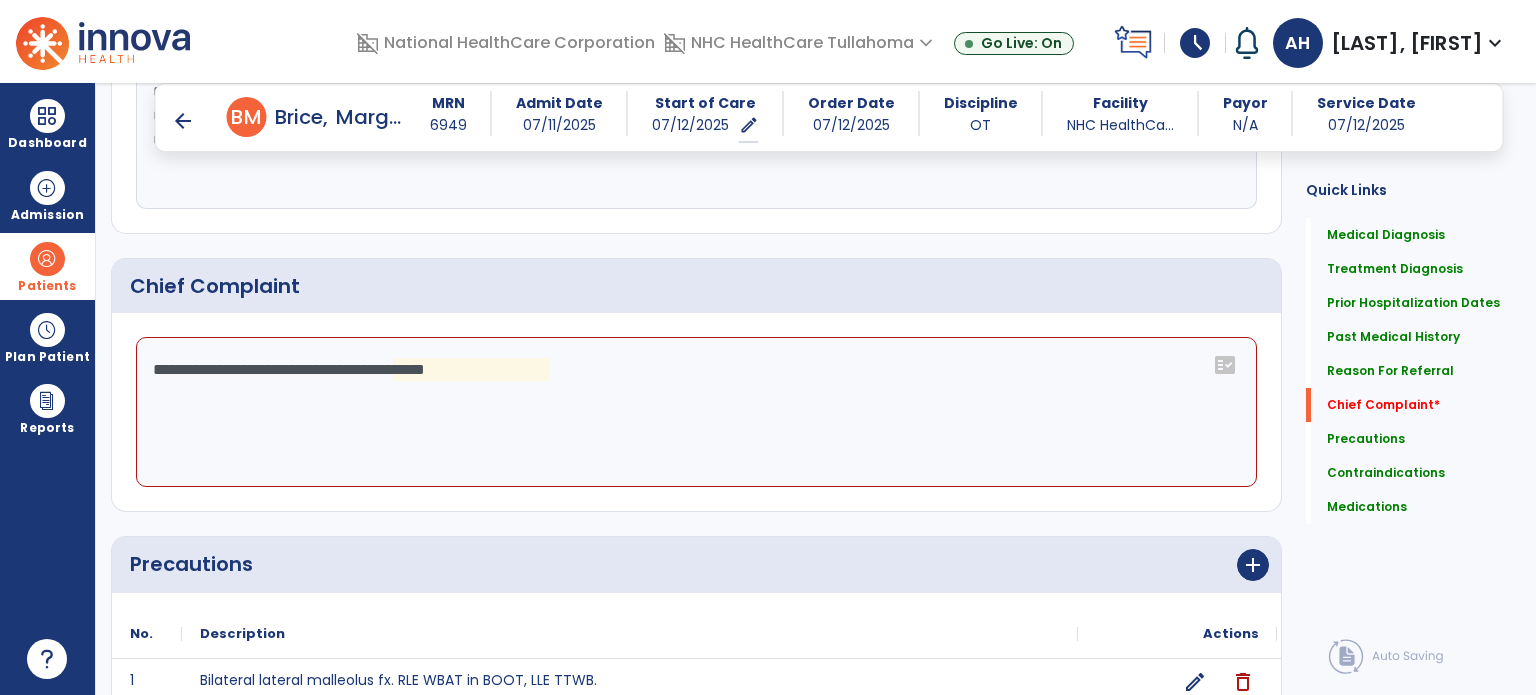 click on "**********" 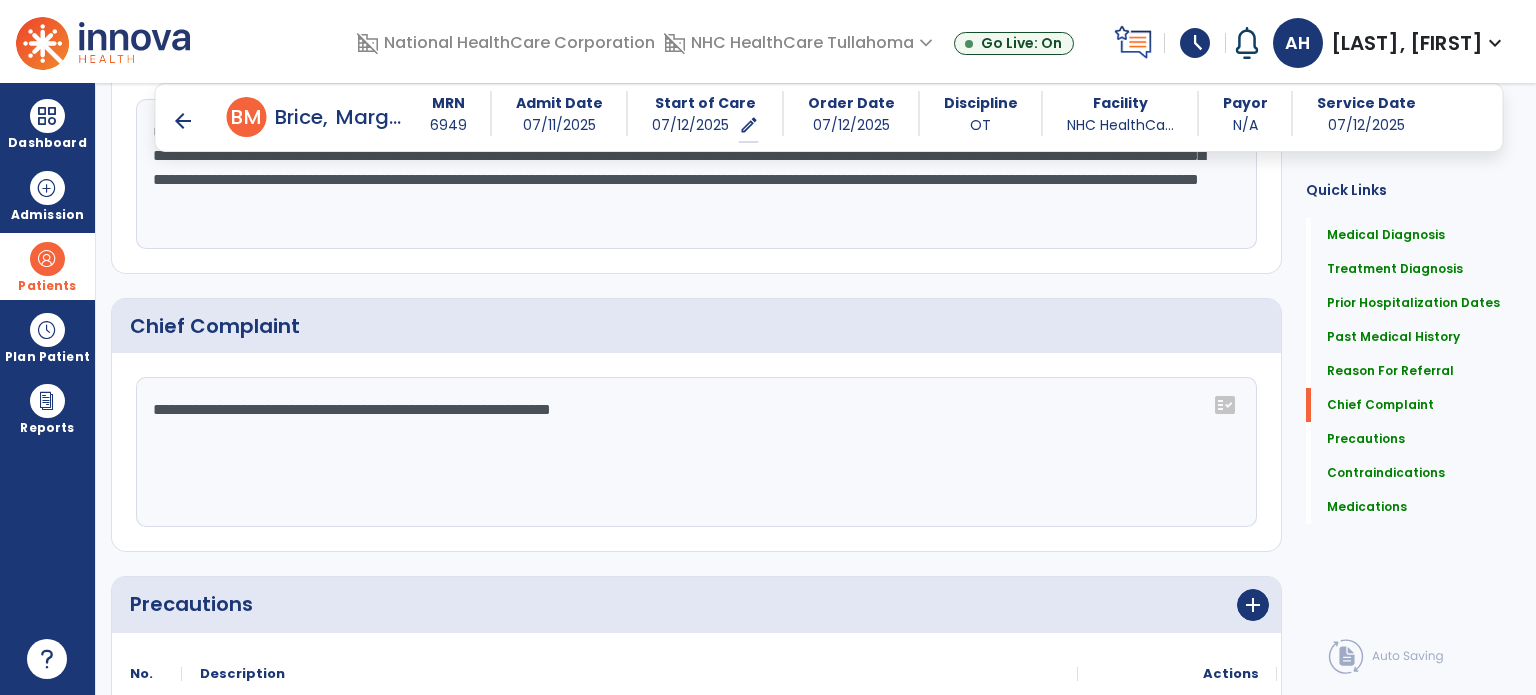 scroll, scrollTop: 1372, scrollLeft: 0, axis: vertical 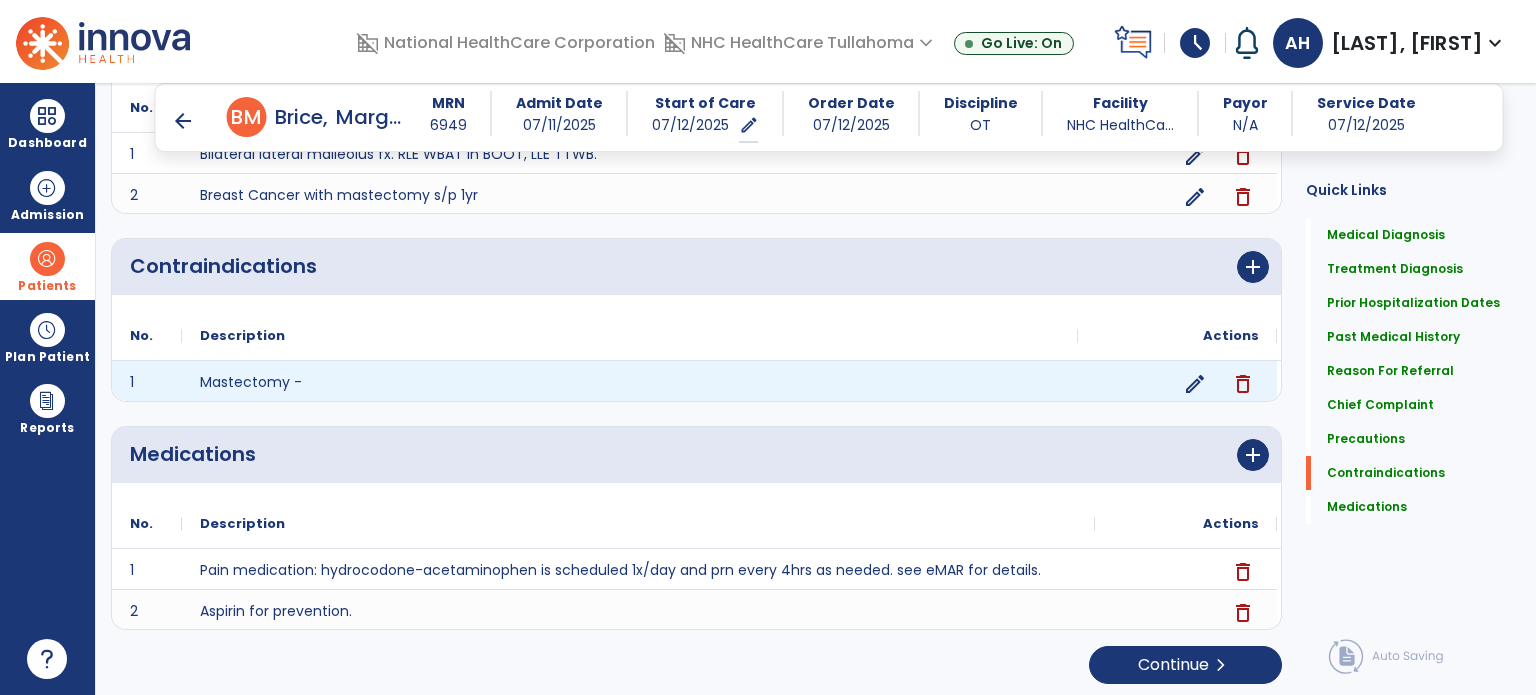 type on "**********" 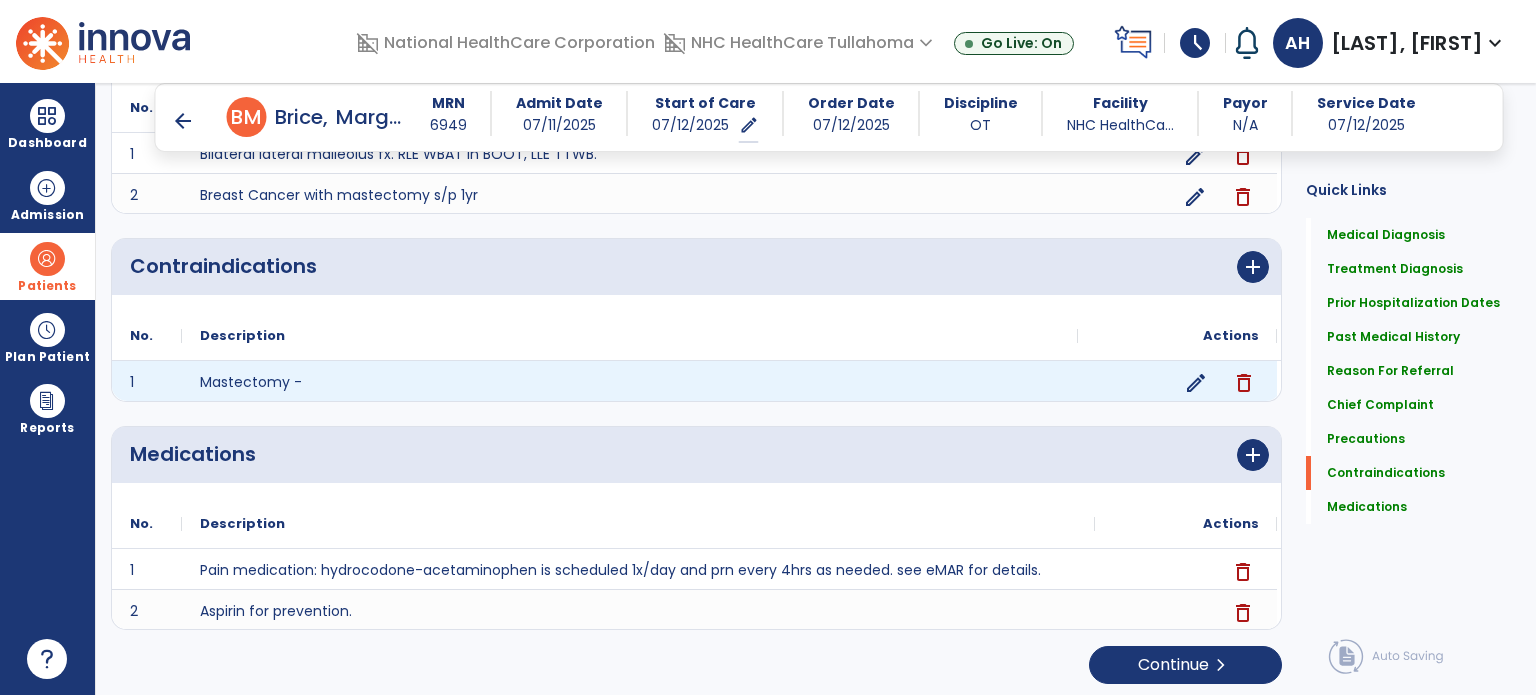 click on "edit" 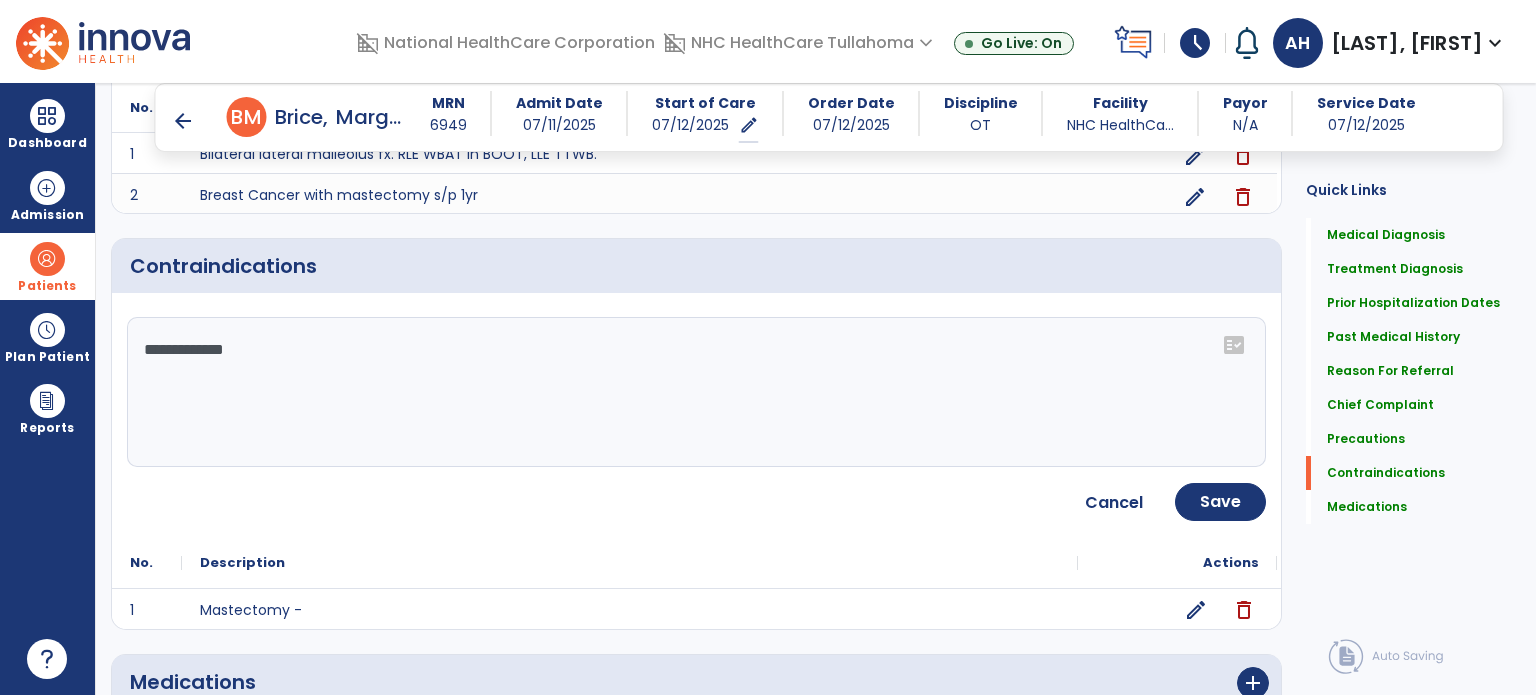 click on "**********" 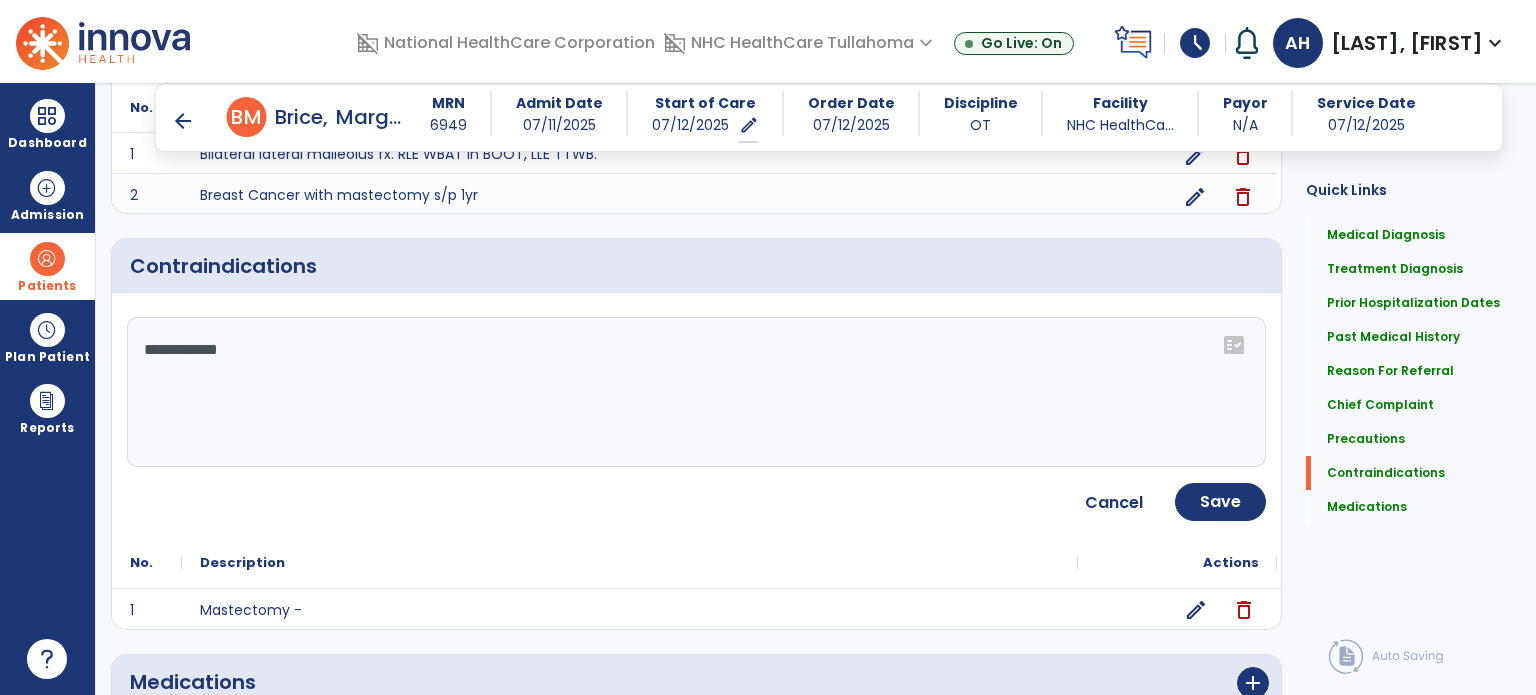 type on "**********" 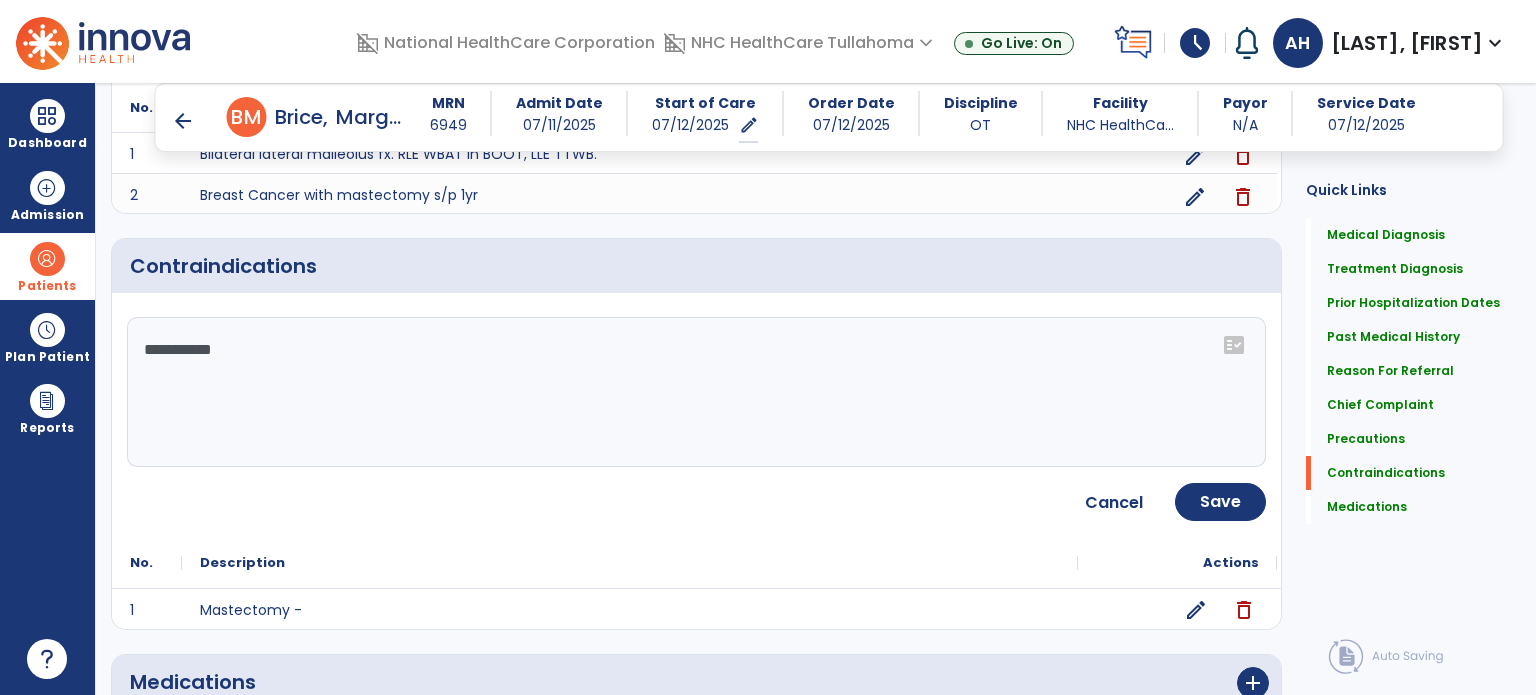 drag, startPoint x: 255, startPoint y: 348, endPoint x: 138, endPoint y: 345, distance: 117.03845 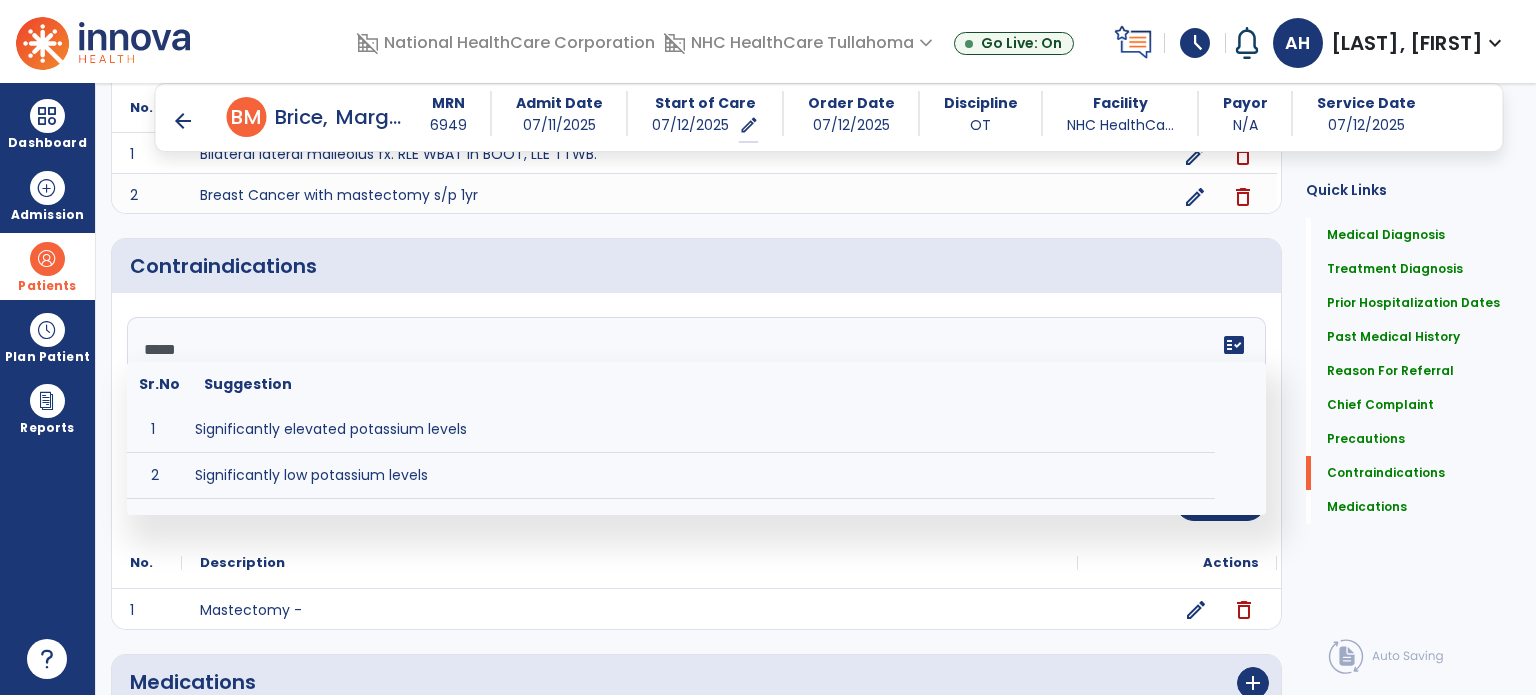 type on "******" 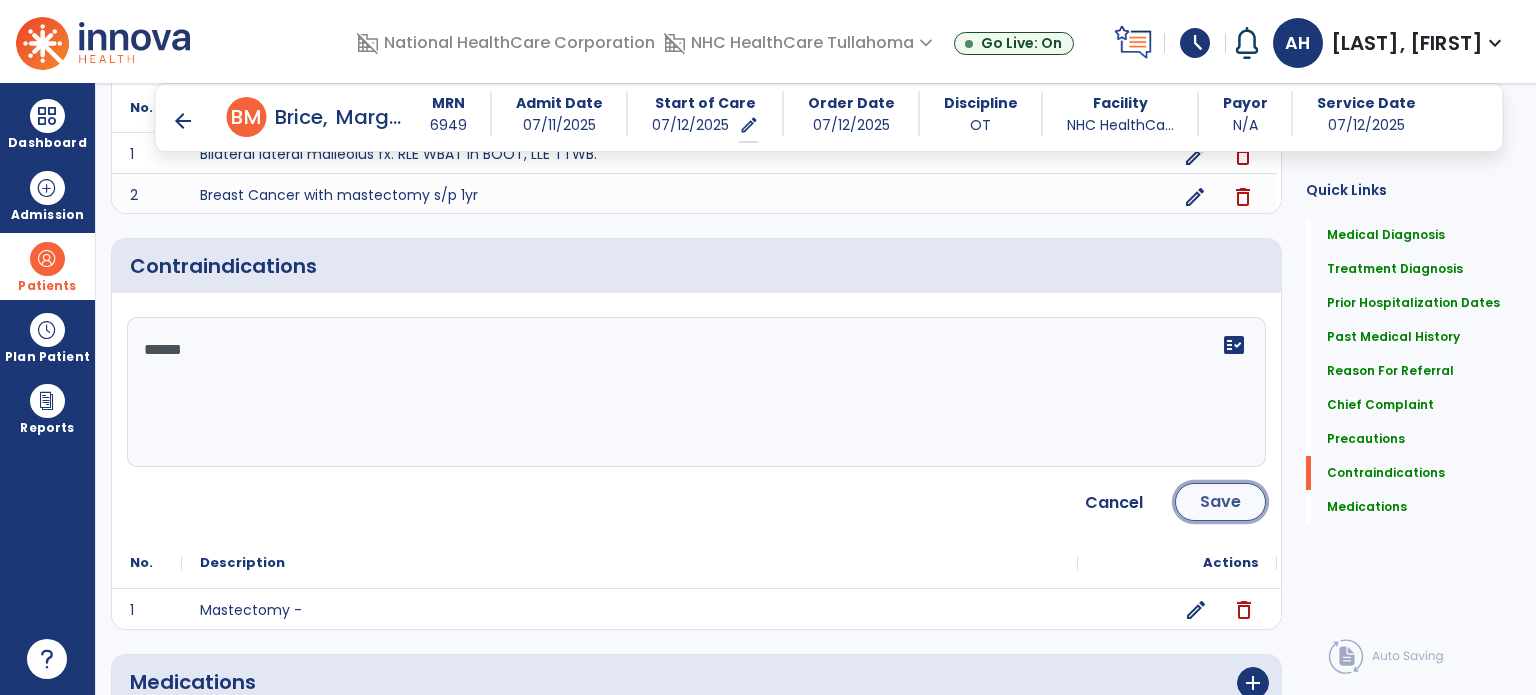 click on "Save" 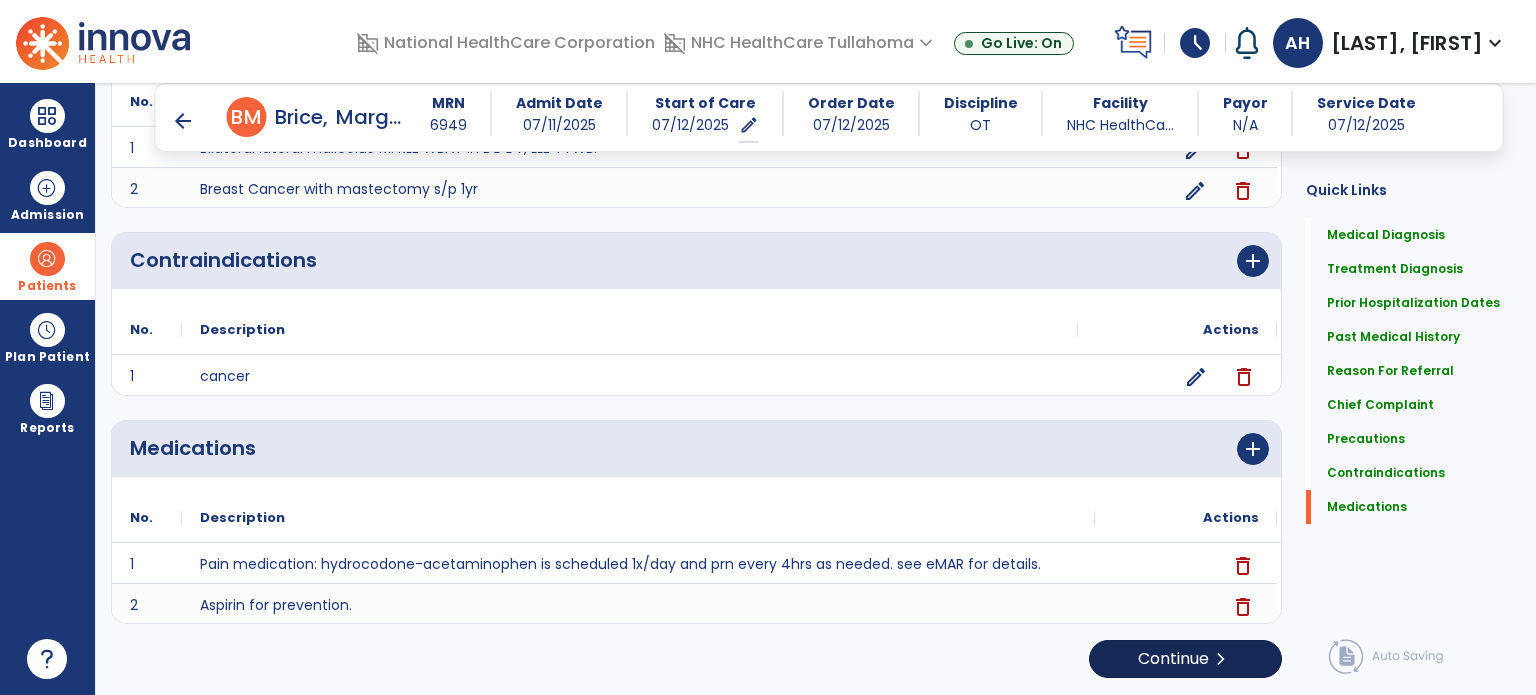 scroll, scrollTop: 1898, scrollLeft: 0, axis: vertical 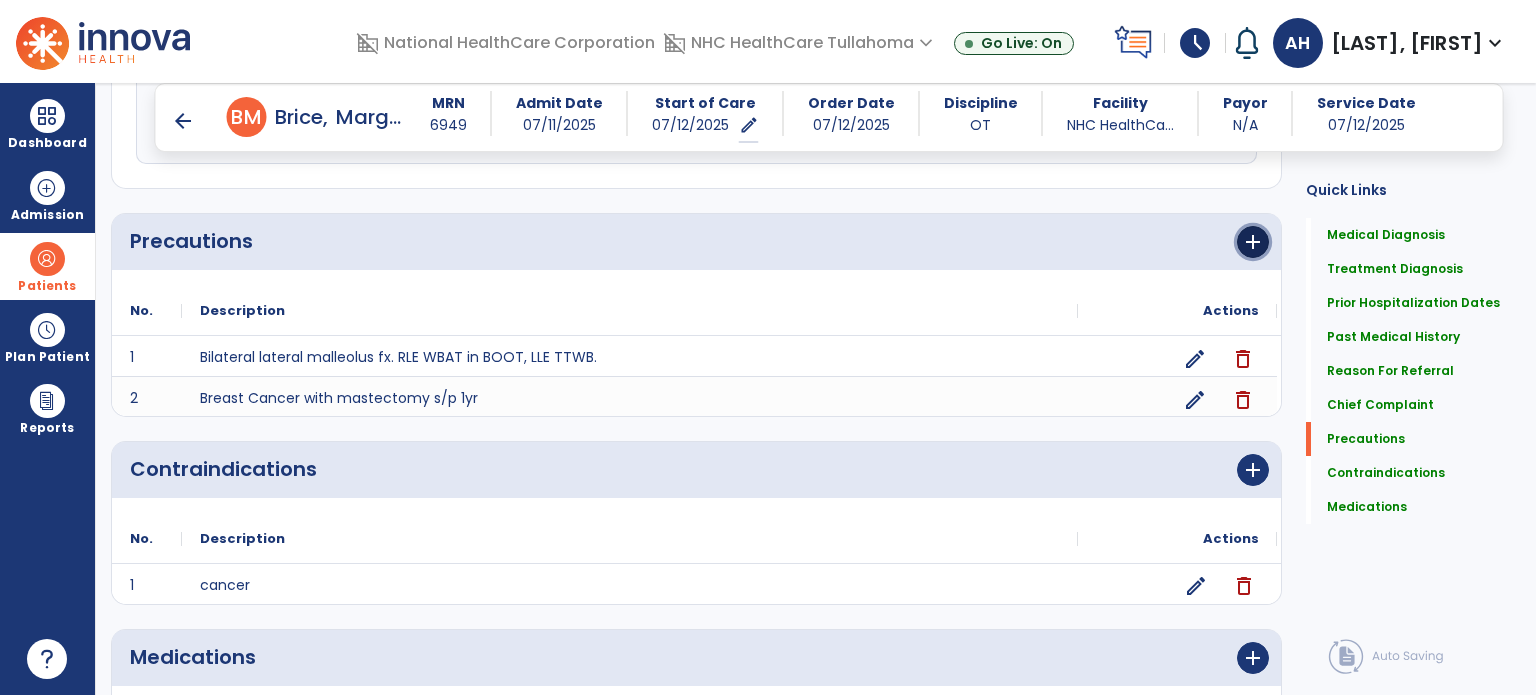 click on "add" 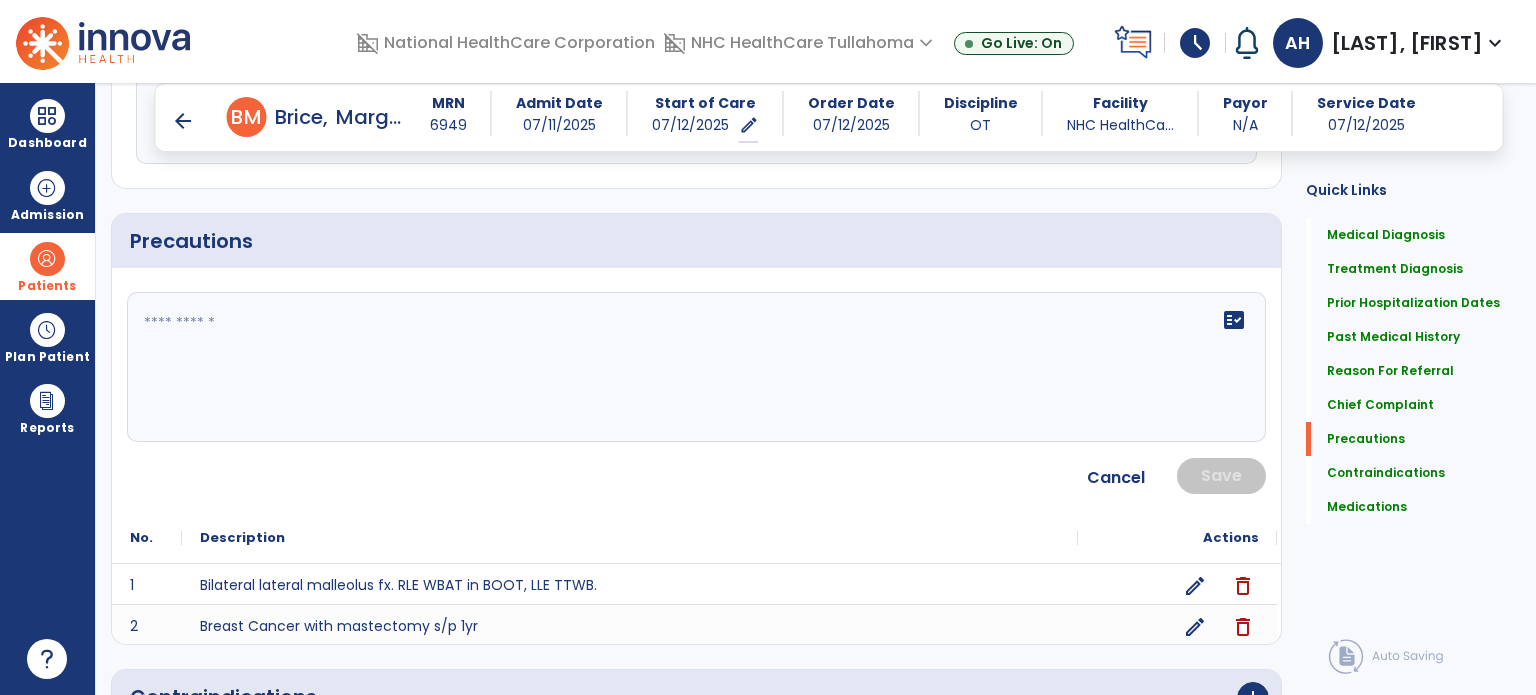 click on "fact_check" 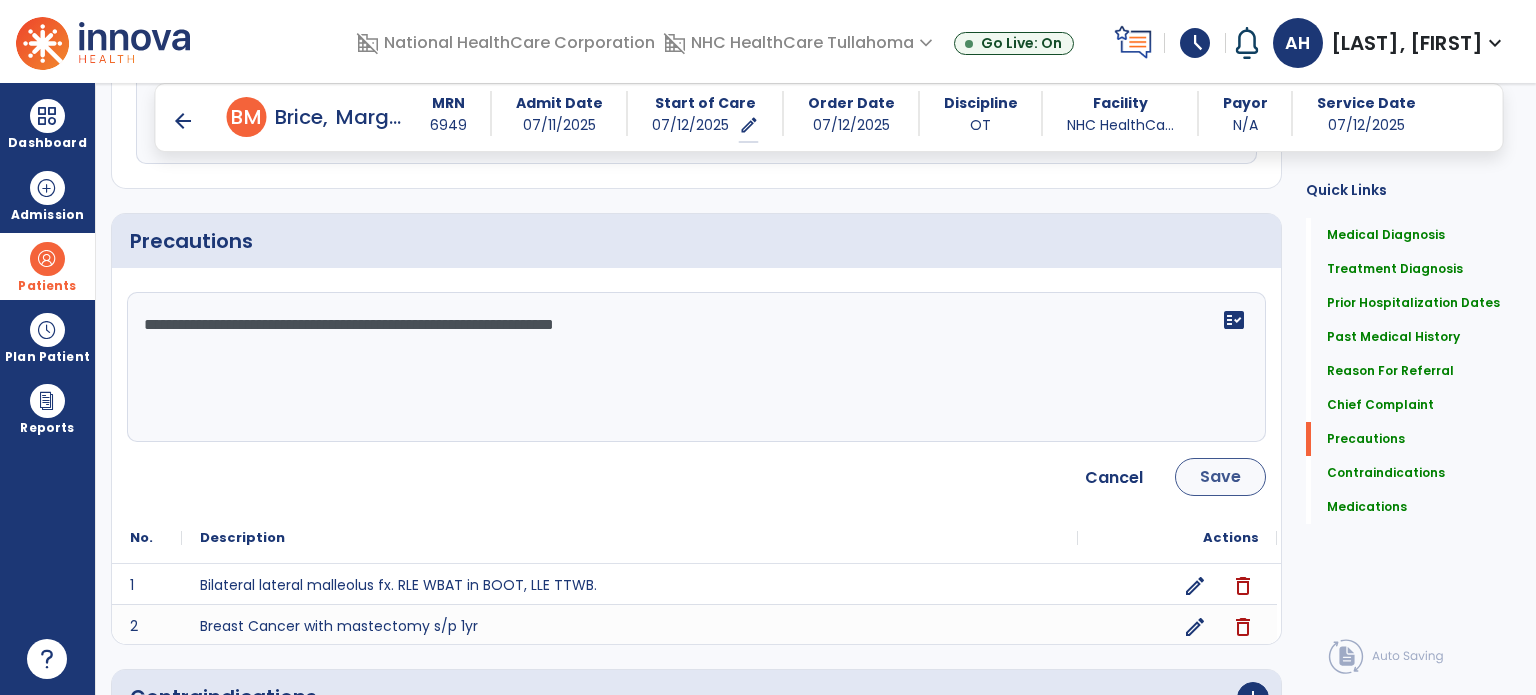 type on "**********" 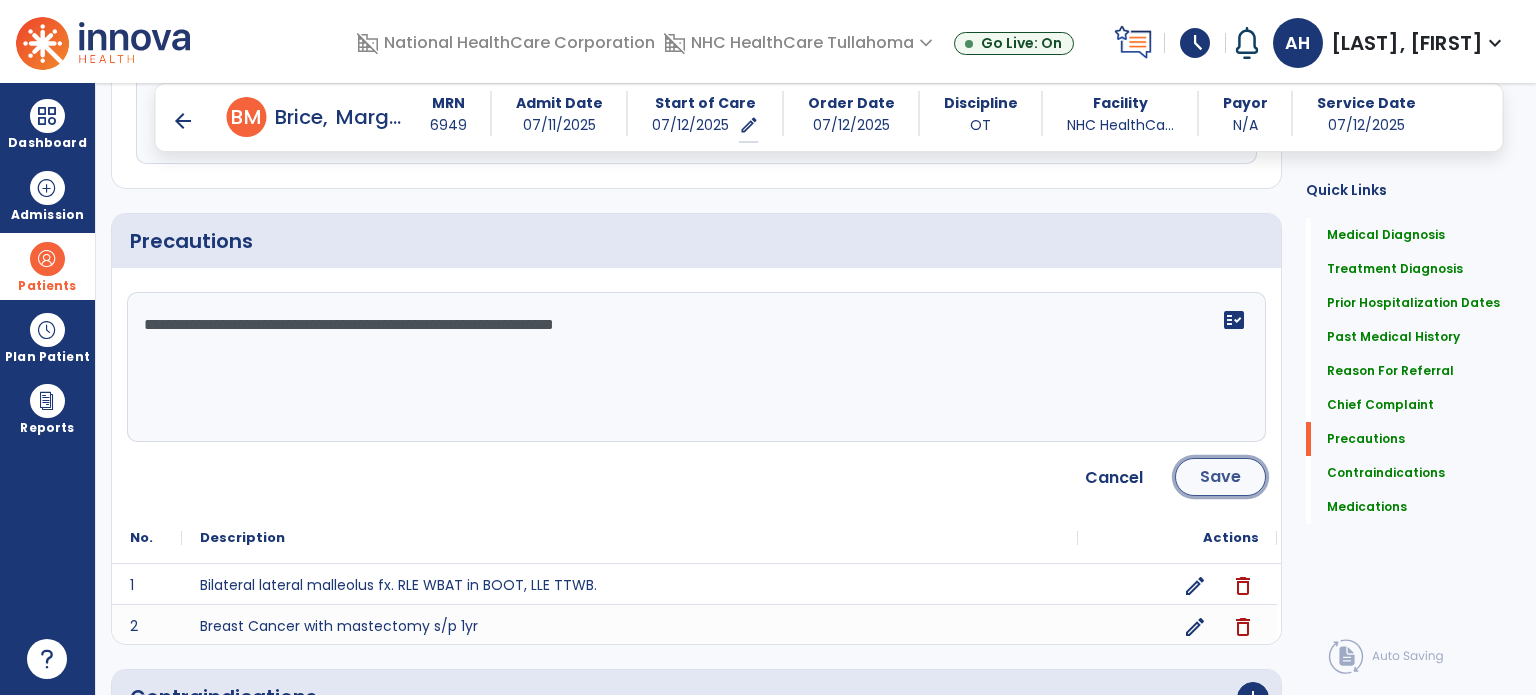 click on "Save" 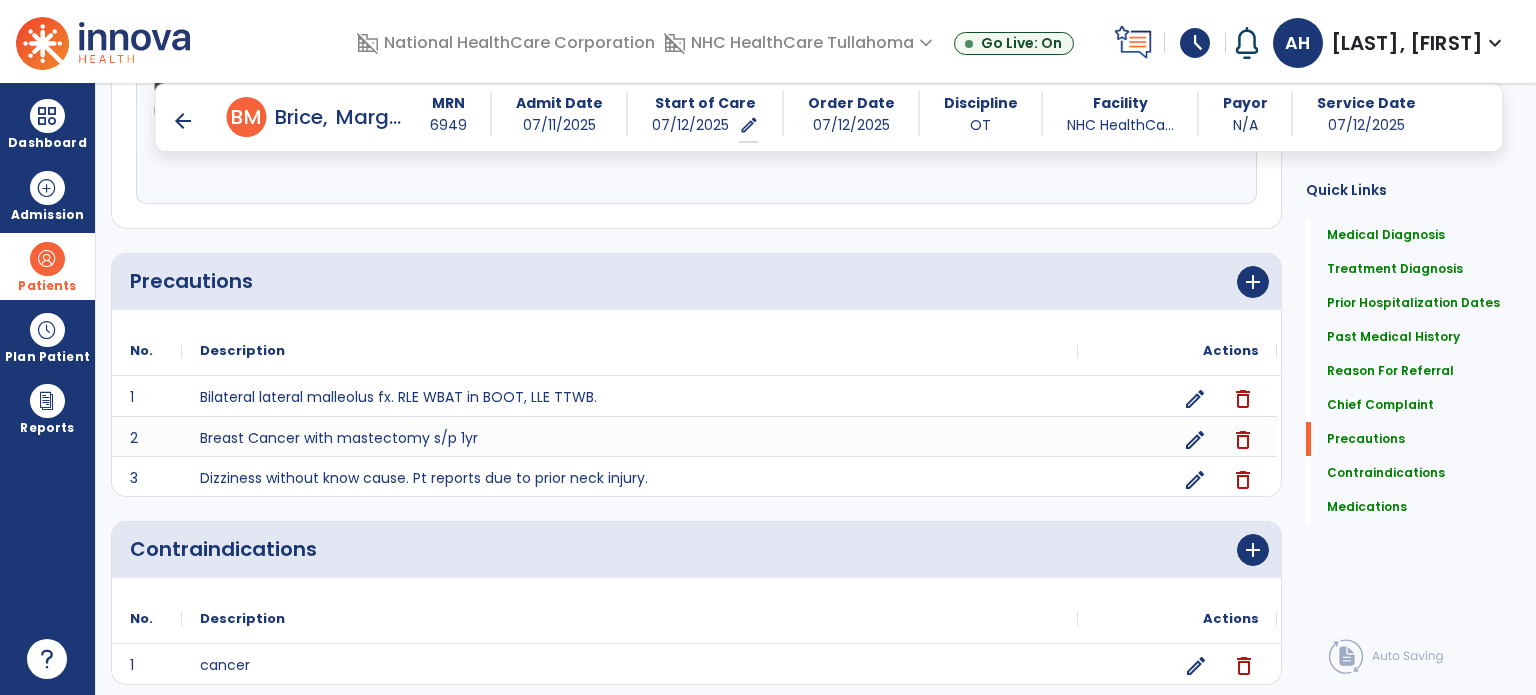 scroll, scrollTop: 1695, scrollLeft: 0, axis: vertical 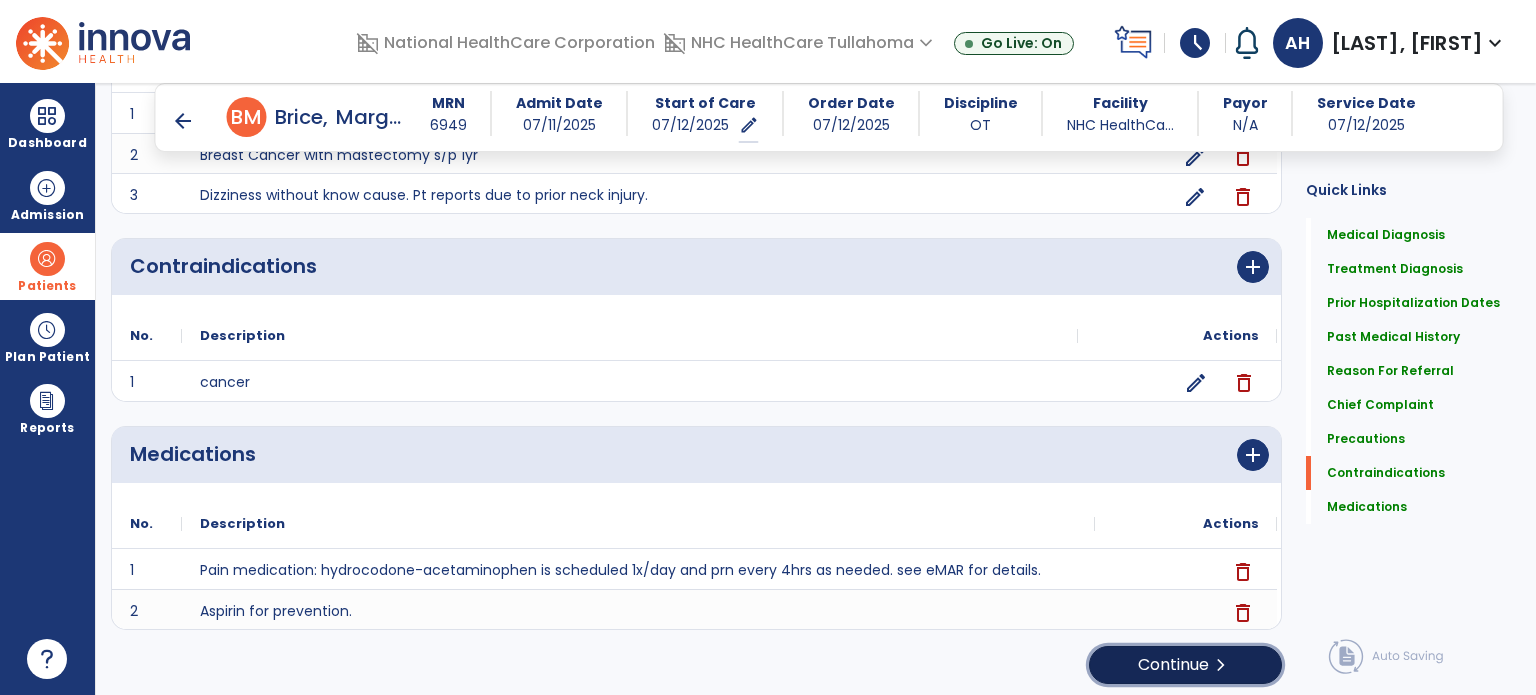 click on "Continue  chevron_right" 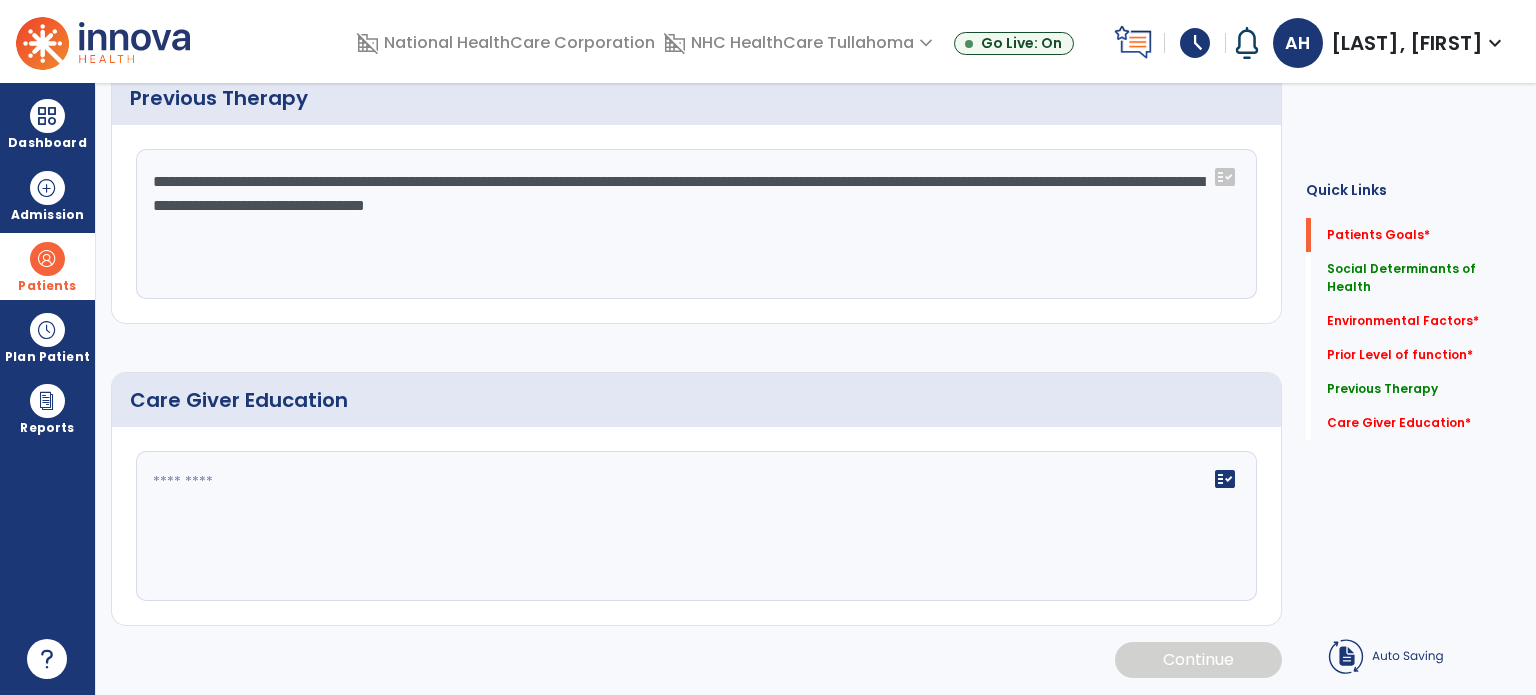 scroll, scrollTop: 0, scrollLeft: 0, axis: both 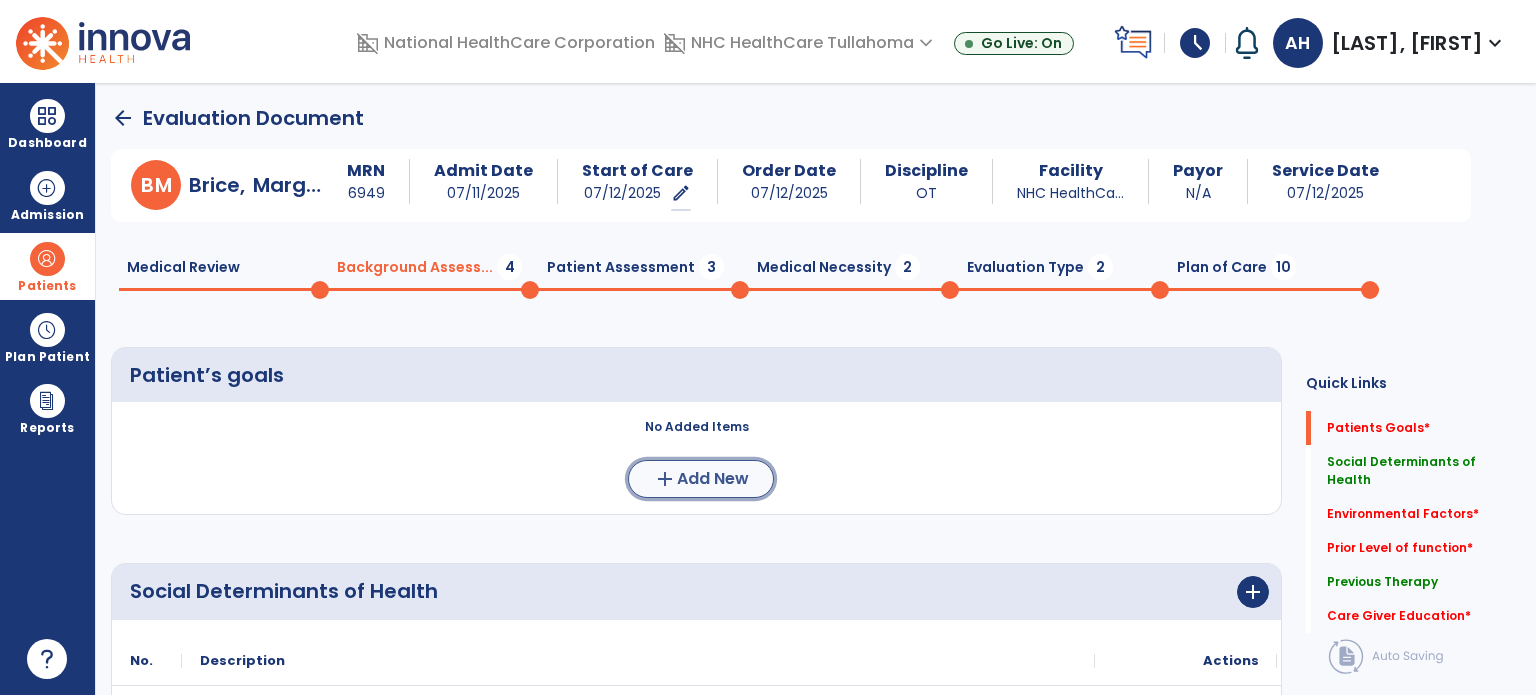 click on "add" 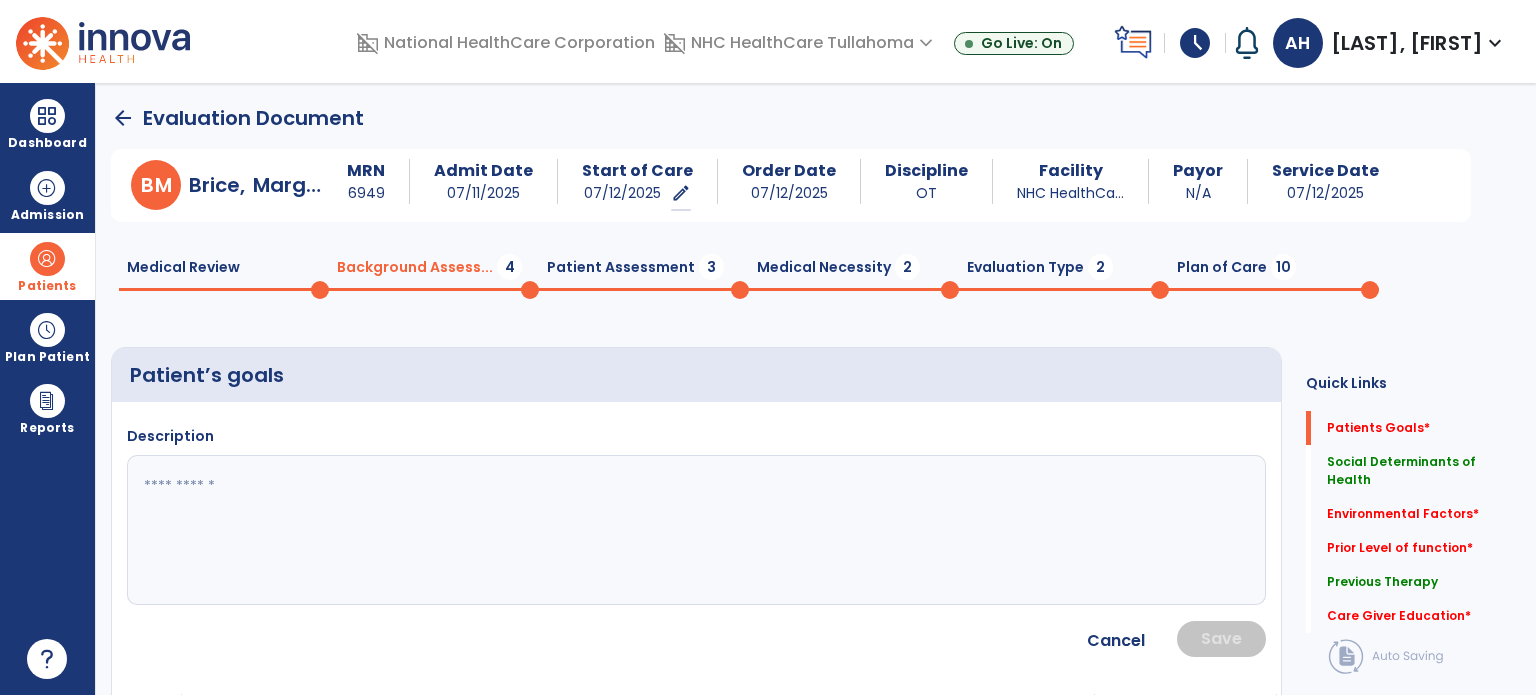 click 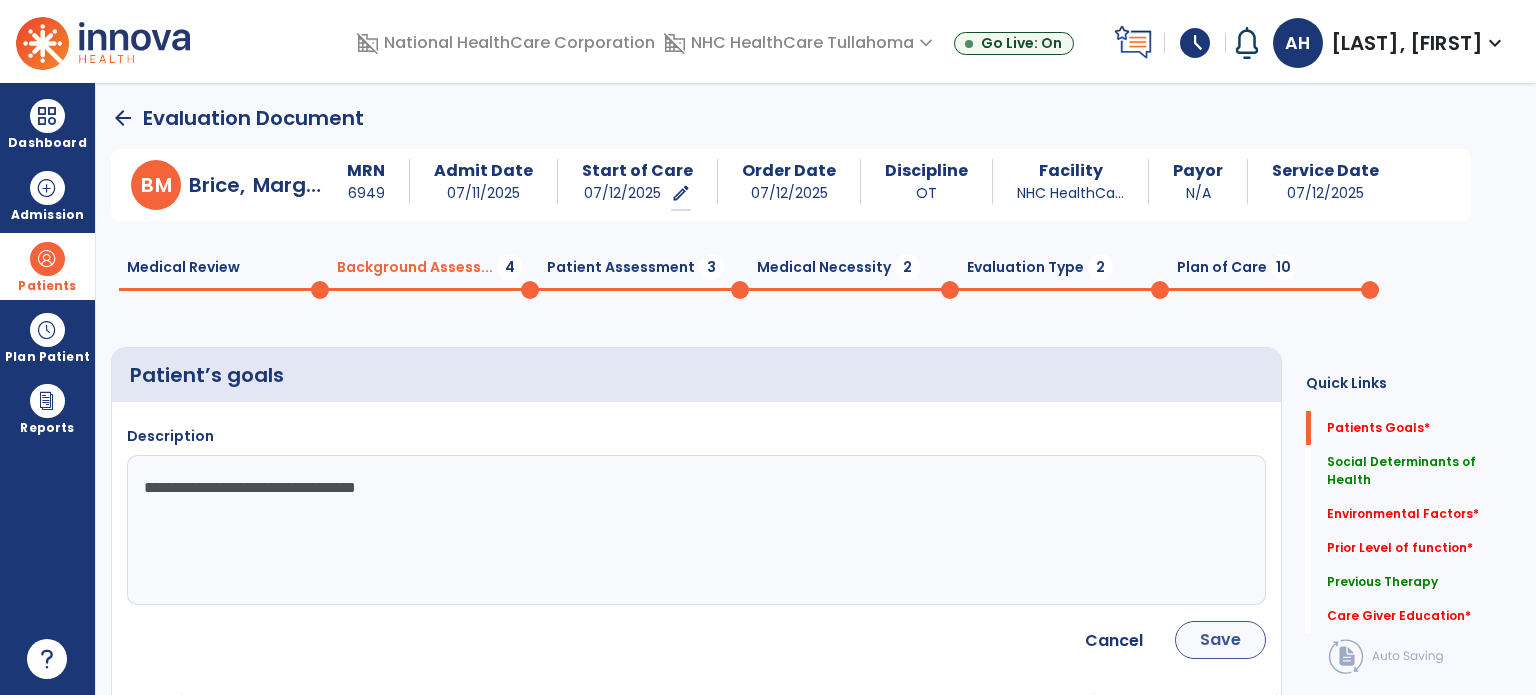 type on "**********" 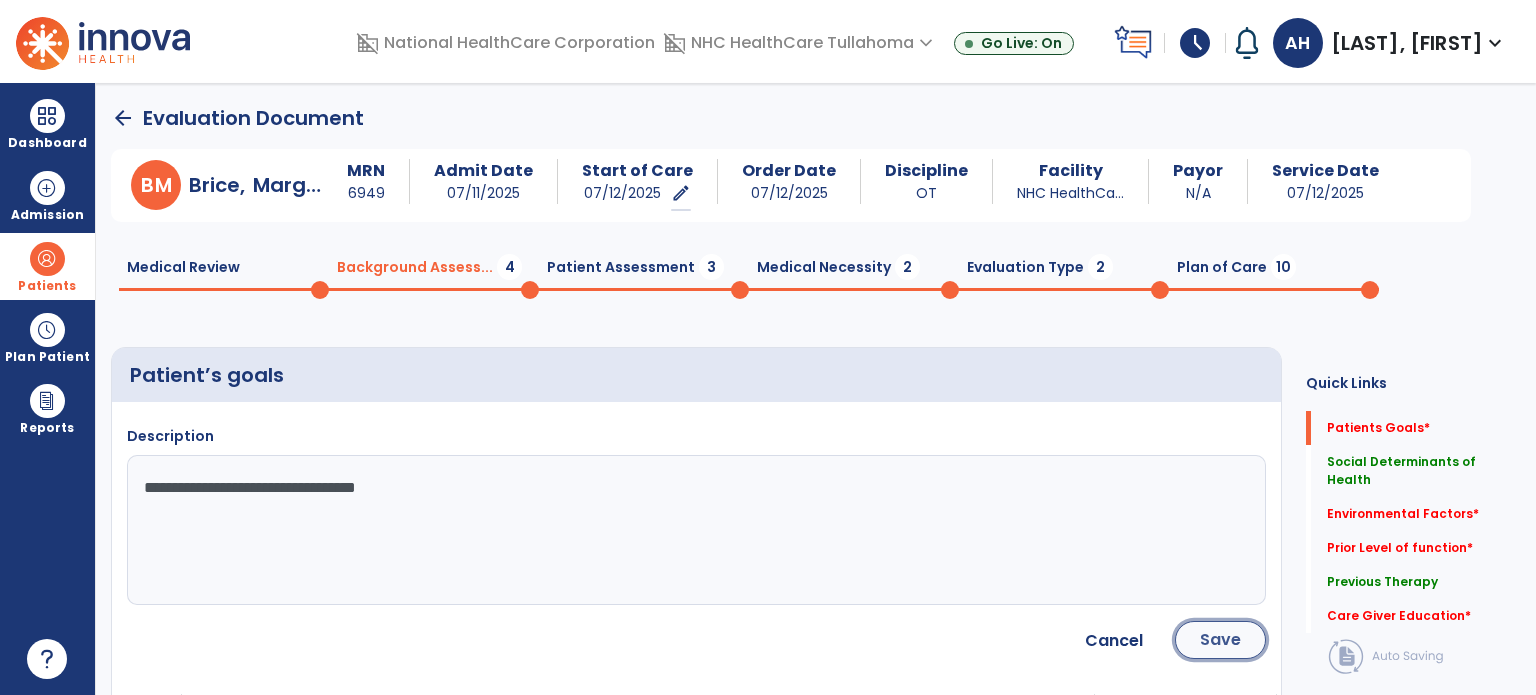 click on "Save" 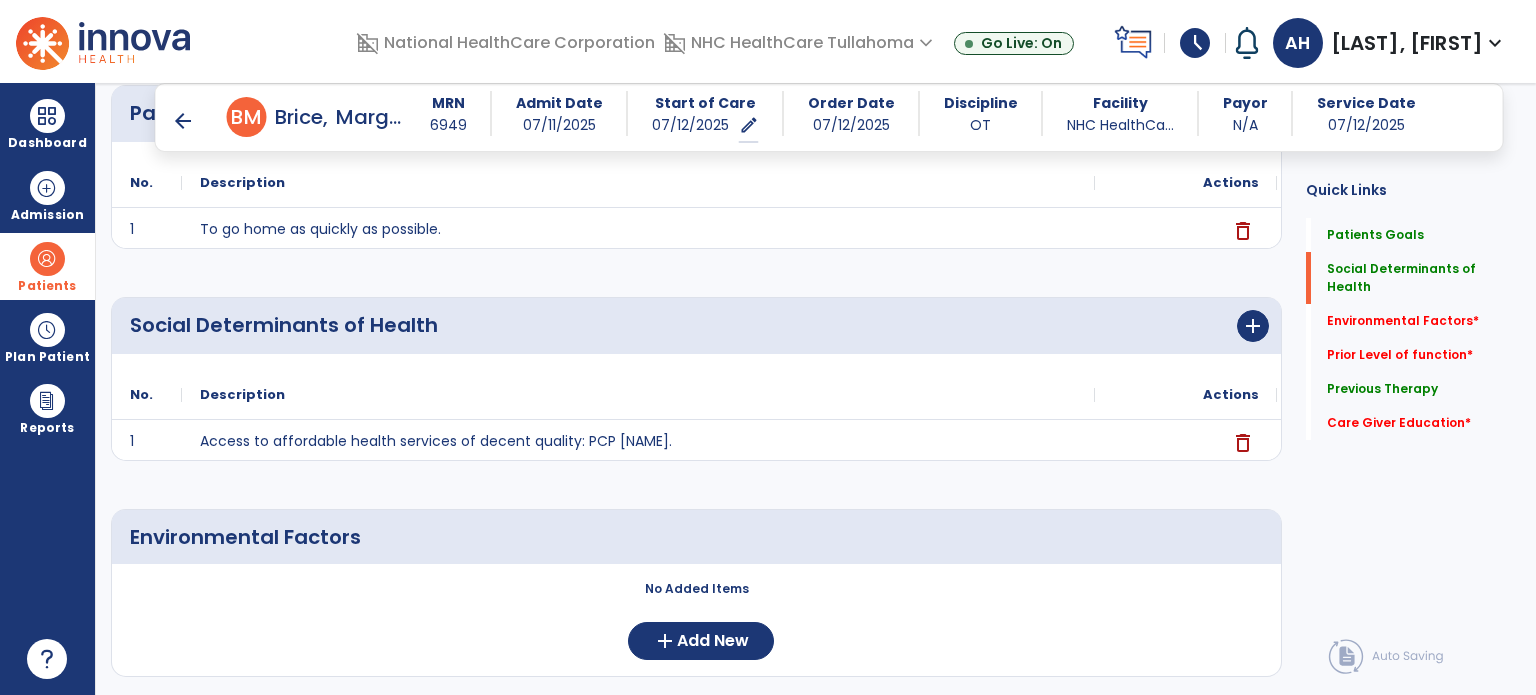scroll, scrollTop: 246, scrollLeft: 0, axis: vertical 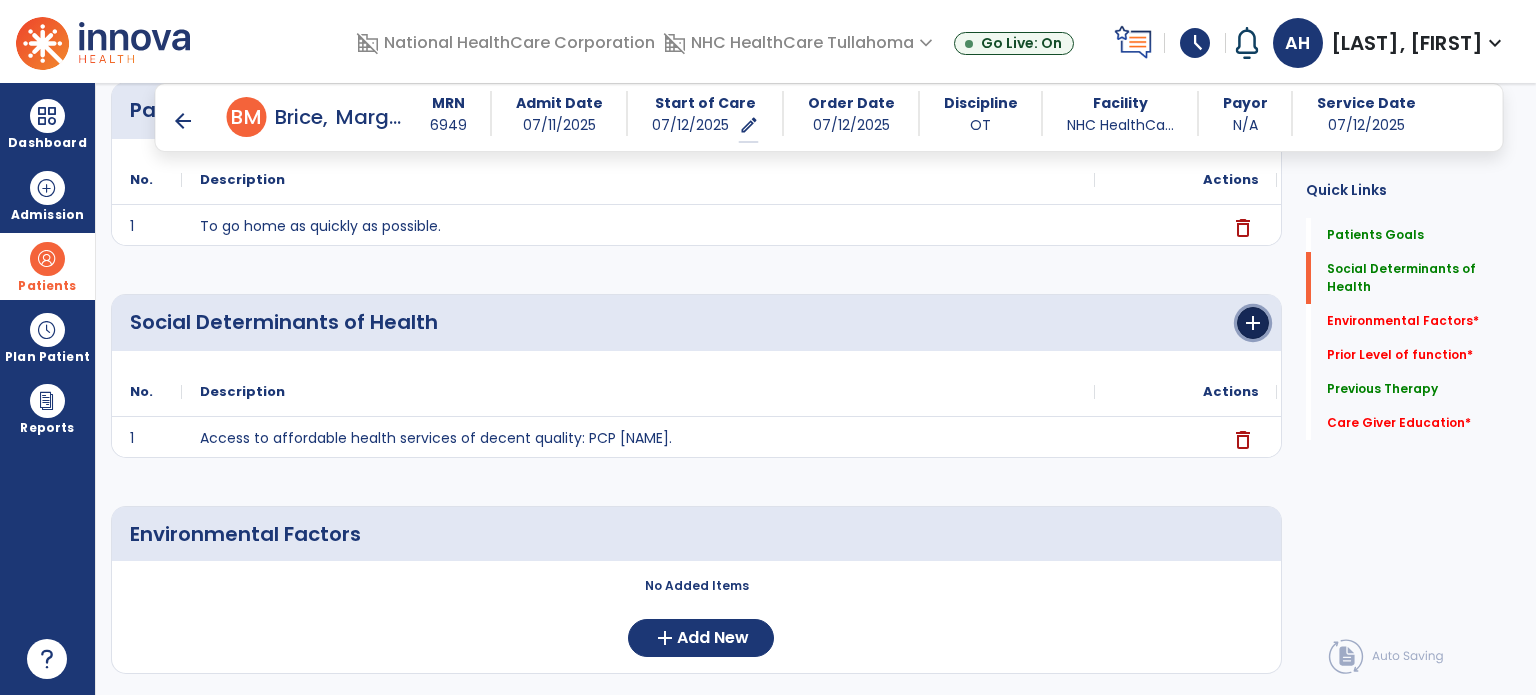 click on "add" 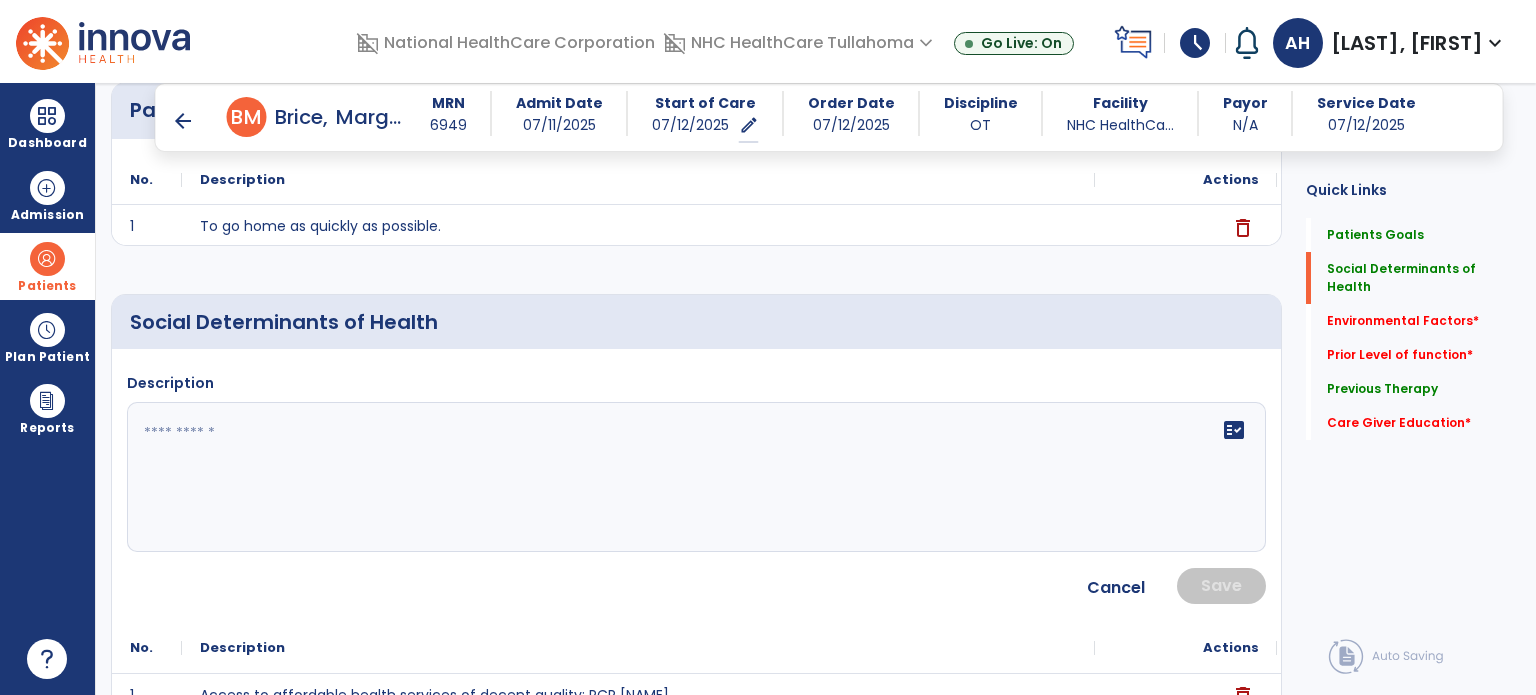 click 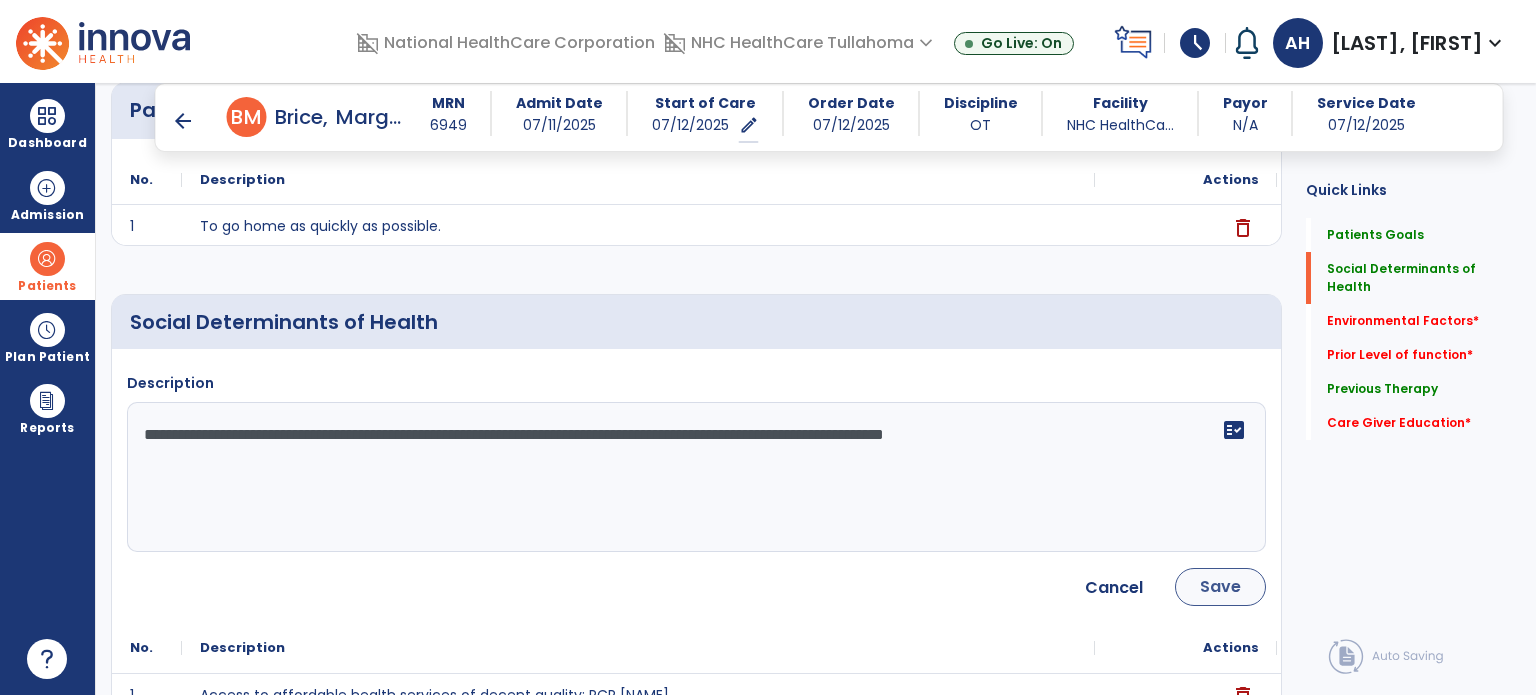 type on "**********" 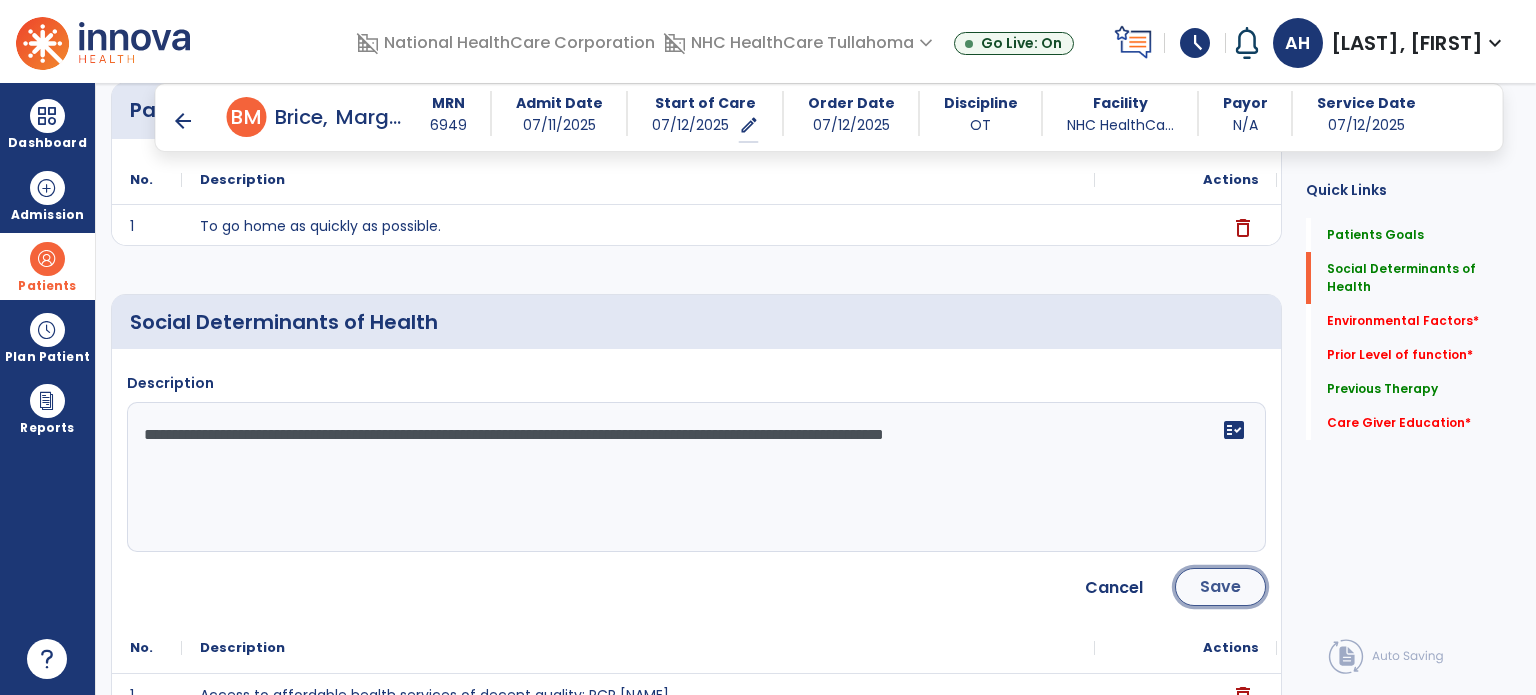 click on "Save" 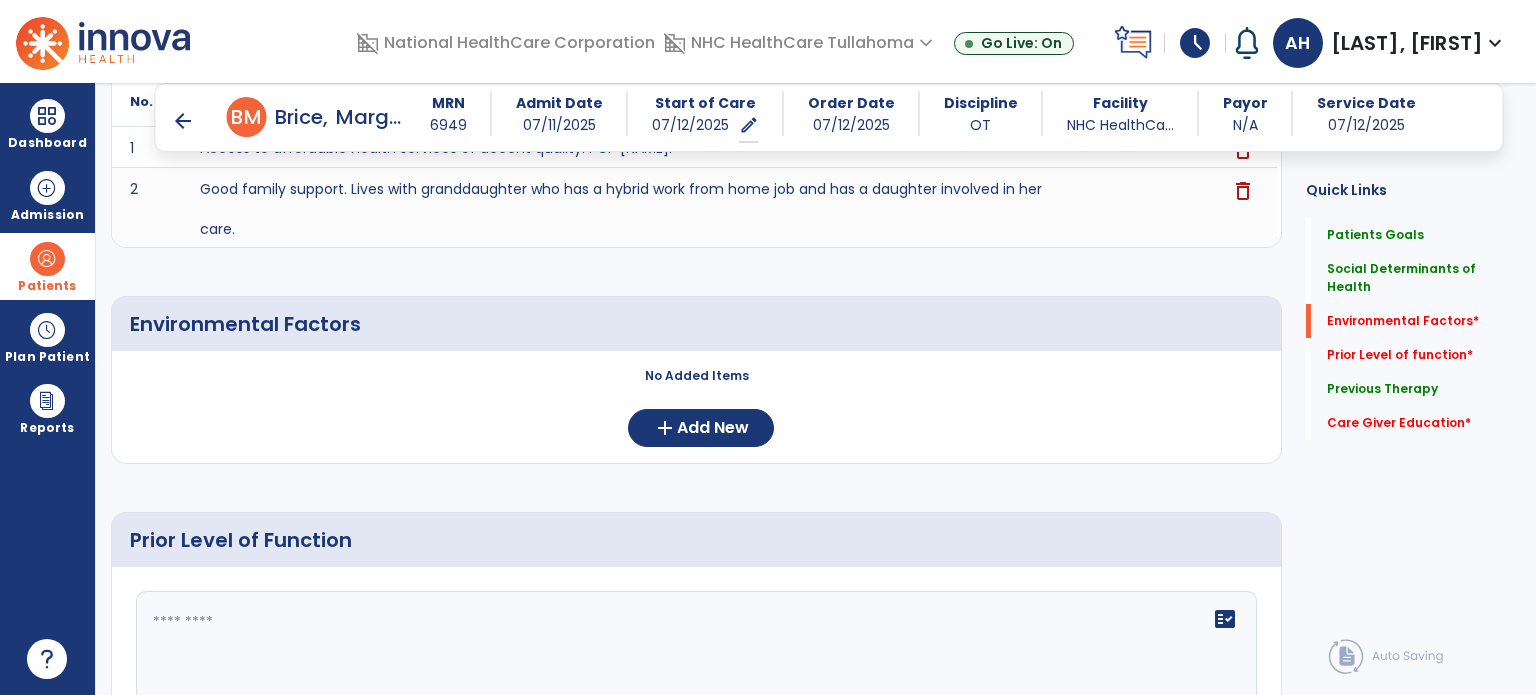 scroll, scrollTop: 588, scrollLeft: 0, axis: vertical 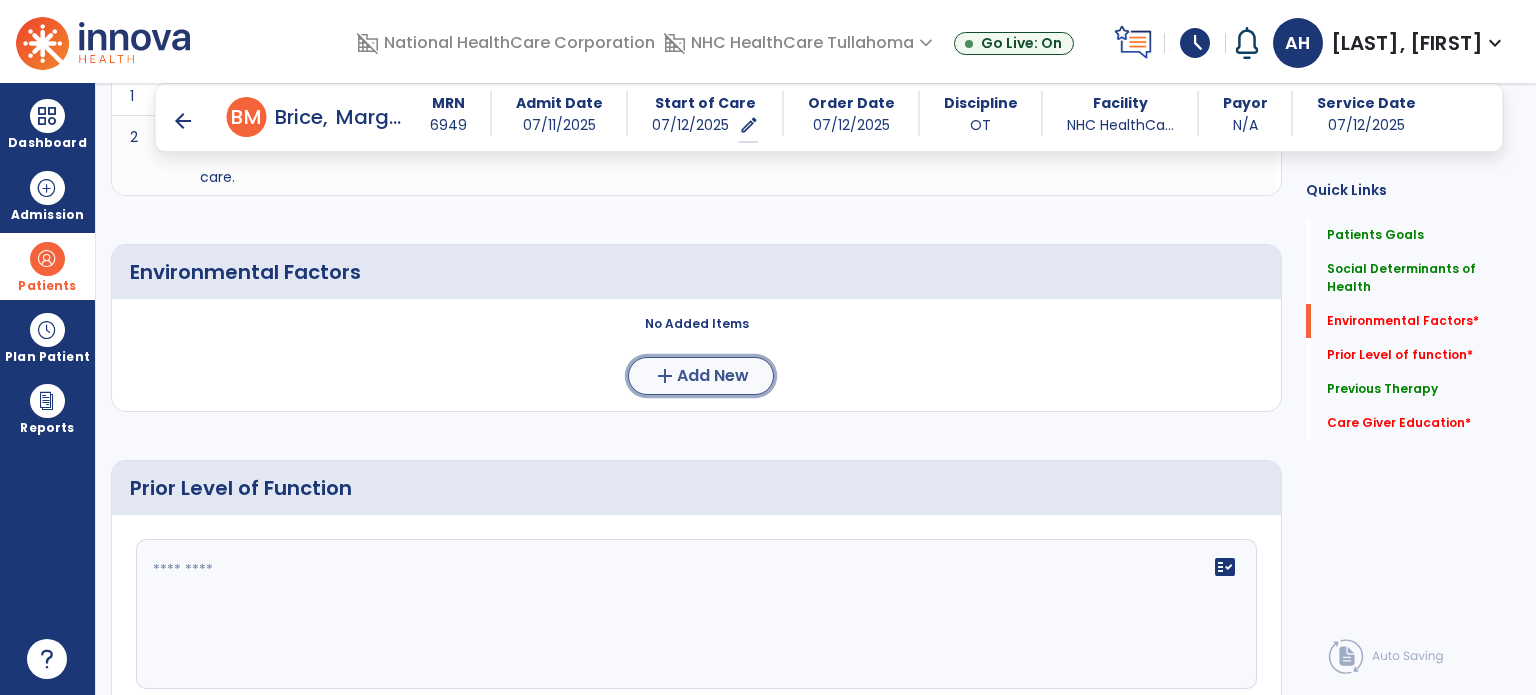 click on "Add New" 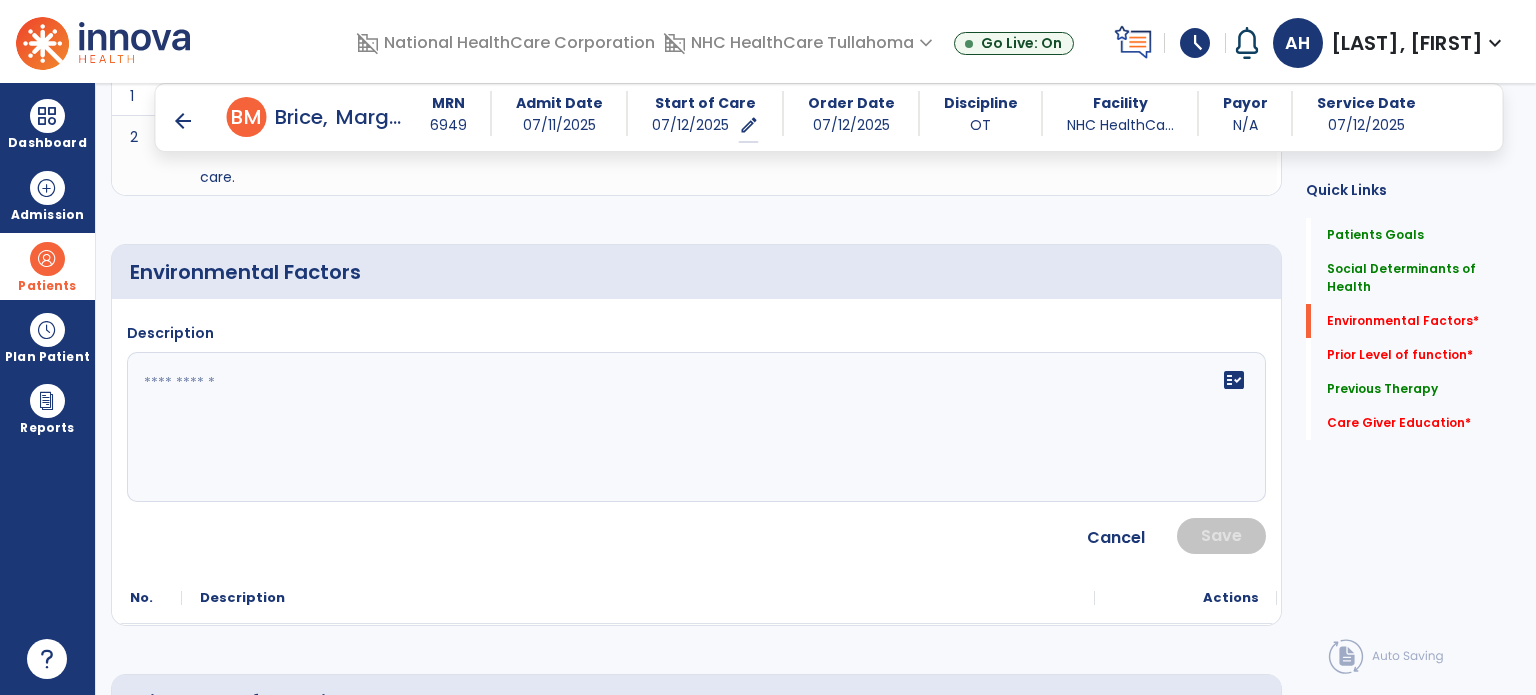 click 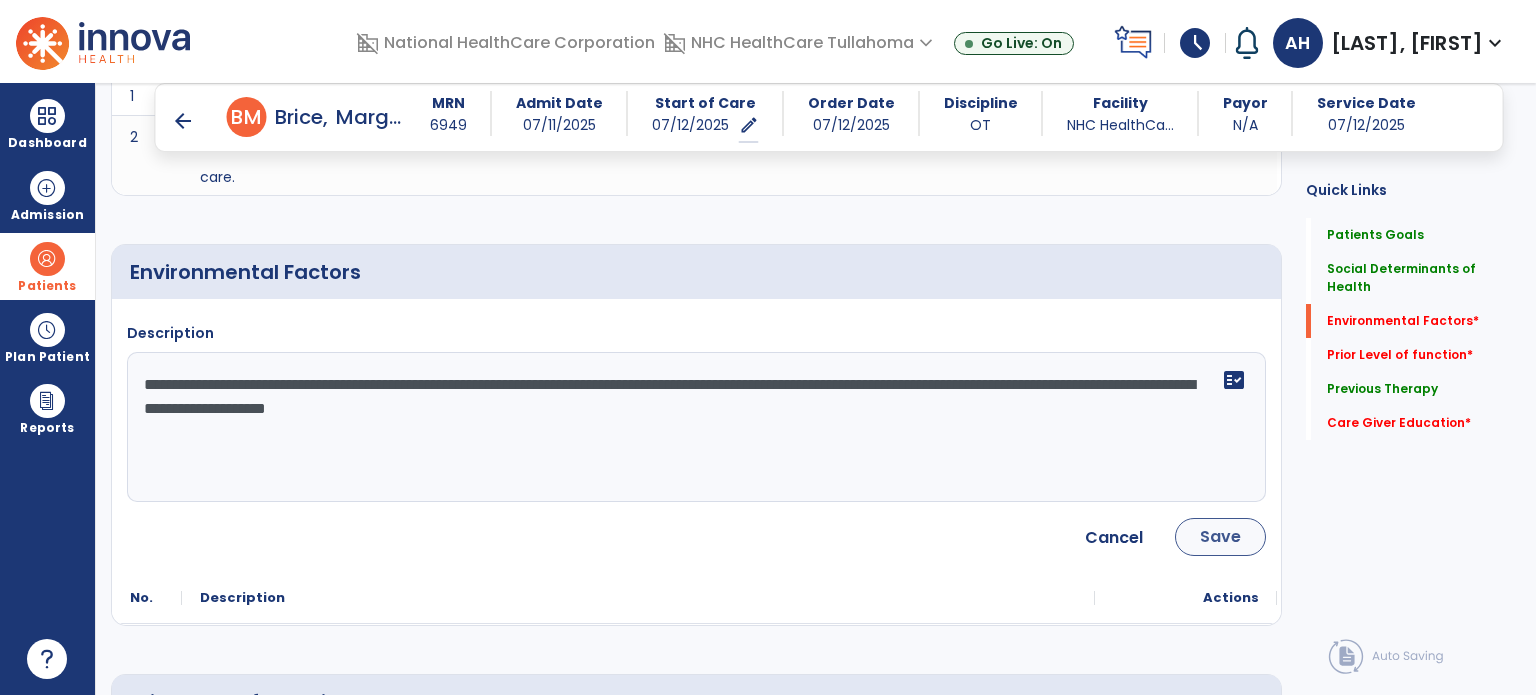 type on "**********" 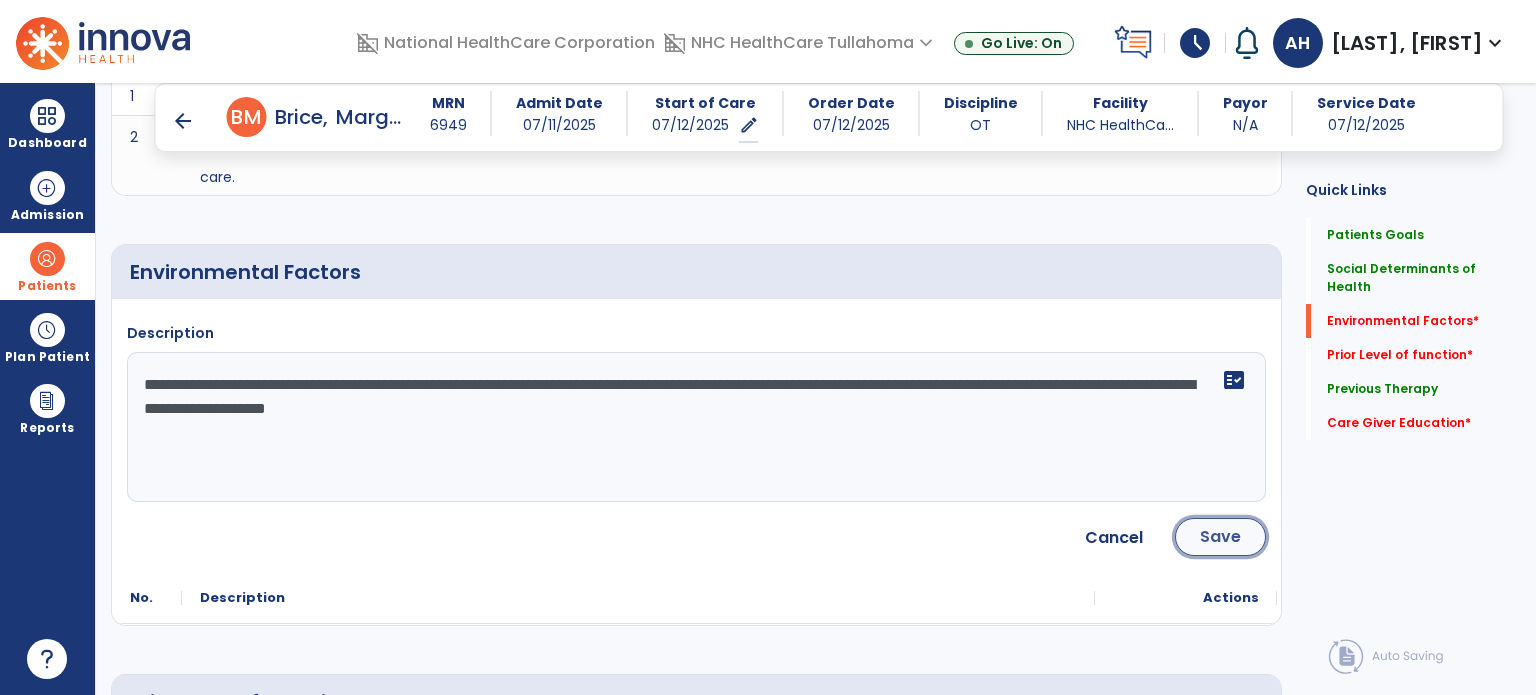 click on "Save" 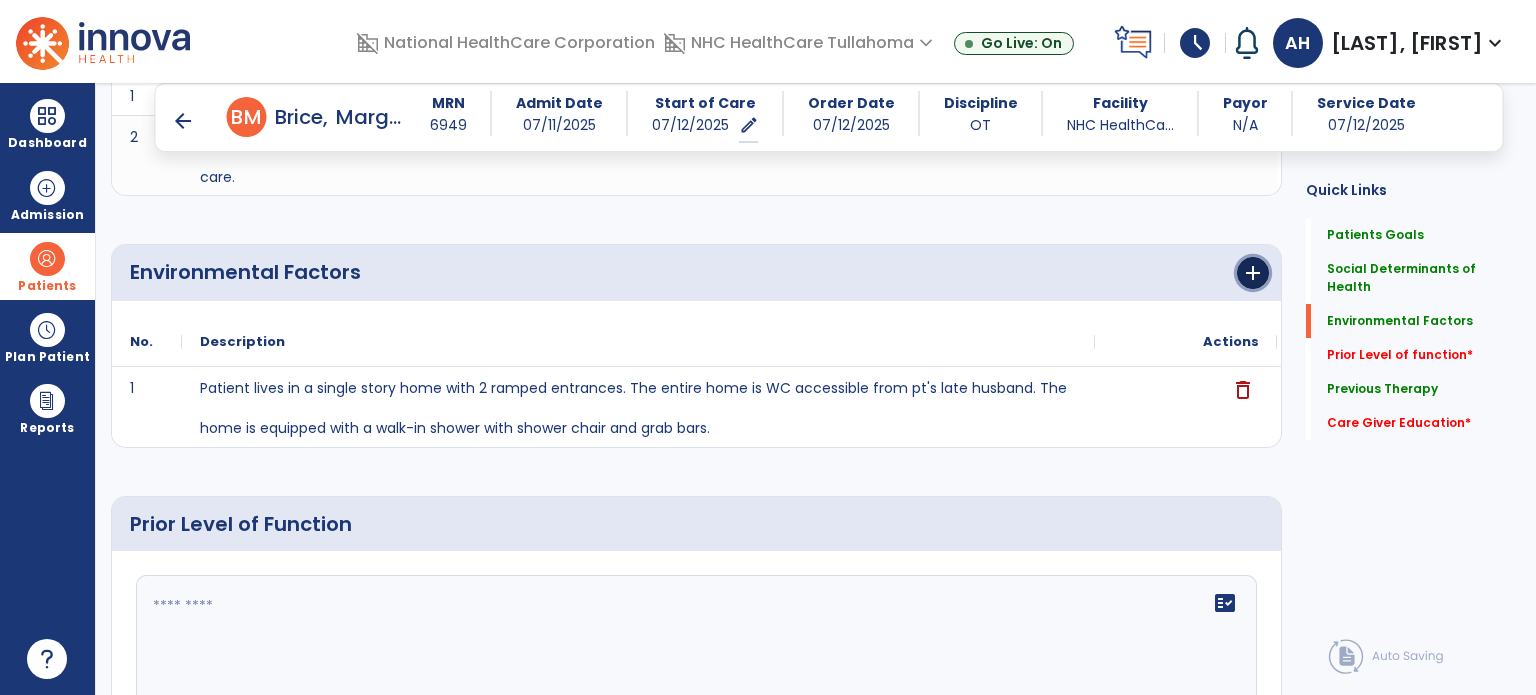 click on "add" 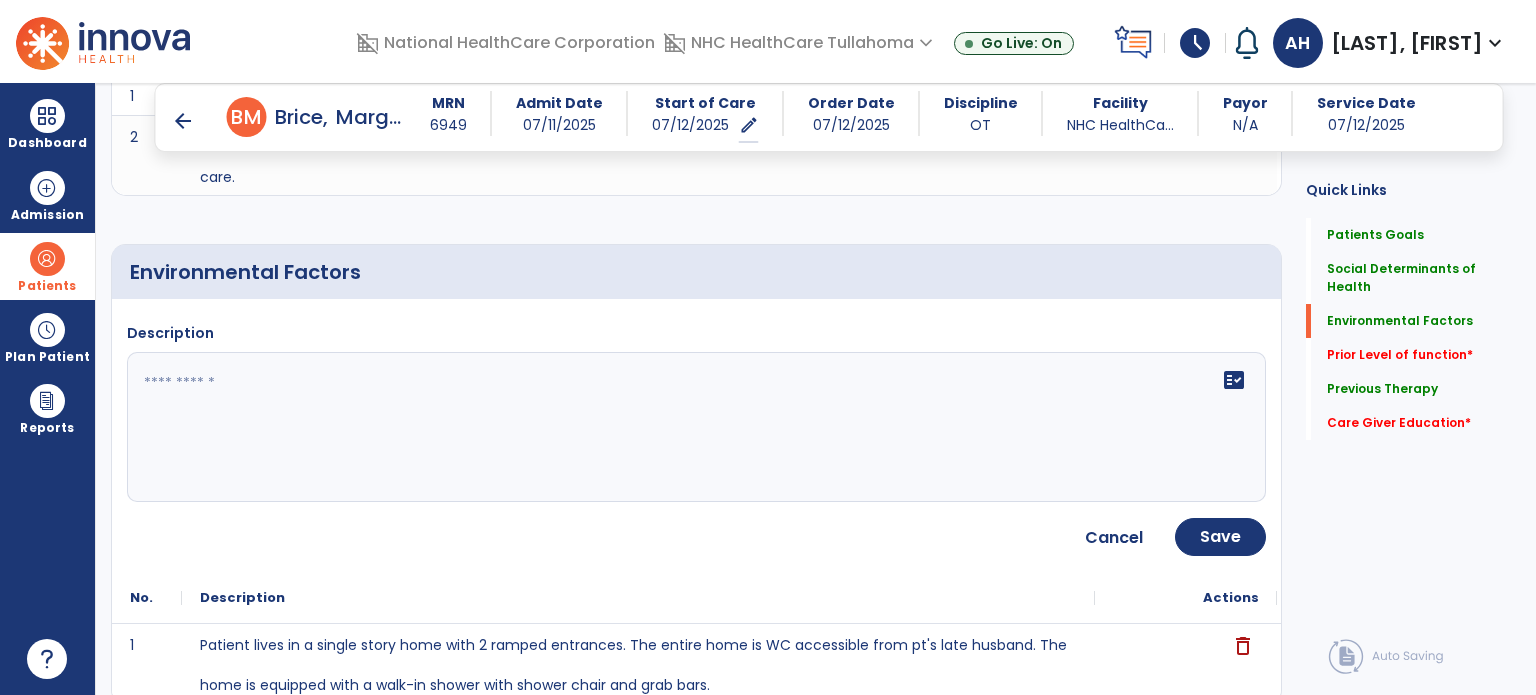 click 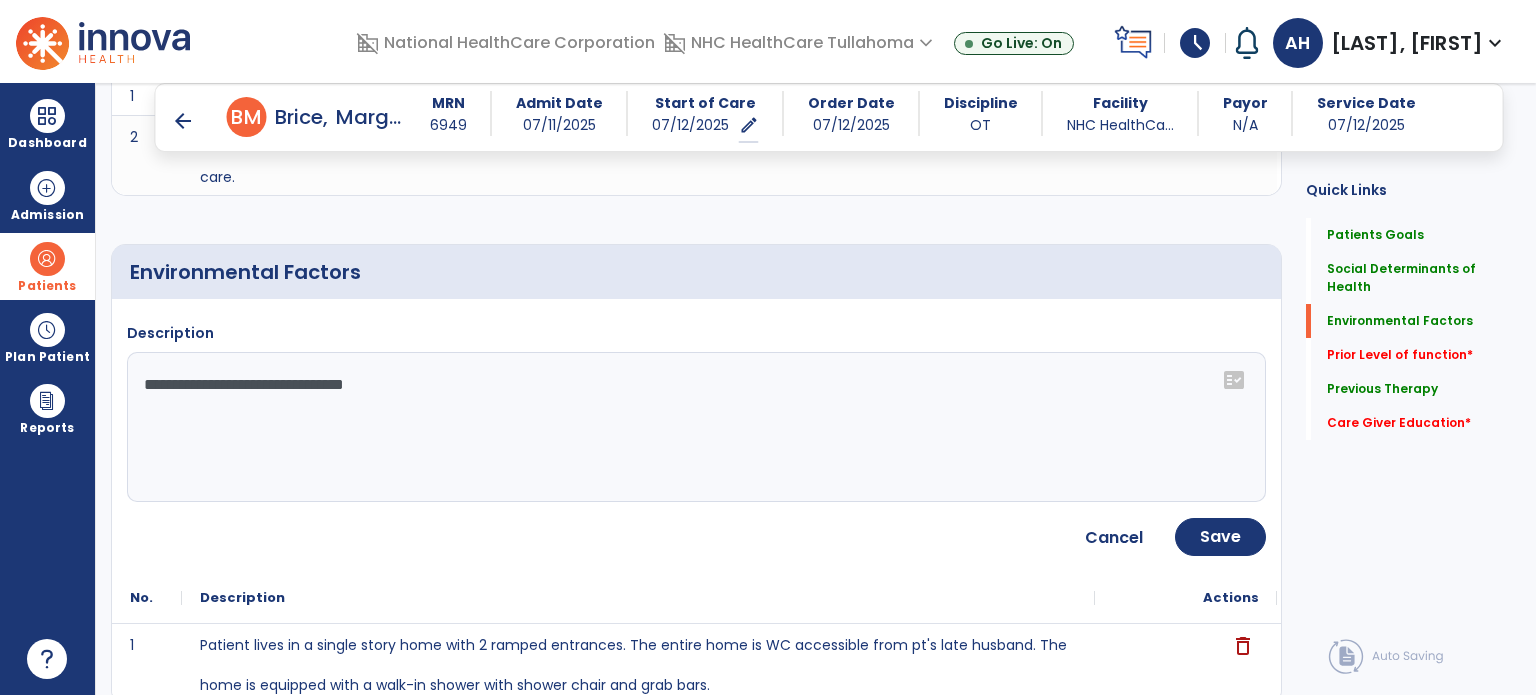 click on "**********" 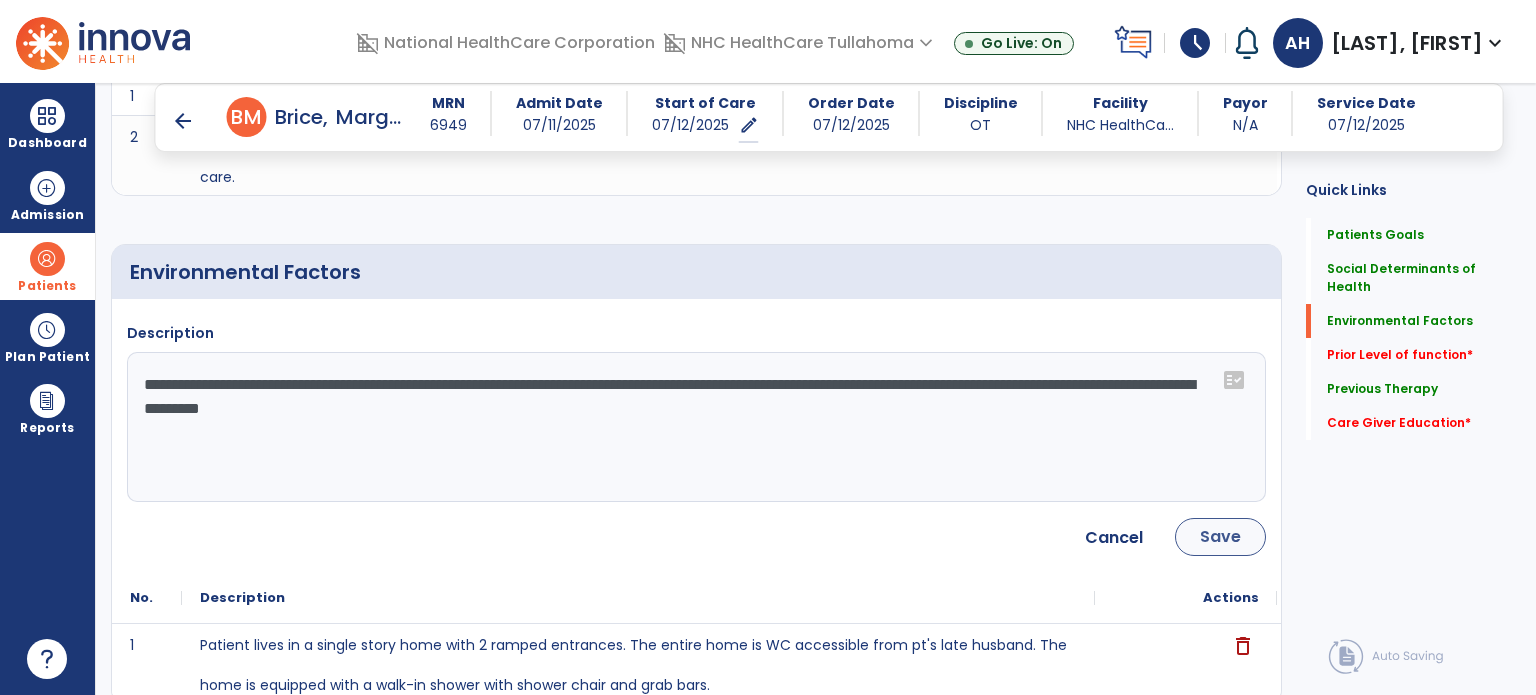type on "**********" 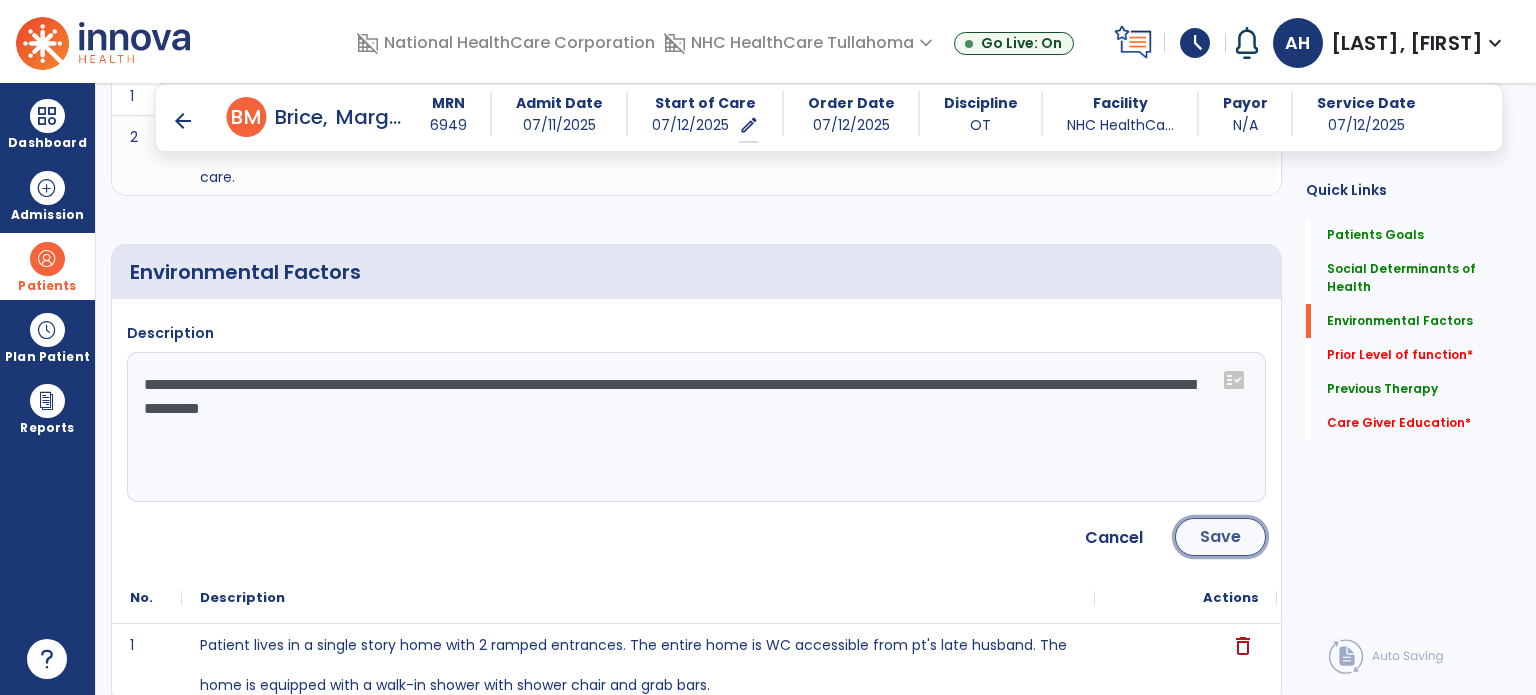 click on "Save" 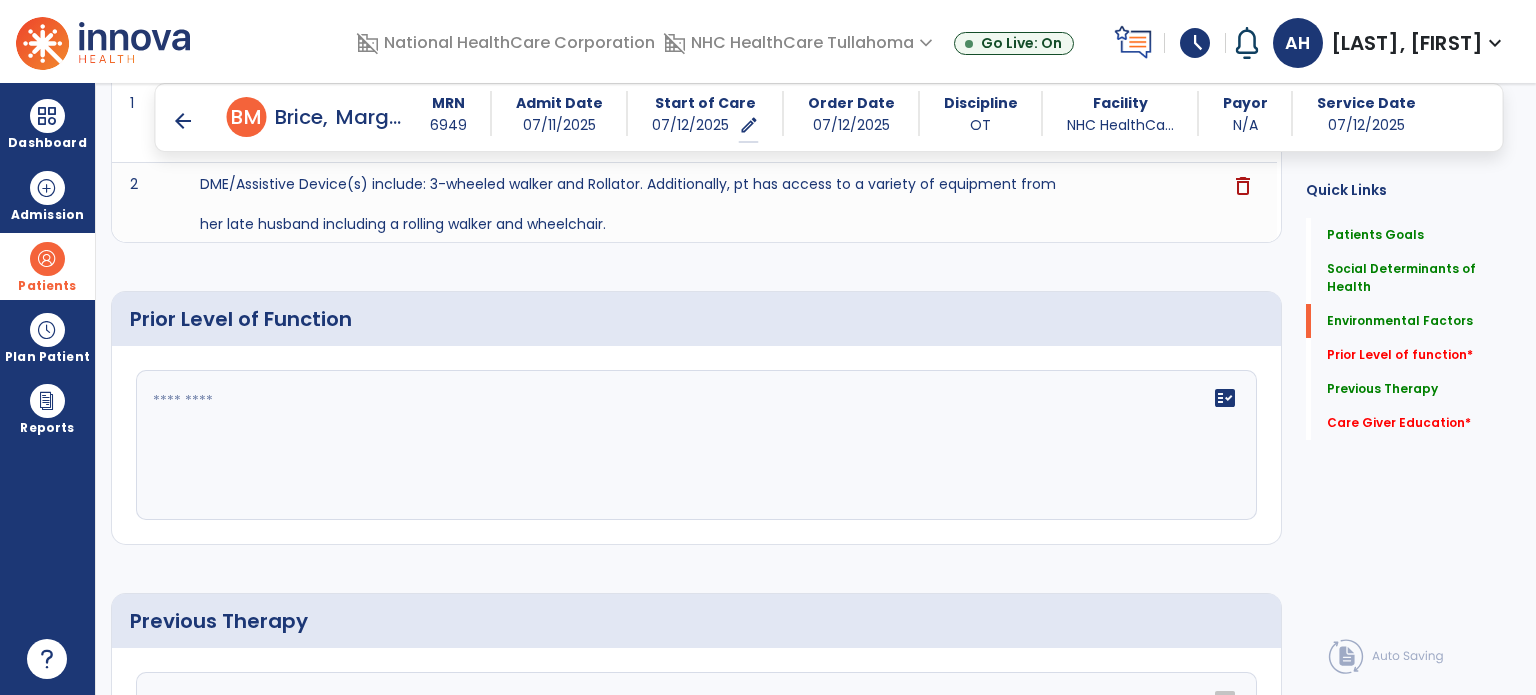 scroll, scrollTop: 889, scrollLeft: 0, axis: vertical 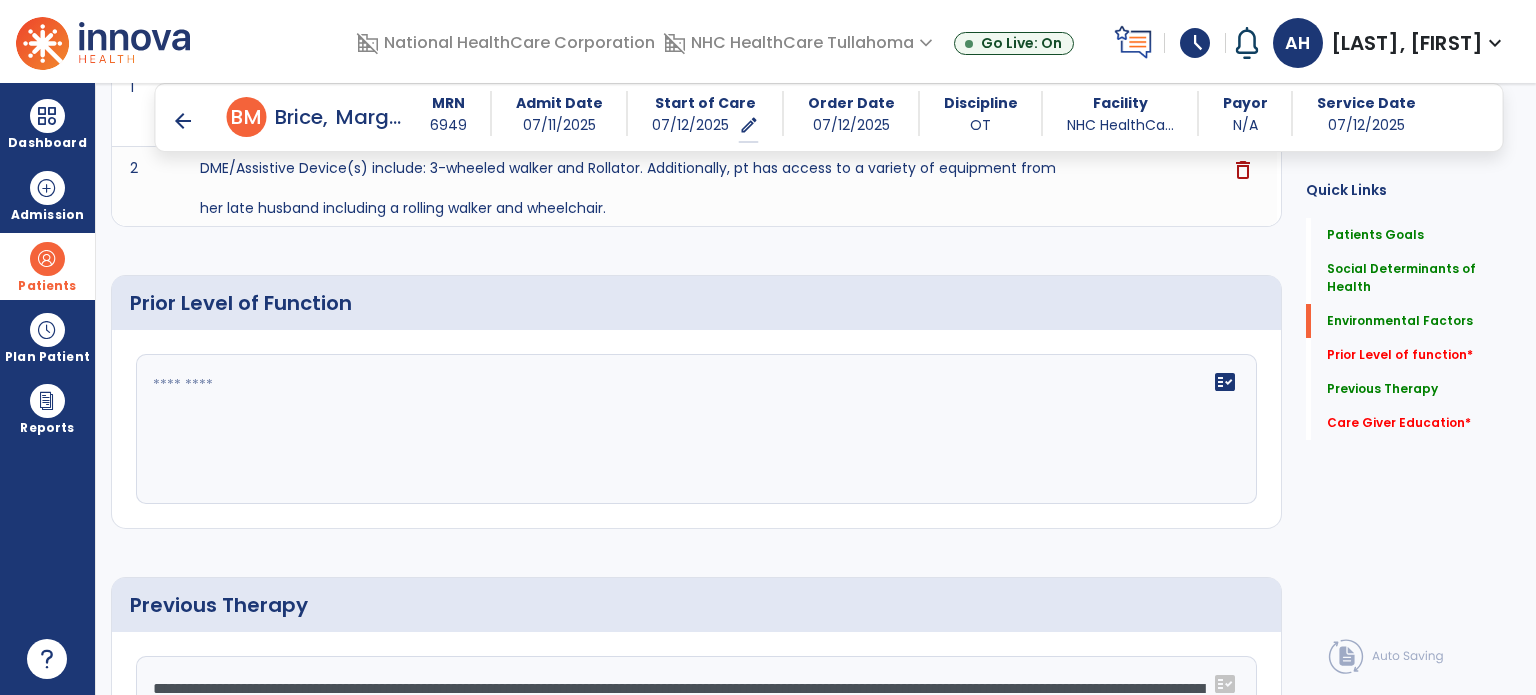click 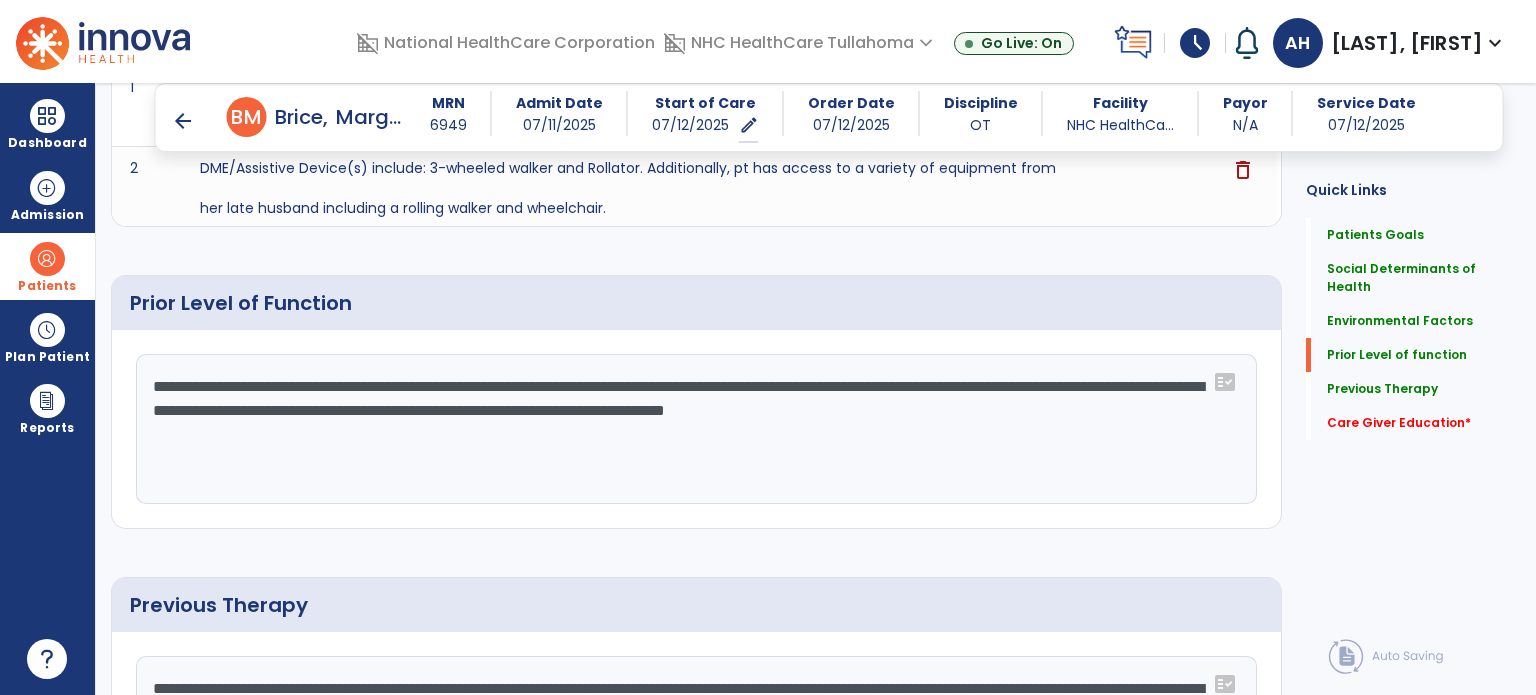 scroll, scrollTop: 889, scrollLeft: 0, axis: vertical 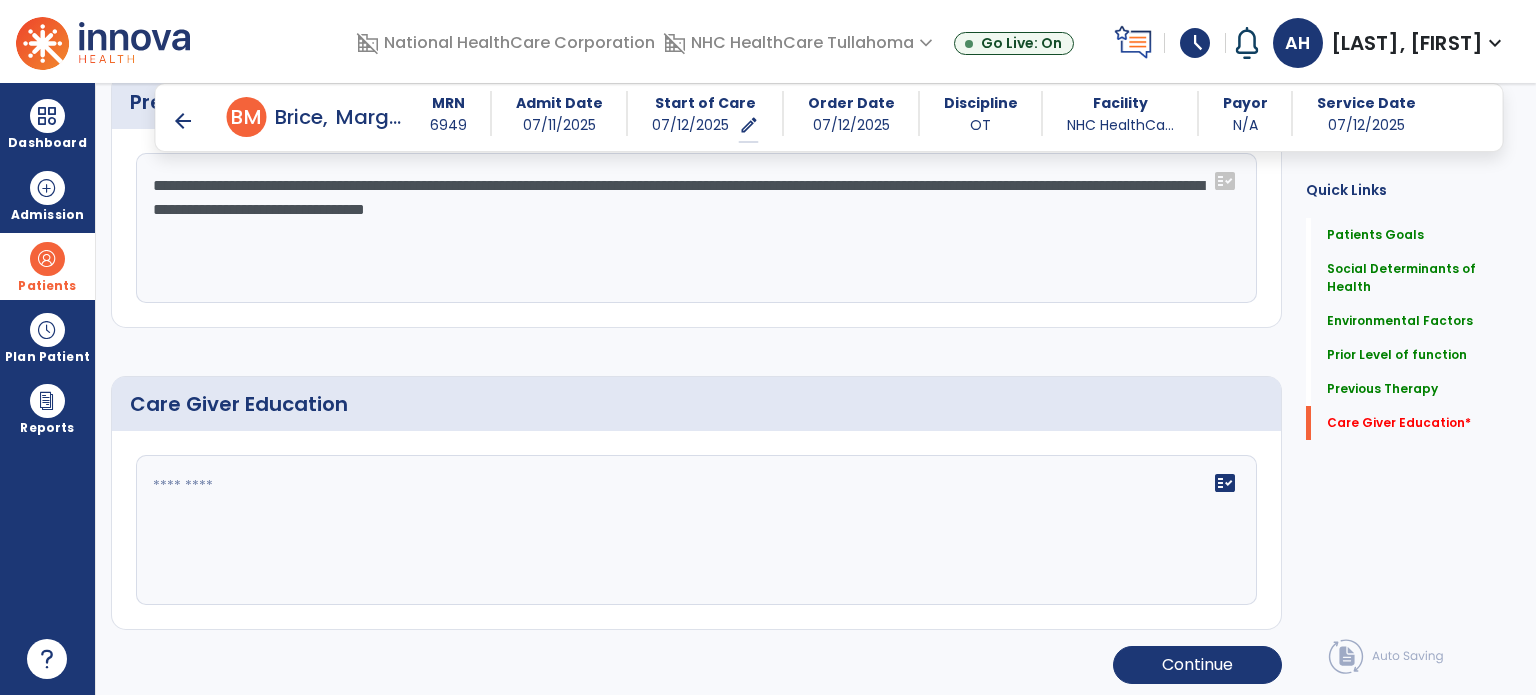 type on "**********" 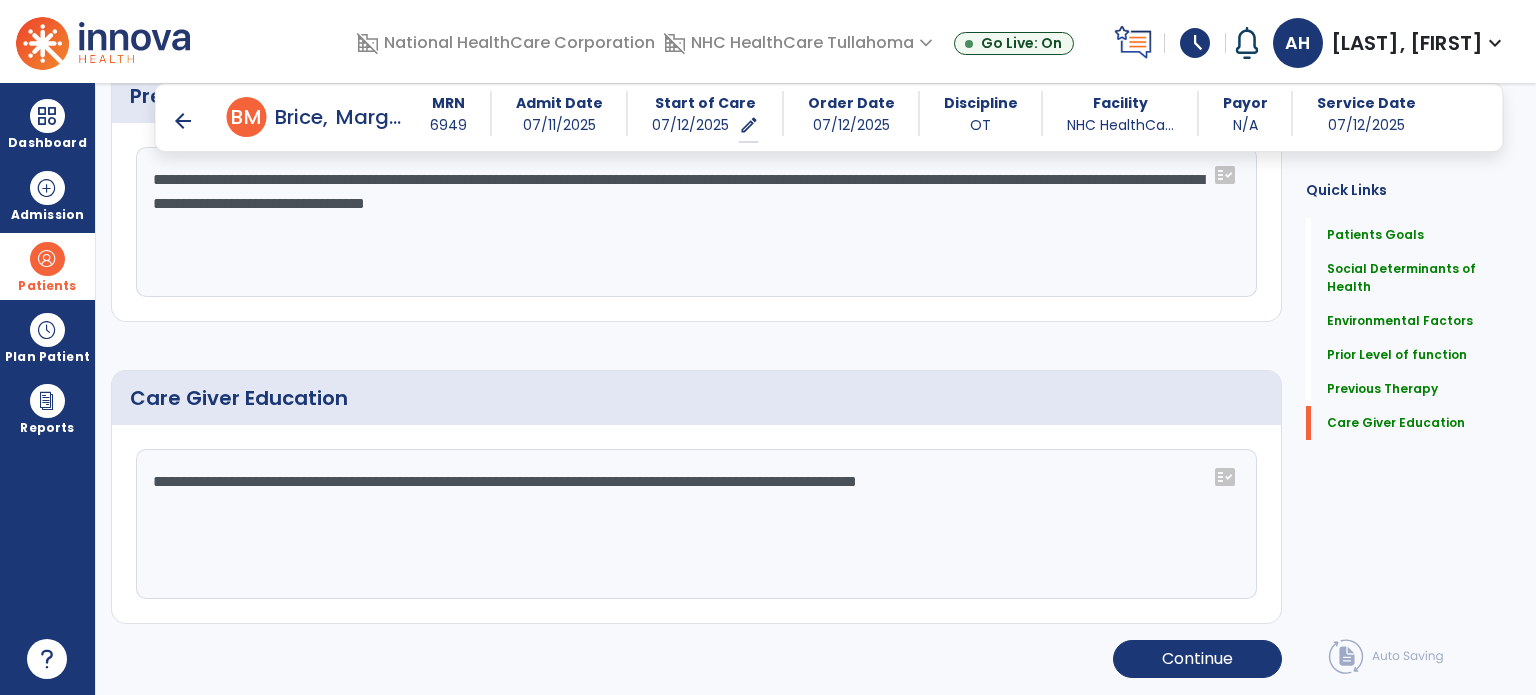 scroll, scrollTop: 1392, scrollLeft: 0, axis: vertical 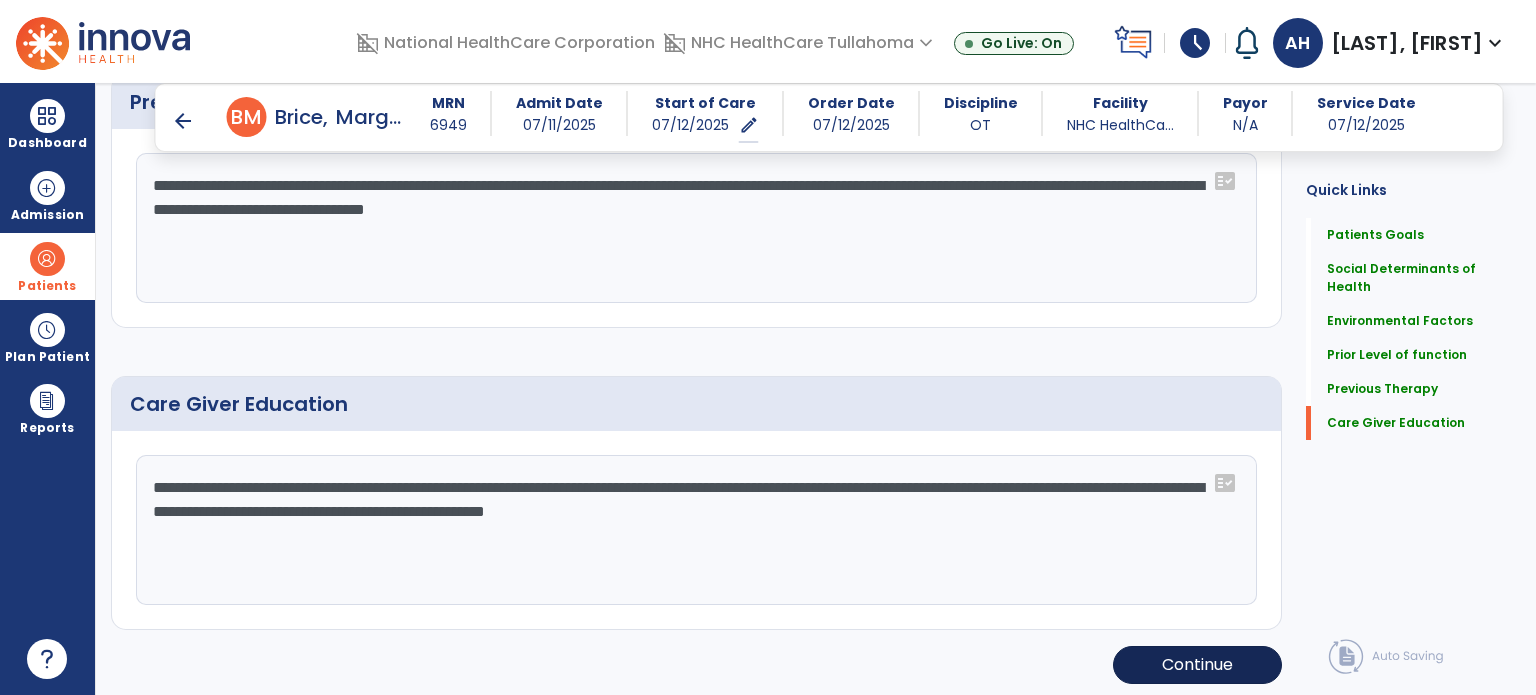 type on "**********" 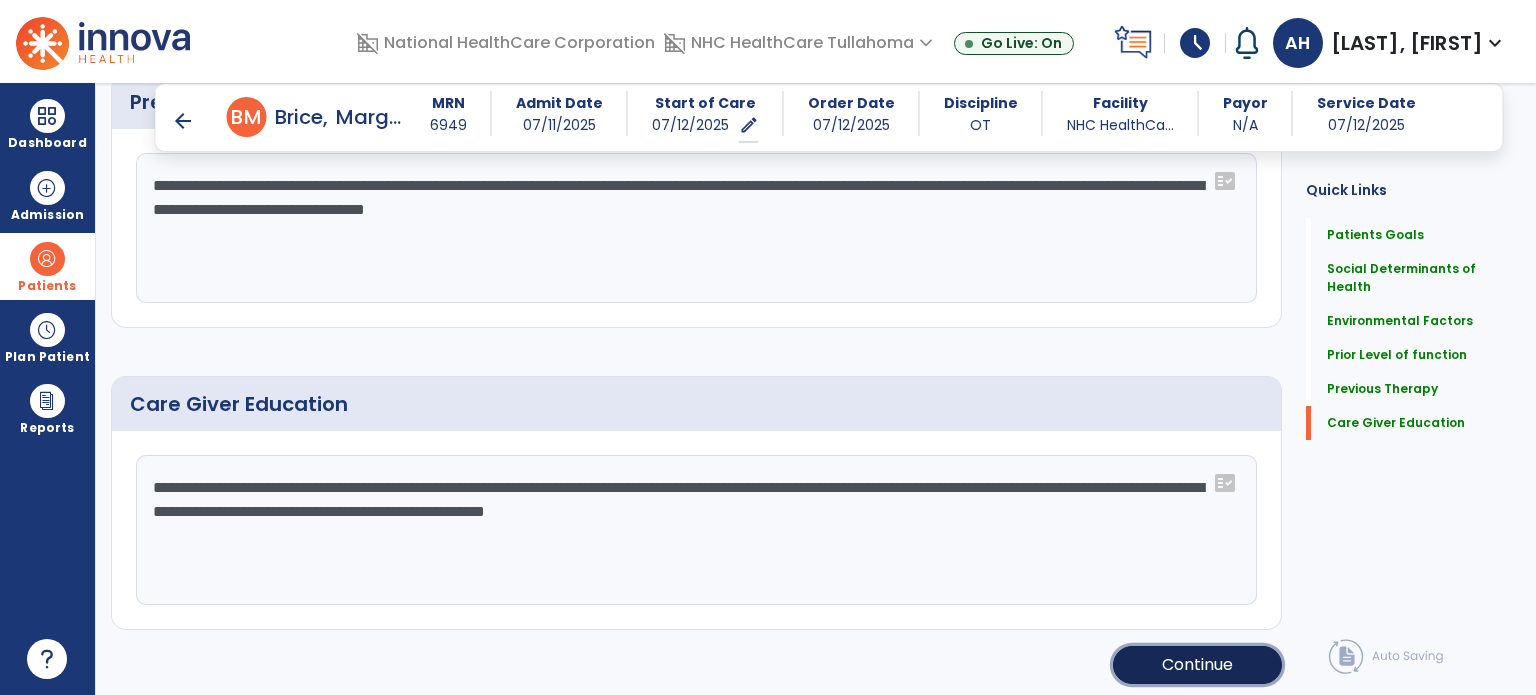 click on "Continue" 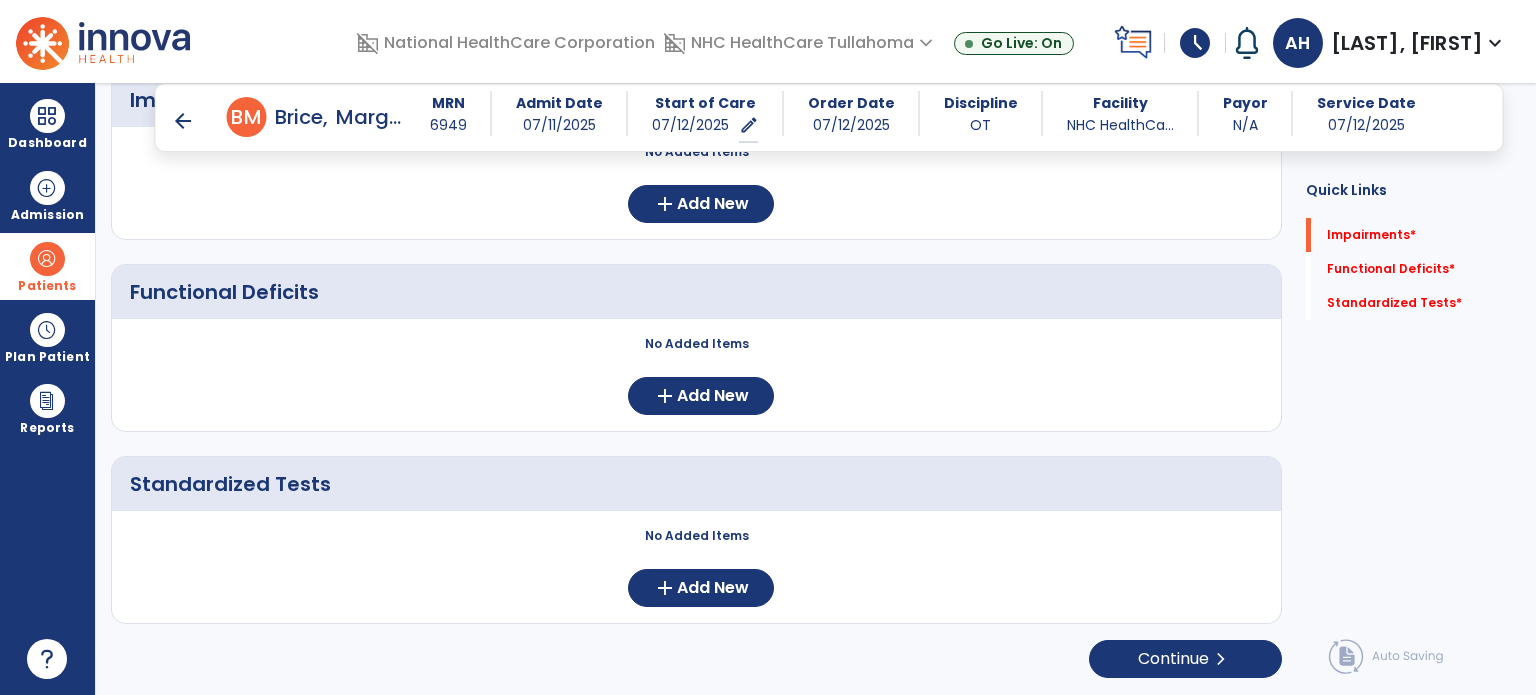 scroll, scrollTop: 252, scrollLeft: 0, axis: vertical 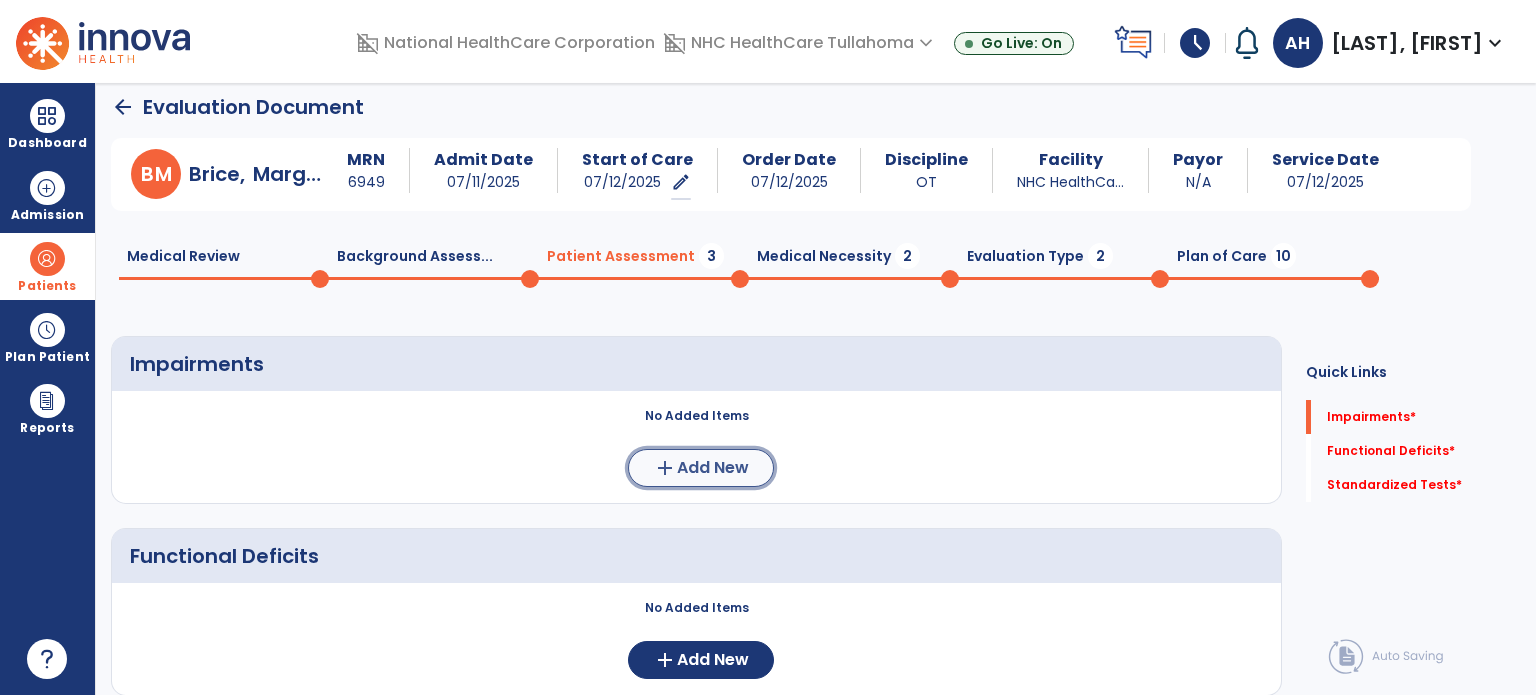 click on "Add New" 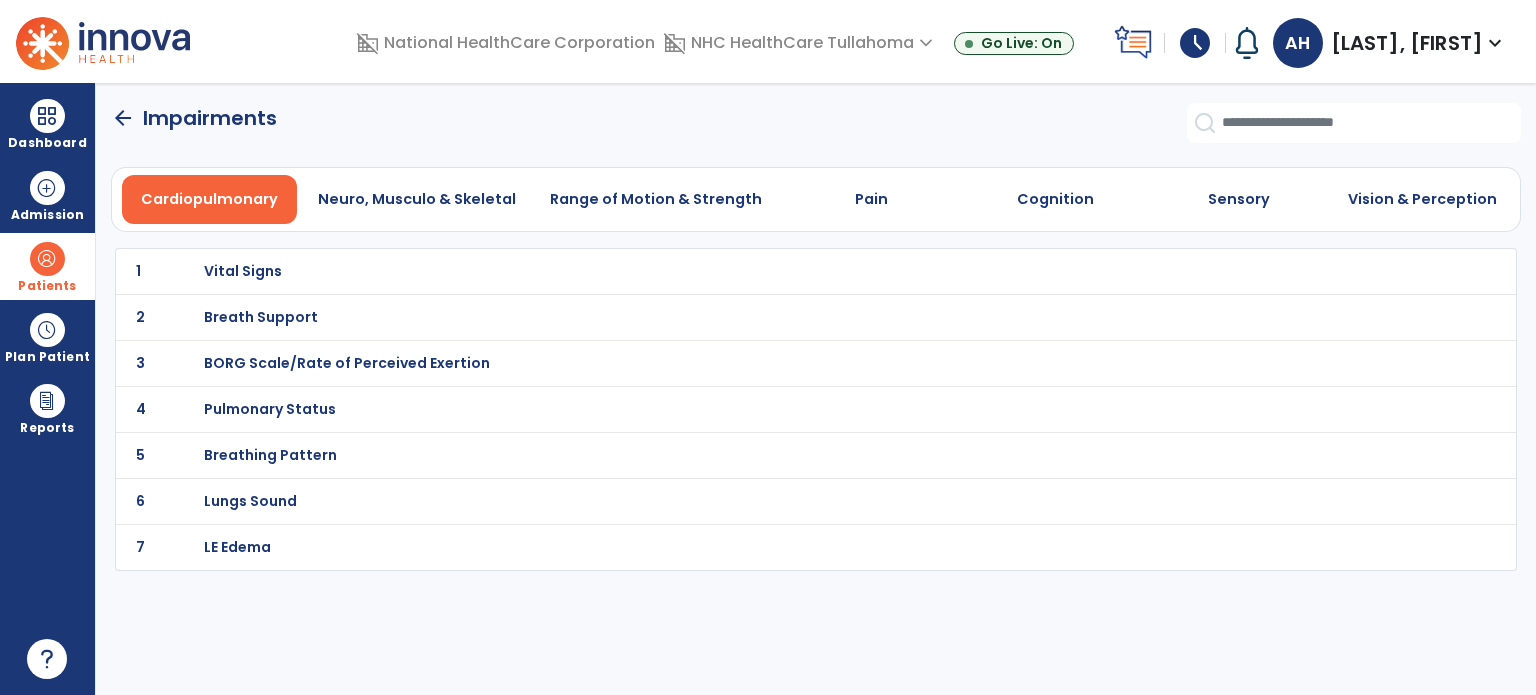 scroll, scrollTop: 0, scrollLeft: 0, axis: both 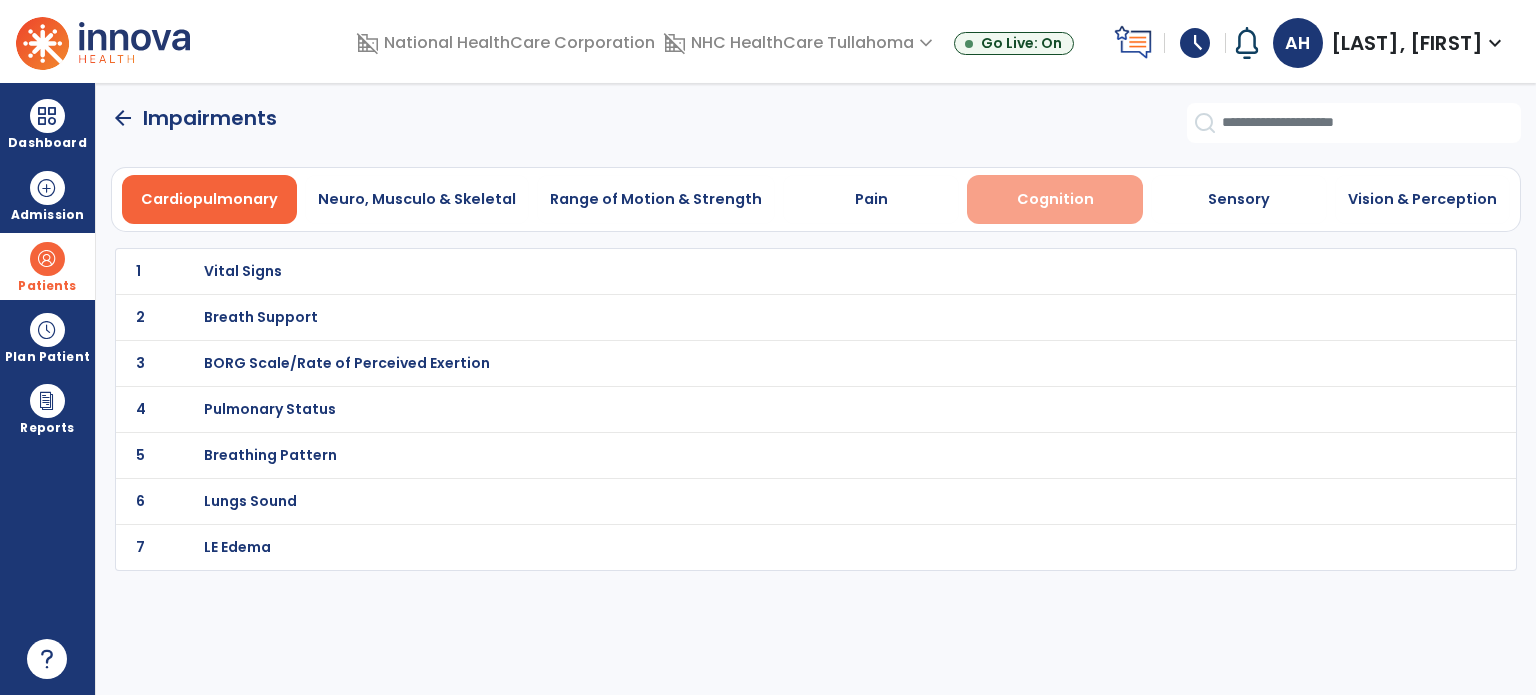 click on "Cognition" at bounding box center [1055, 199] 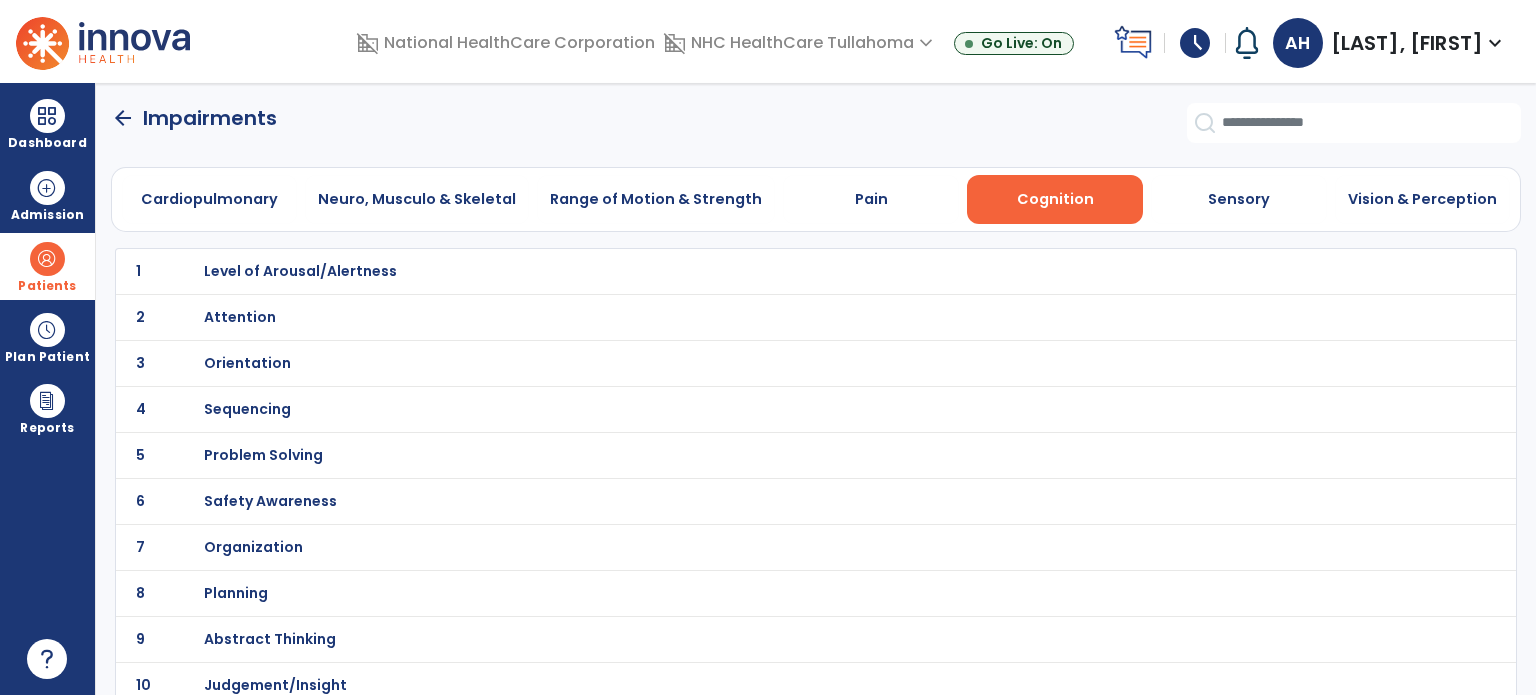 click on "Level of Arousal/Alertness" at bounding box center [300, 271] 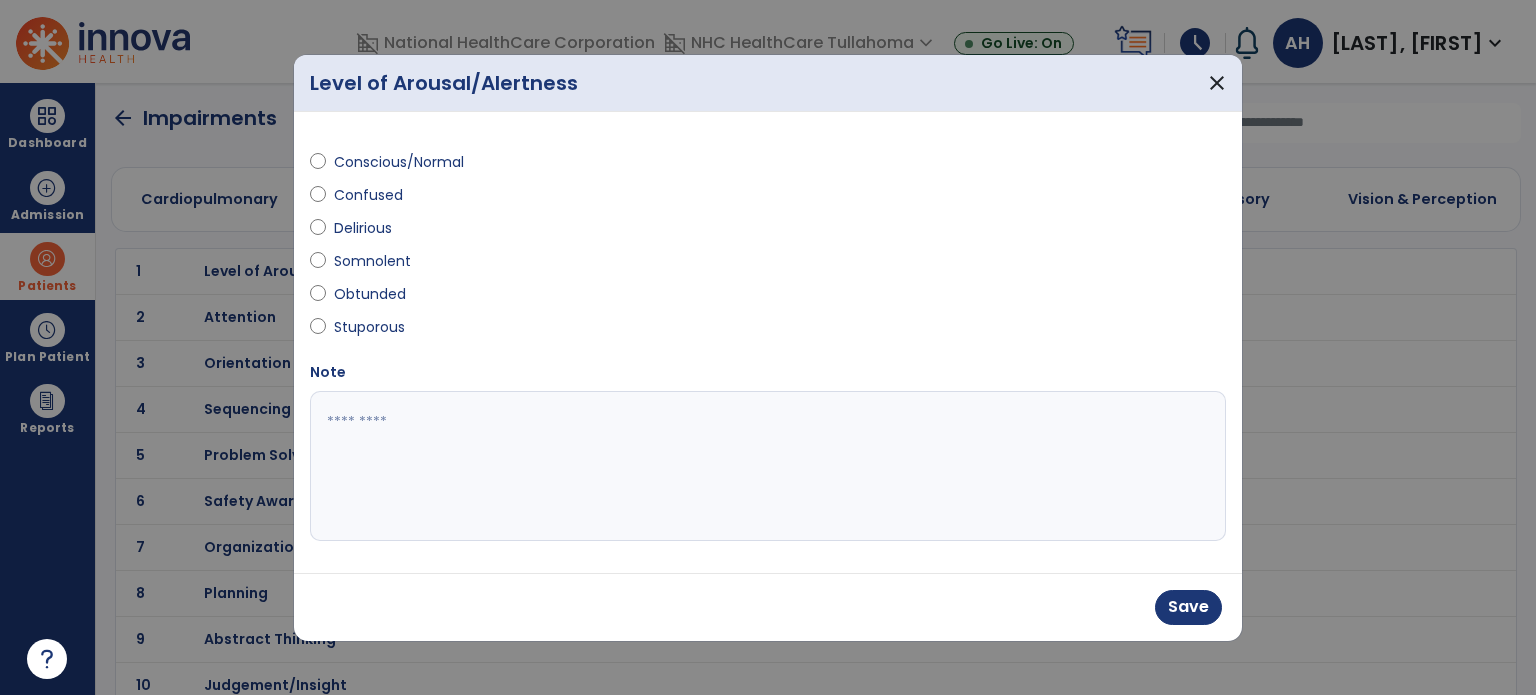 click at bounding box center (768, 466) 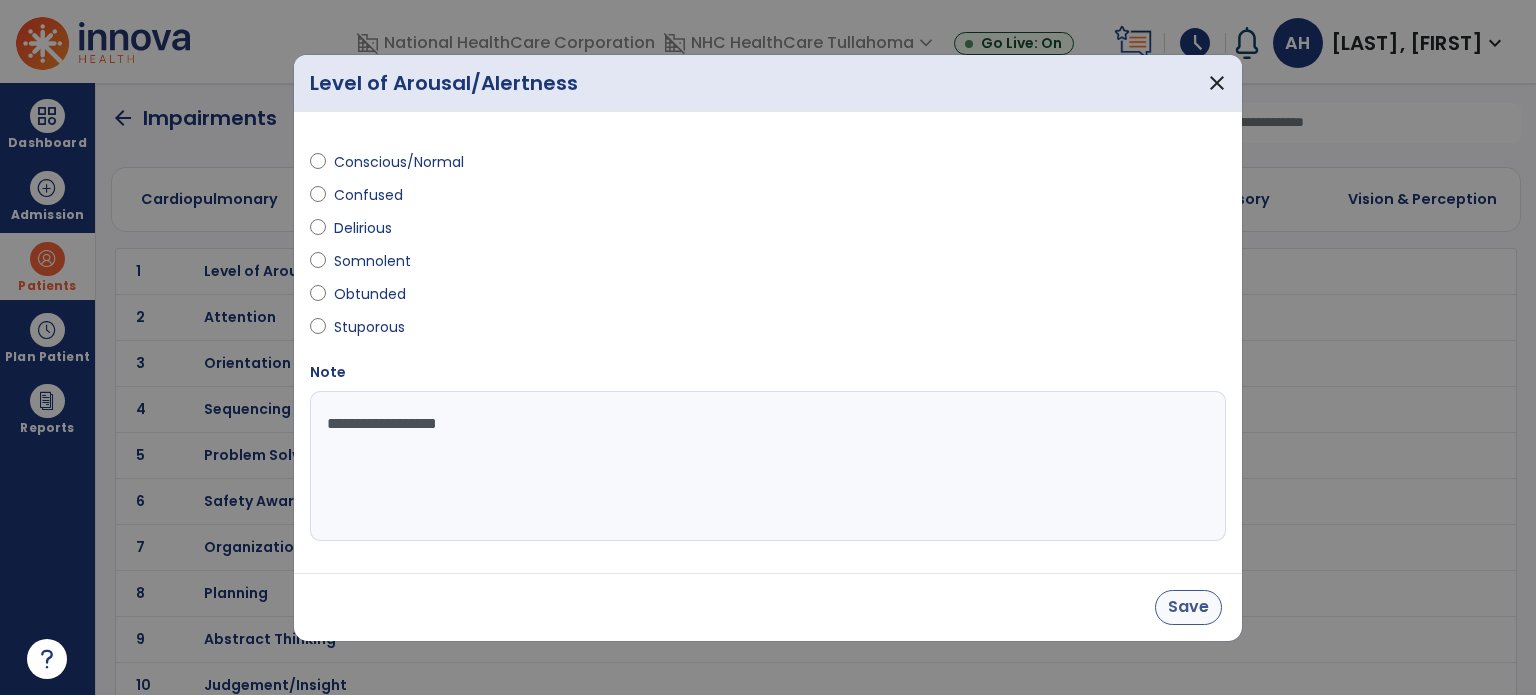 type on "**********" 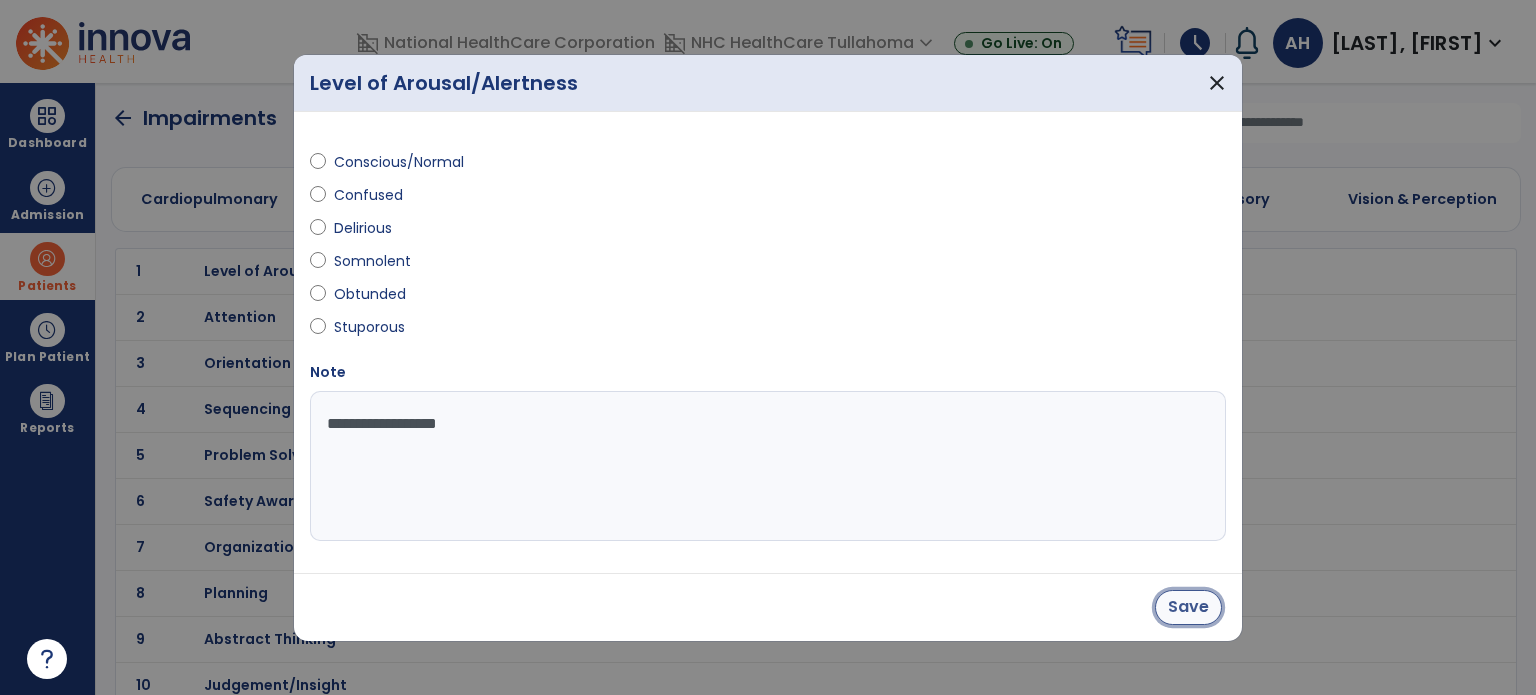 click on "Save" at bounding box center (1188, 607) 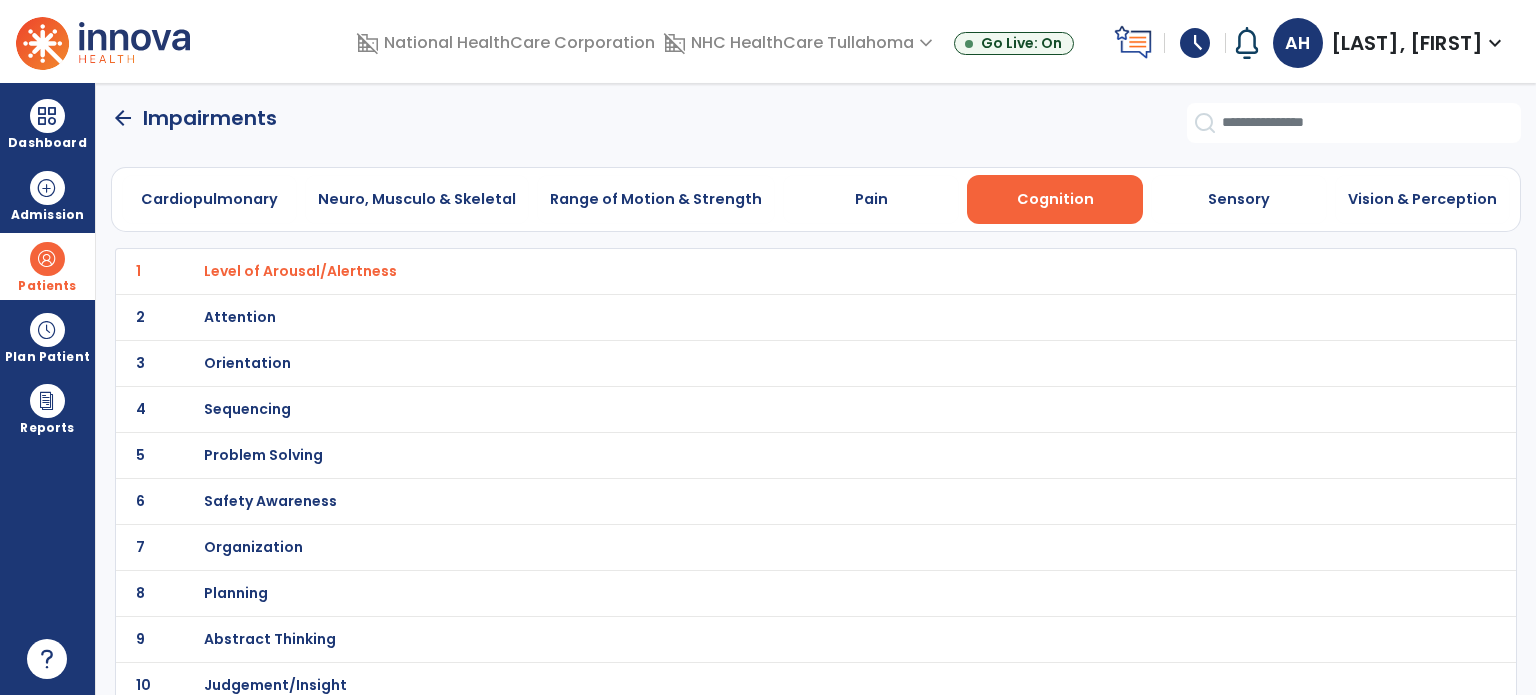 click on "Safety Awareness" at bounding box center [300, 271] 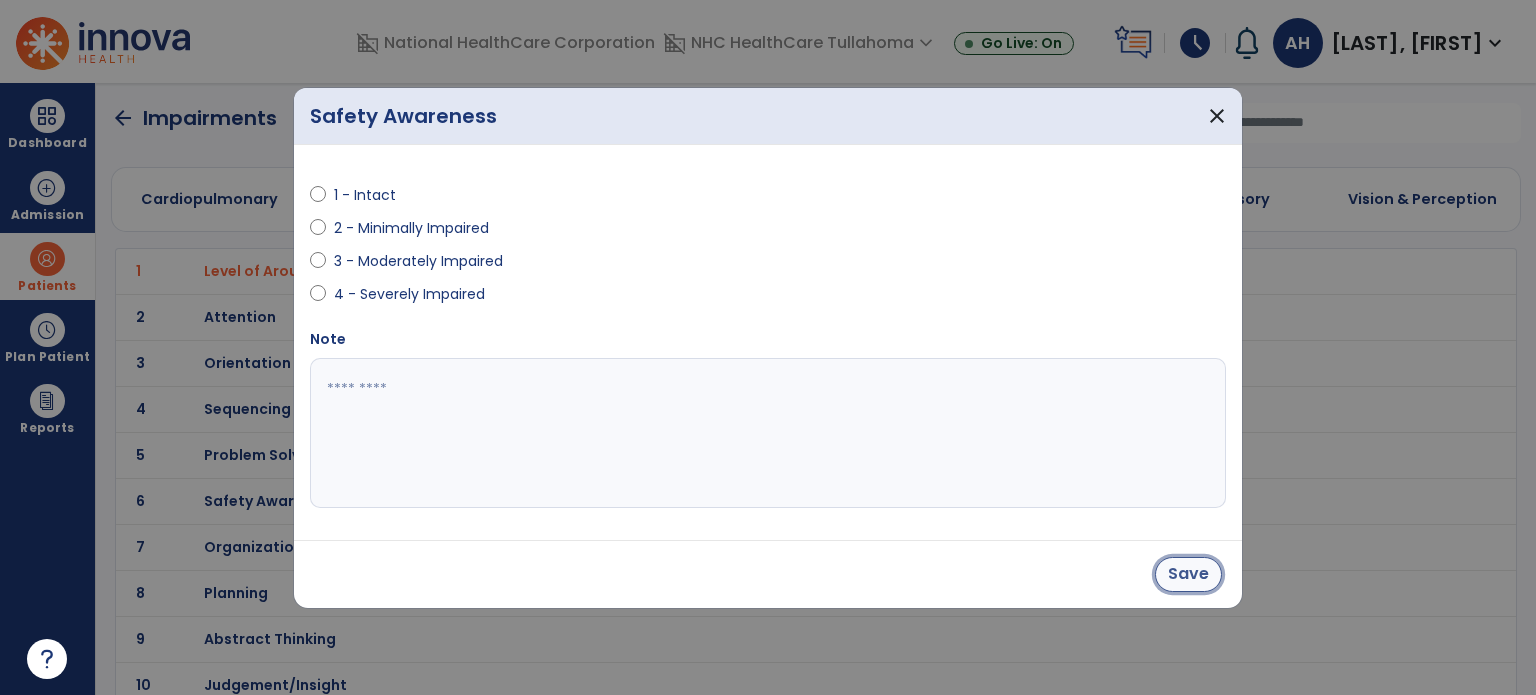 click on "Save" at bounding box center [1188, 574] 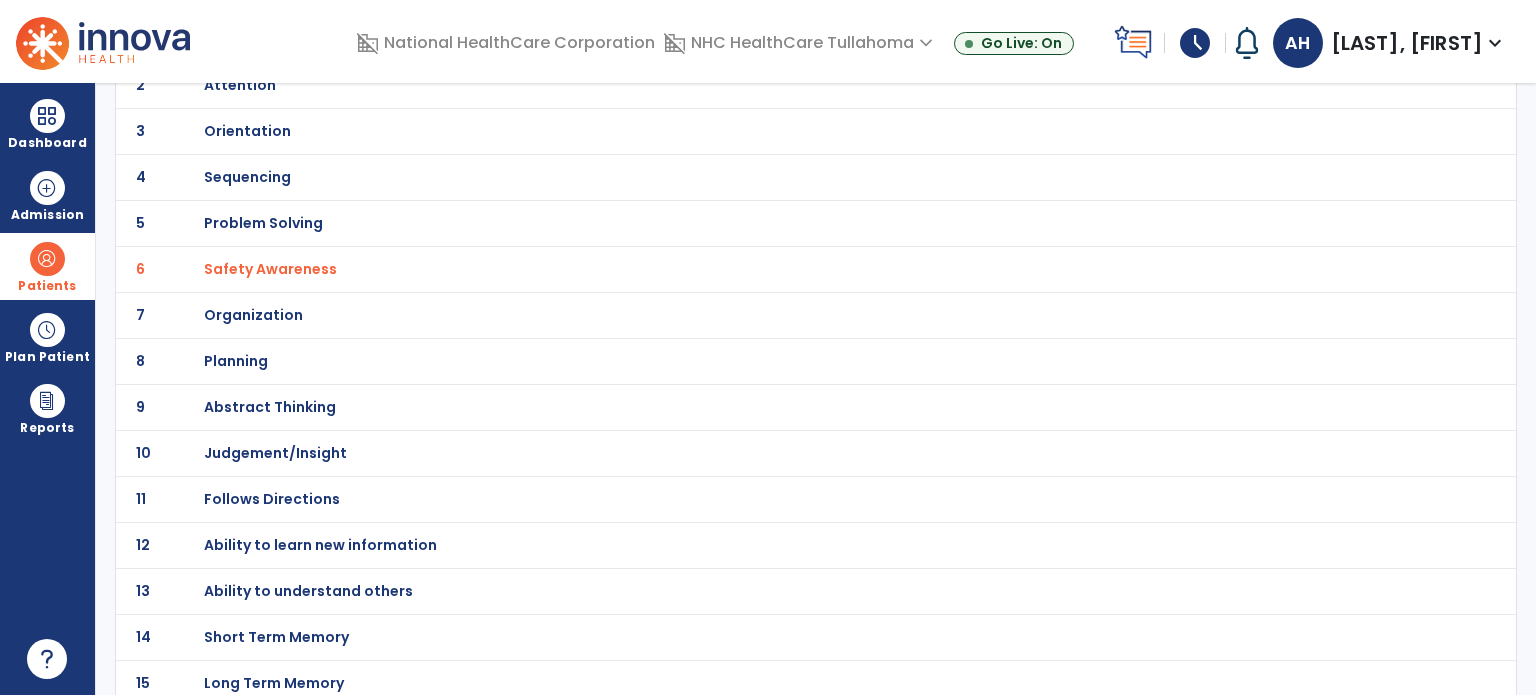 scroll, scrollTop: 240, scrollLeft: 0, axis: vertical 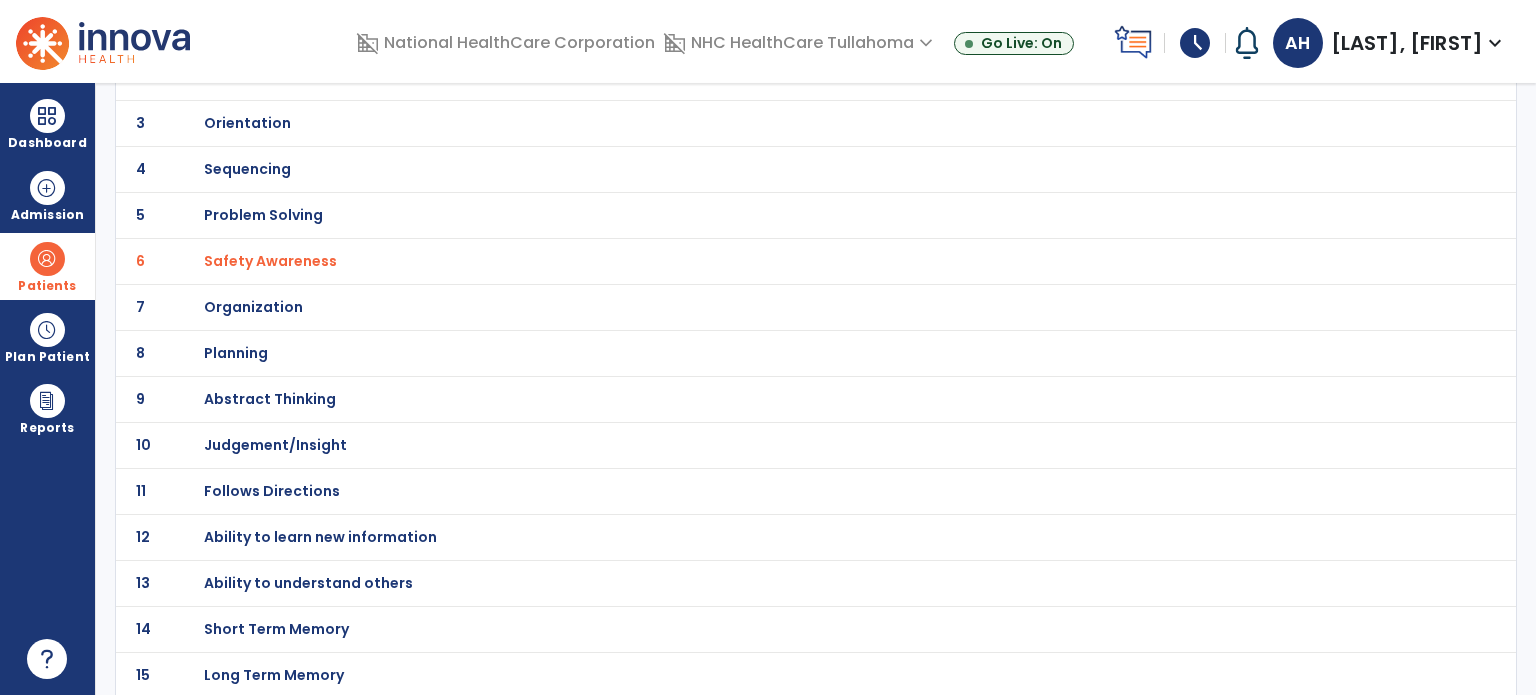 click on "Judgement/Insight" at bounding box center [300, 31] 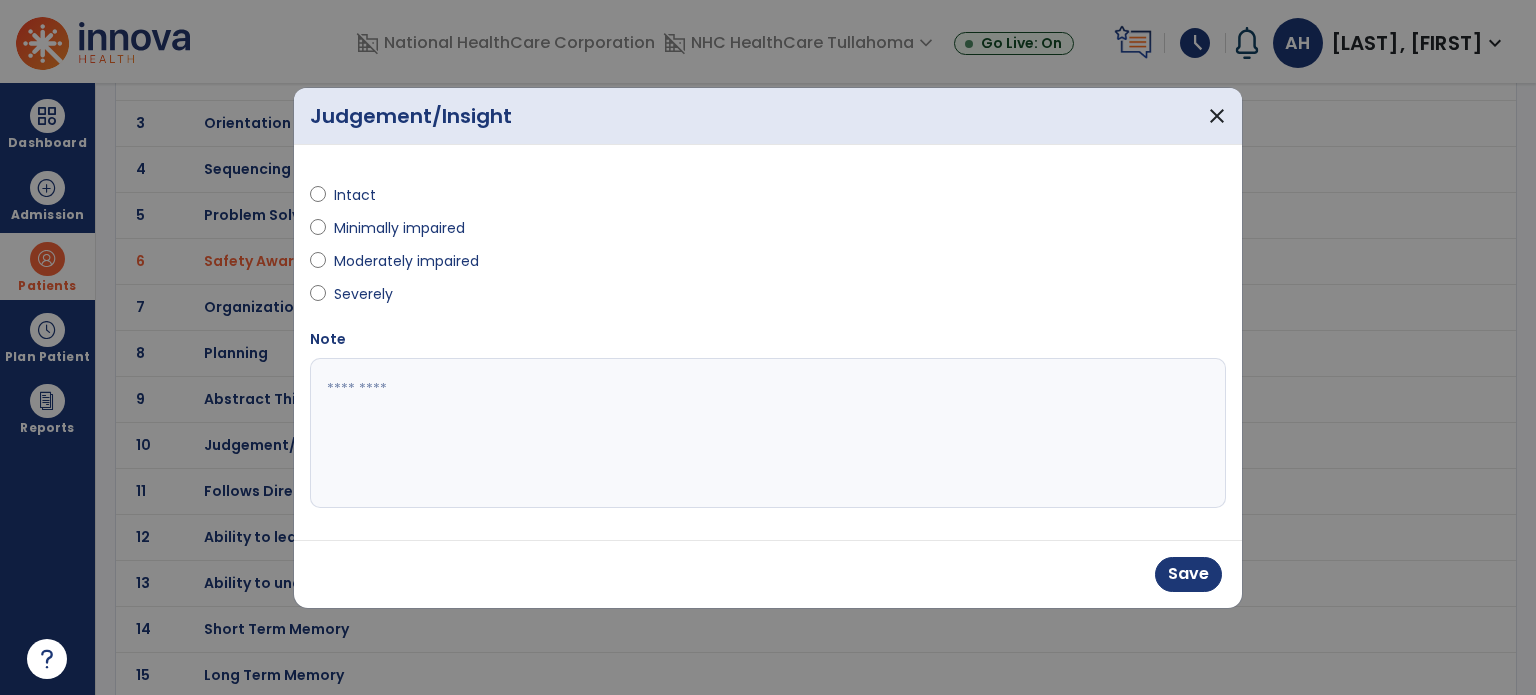 click at bounding box center (768, 433) 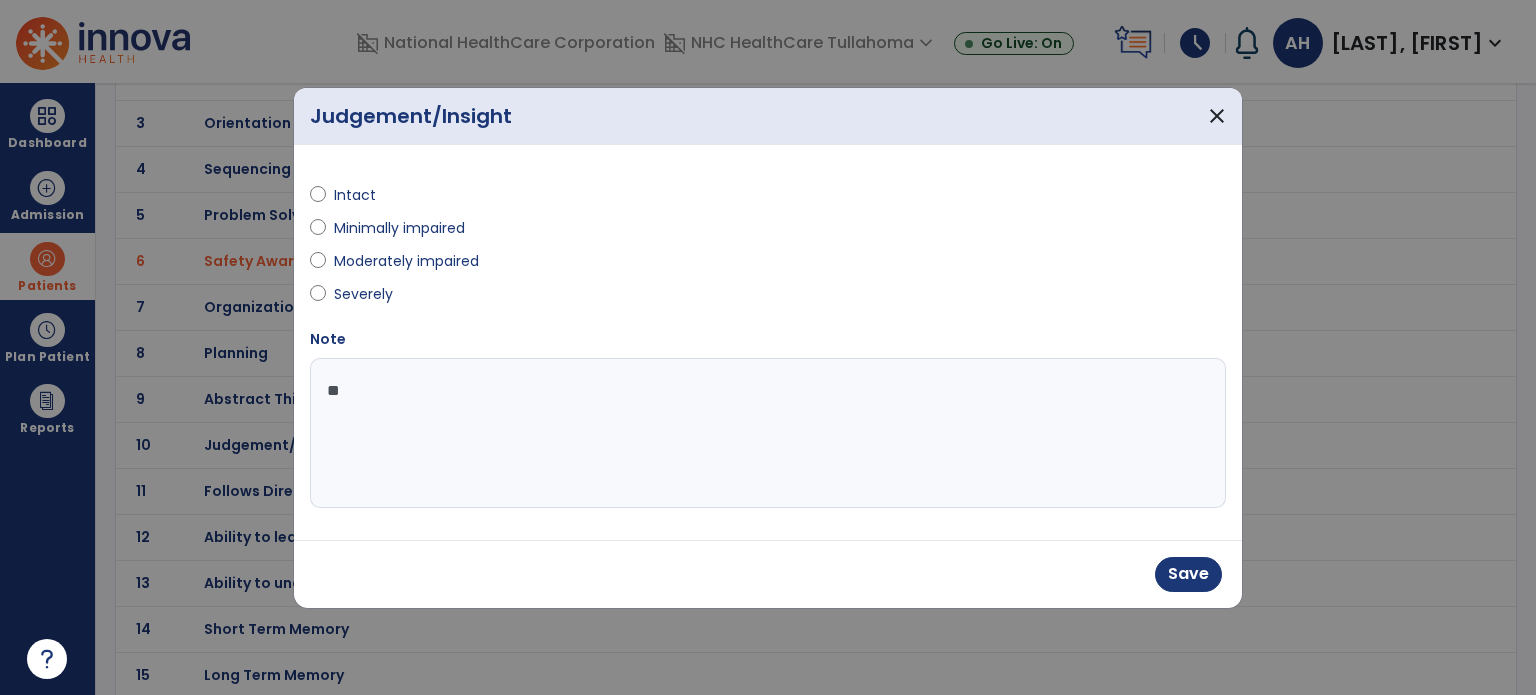 type on "*" 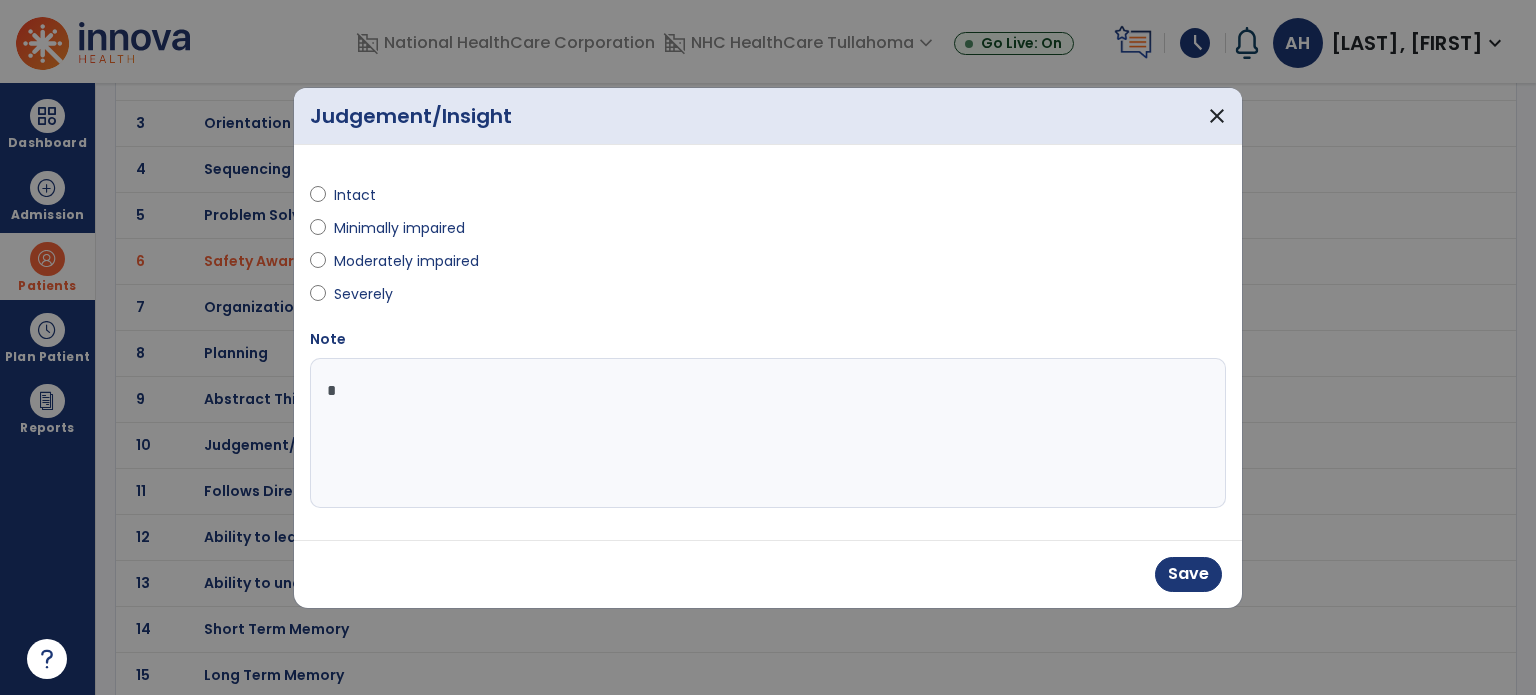 type 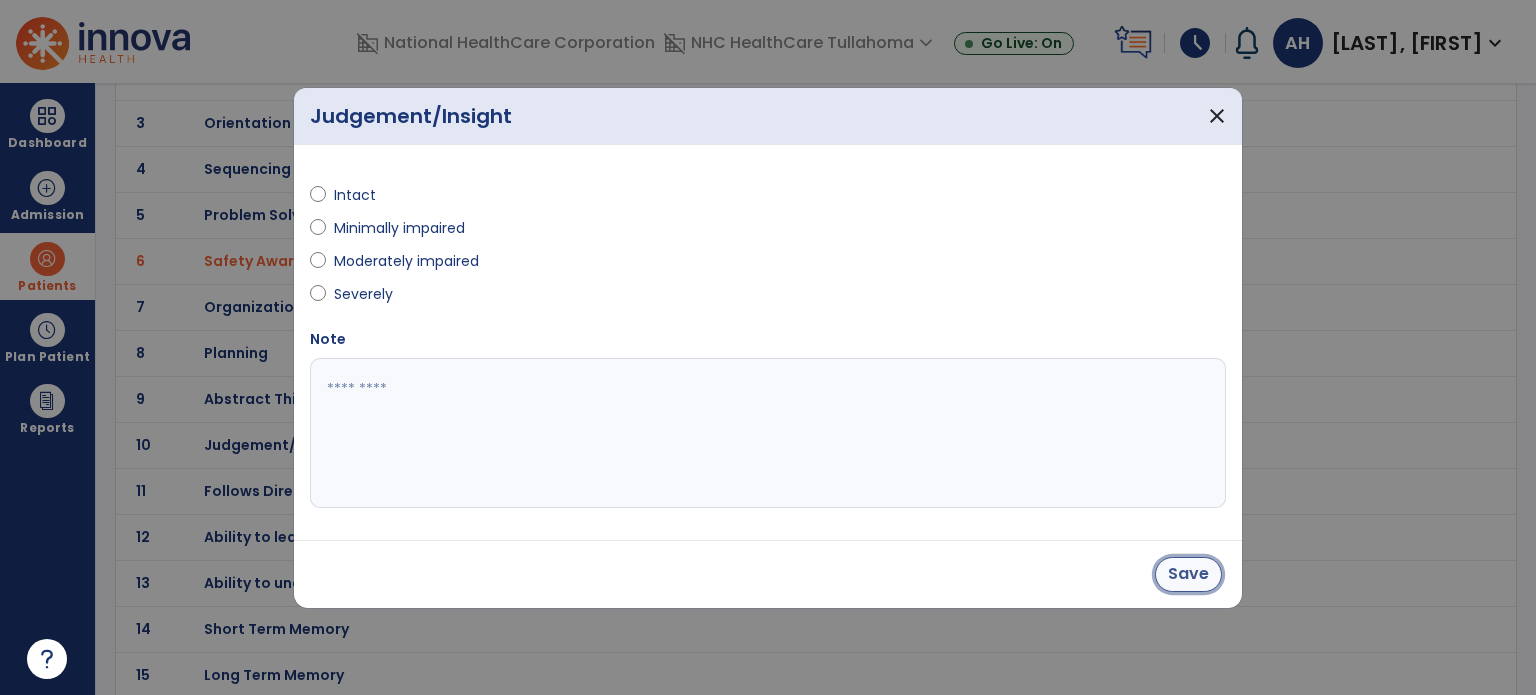 click on "Save" at bounding box center (1188, 574) 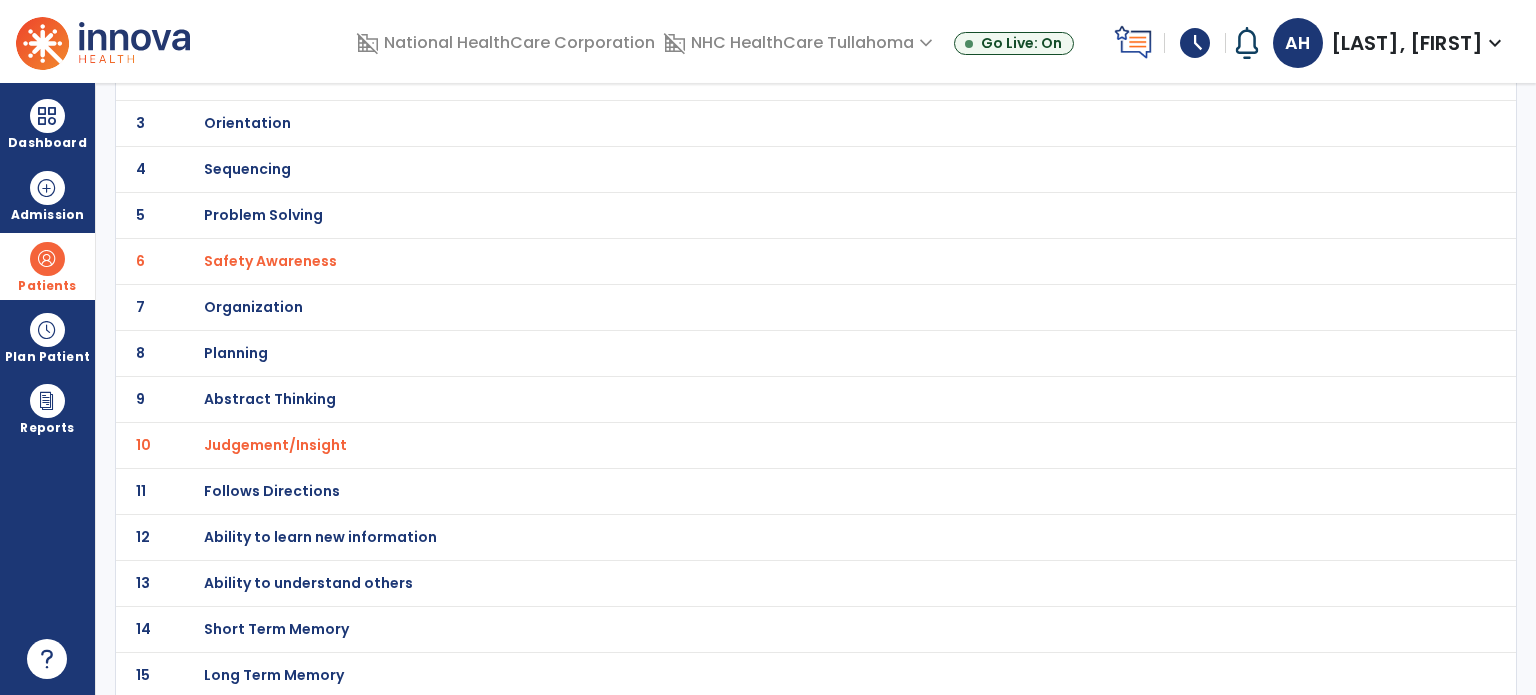 click on "Follows Directions" at bounding box center [300, 31] 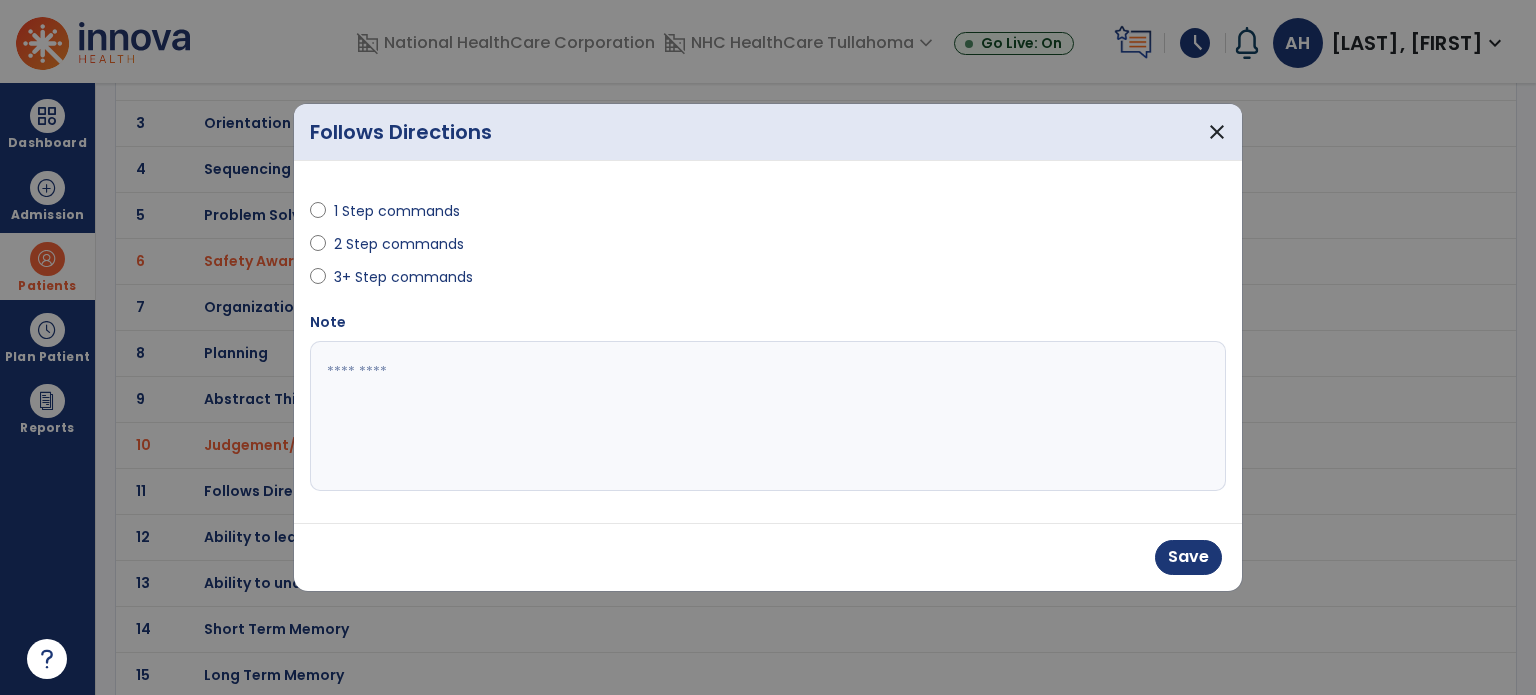 click at bounding box center [768, 416] 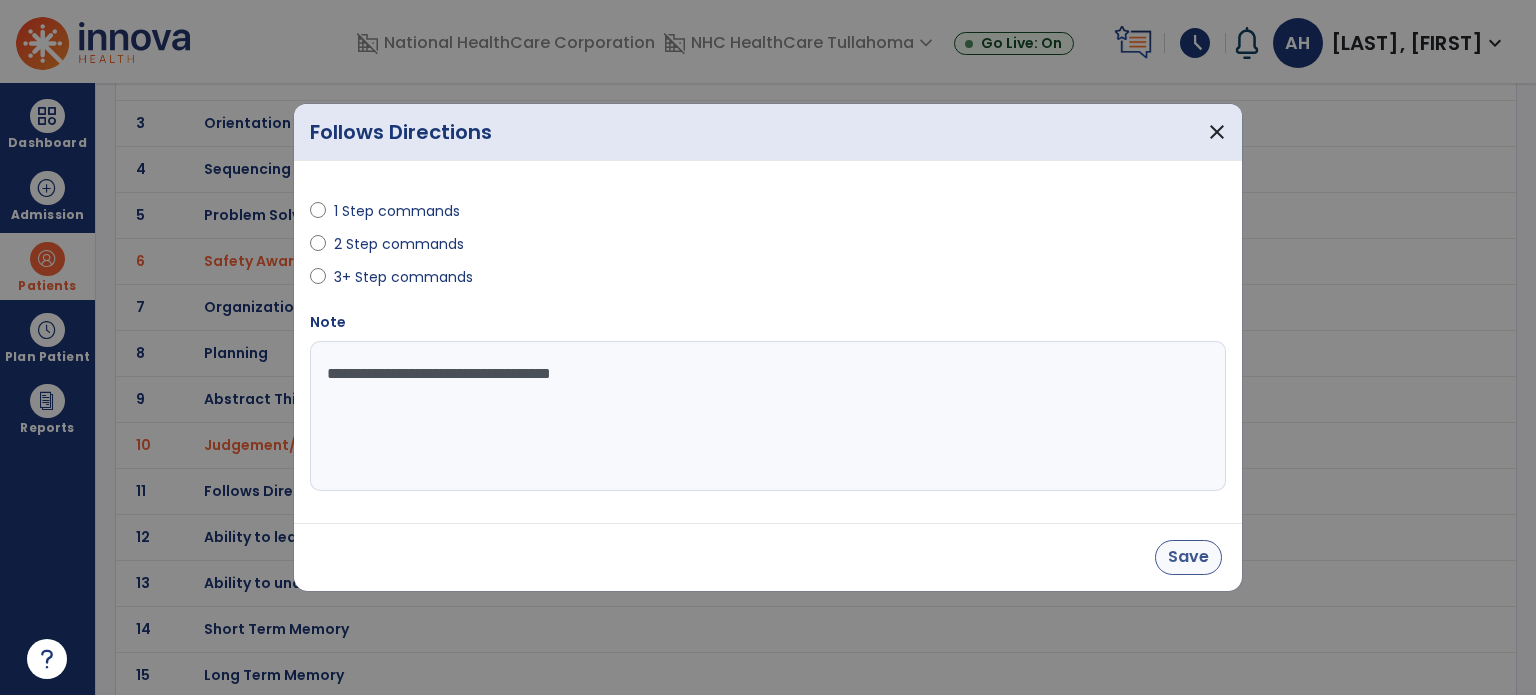 type on "**********" 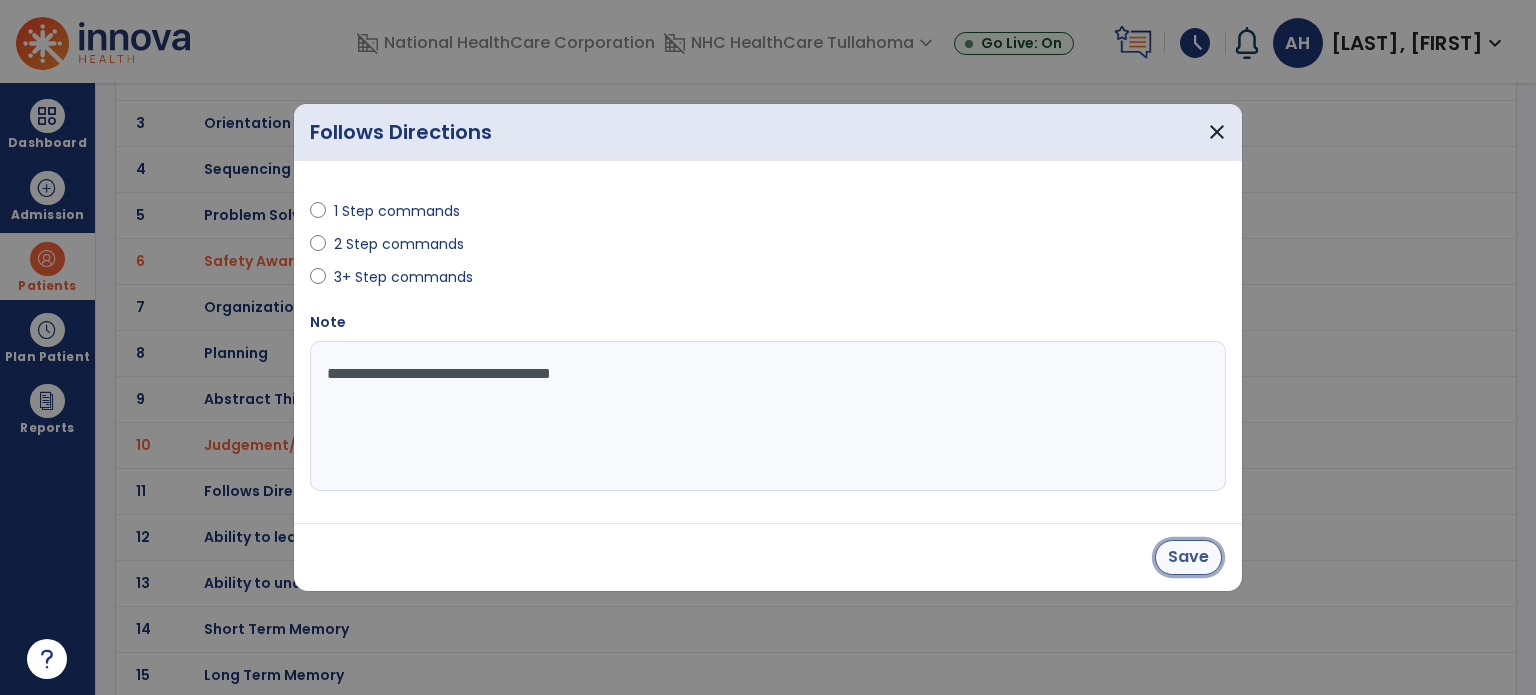 click on "Save" at bounding box center [1188, 557] 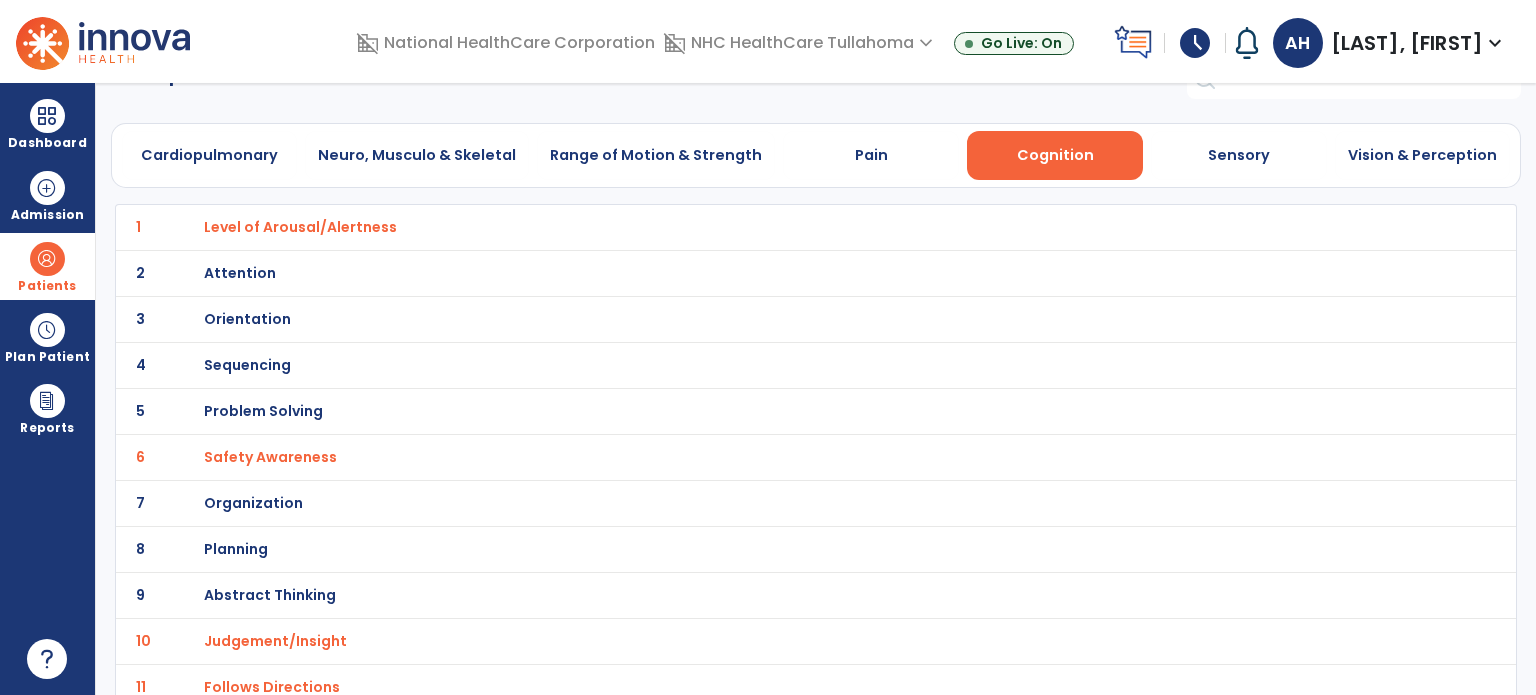 scroll, scrollTop: 20, scrollLeft: 0, axis: vertical 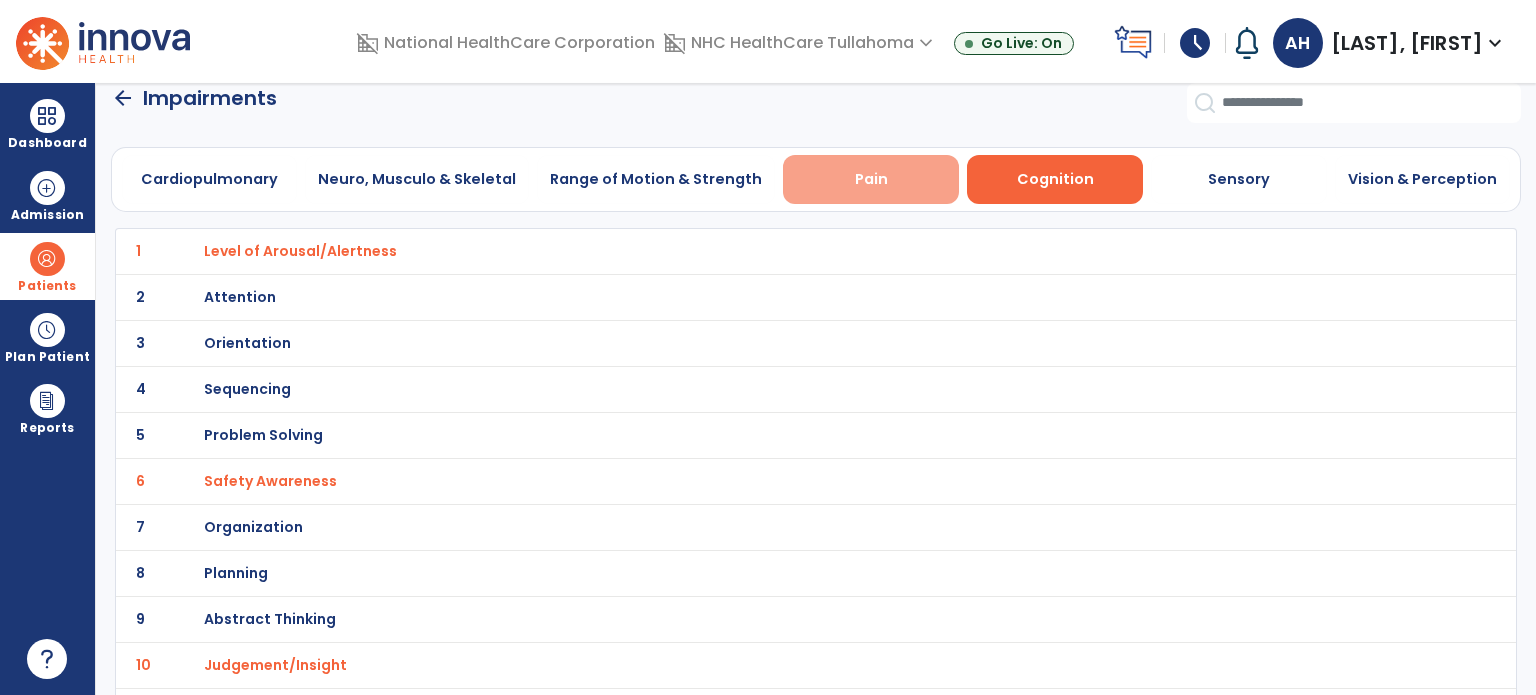 click on "Pain" at bounding box center [871, 179] 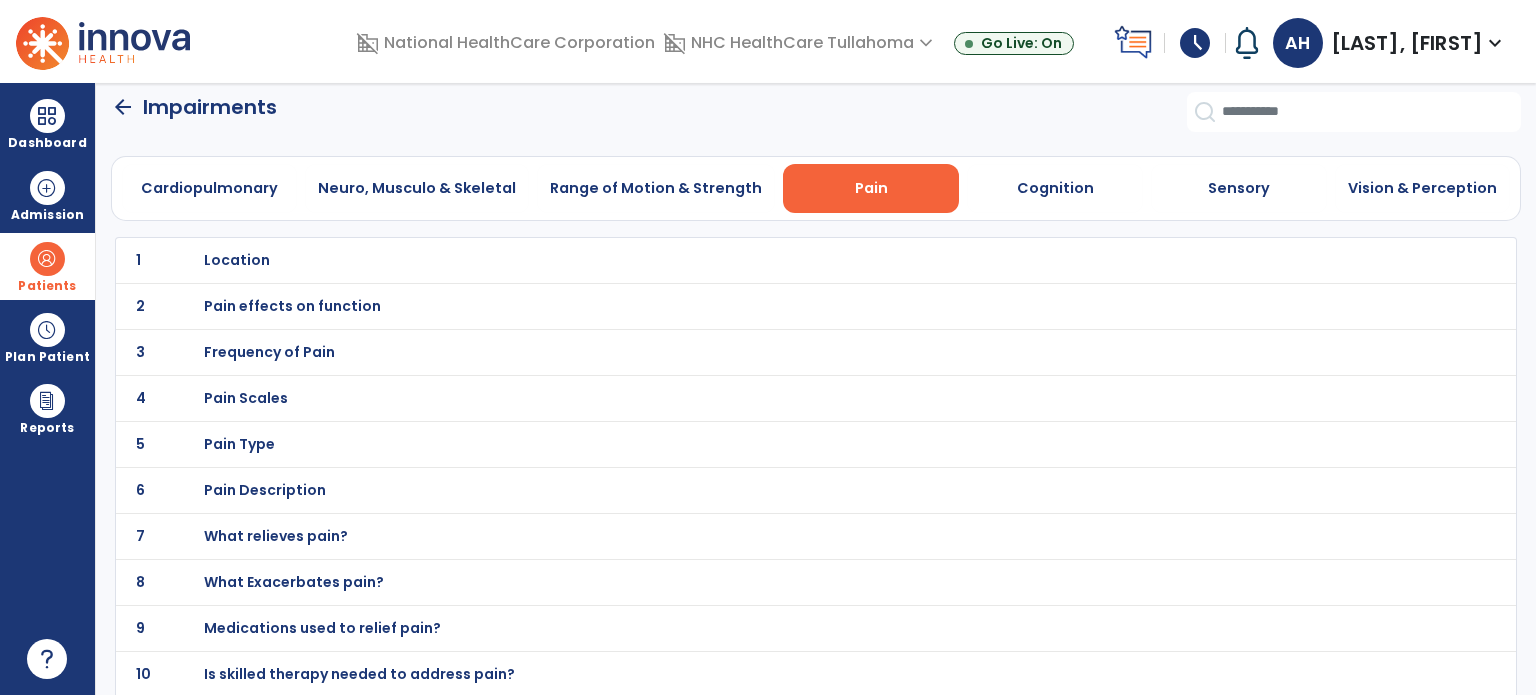 click on "Location" at bounding box center (237, 260) 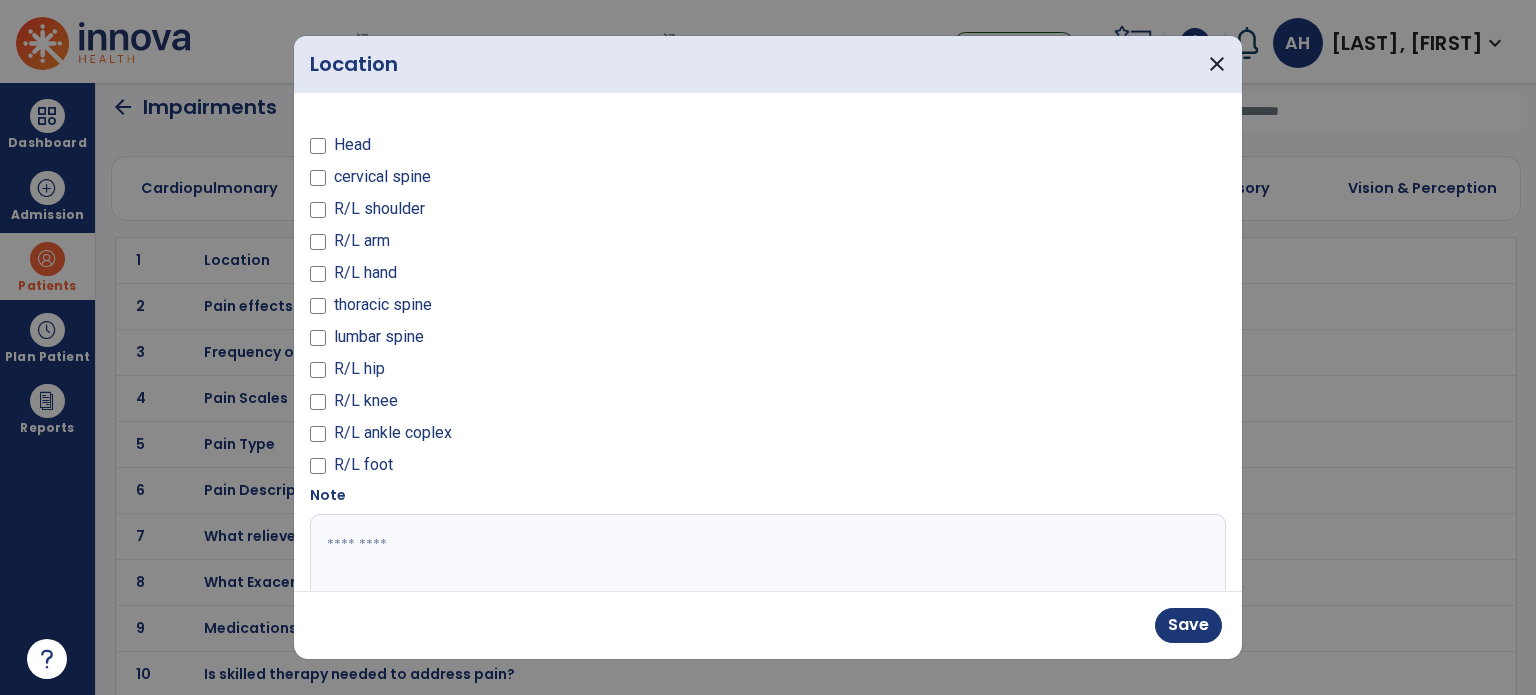 click at bounding box center (766, 589) 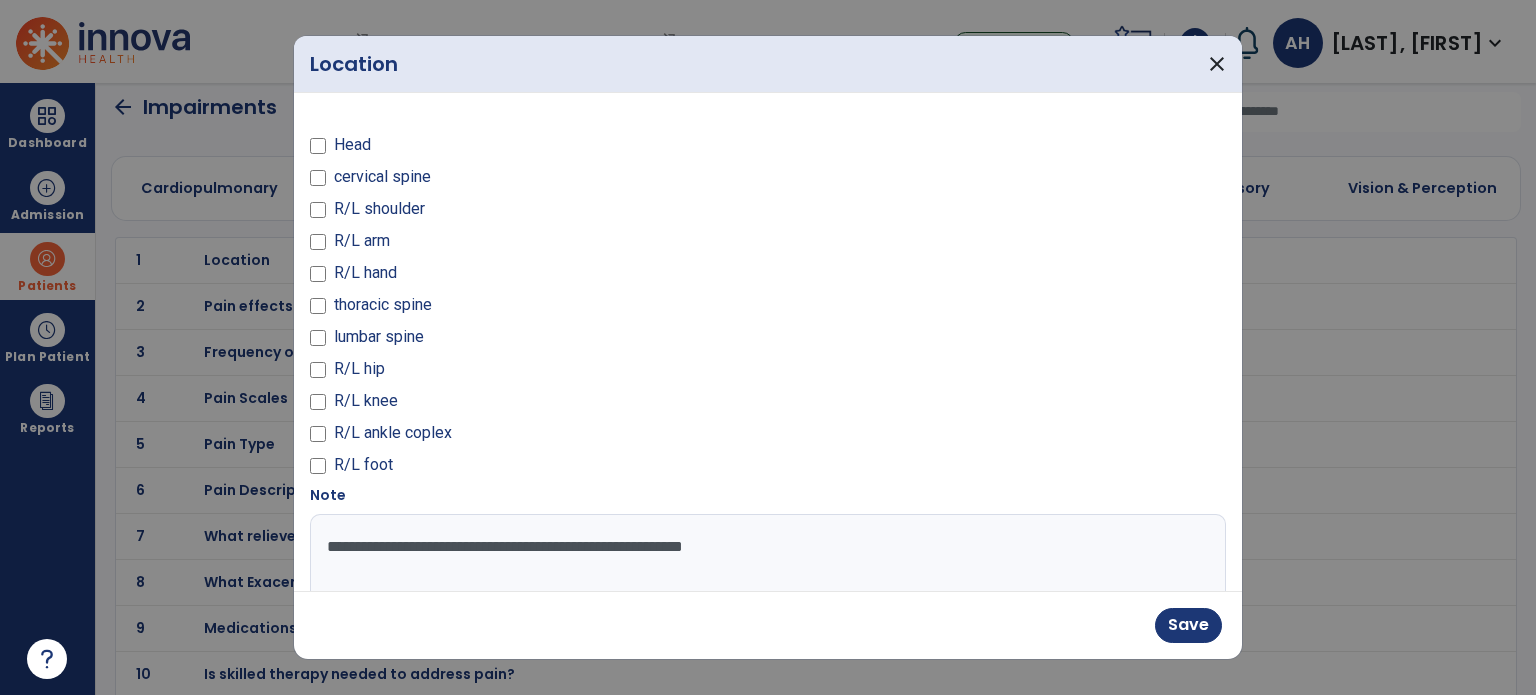 type on "**********" 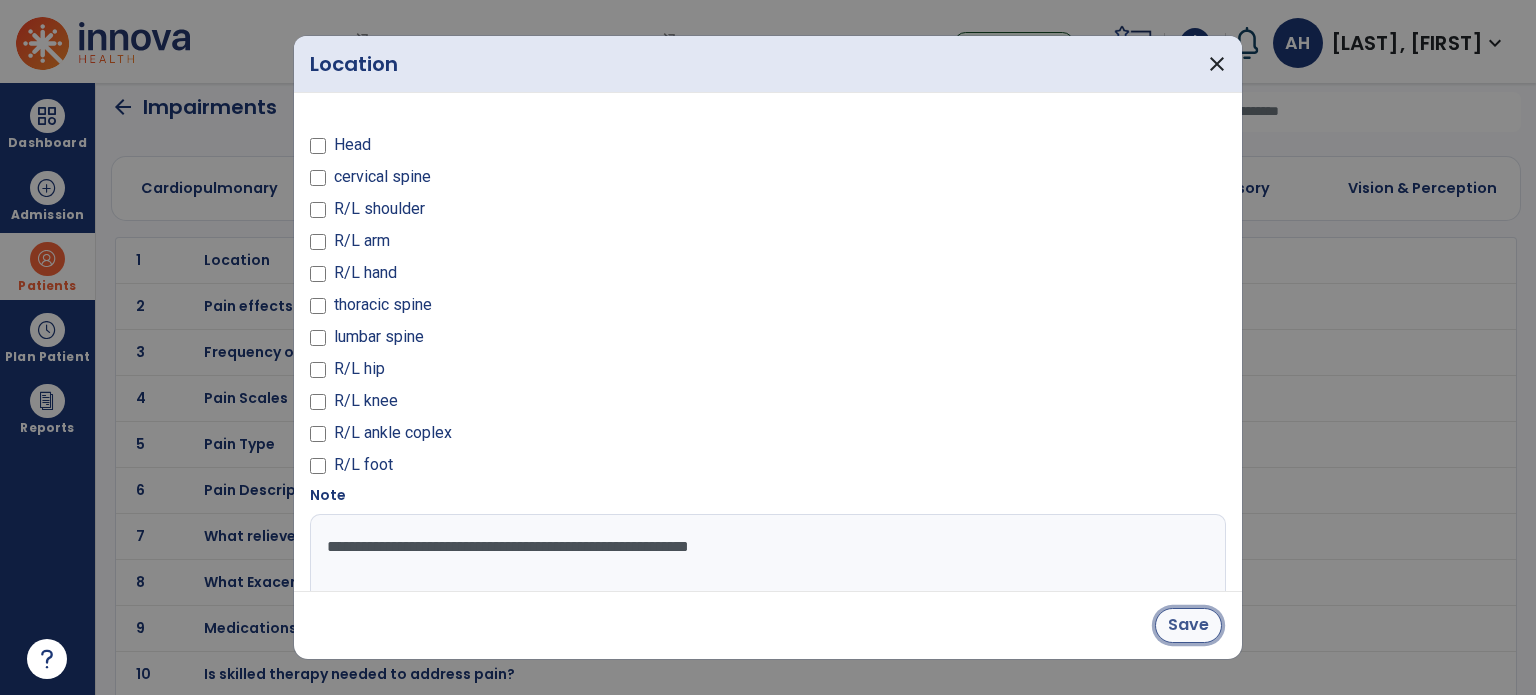 click on "Save" at bounding box center [1188, 625] 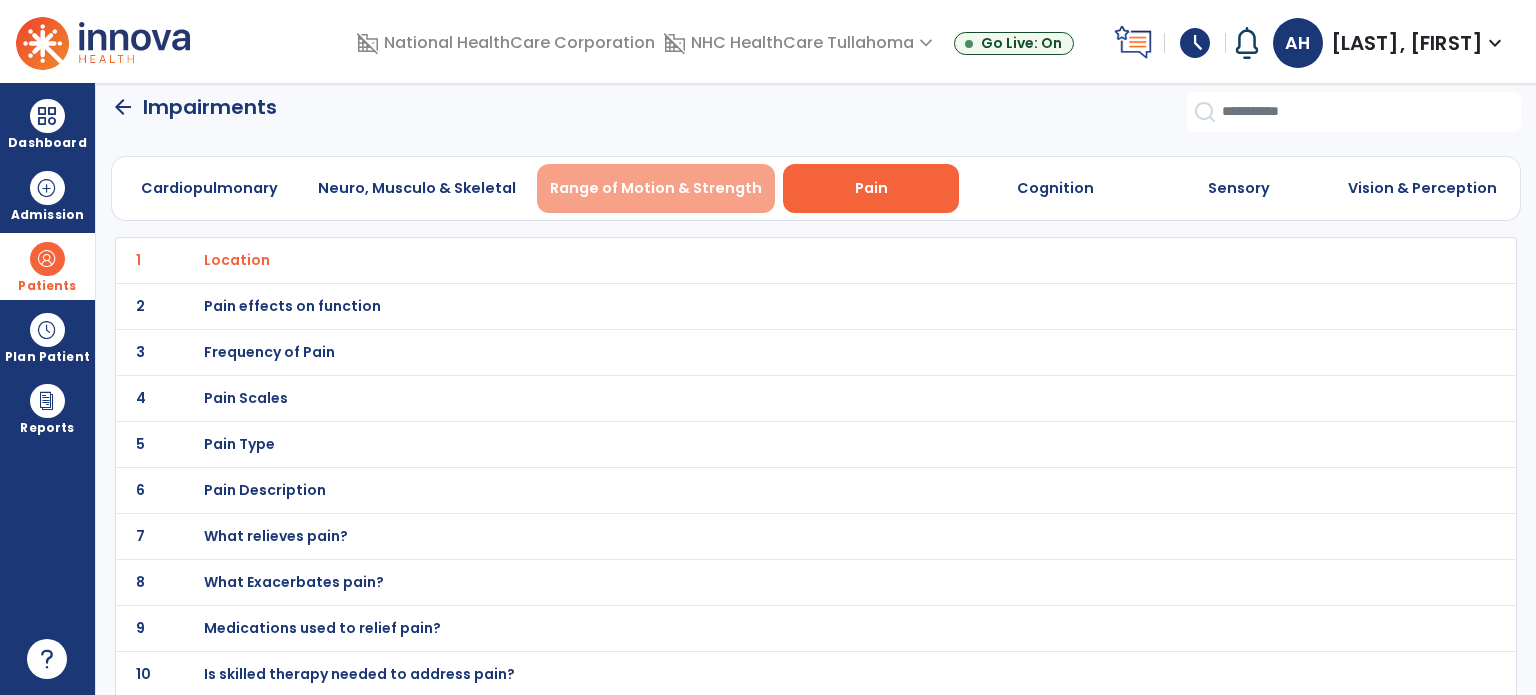 click on "Range of Motion & Strength" at bounding box center [656, 188] 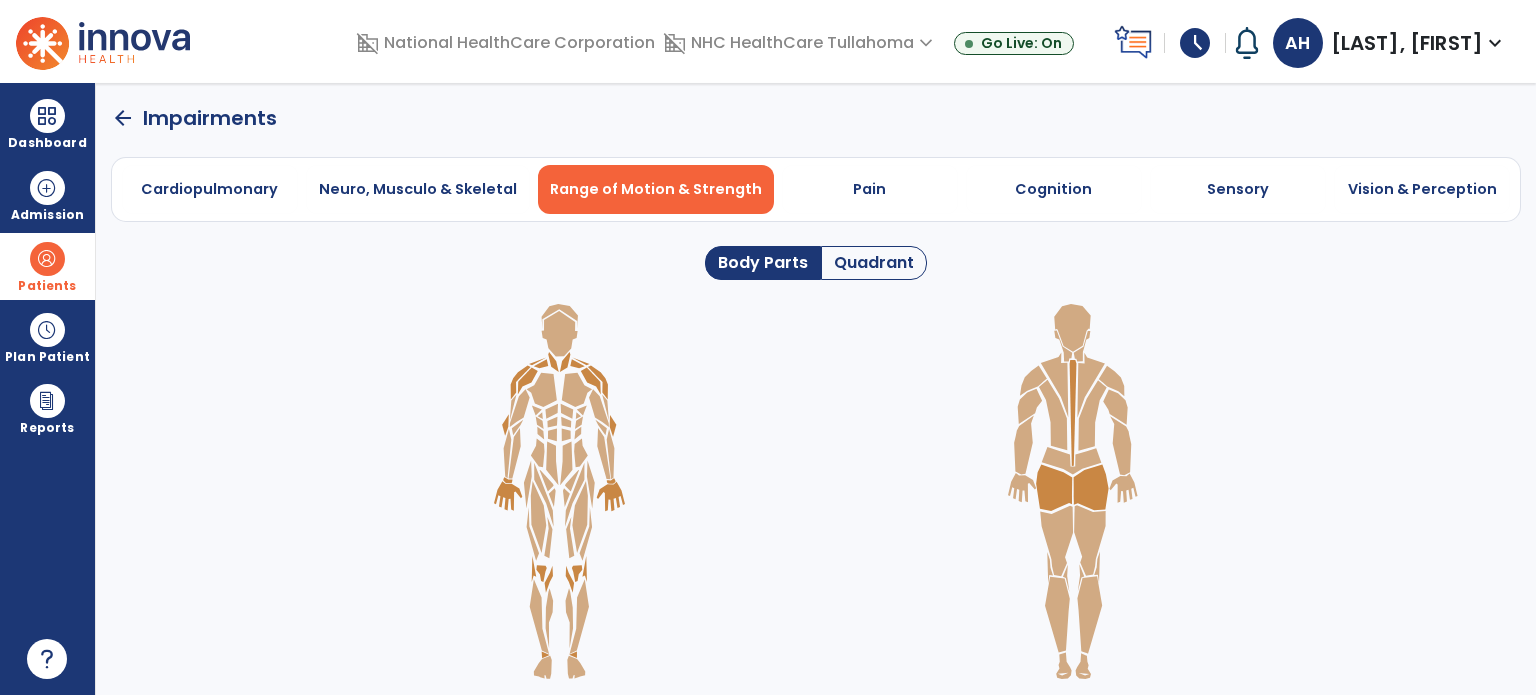 scroll, scrollTop: 0, scrollLeft: 0, axis: both 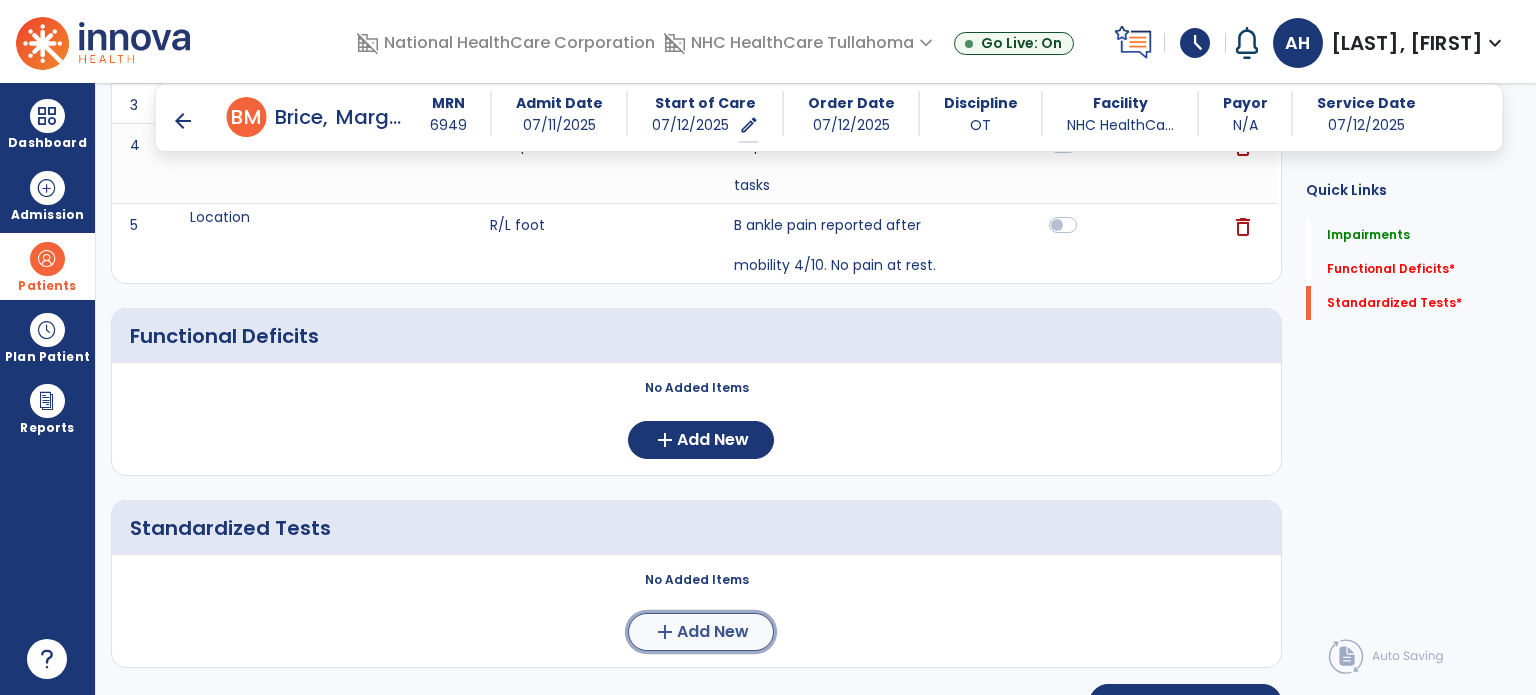 click on "Add New" 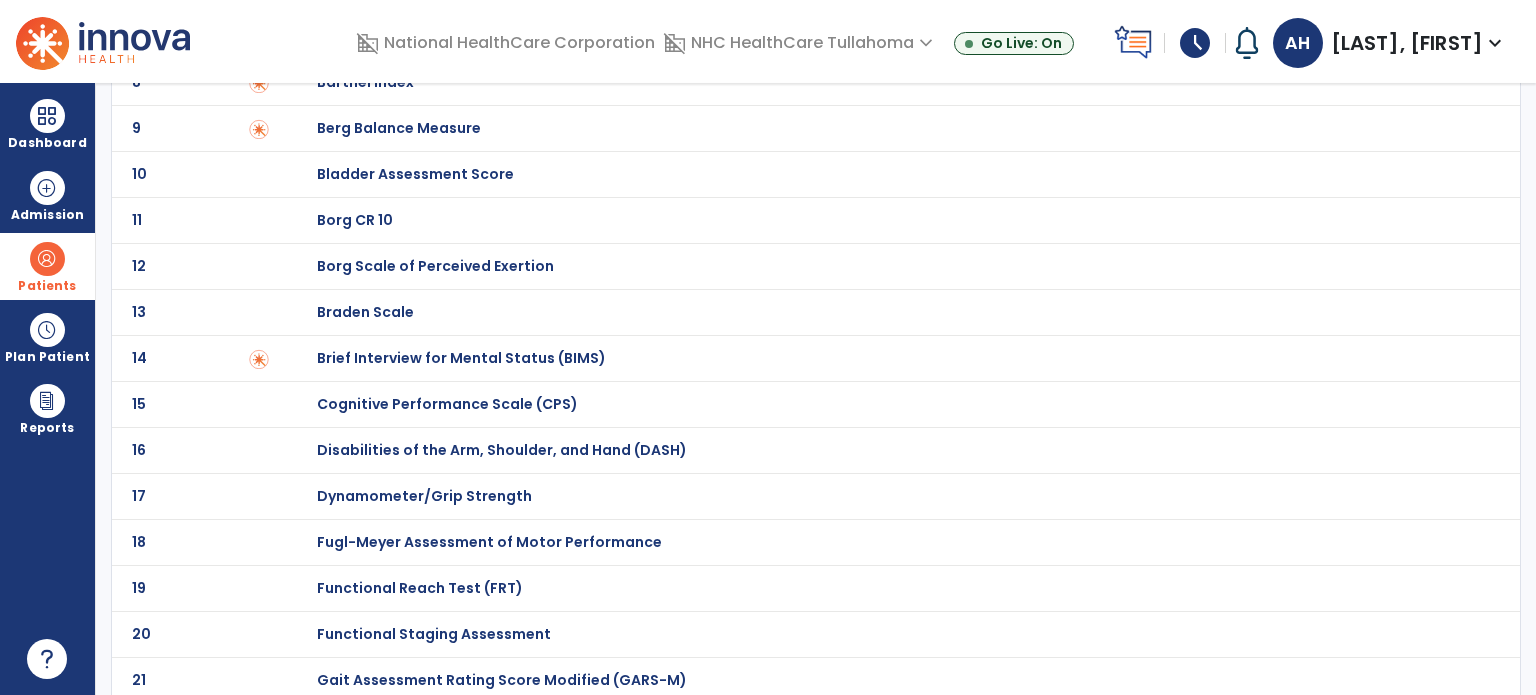 scroll, scrollTop: 0, scrollLeft: 0, axis: both 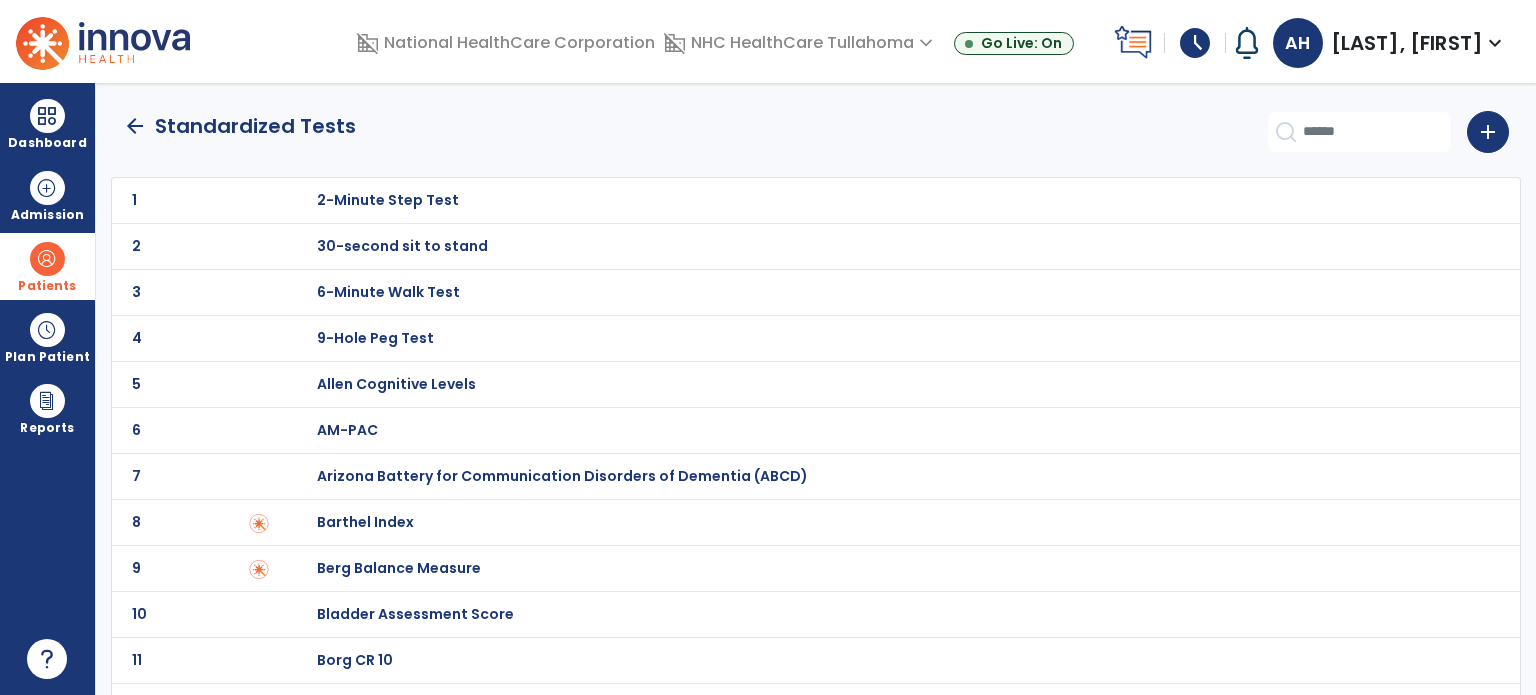 click on "Barthel Index" at bounding box center (388, 200) 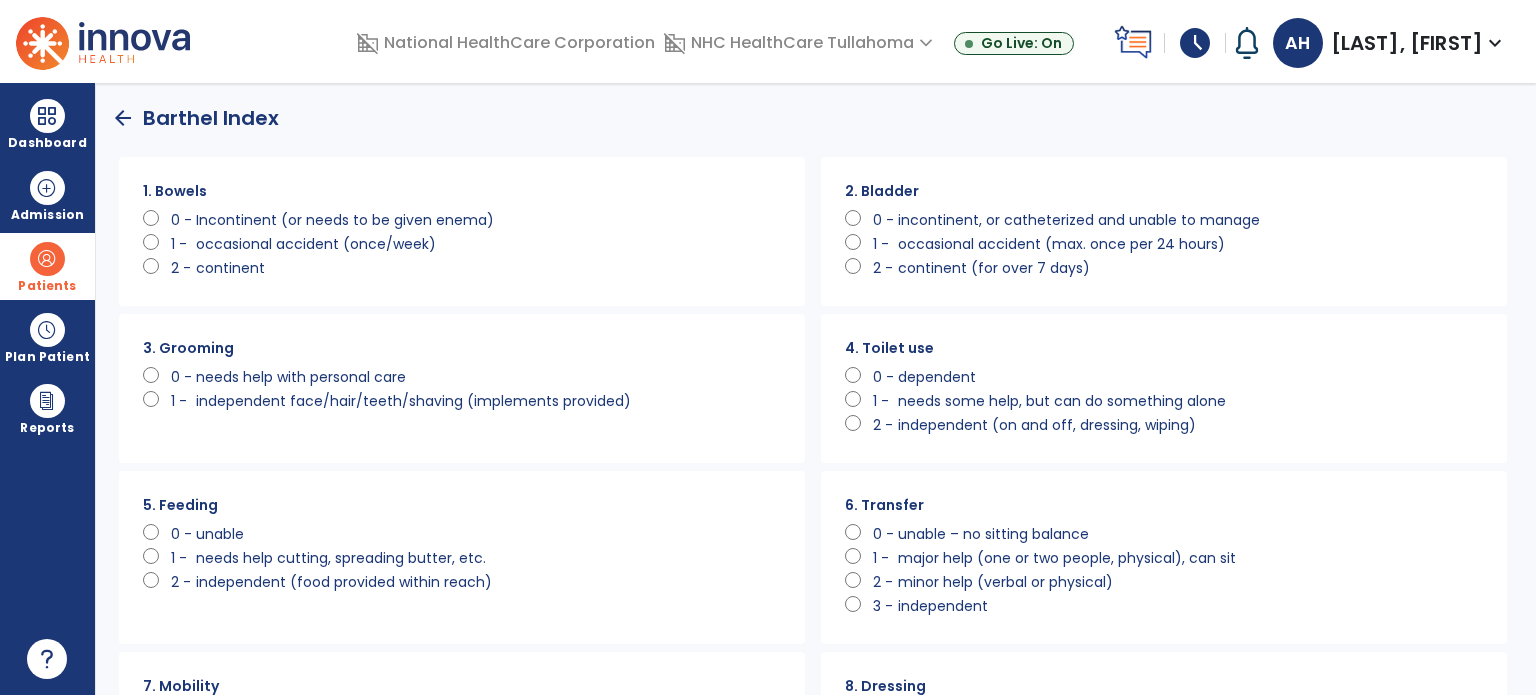 scroll, scrollTop: 0, scrollLeft: 0, axis: both 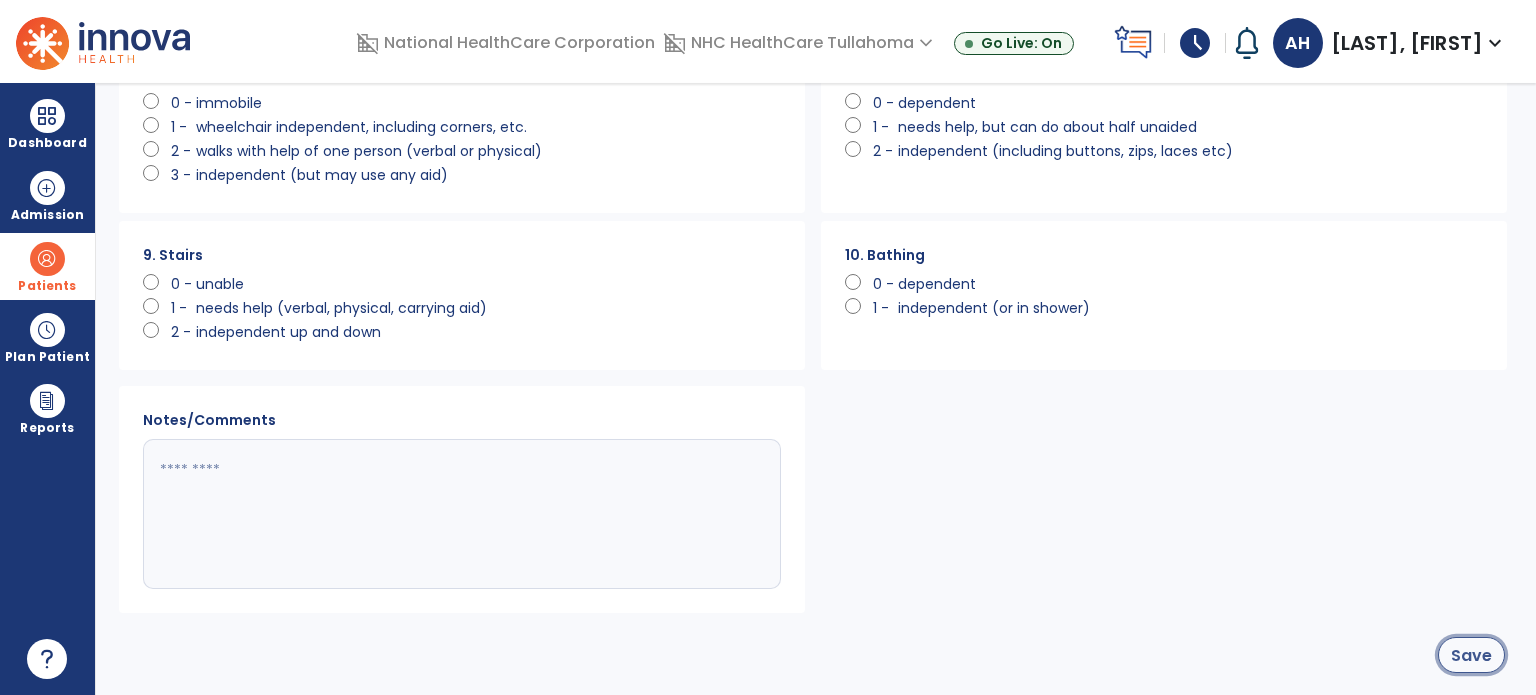 click on "Save" 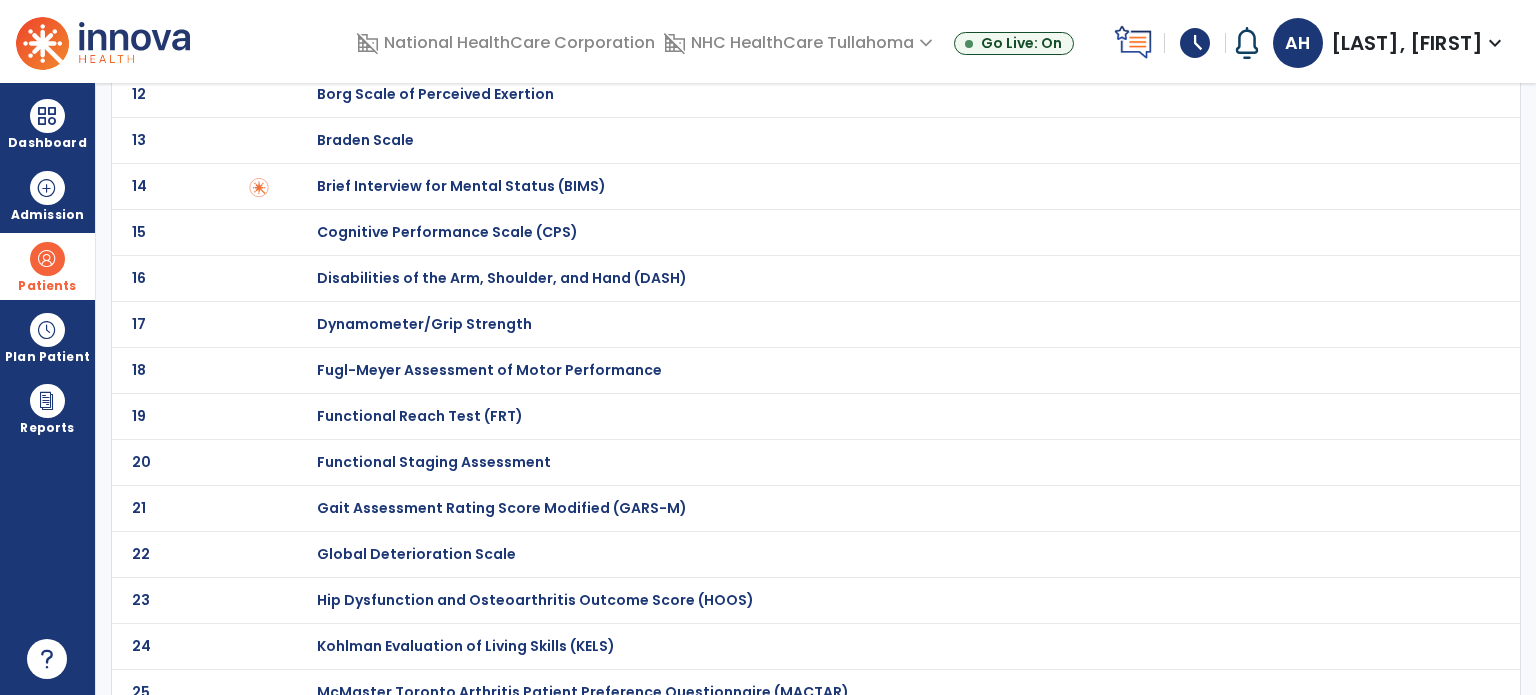 scroll, scrollTop: 1636, scrollLeft: 0, axis: vertical 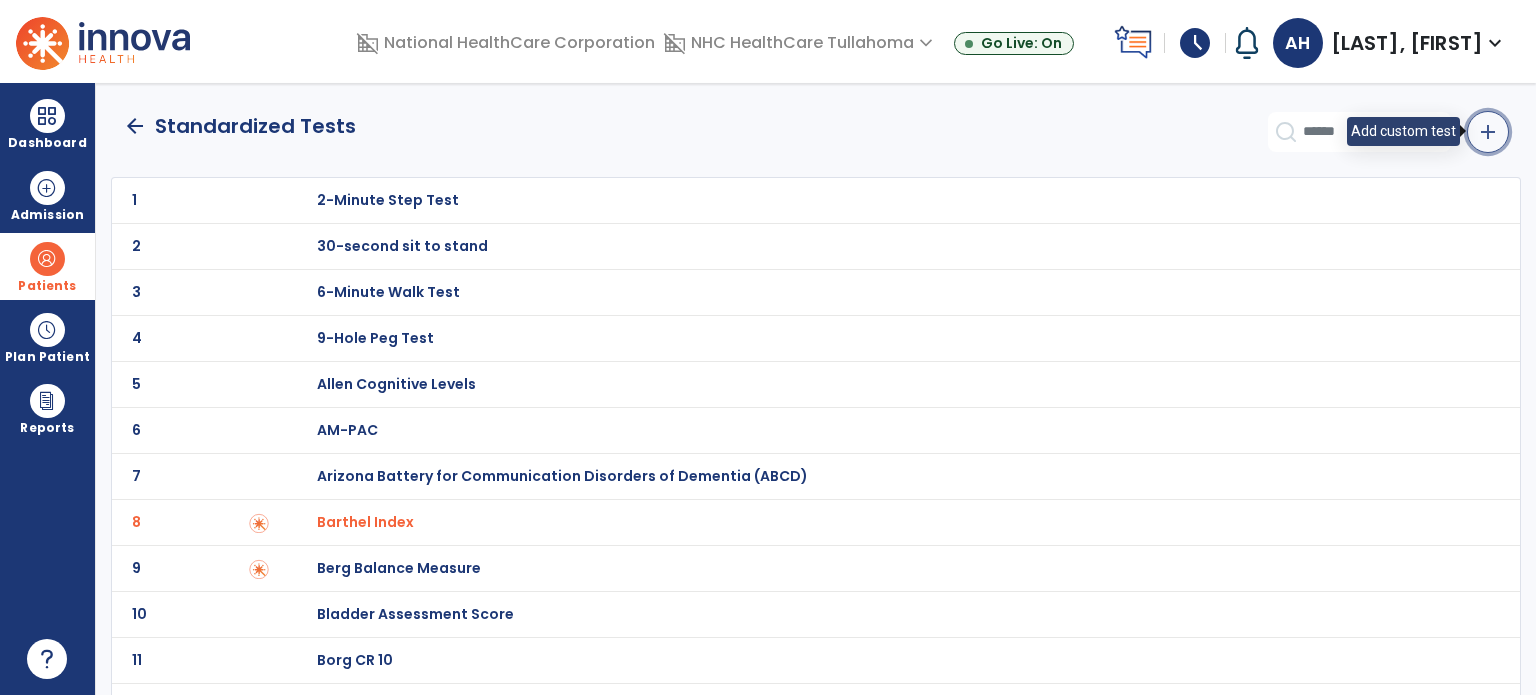 click on "add" 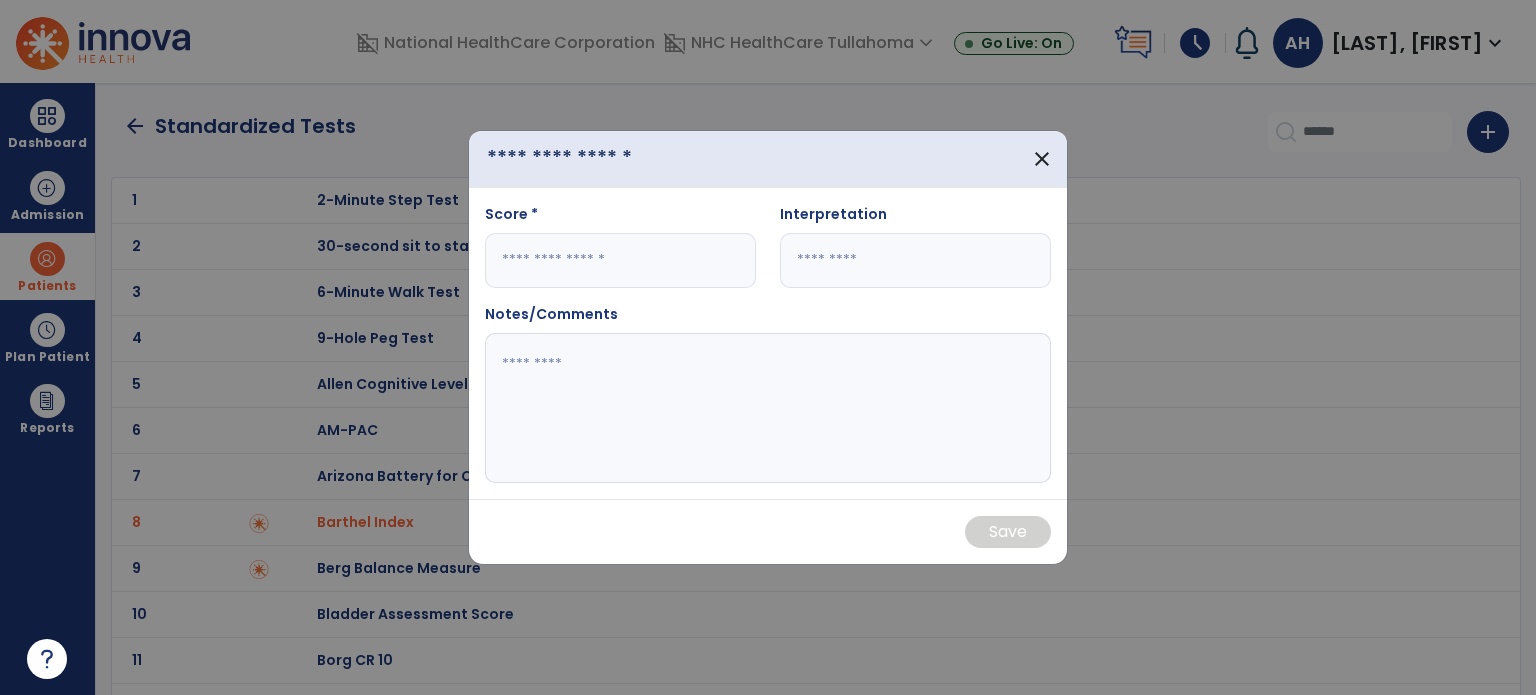 click at bounding box center (600, 159) 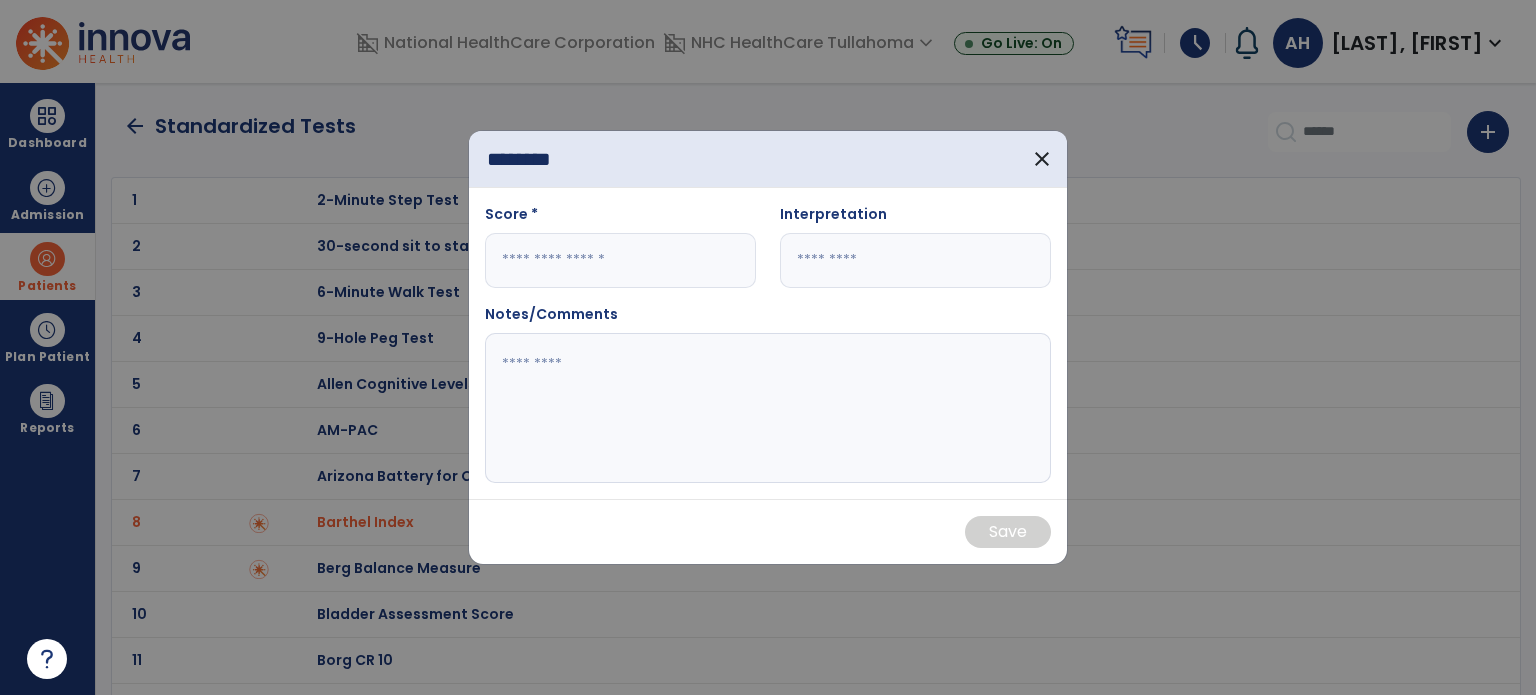 click at bounding box center [620, 260] 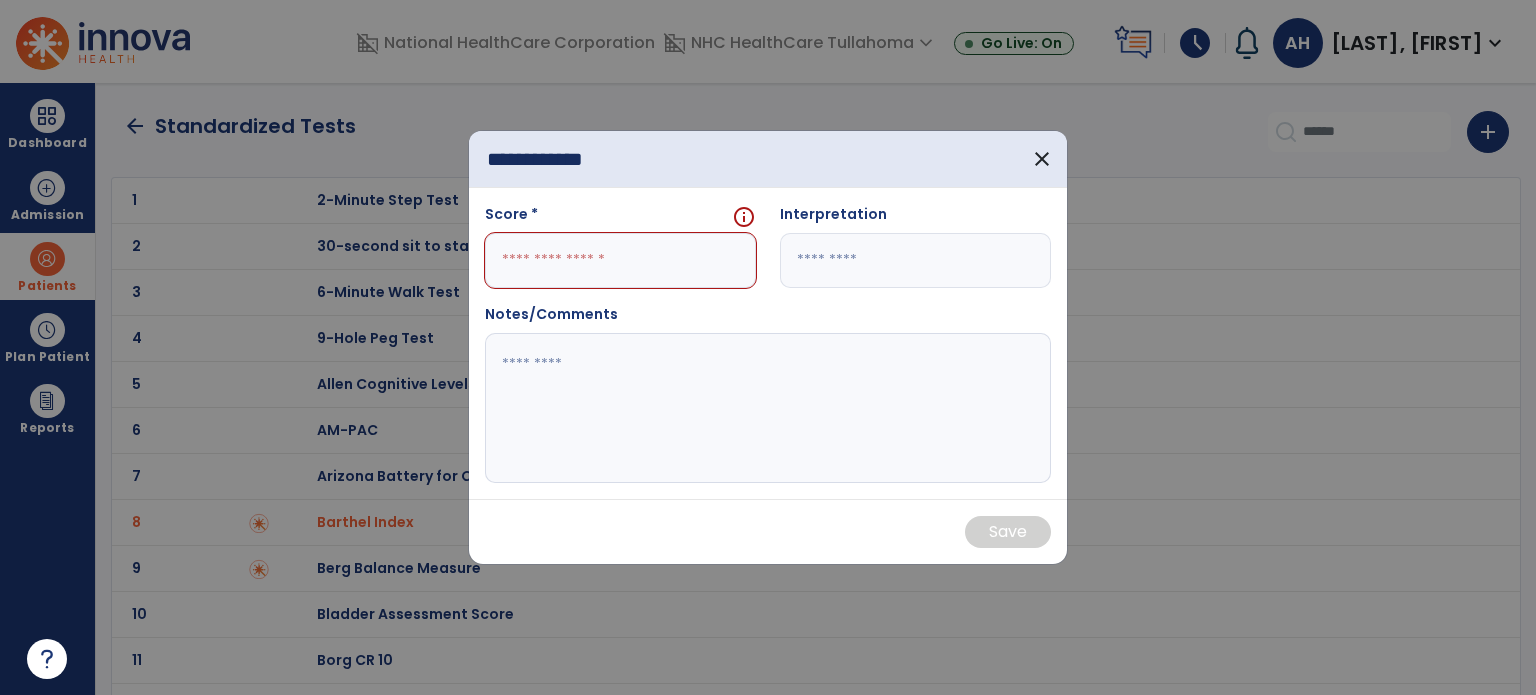 type on "**********" 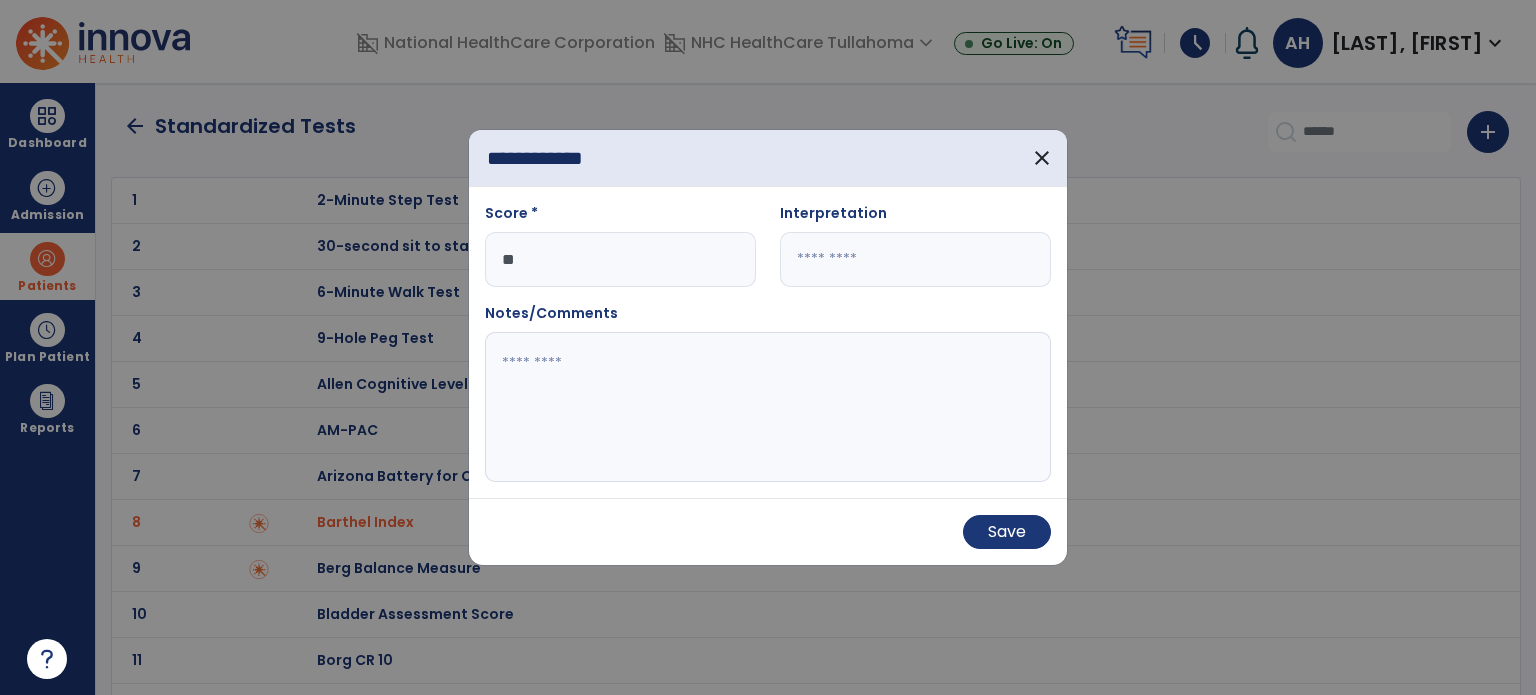 type on "**" 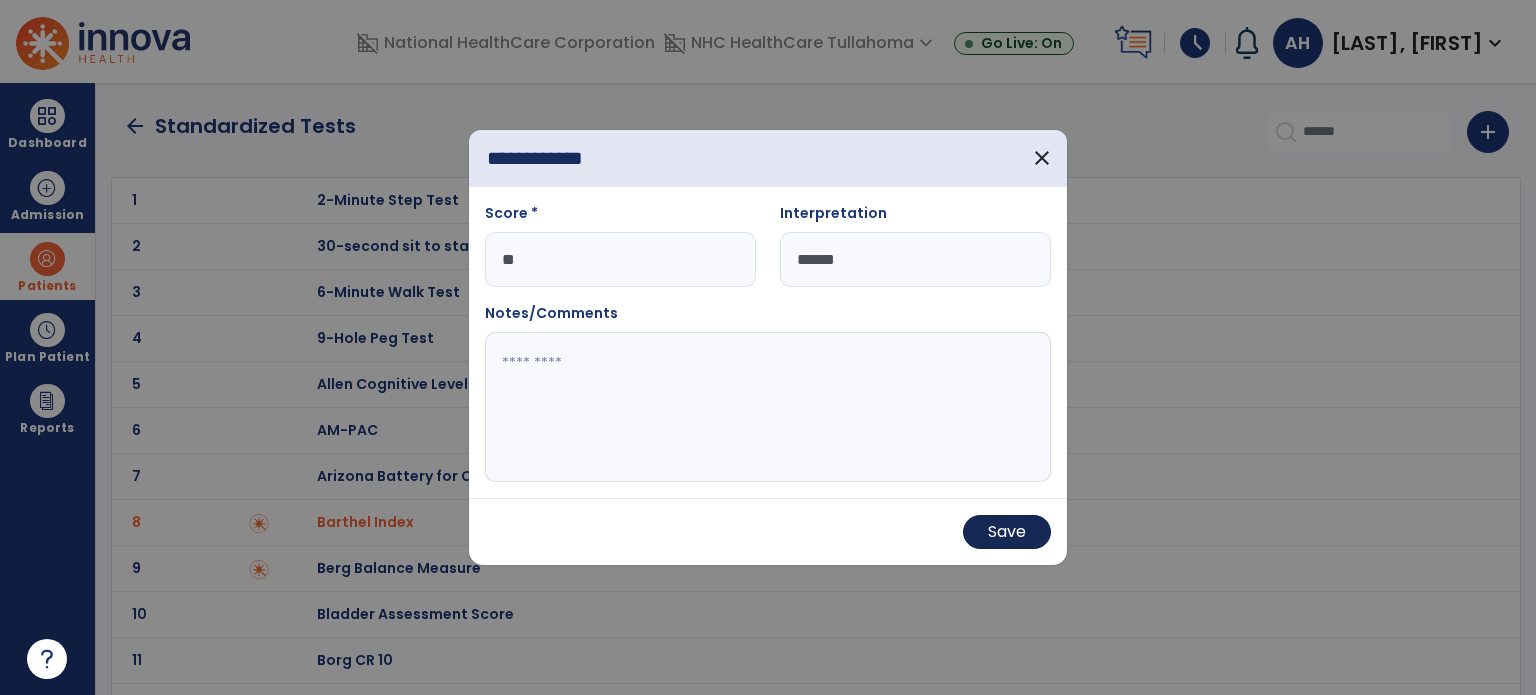 type on "******" 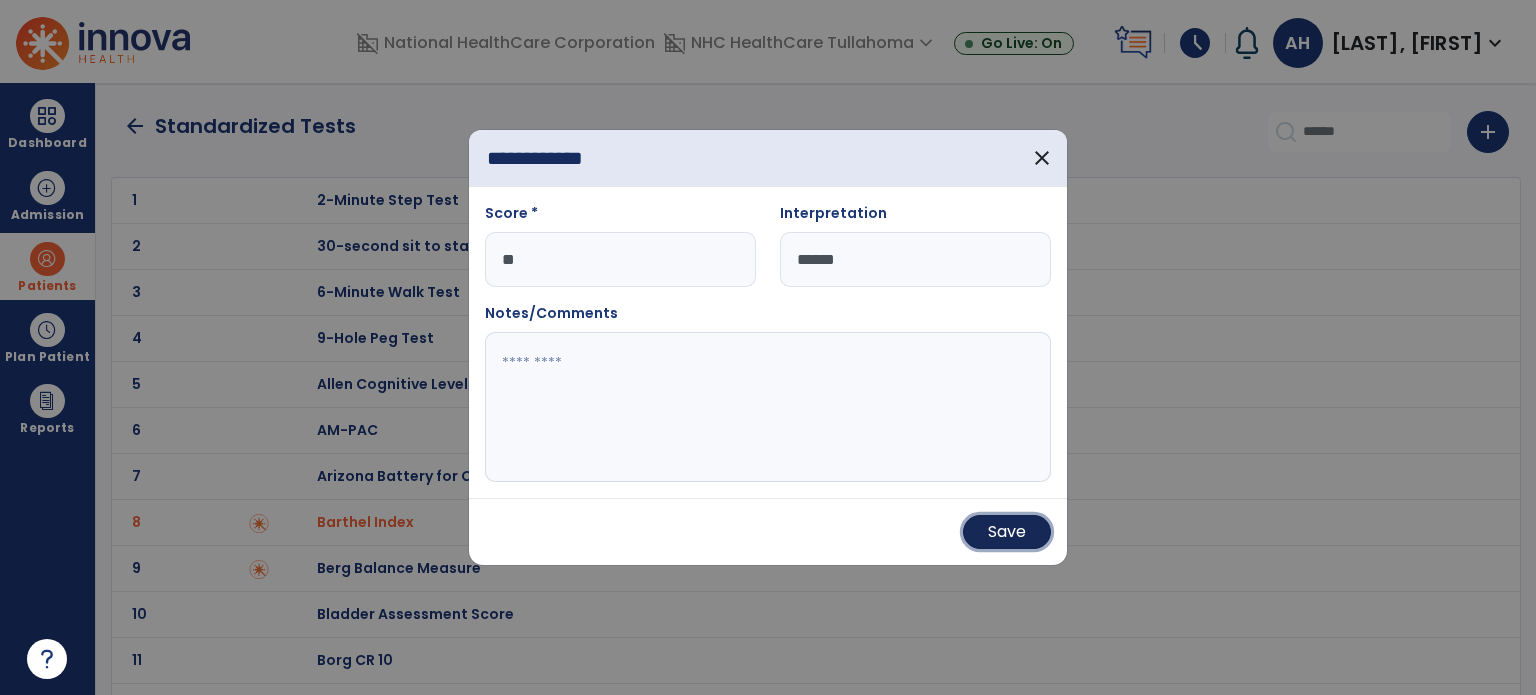 click on "Save" at bounding box center [1007, 532] 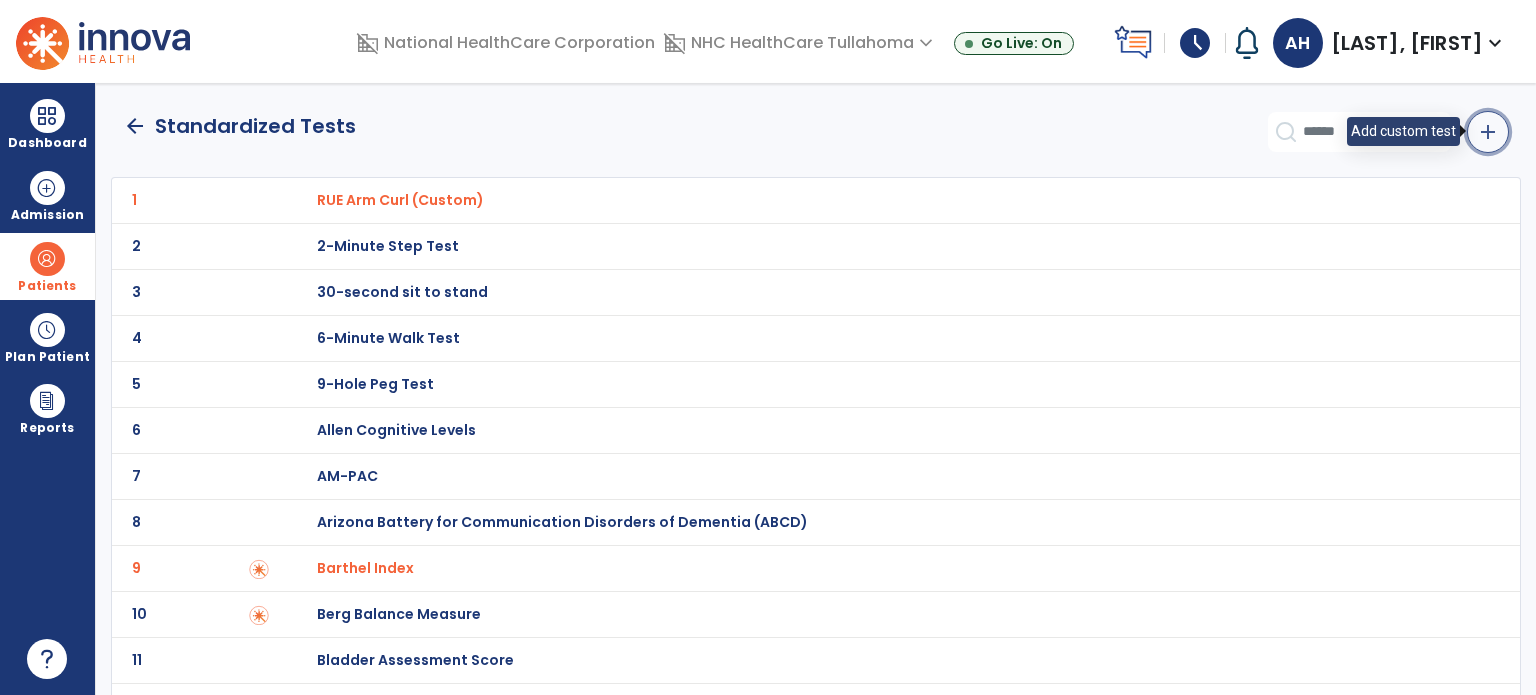 click on "add" 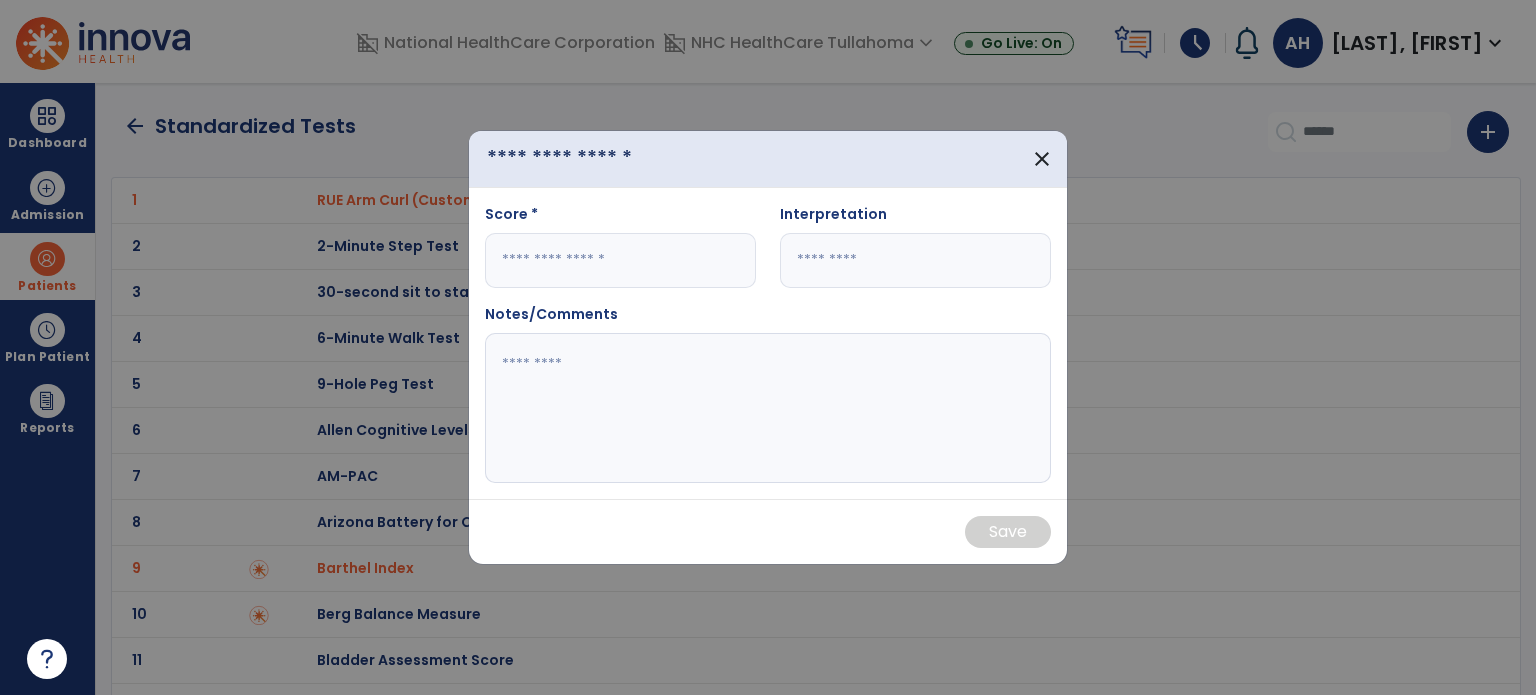 click at bounding box center [600, 159] 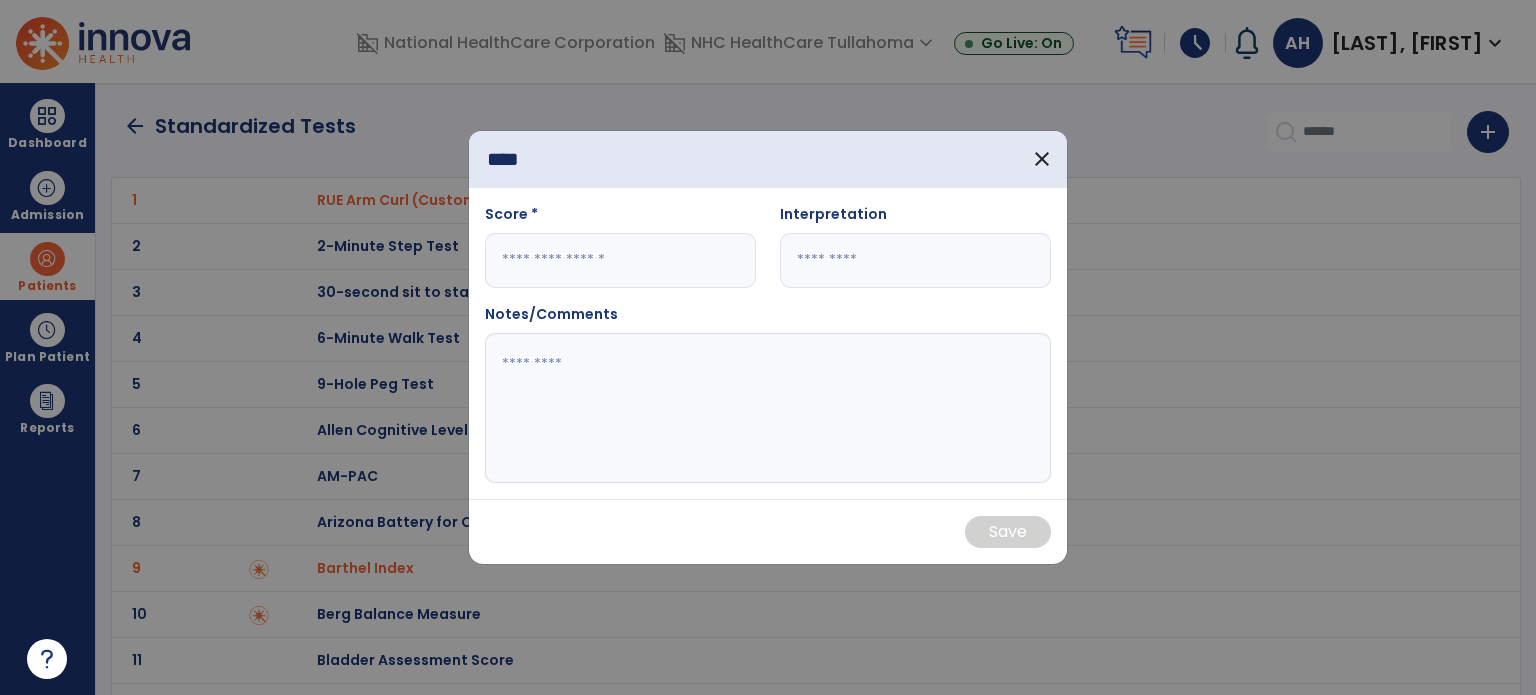 type on "****" 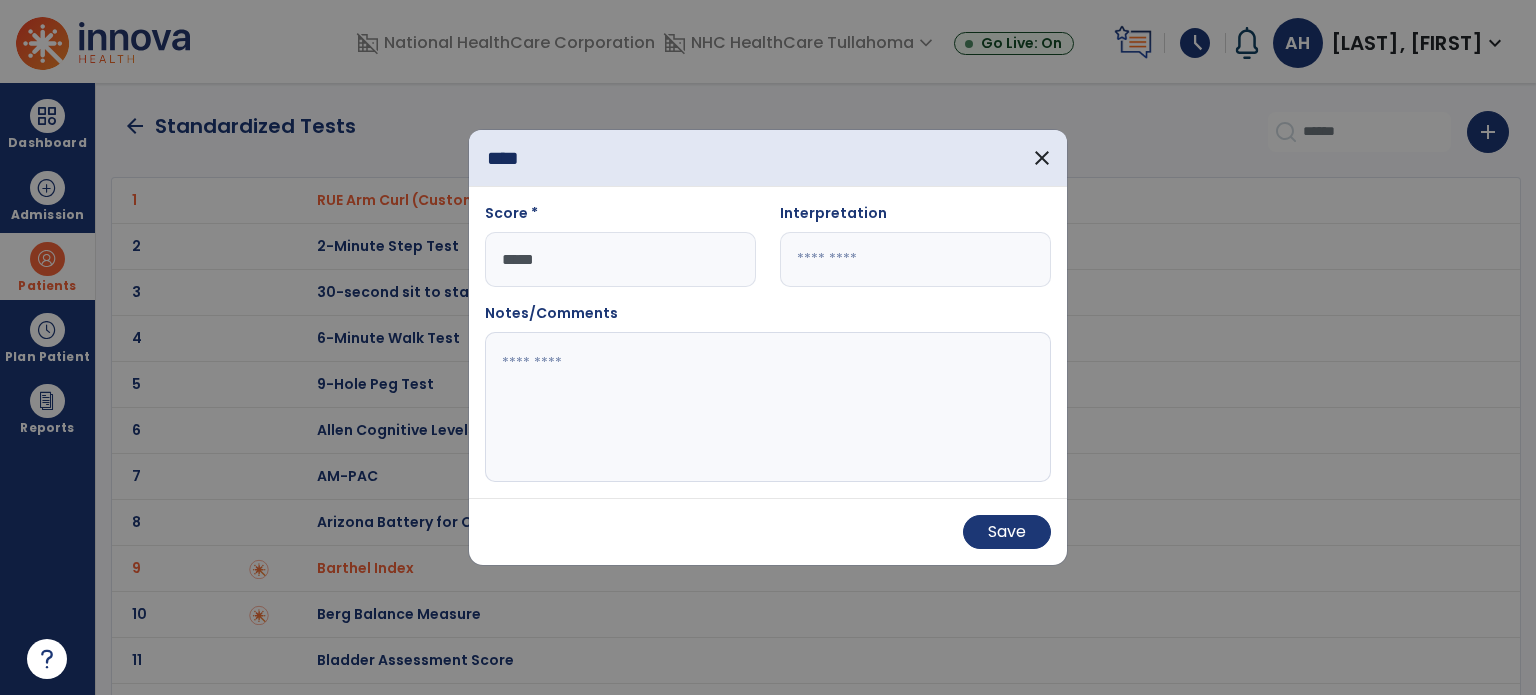 type on "*****" 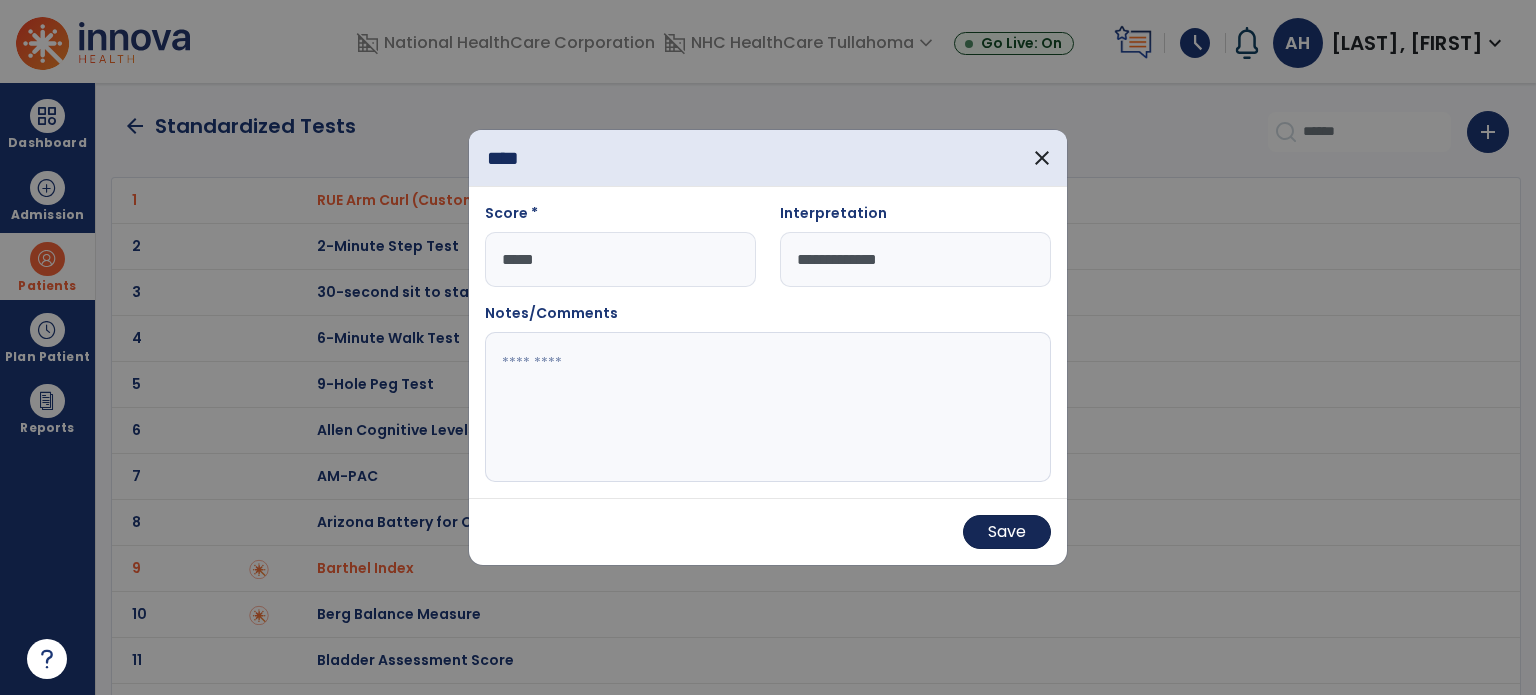 type on "**********" 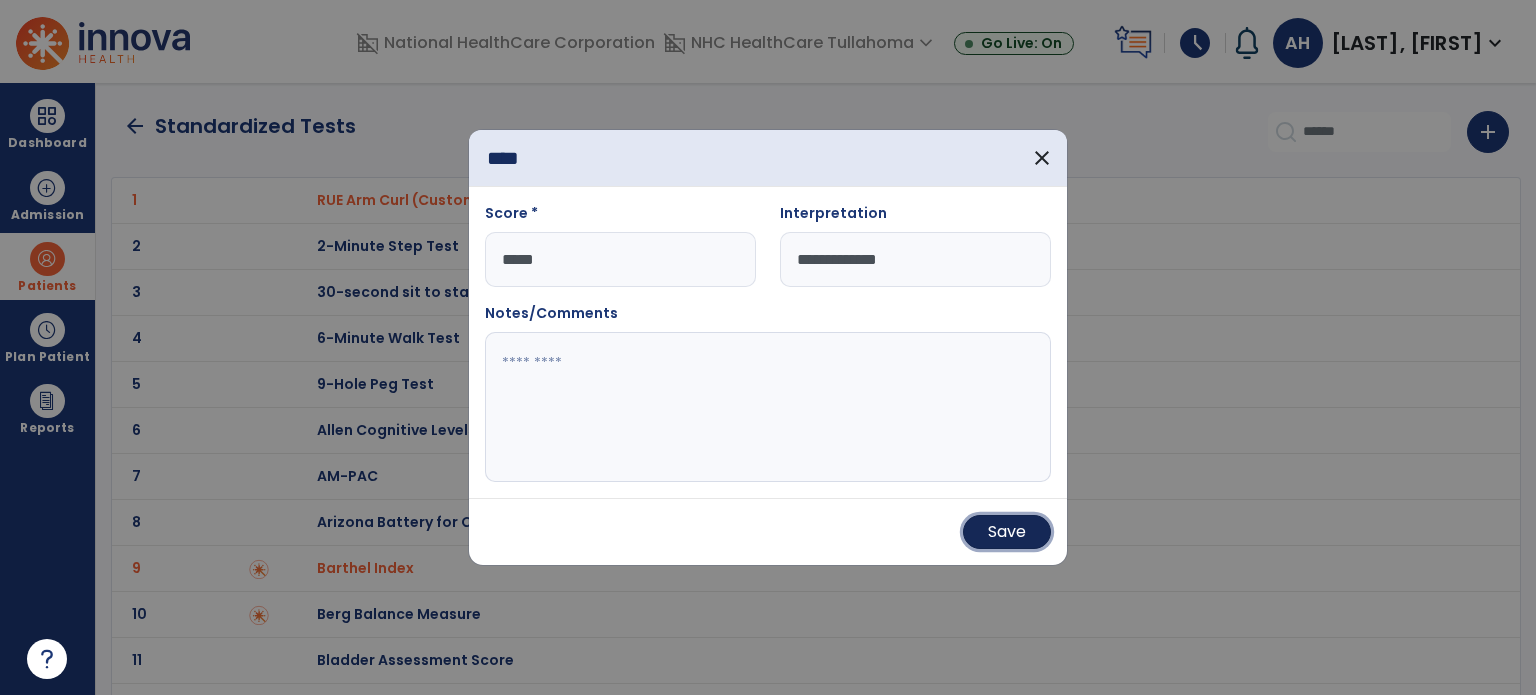 click on "Save" at bounding box center (1007, 532) 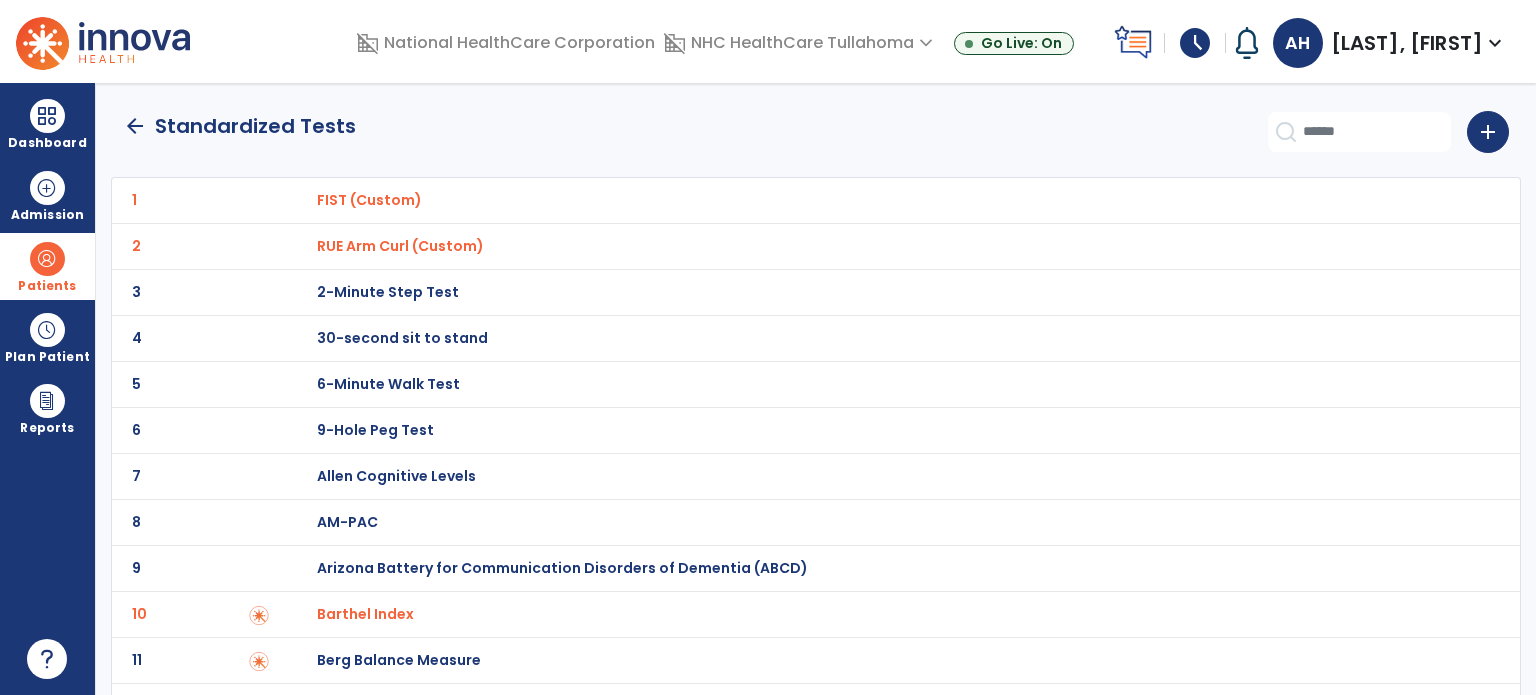 click on "arrow_back" 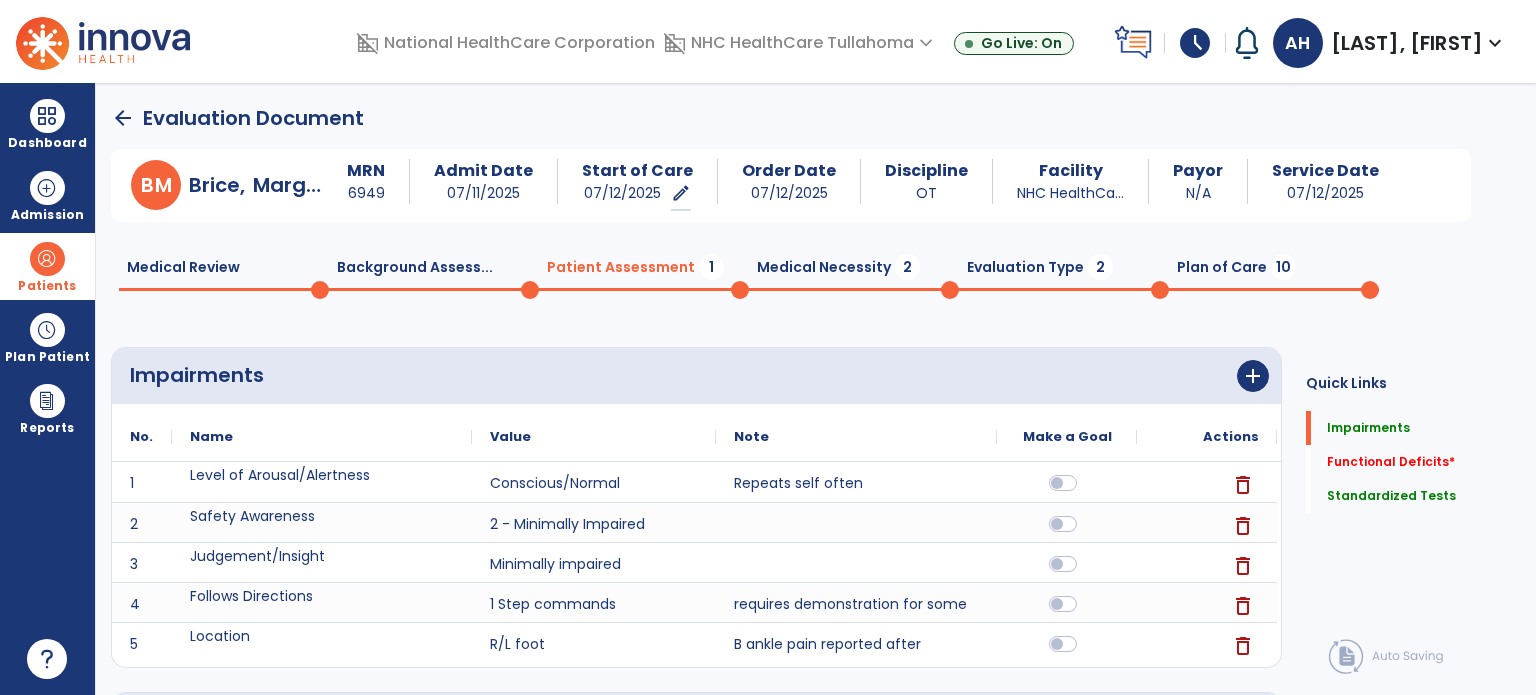 scroll, scrollTop: 20, scrollLeft: 0, axis: vertical 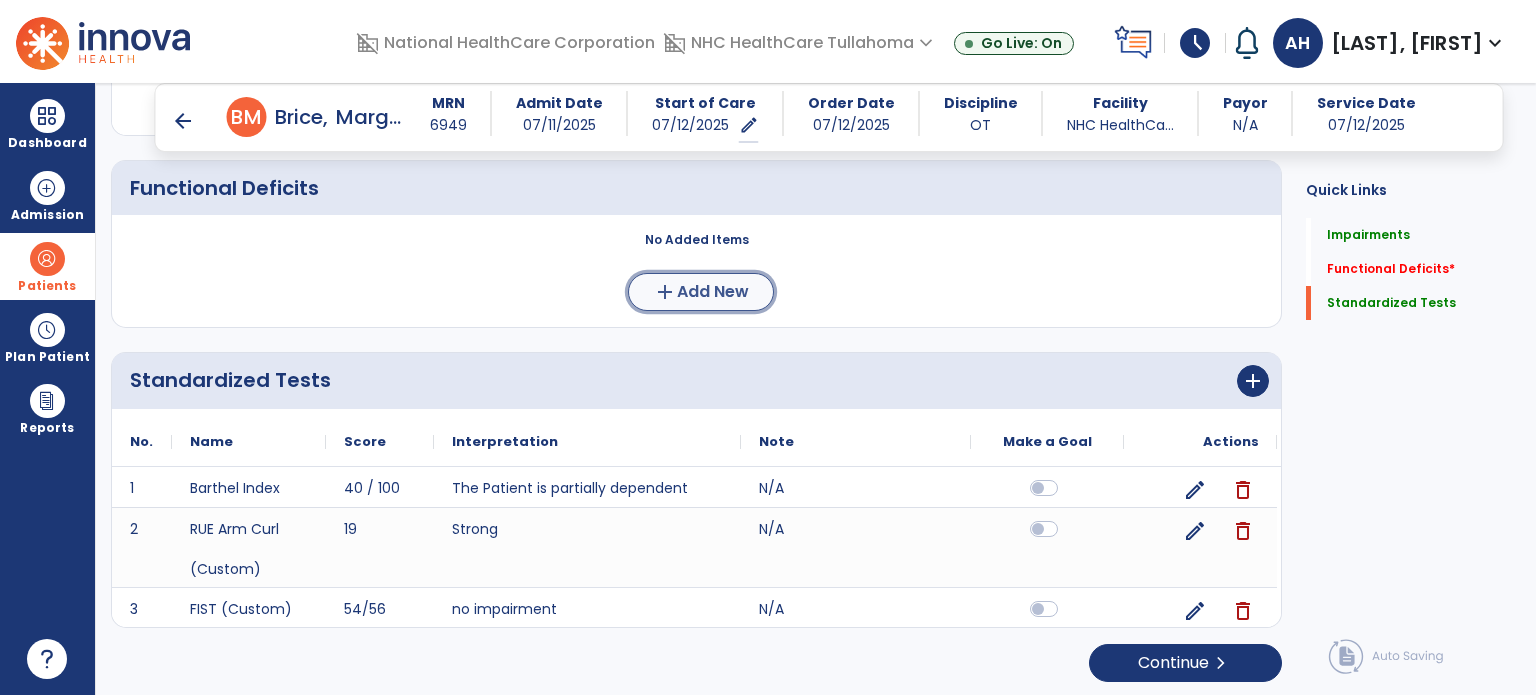 click on "Add New" 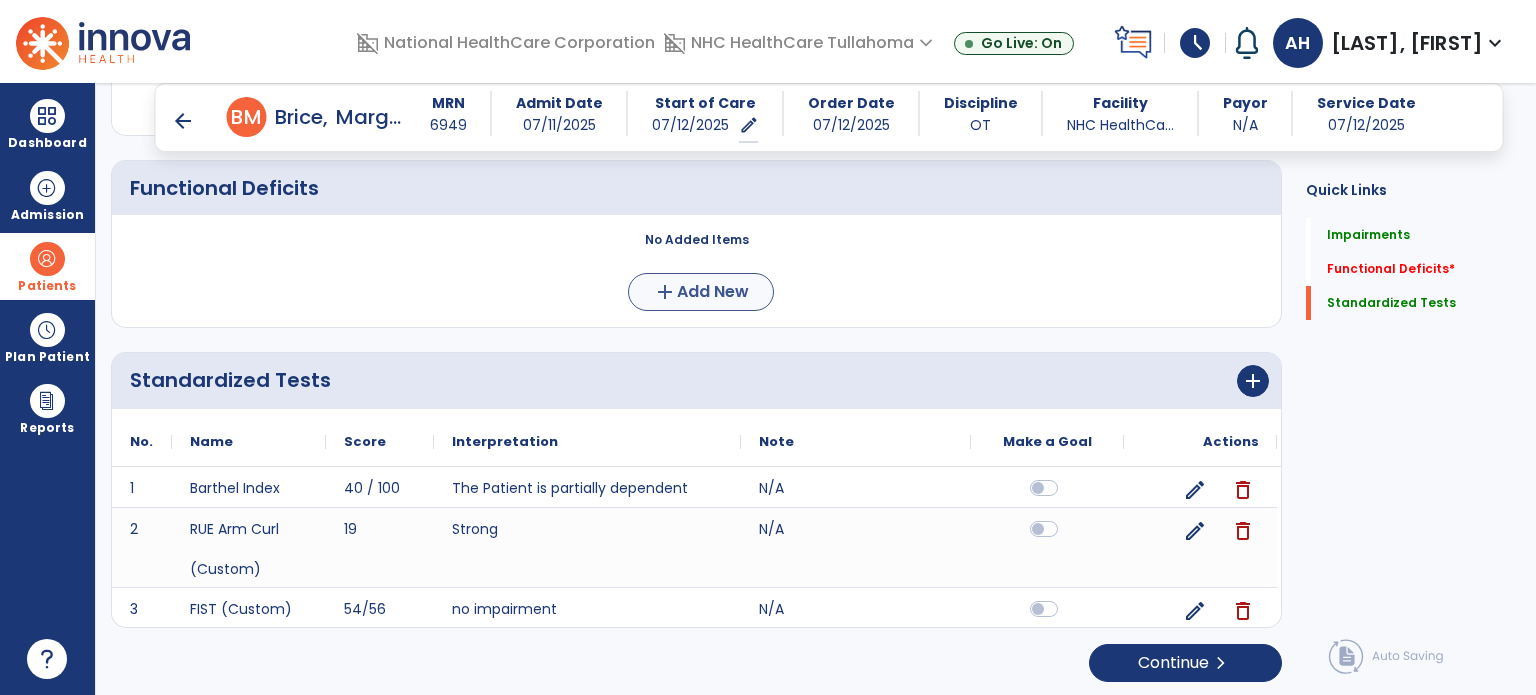 scroll, scrollTop: 0, scrollLeft: 0, axis: both 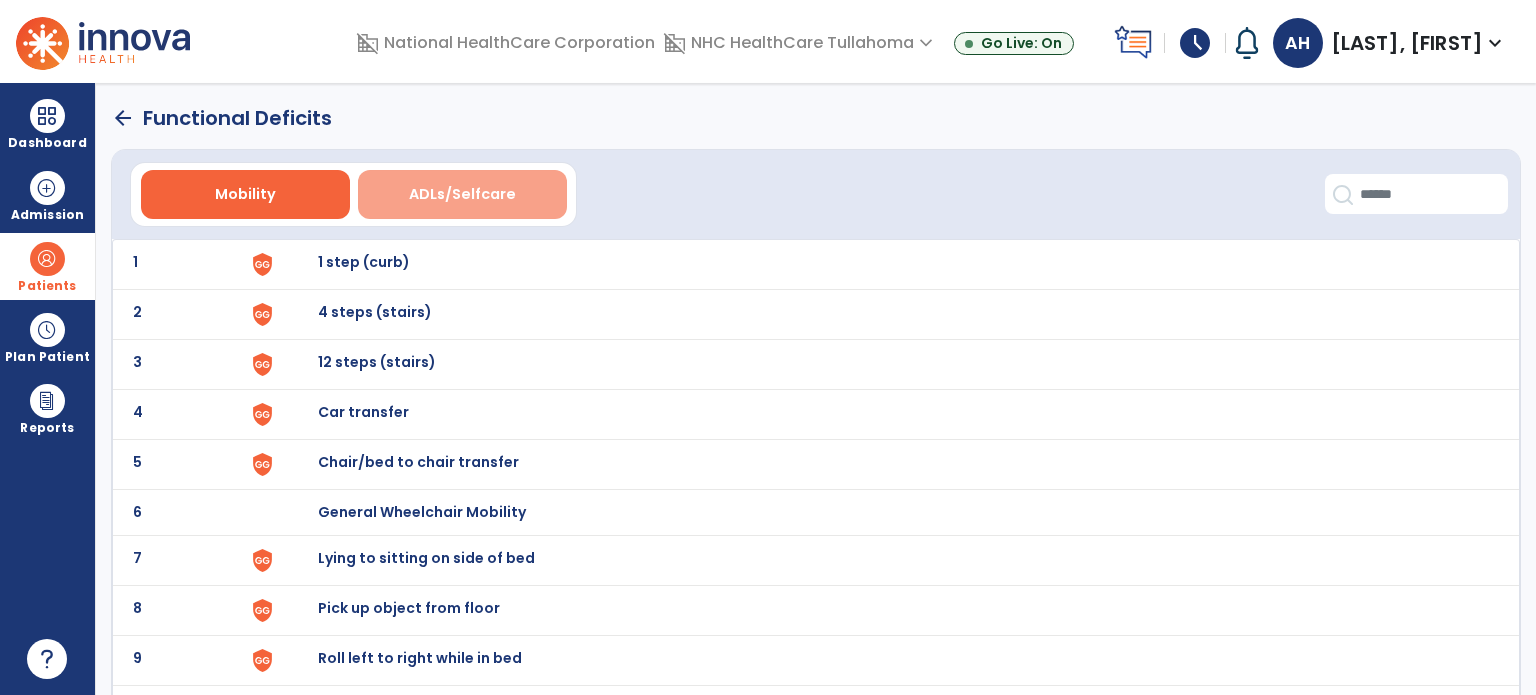 click on "ADLs/Selfcare" at bounding box center (462, 194) 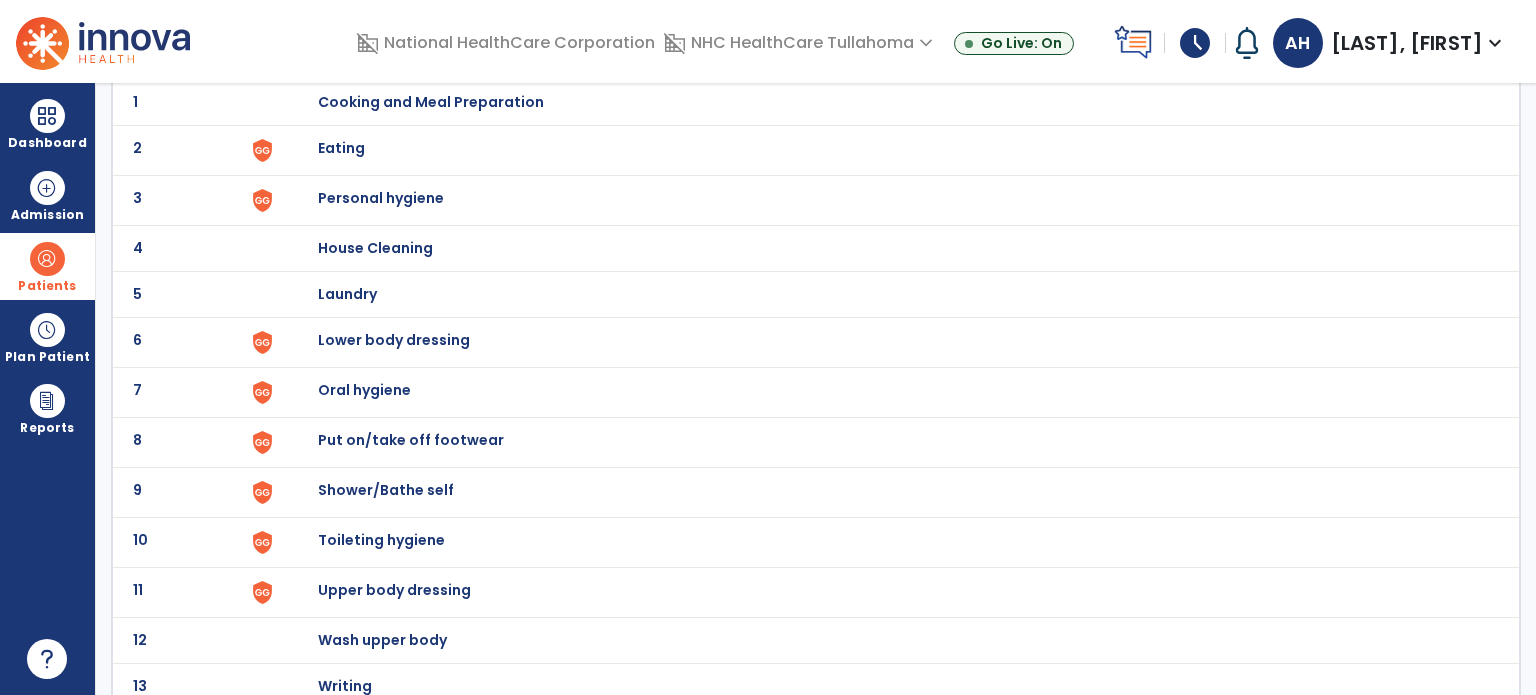 scroll, scrollTop: 172, scrollLeft: 0, axis: vertical 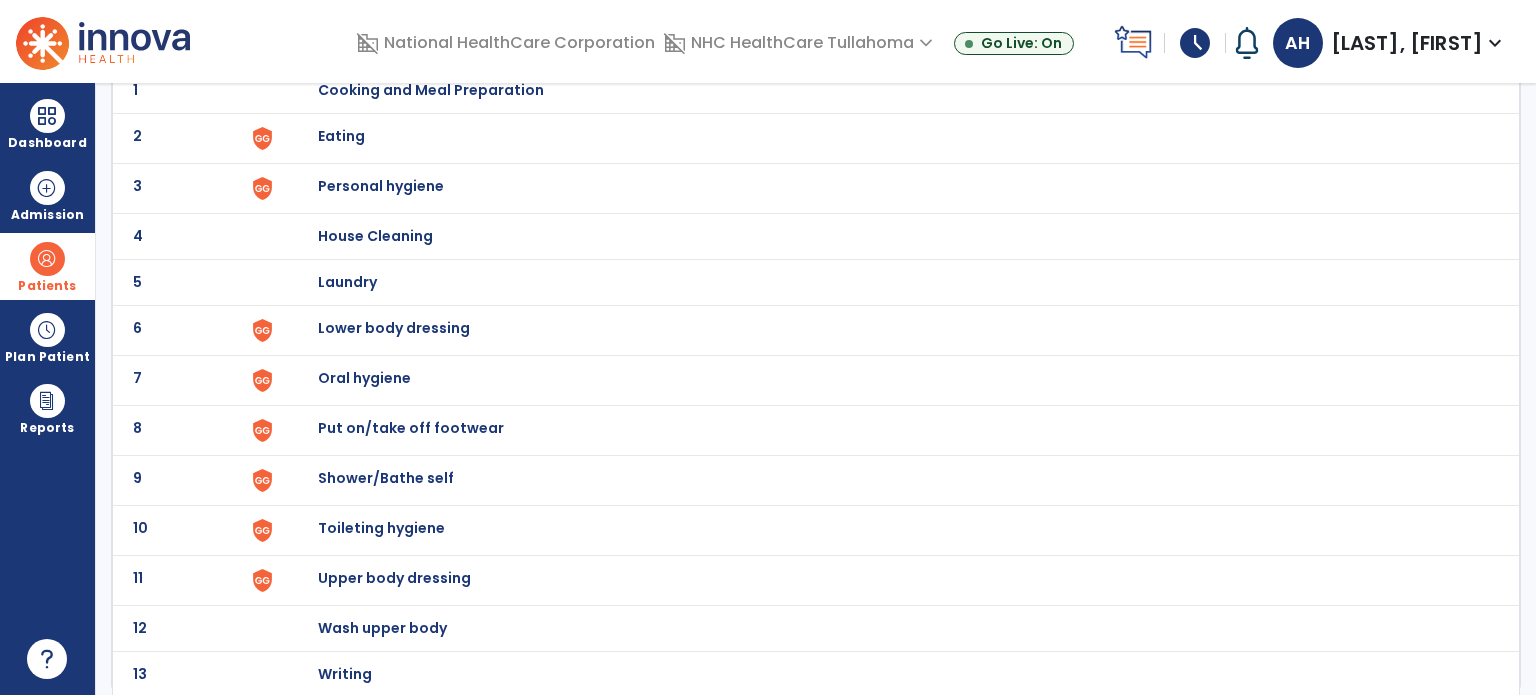 click on "Toileting hygiene" at bounding box center [431, 90] 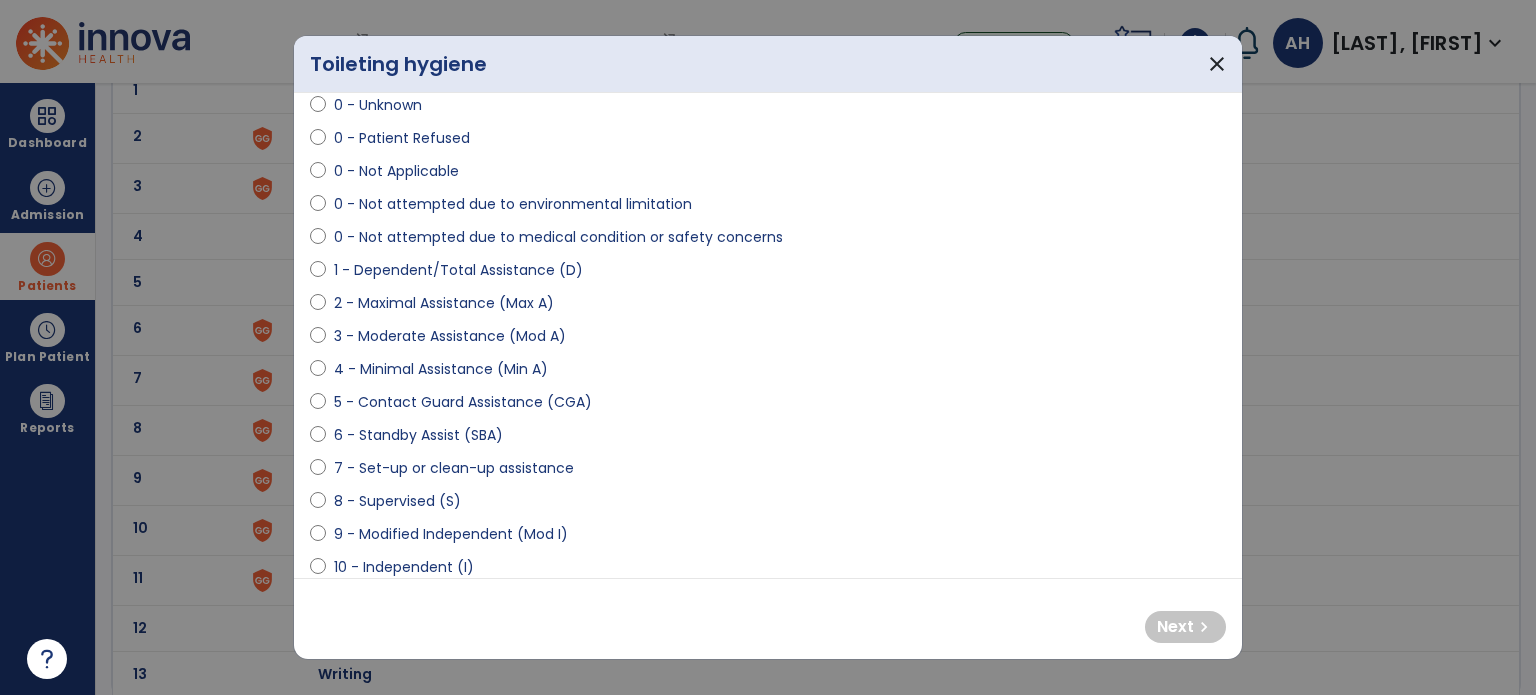 scroll, scrollTop: 73, scrollLeft: 0, axis: vertical 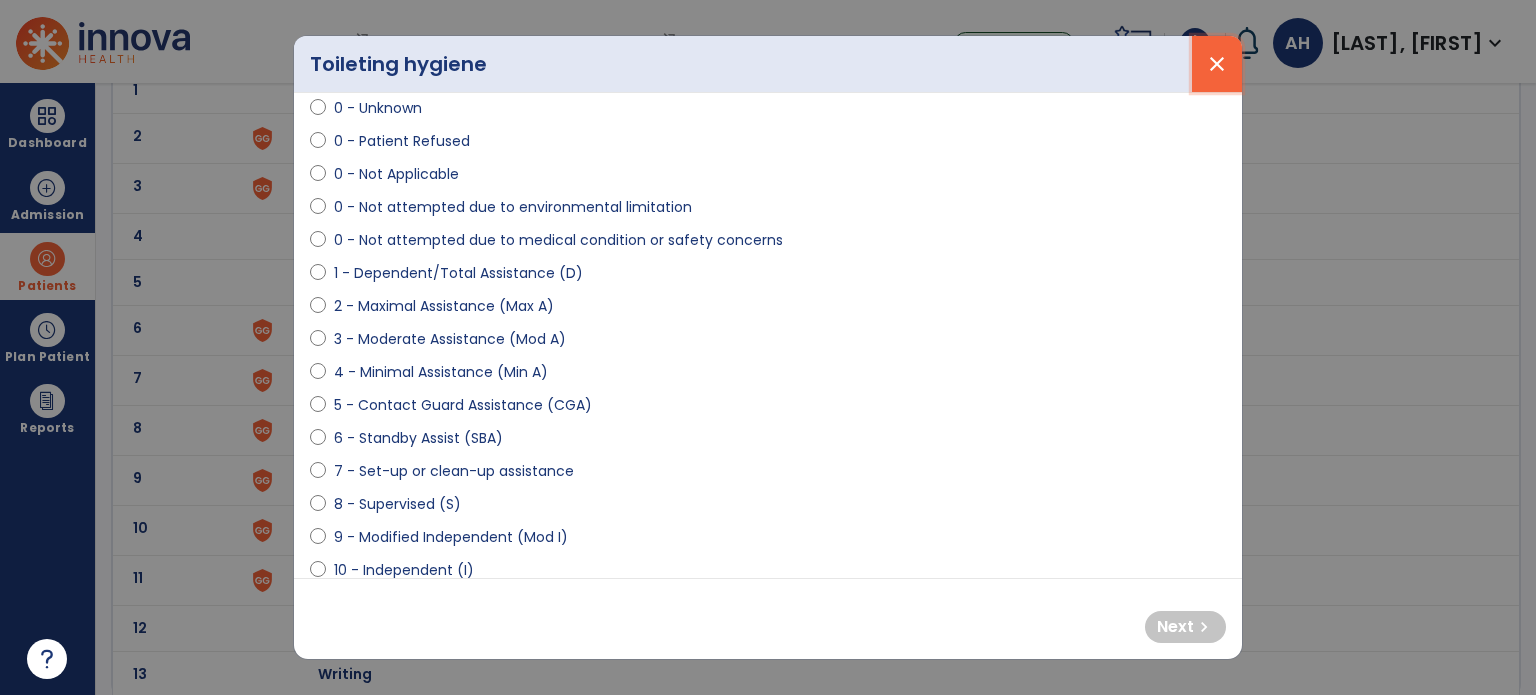 click on "close" at bounding box center [1217, 64] 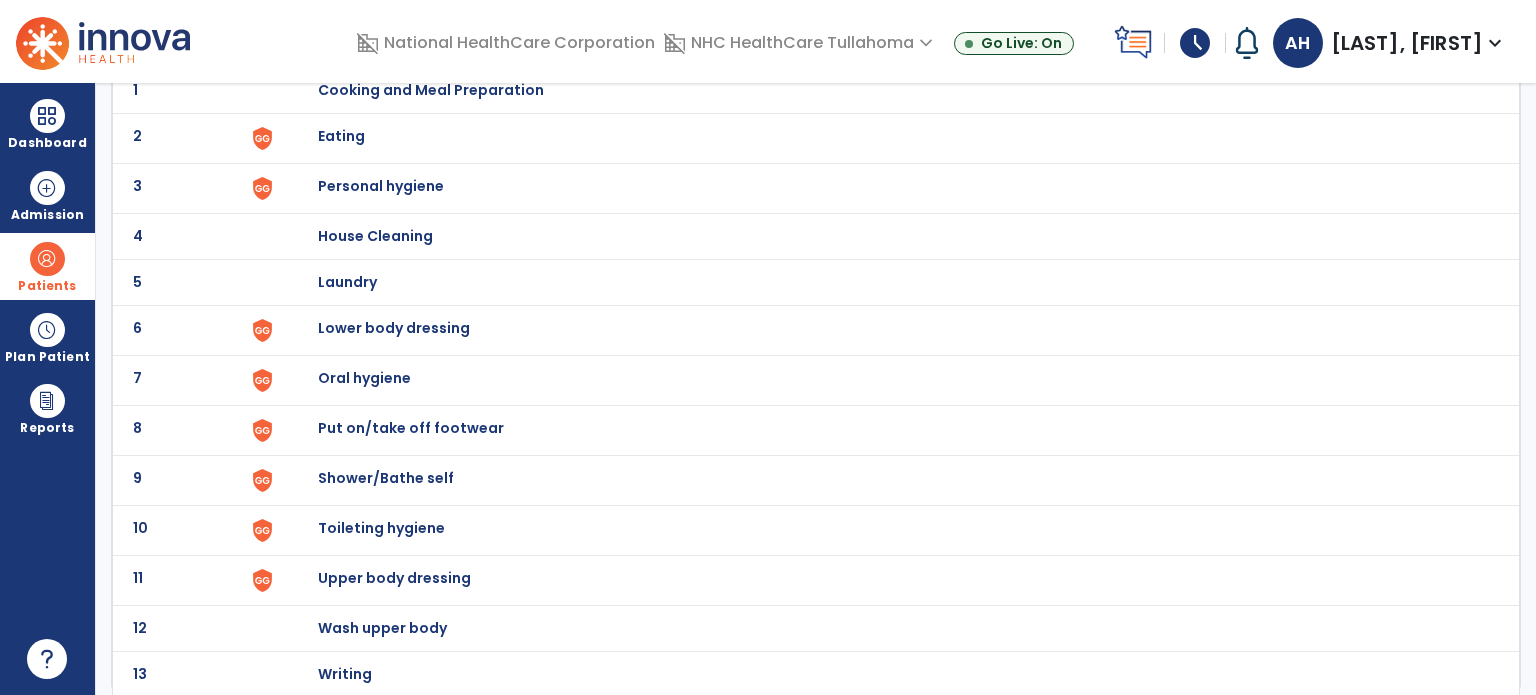 click on "Lower body dressing" at bounding box center [431, 90] 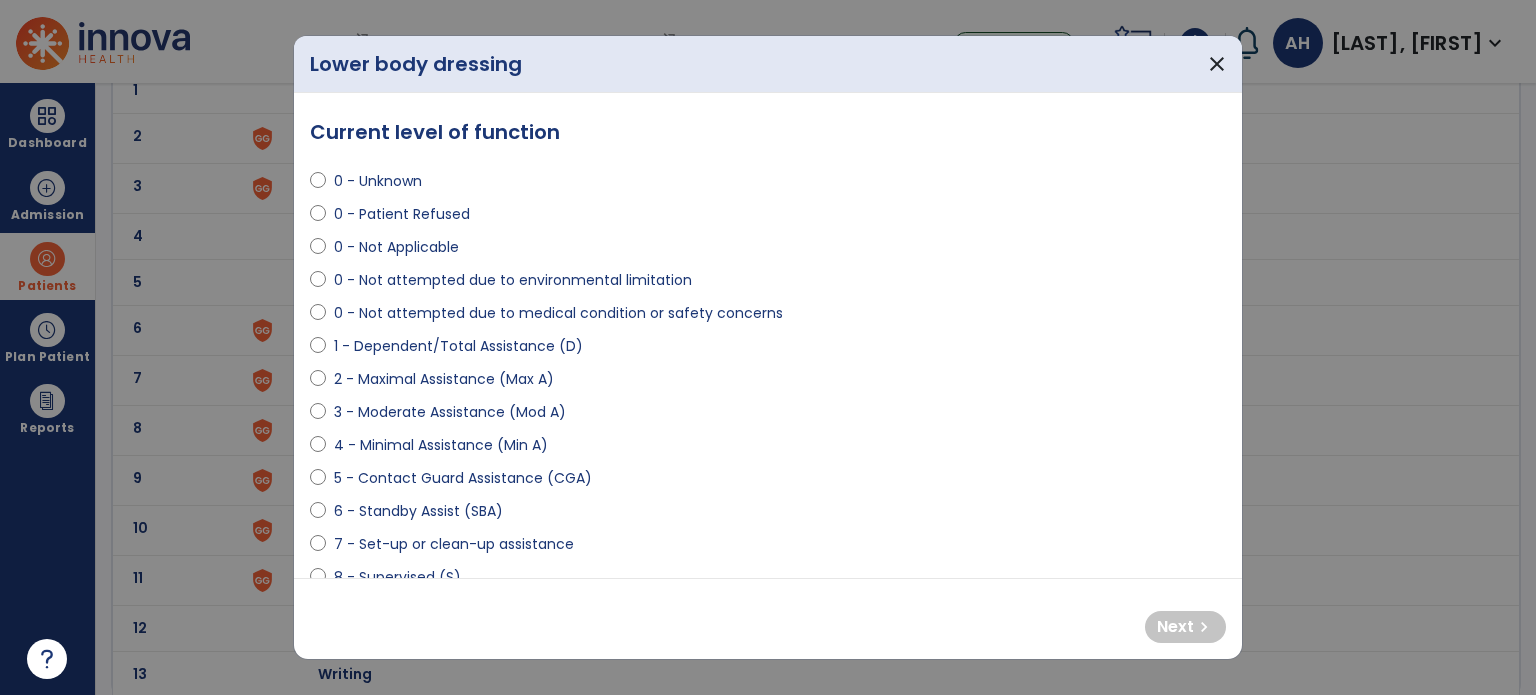 select on "**********" 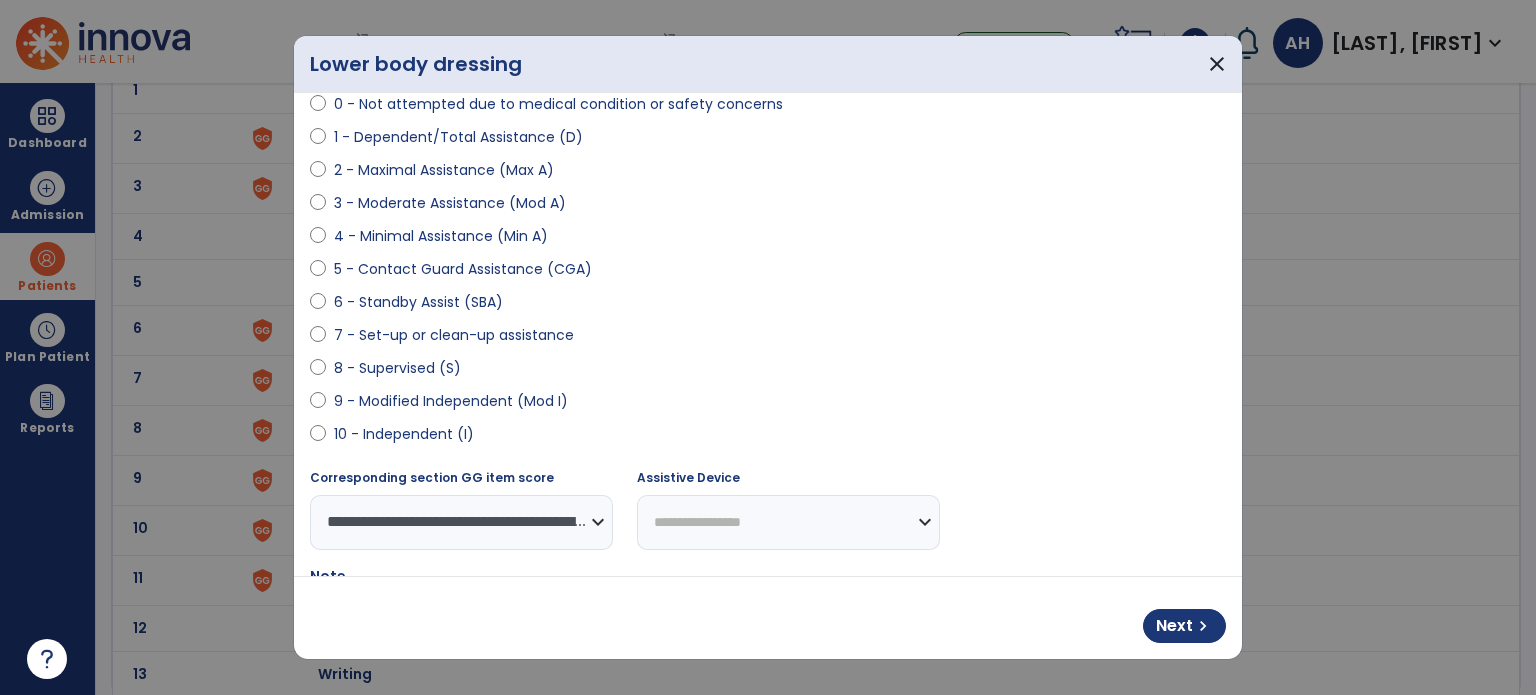 scroll, scrollTop: 265, scrollLeft: 0, axis: vertical 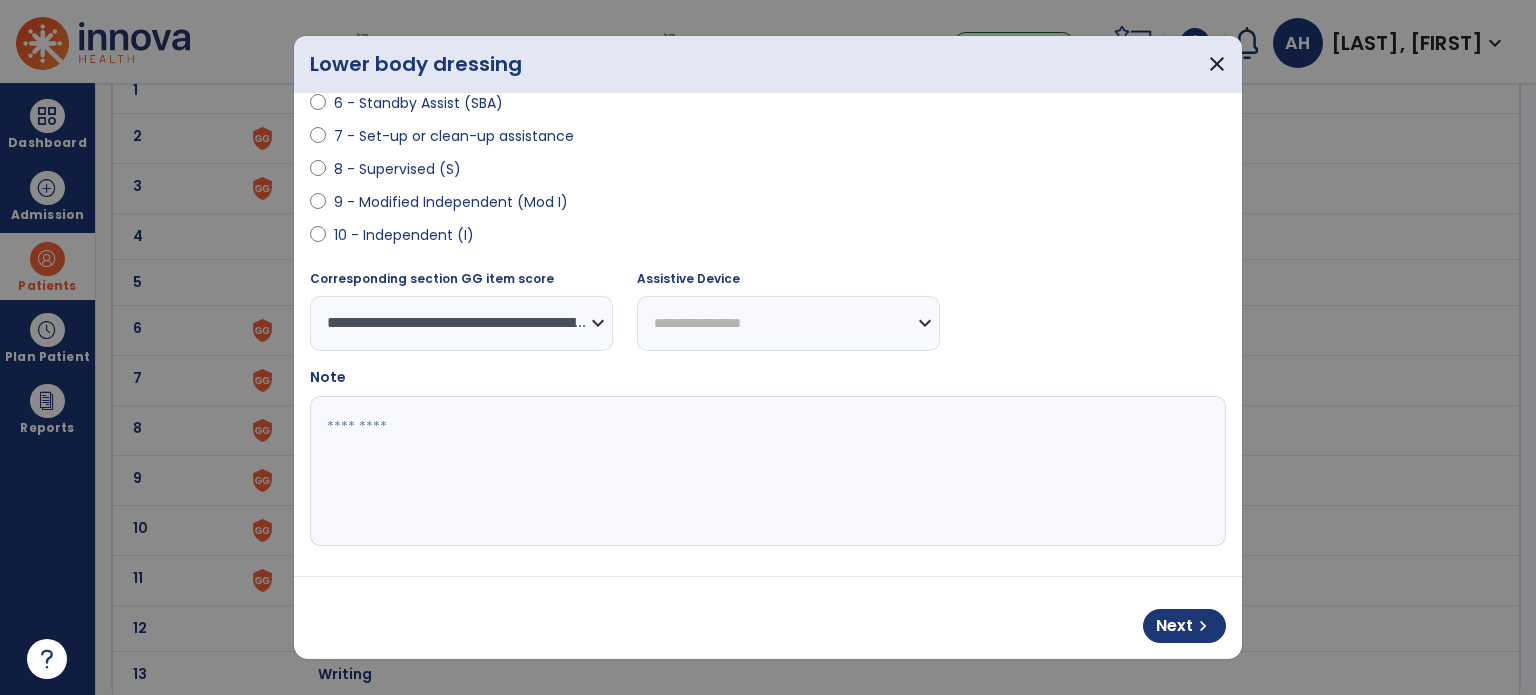 click at bounding box center (766, 471) 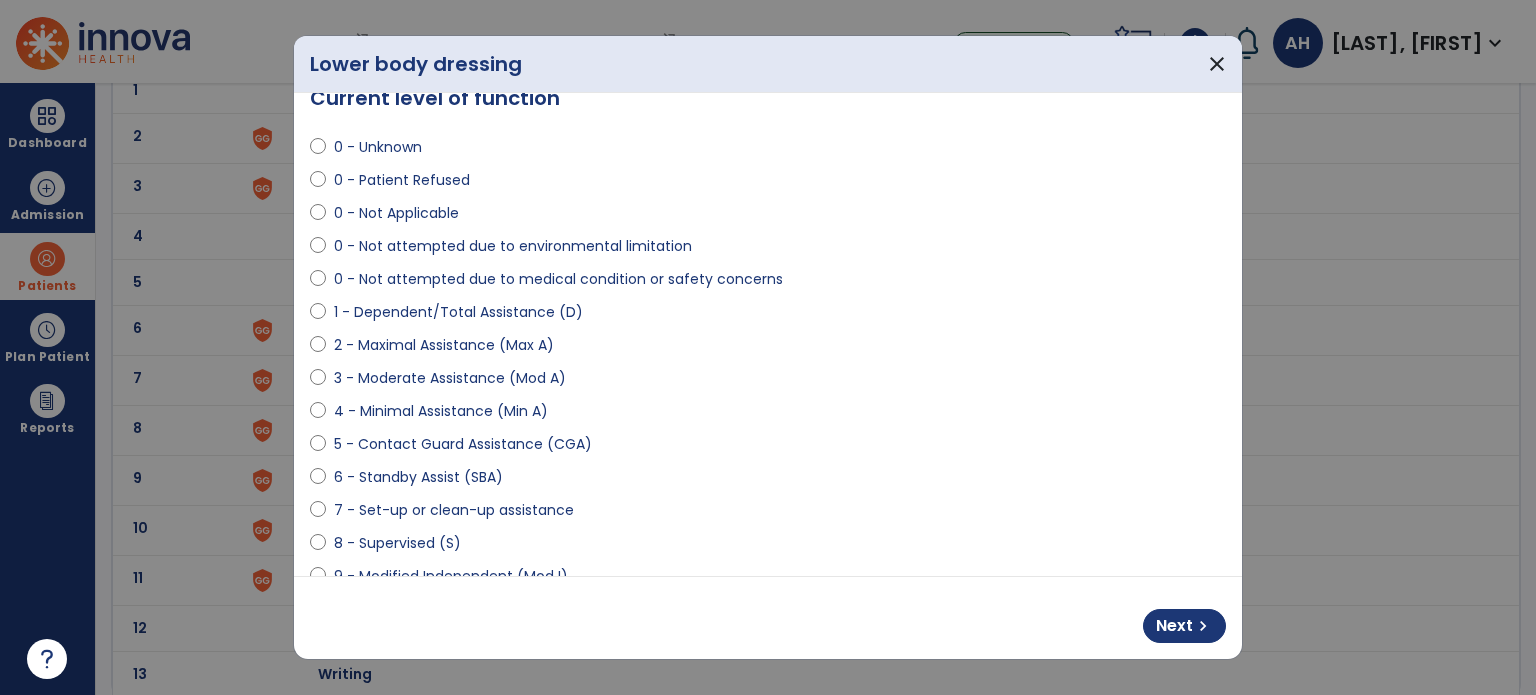 scroll, scrollTop: 0, scrollLeft: 0, axis: both 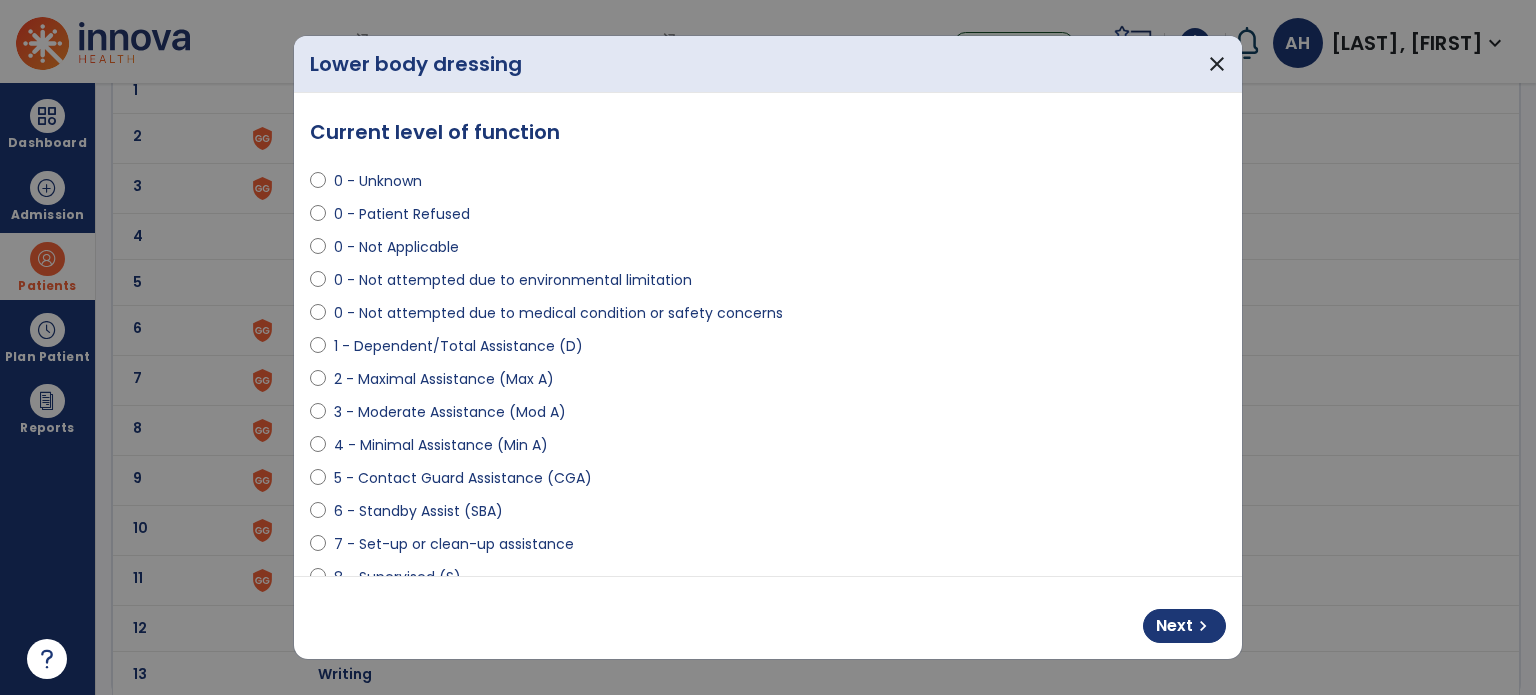 type on "**********" 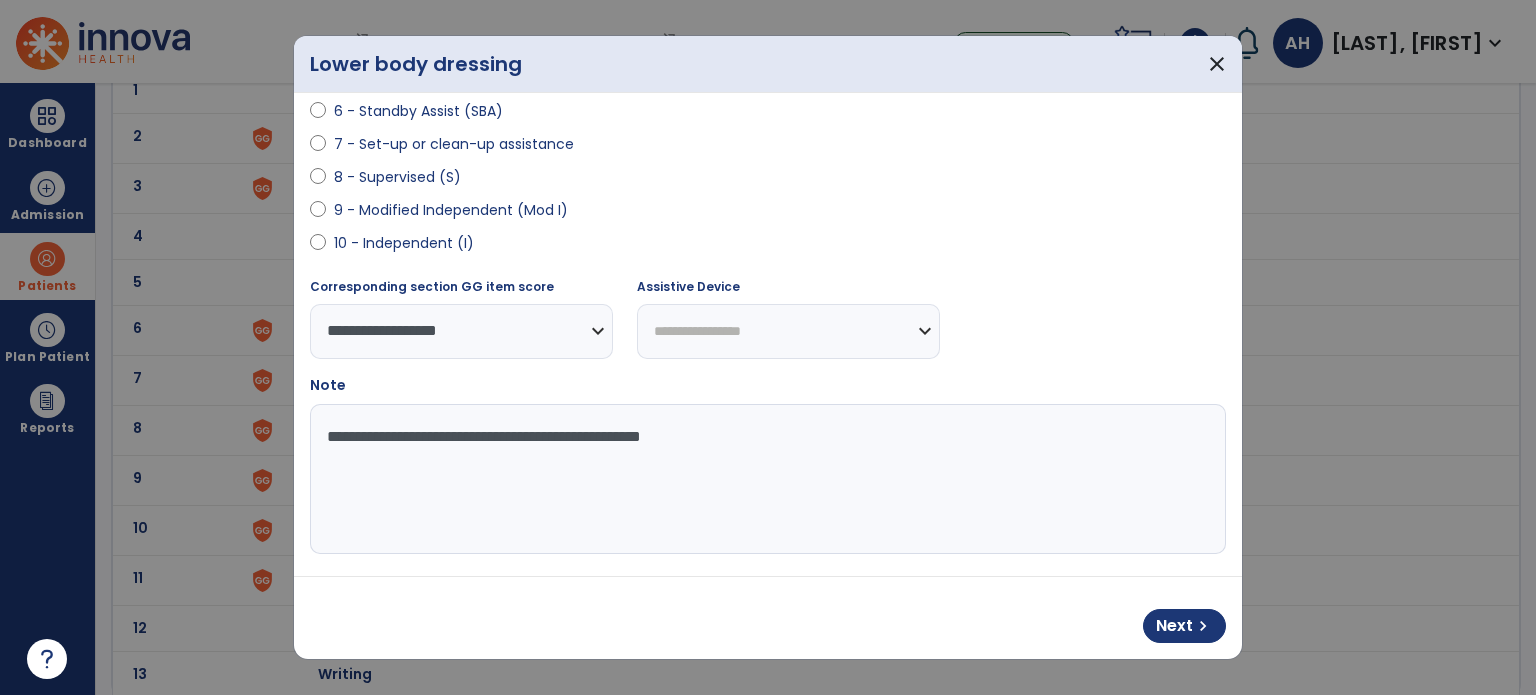 scroll, scrollTop: 408, scrollLeft: 0, axis: vertical 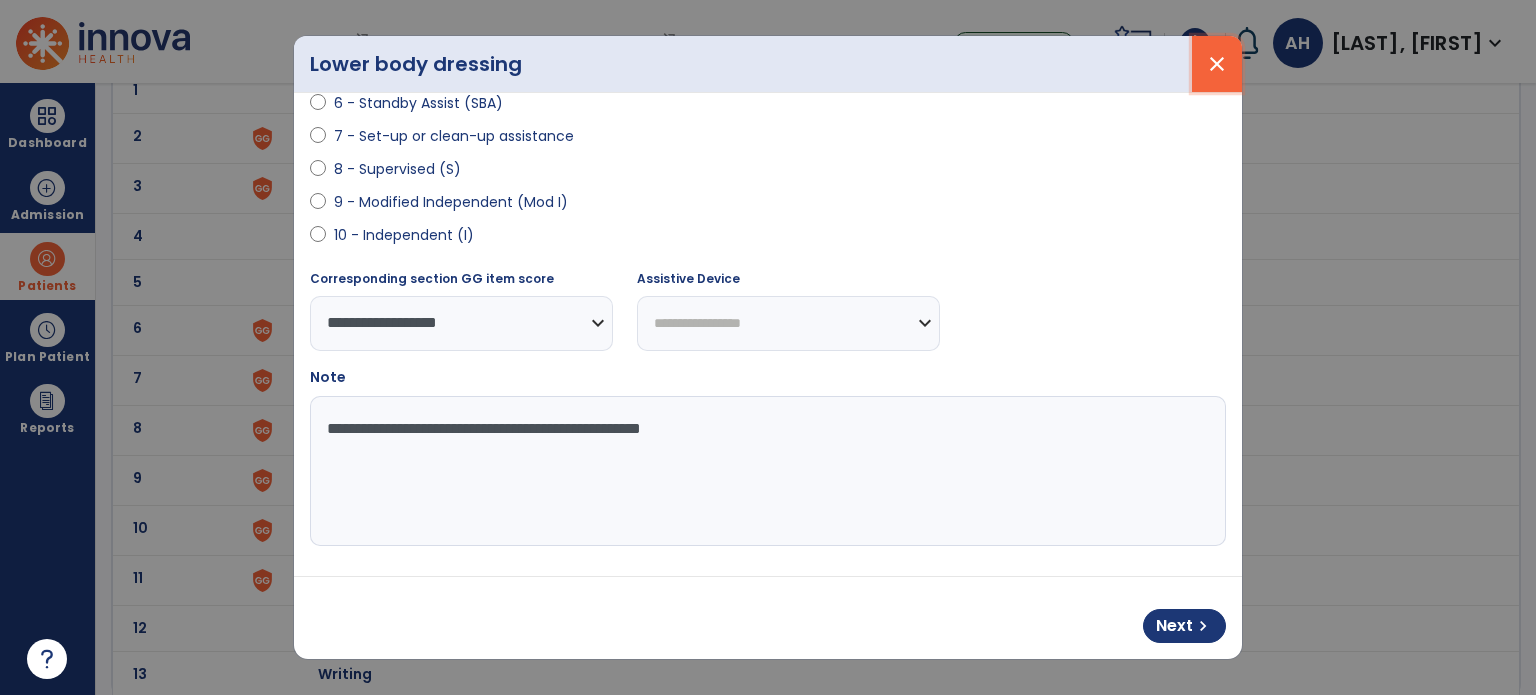 click on "close" at bounding box center [1217, 64] 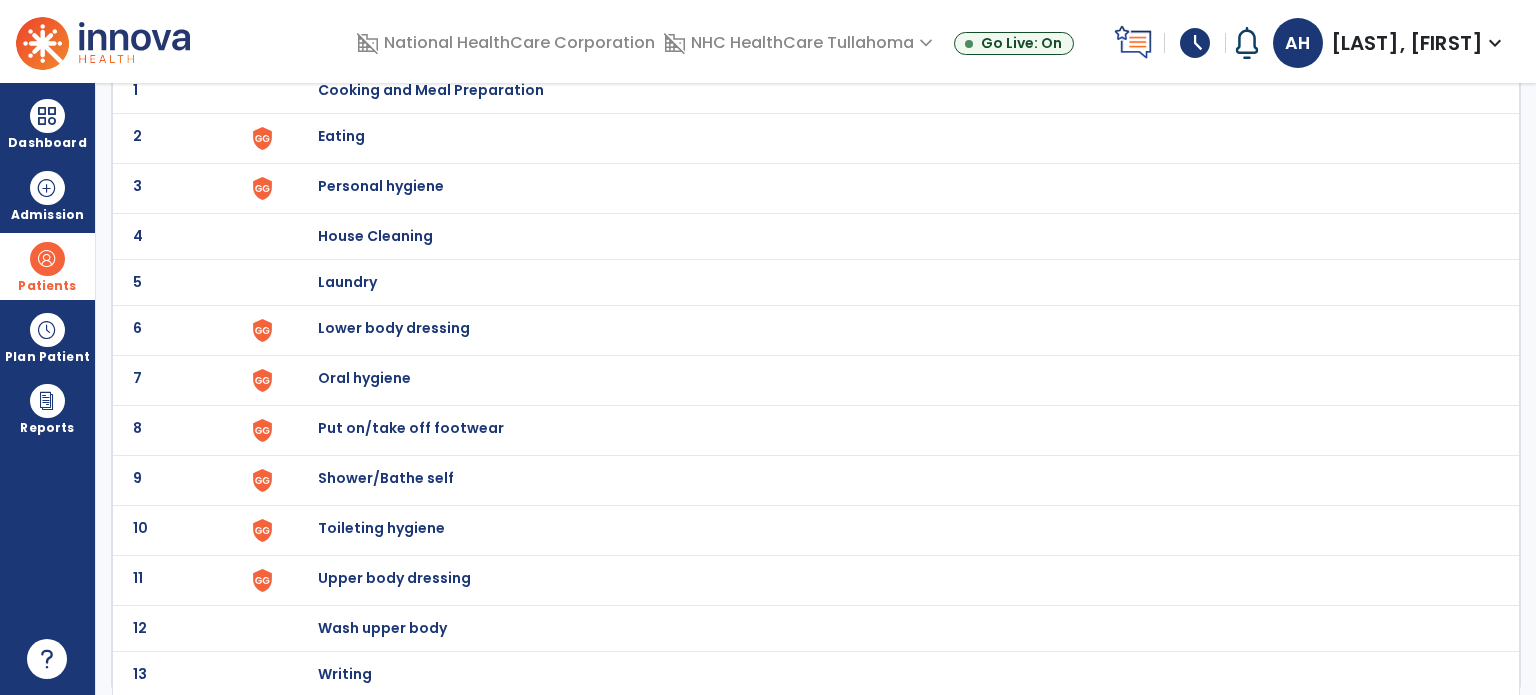 click on "Shower/Bathe self" at bounding box center [431, 90] 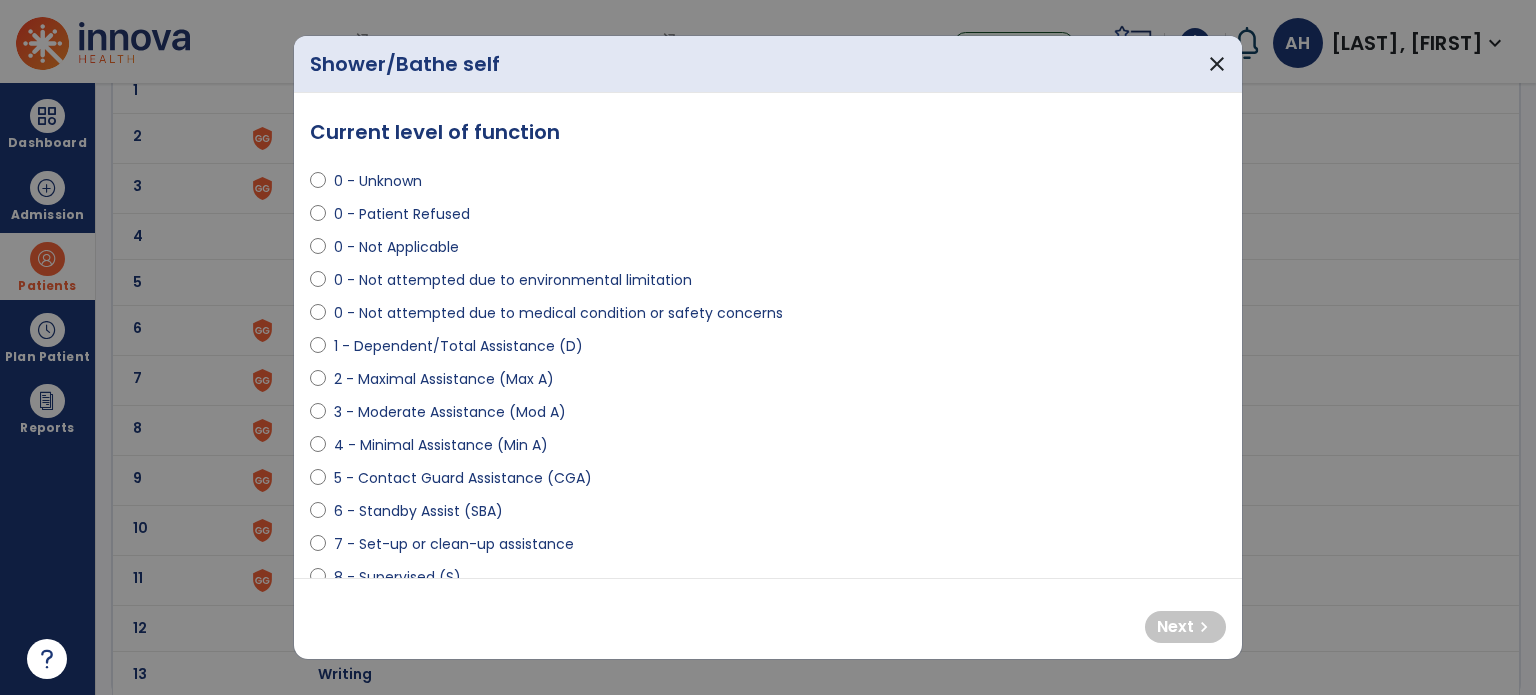 select on "**********" 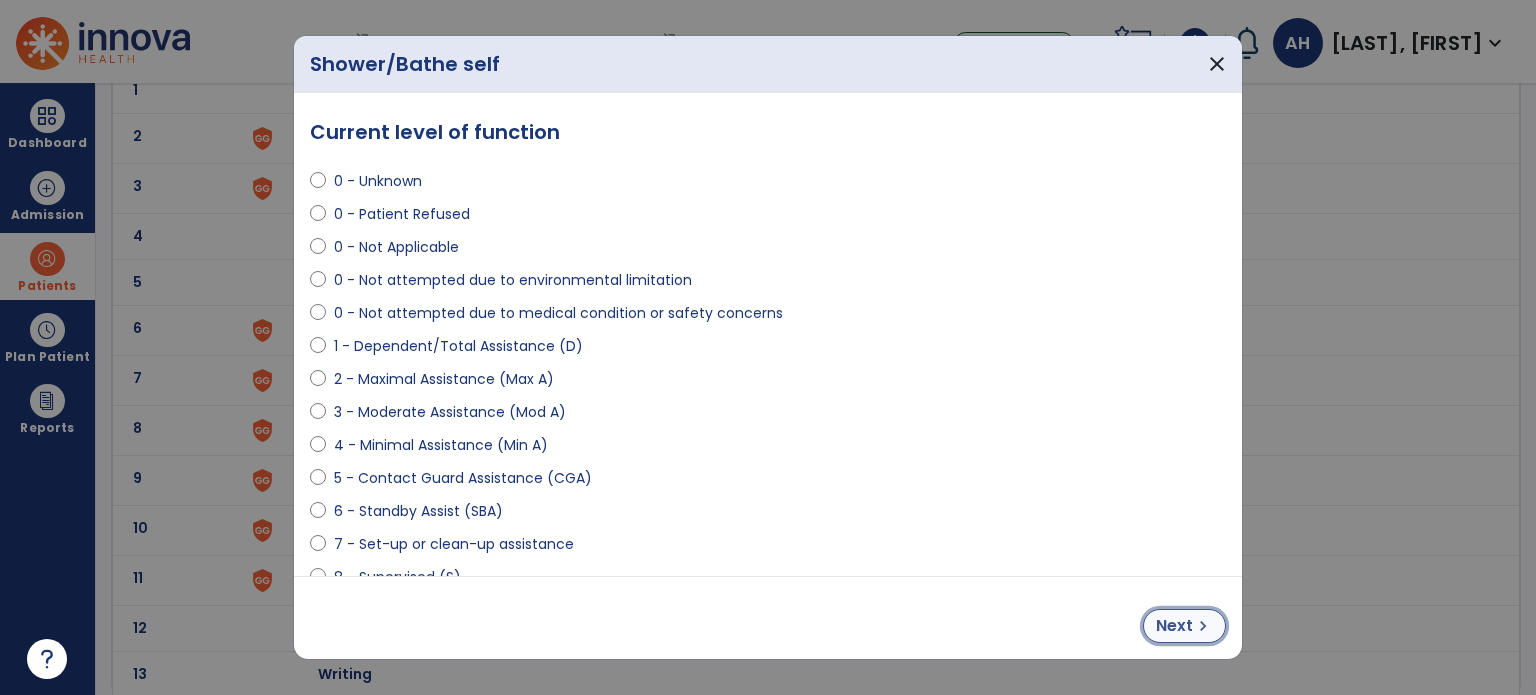 click on "Next" at bounding box center (1174, 626) 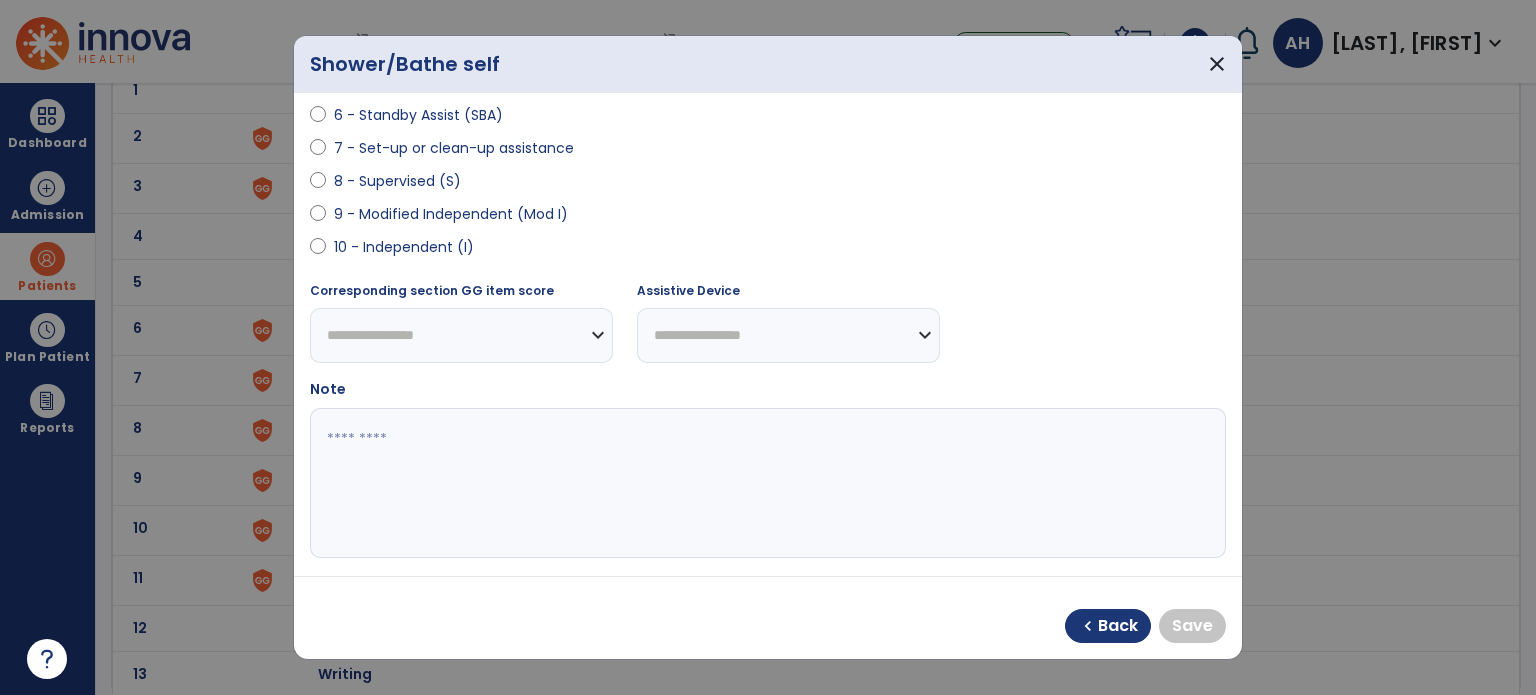 scroll, scrollTop: 408, scrollLeft: 0, axis: vertical 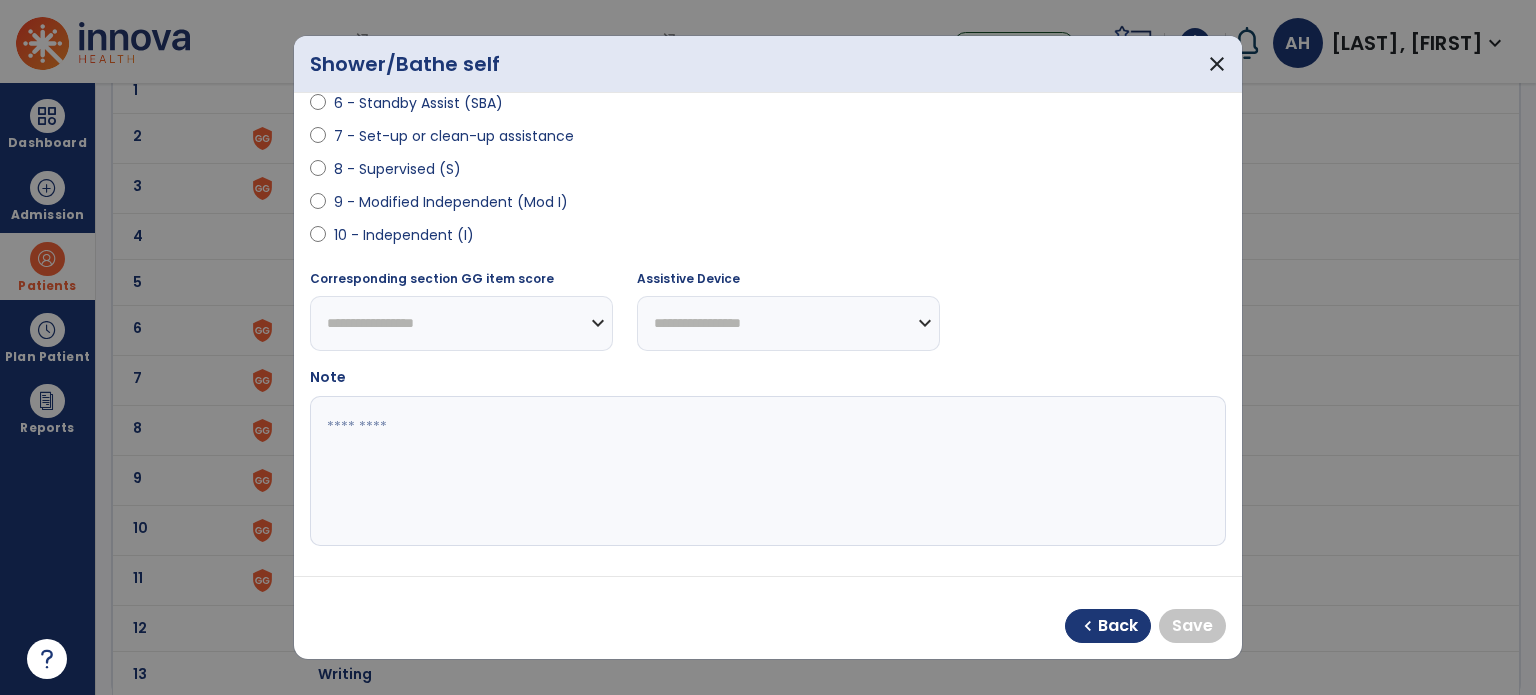 select on "**********" 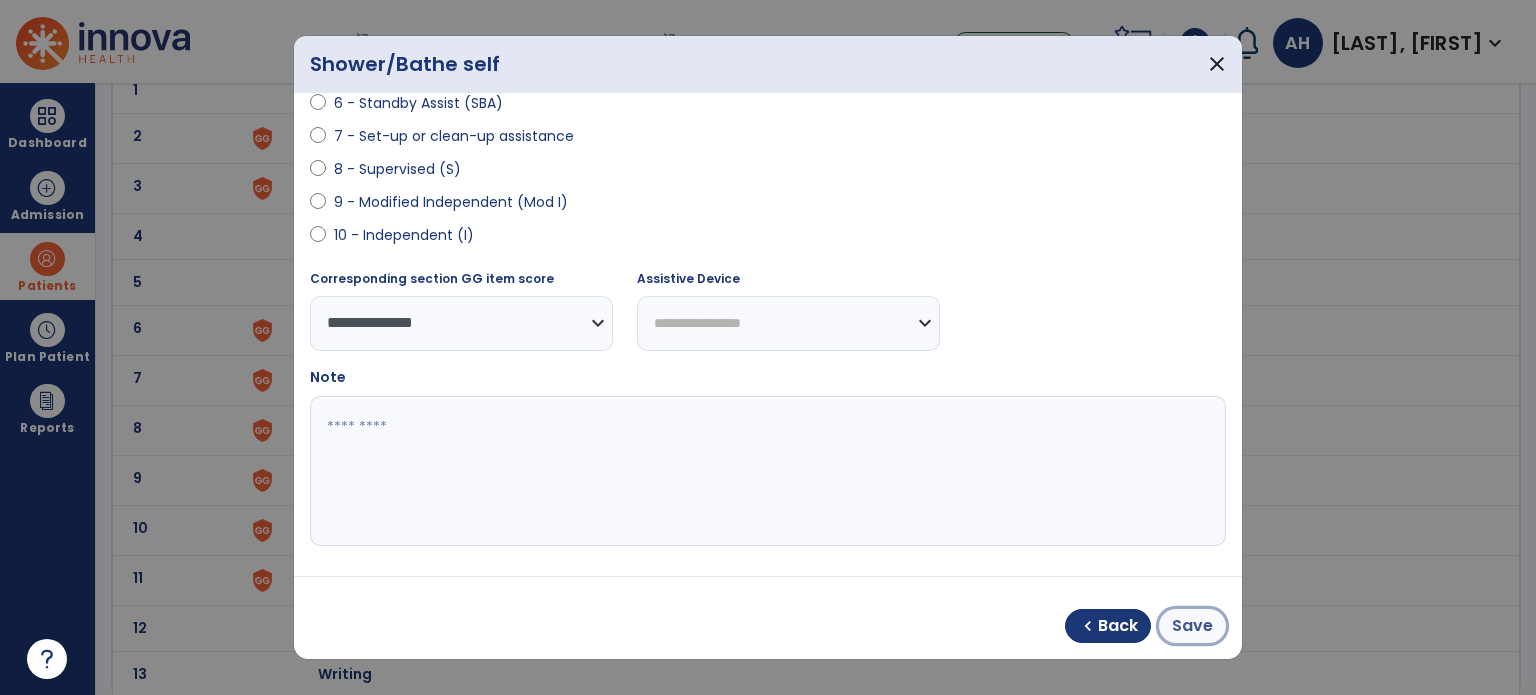 click on "Save" at bounding box center [1192, 626] 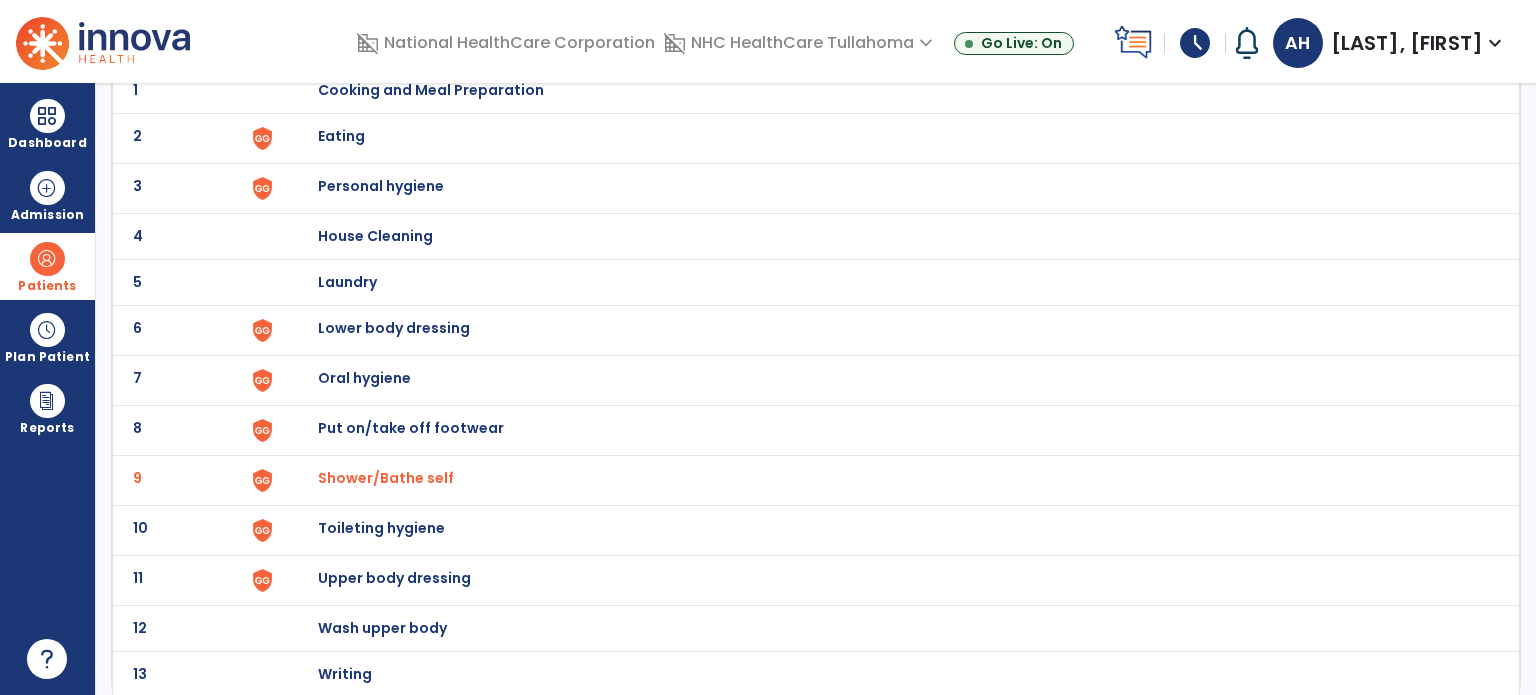 scroll, scrollTop: 0, scrollLeft: 0, axis: both 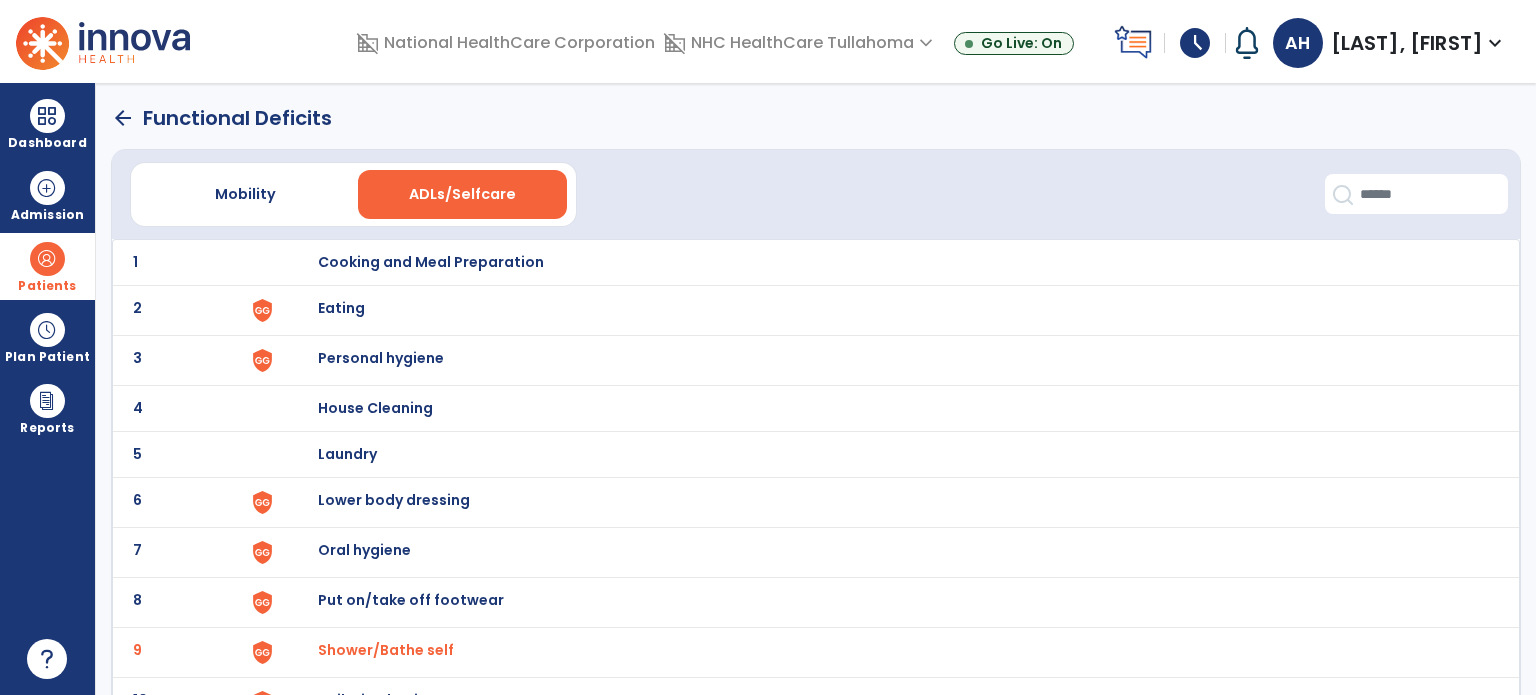 click on "arrow_back" 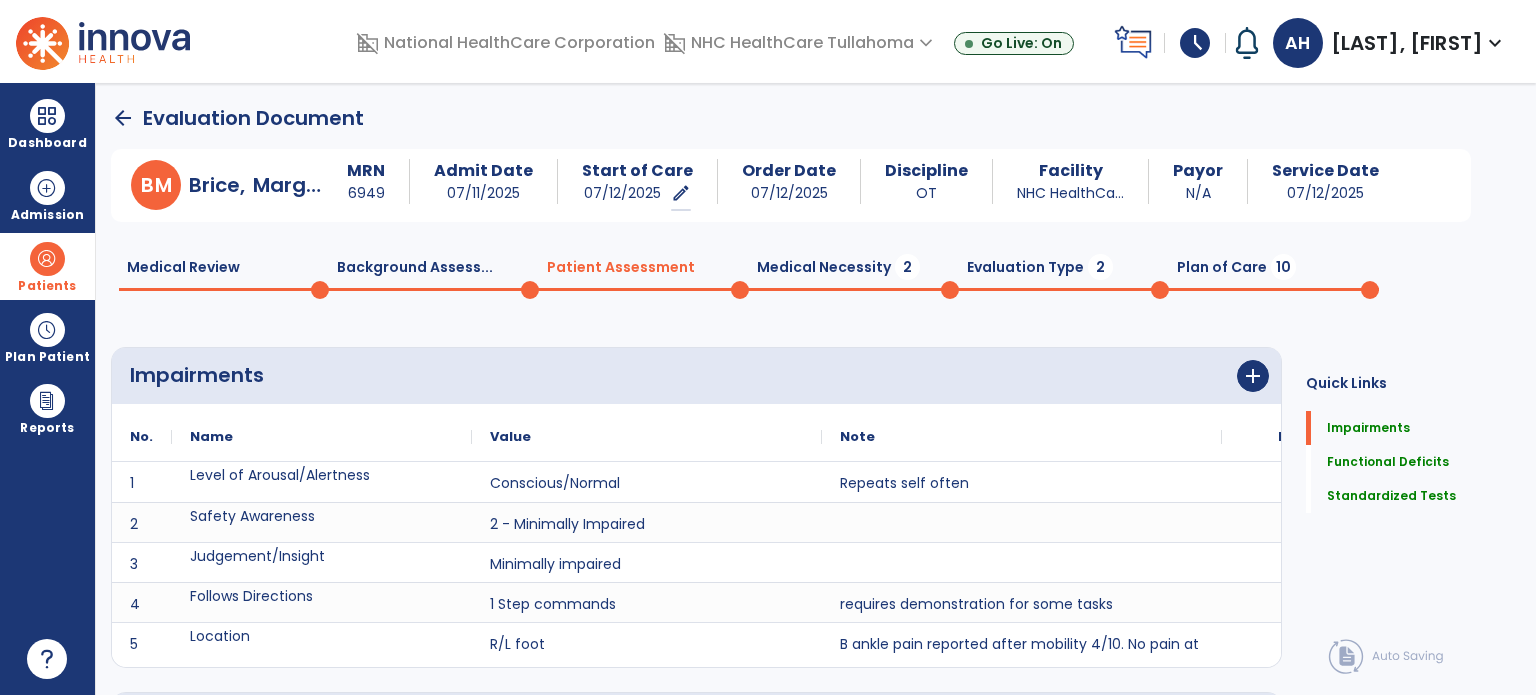 scroll, scrollTop: 20, scrollLeft: 0, axis: vertical 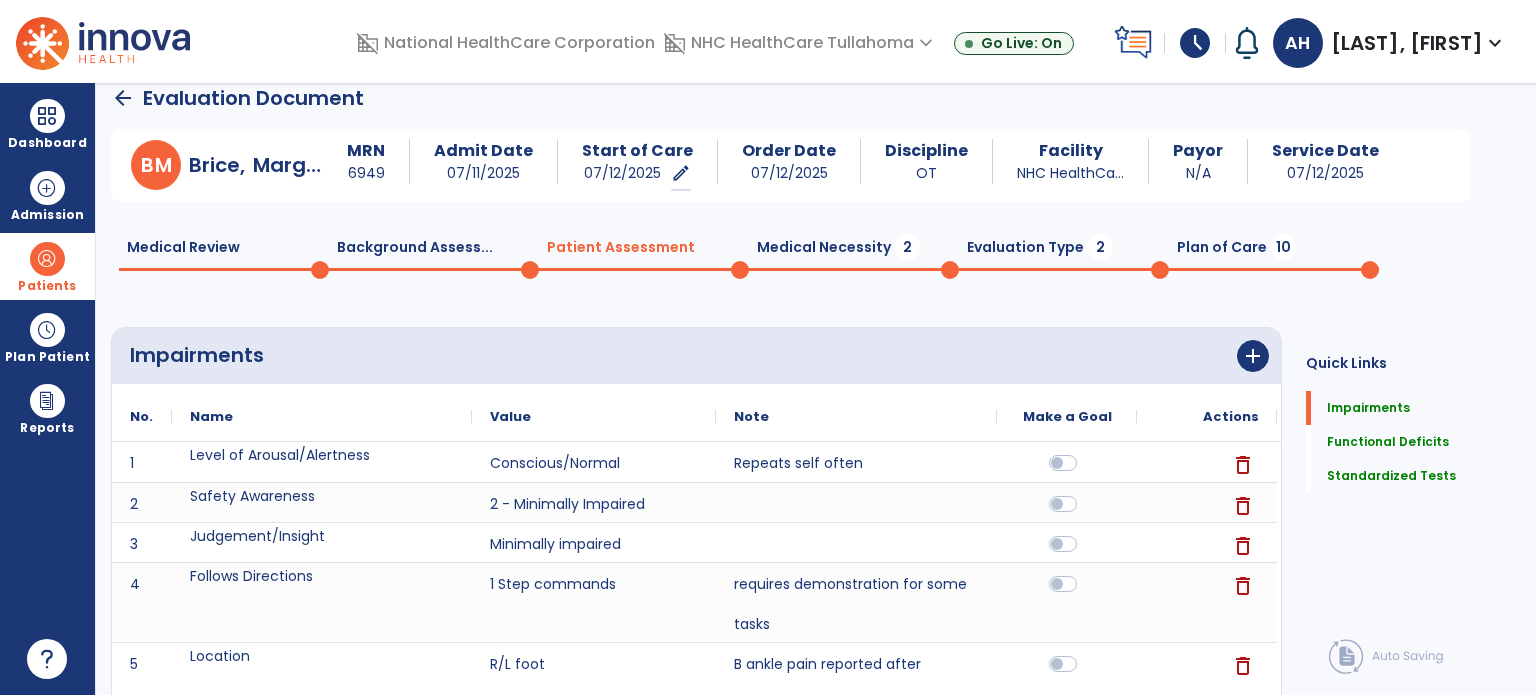 drag, startPoint x: 1530, startPoint y: 267, endPoint x: 1535, endPoint y: 440, distance: 173.07224 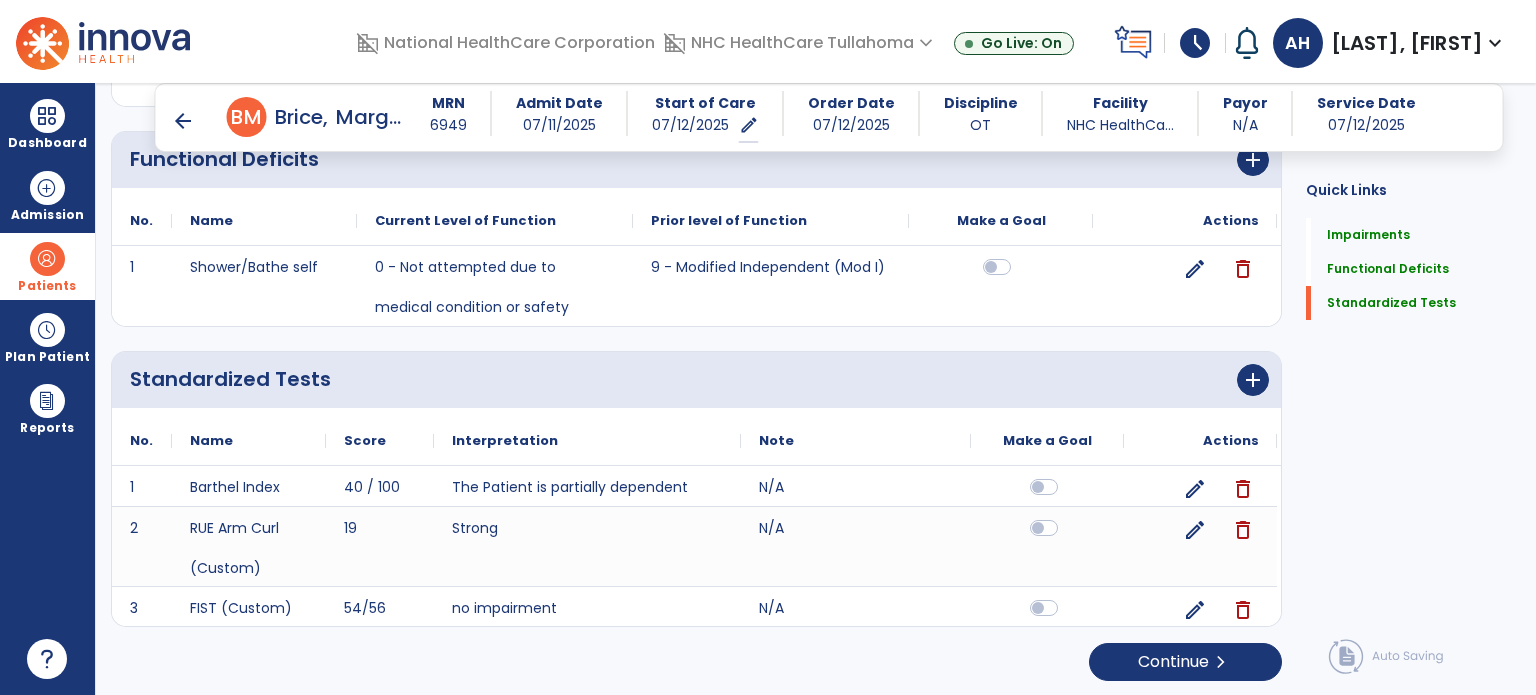 scroll, scrollTop: 0, scrollLeft: 0, axis: both 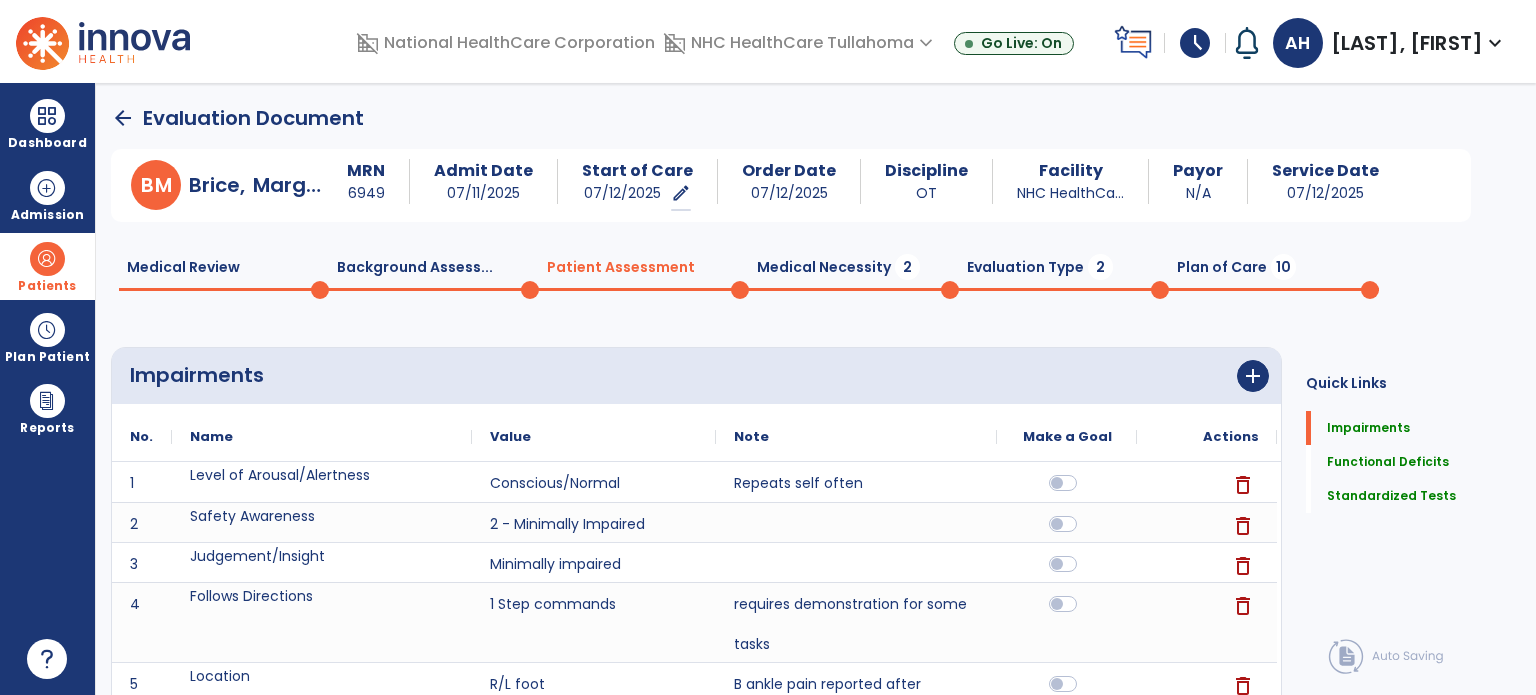 click on "Medical Necessity  2" 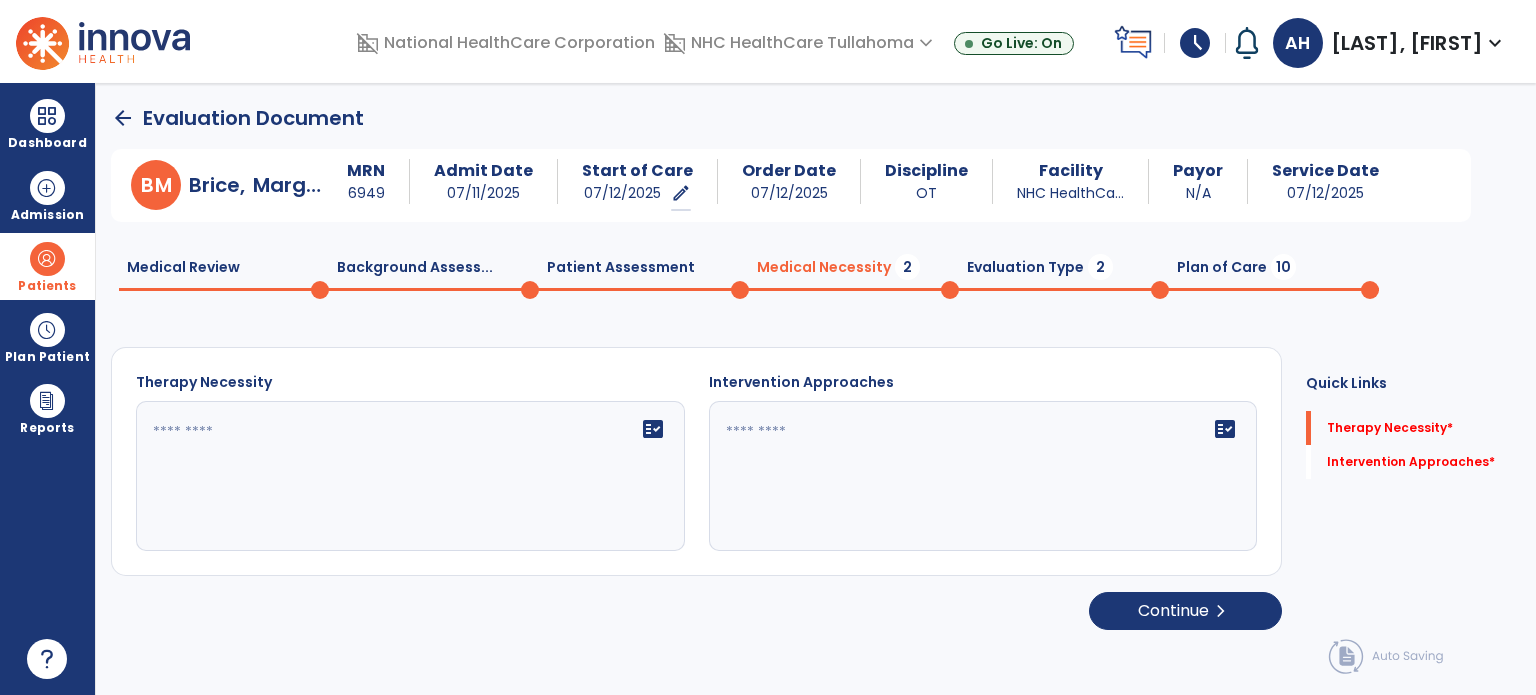 click on "fact_check" 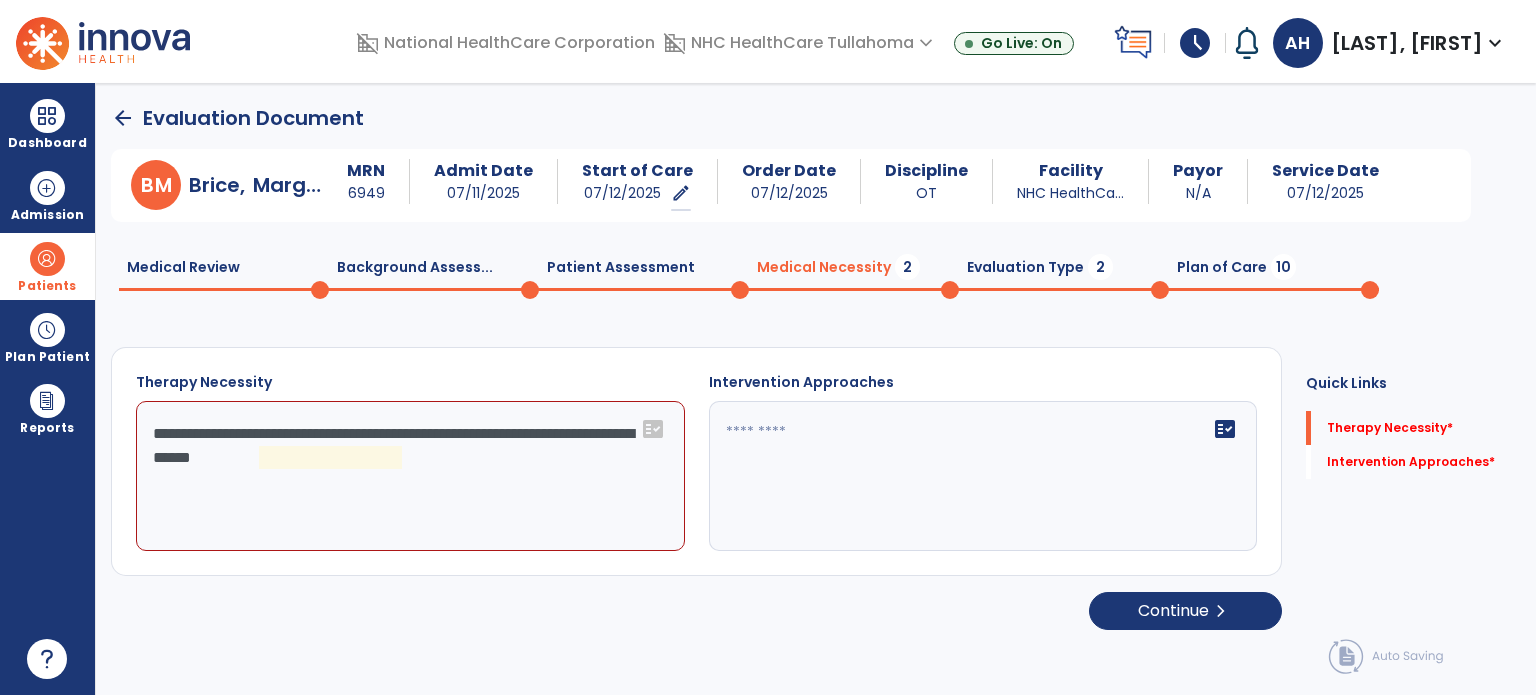 click on "**********" 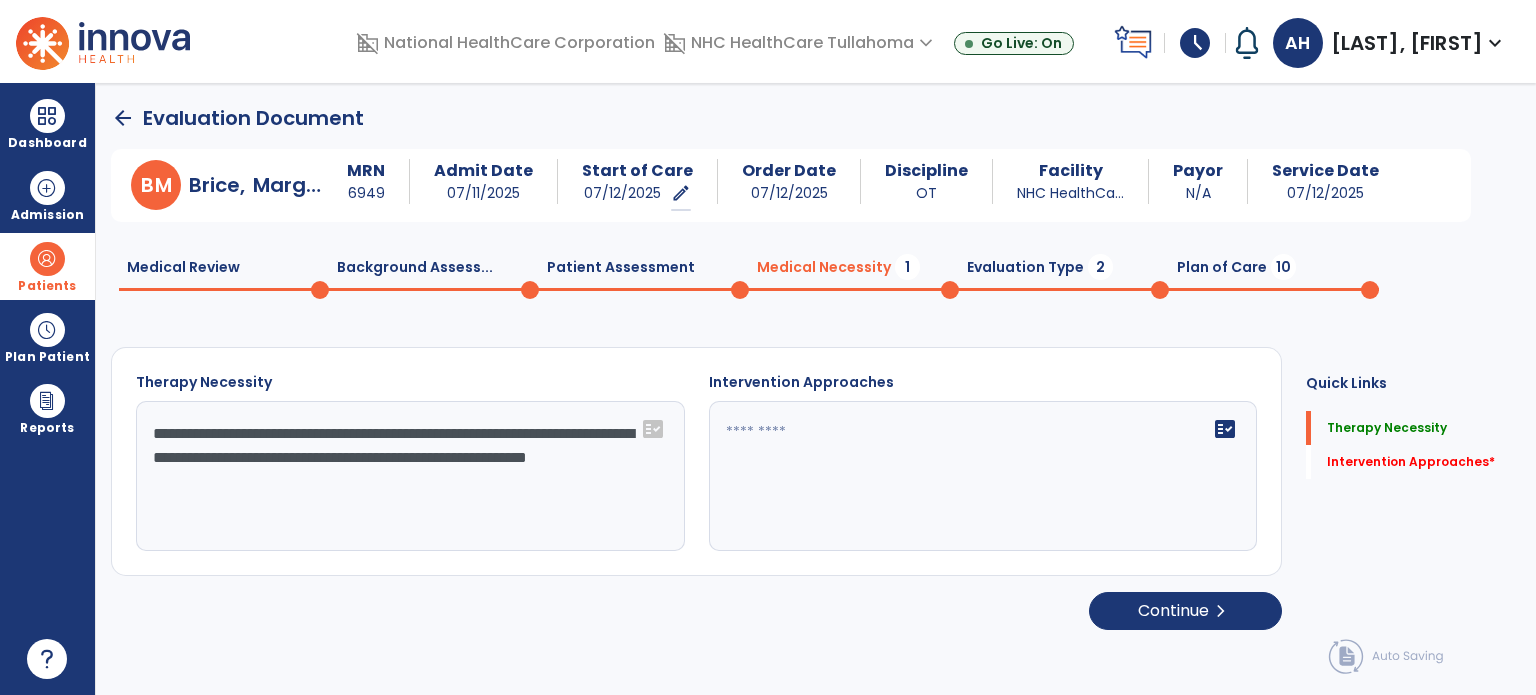 type on "**********" 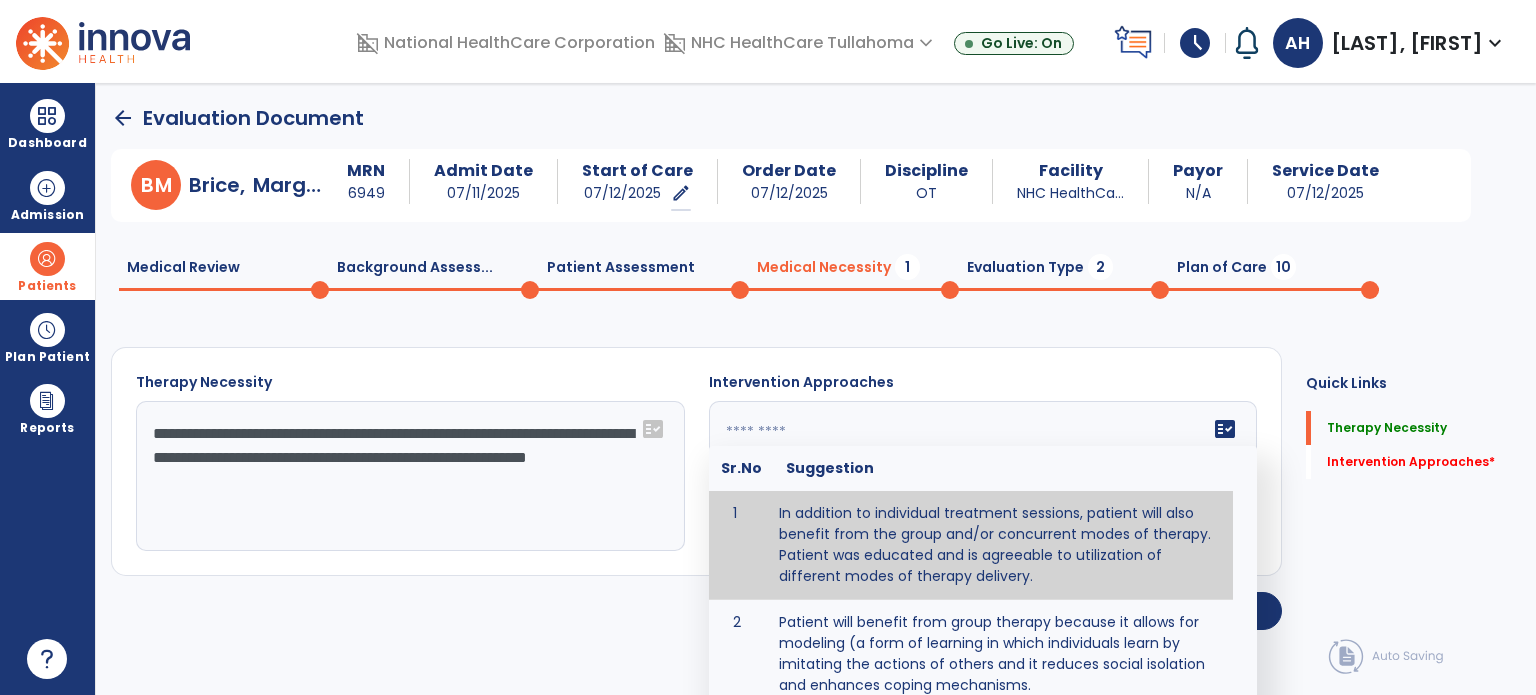type on "**********" 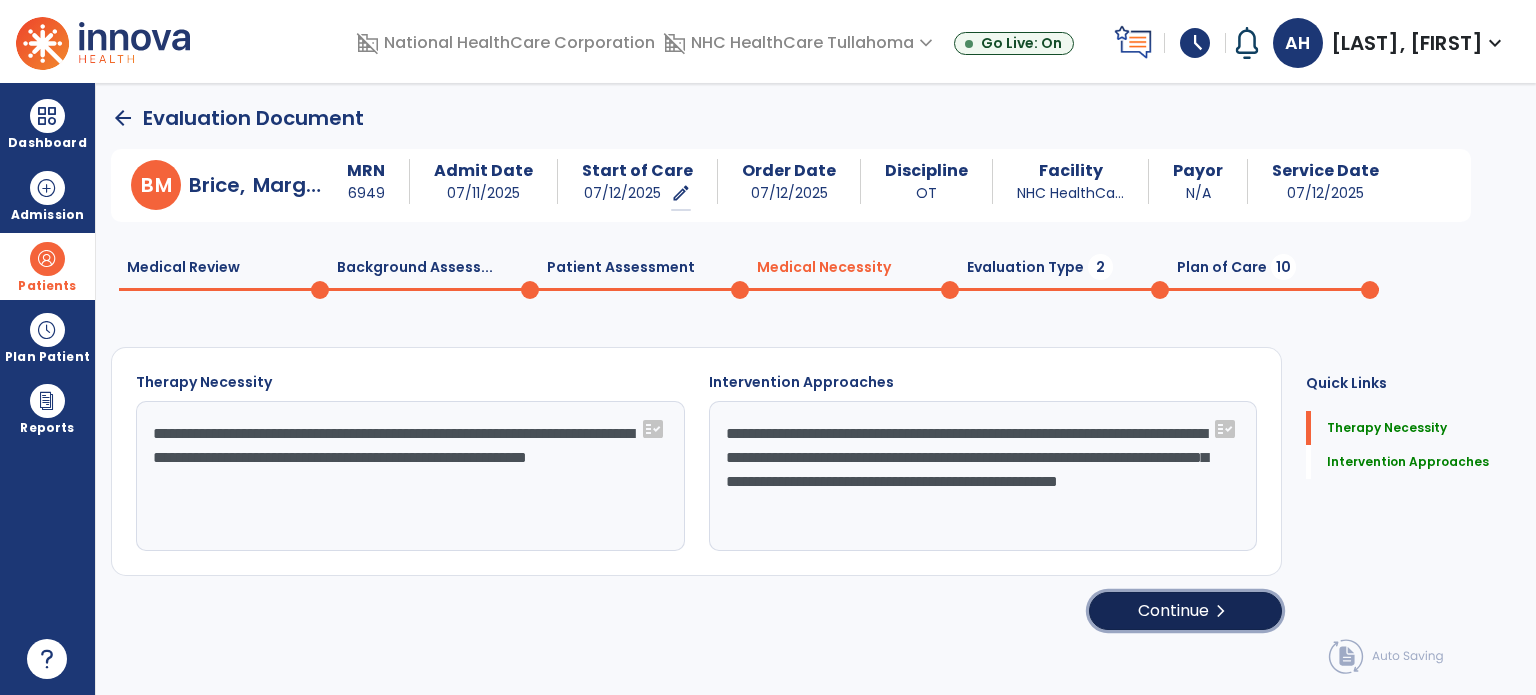 click on "Continue  chevron_right" 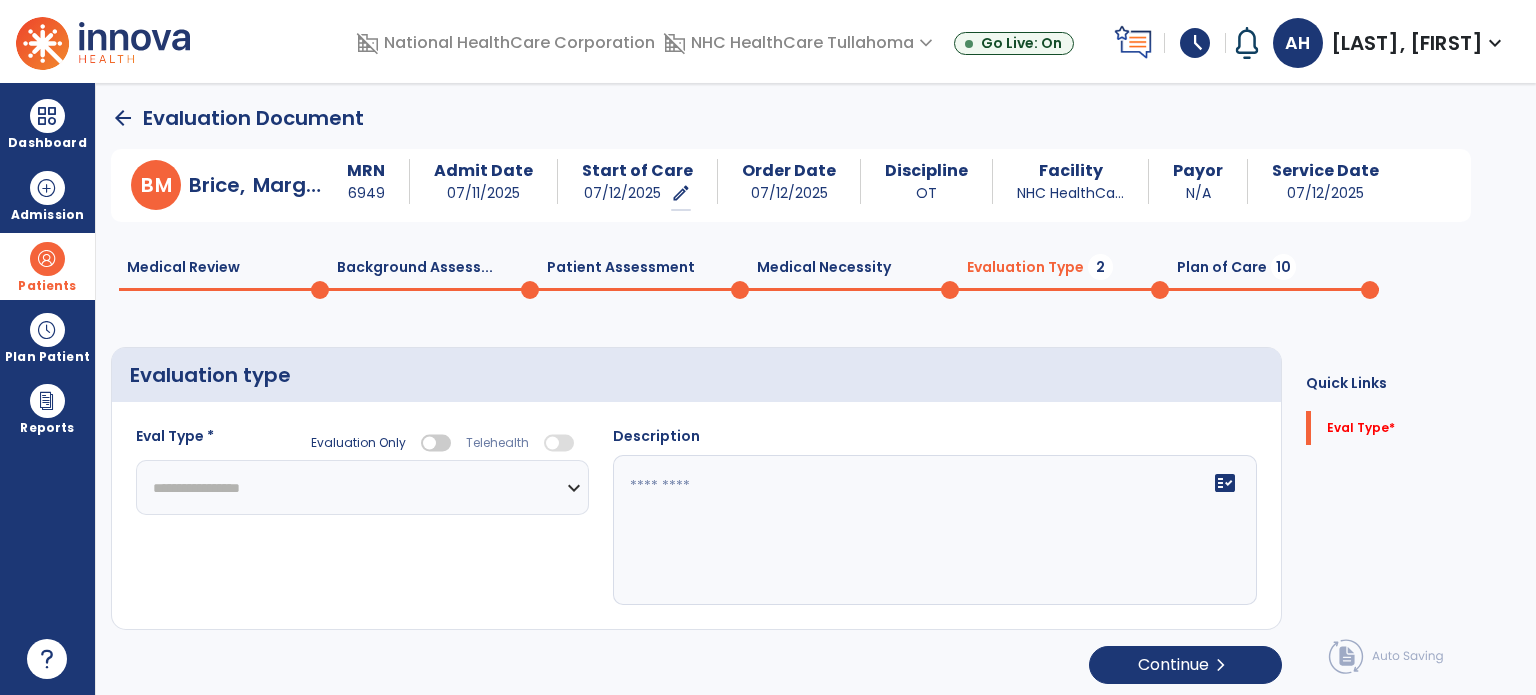 click on "**********" 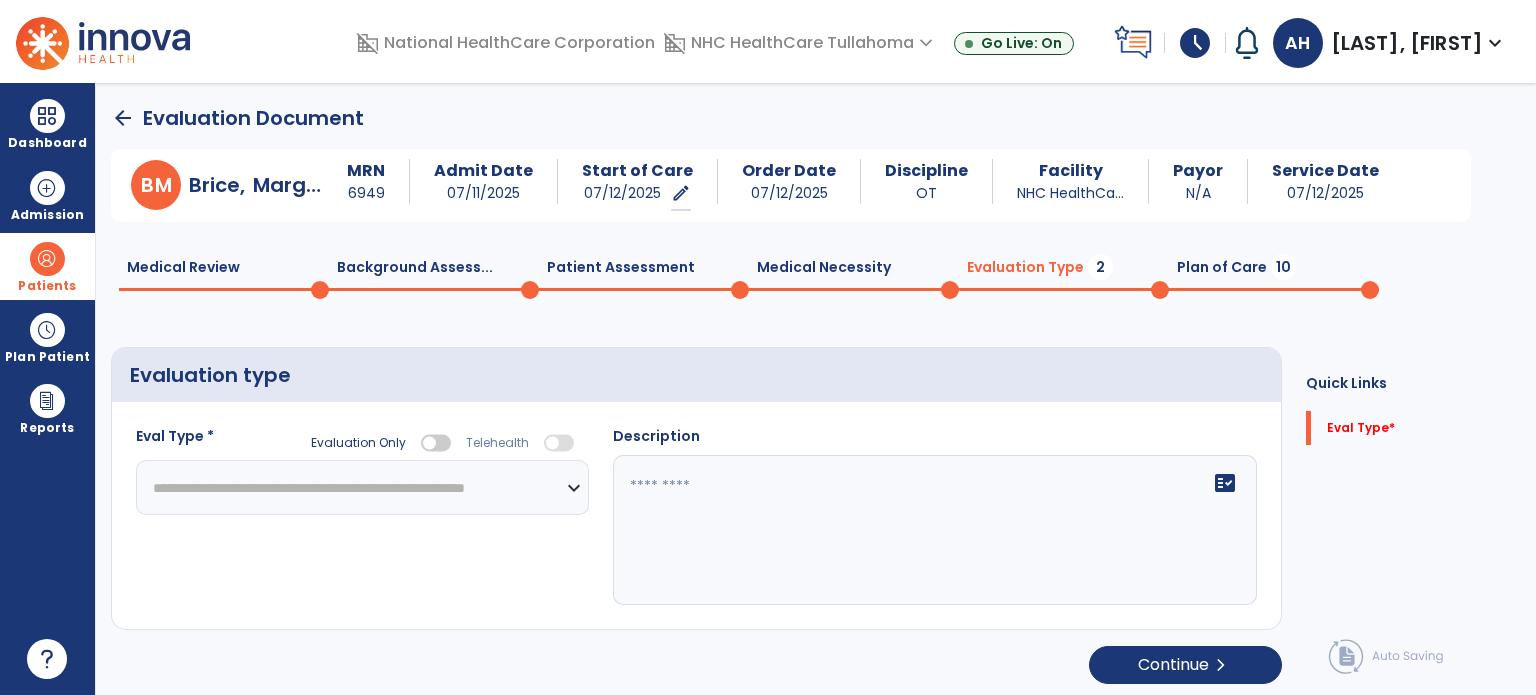 click on "**********" 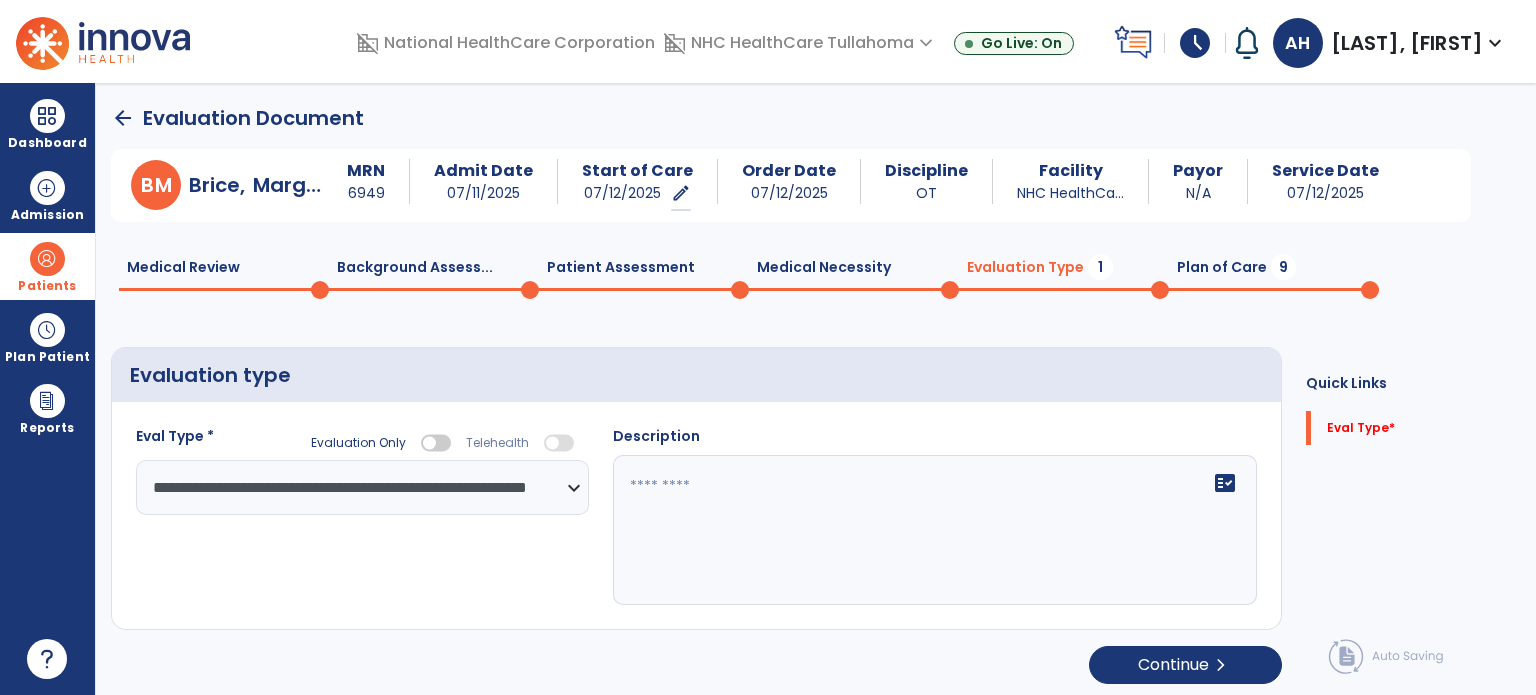 click 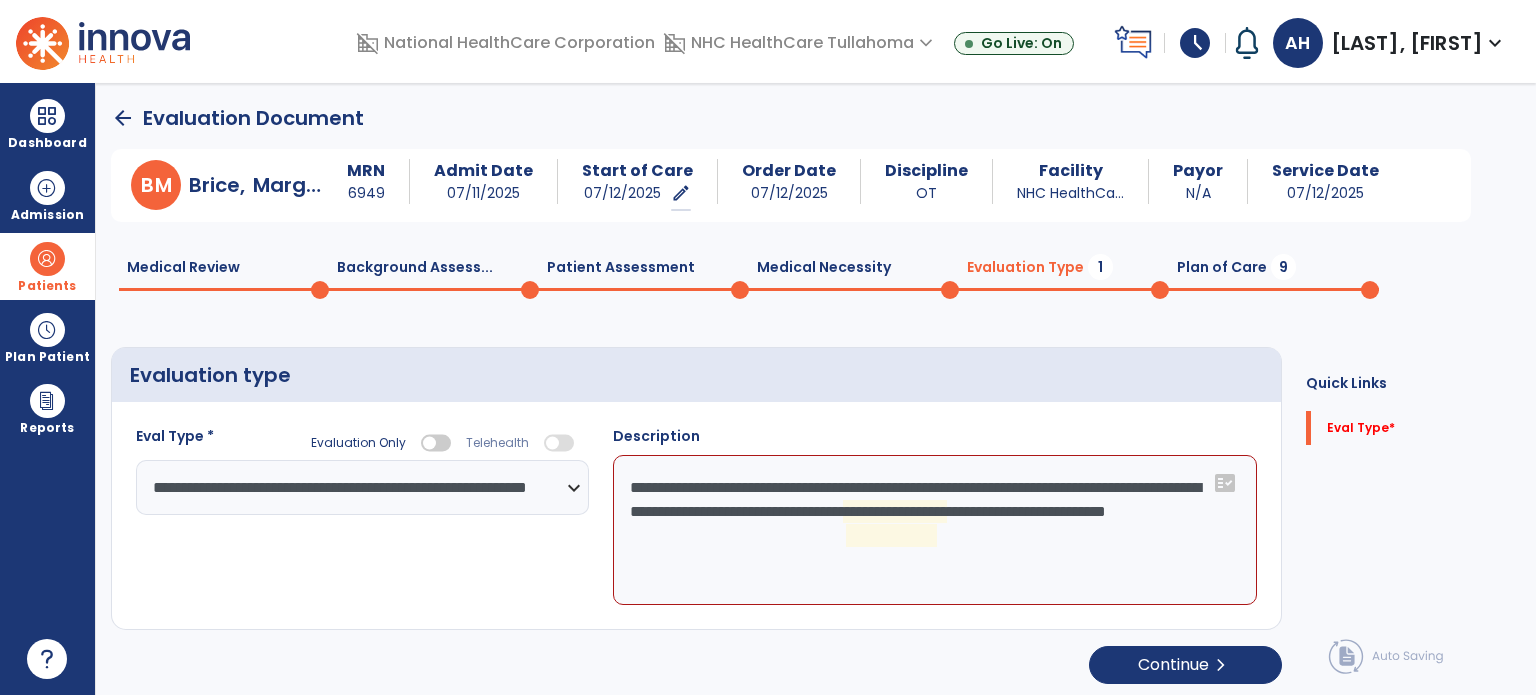 click on "**********" 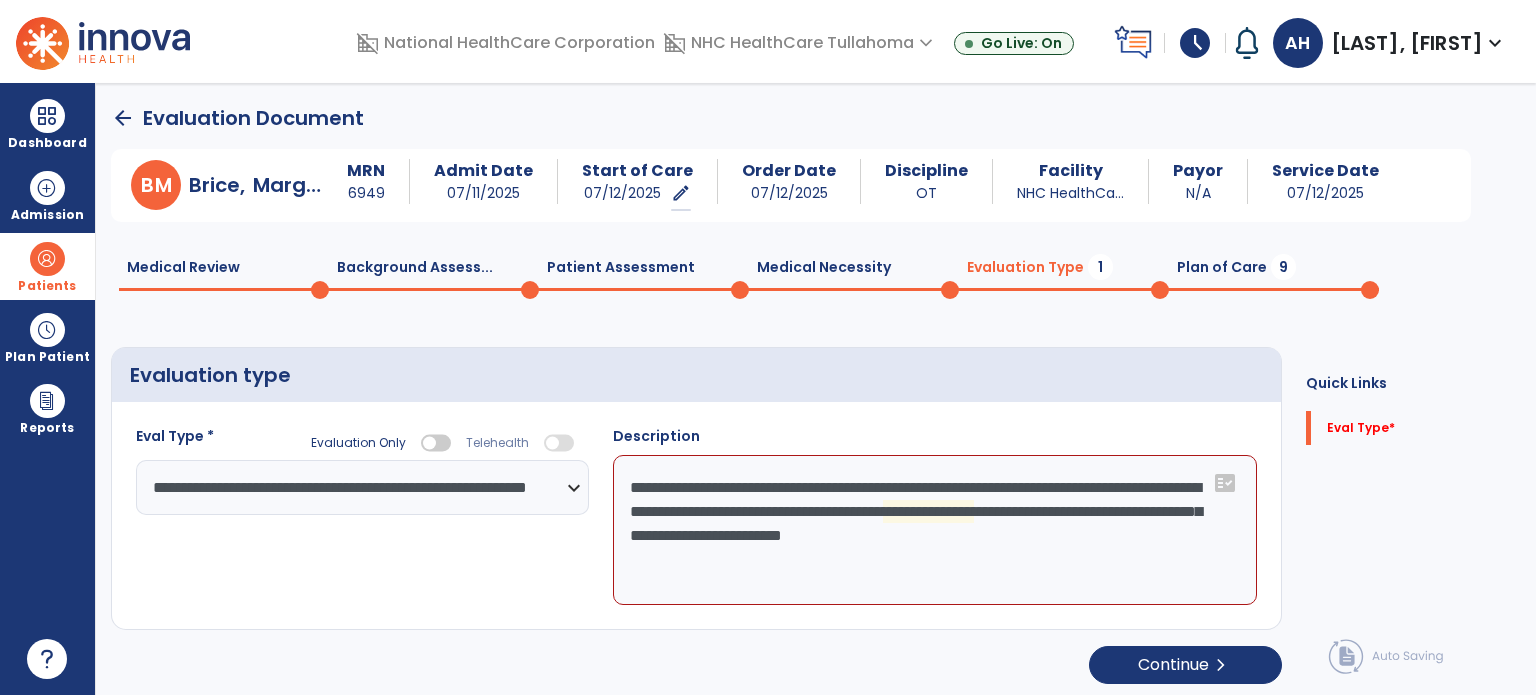 click on "**********" 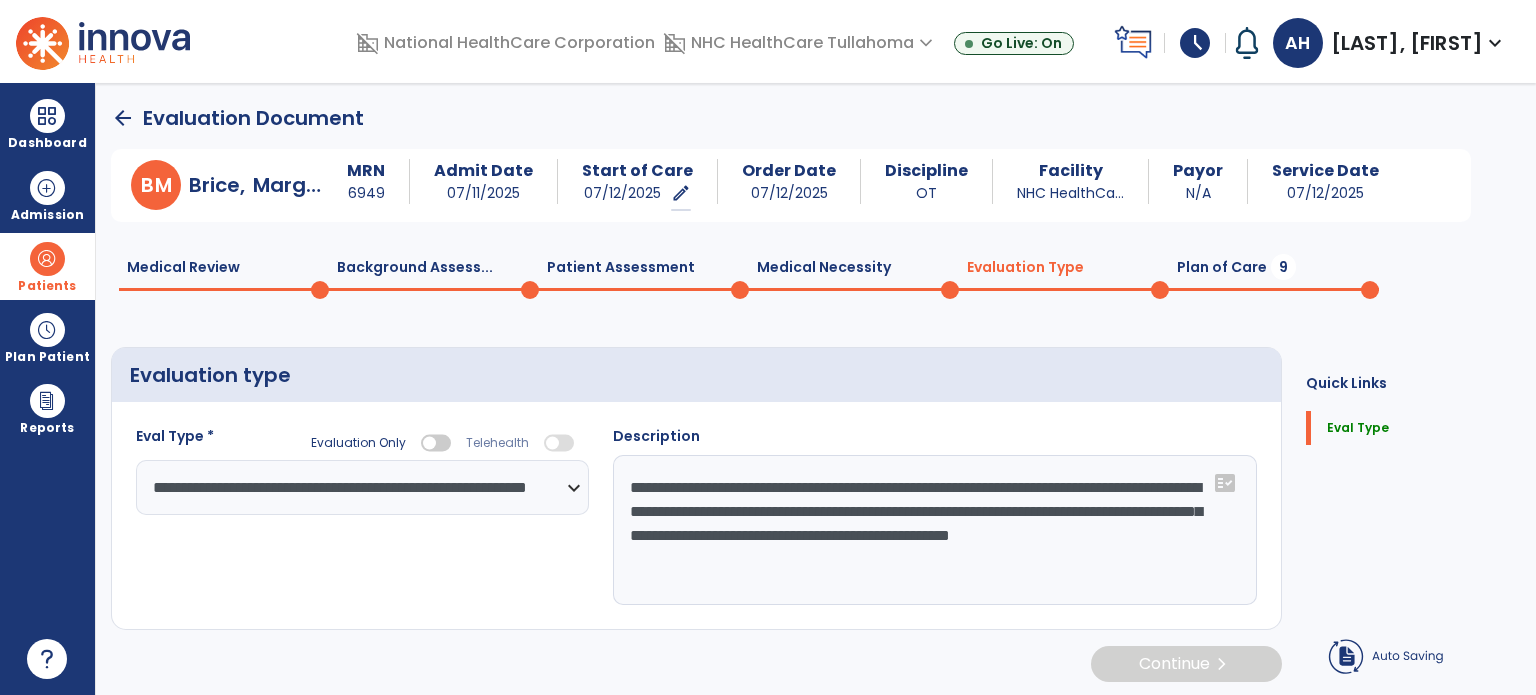 type on "**********" 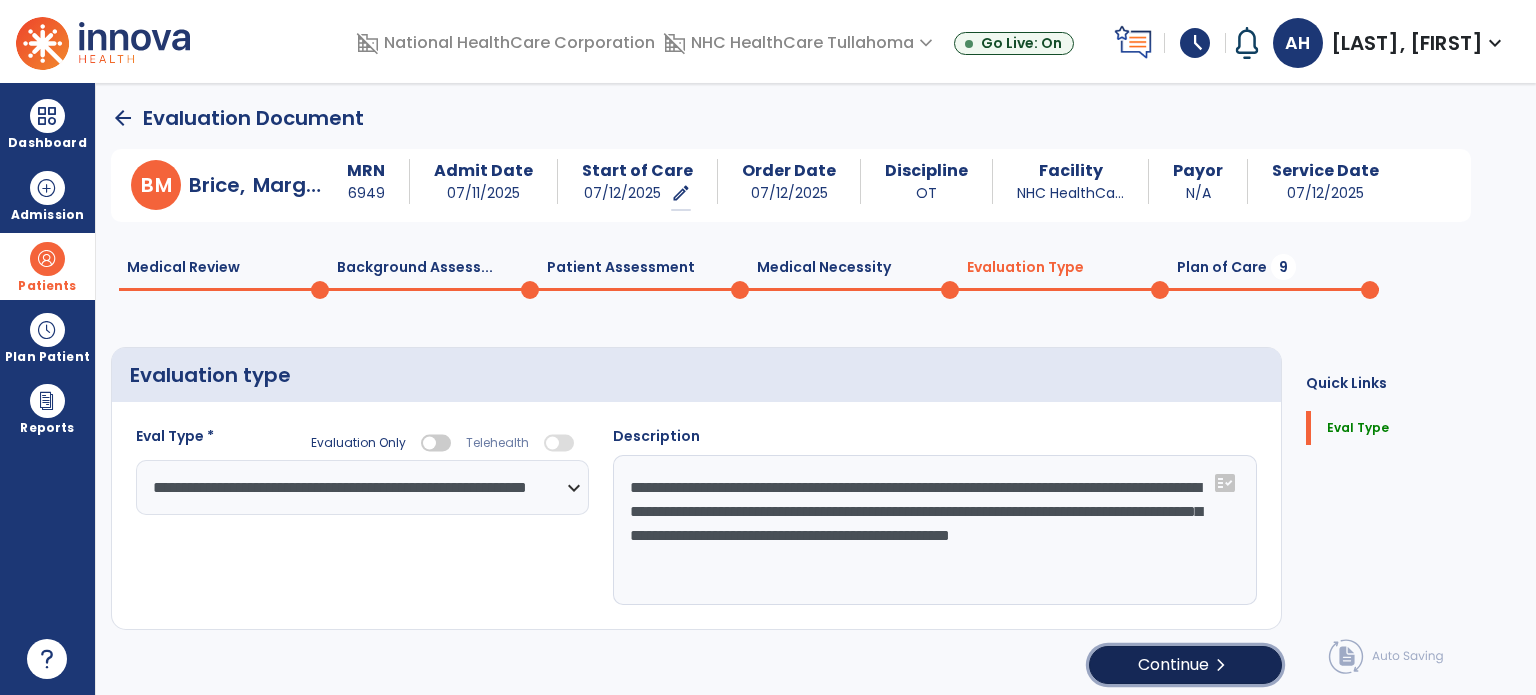click on "Continue  chevron_right" 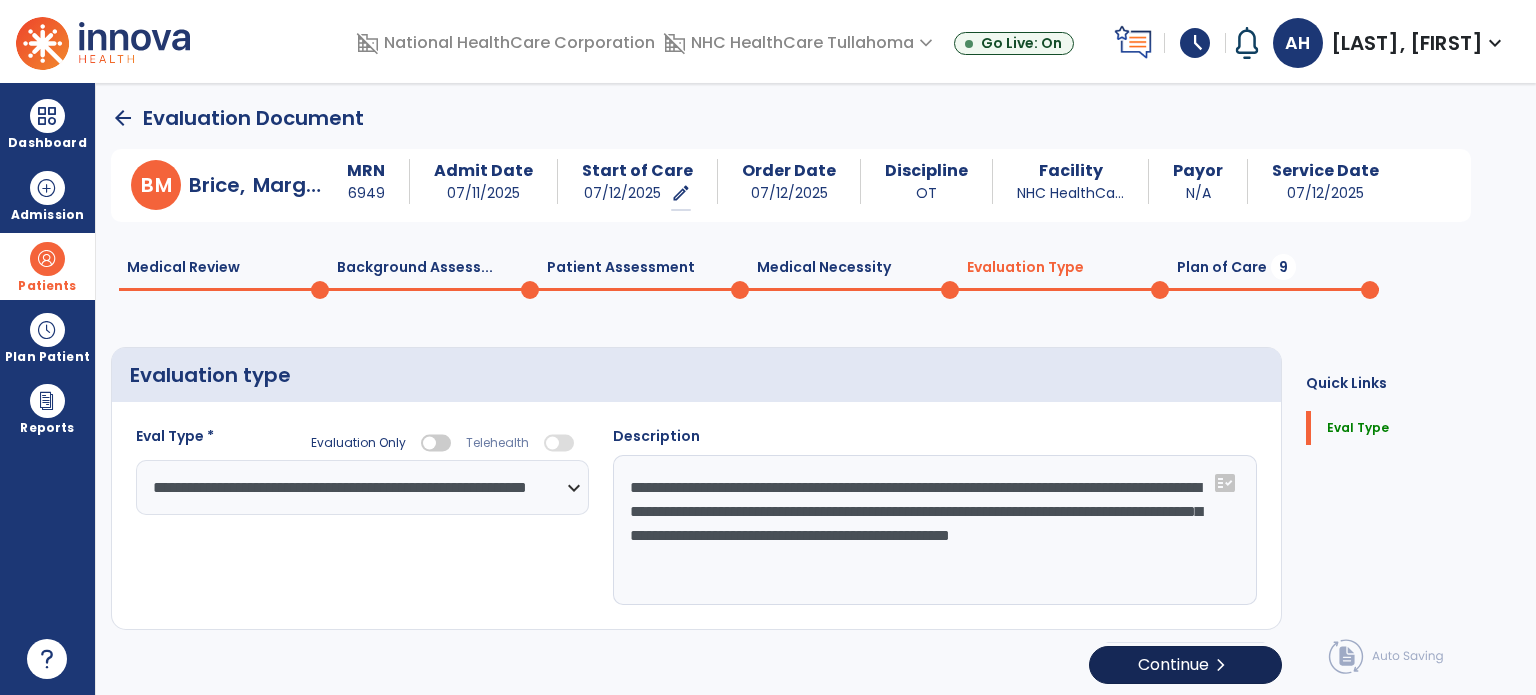 select on "*****" 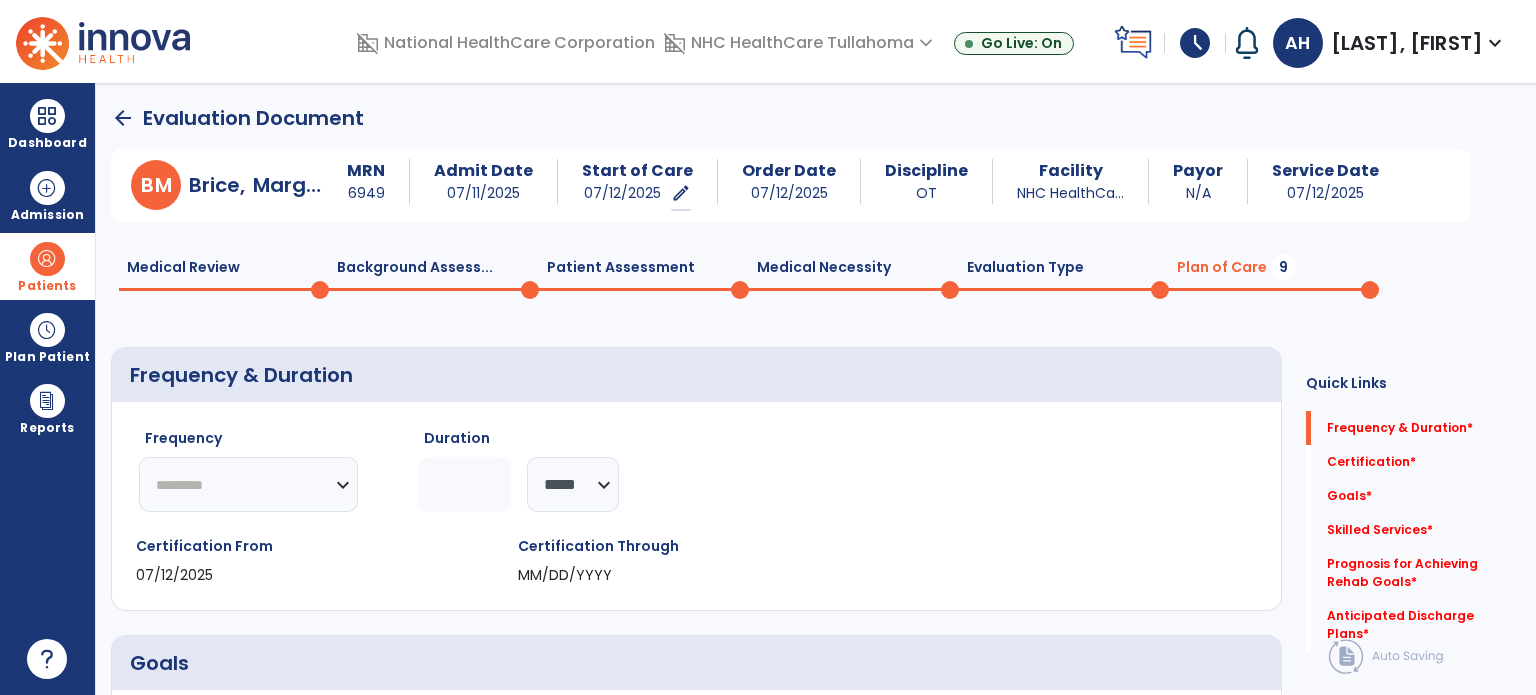 click on "********* ** ** ** ** ** ** **" 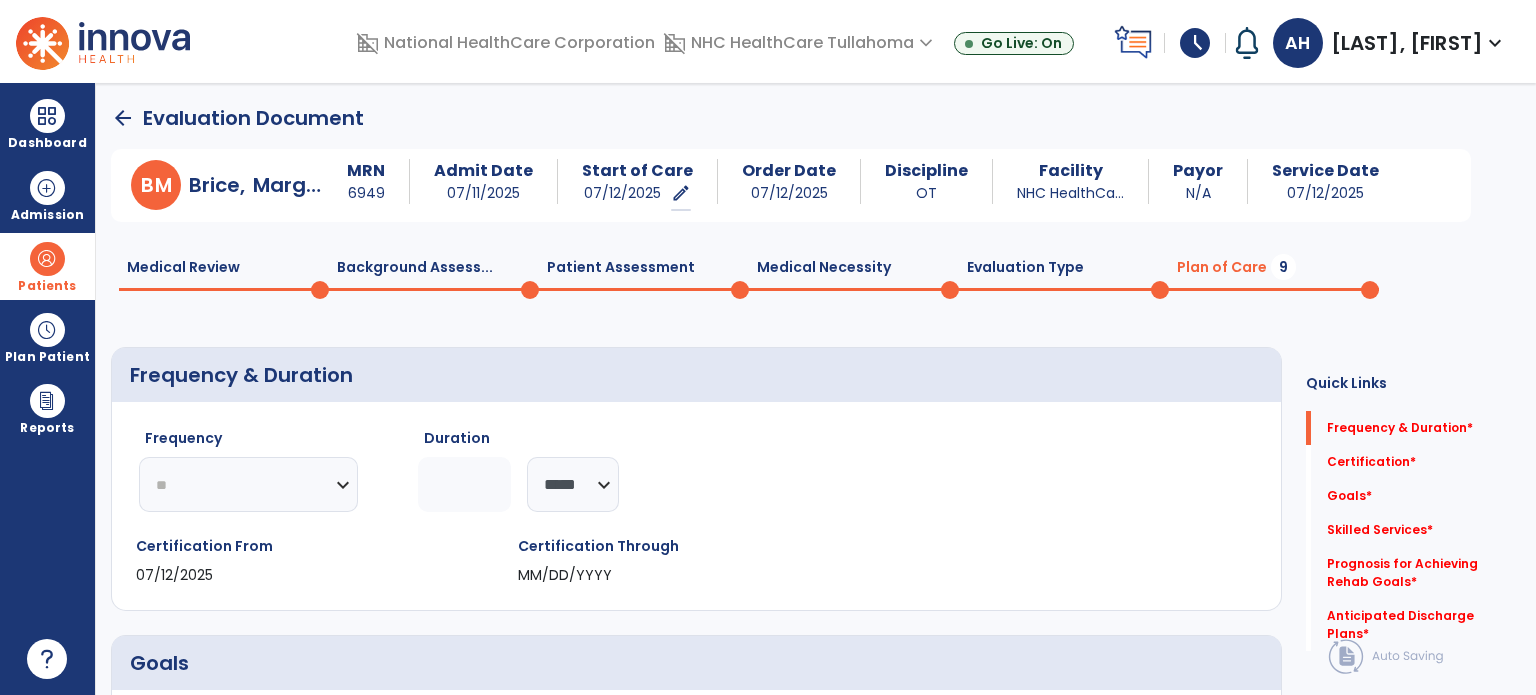 click on "********* ** ** ** ** ** ** **" 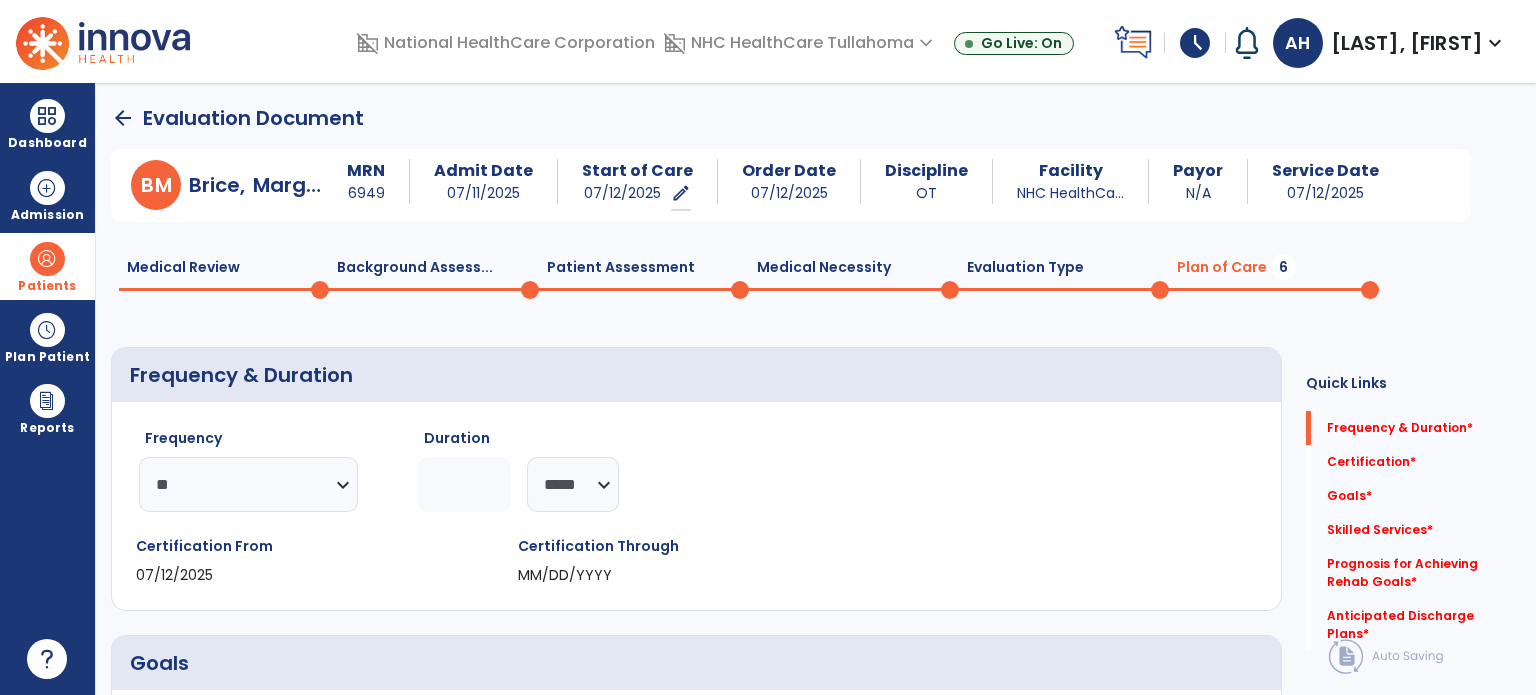 click 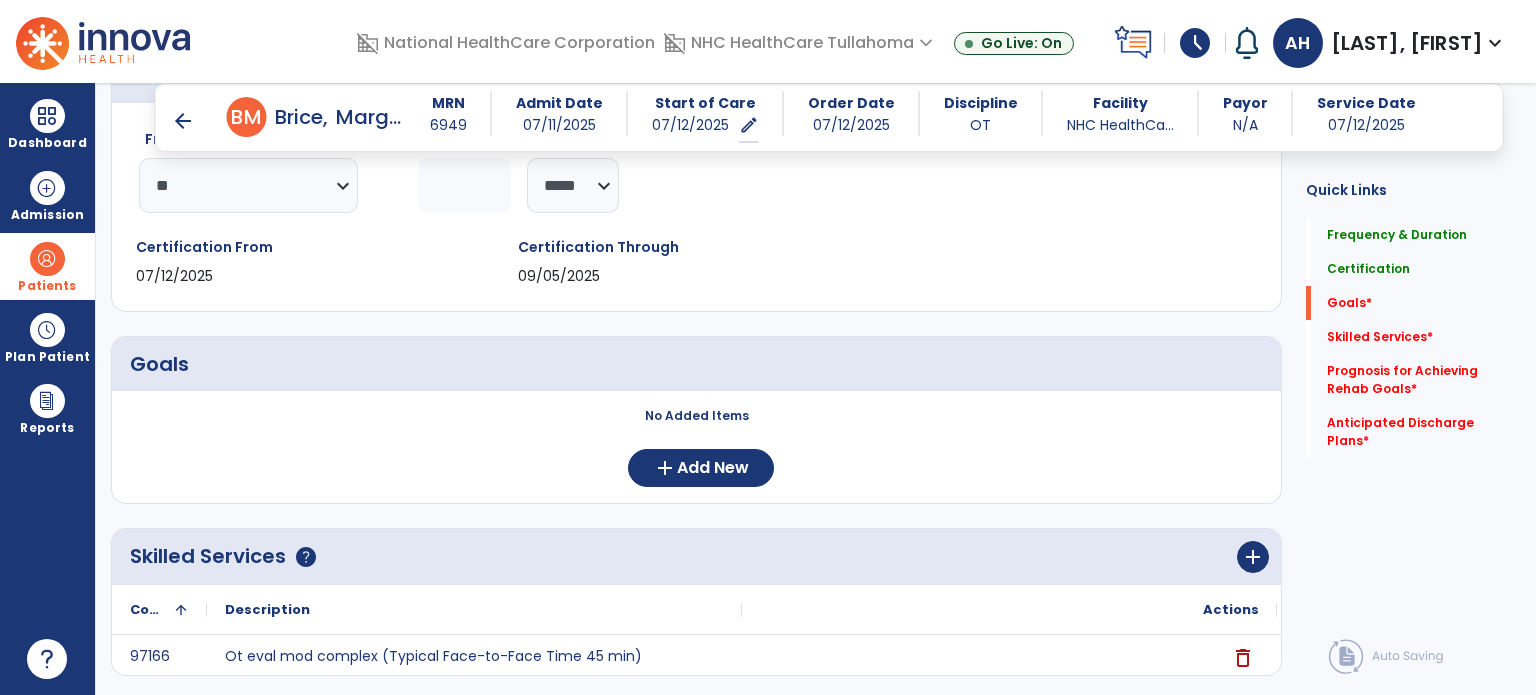 scroll, scrollTop: 294, scrollLeft: 0, axis: vertical 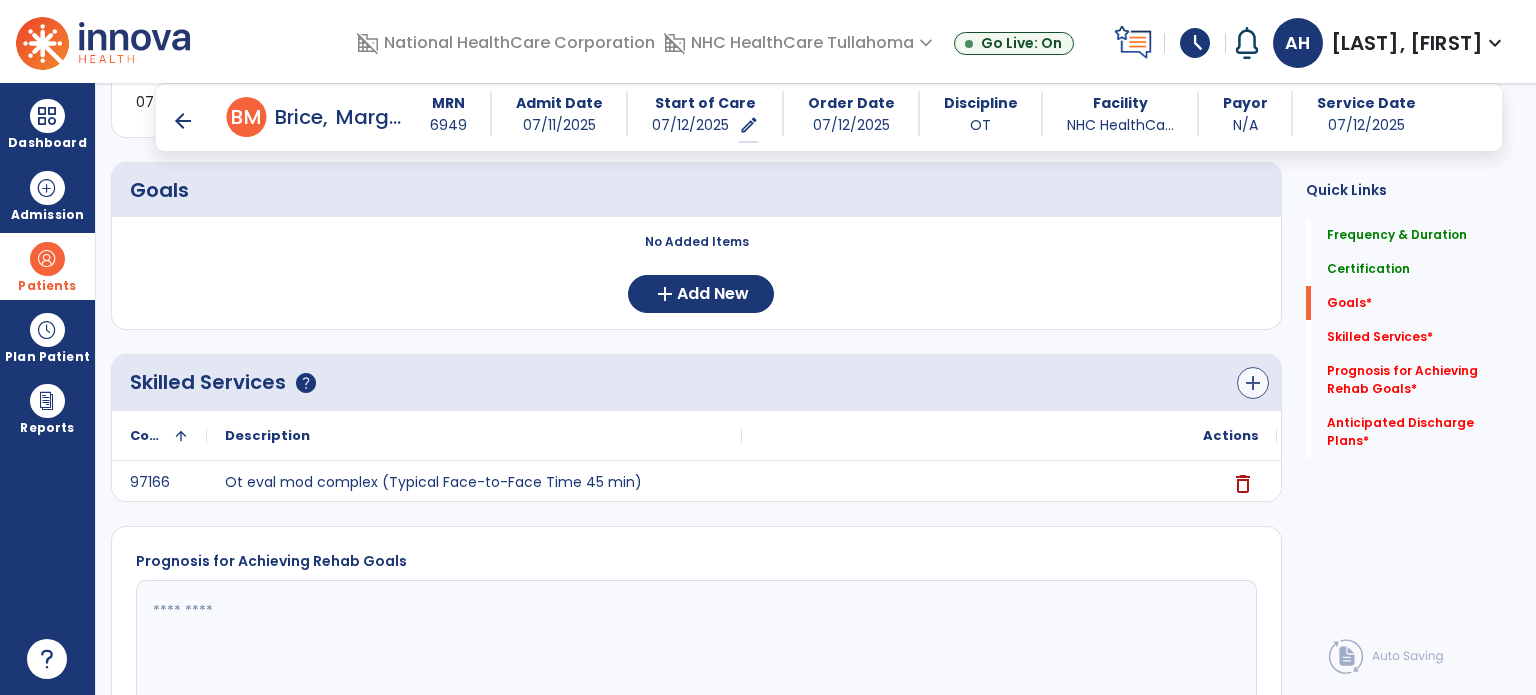 type on "*" 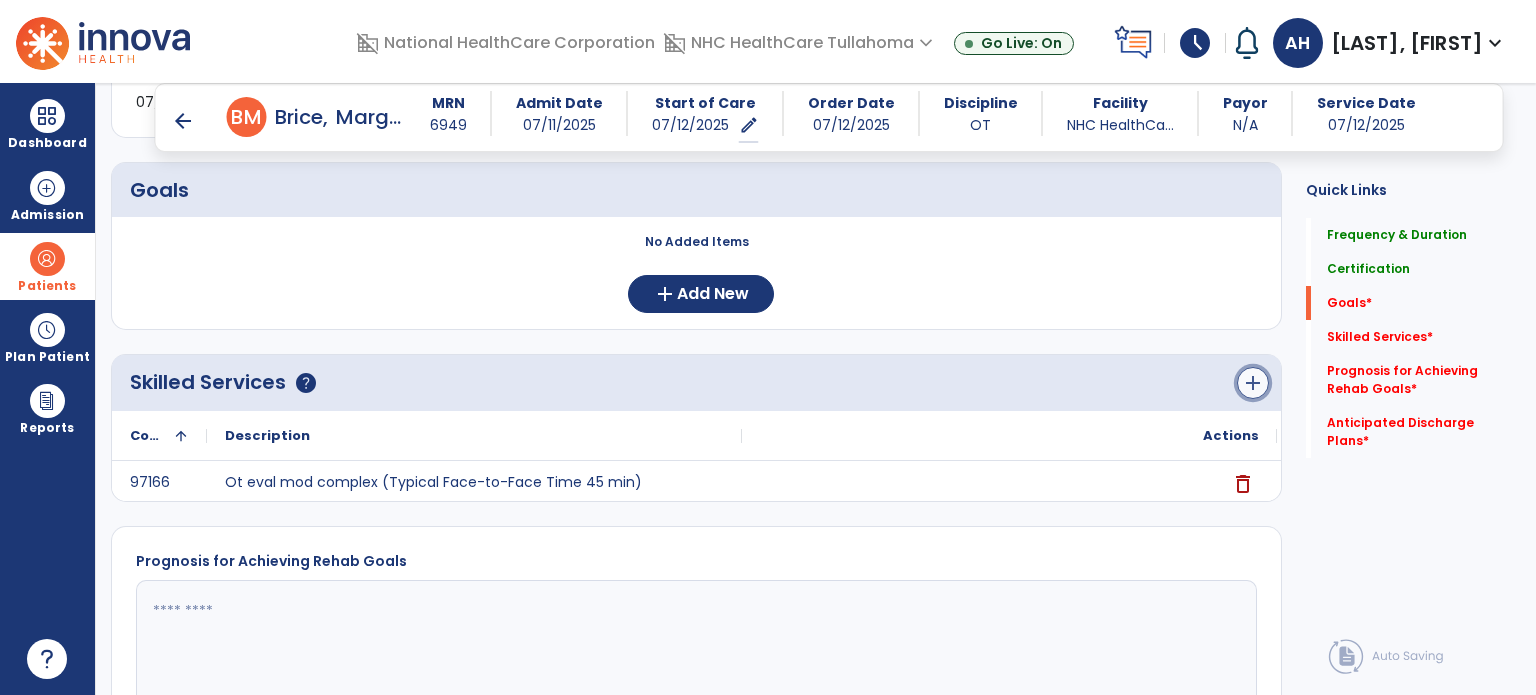 click on "add" 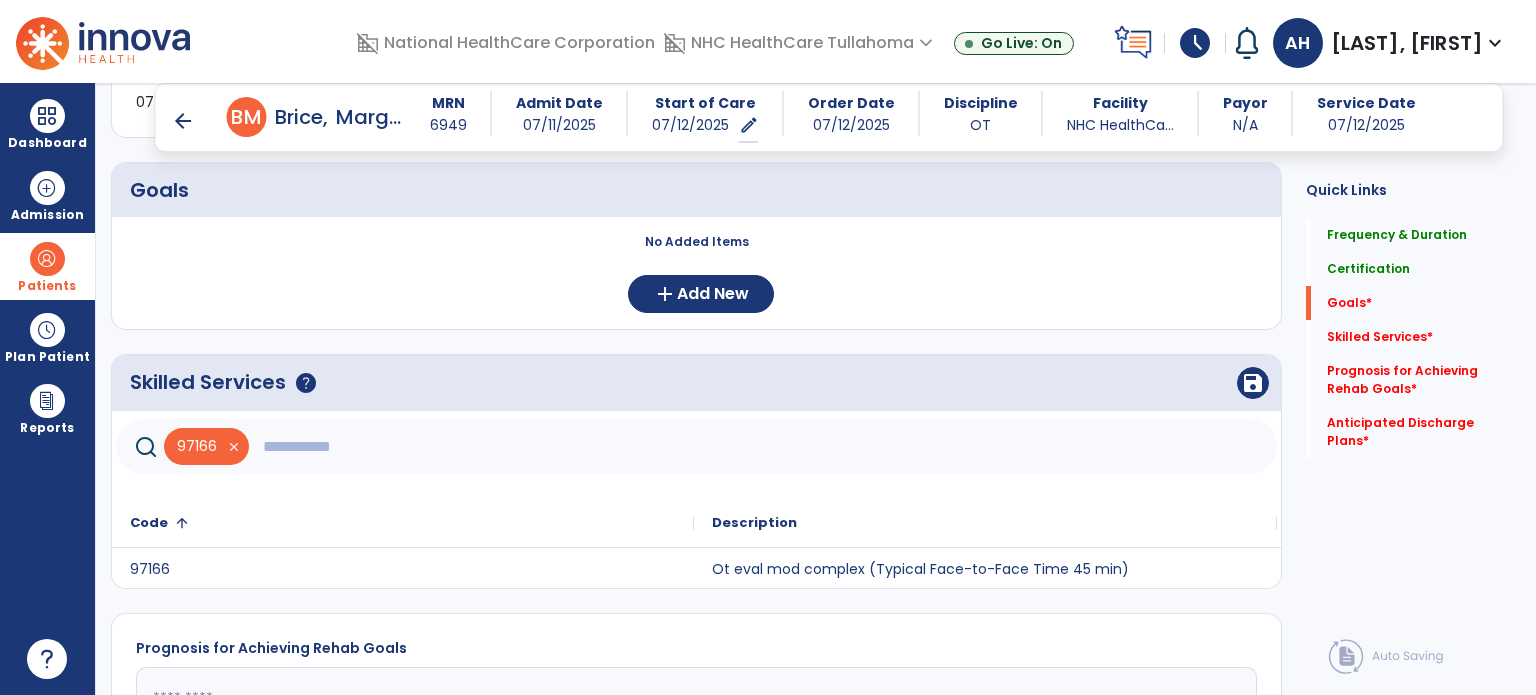 click 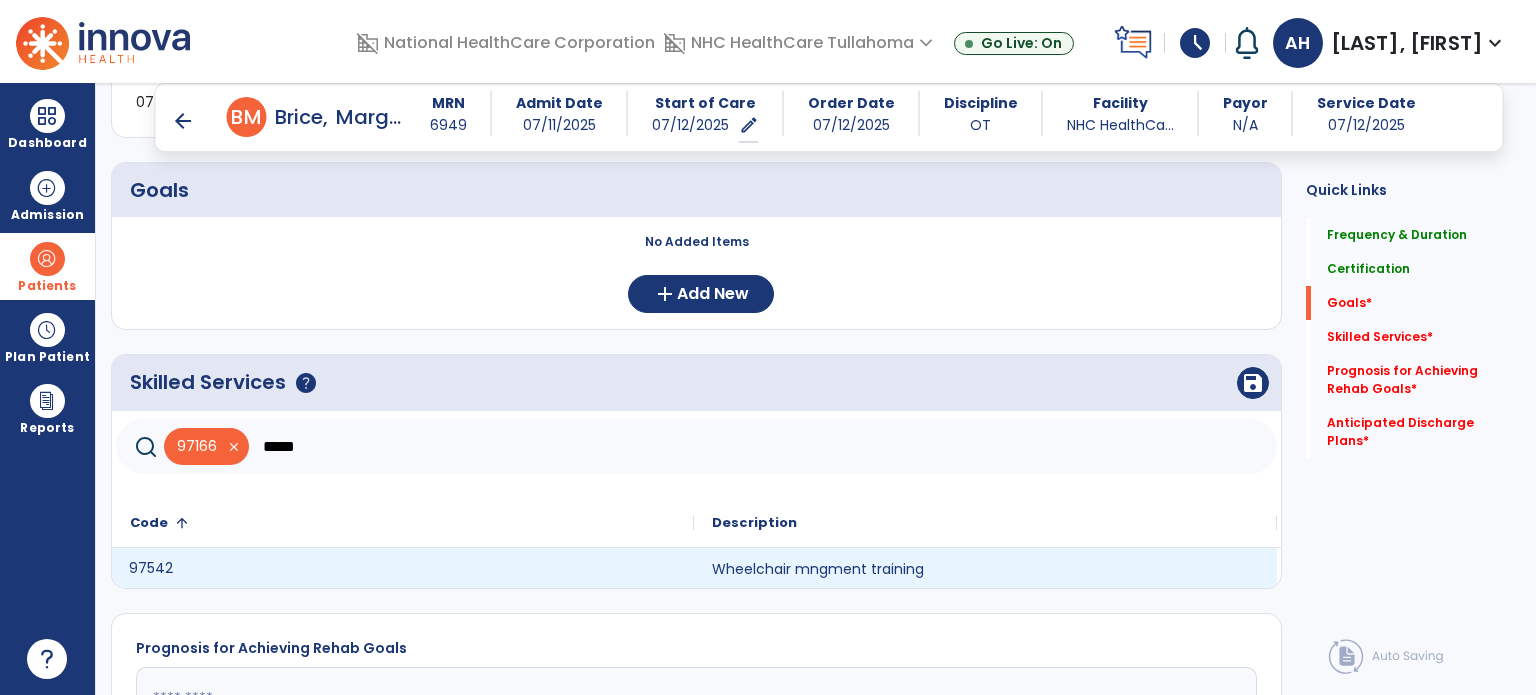 click on "97542" 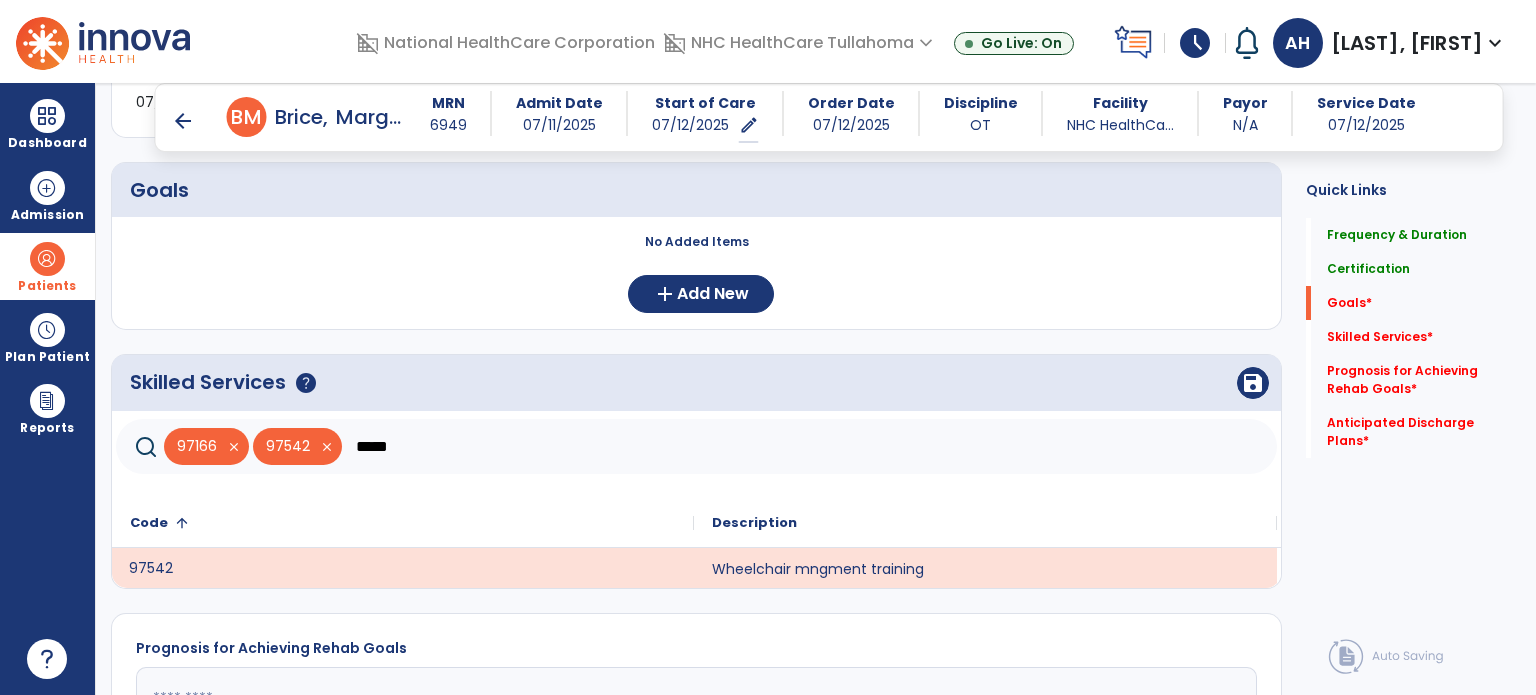click on "*****" 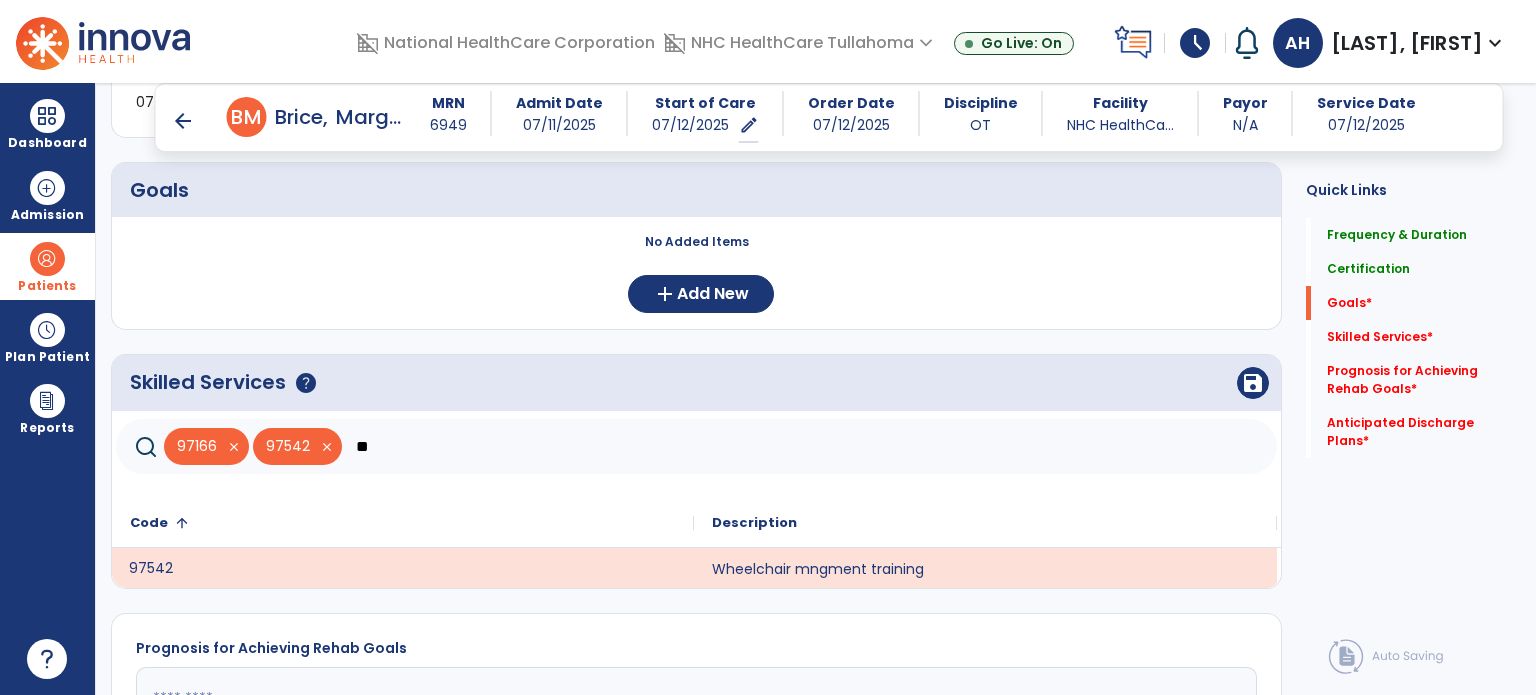 type on "*" 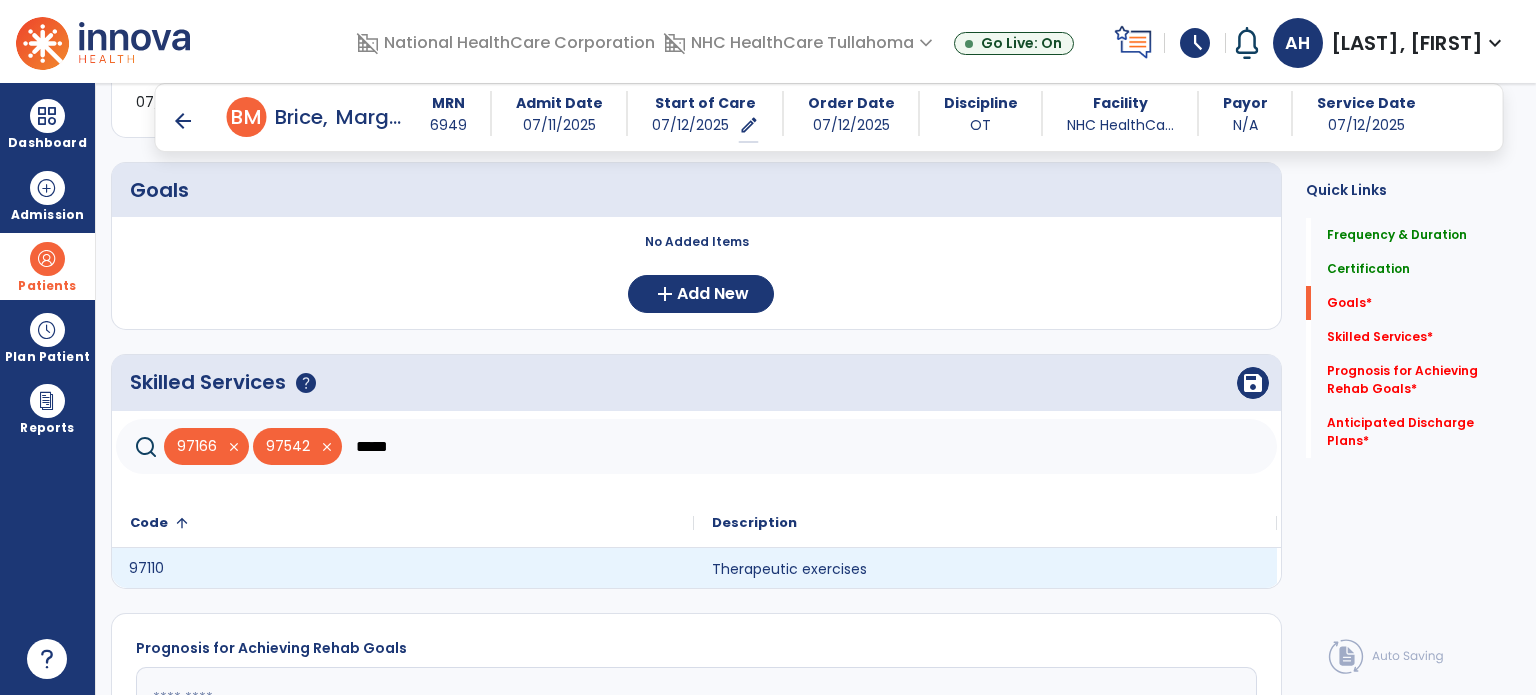 click on "97110" 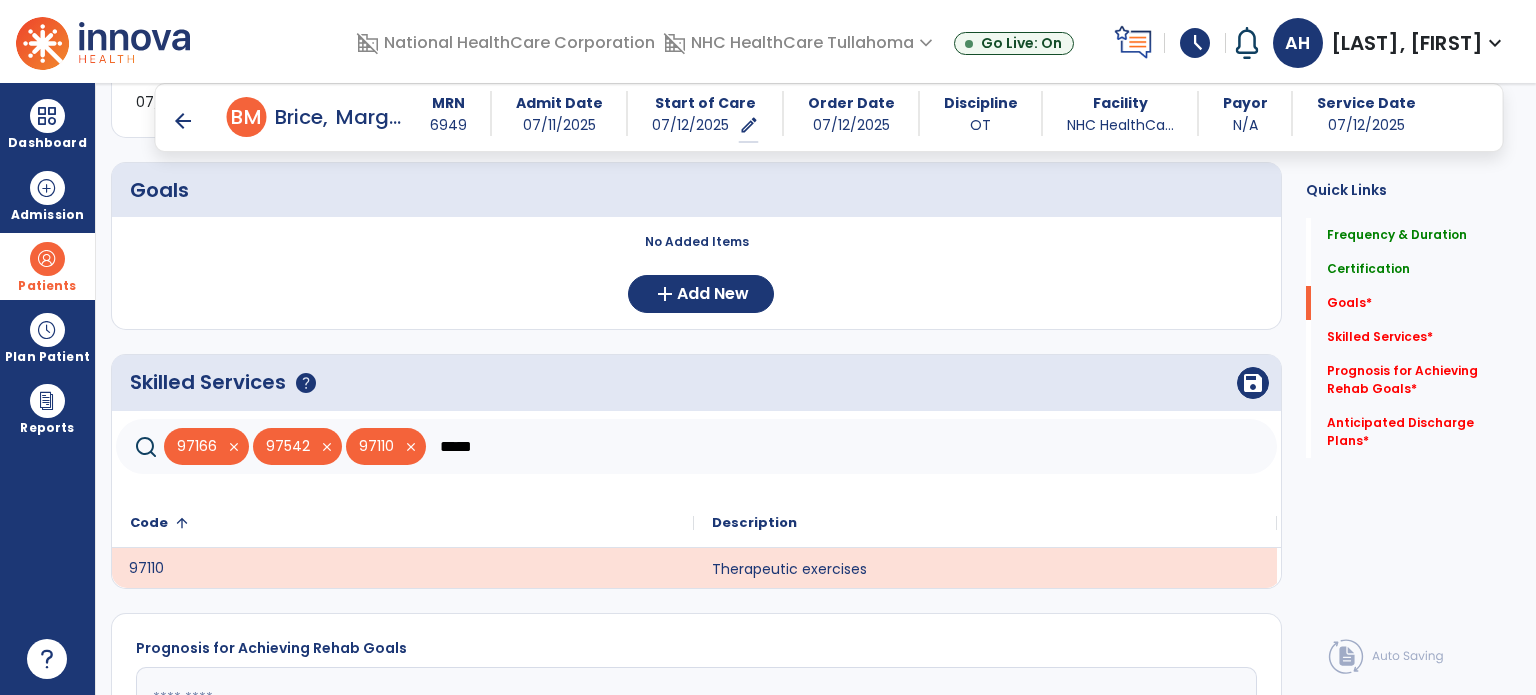 click on "*****" 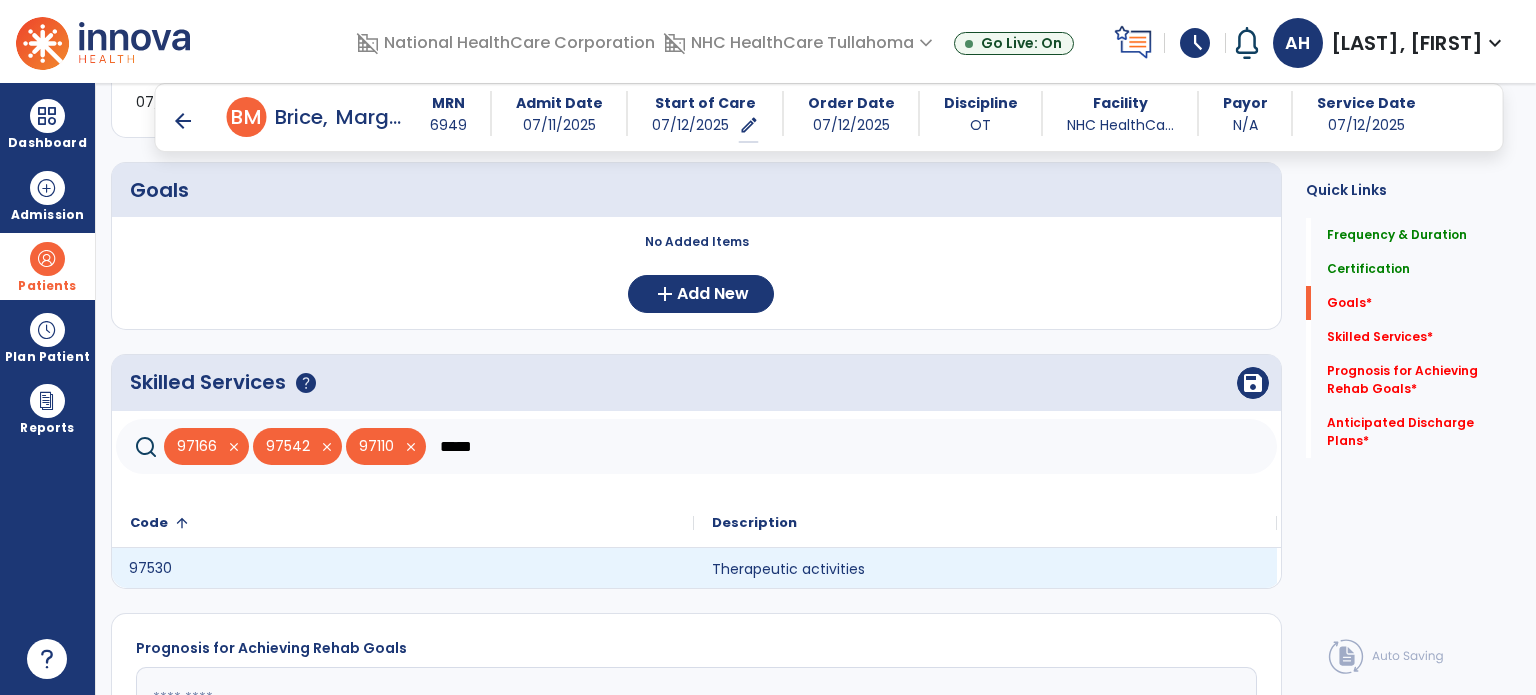 click on "97530" 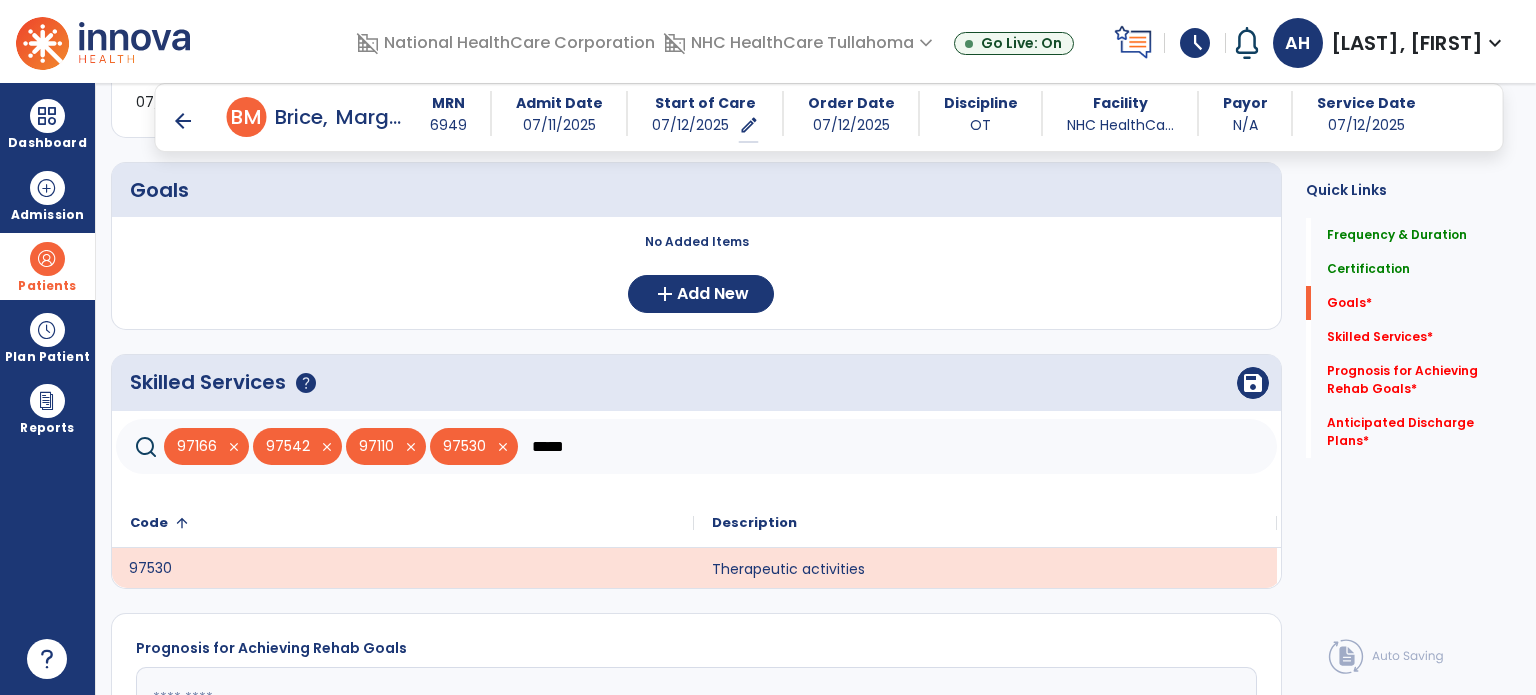 click on "*****" 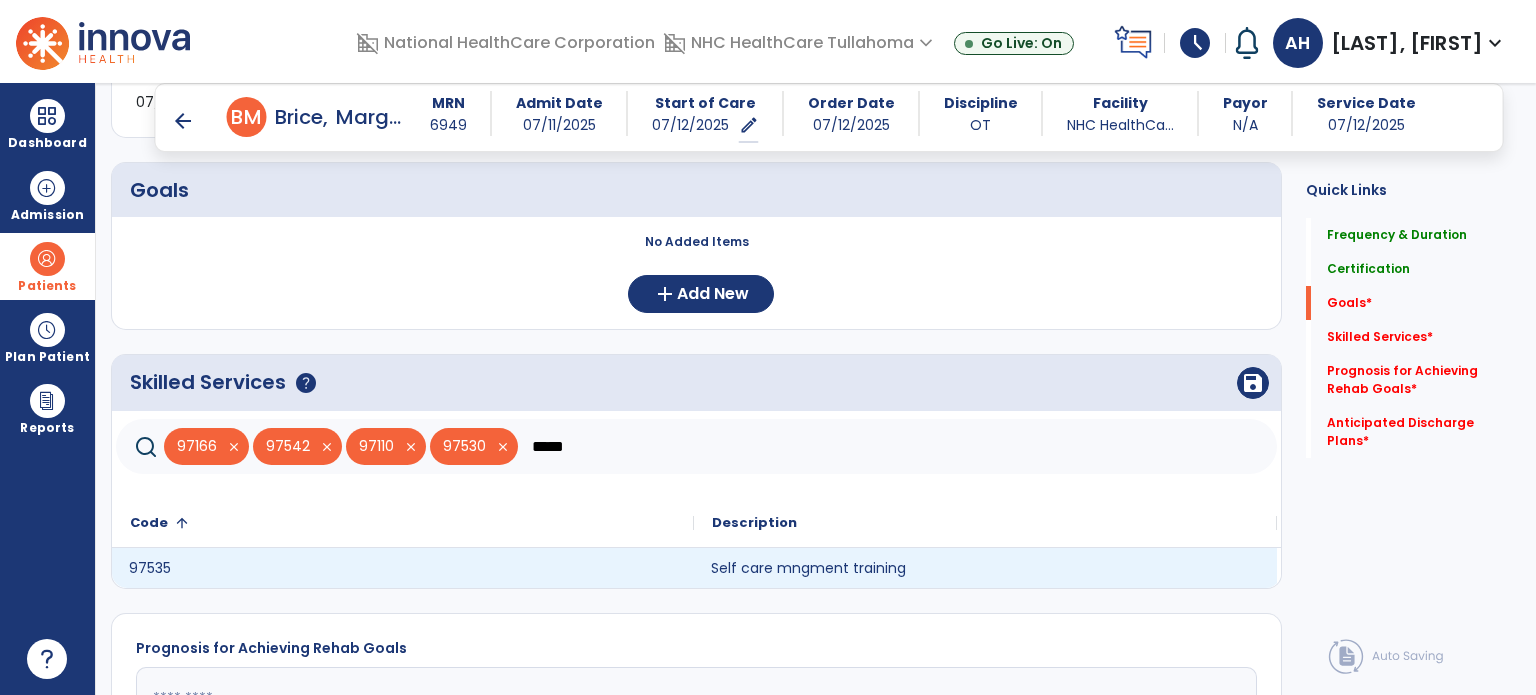 click on "Self care mngment training" 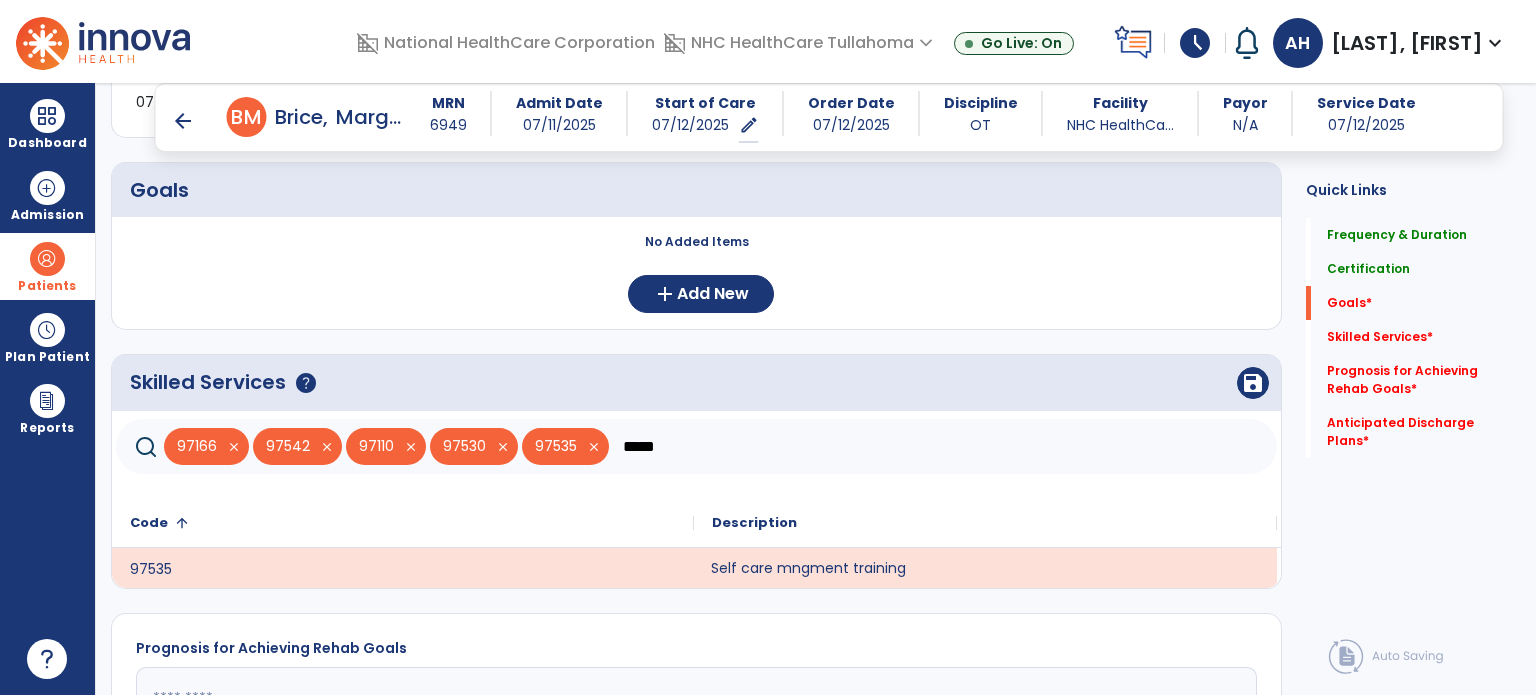 click on "*****" 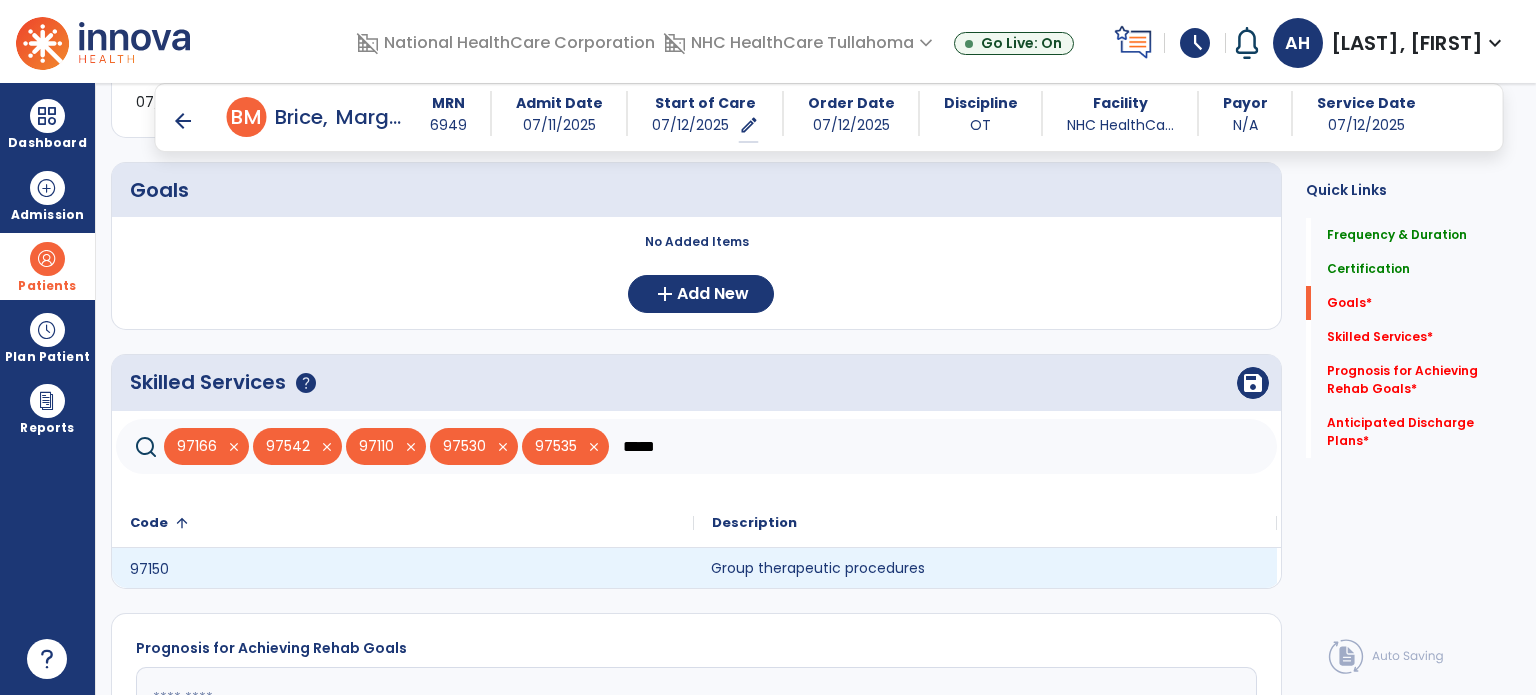 click on "Group therapeutic procedures" 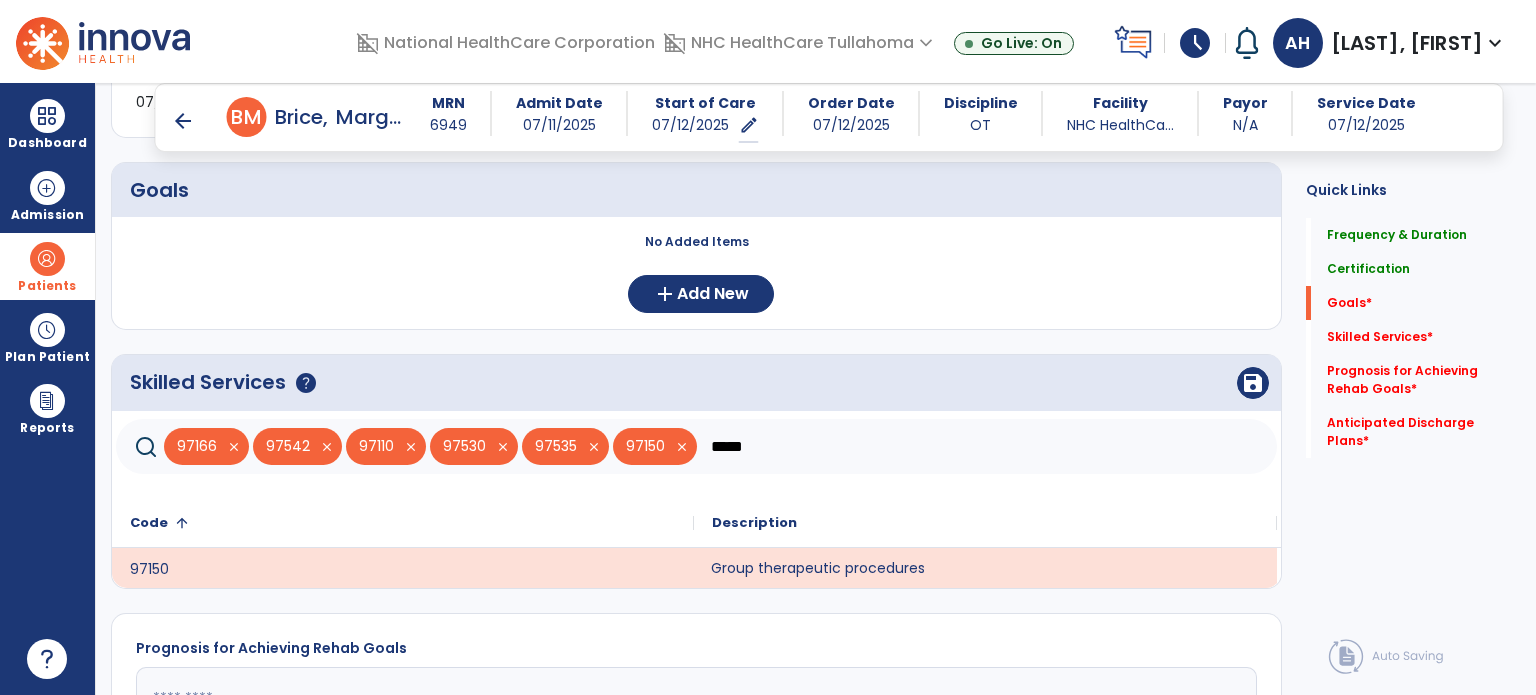 click on "*****" 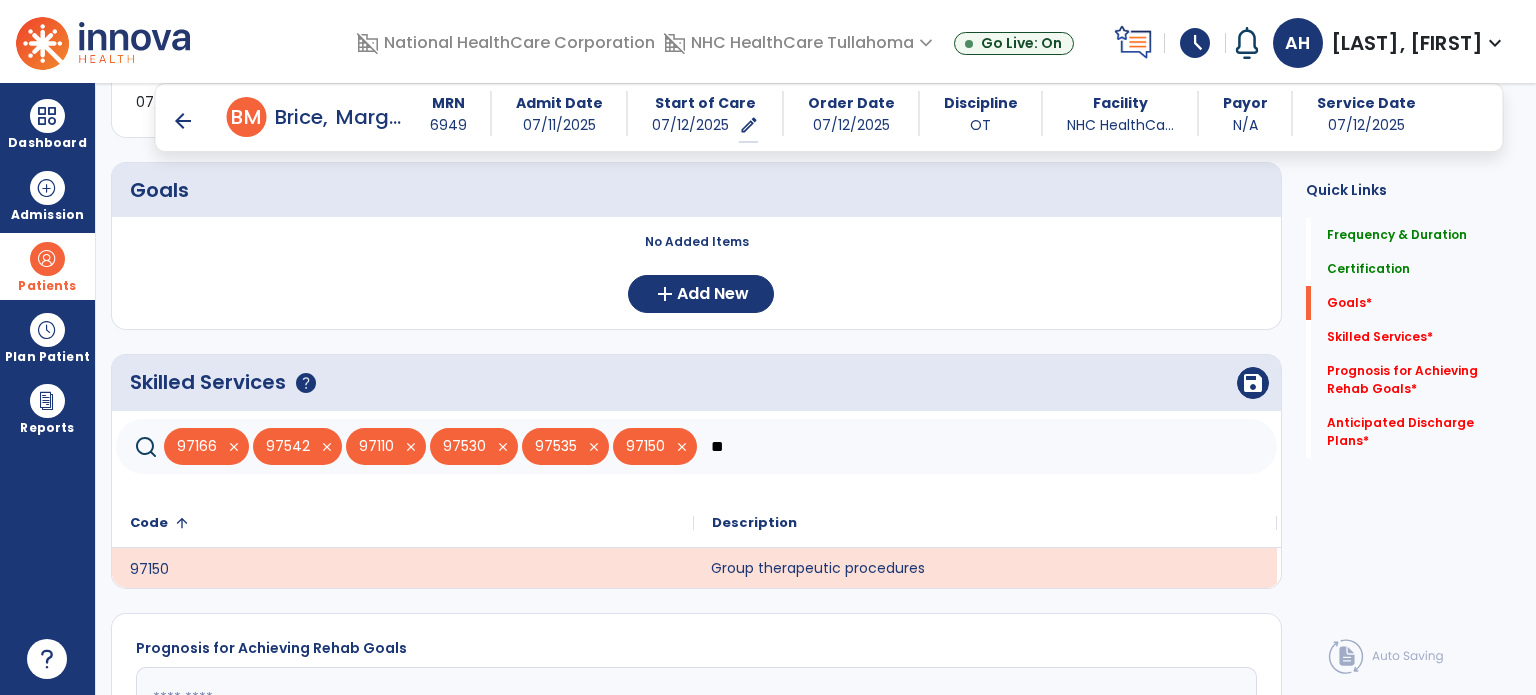 type on "*" 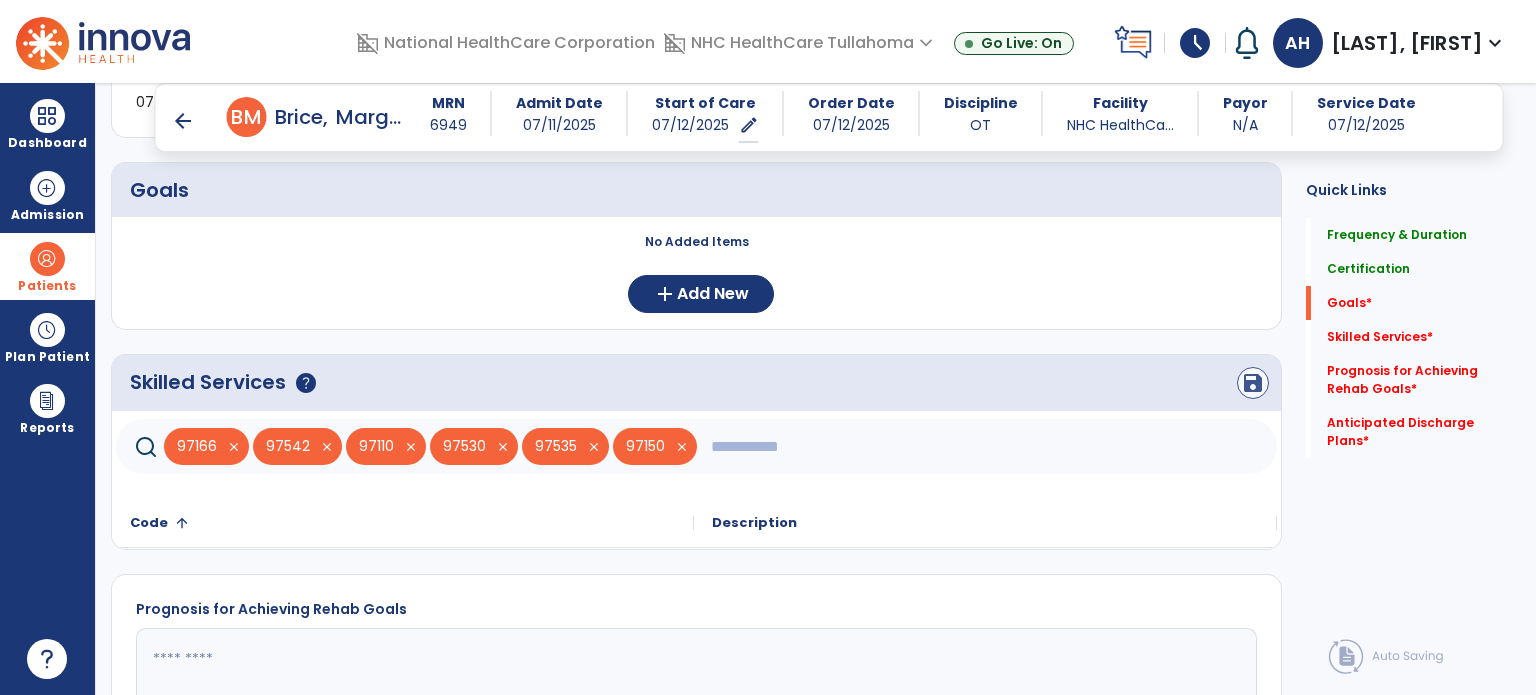 type 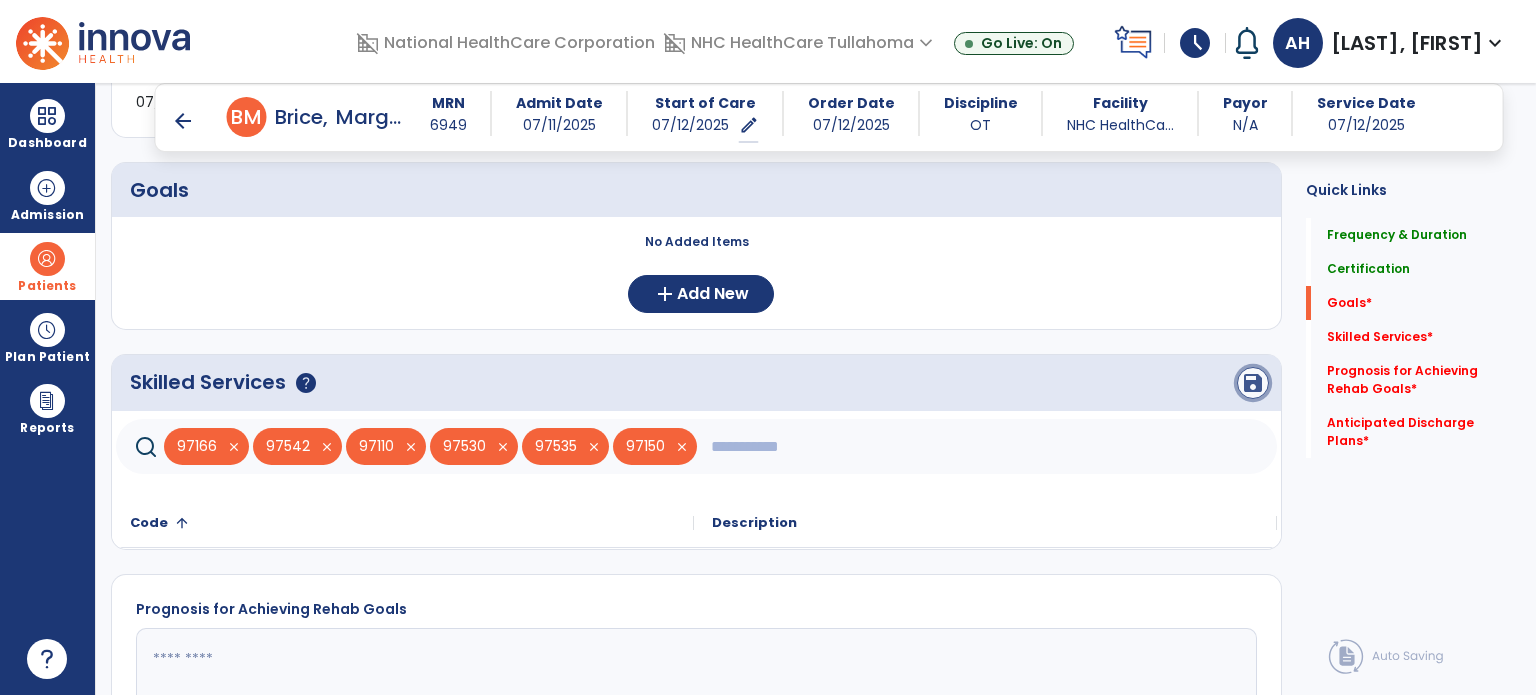 click on "save" 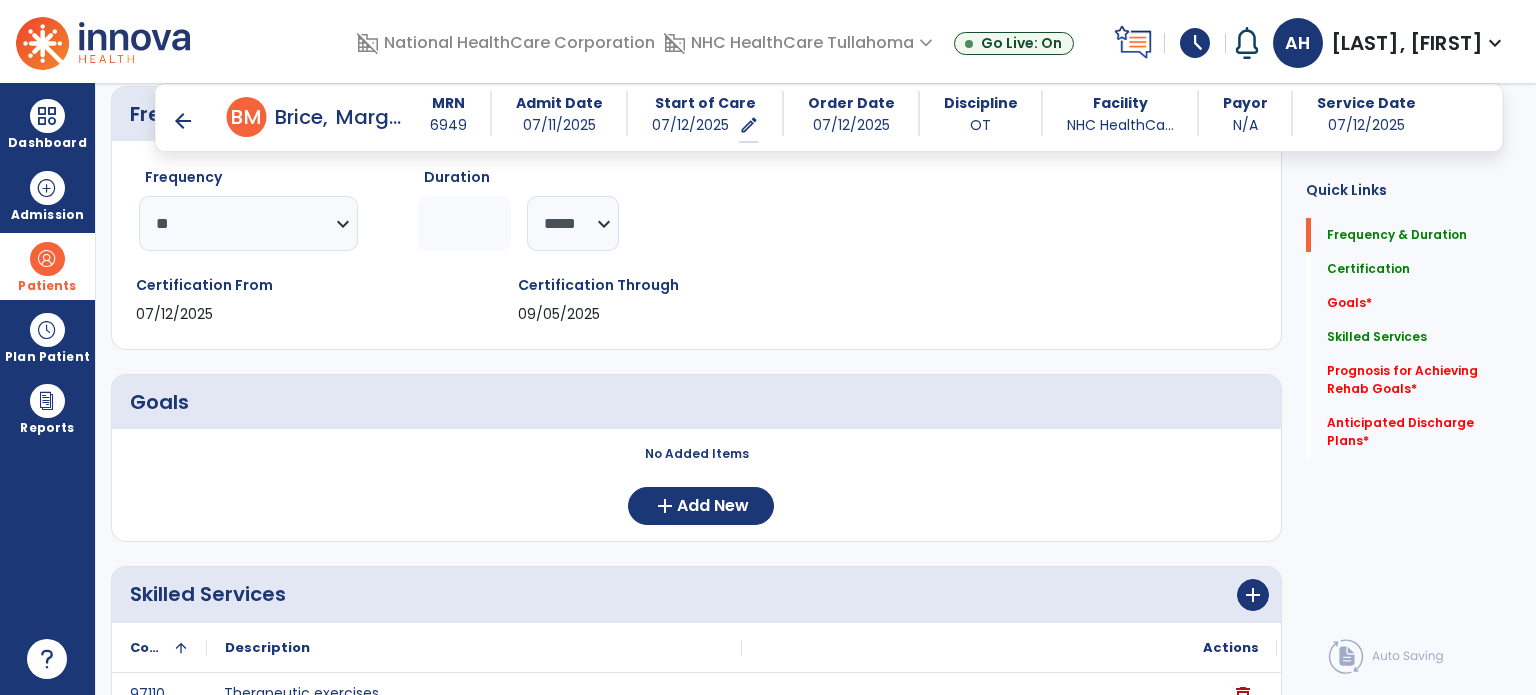 scroll, scrollTop: 225, scrollLeft: 0, axis: vertical 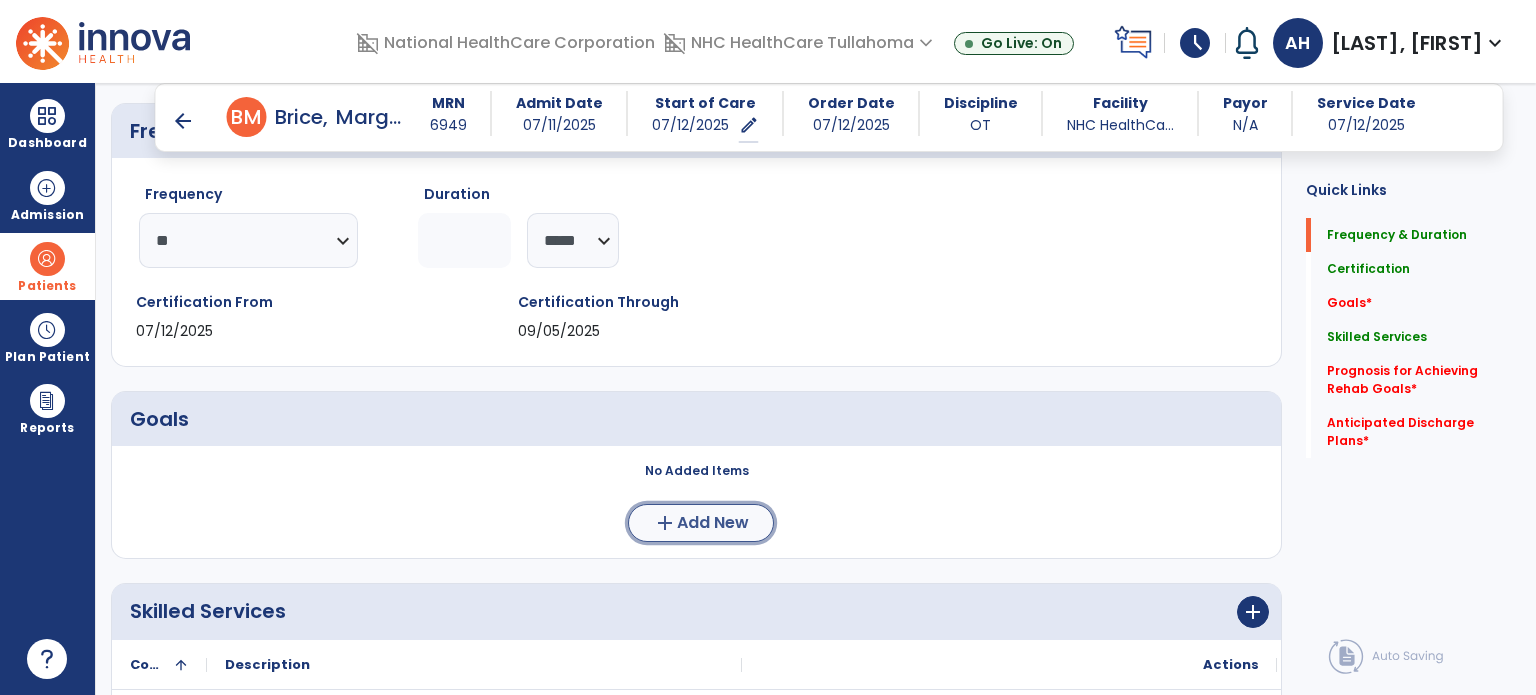 click on "Add New" at bounding box center [713, 523] 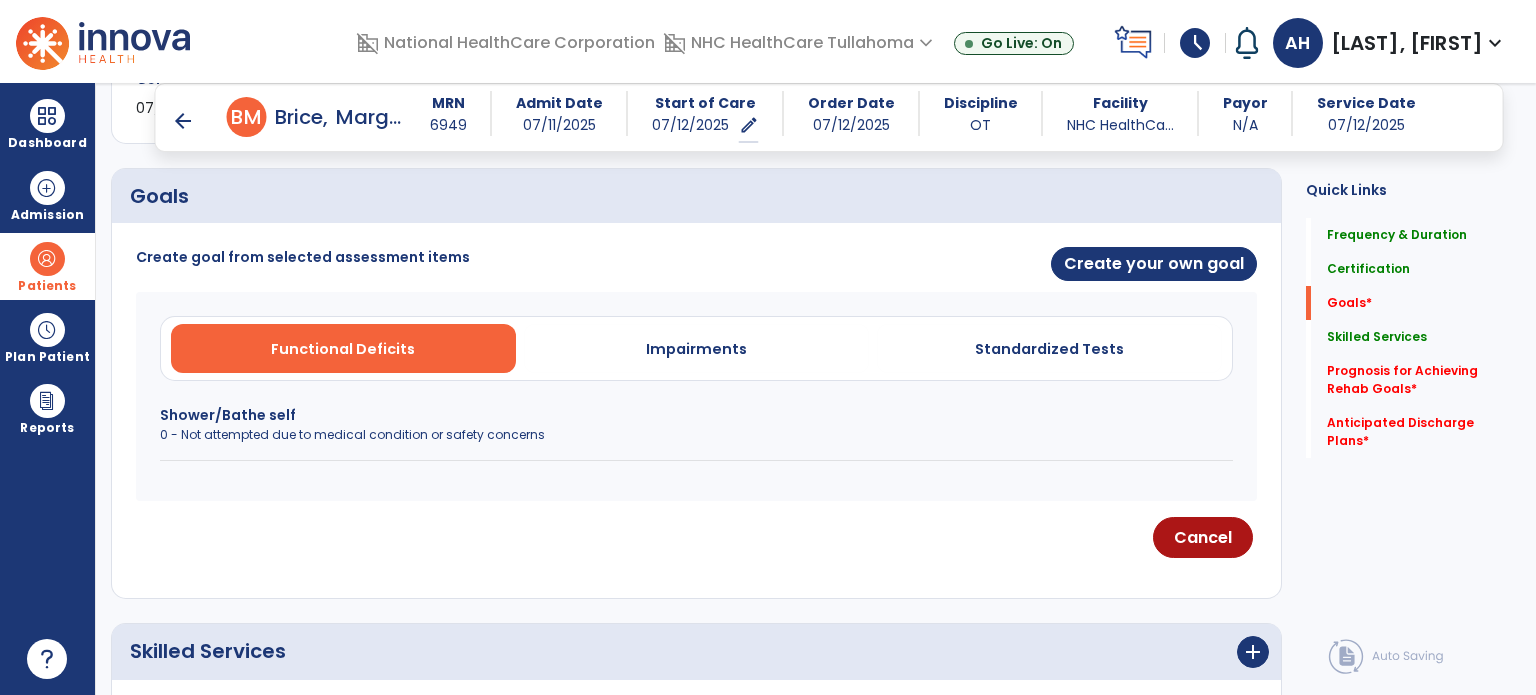 scroll, scrollTop: 458, scrollLeft: 0, axis: vertical 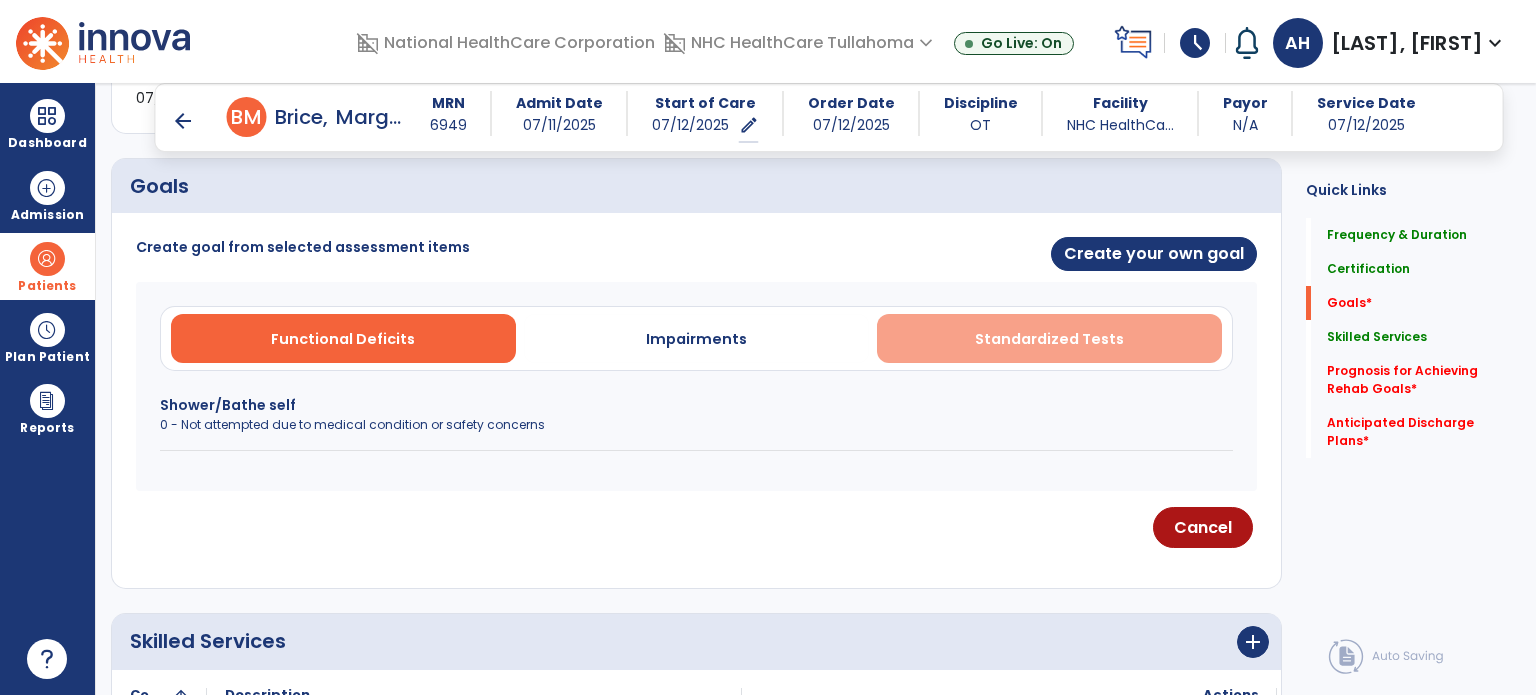 click on "Standardized Tests" at bounding box center (1049, 338) 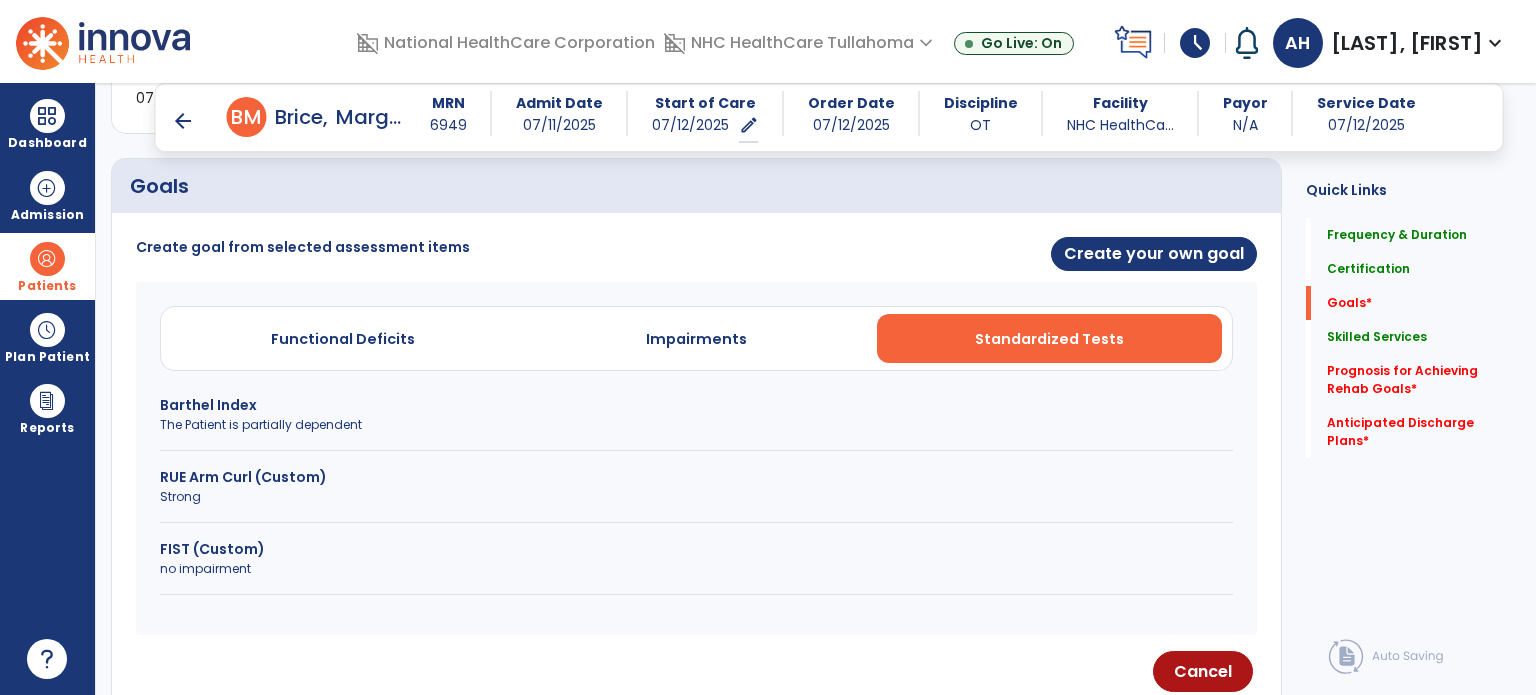 click on "The Patient is partially dependent" at bounding box center (696, 425) 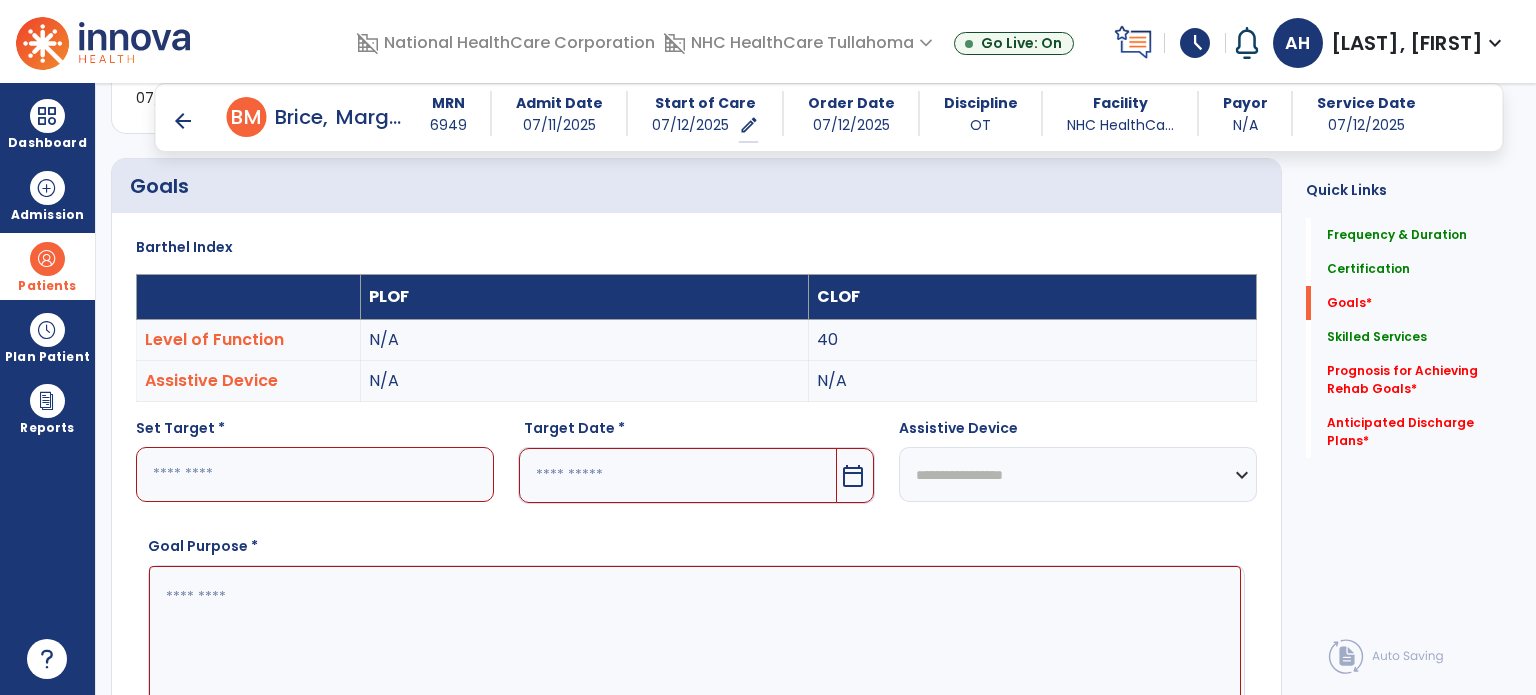 click at bounding box center (315, 474) 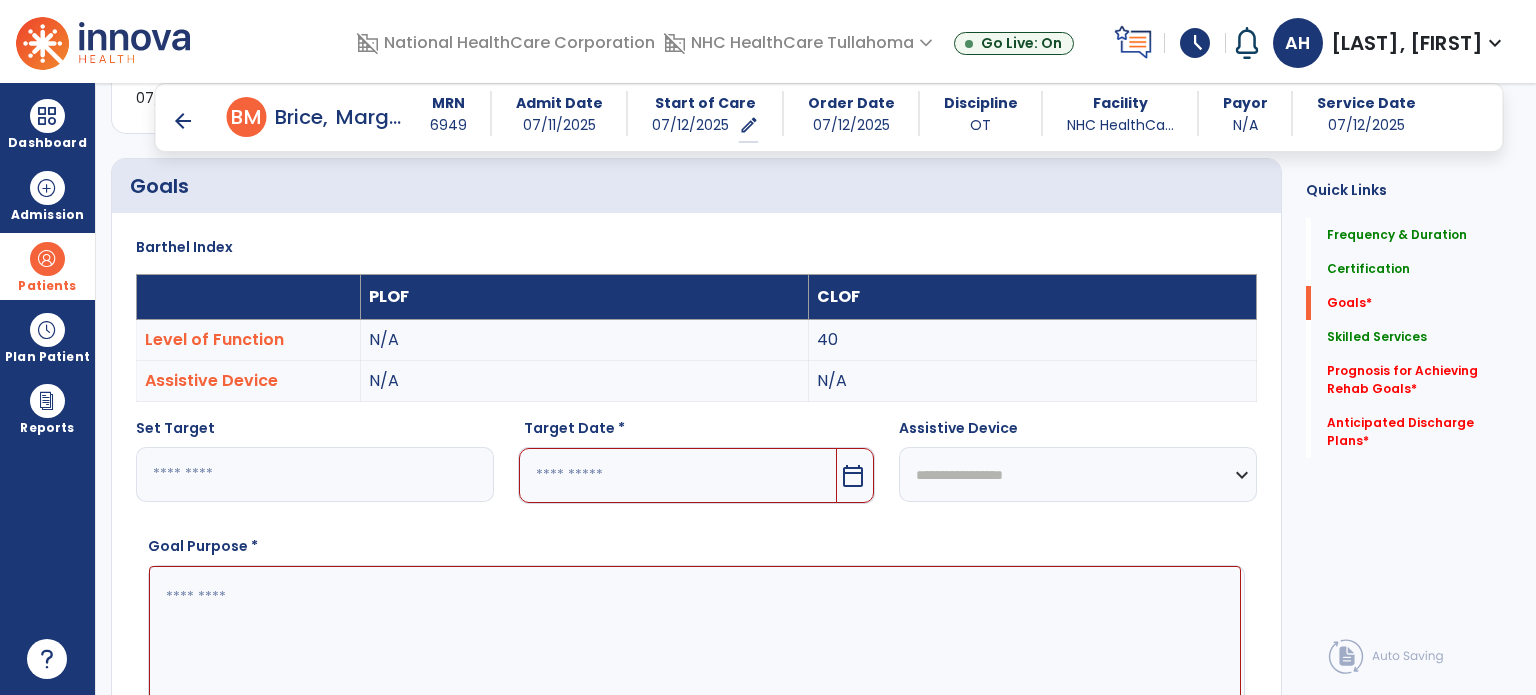 type on "**" 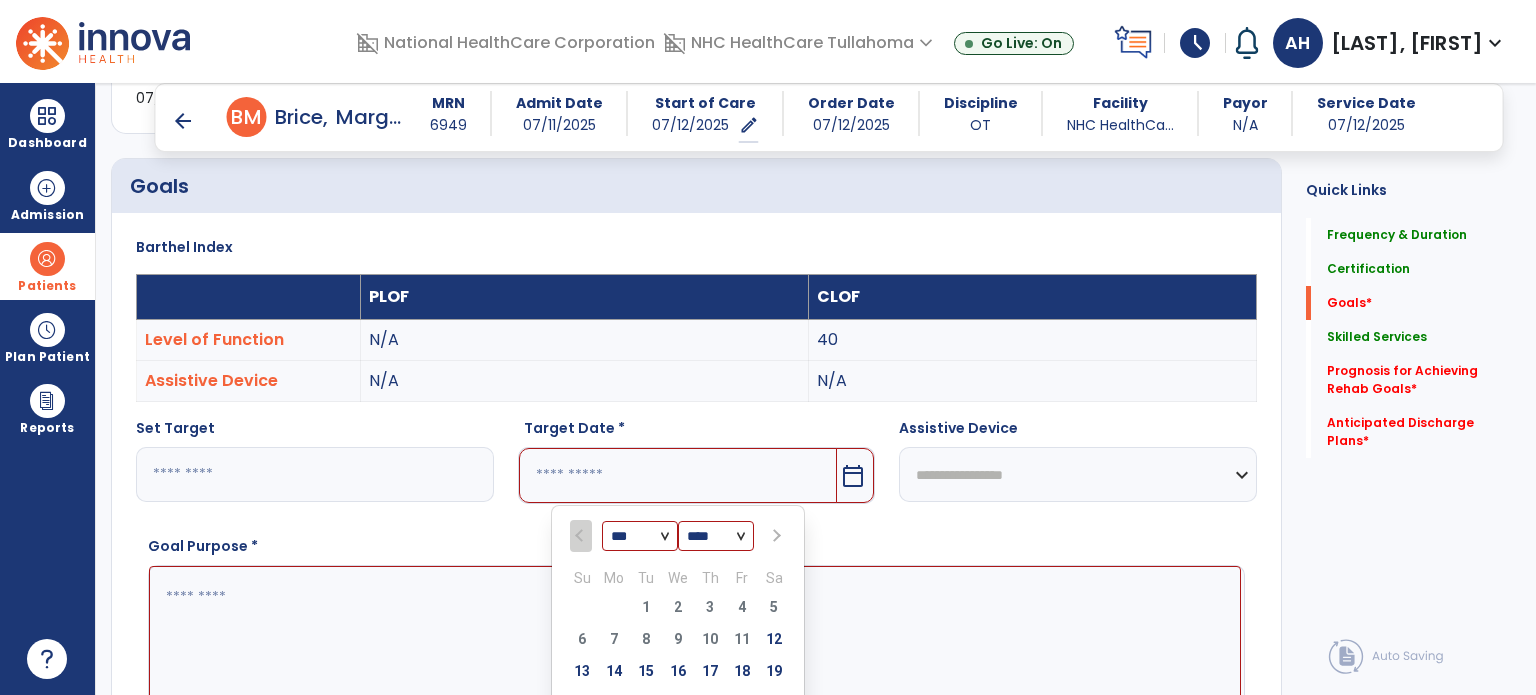 click at bounding box center [774, 536] 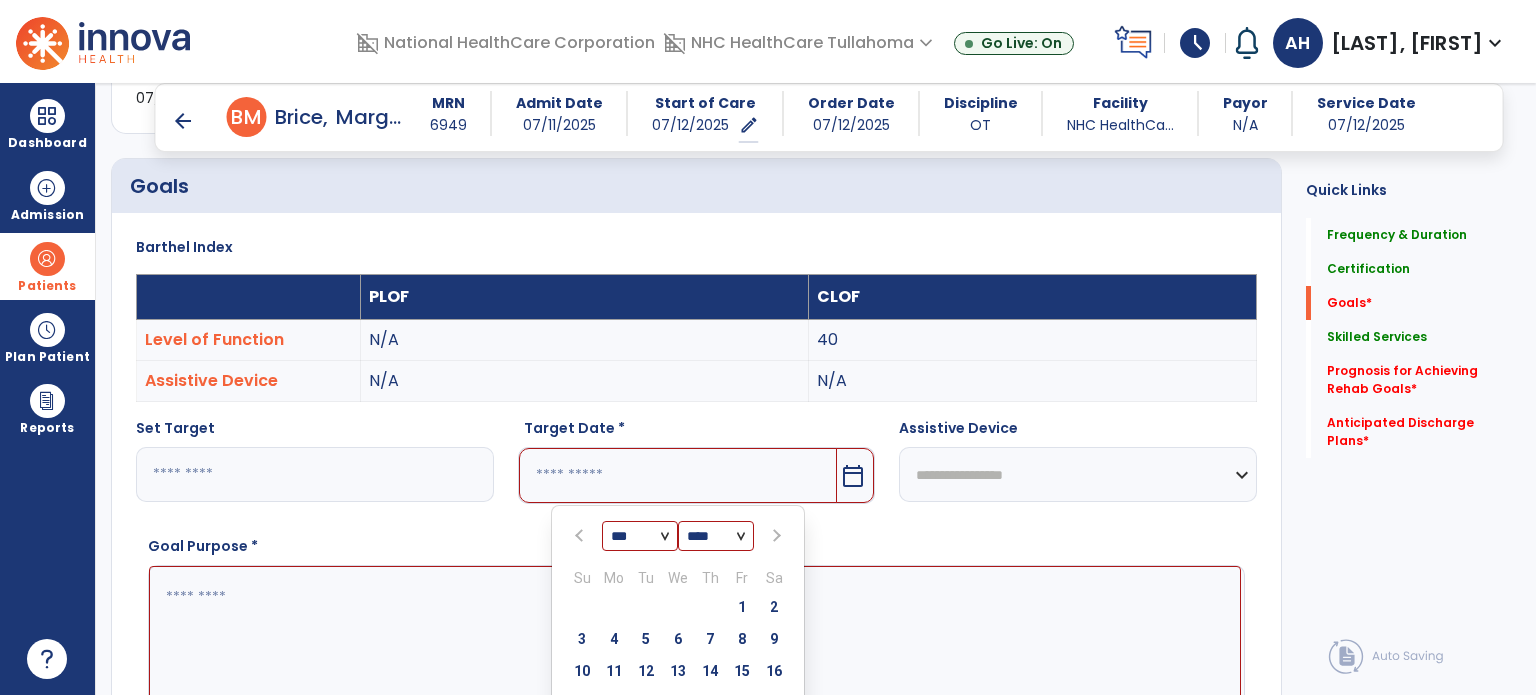 click at bounding box center [774, 536] 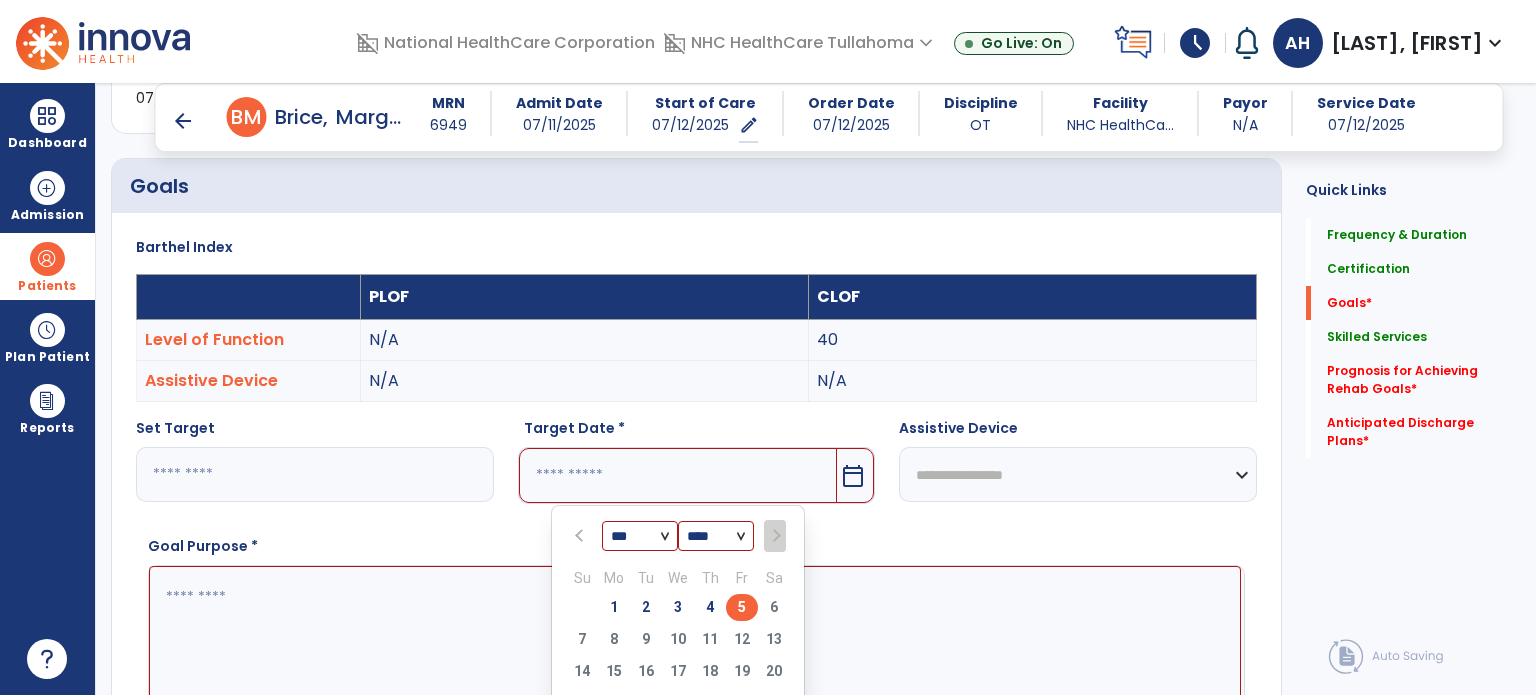 click on "5" at bounding box center [742, 607] 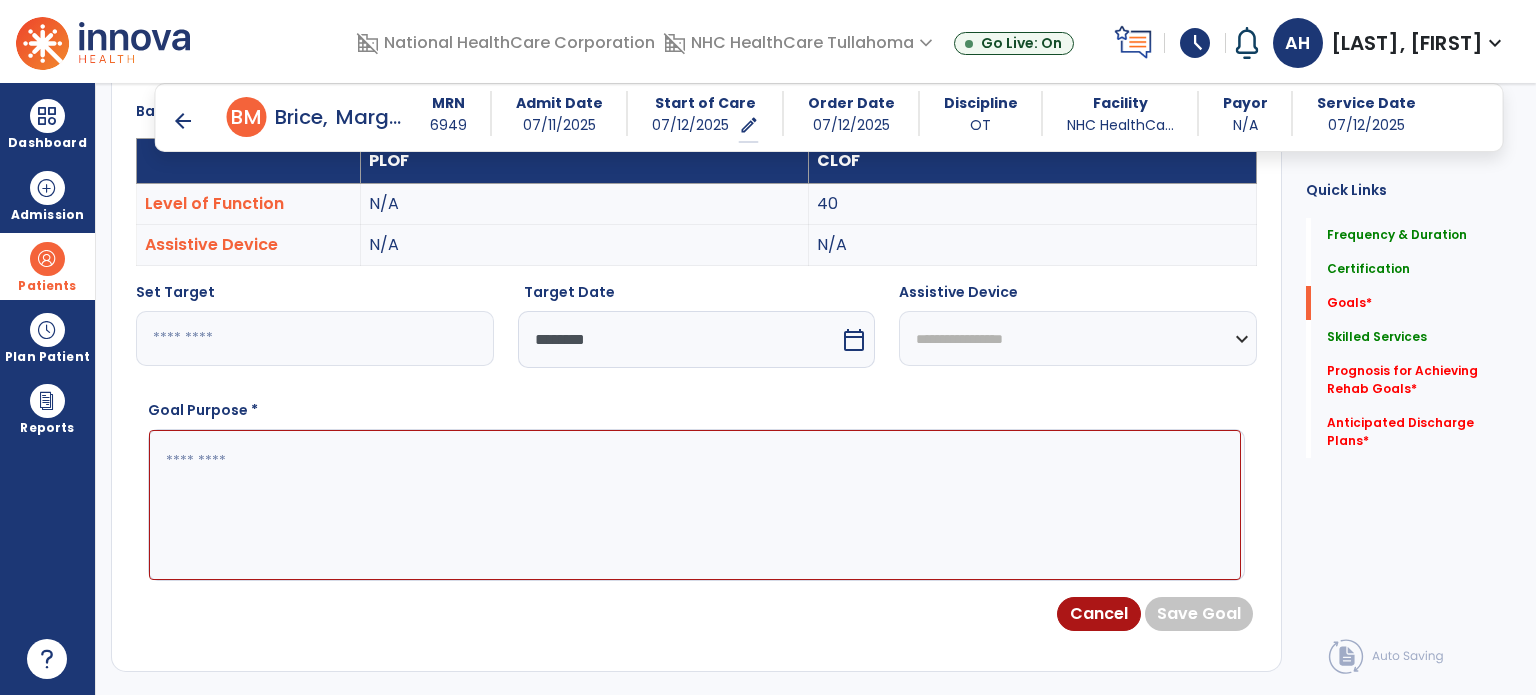 scroll, scrollTop: 596, scrollLeft: 0, axis: vertical 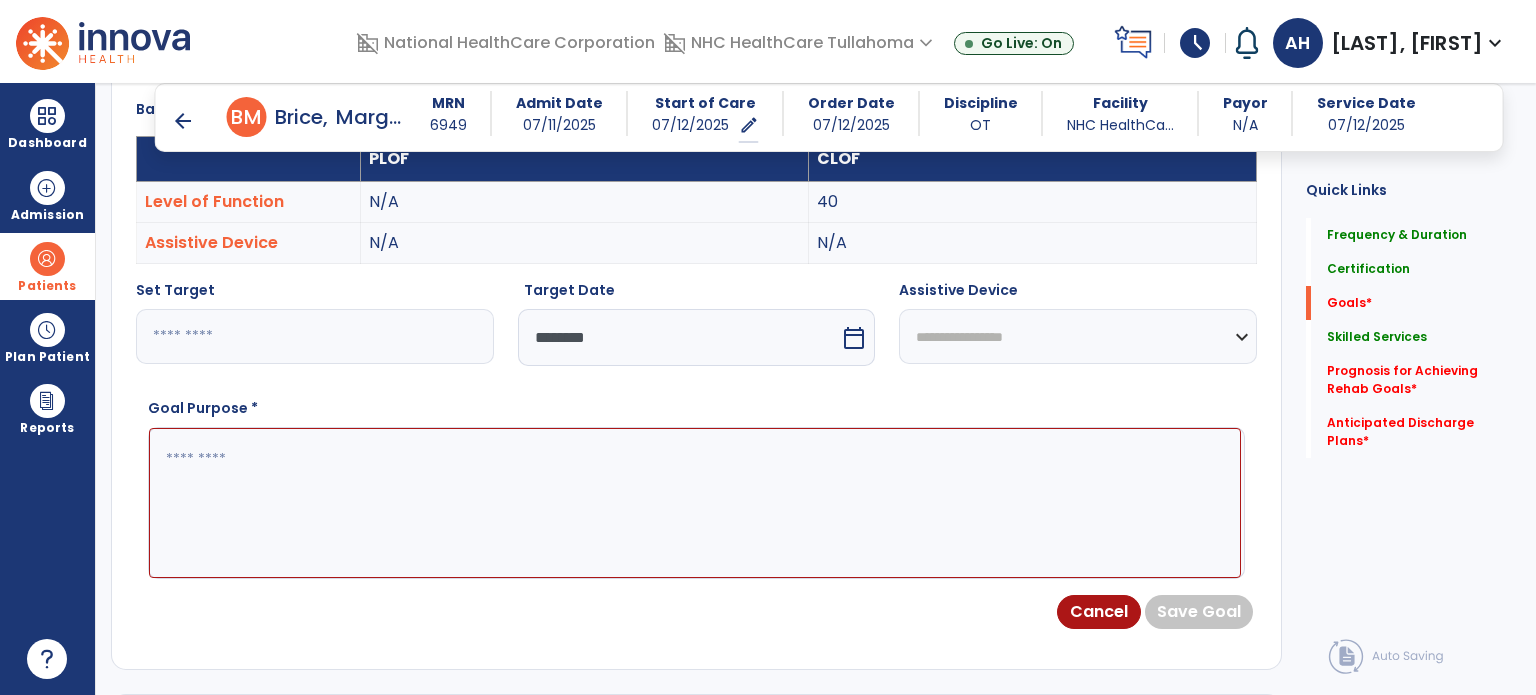 click at bounding box center (695, 503) 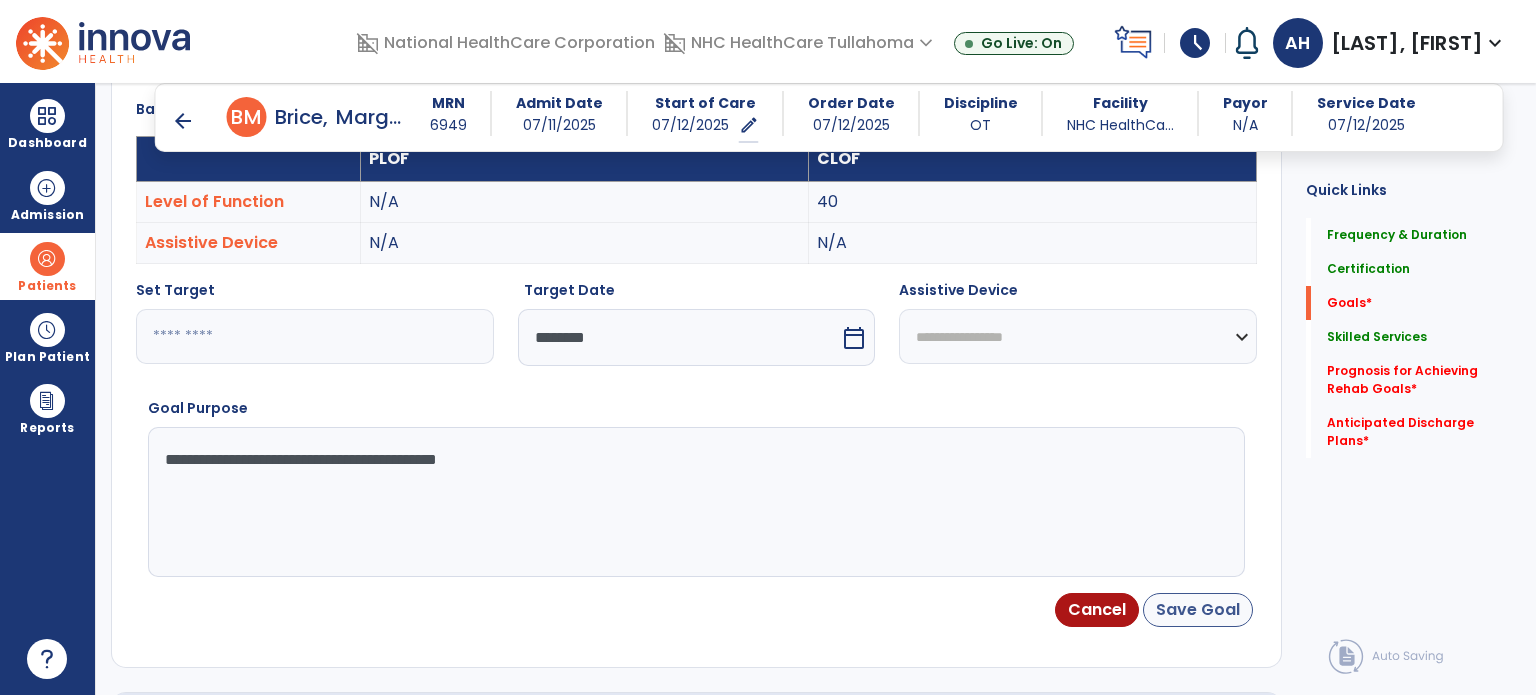 type on "**********" 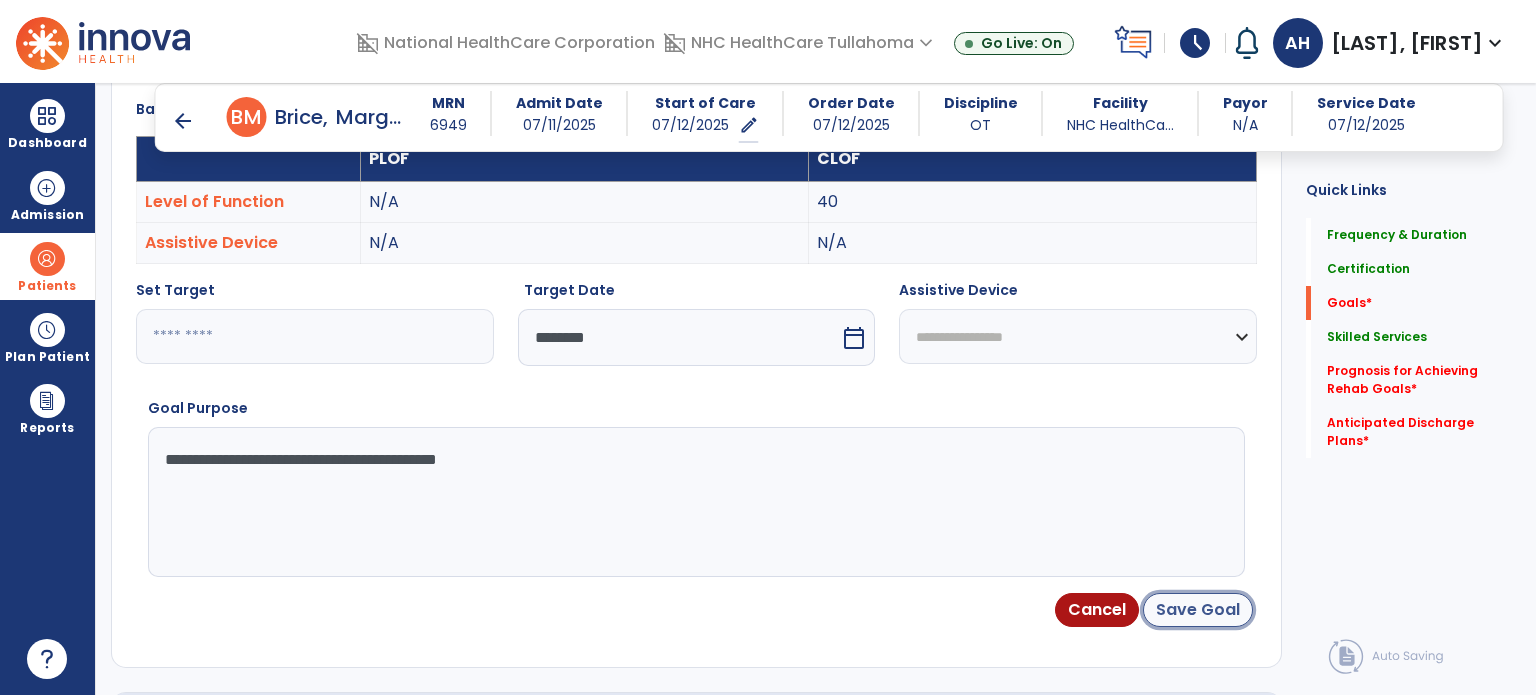 click on "Save Goal" at bounding box center (1198, 610) 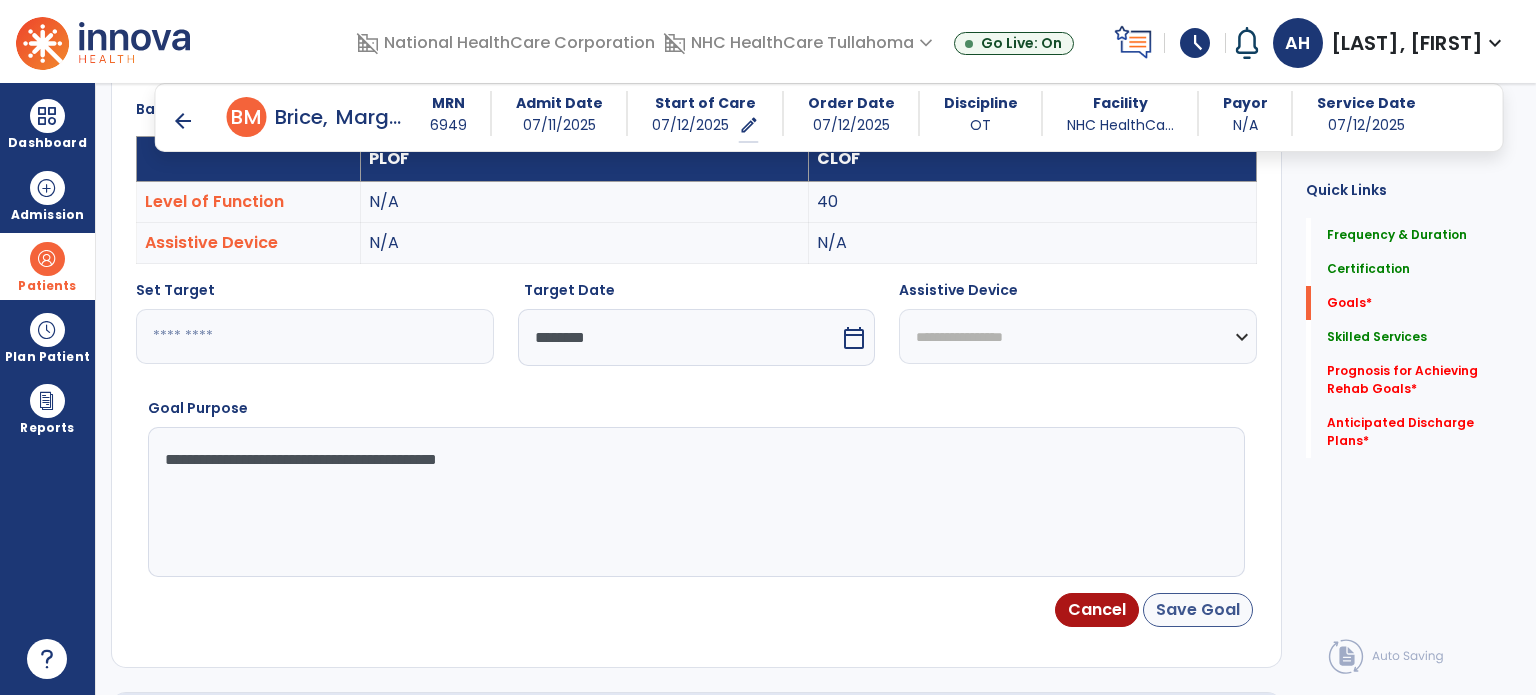 scroll, scrollTop: 8, scrollLeft: 0, axis: vertical 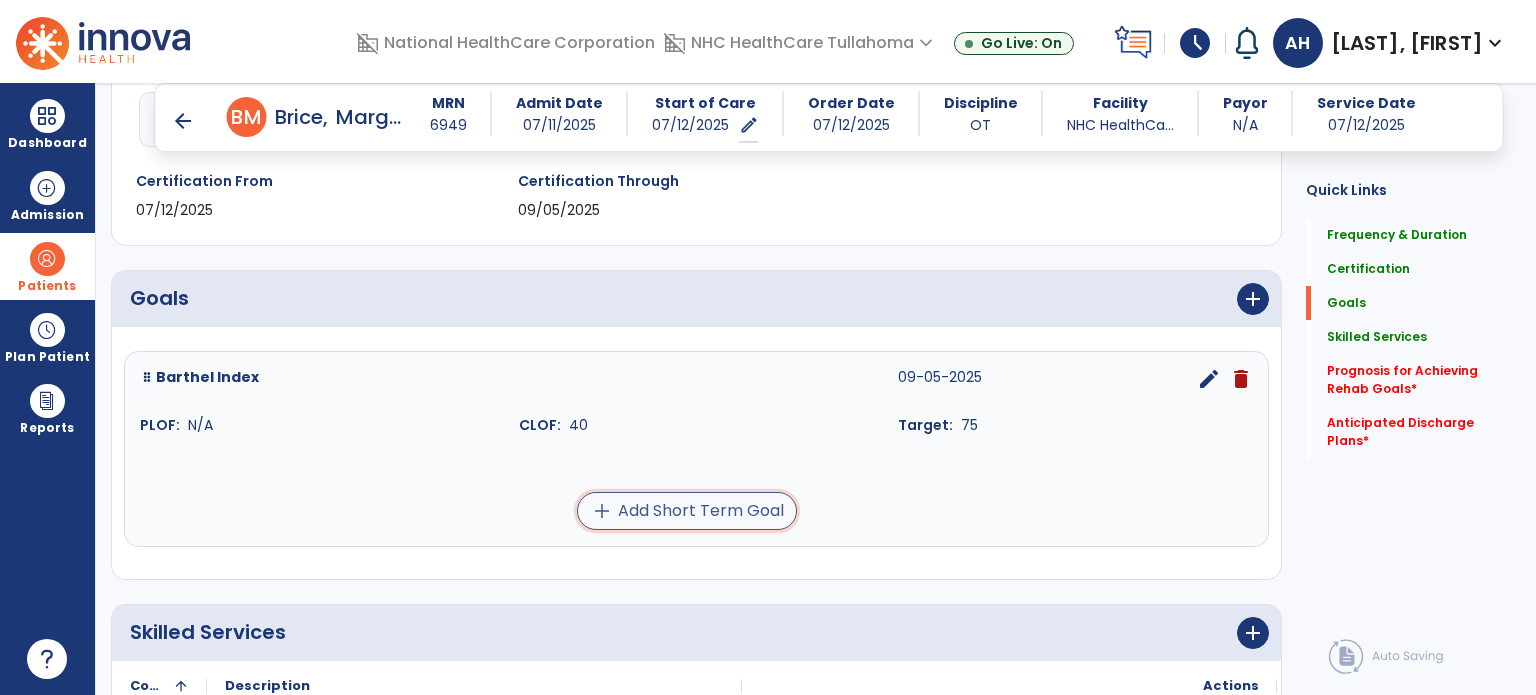 click on "add  Add Short Term Goal" at bounding box center [687, 511] 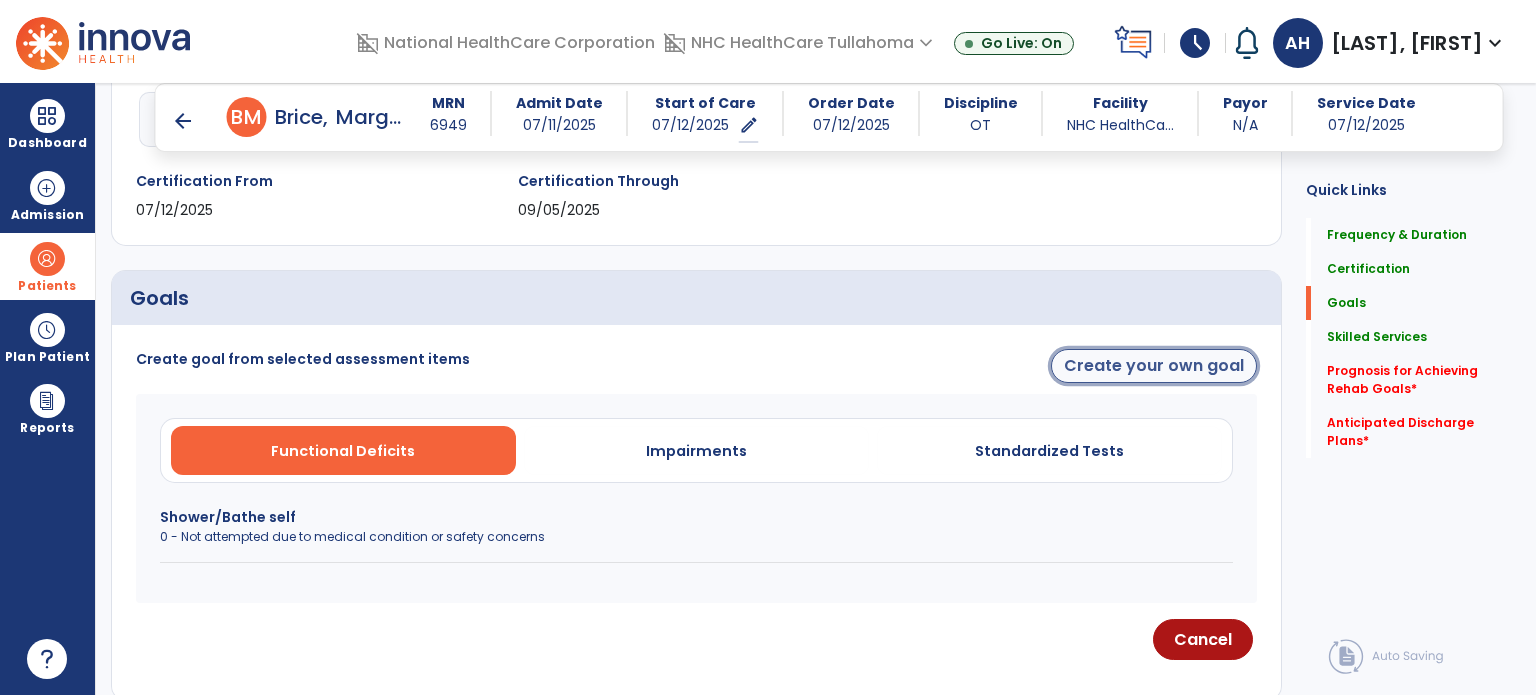 click on "Create your own goal" at bounding box center [1154, 366] 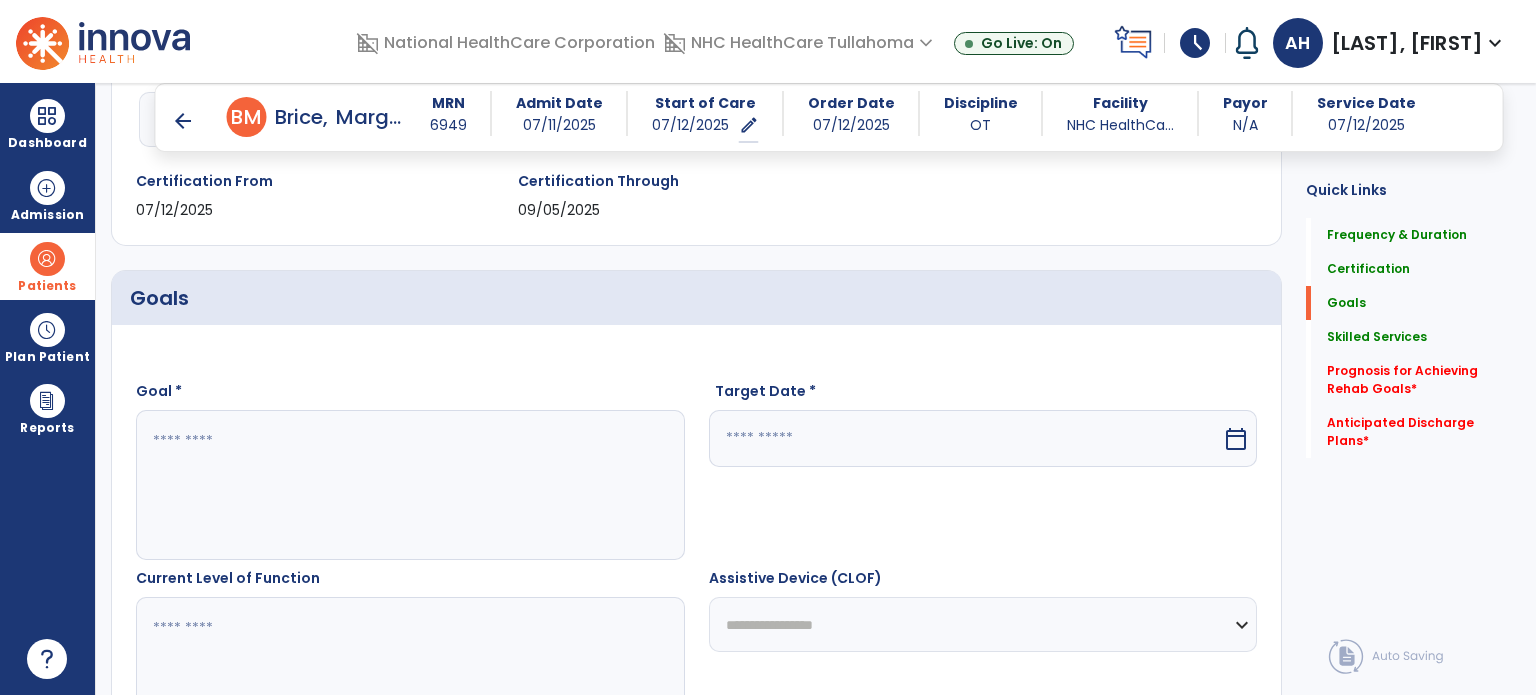 click at bounding box center (409, 485) 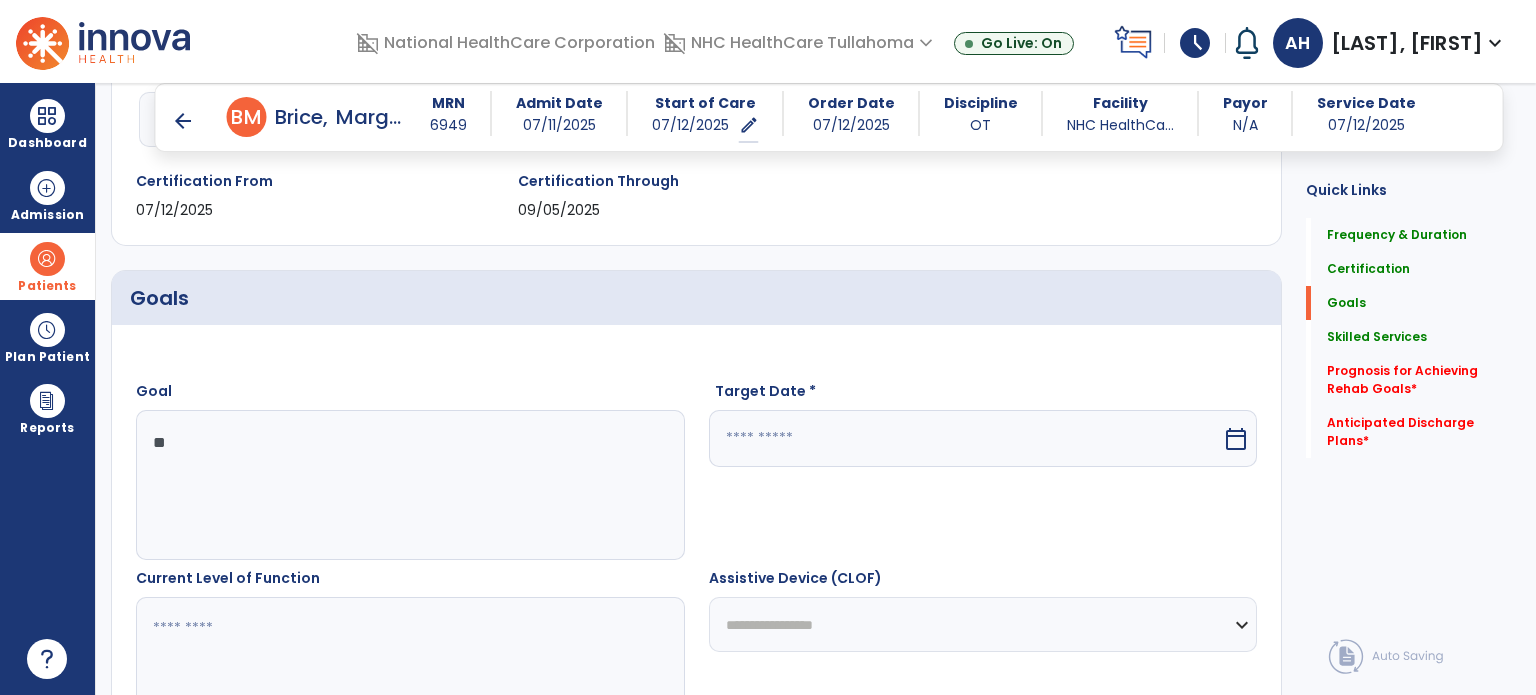 type on "*" 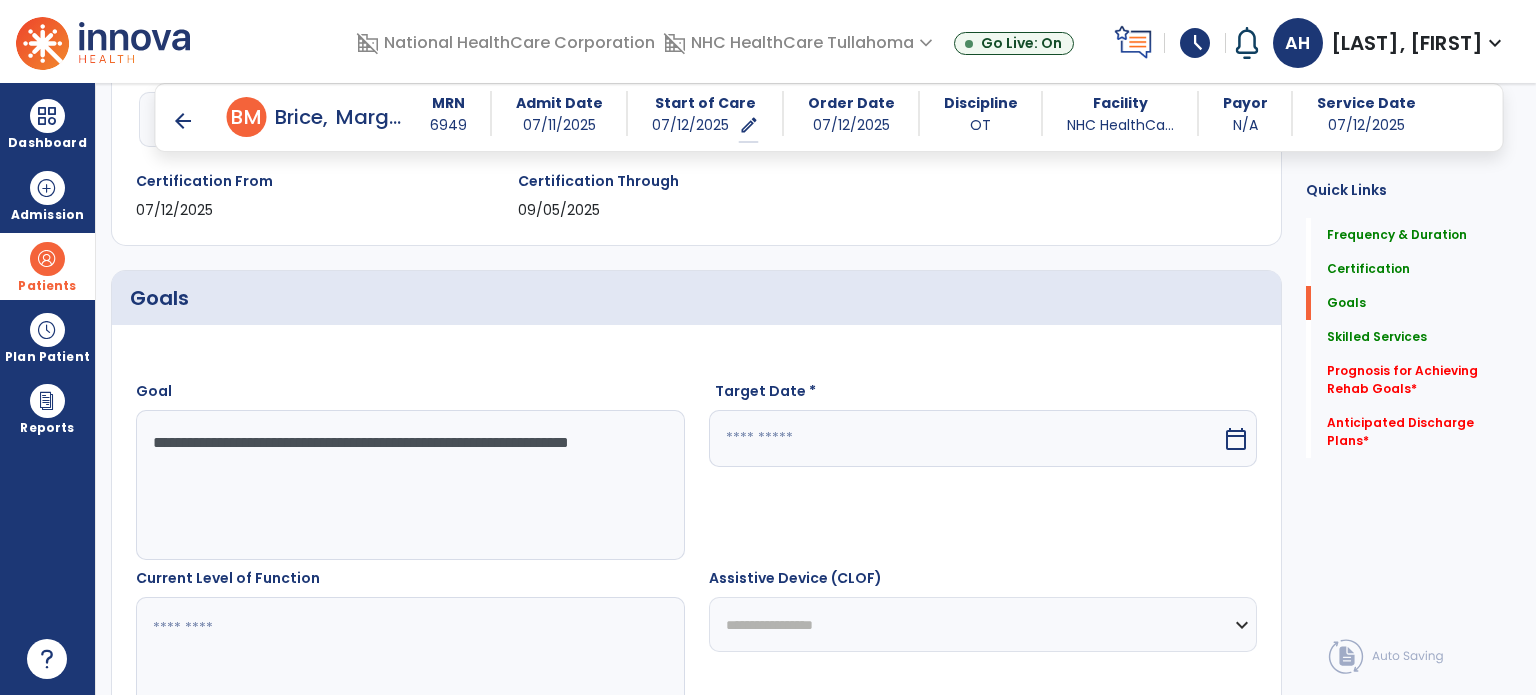 type on "**********" 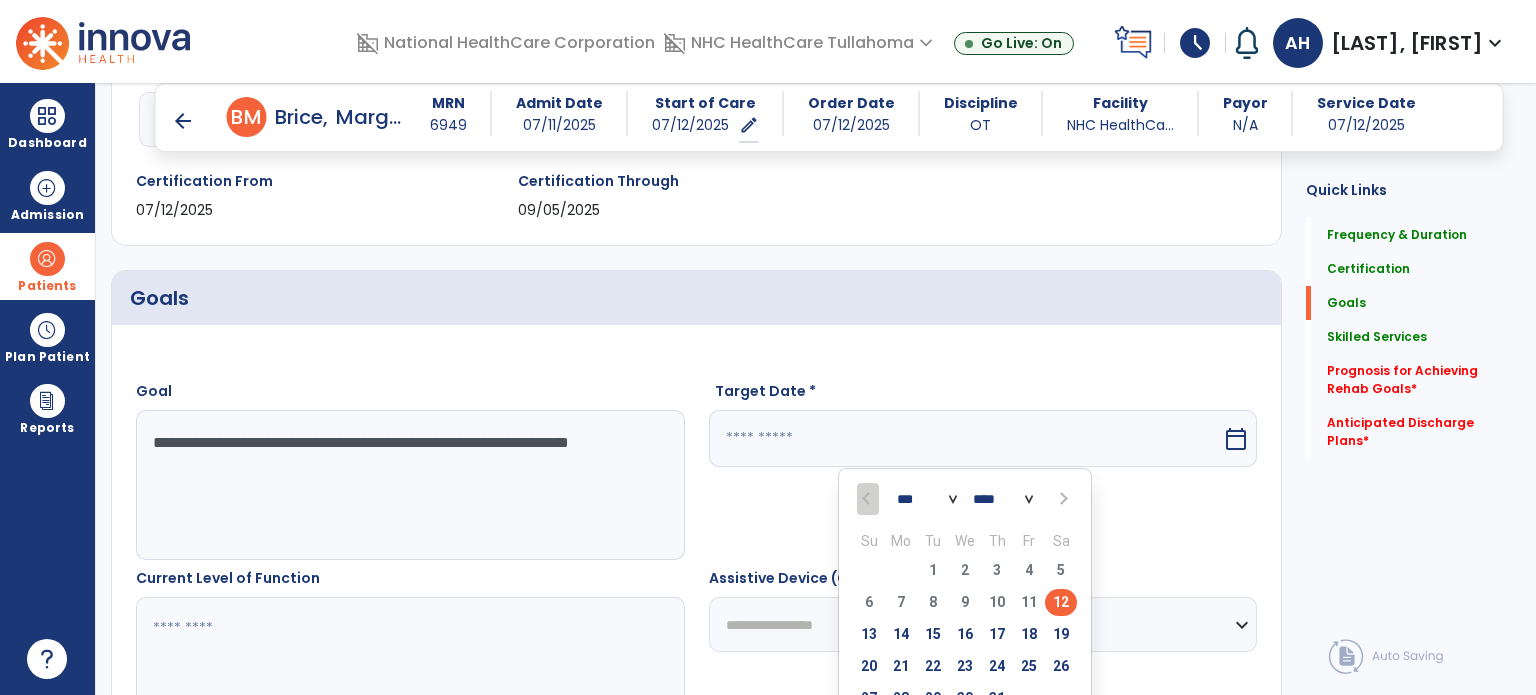 click at bounding box center [1061, 499] 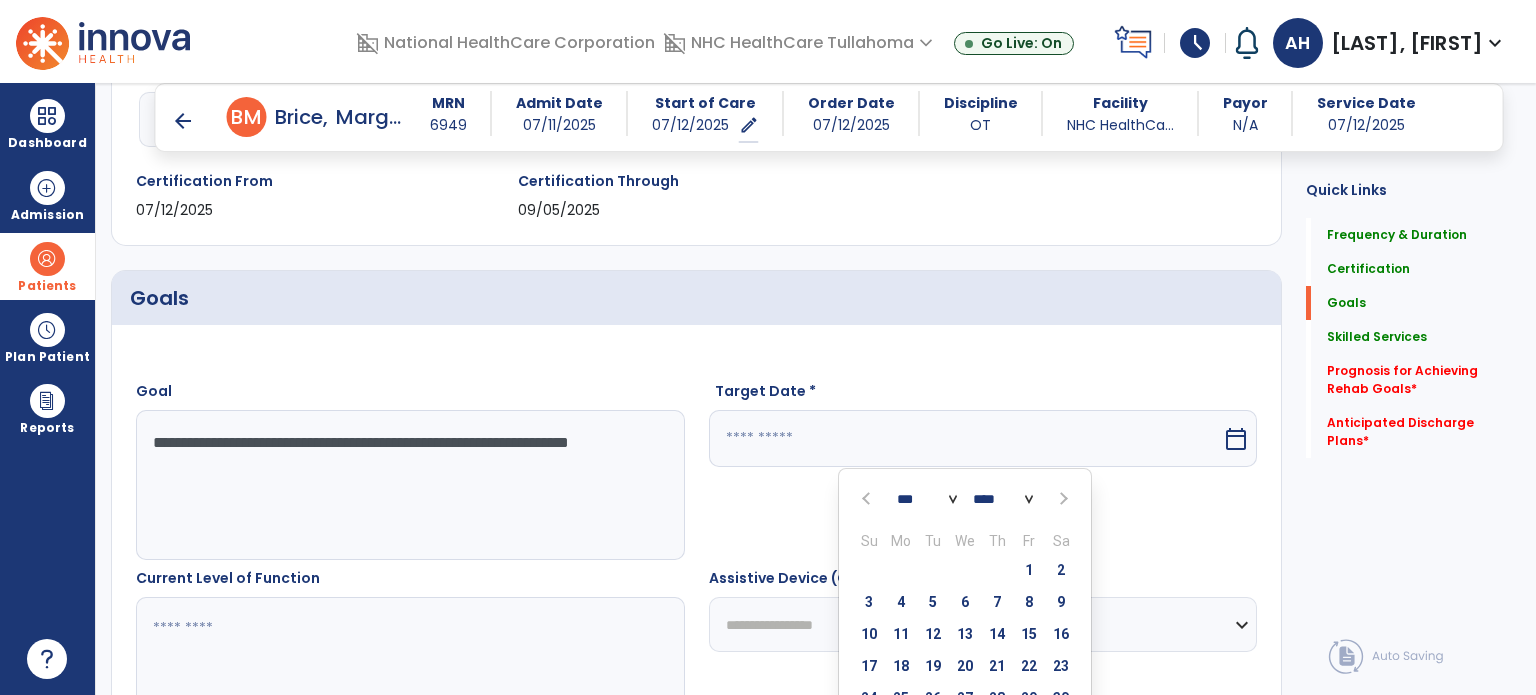 click at bounding box center [1061, 499] 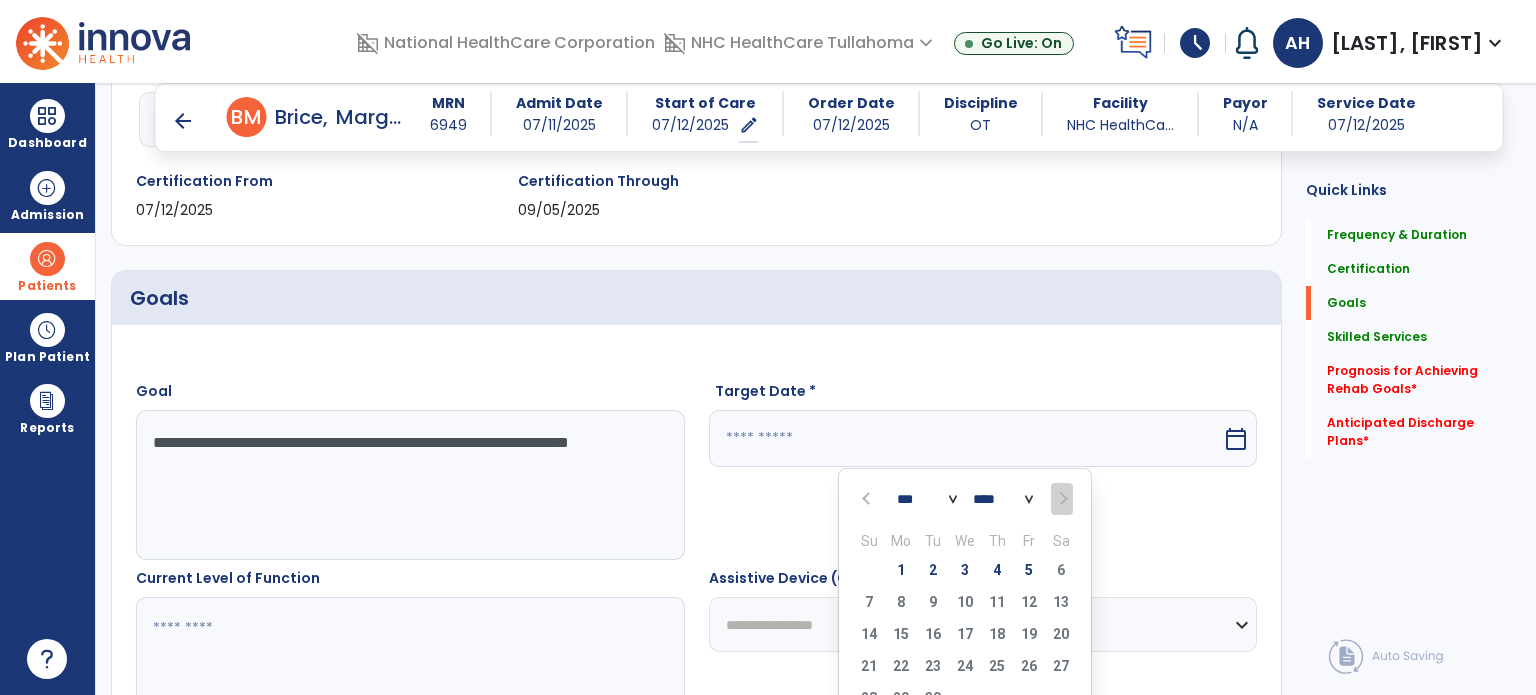 click at bounding box center [868, 499] 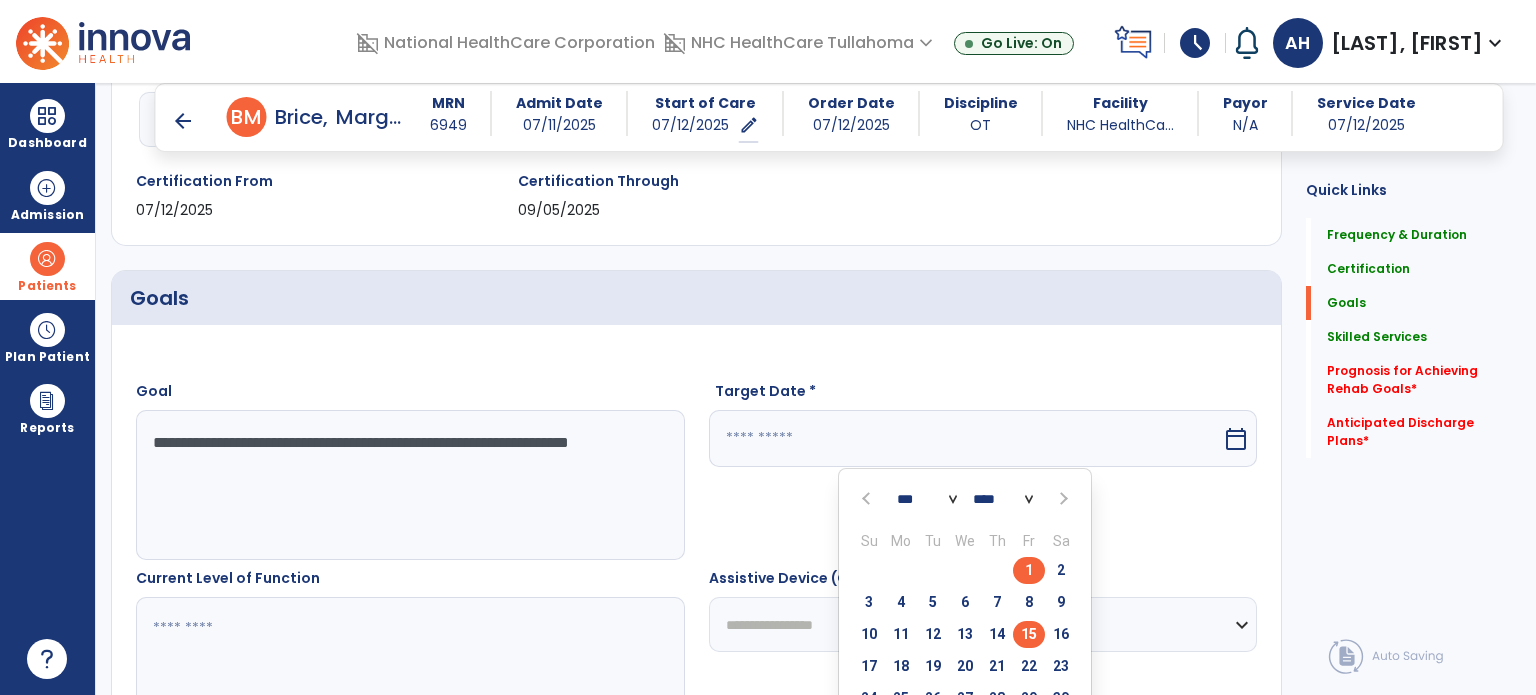 click on "15" at bounding box center (1029, 634) 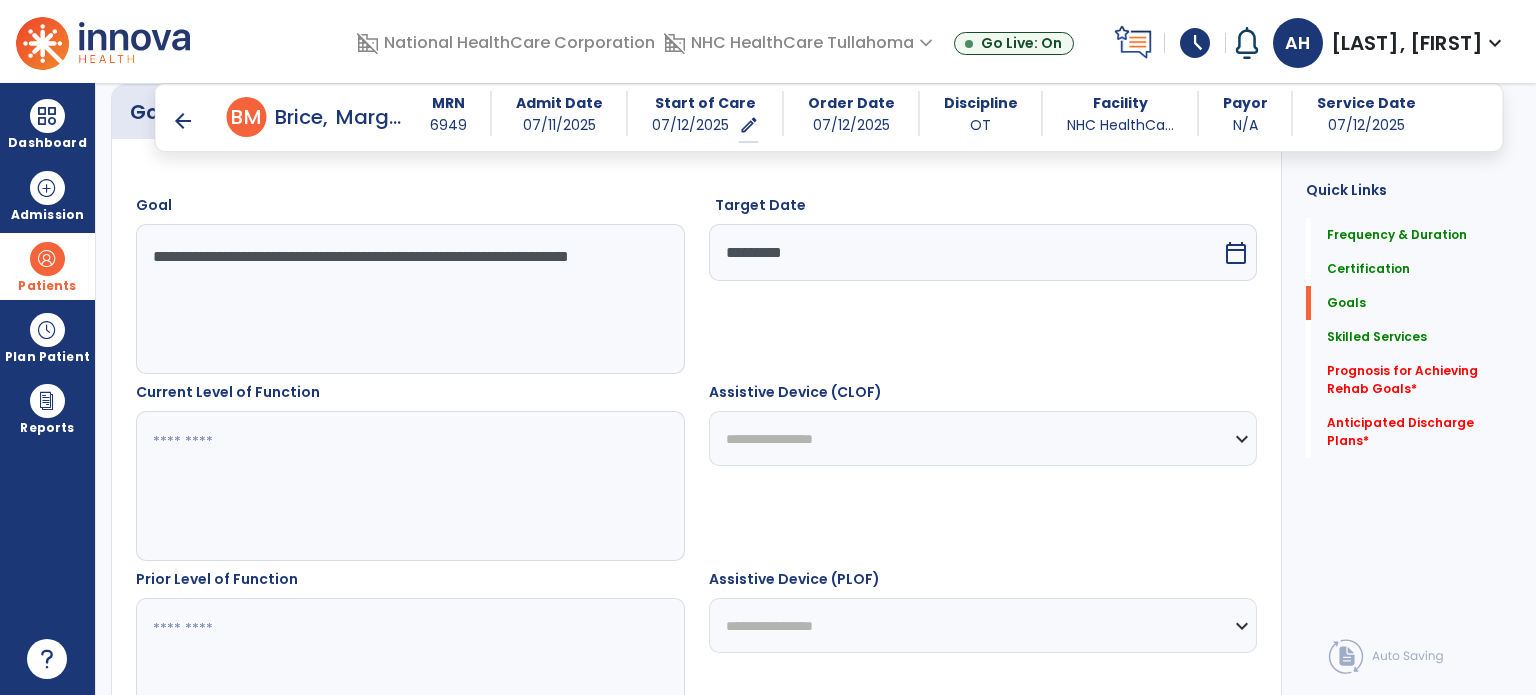 scroll, scrollTop: 536, scrollLeft: 0, axis: vertical 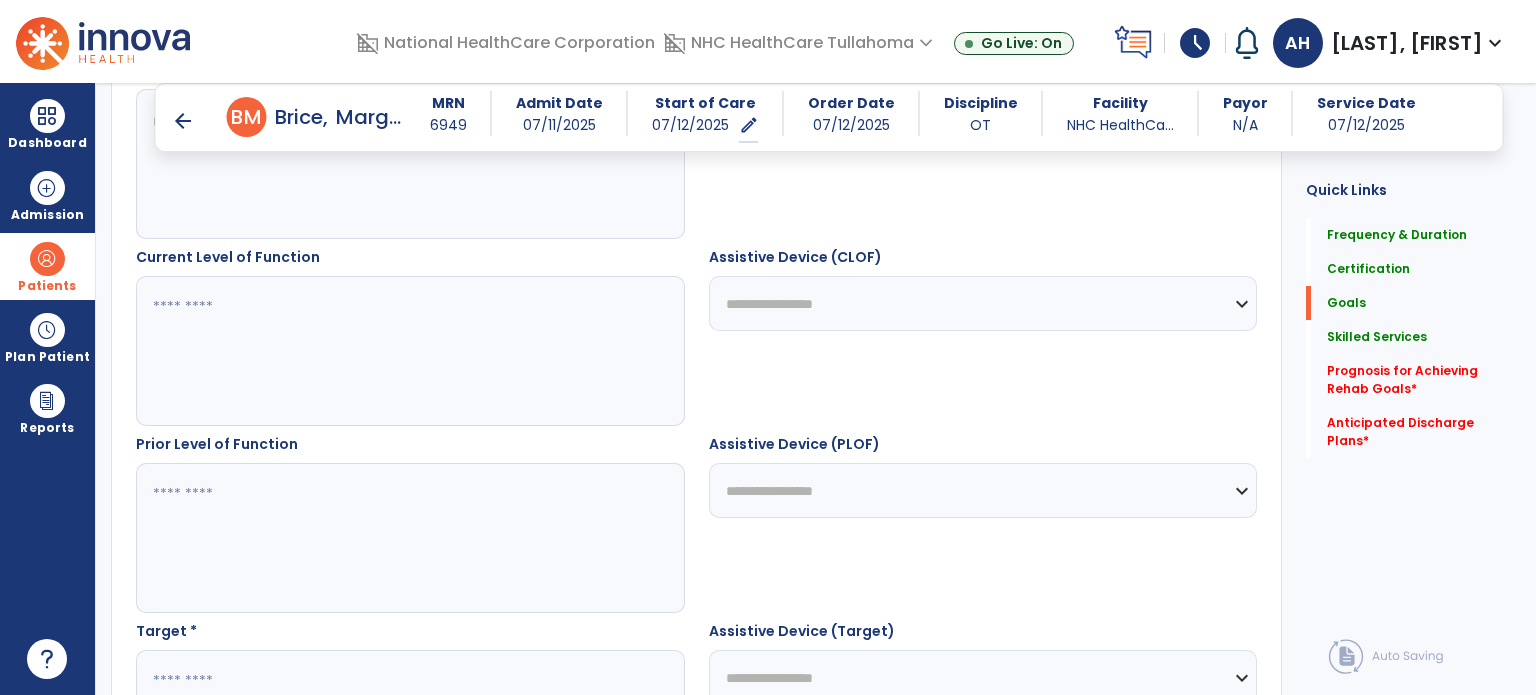 click at bounding box center (409, 351) 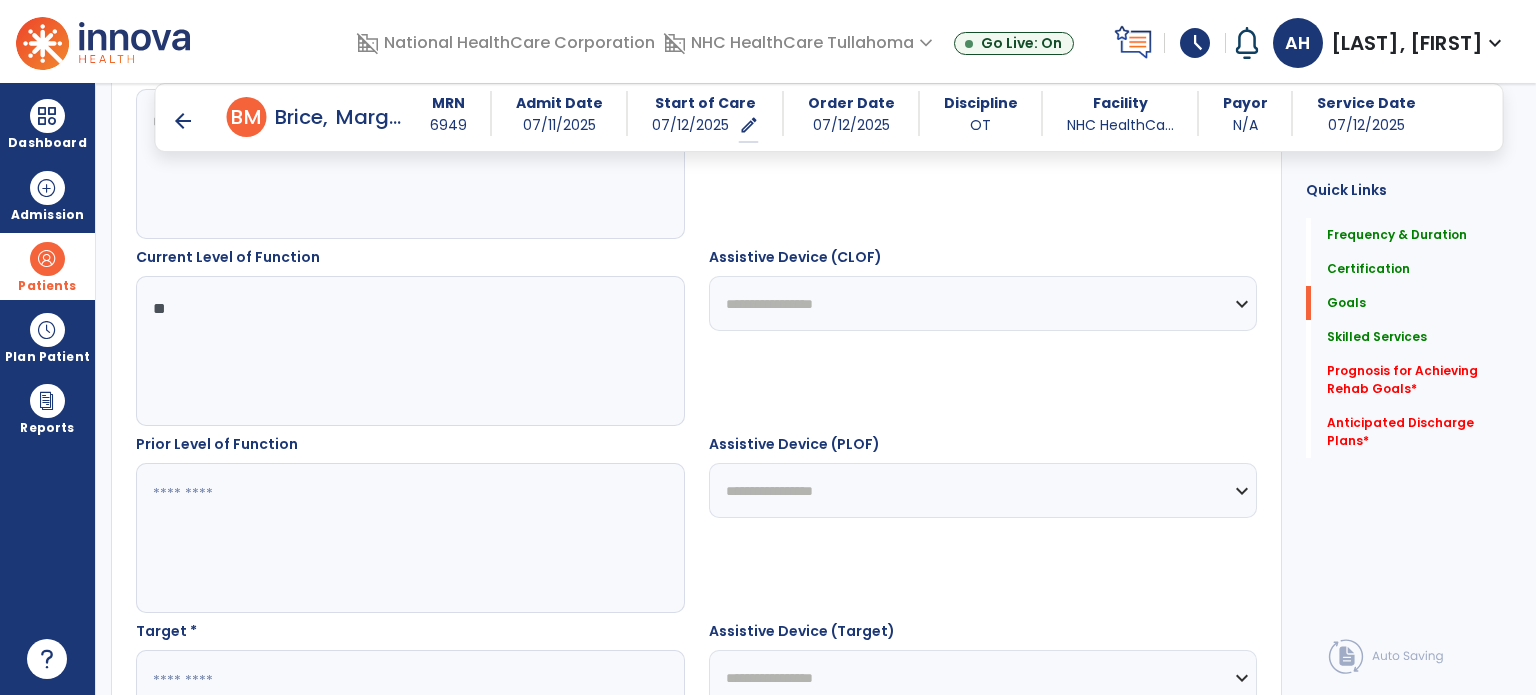 type on "*" 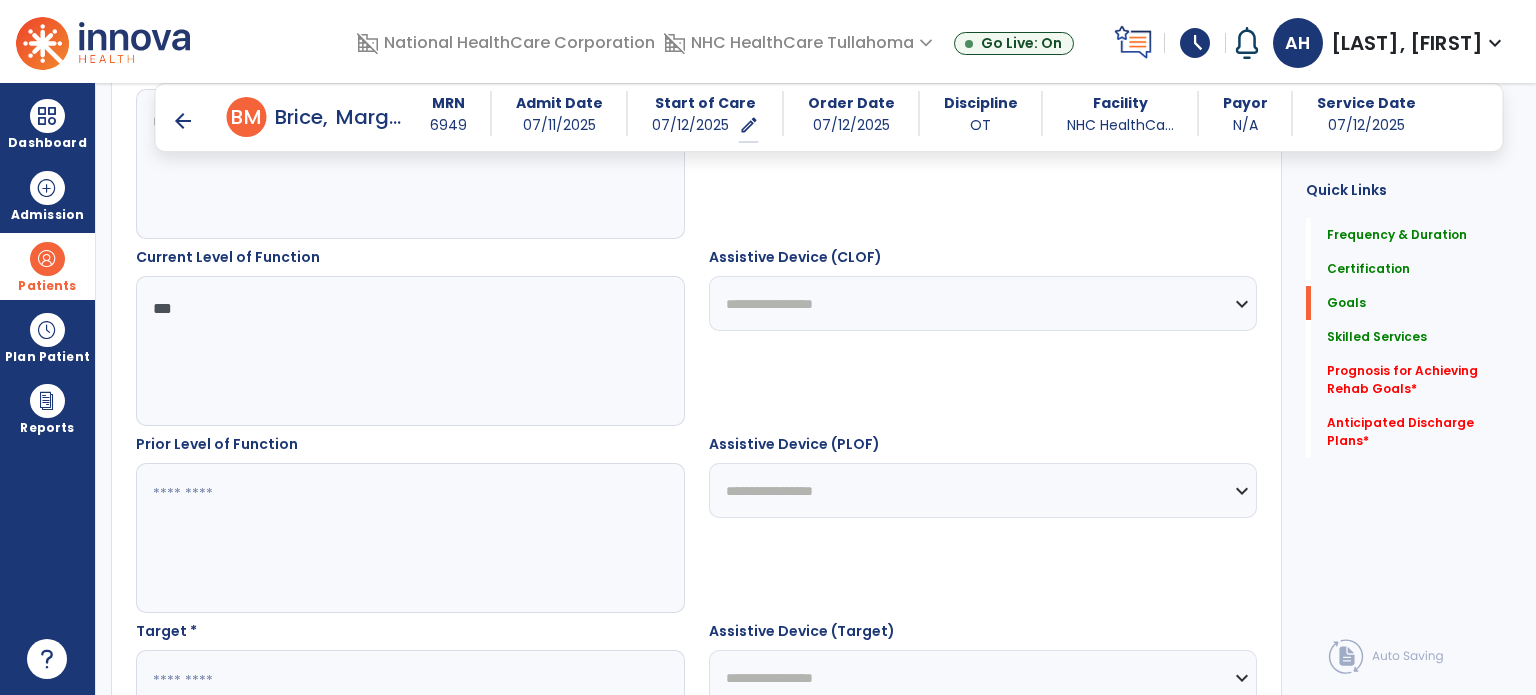 type on "***" 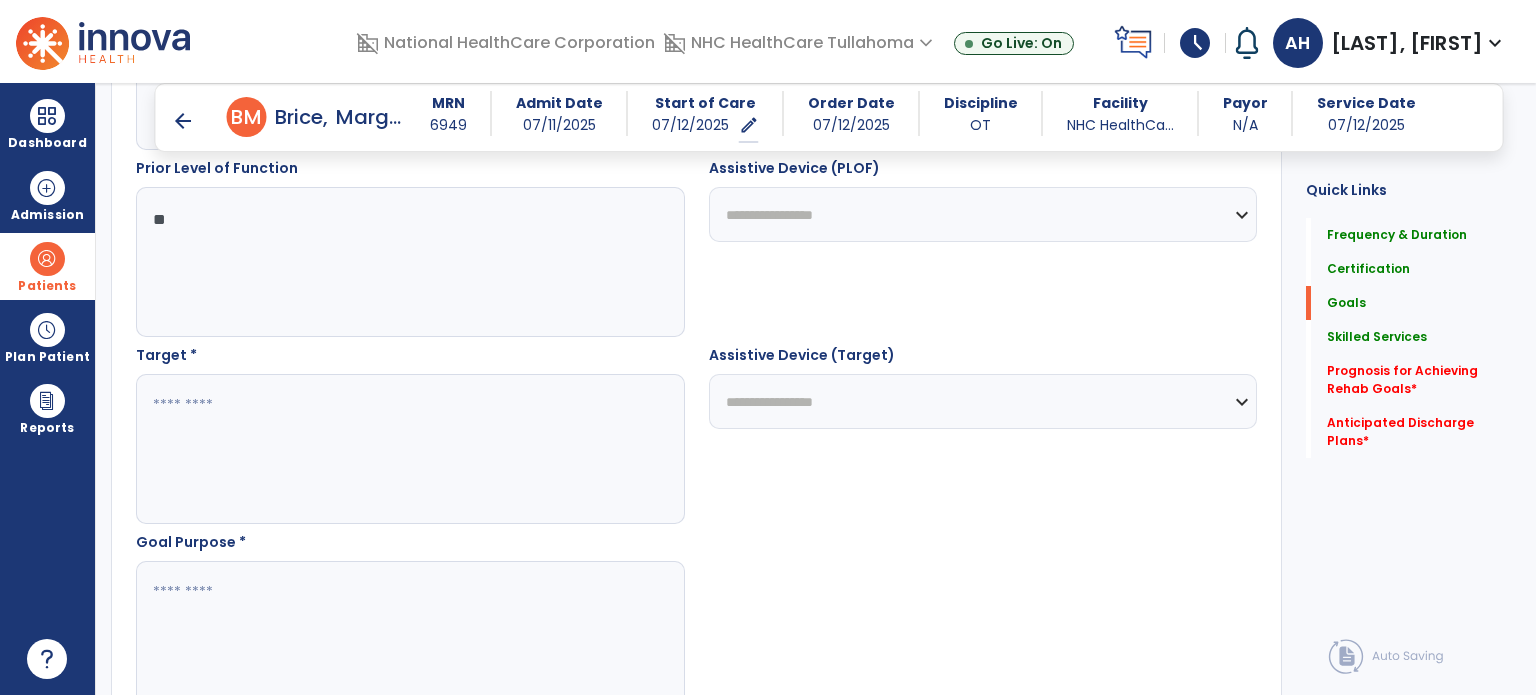 scroll, scrollTop: 964, scrollLeft: 0, axis: vertical 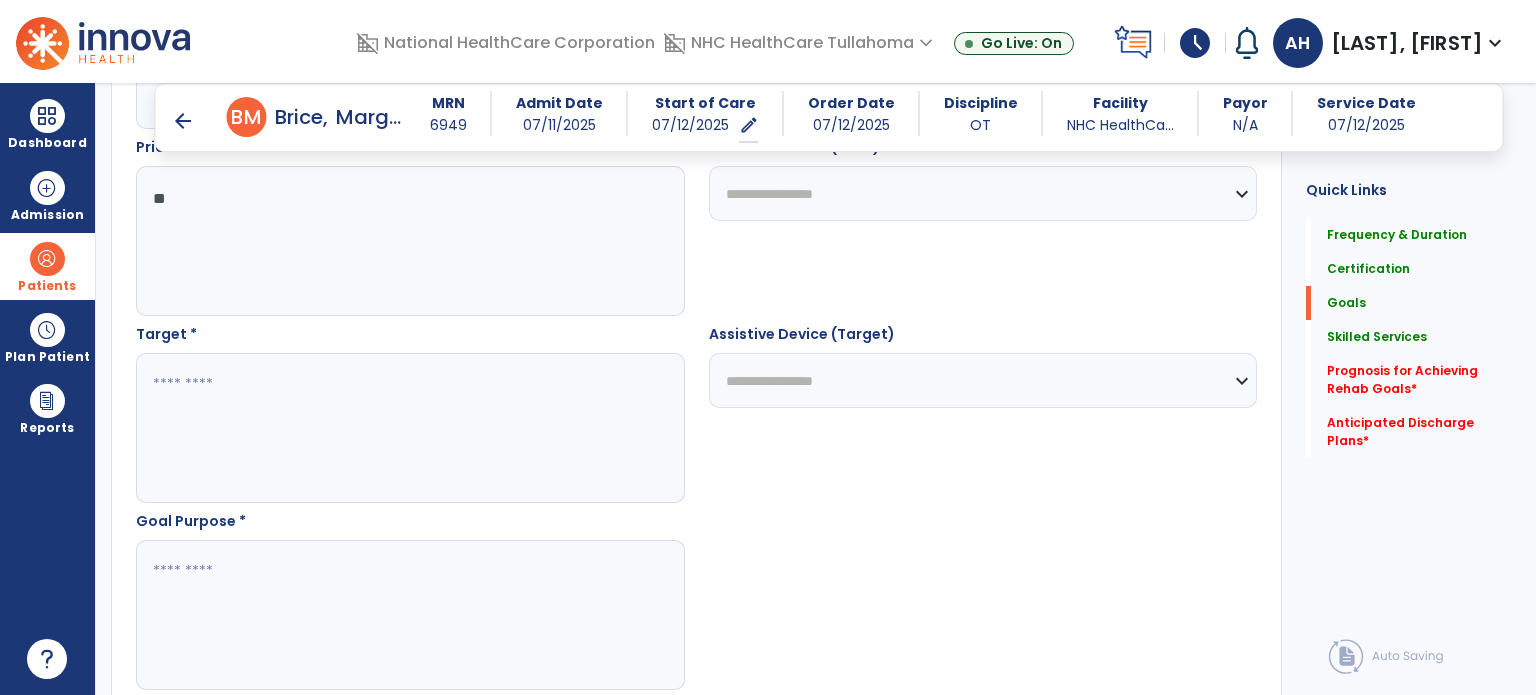 type on "**" 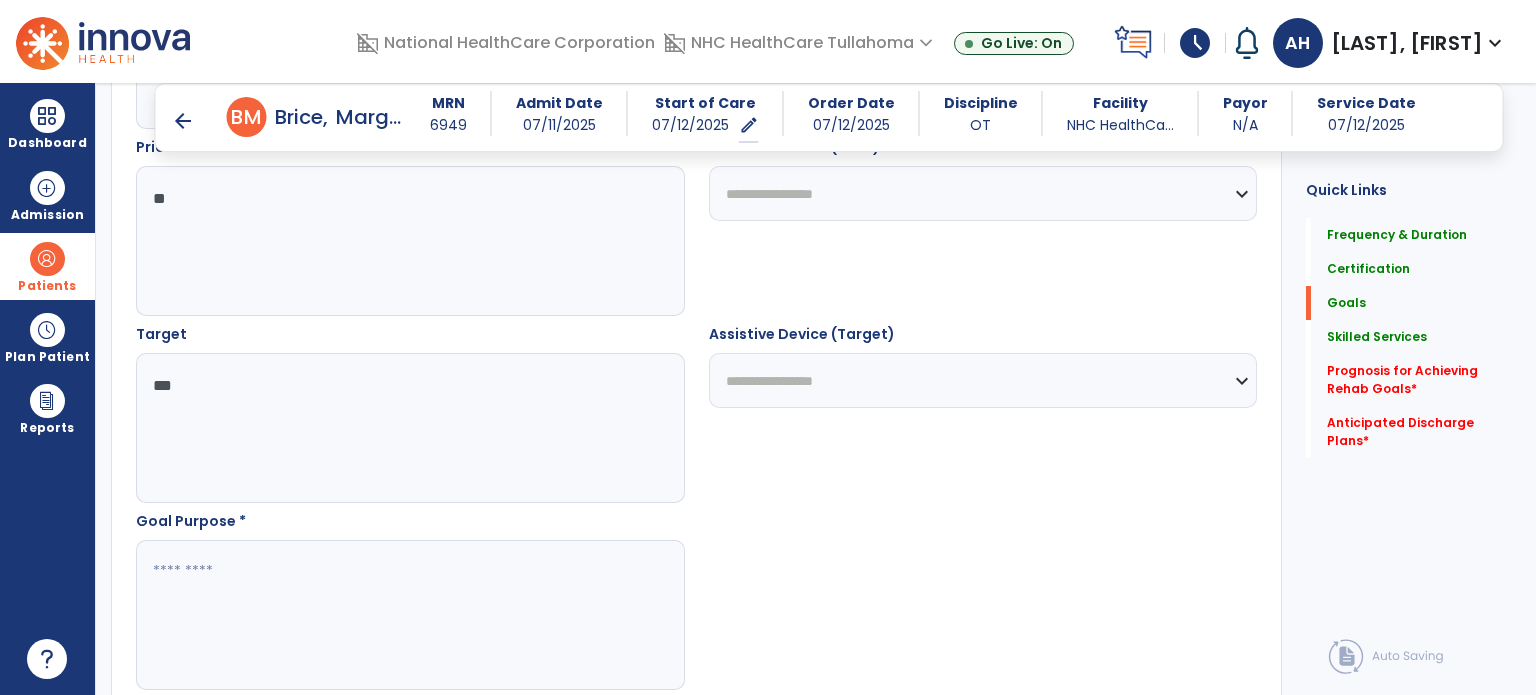 type on "***" 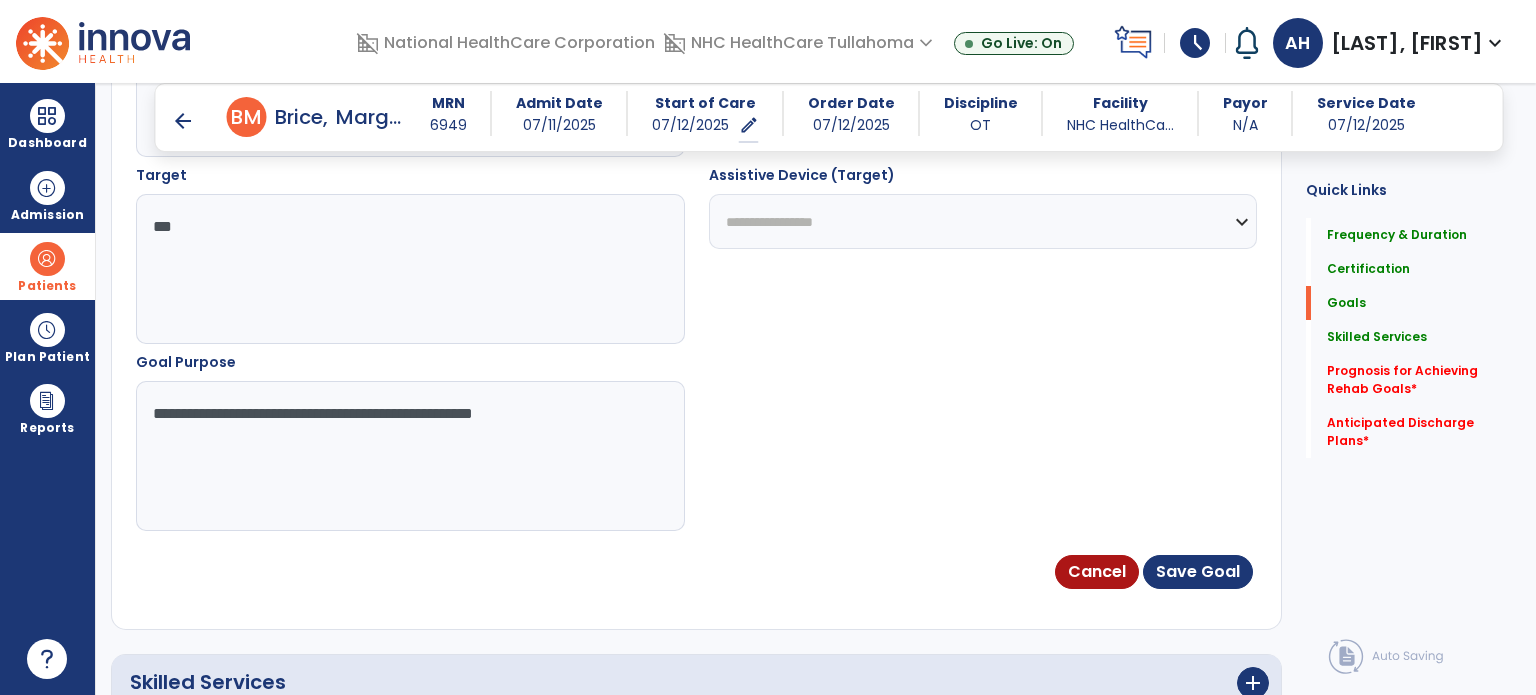 scroll, scrollTop: 1129, scrollLeft: 0, axis: vertical 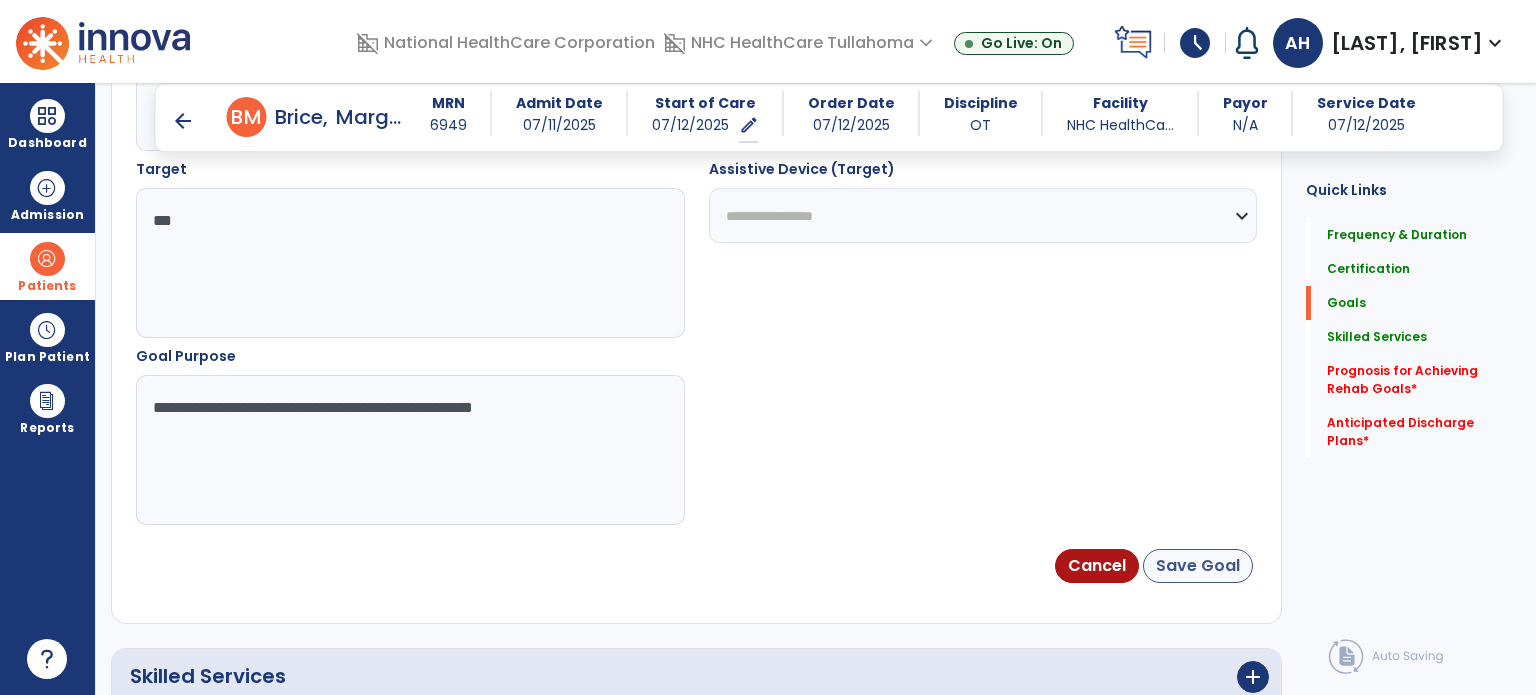 type on "**********" 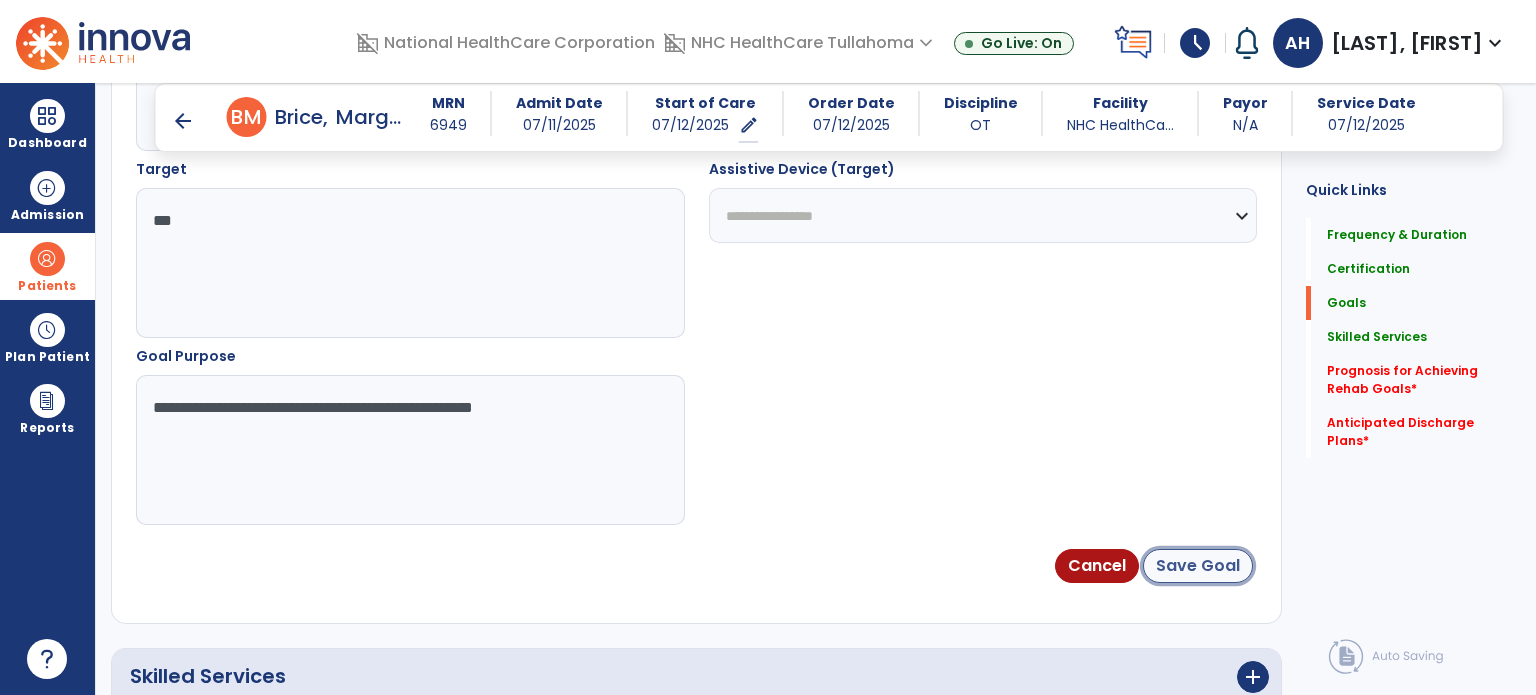 click on "Save Goal" at bounding box center (1198, 566) 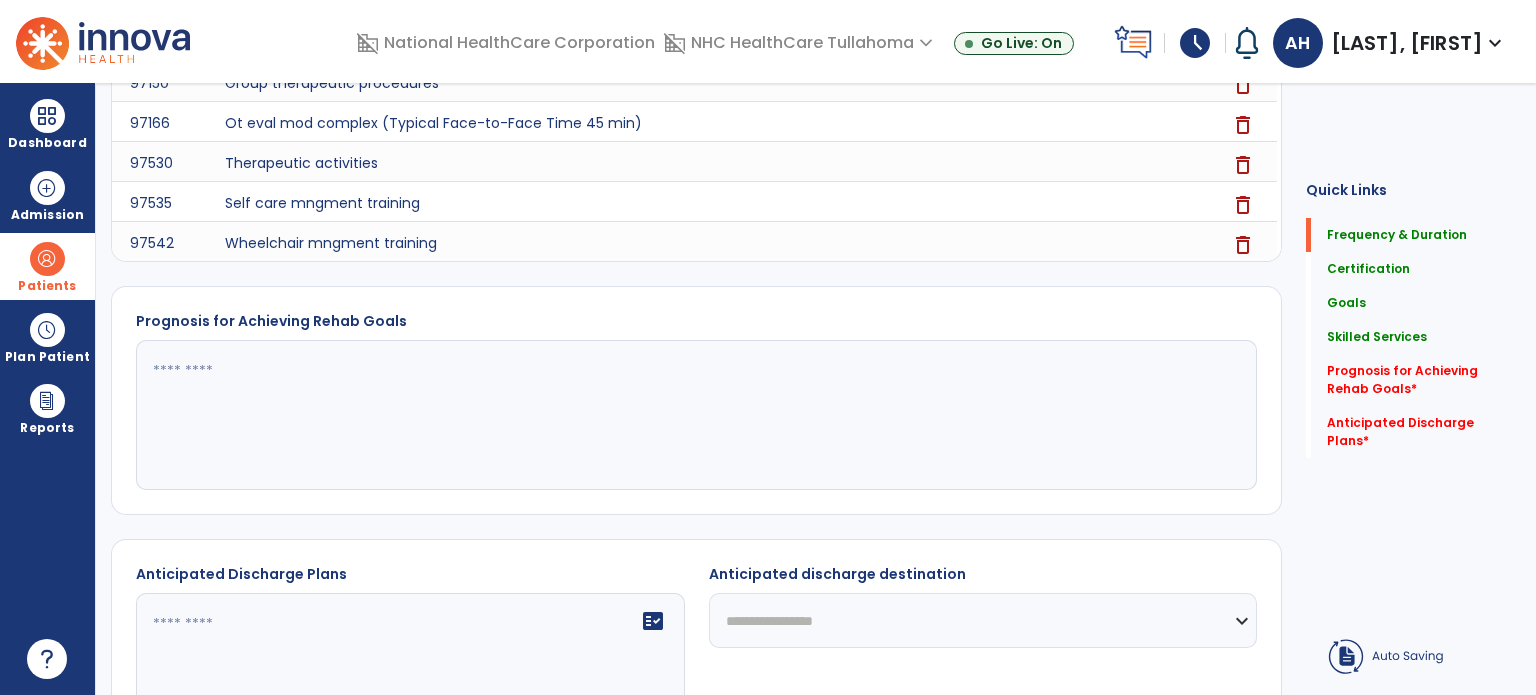 scroll, scrollTop: 53, scrollLeft: 0, axis: vertical 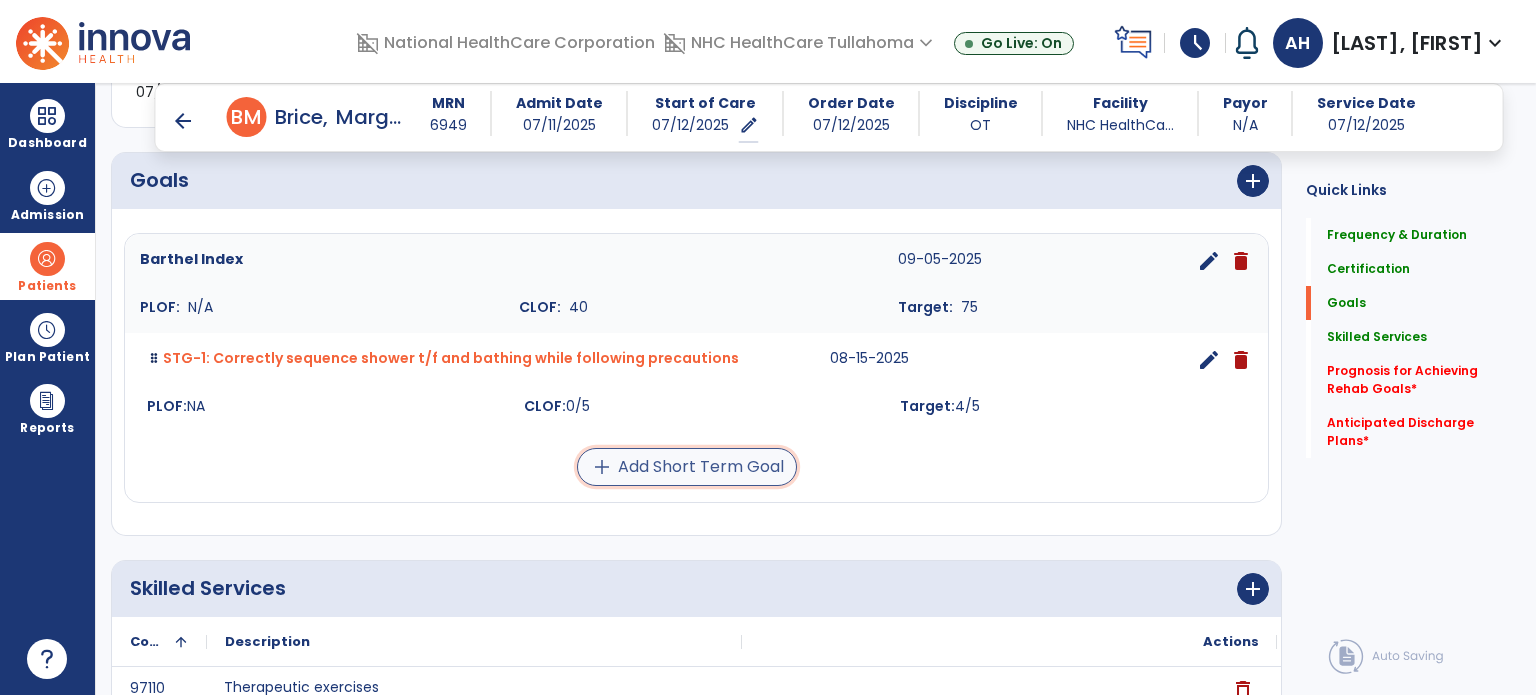 click on "add  Add Short Term Goal" at bounding box center (687, 467) 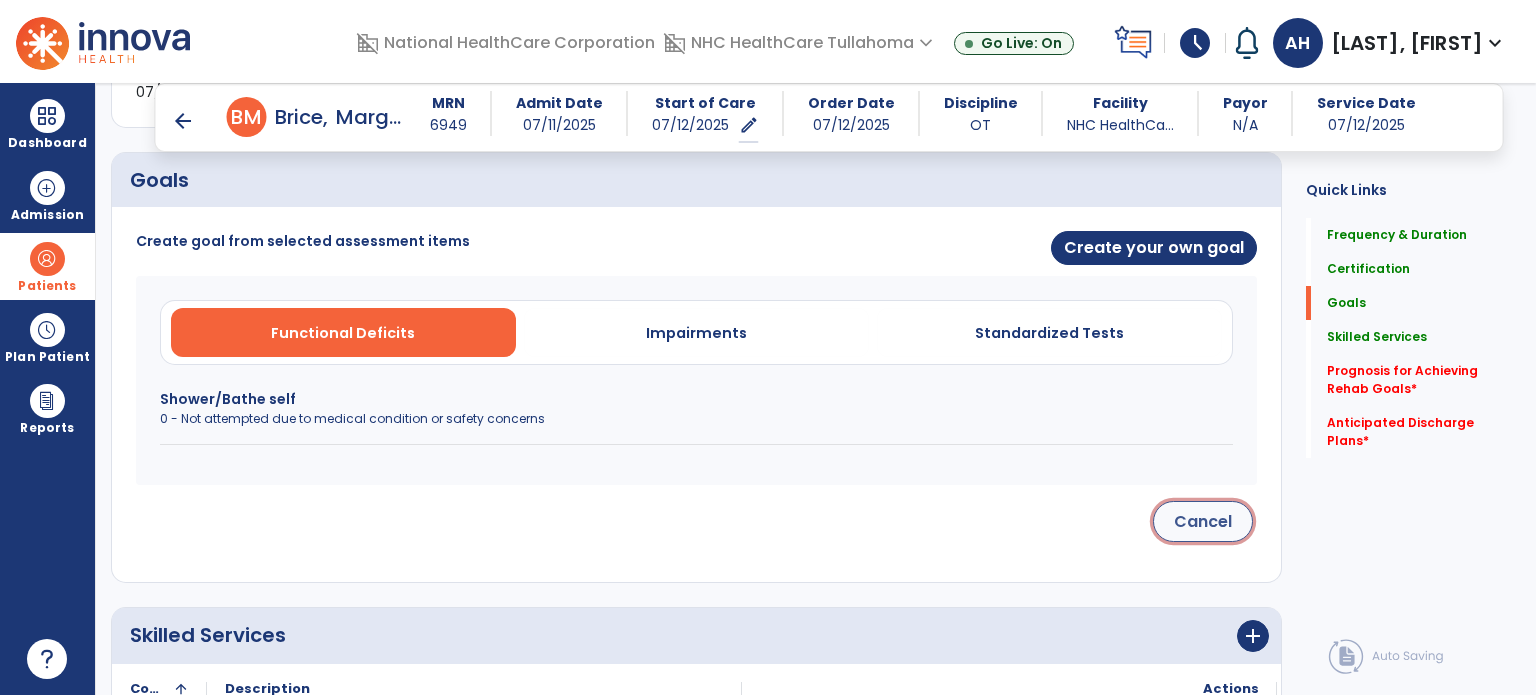 click on "Cancel" at bounding box center (1203, 521) 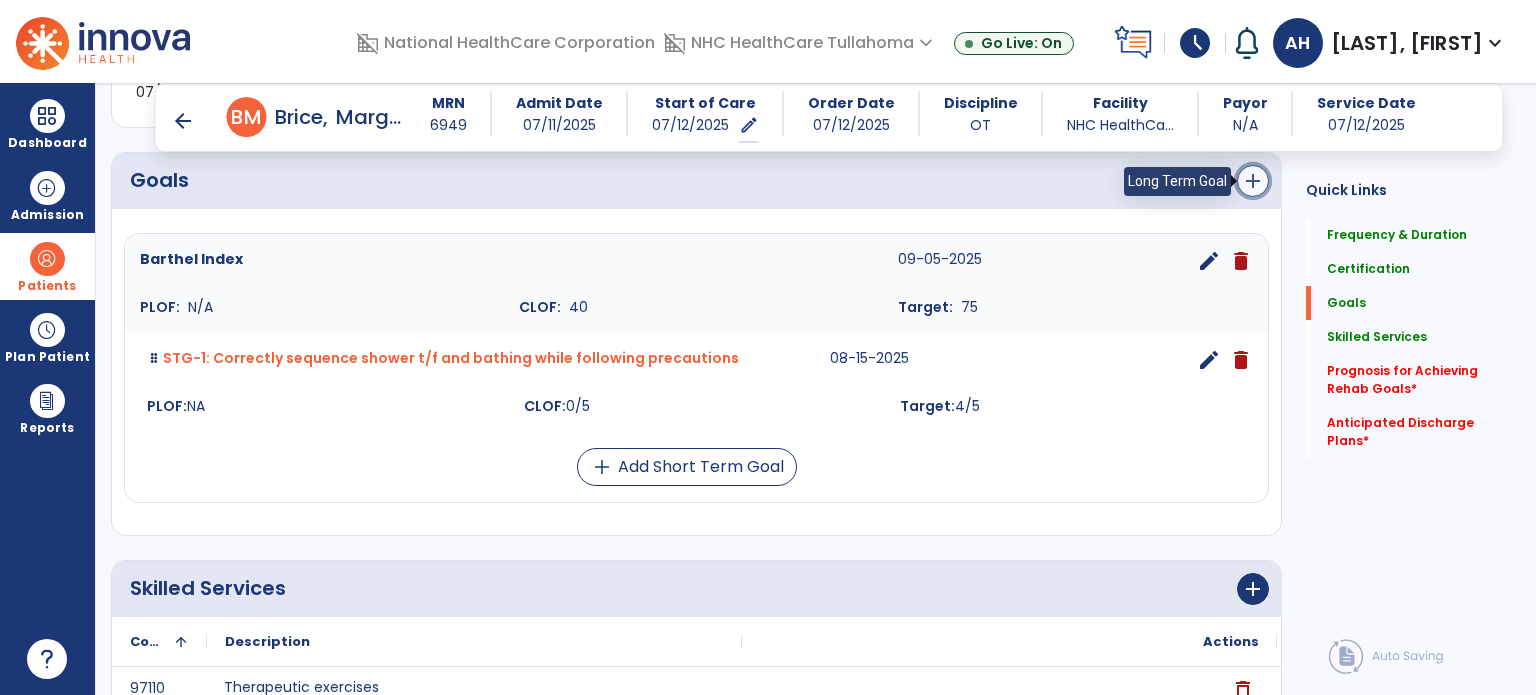 click on "add" at bounding box center (1253, 181) 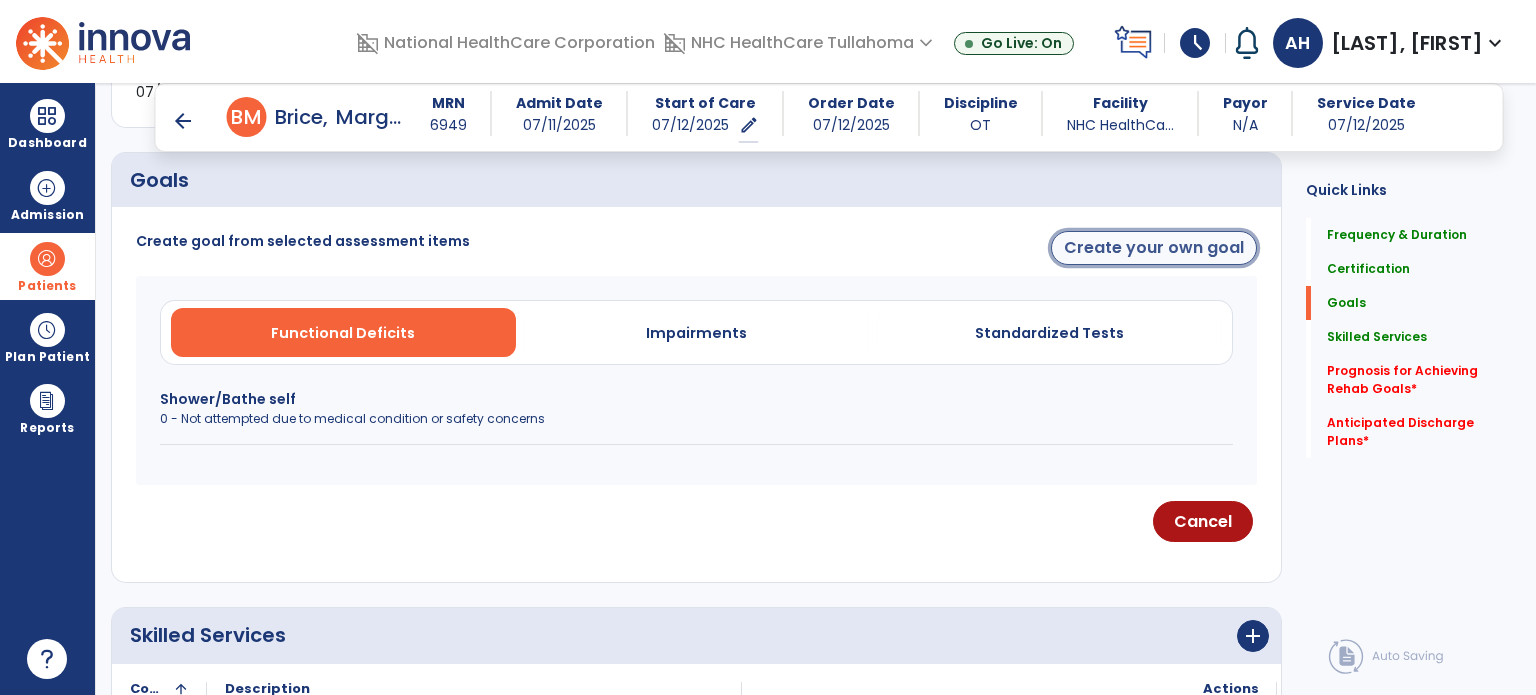 click on "Create your own goal" at bounding box center [1154, 248] 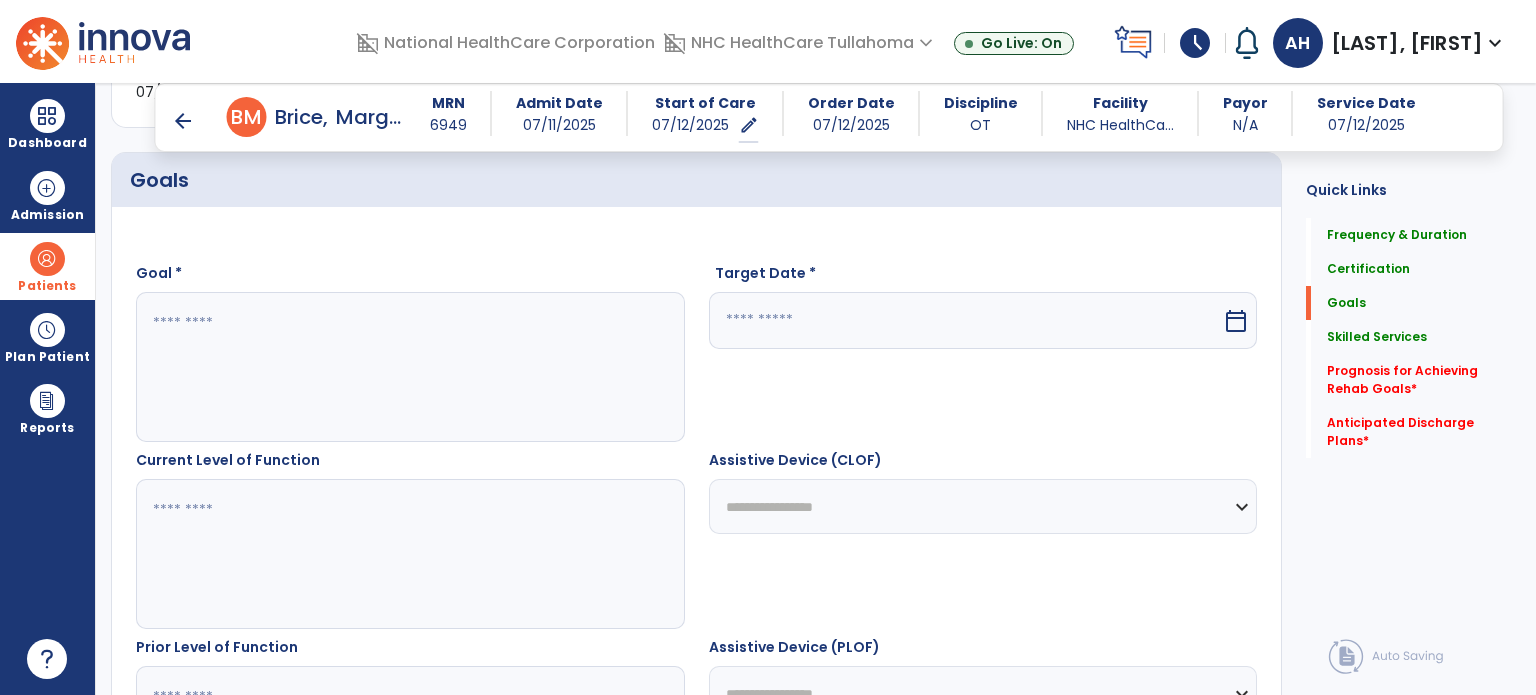 click at bounding box center (409, 367) 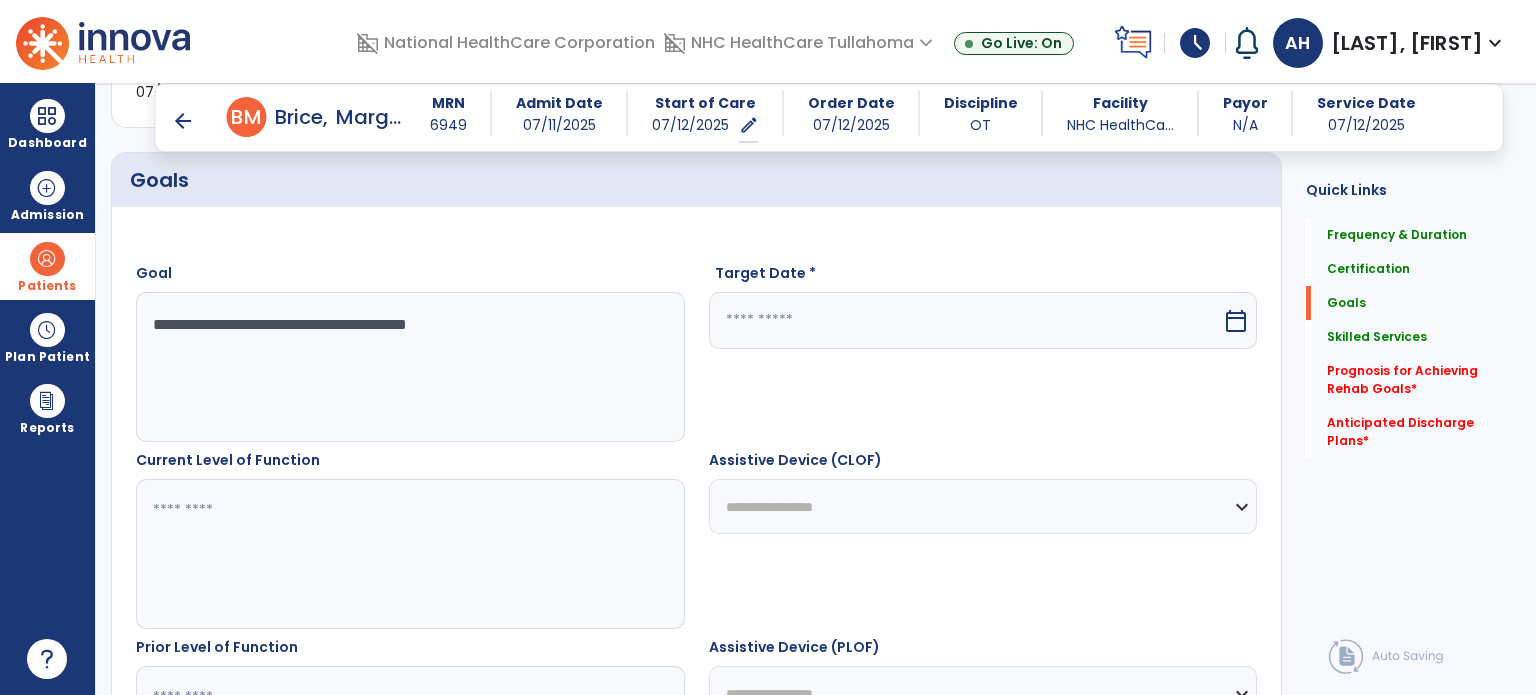type on "**********" 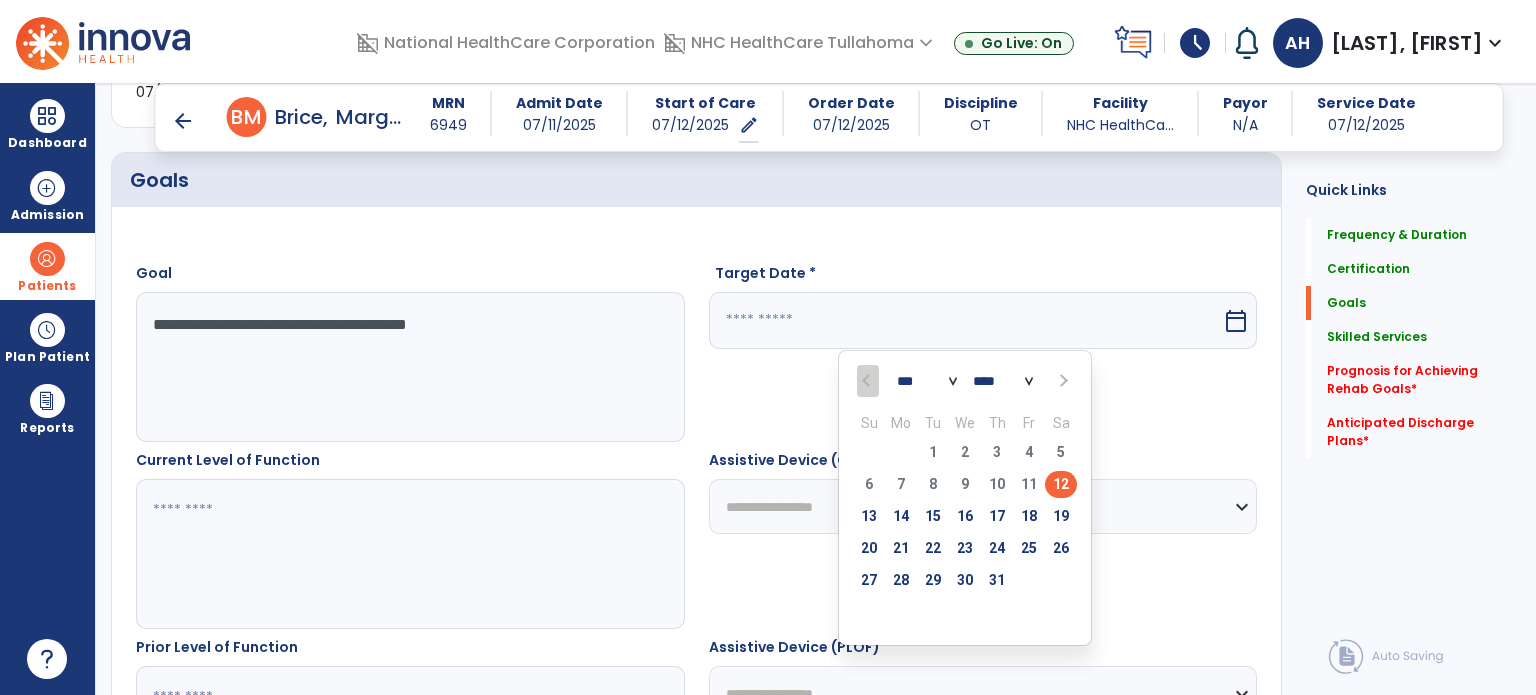 click at bounding box center [1061, 381] 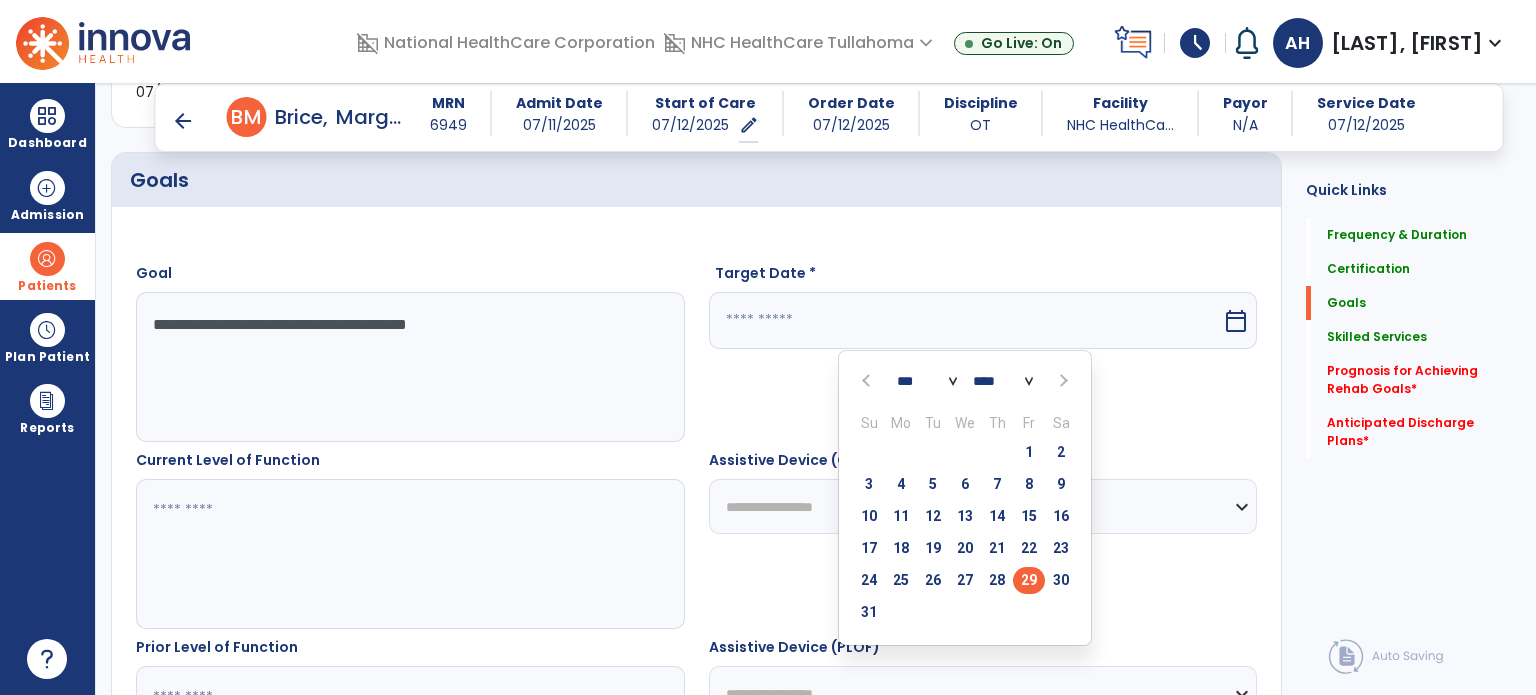 click on "29" at bounding box center [1029, 580] 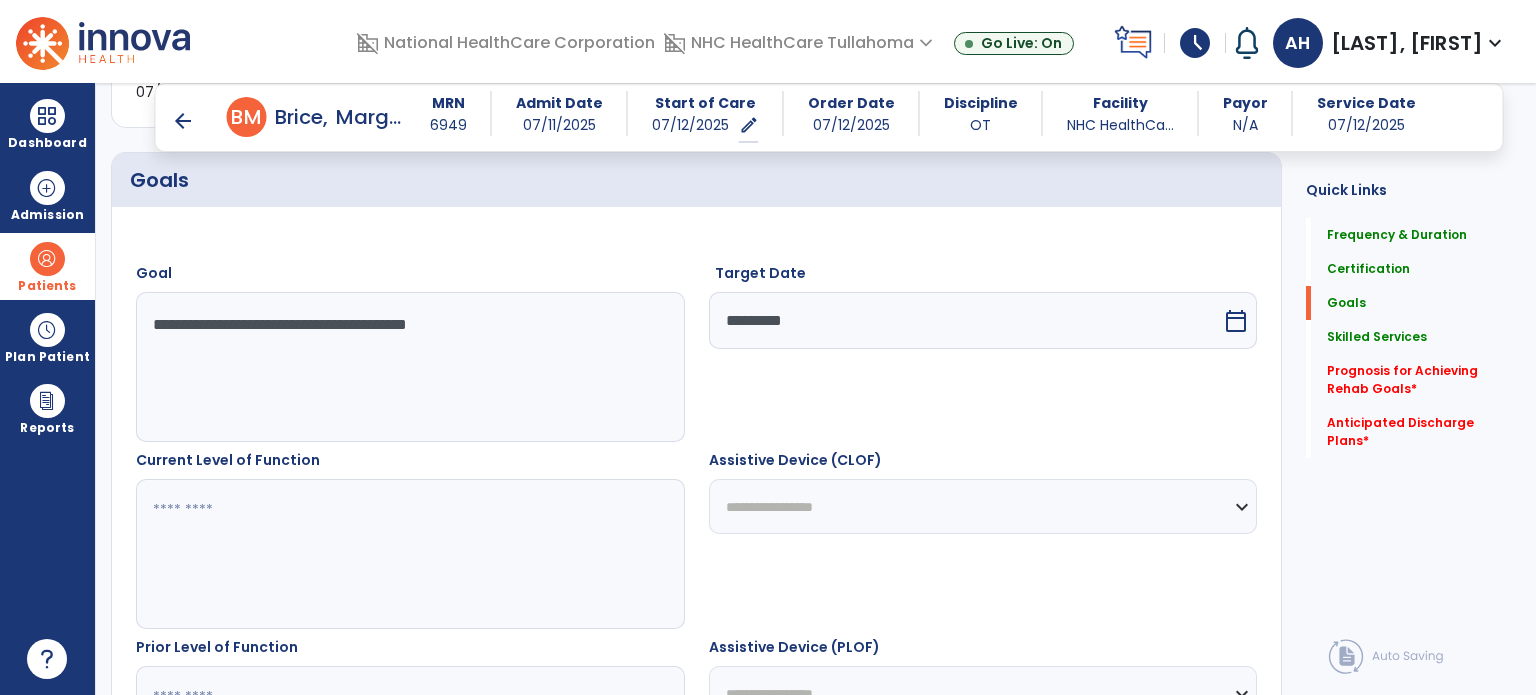click on "calendar_today" at bounding box center (1236, 321) 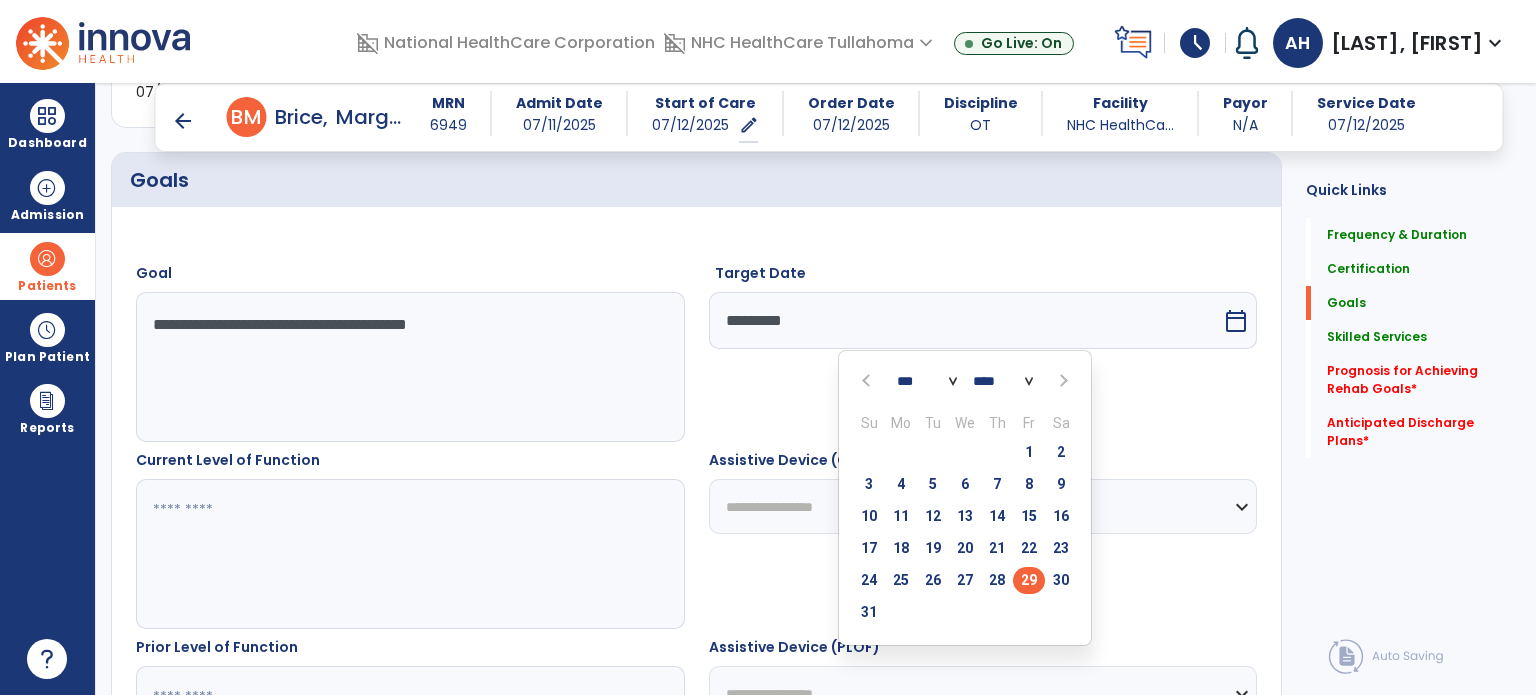 click at bounding box center (1061, 381) 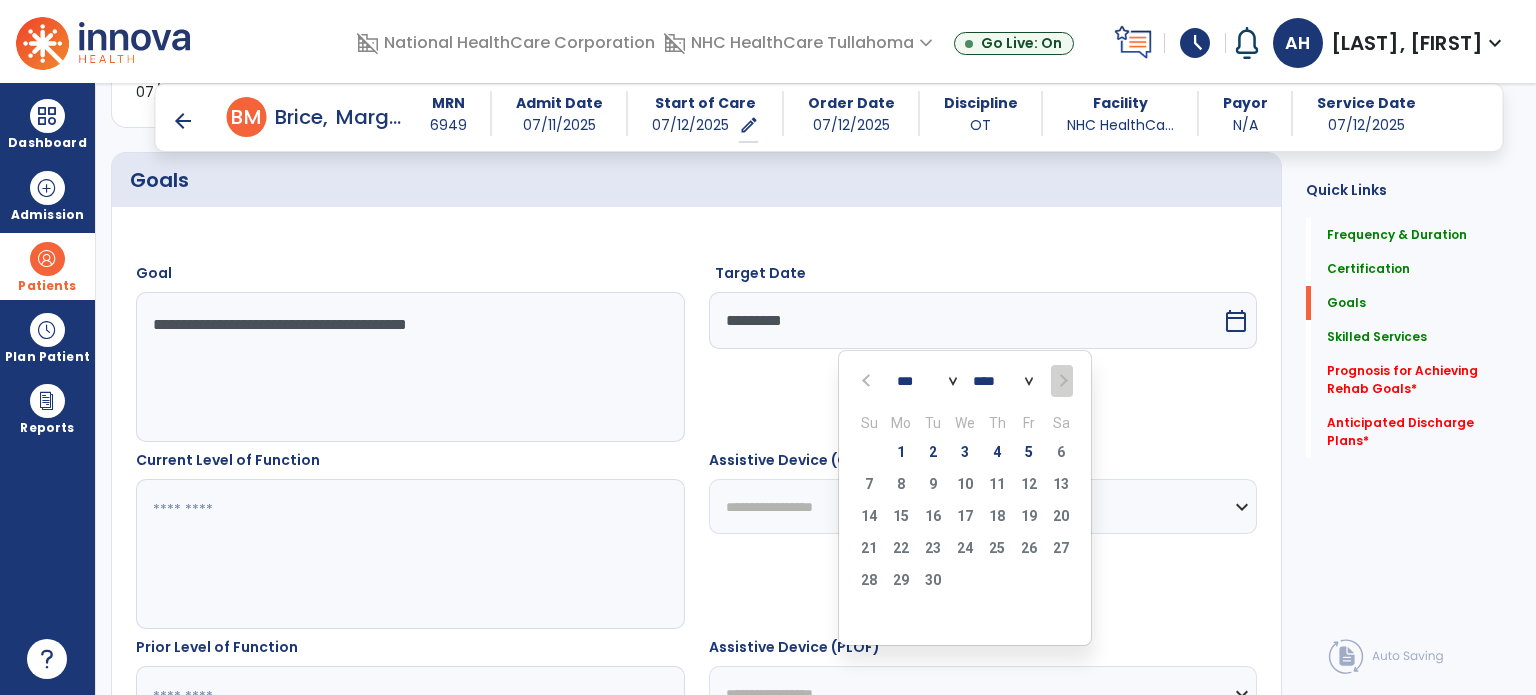 click at bounding box center [1061, 381] 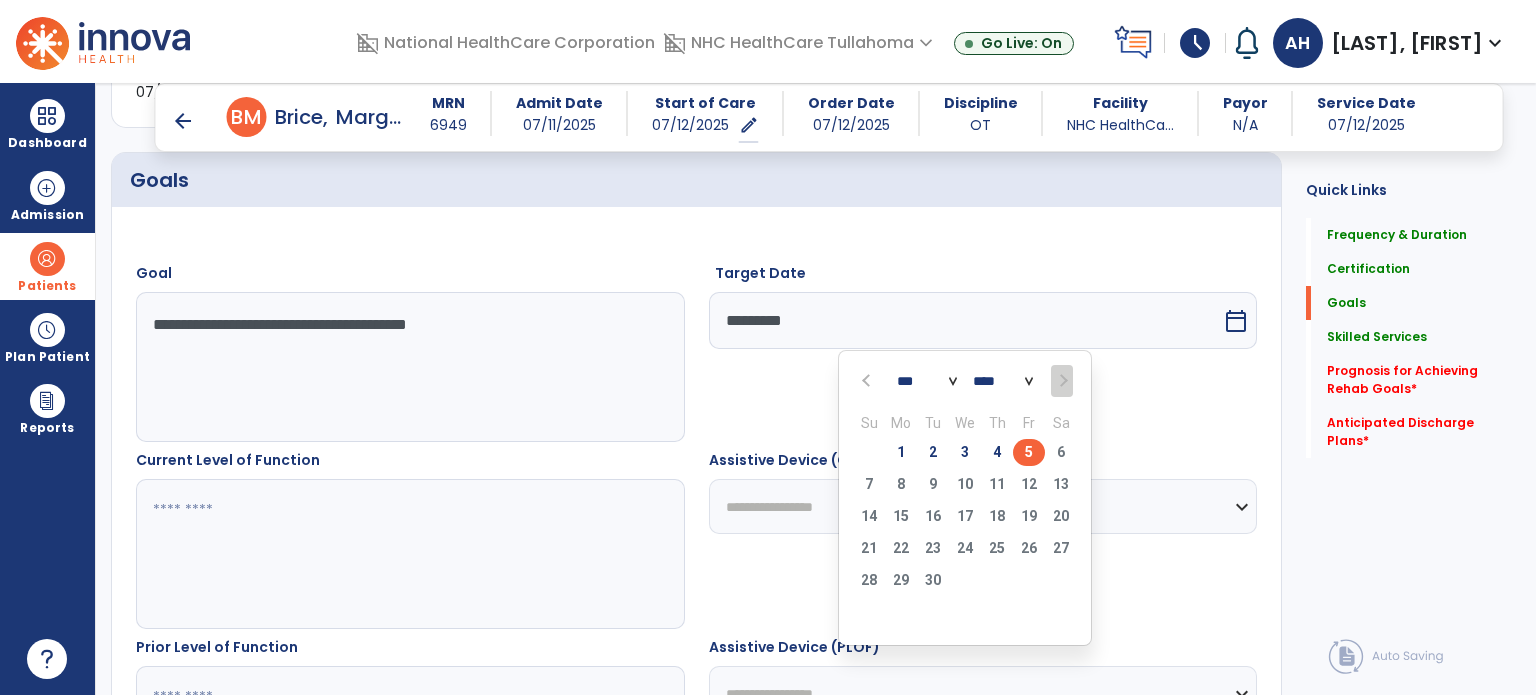 click on "5" at bounding box center (1029, 452) 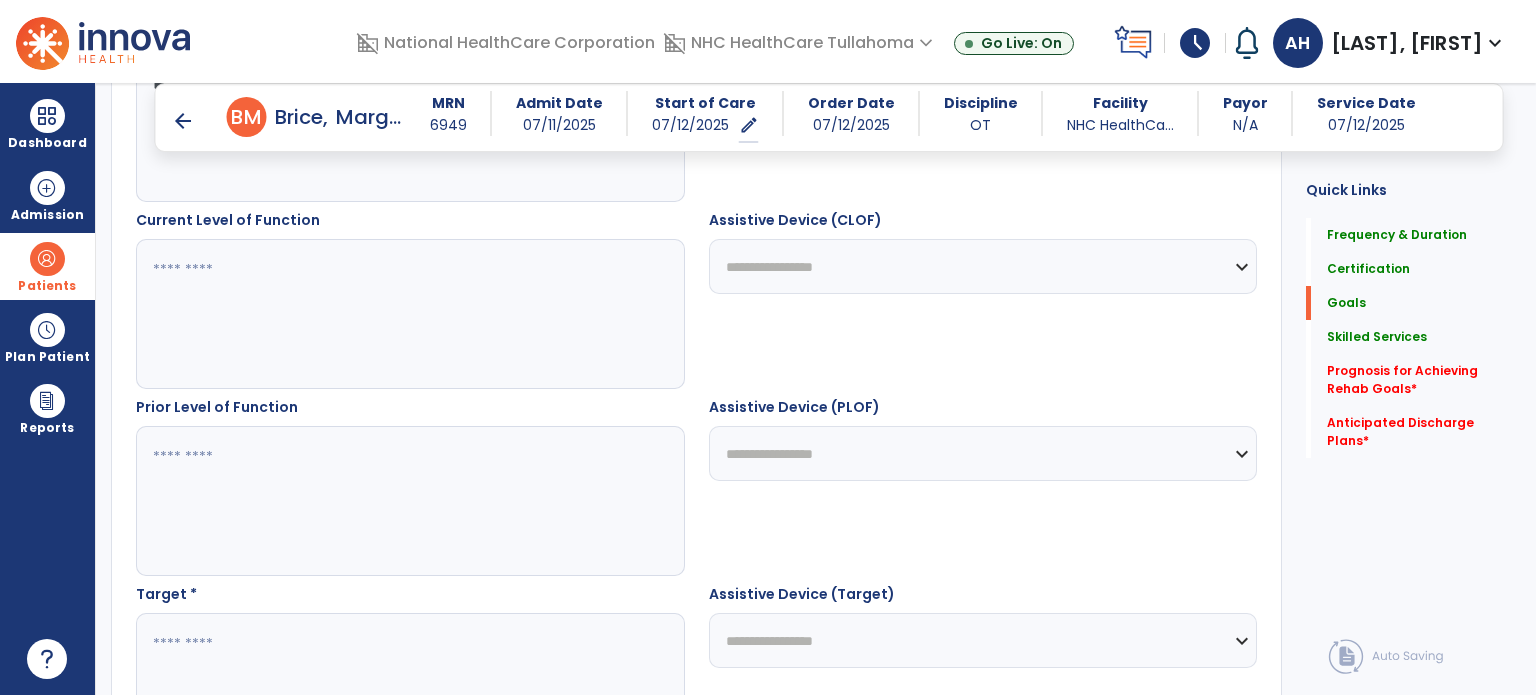 scroll, scrollTop: 712, scrollLeft: 0, axis: vertical 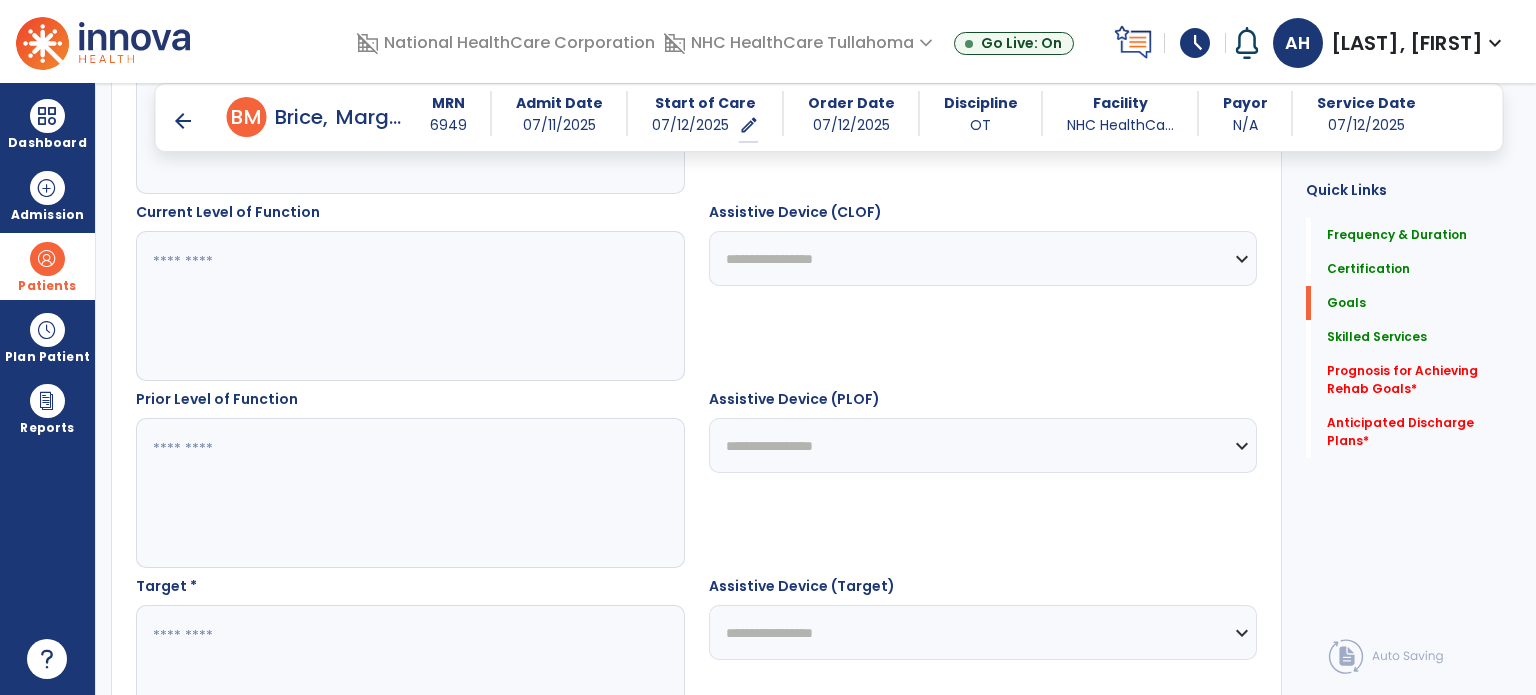 click at bounding box center [409, 306] 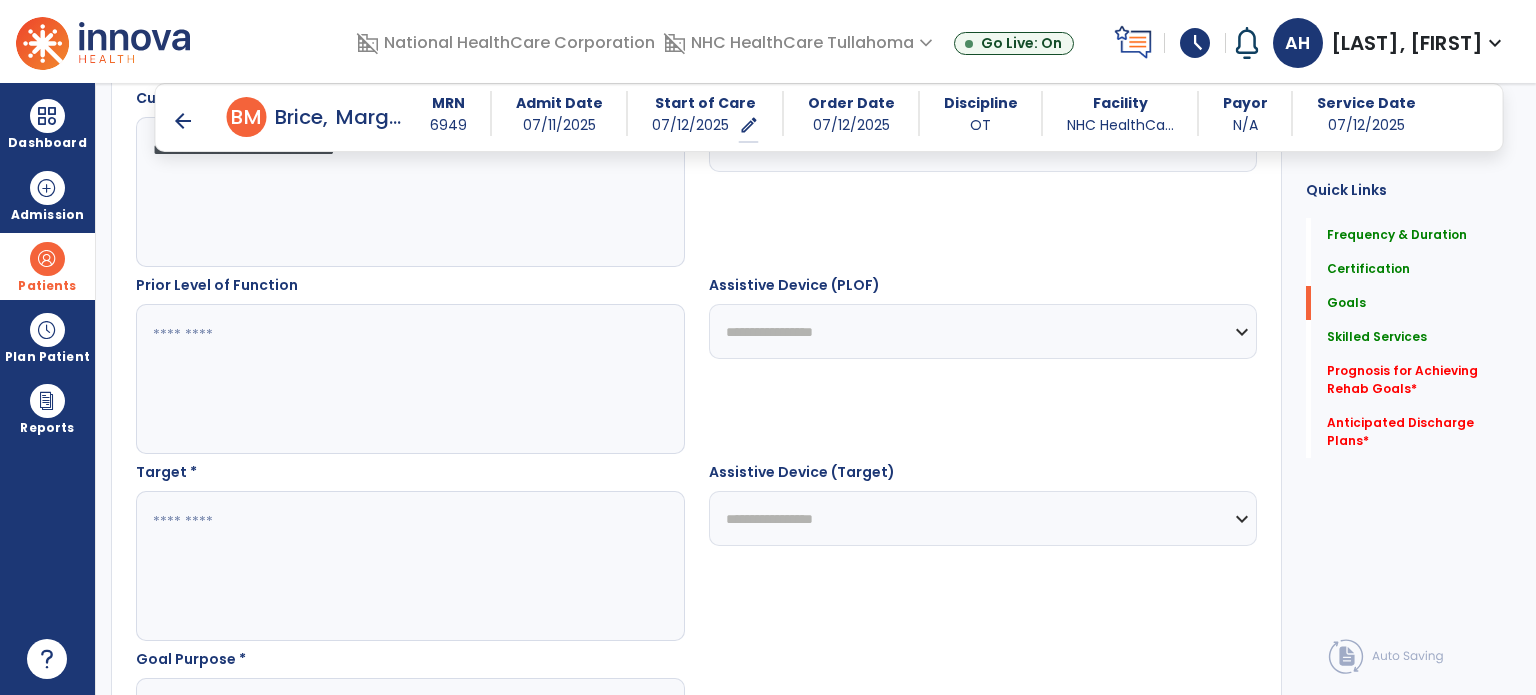 scroll, scrollTop: 829, scrollLeft: 0, axis: vertical 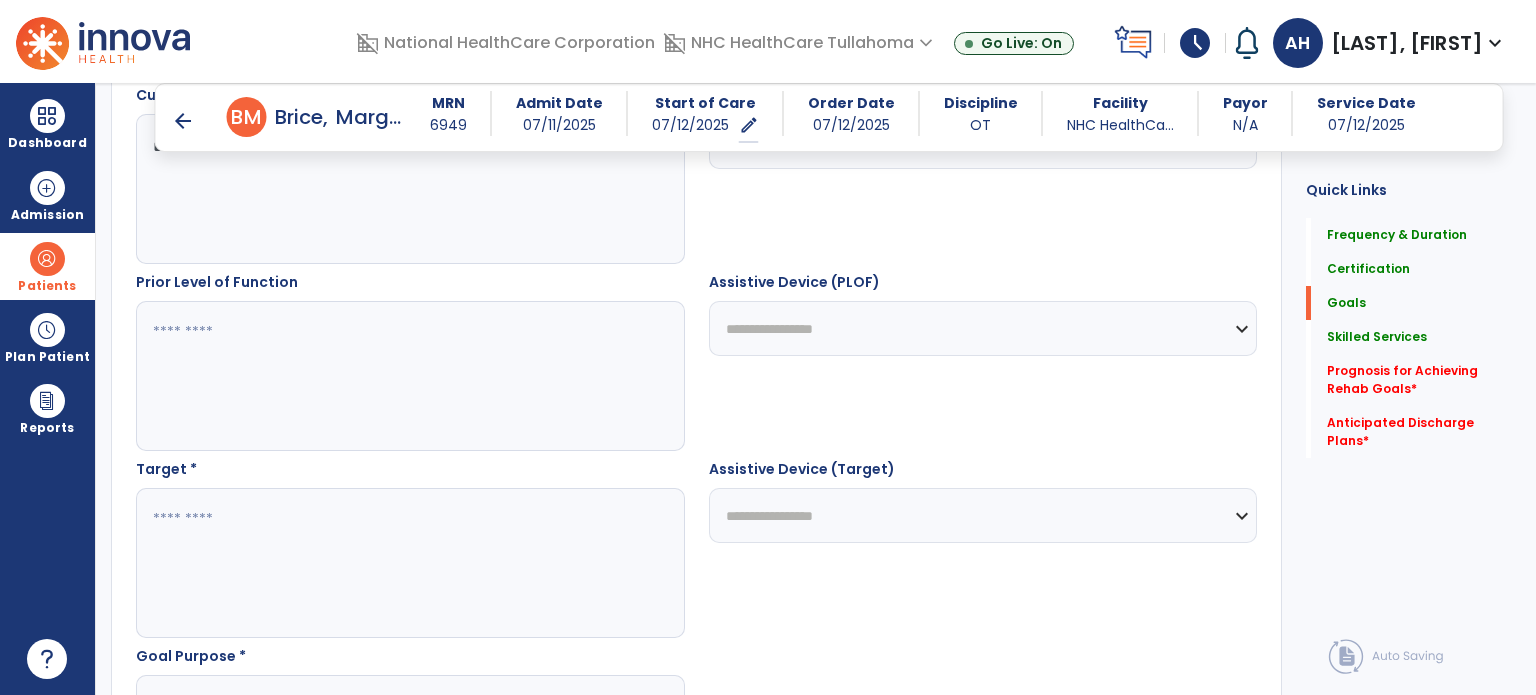type on "**********" 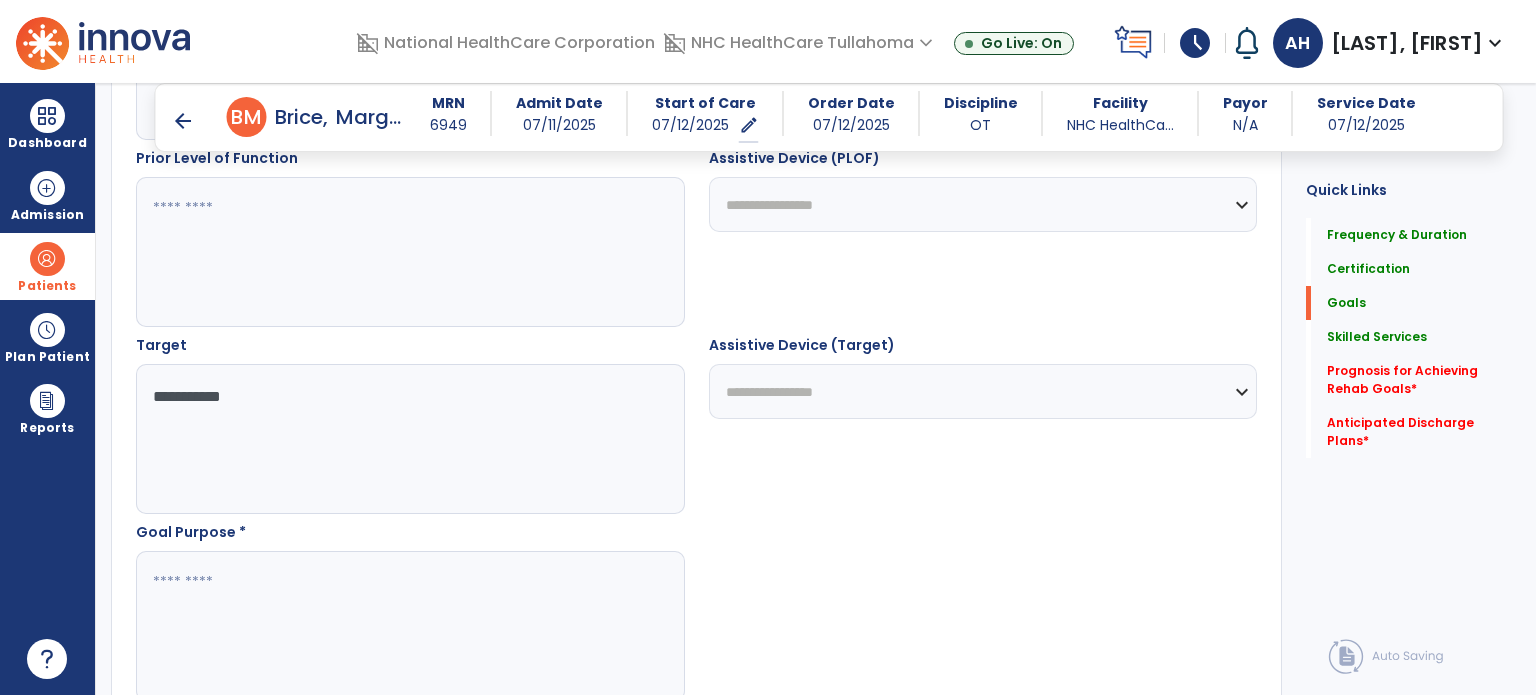 scroll, scrollTop: 977, scrollLeft: 0, axis: vertical 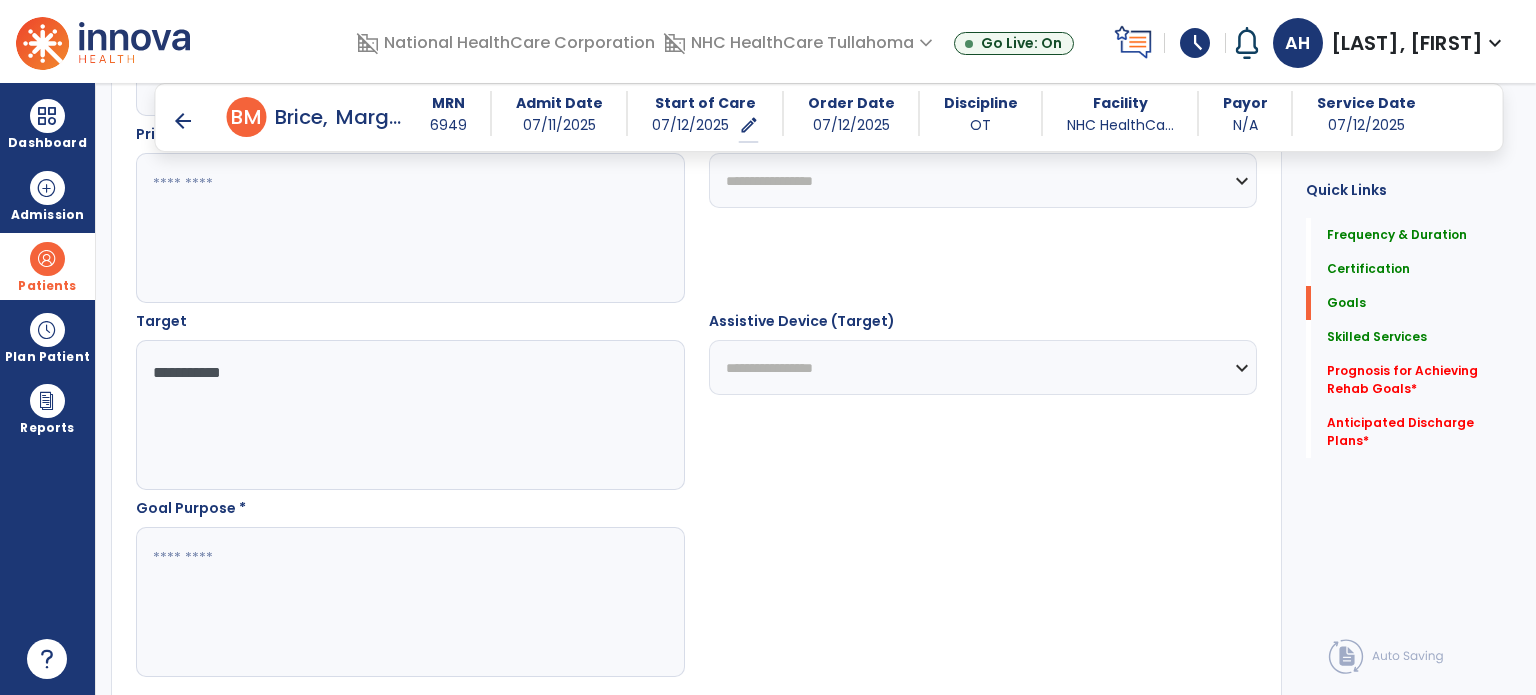 type on "**********" 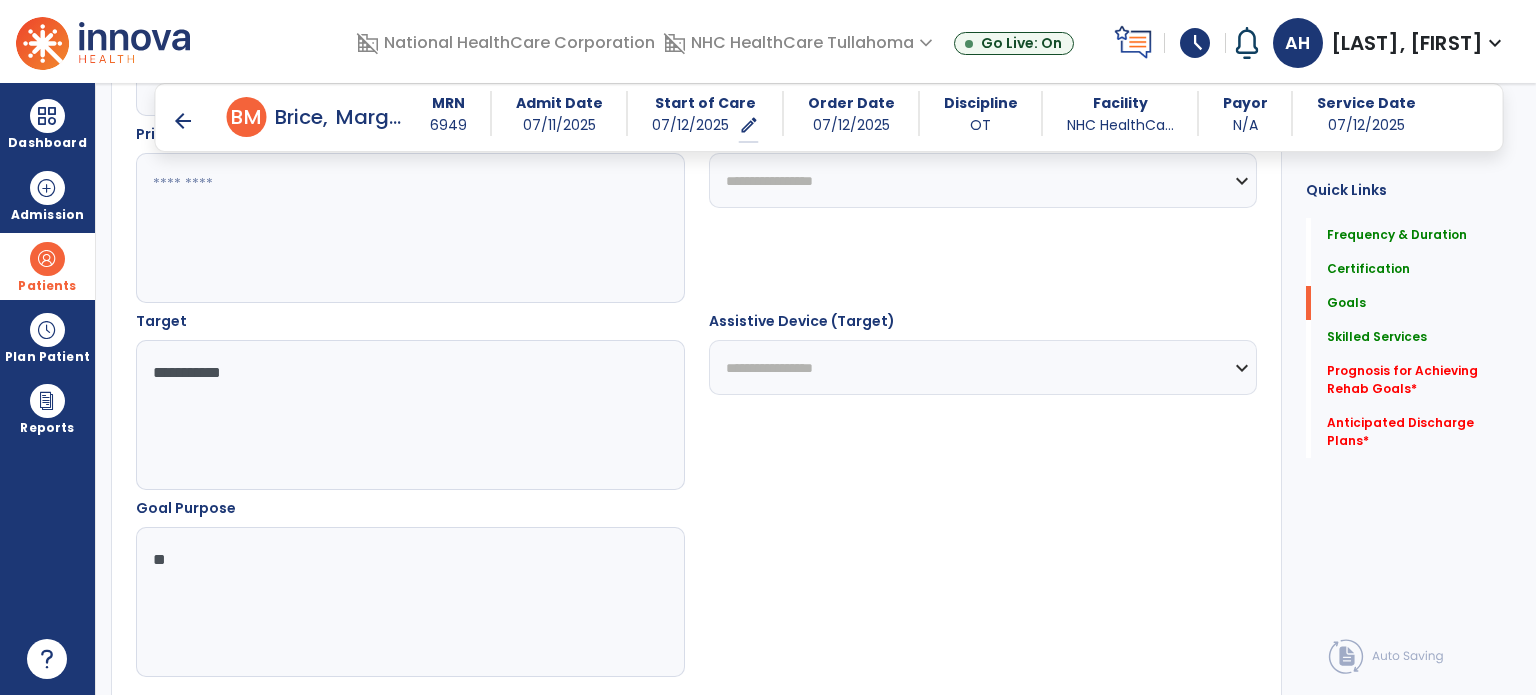 type on "*" 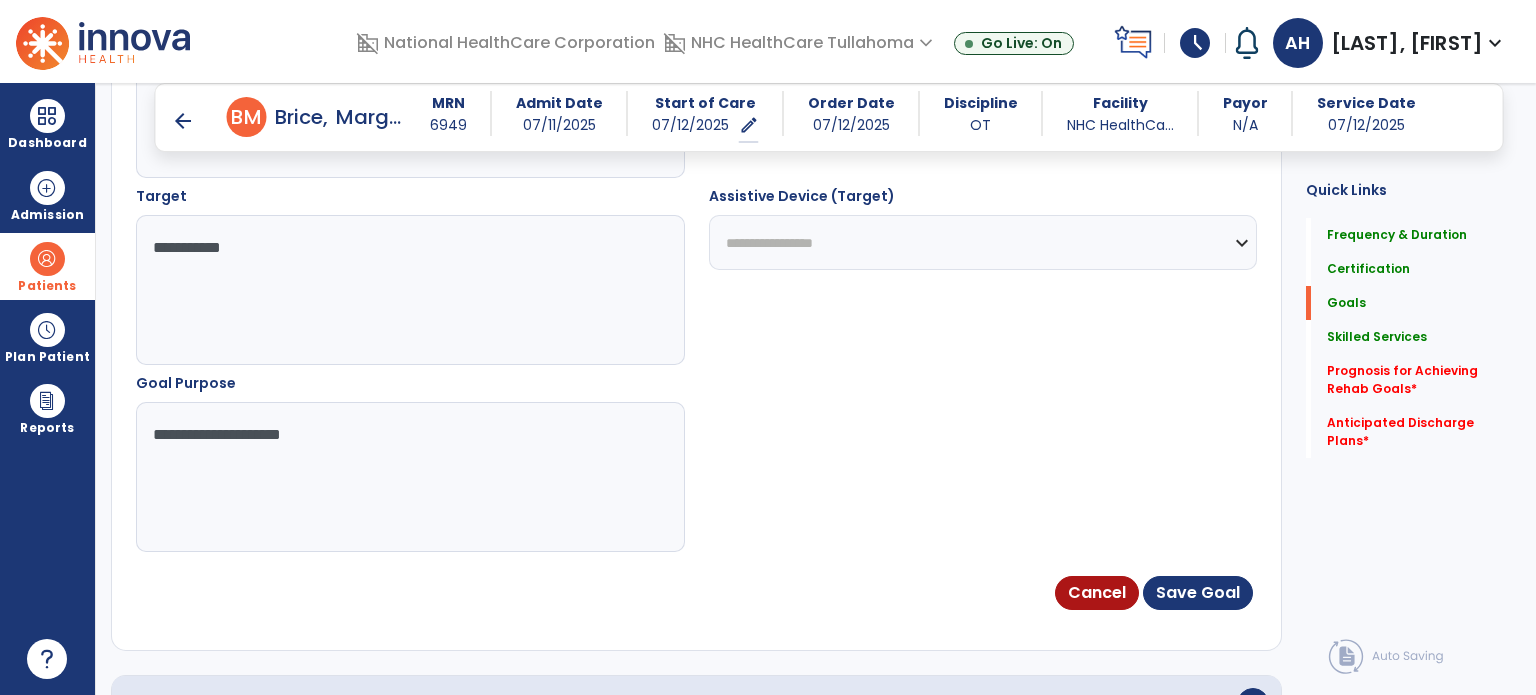scroll, scrollTop: 1168, scrollLeft: 0, axis: vertical 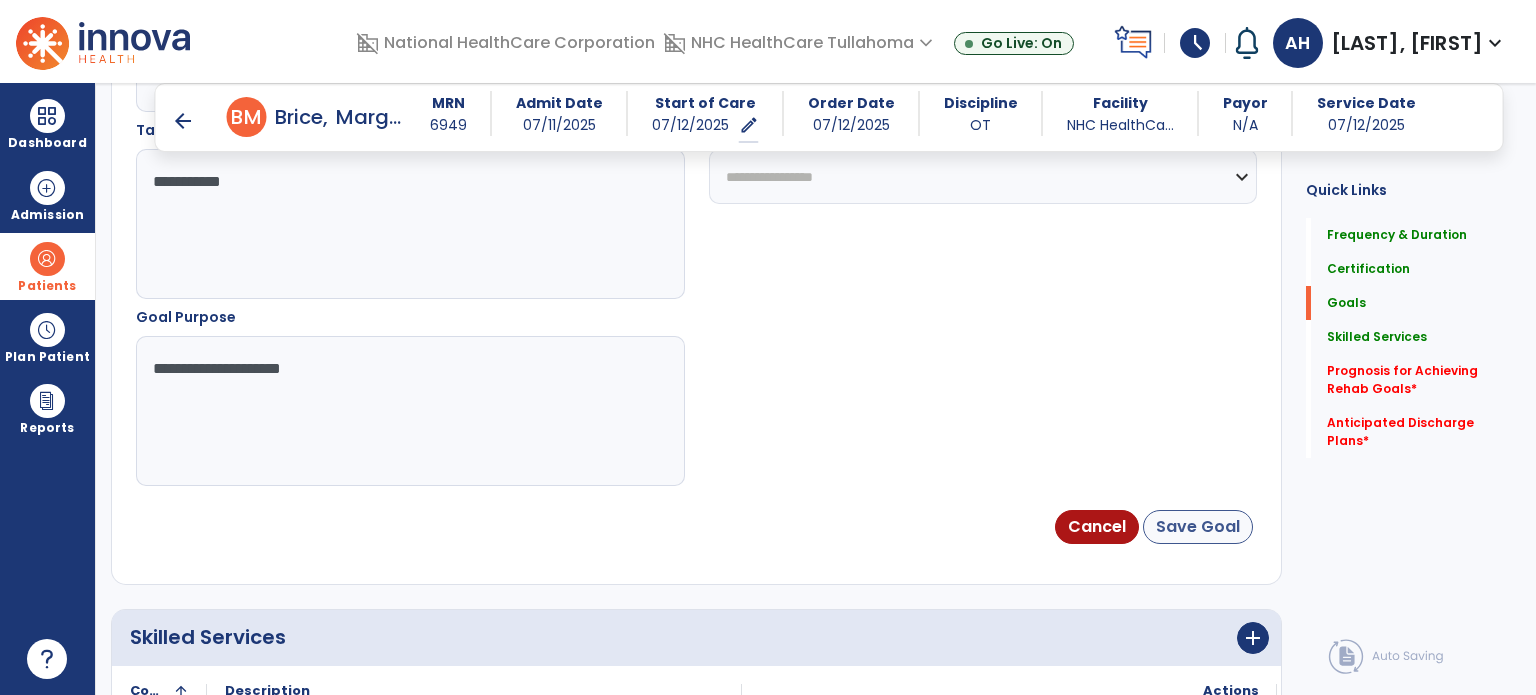 type on "**********" 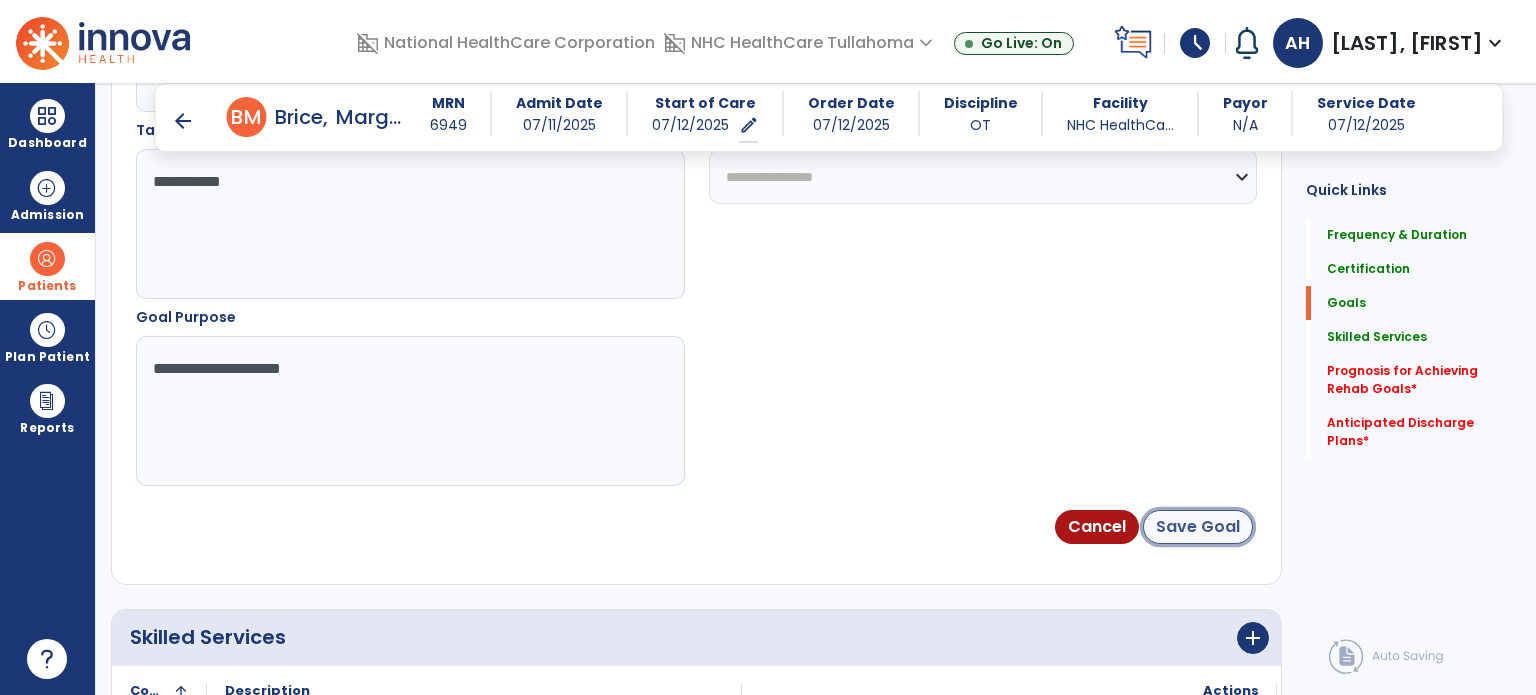 click on "Save Goal" at bounding box center [1198, 527] 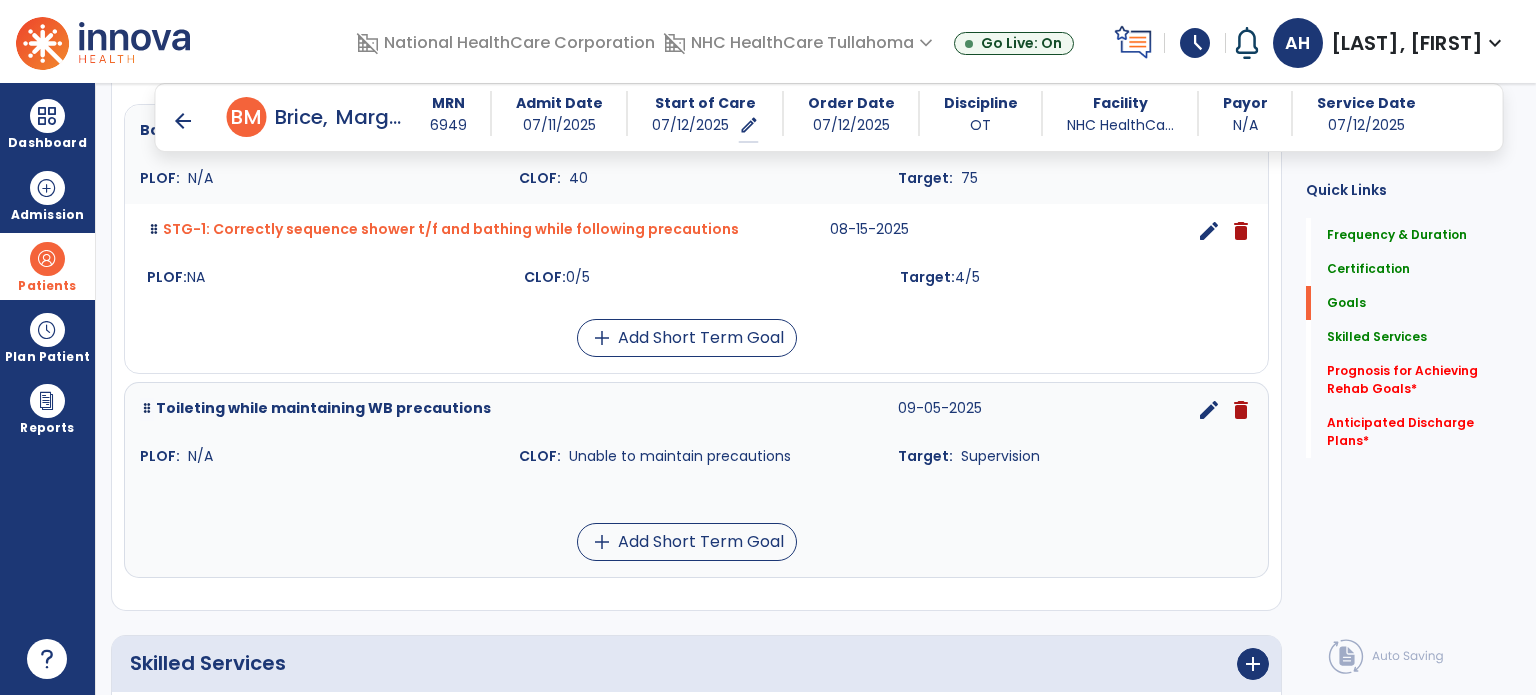 scroll, scrollTop: 635, scrollLeft: 0, axis: vertical 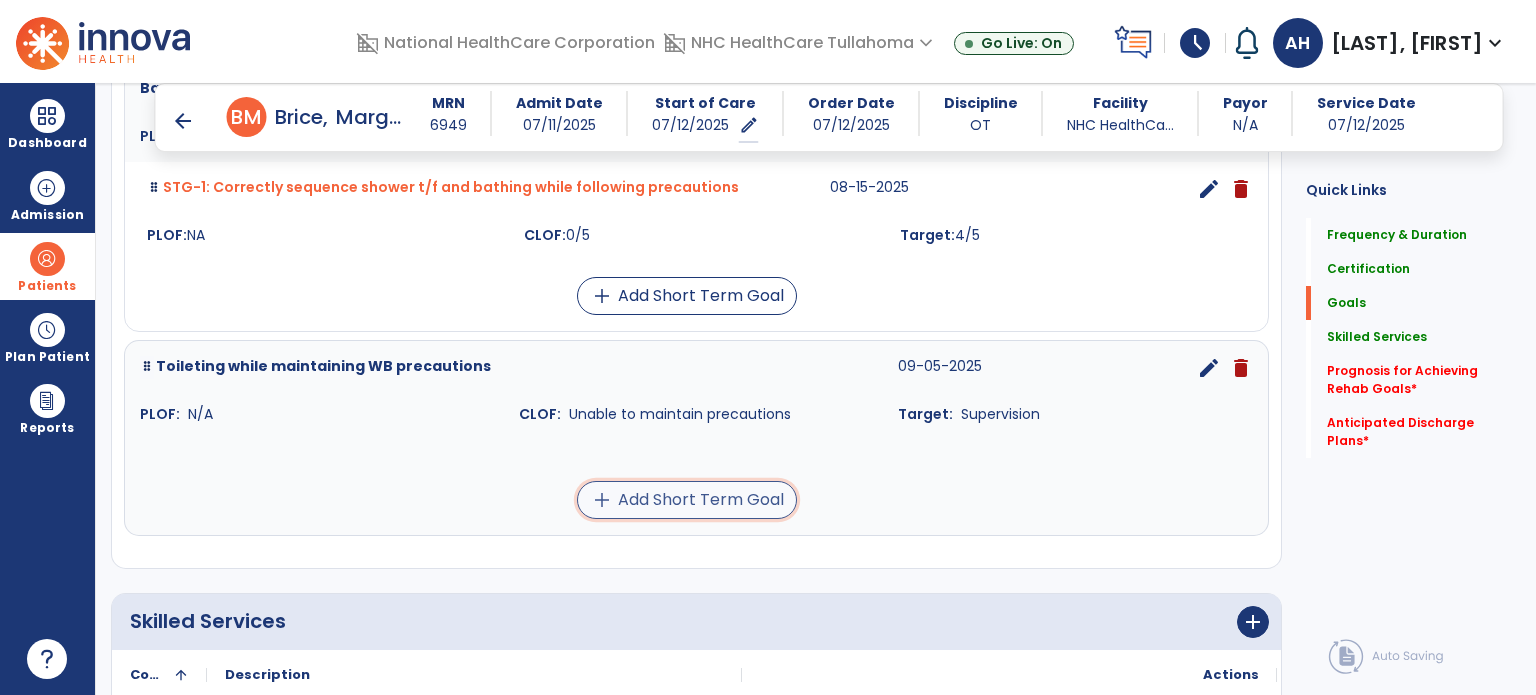 click on "add  Add Short Term Goal" at bounding box center (687, 500) 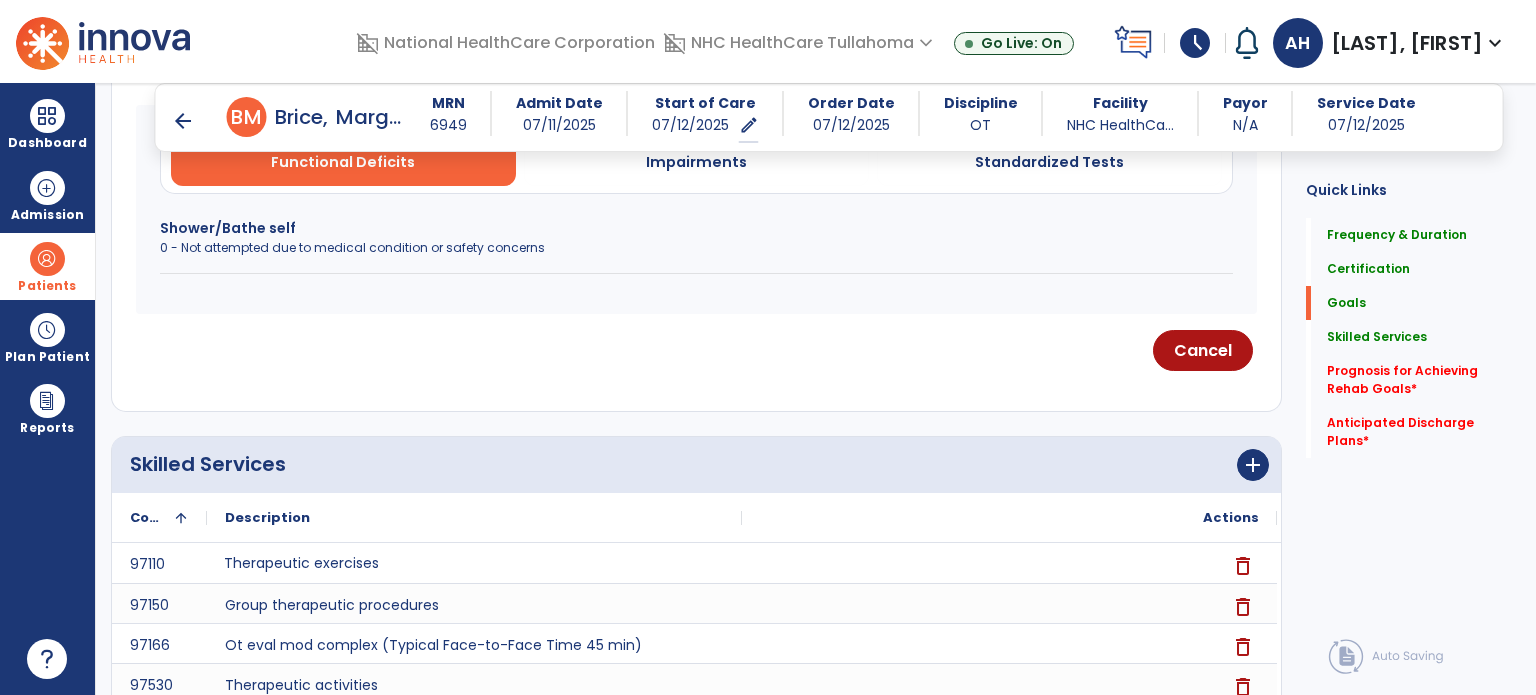 scroll, scrollTop: 1008, scrollLeft: 0, axis: vertical 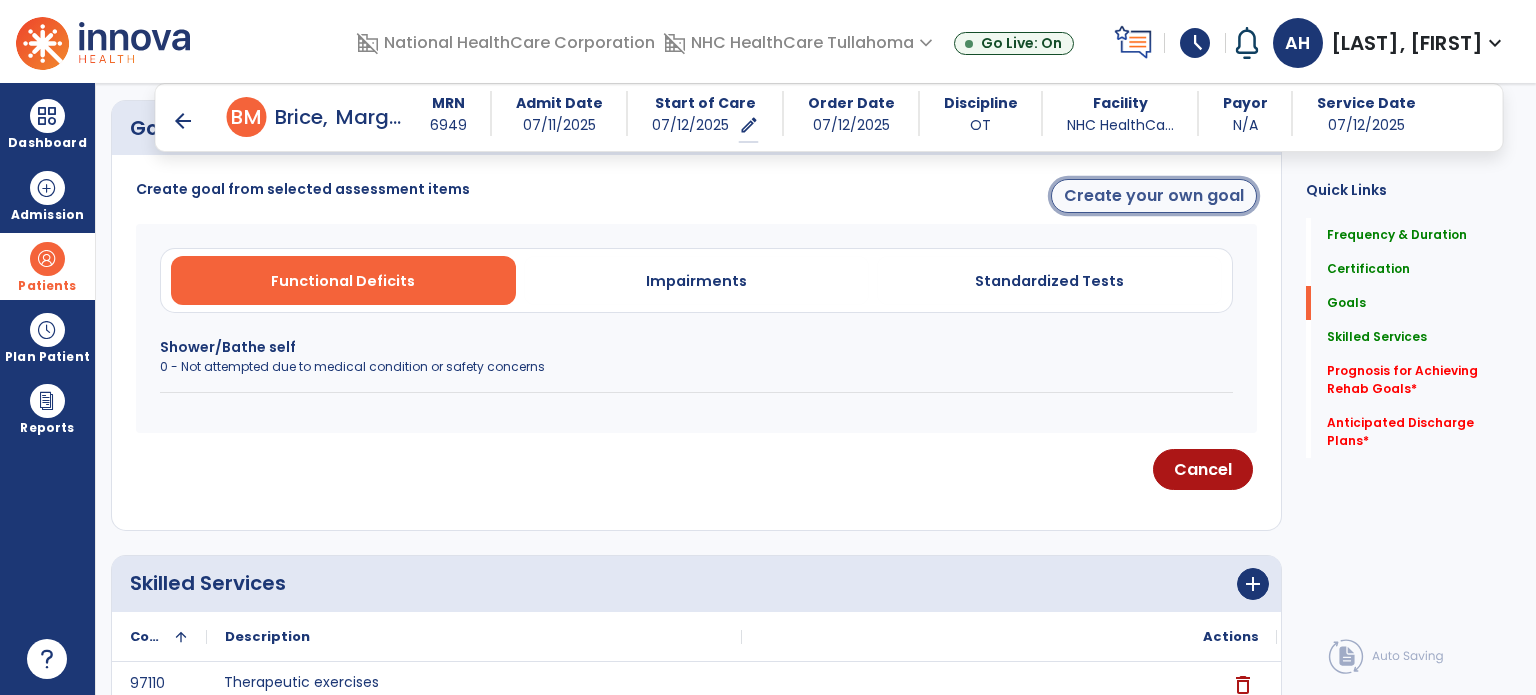 click on "Create your own goal" at bounding box center (1154, 196) 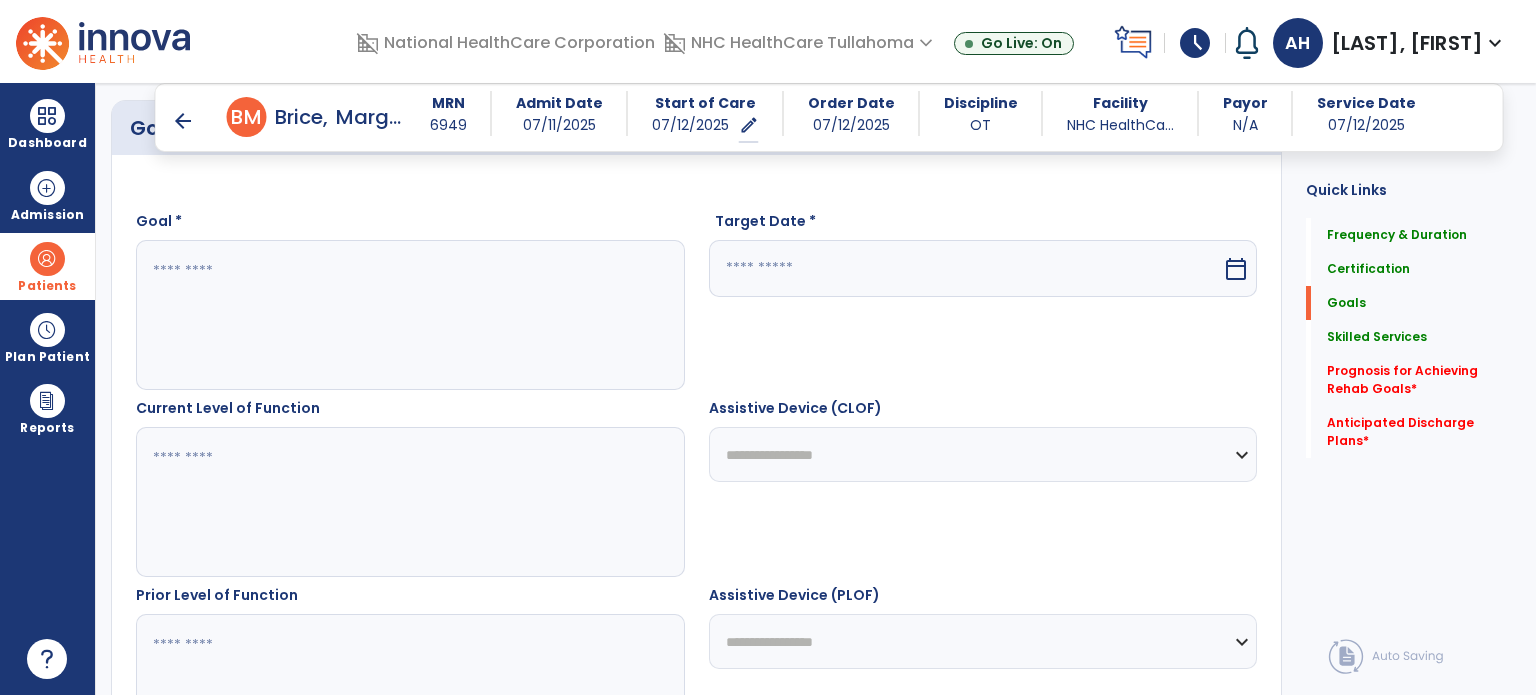 click at bounding box center [409, 315] 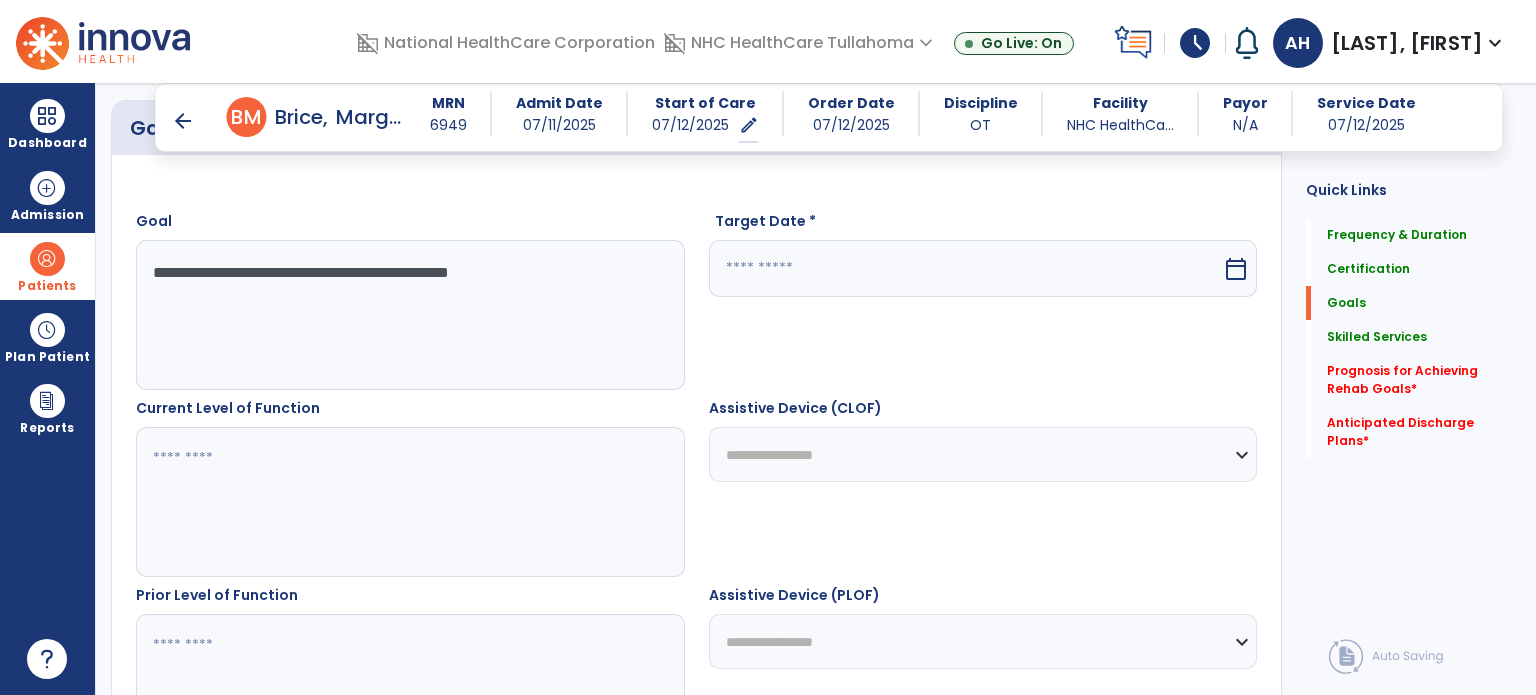type on "**********" 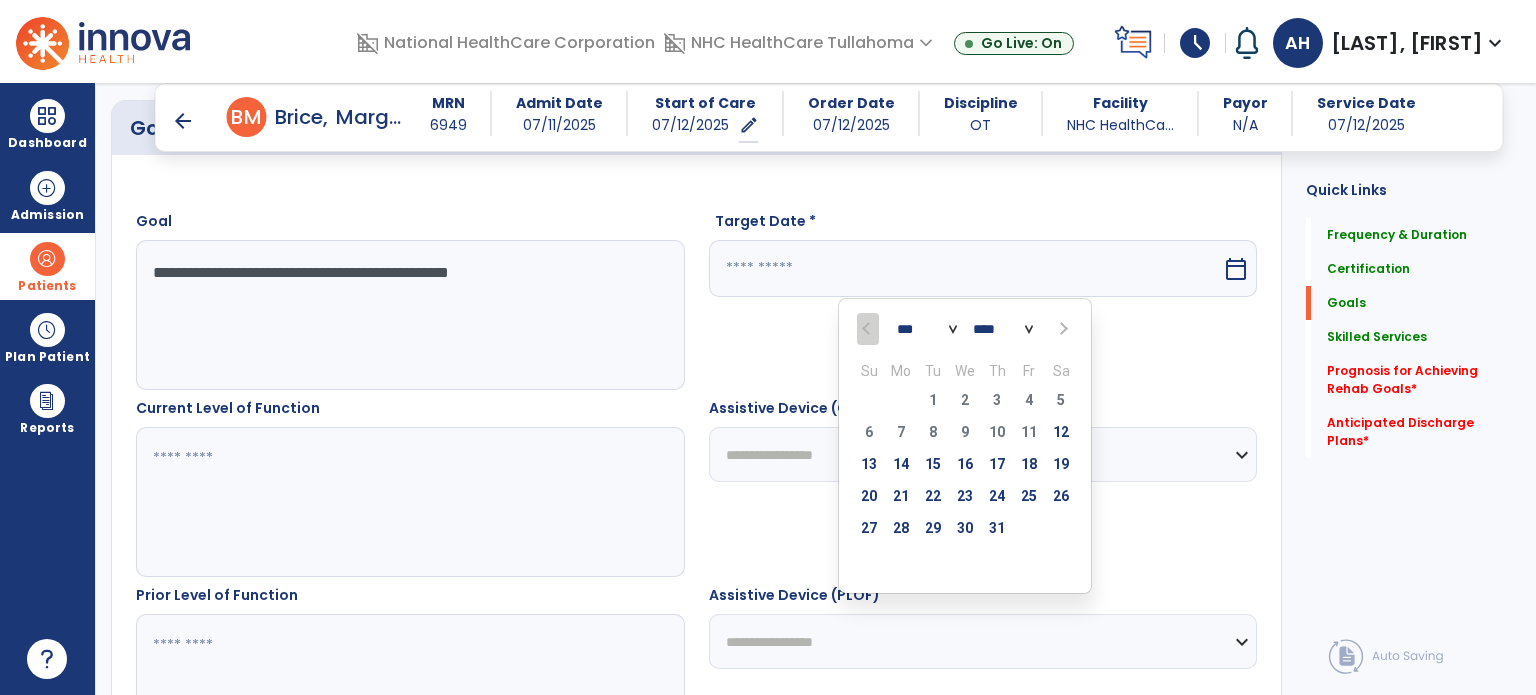 click at bounding box center (1062, 329) 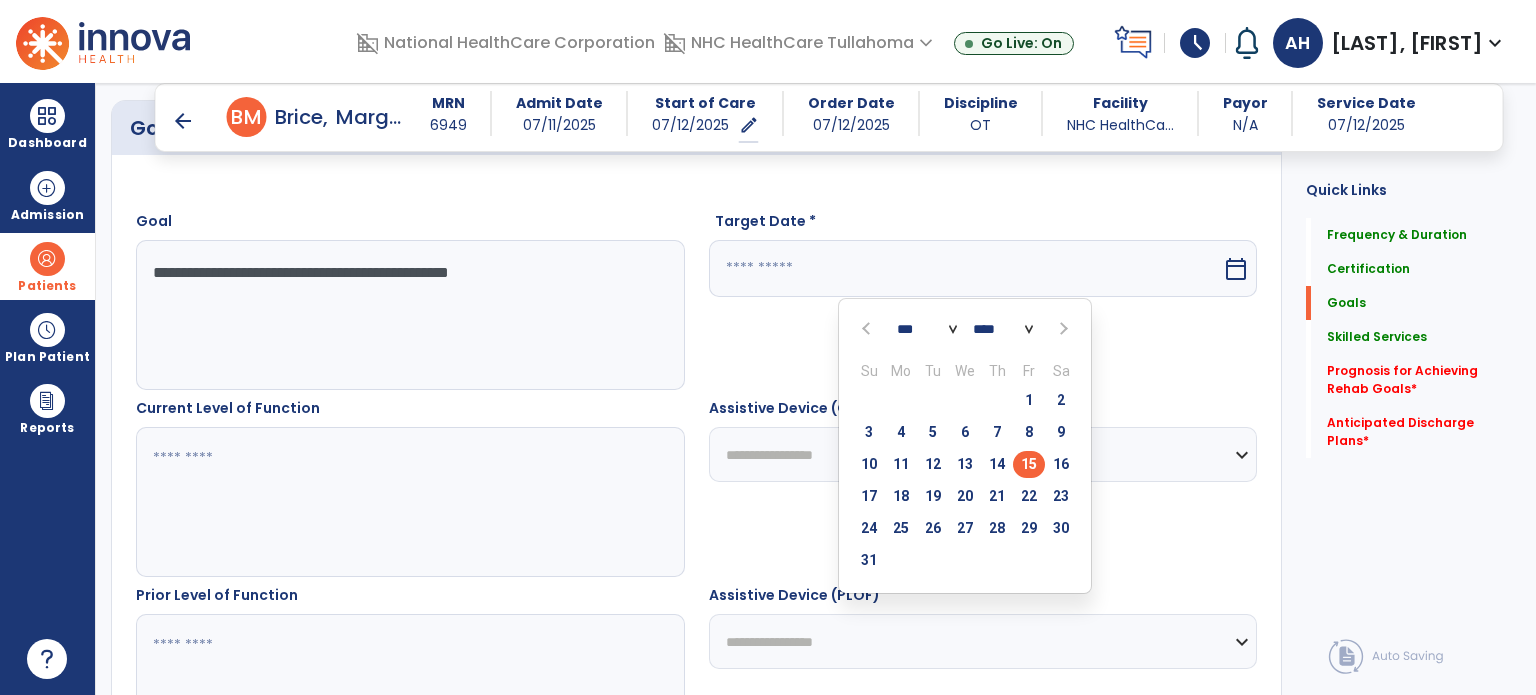 click on "15" at bounding box center [1029, 464] 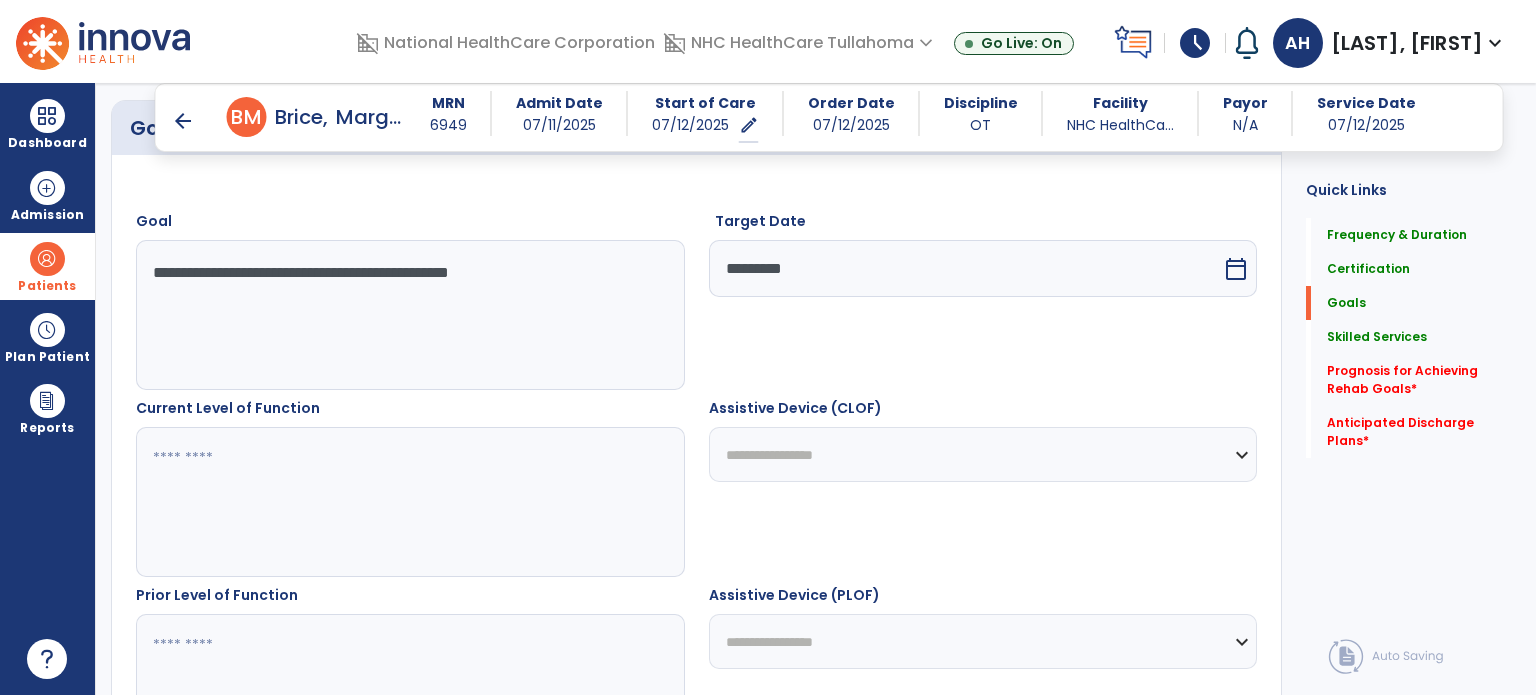 click at bounding box center [409, 502] 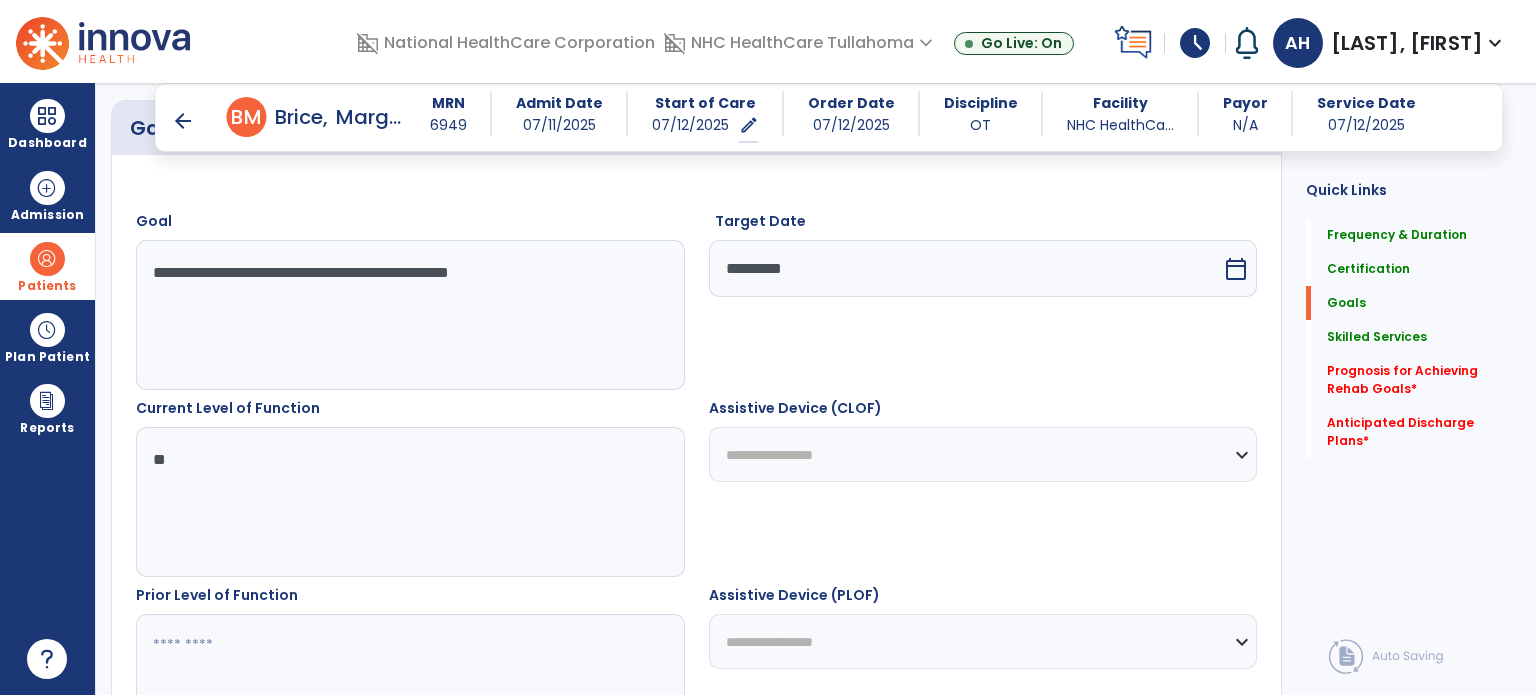 type on "*" 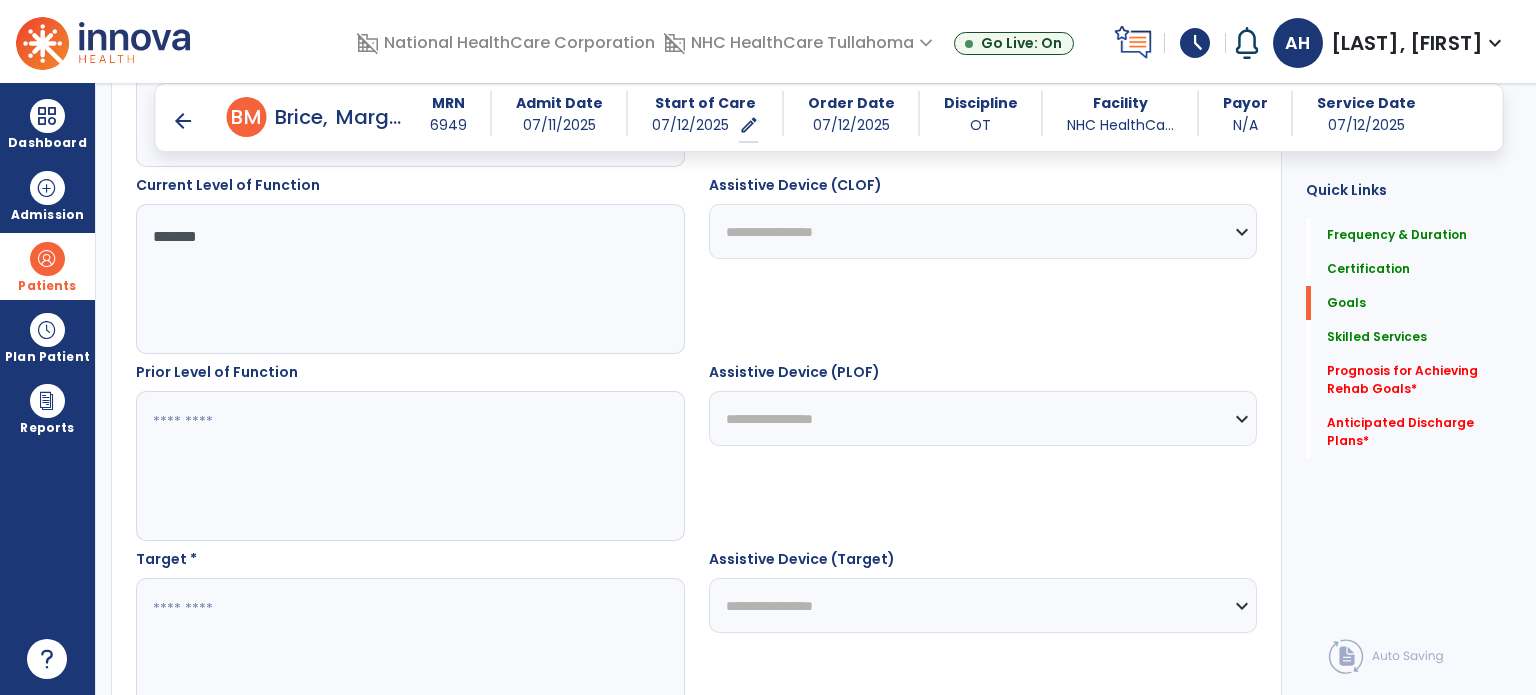 scroll, scrollTop: 743, scrollLeft: 0, axis: vertical 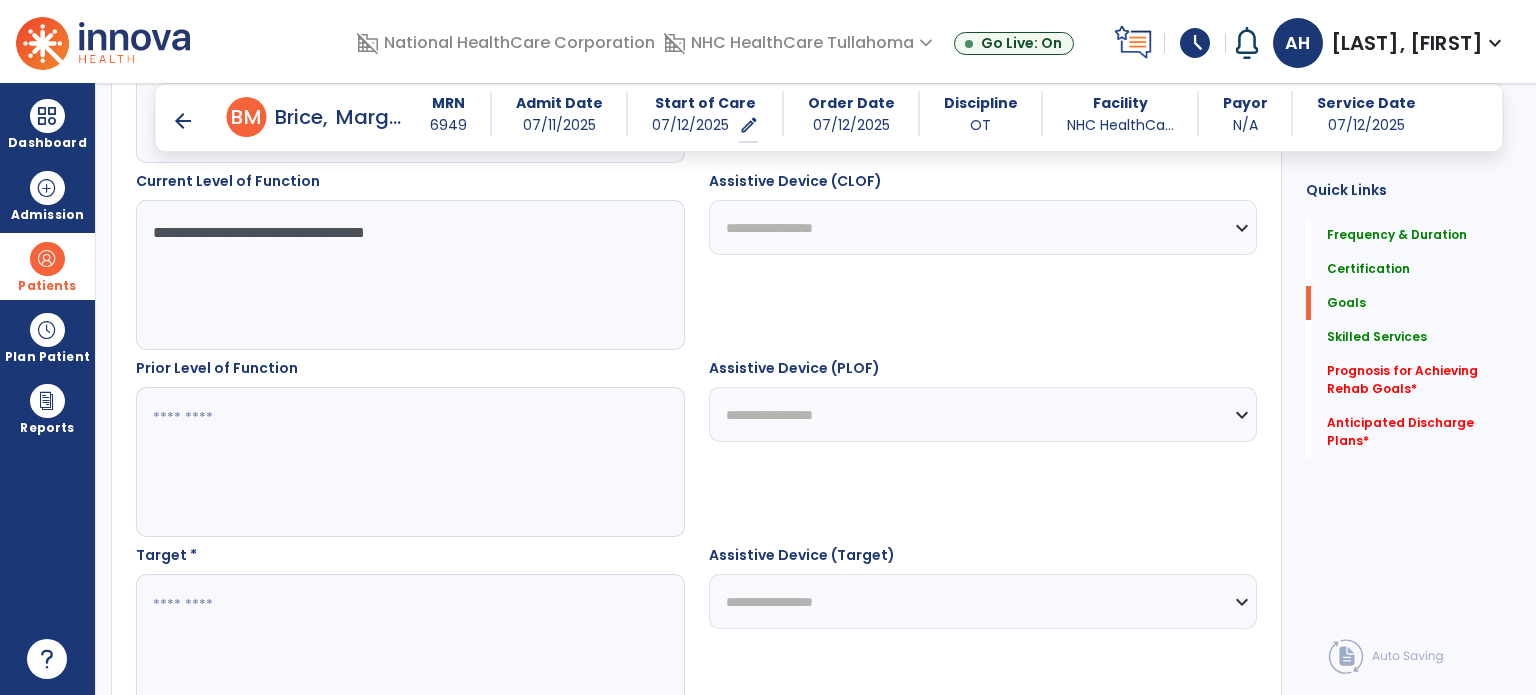 type on "**********" 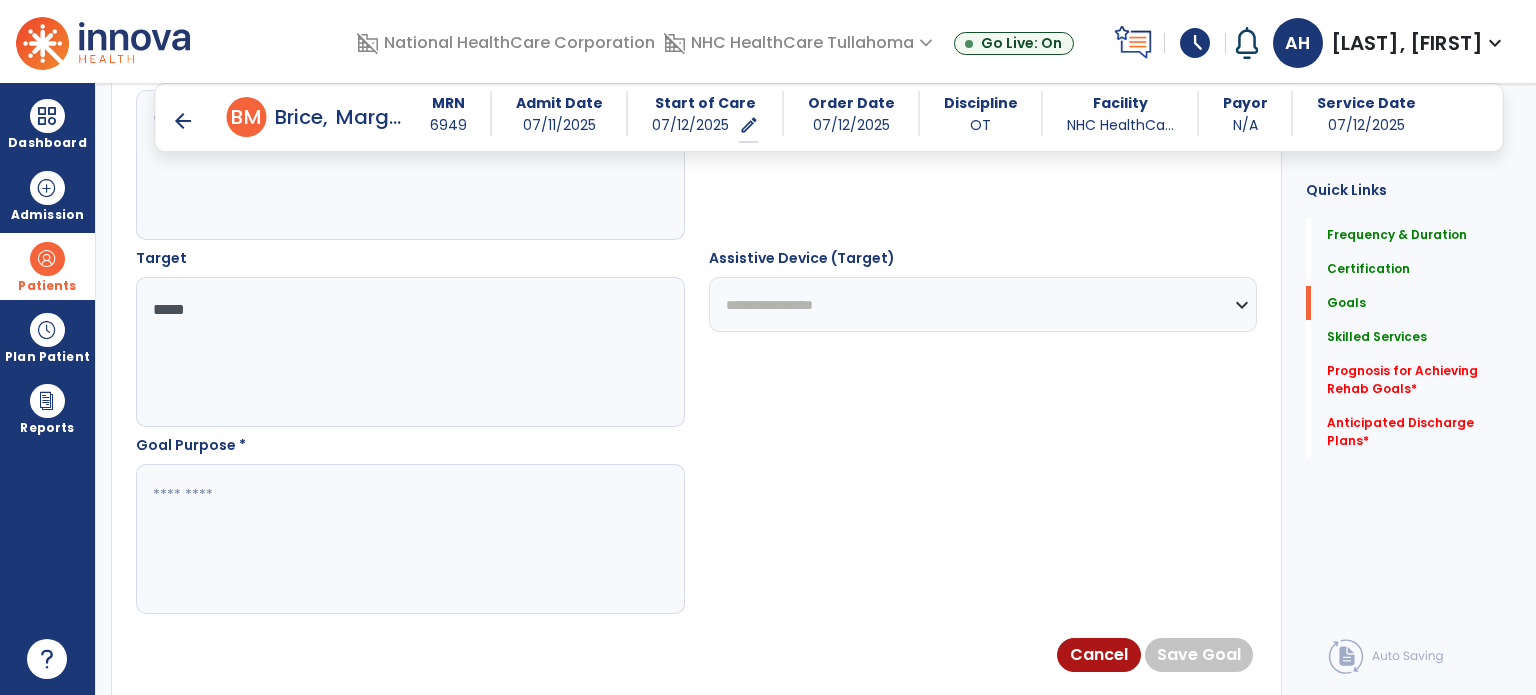 scroll, scrollTop: 1060, scrollLeft: 0, axis: vertical 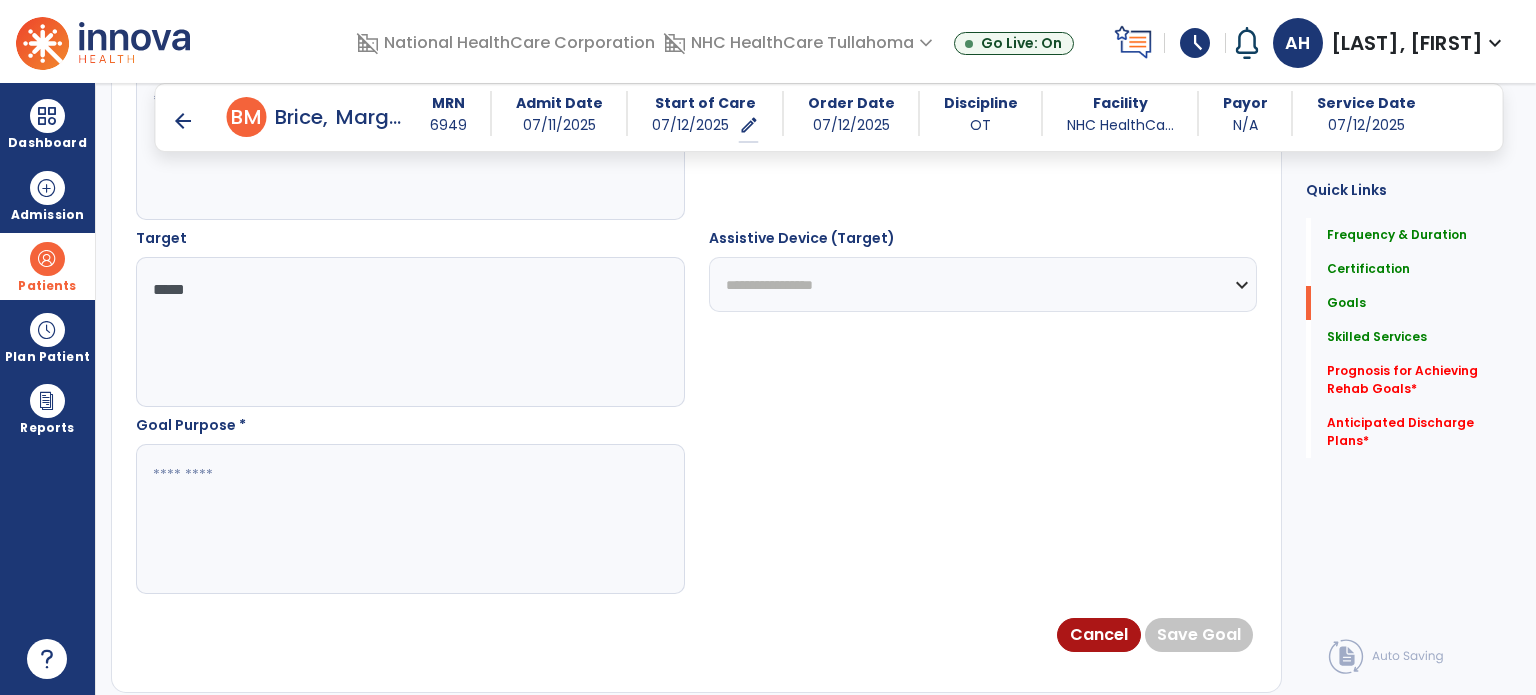 click at bounding box center [409, 519] 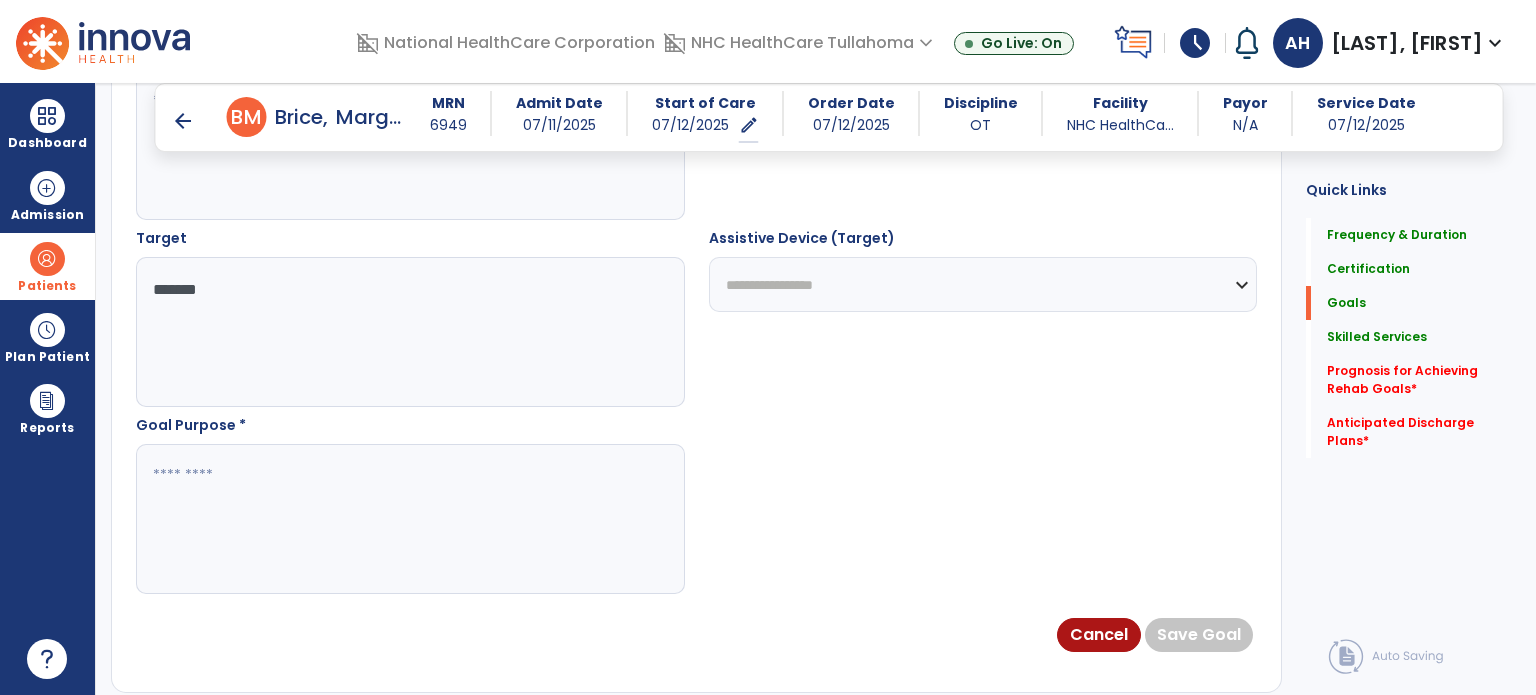 type on "*******" 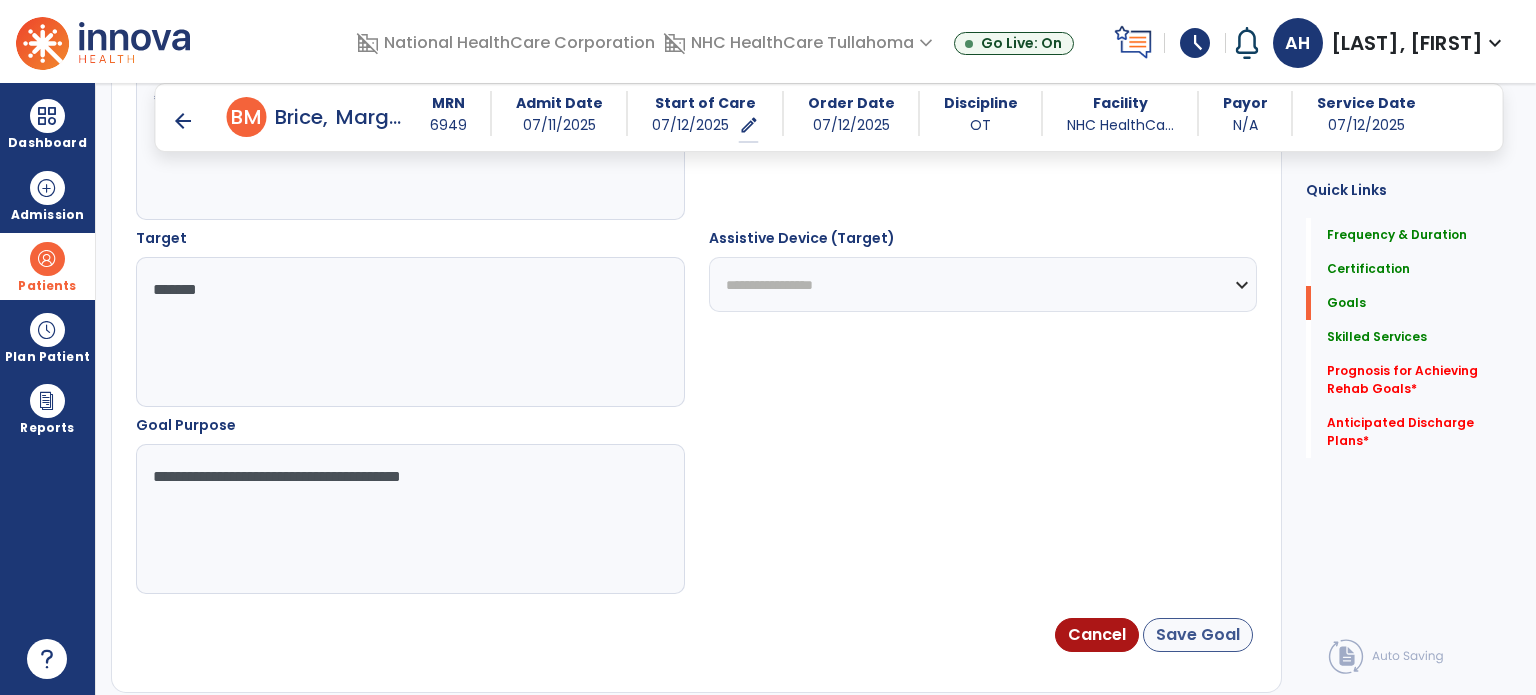 type on "**********" 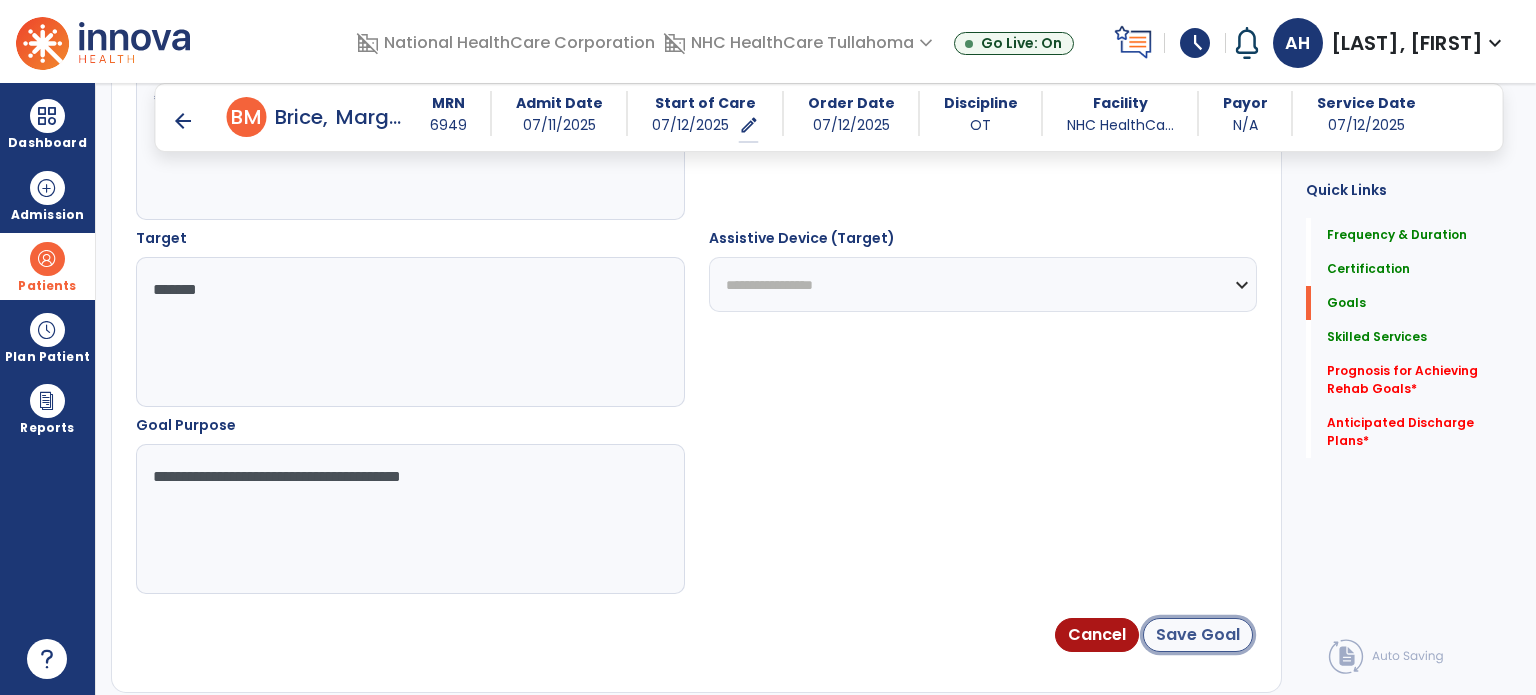 click on "Save Goal" at bounding box center [1198, 635] 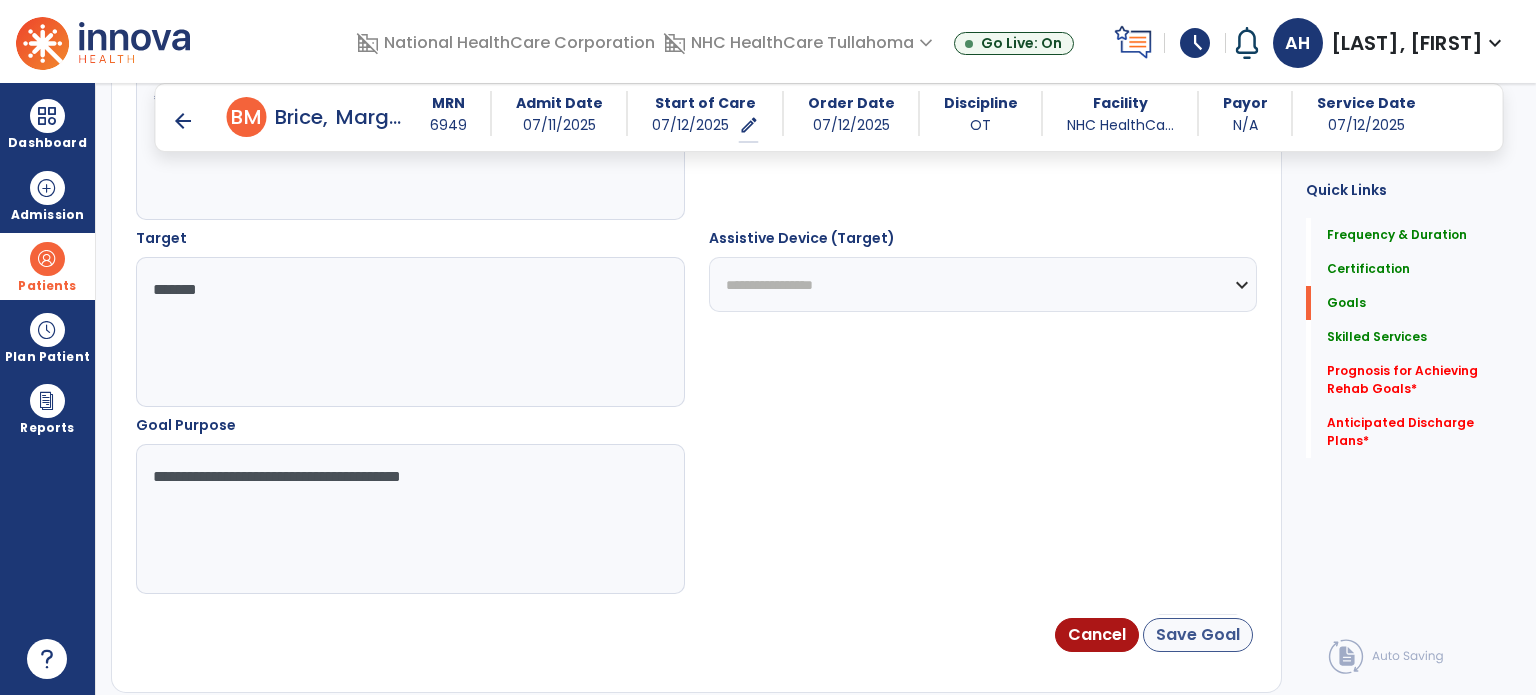 scroll, scrollTop: 0, scrollLeft: 0, axis: both 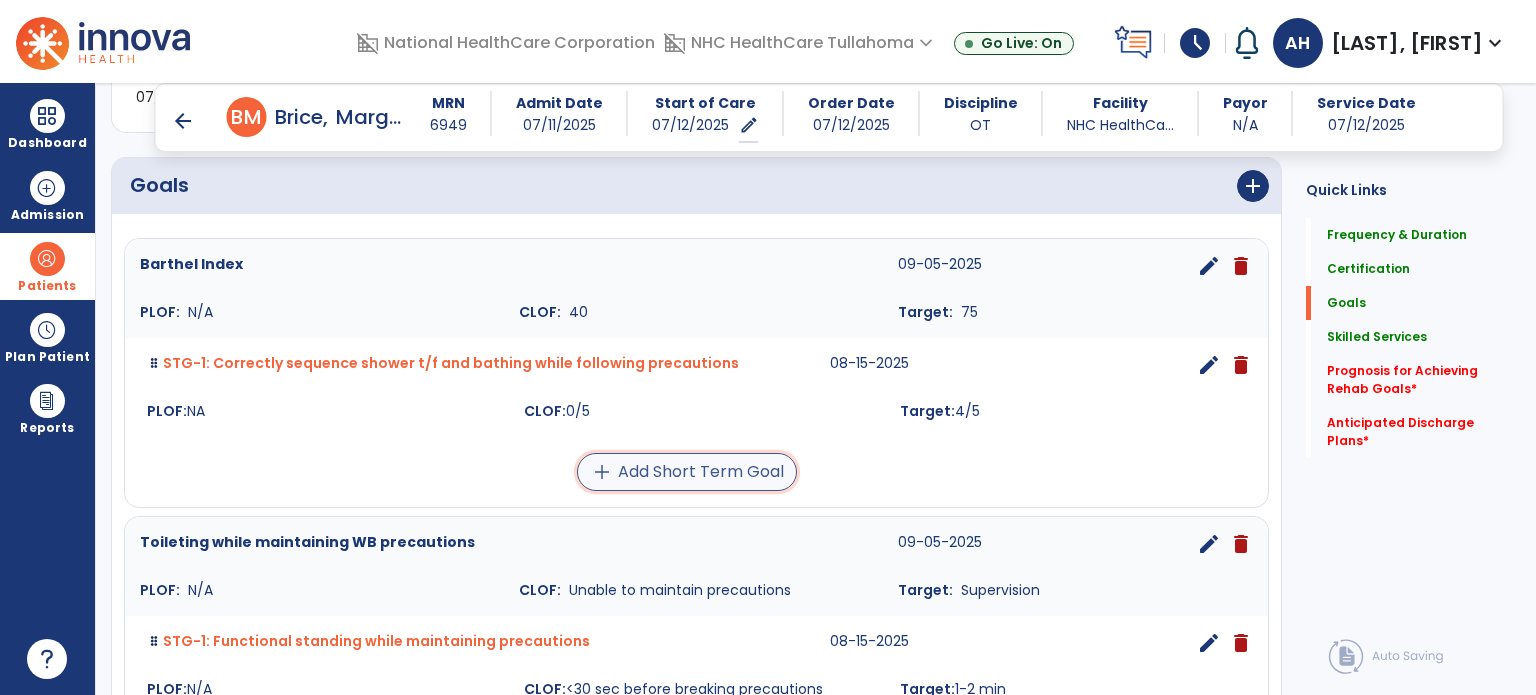 click on "add  Add Short Term Goal" at bounding box center [687, 472] 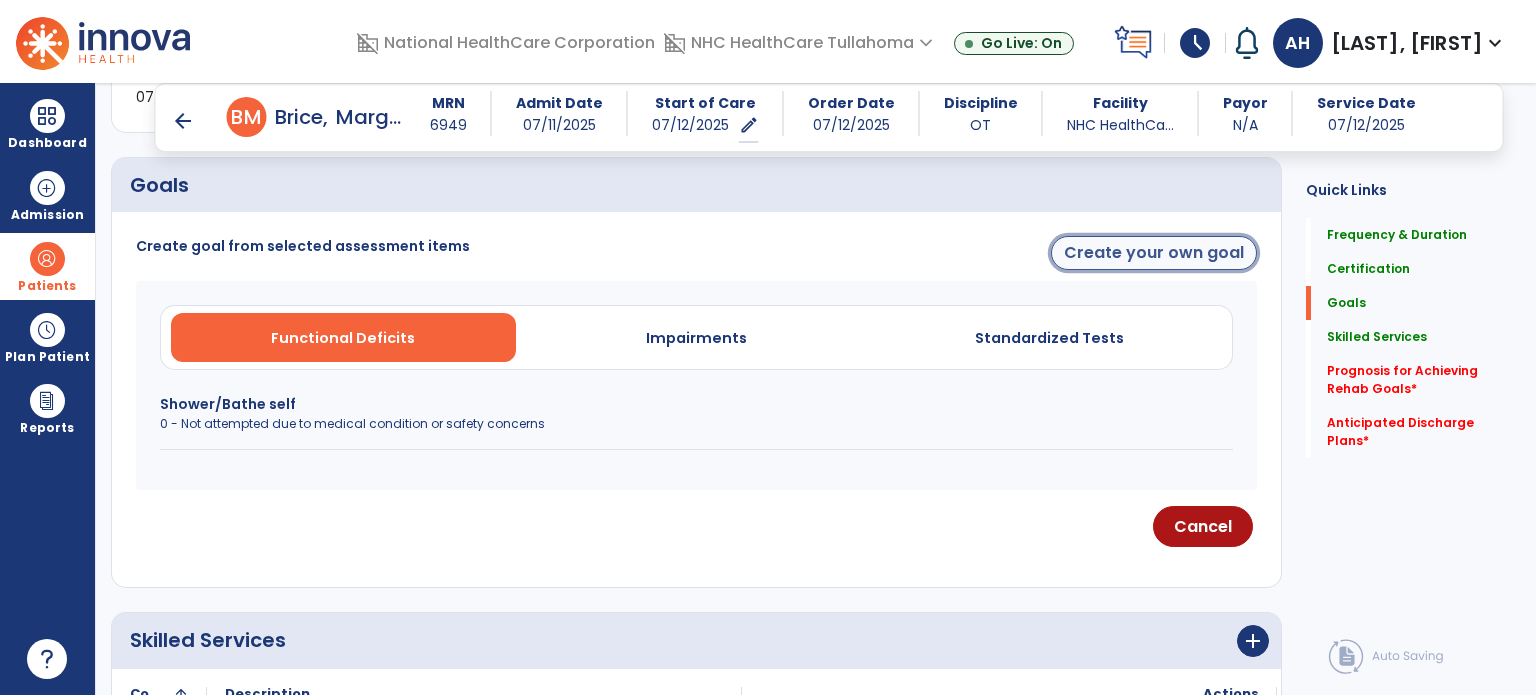click on "Create your own goal" at bounding box center (1154, 253) 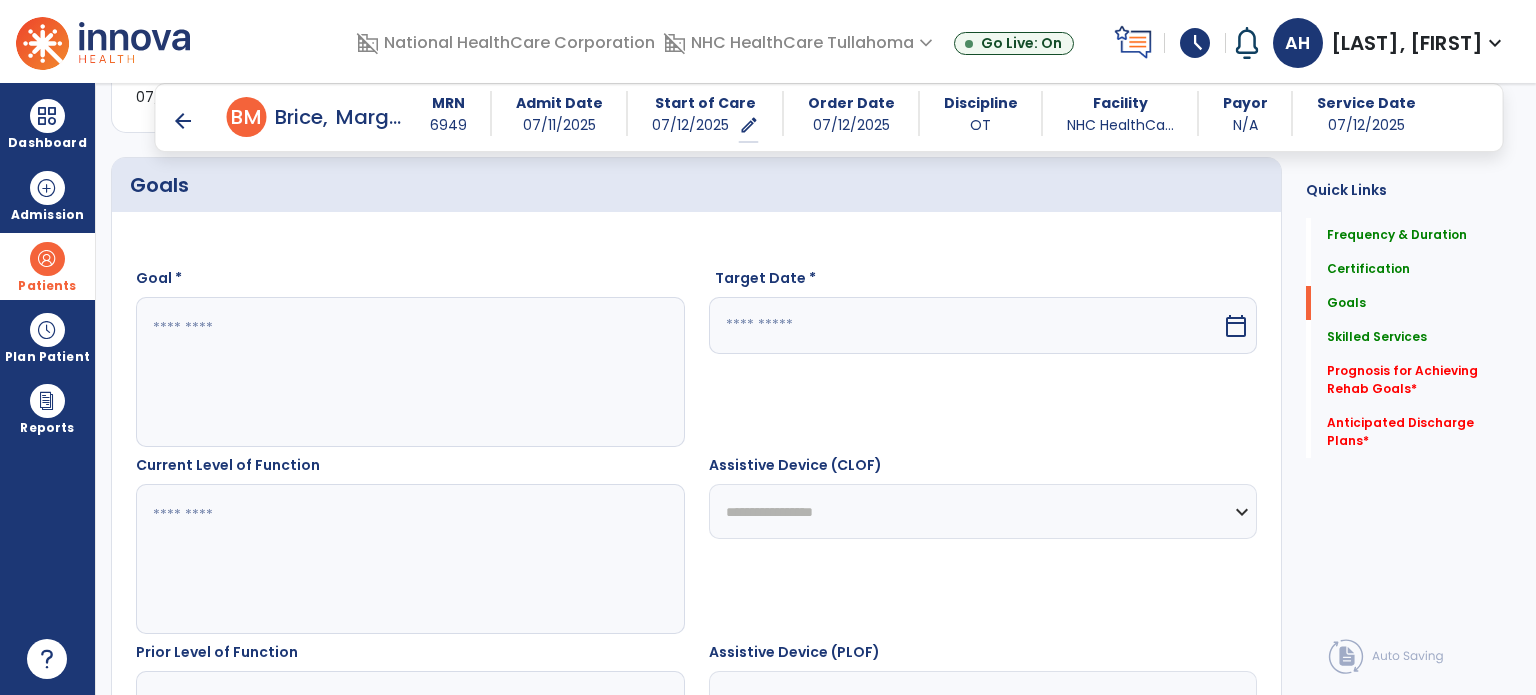 click at bounding box center (409, 372) 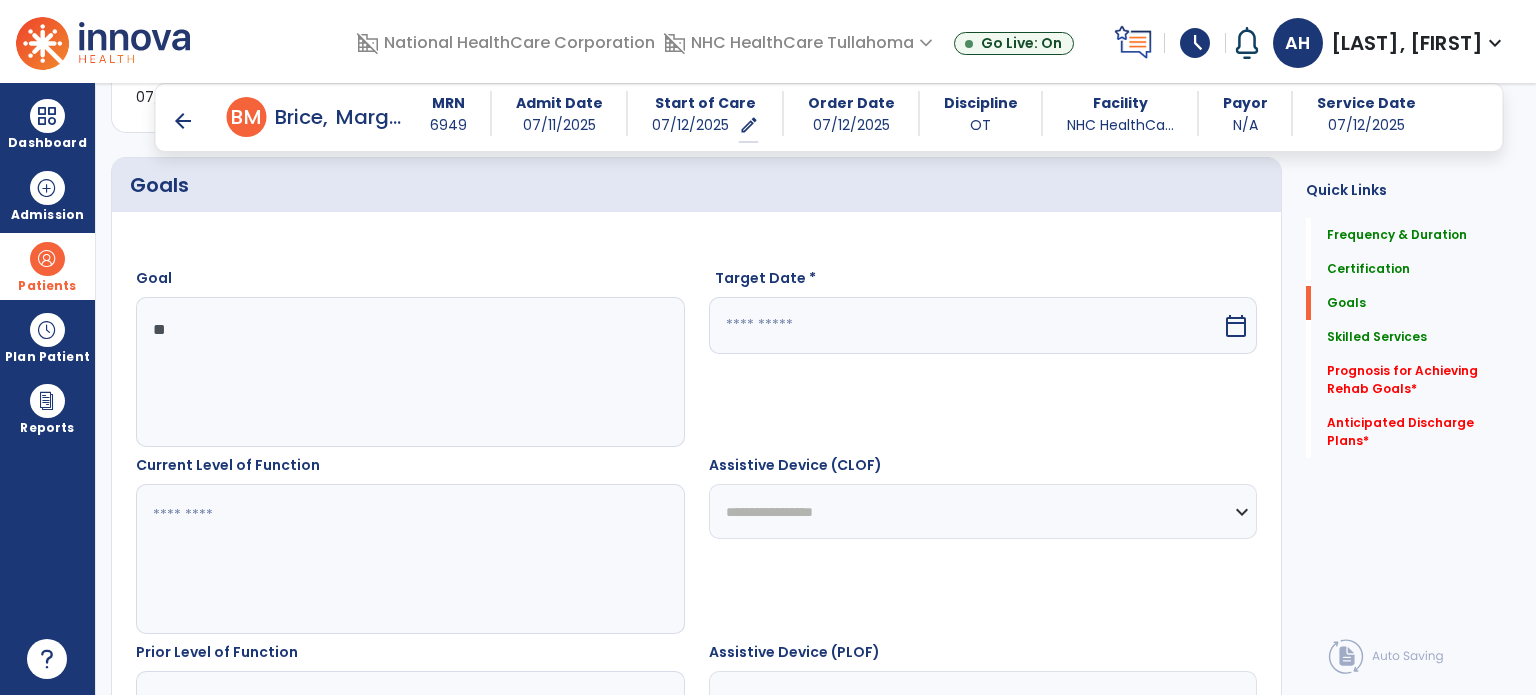 type on "*" 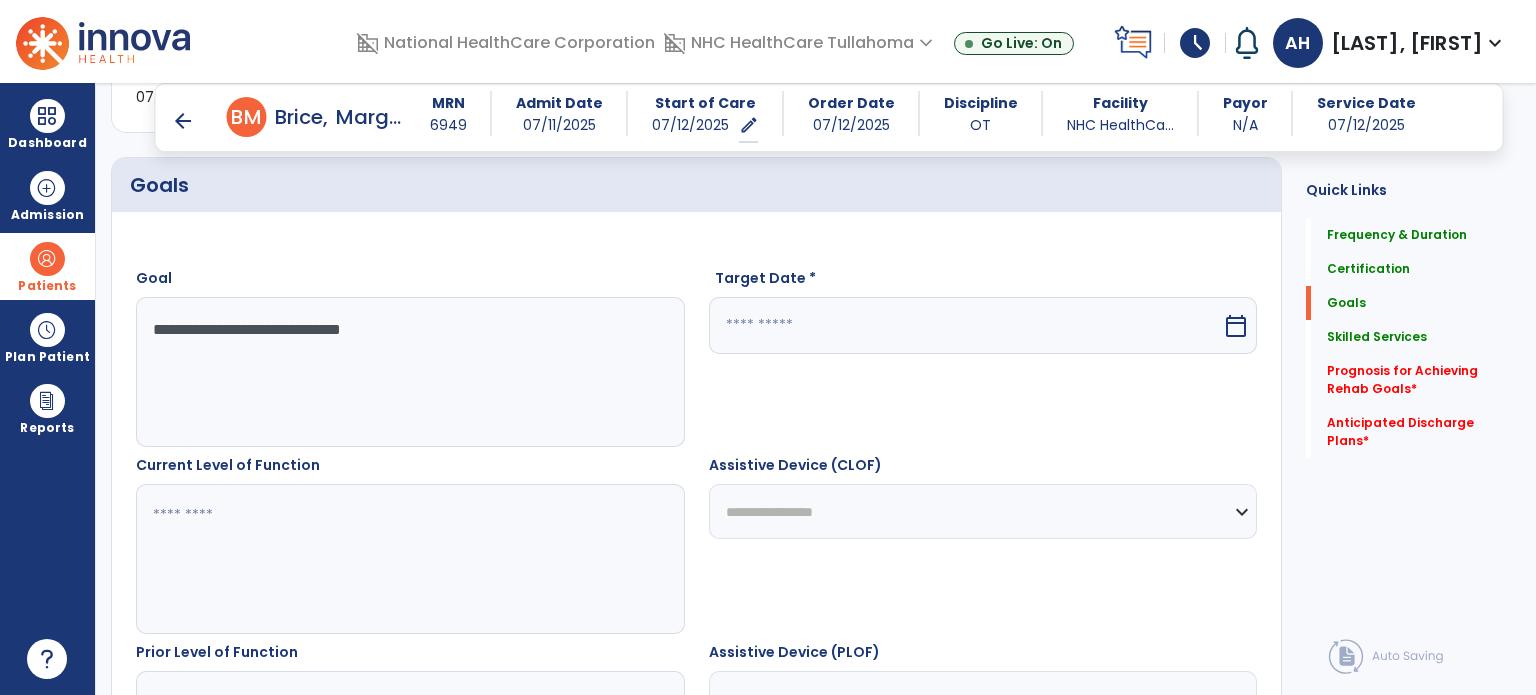 type on "**********" 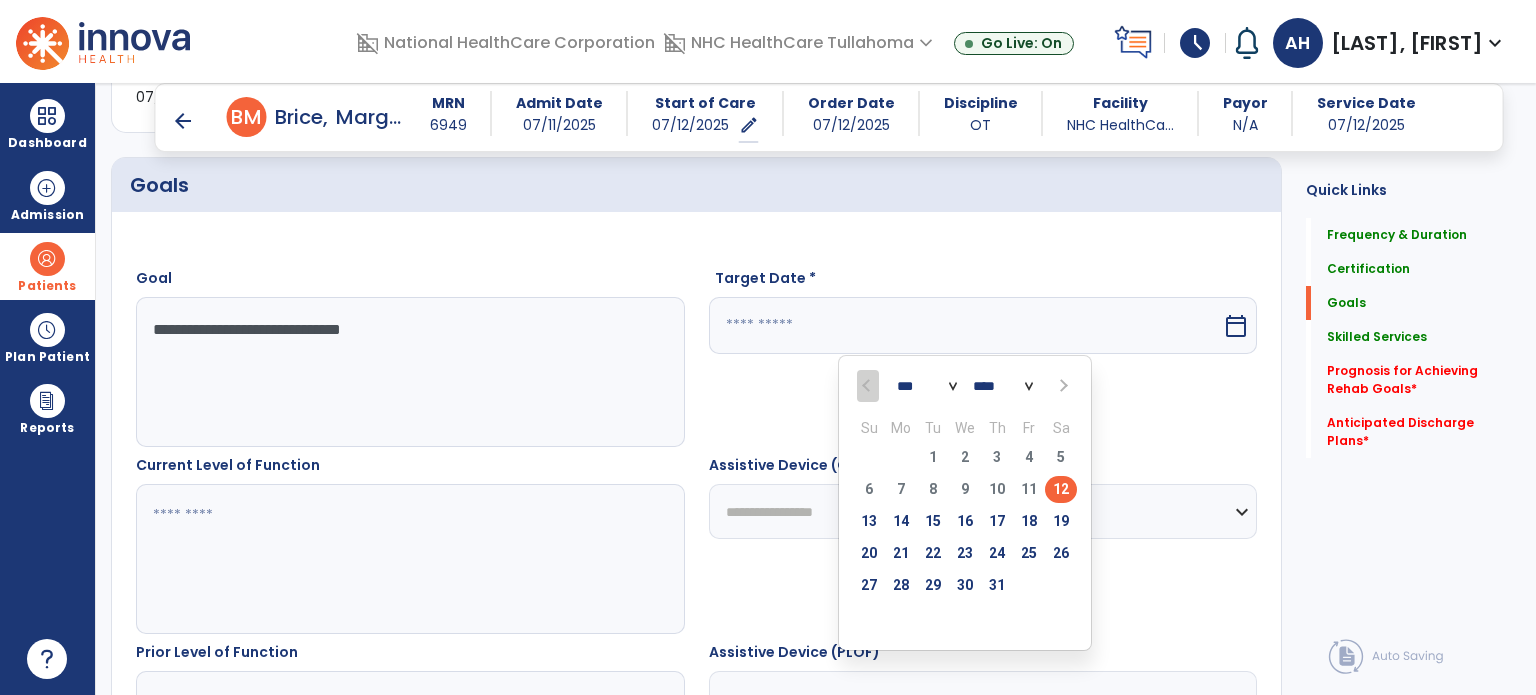 click at bounding box center [1061, 386] 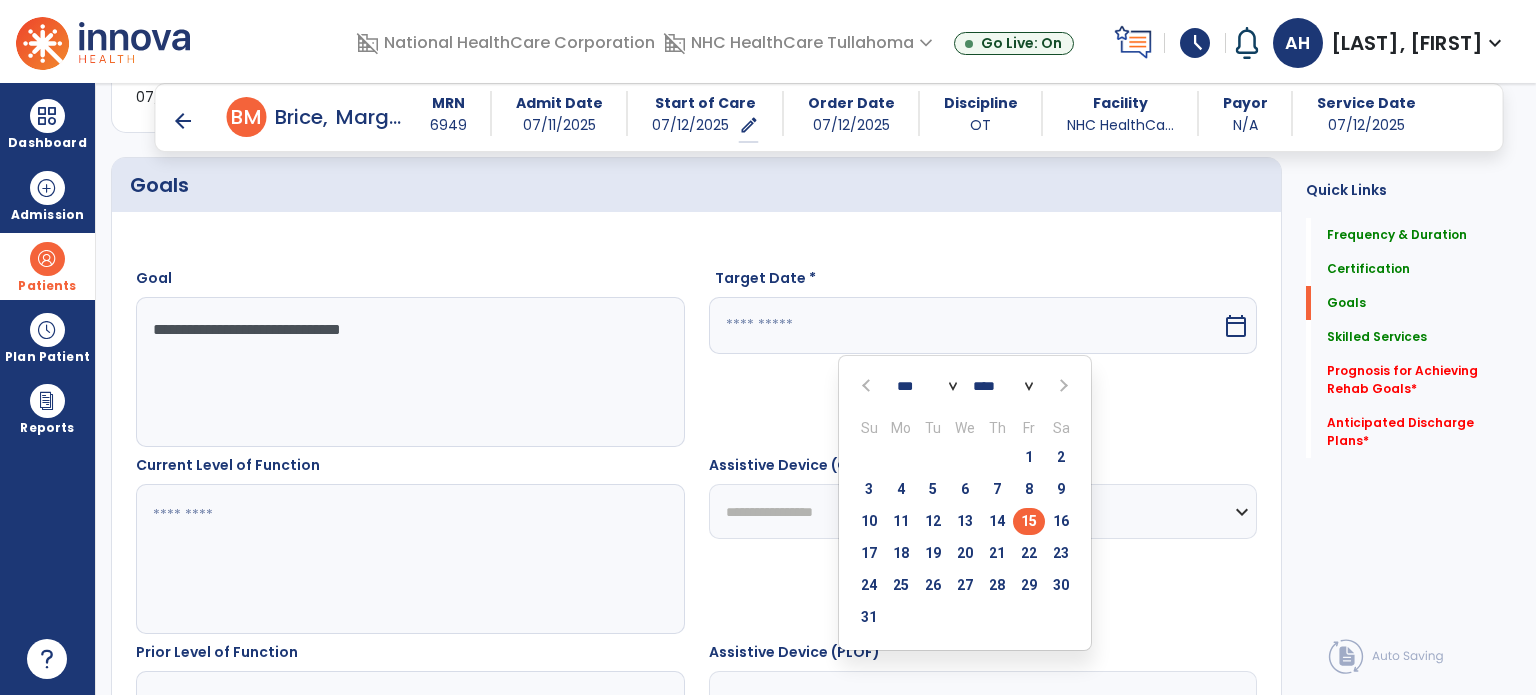 click on "15" at bounding box center [1029, 521] 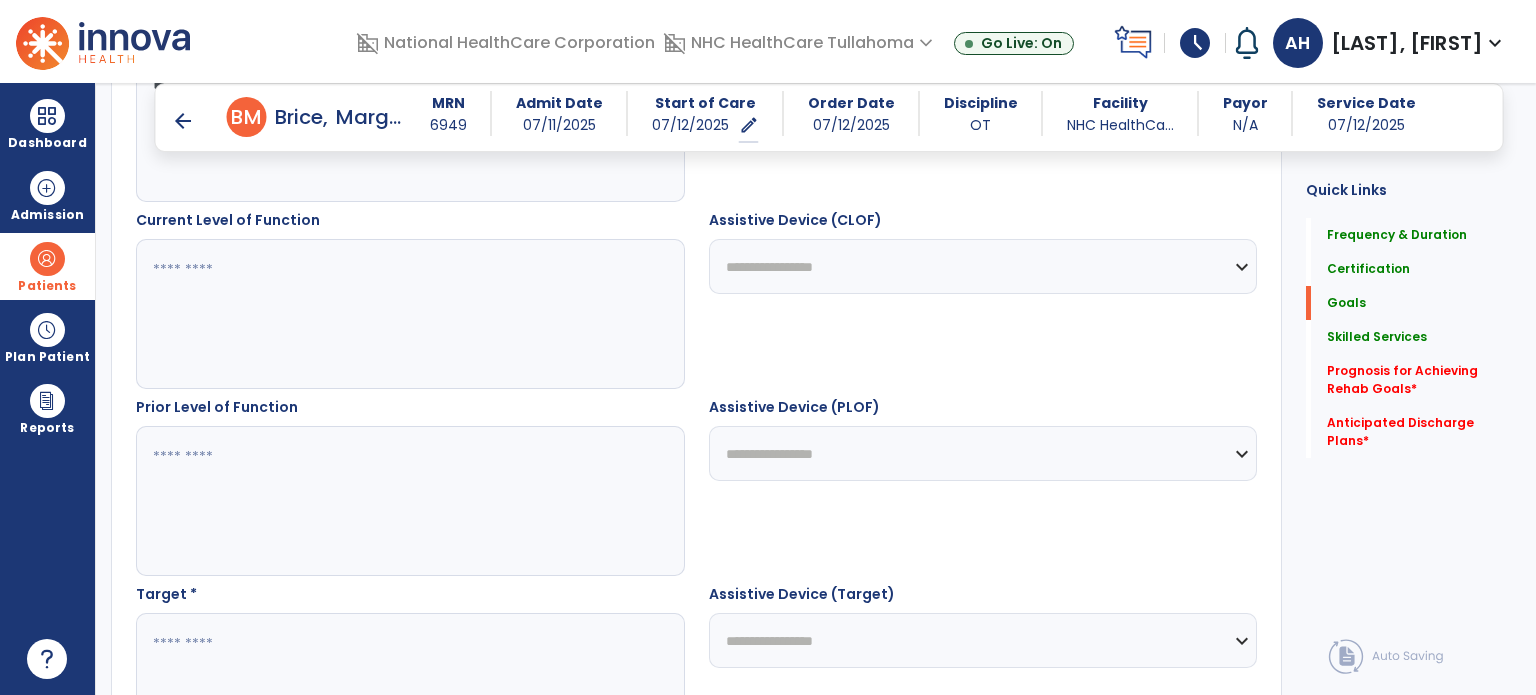 scroll, scrollTop: 708, scrollLeft: 0, axis: vertical 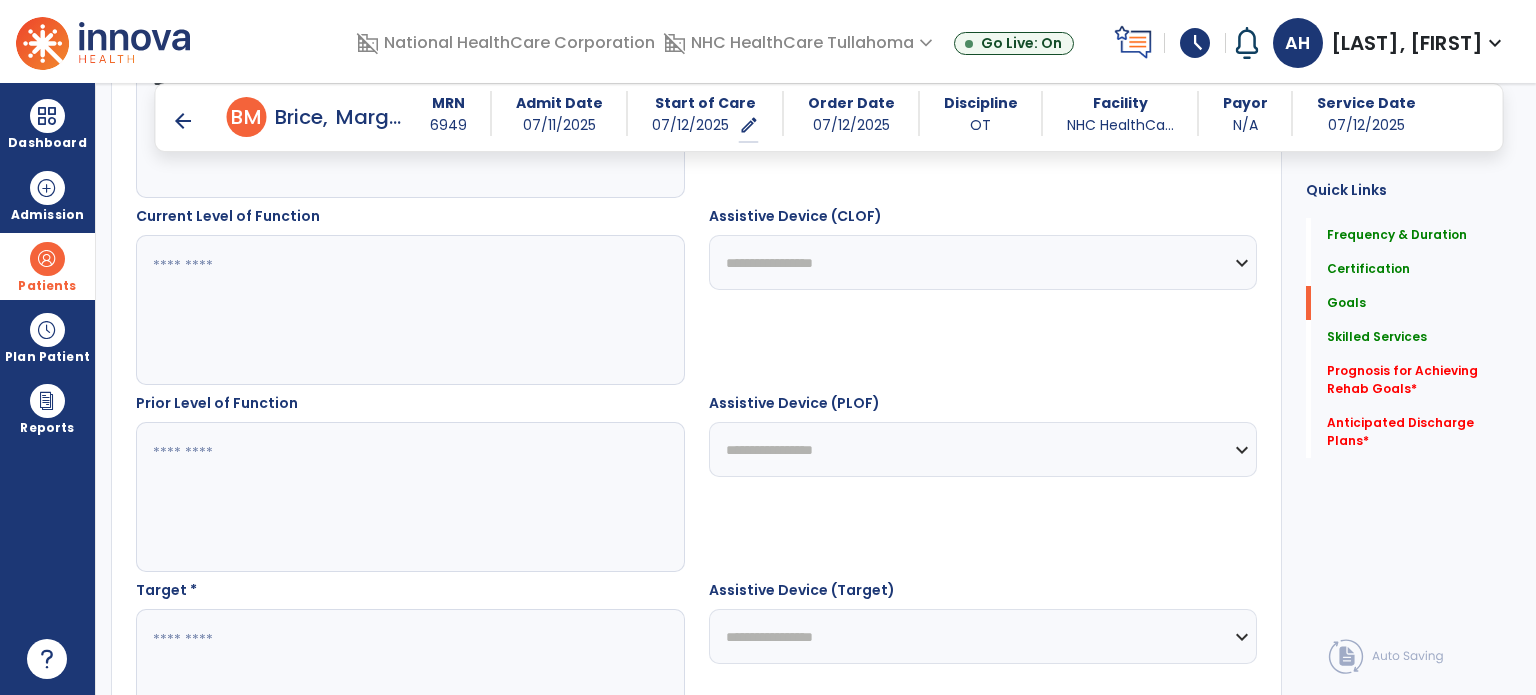 click at bounding box center (409, 310) 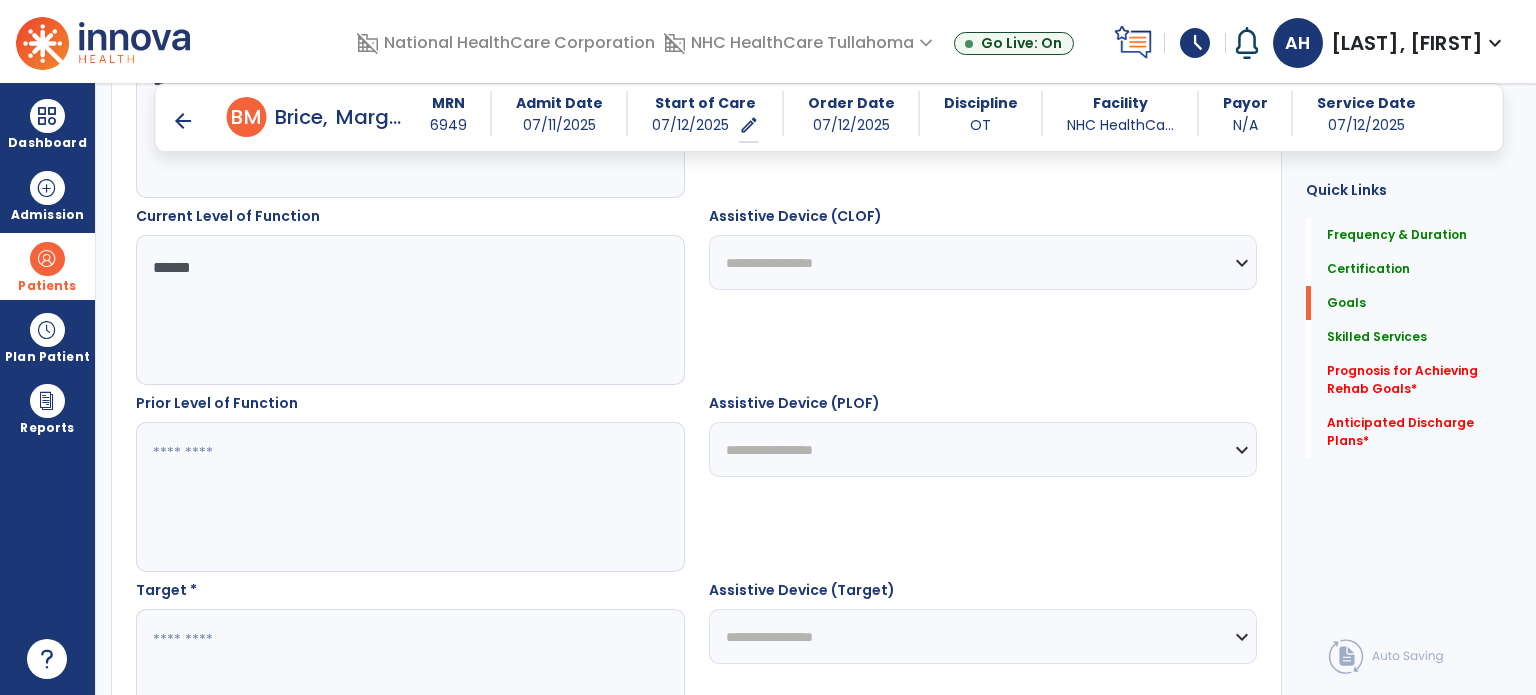 type on "******" 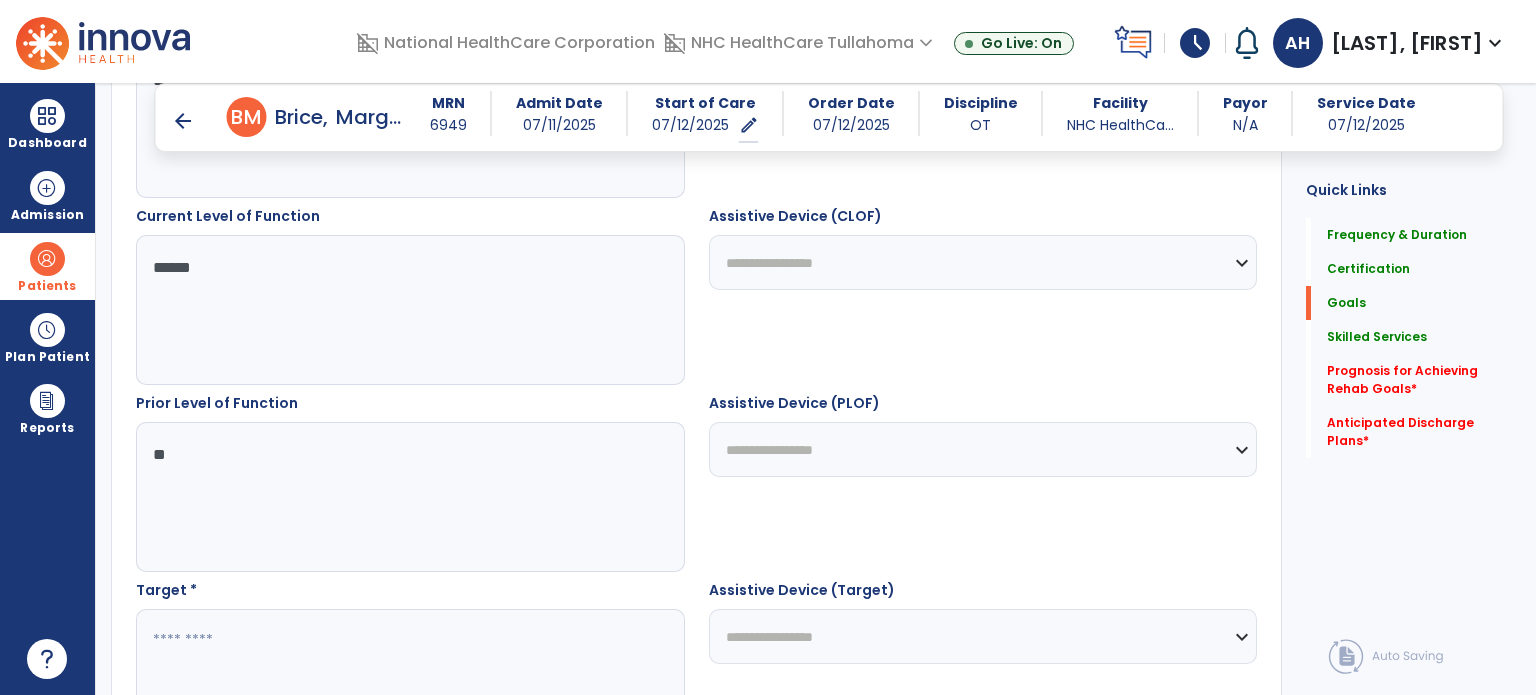 type on "**" 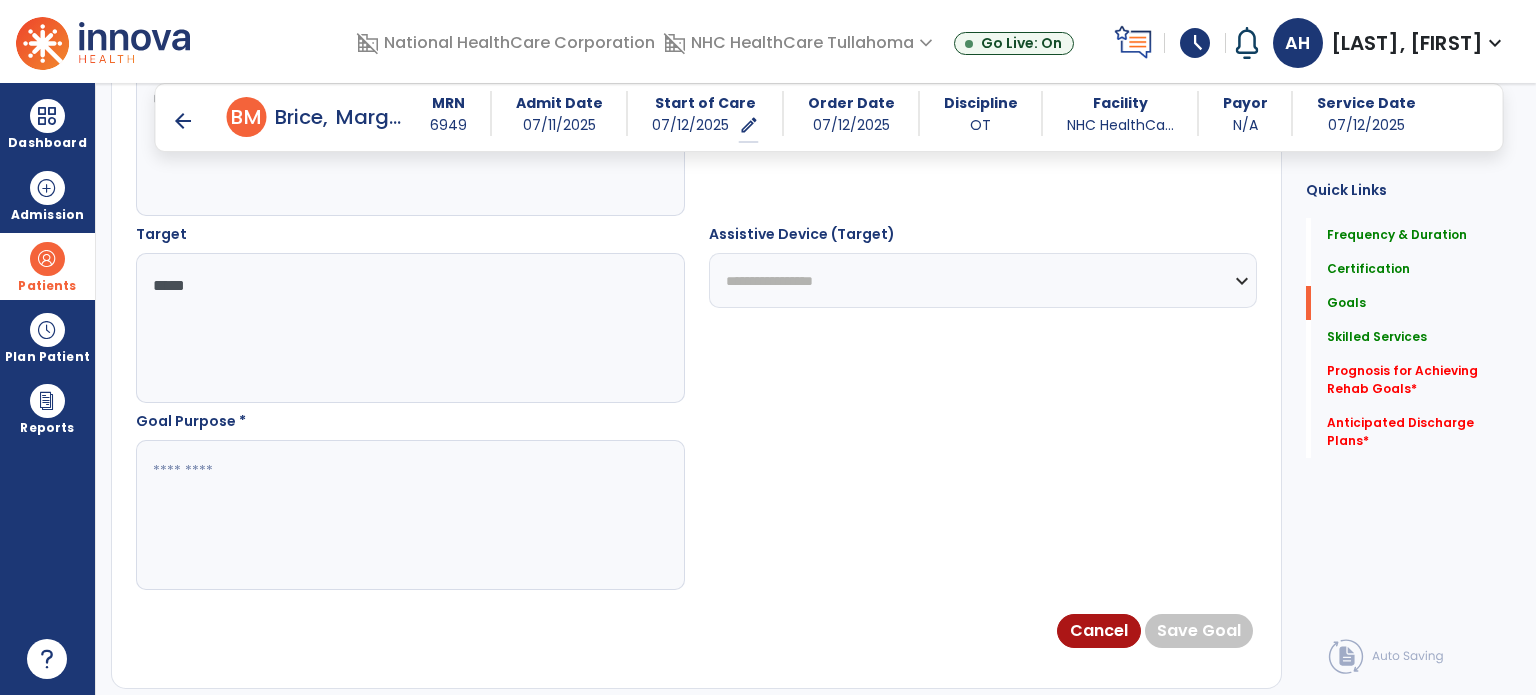 scroll, scrollTop: 1122, scrollLeft: 0, axis: vertical 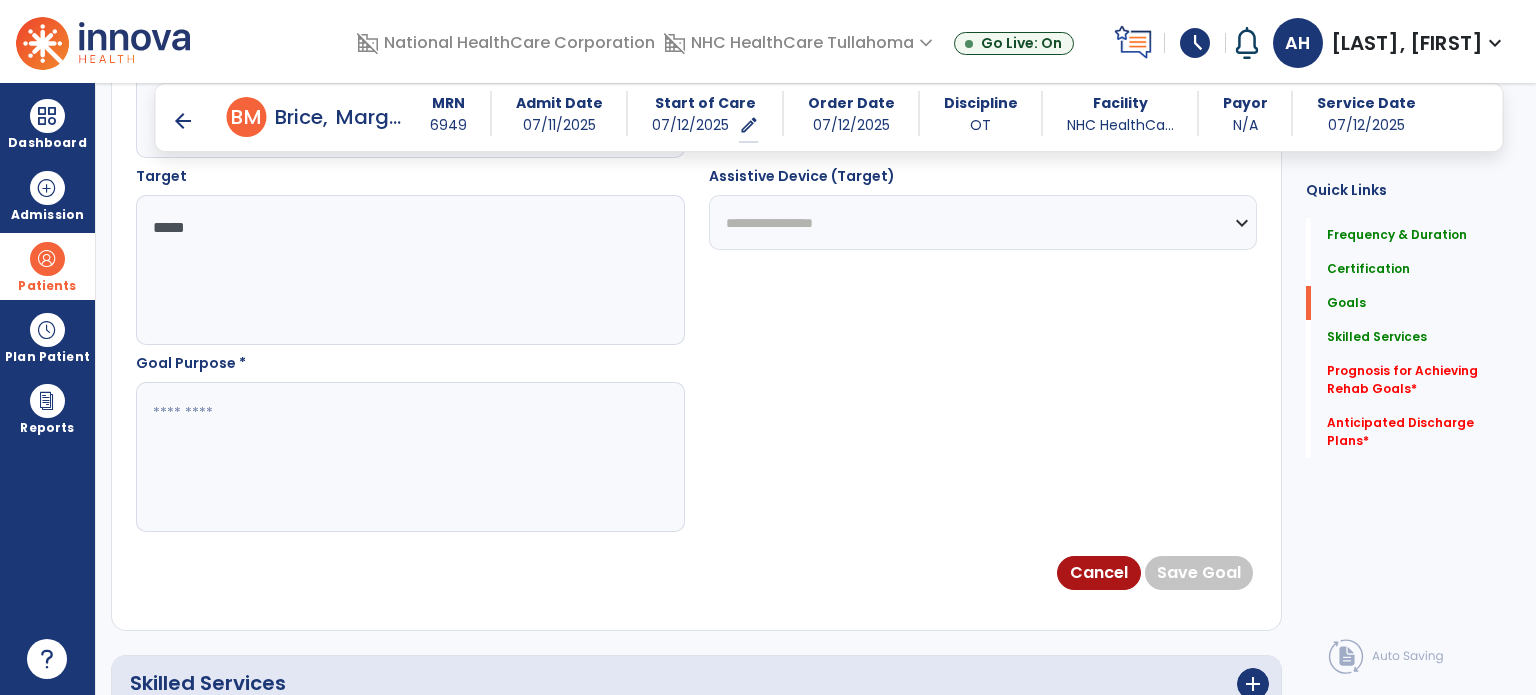 type on "*****" 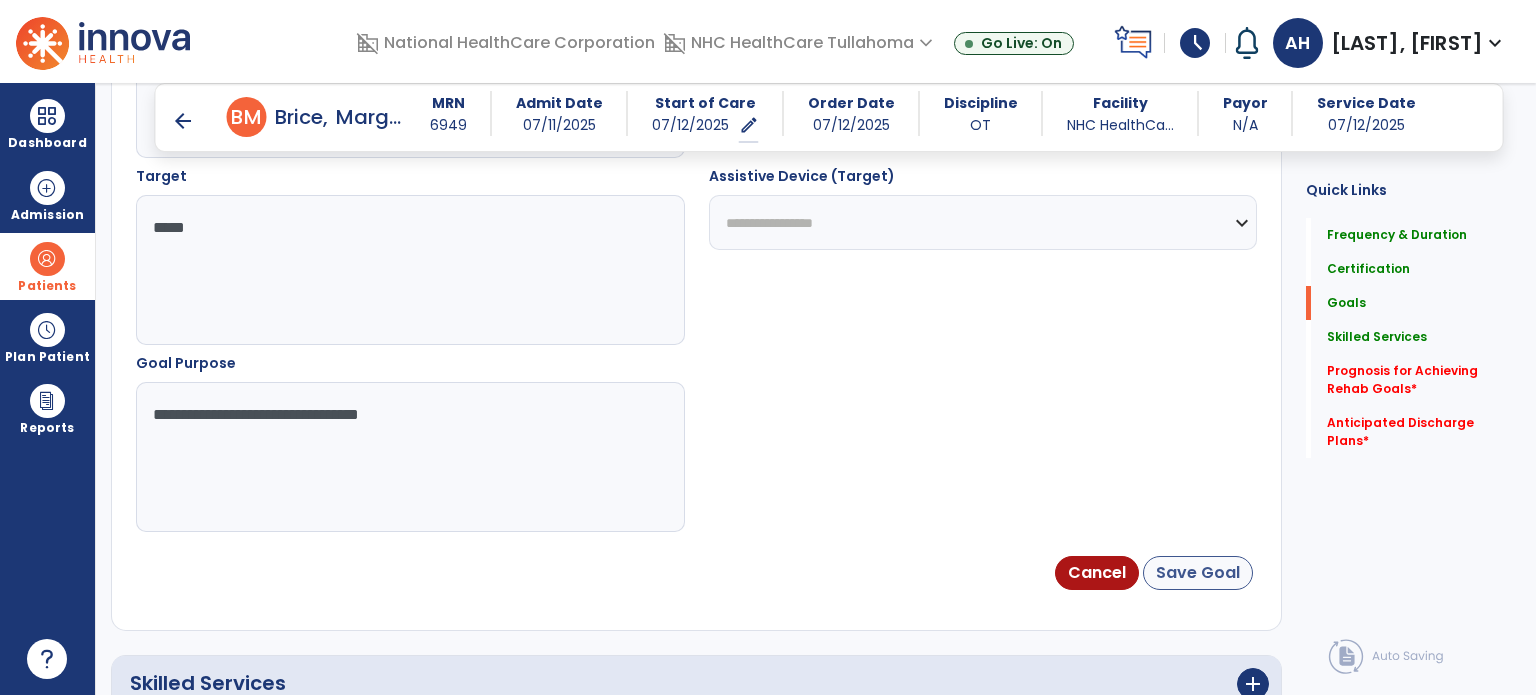 type on "**********" 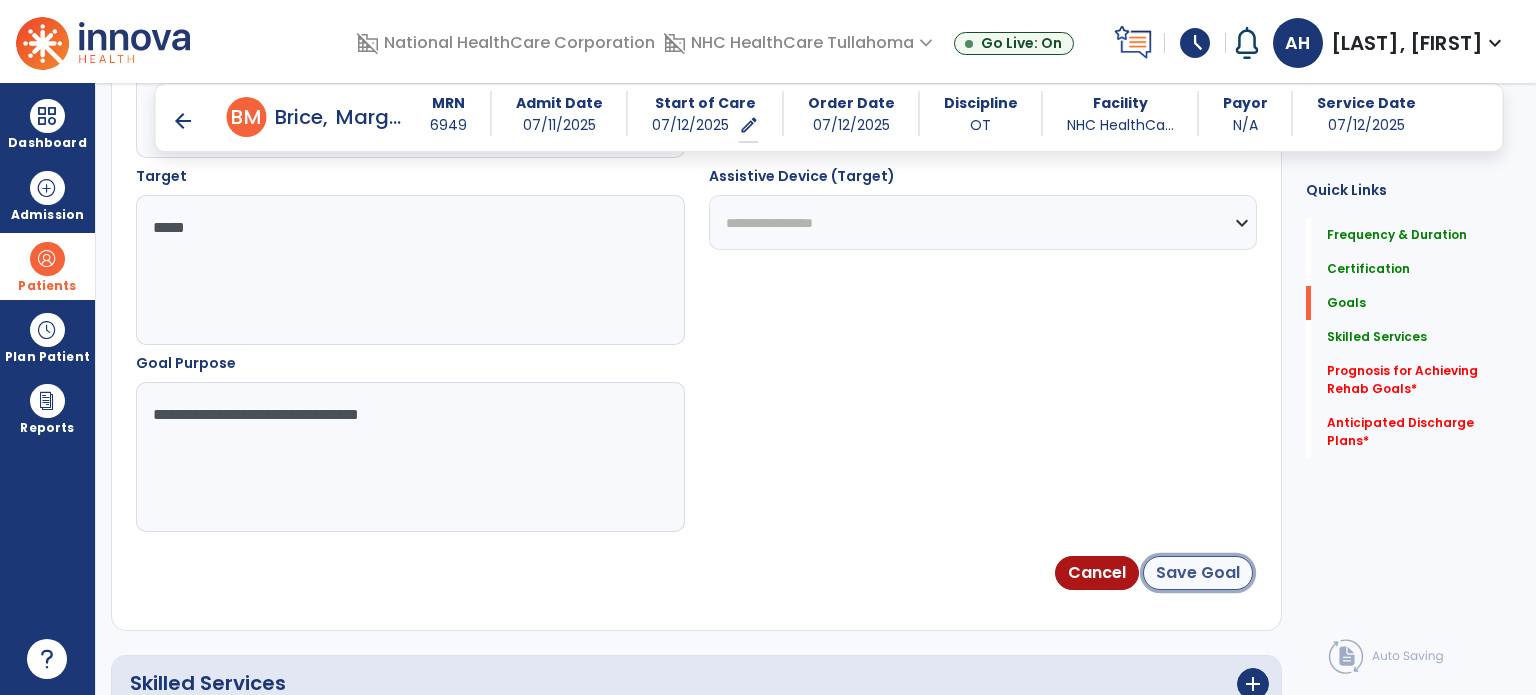 click on "Save Goal" at bounding box center (1198, 573) 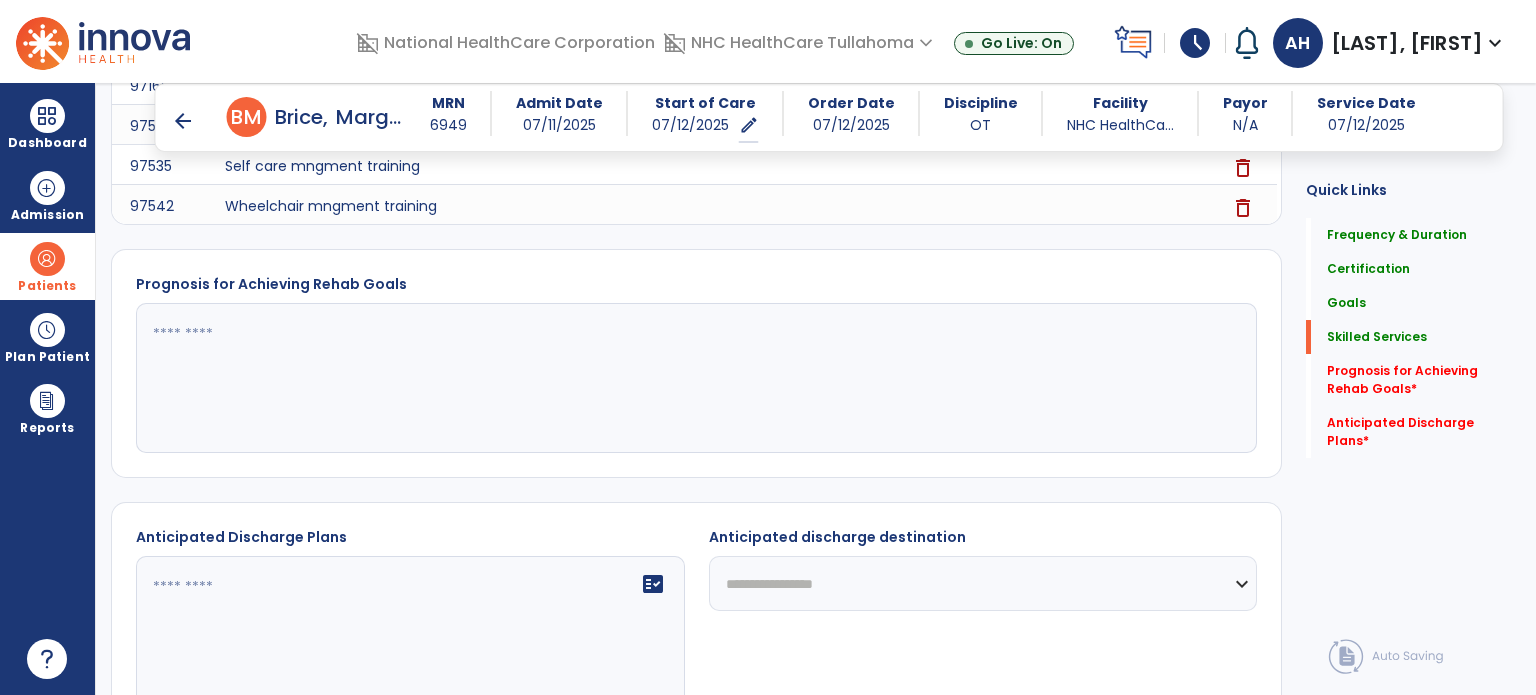 scroll, scrollTop: 1578, scrollLeft: 0, axis: vertical 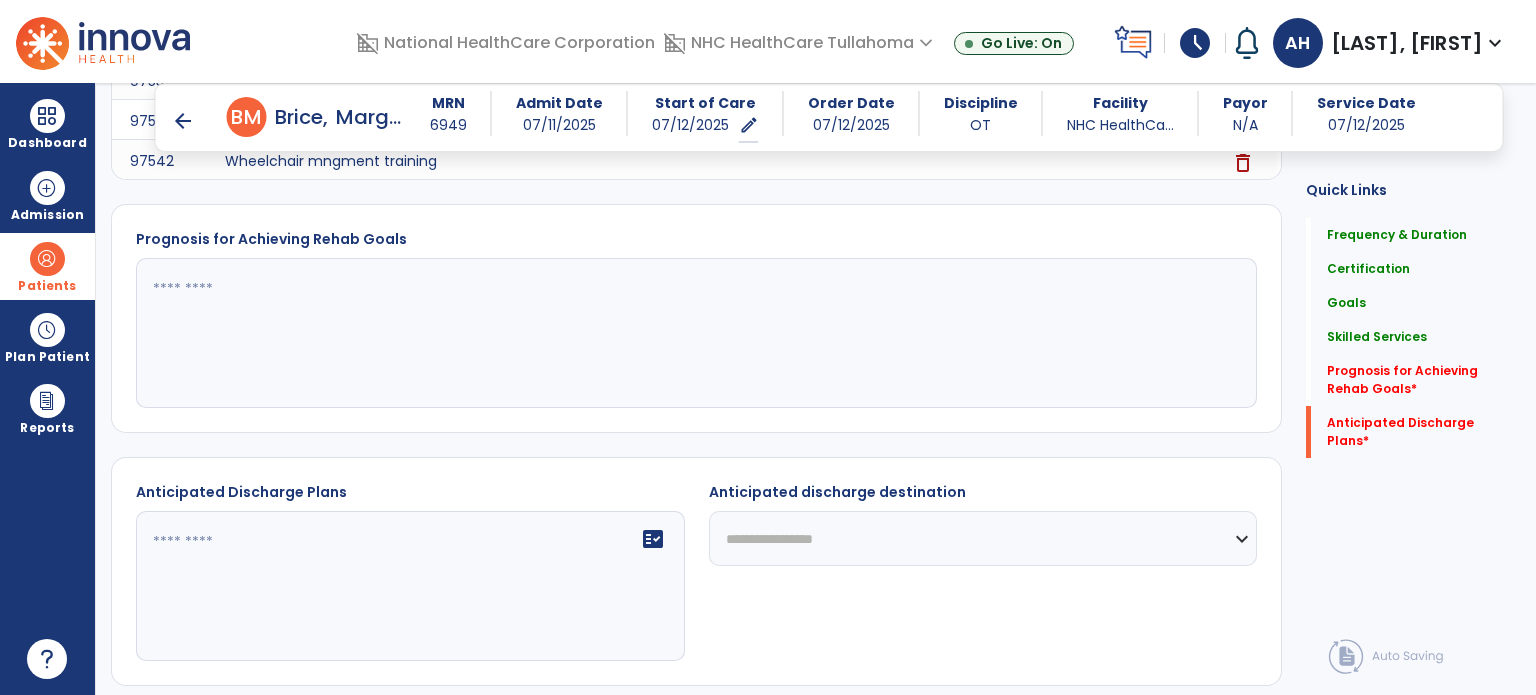 click 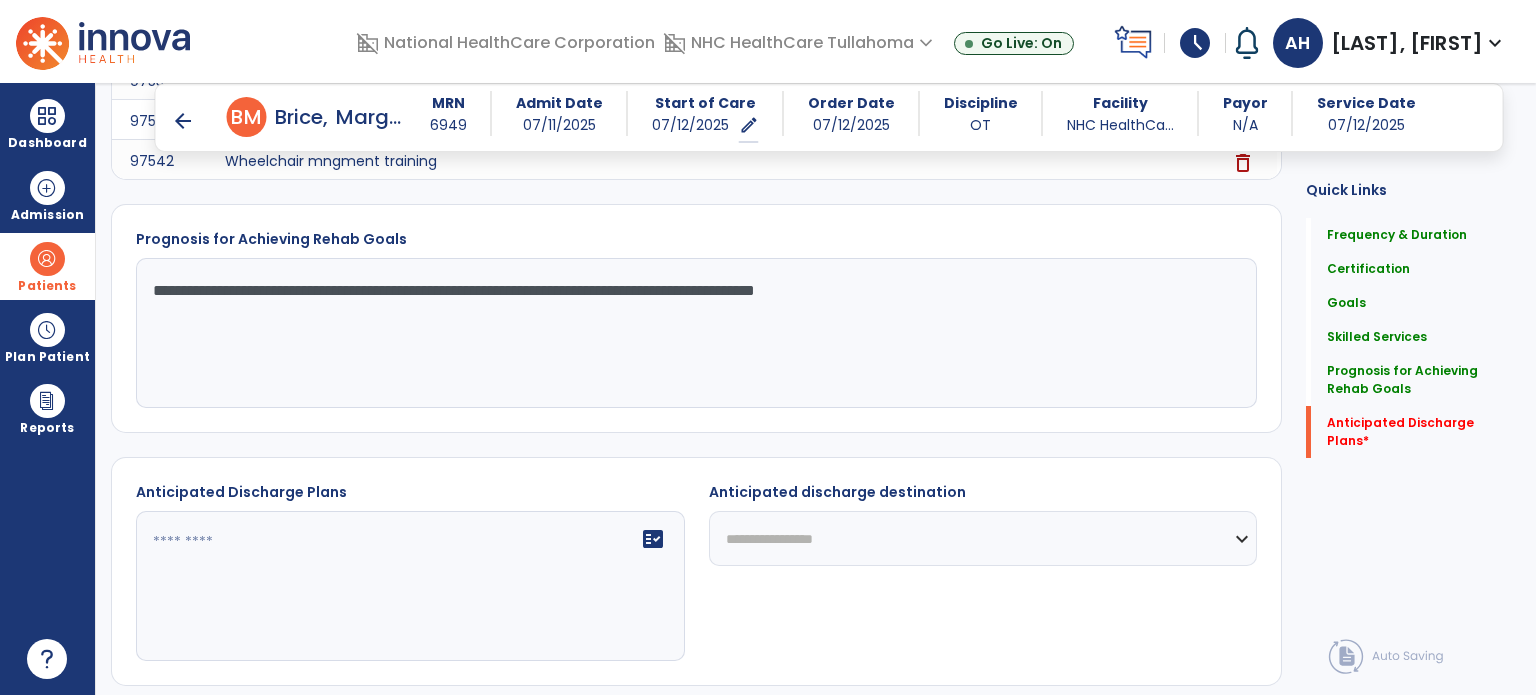 type on "**********" 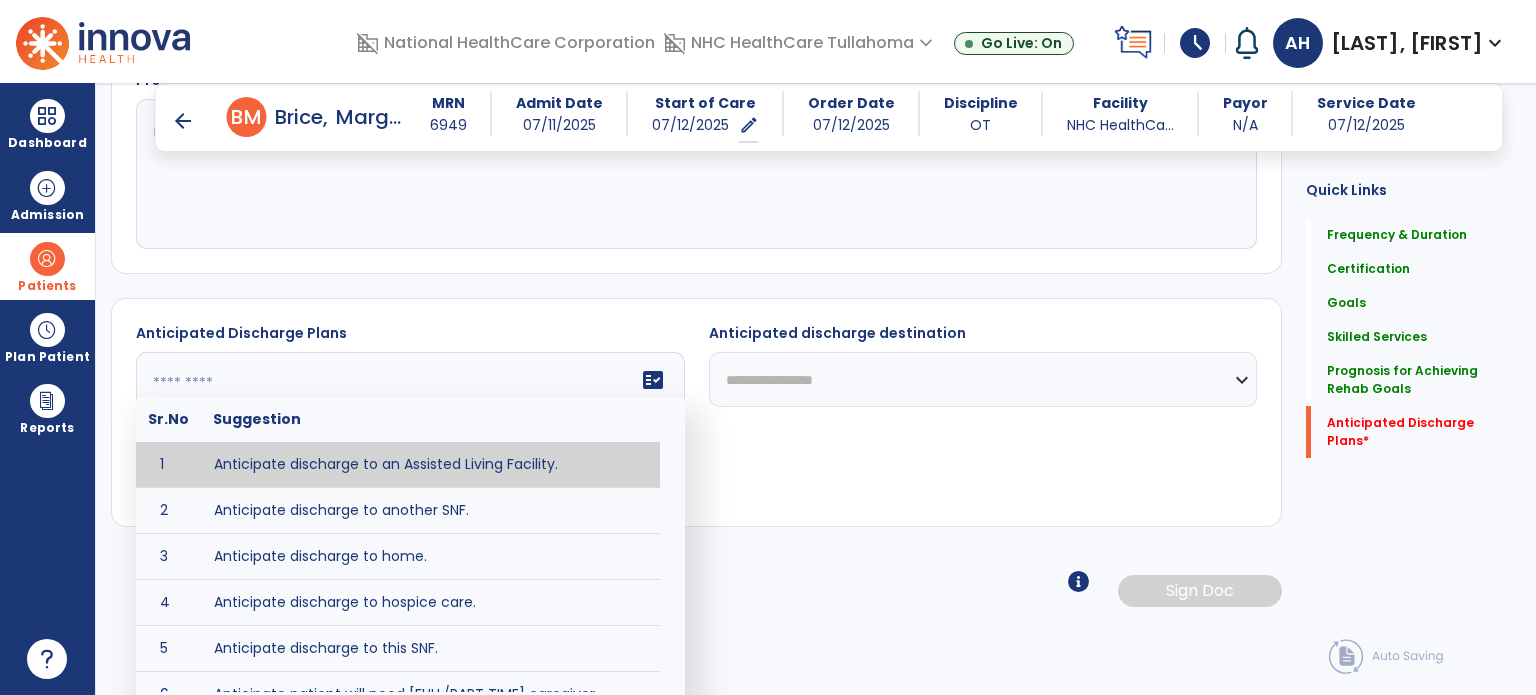 scroll, scrollTop: 1747, scrollLeft: 0, axis: vertical 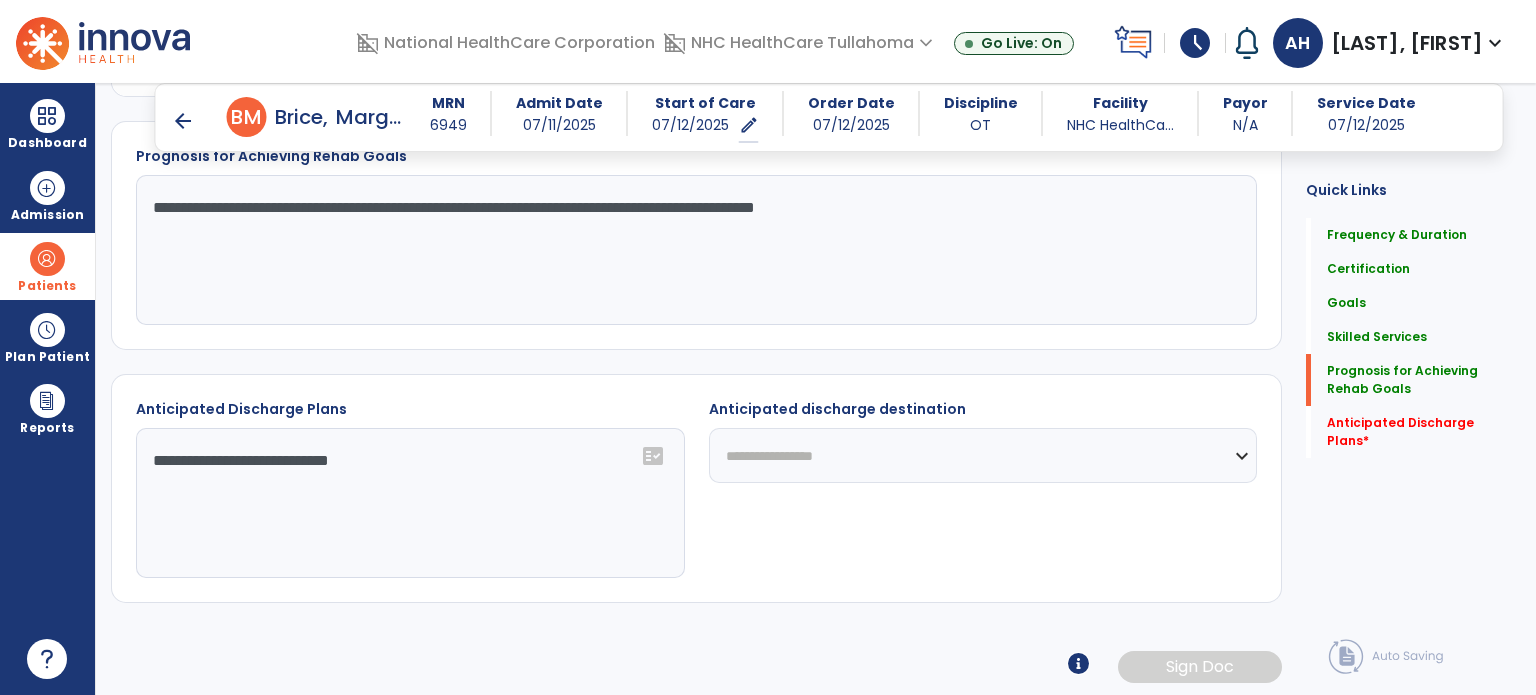 click on "**********" 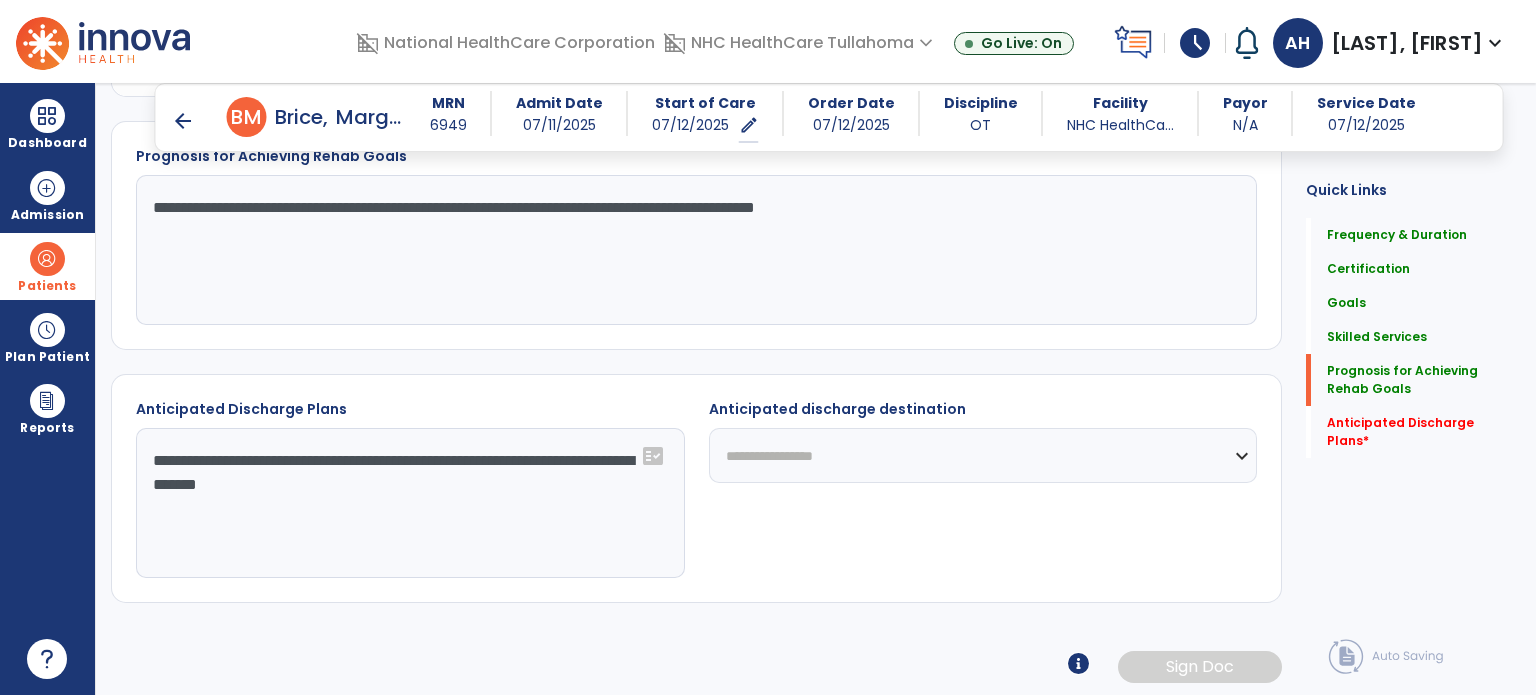 type on "**********" 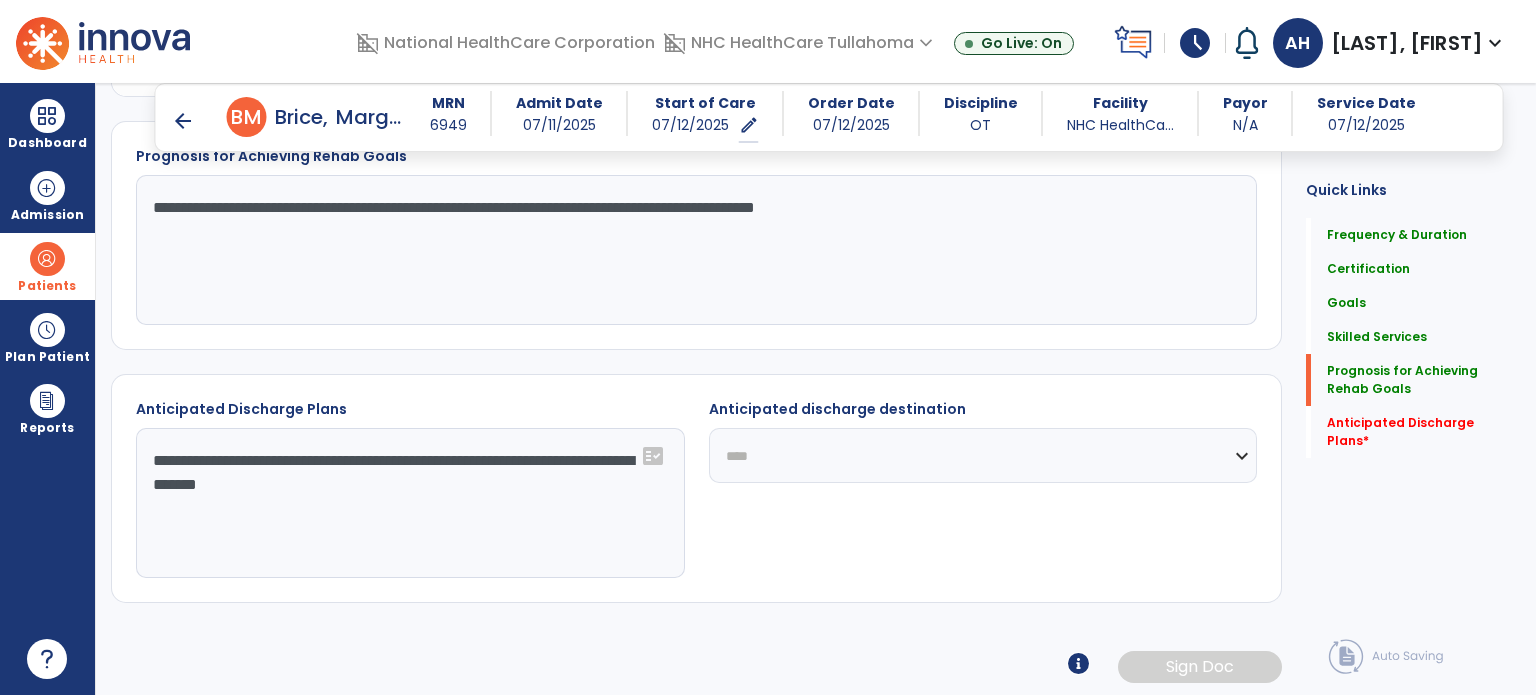 click on "**********" 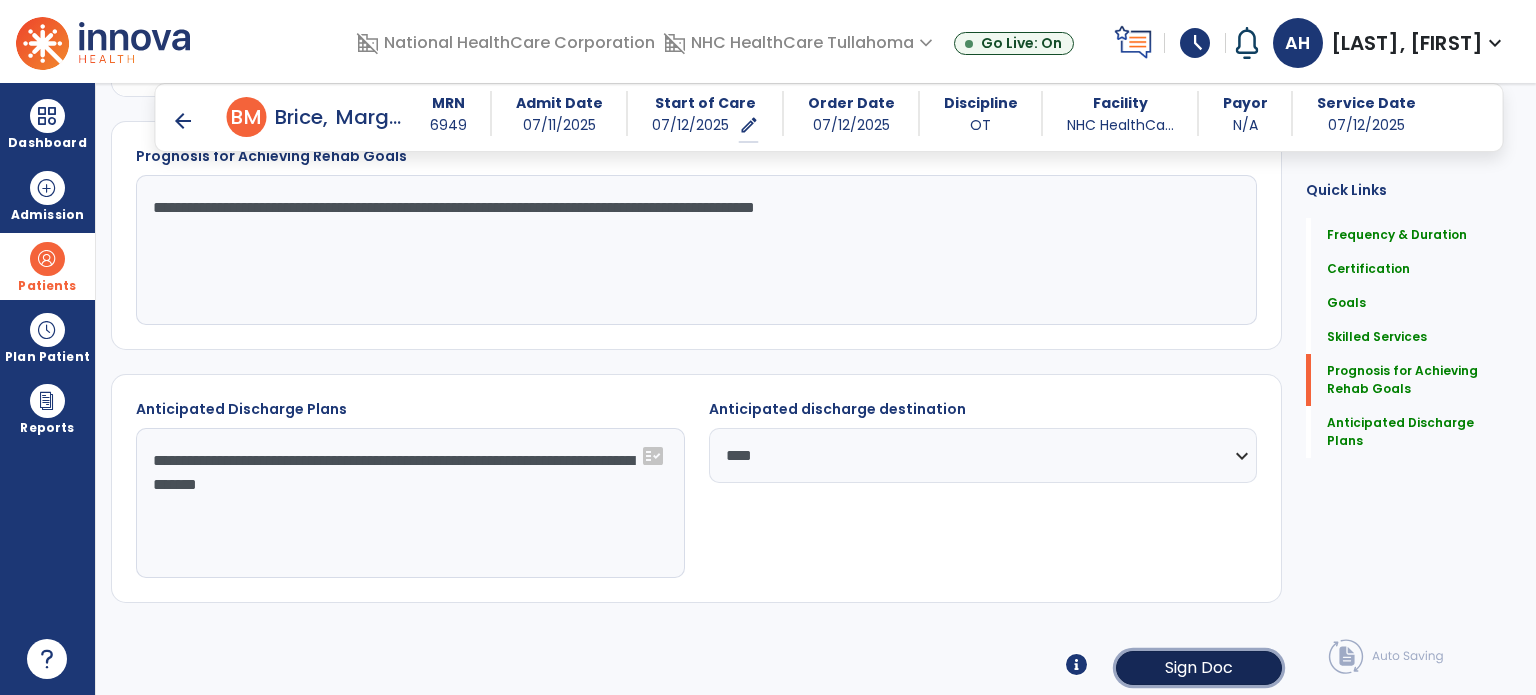 click on "Sign Doc" 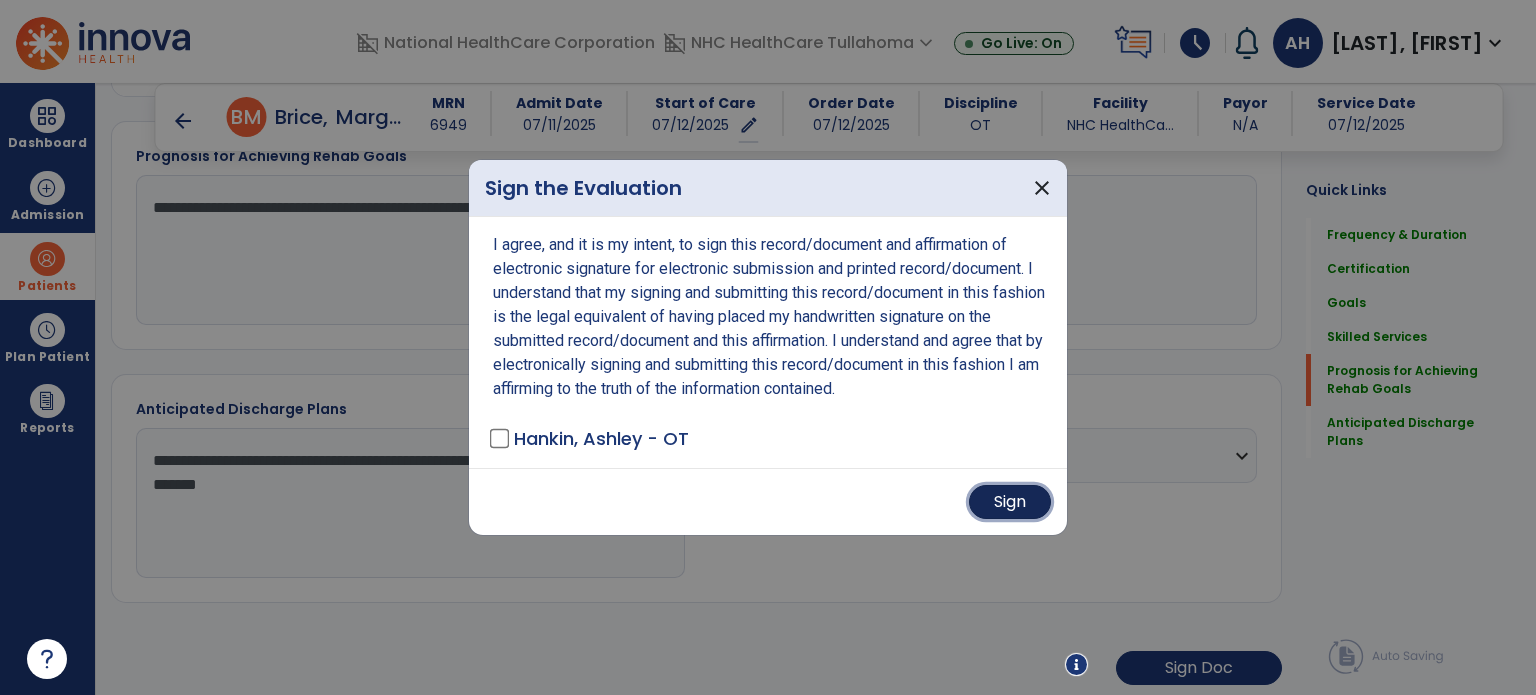 click on "Sign" at bounding box center (1010, 502) 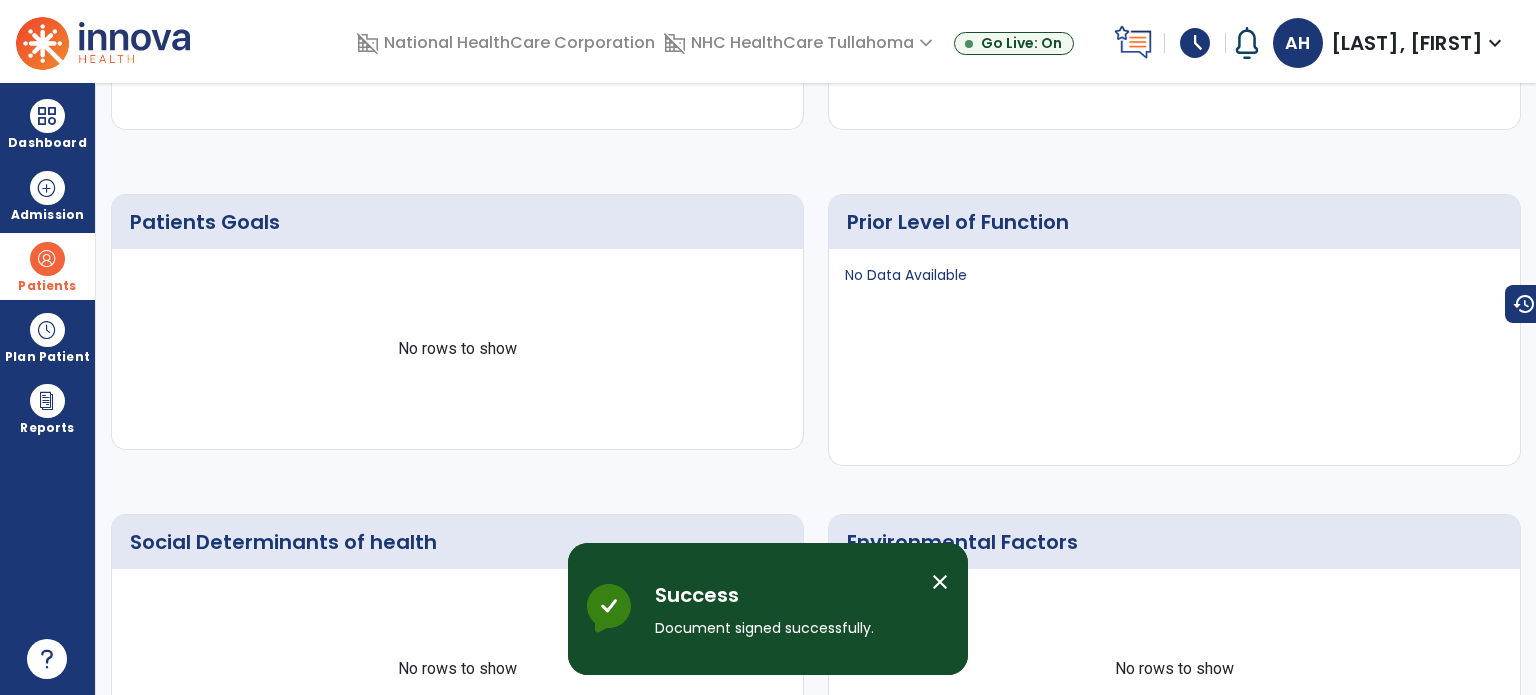 scroll, scrollTop: 0, scrollLeft: 0, axis: both 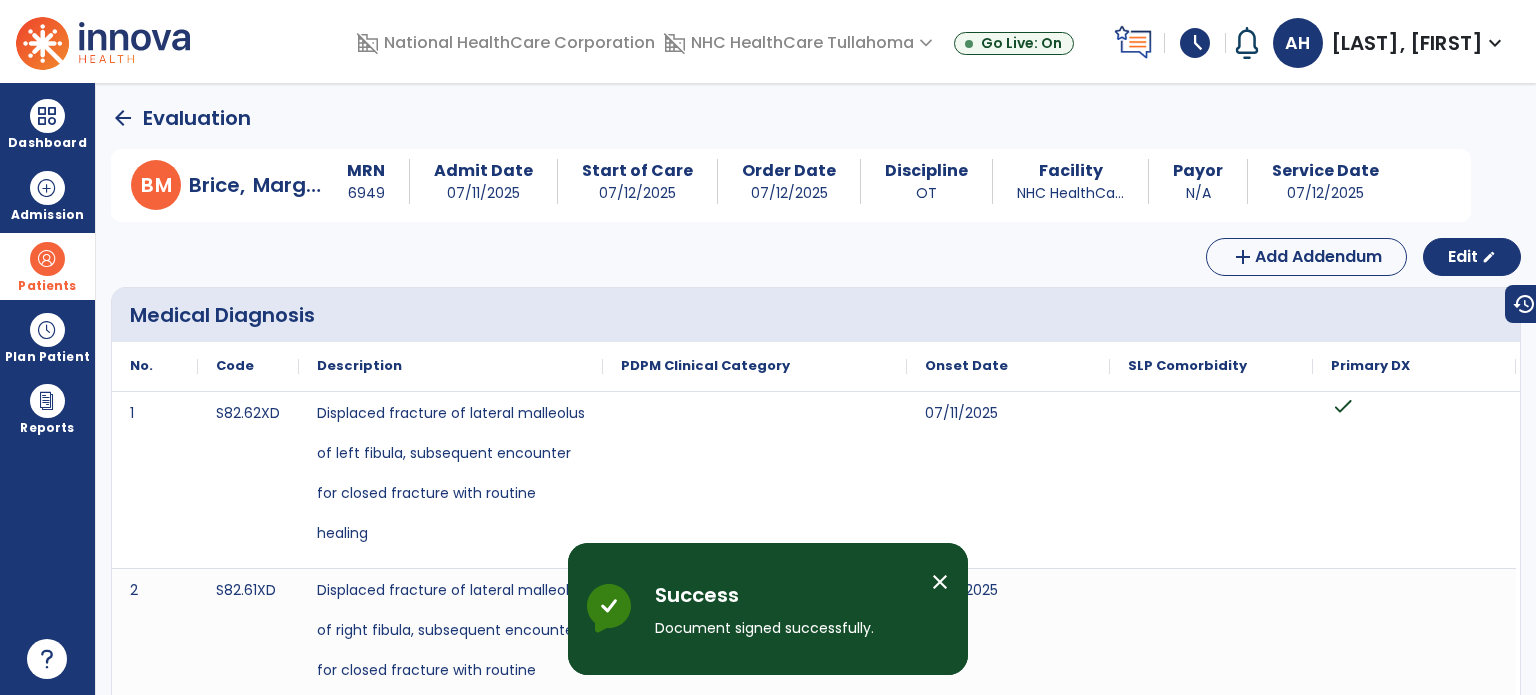 click on "arrow_back" 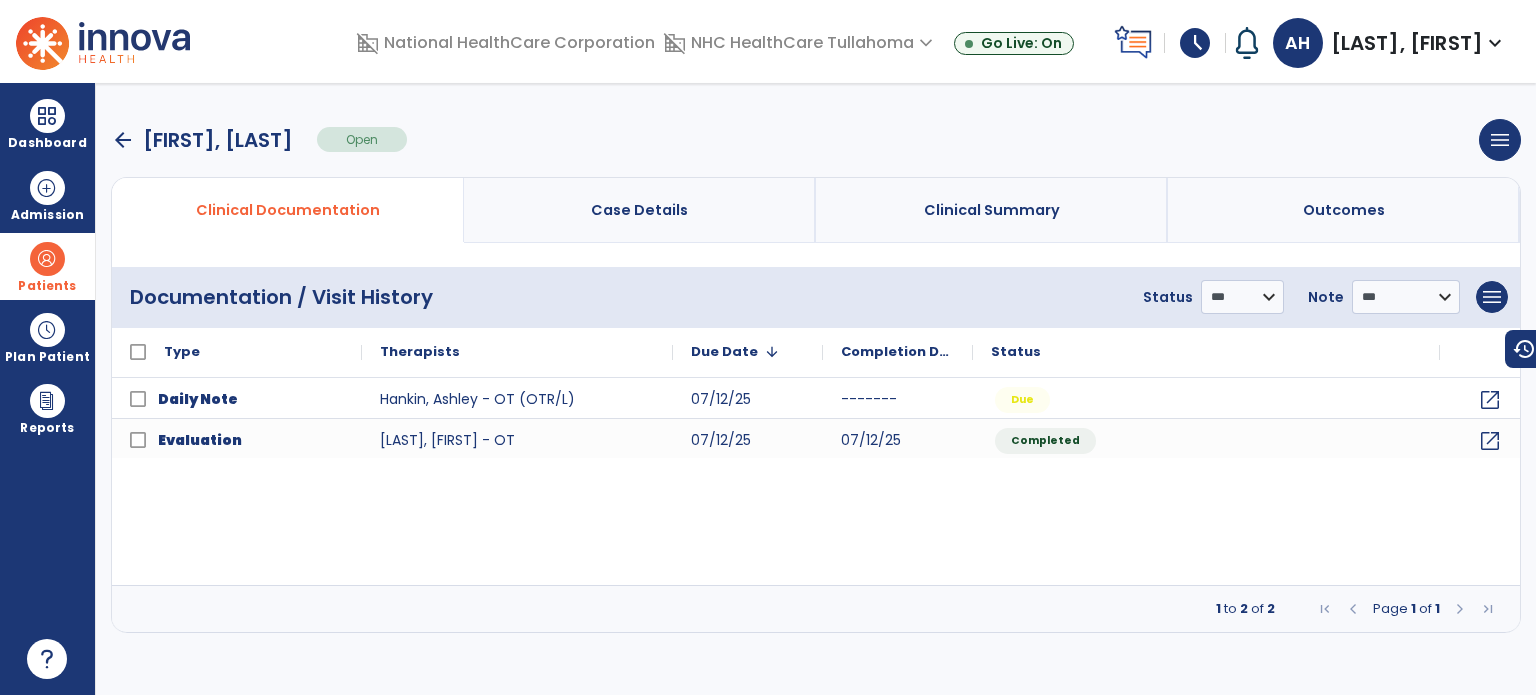 click at bounding box center [47, 259] 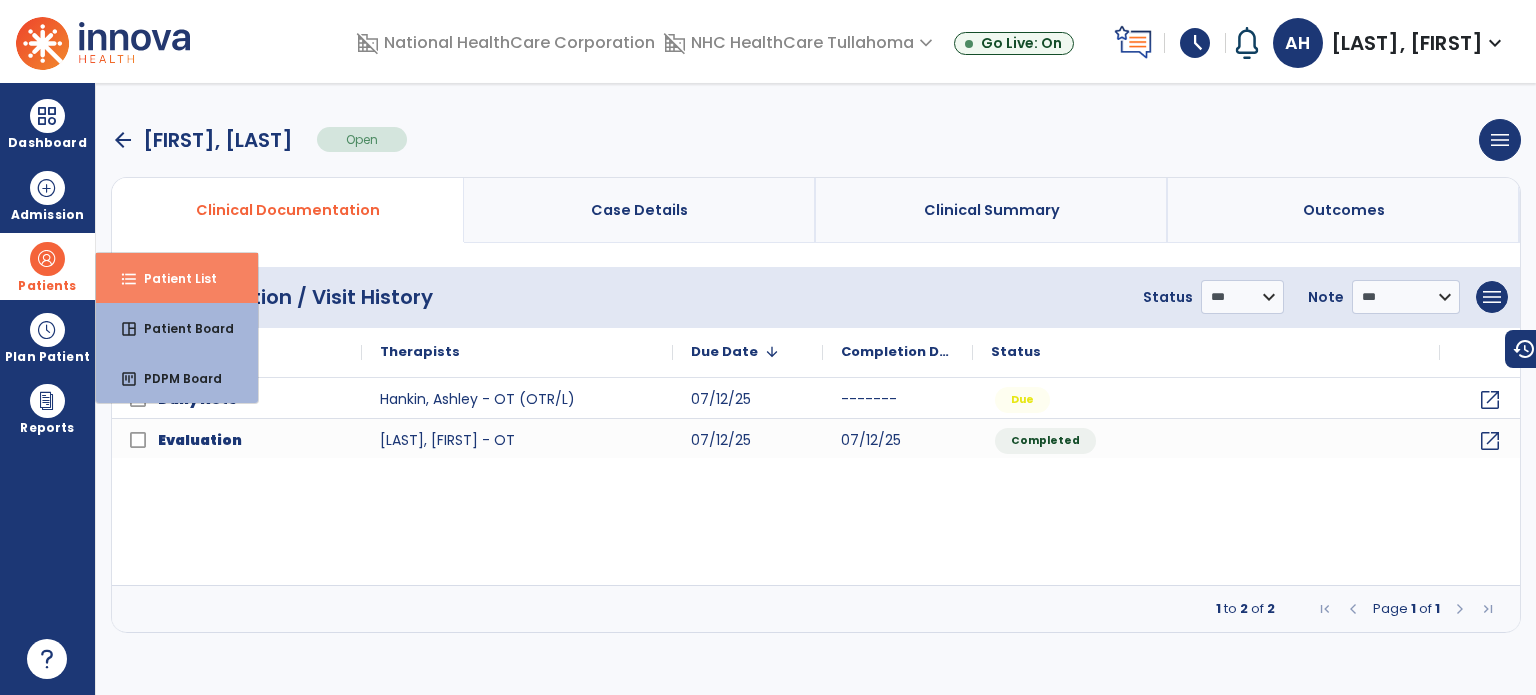 click on "format_list_bulleted  Patient List" at bounding box center (177, 278) 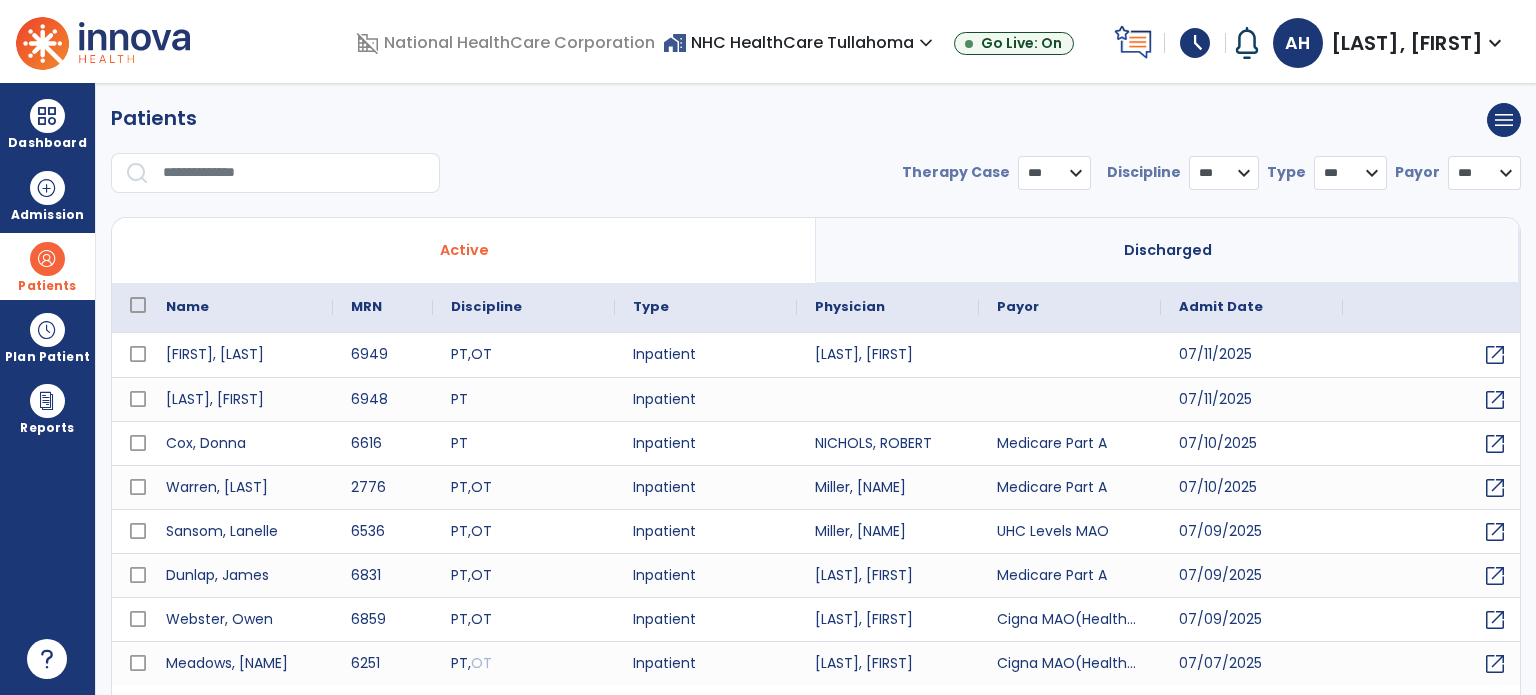 select on "***" 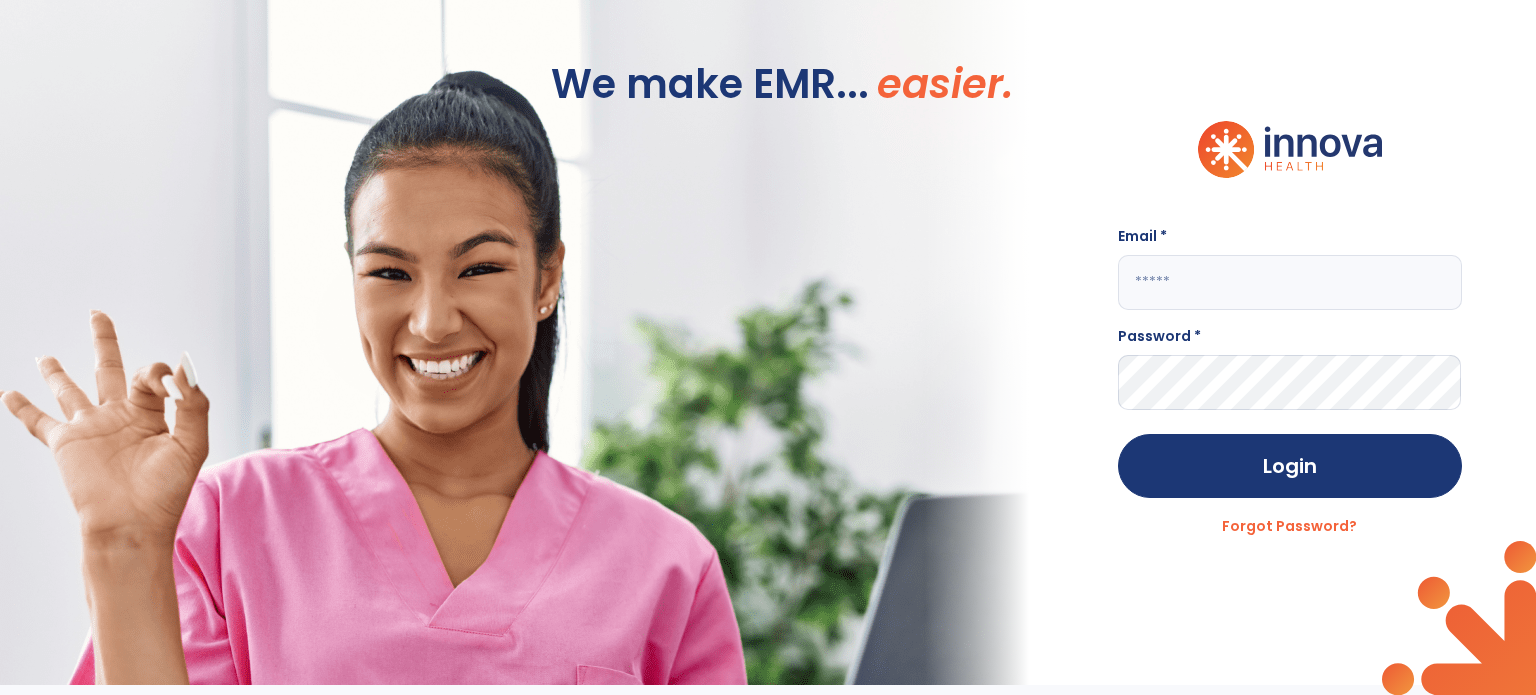 click 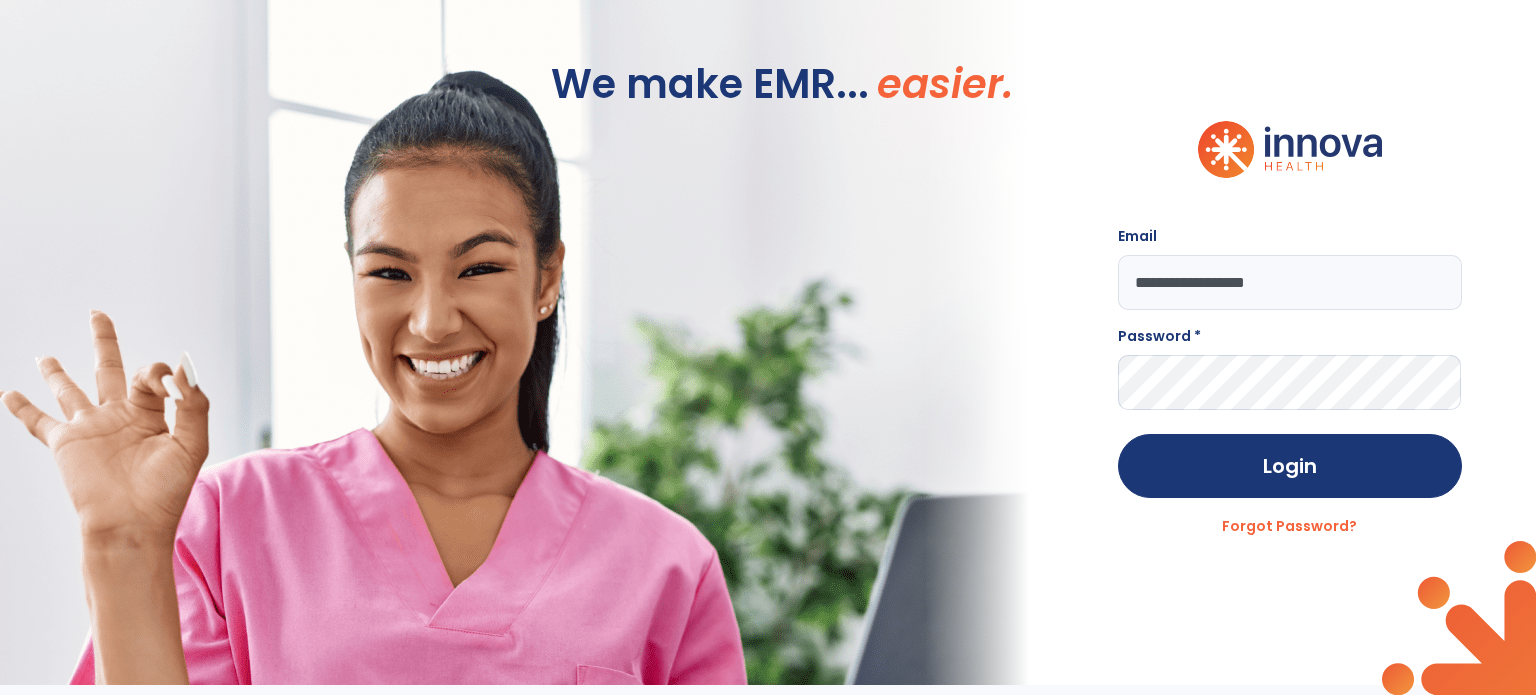 type on "**********" 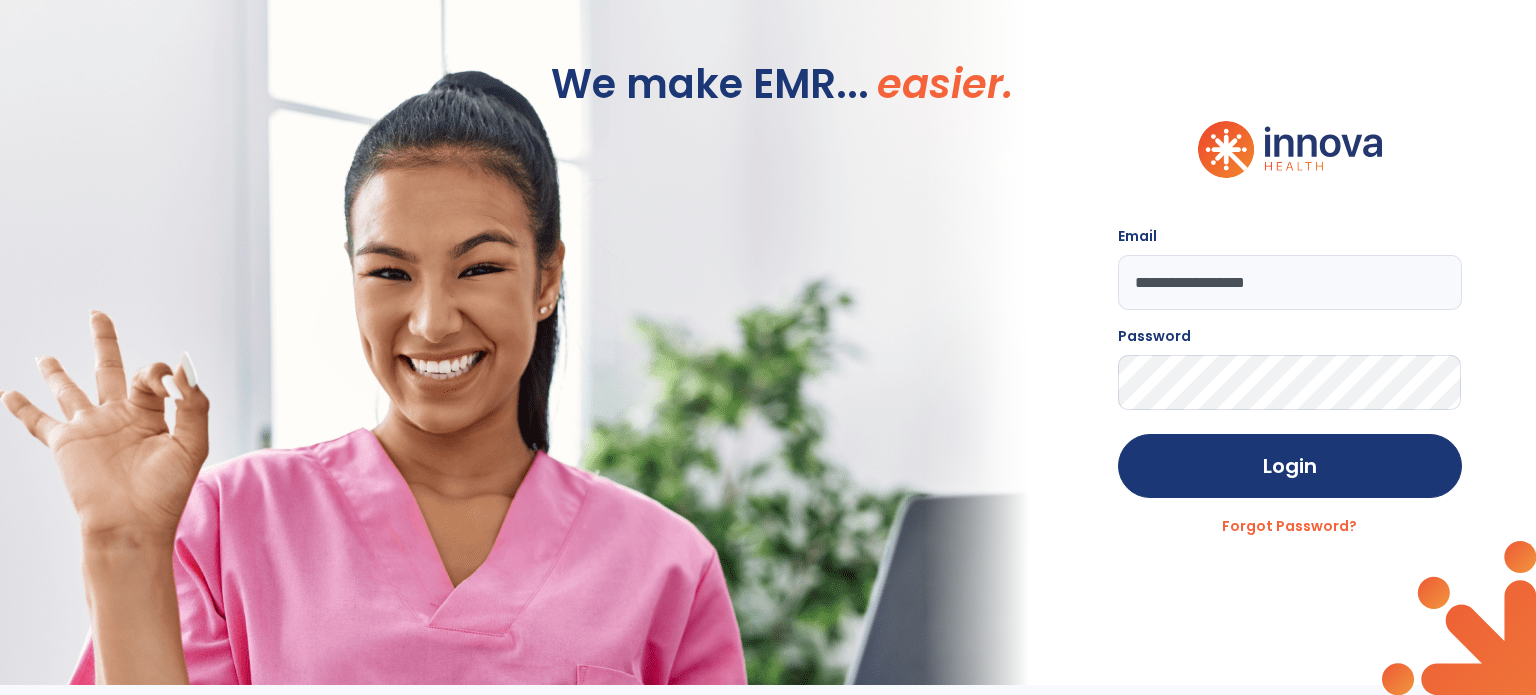 click on "Login" 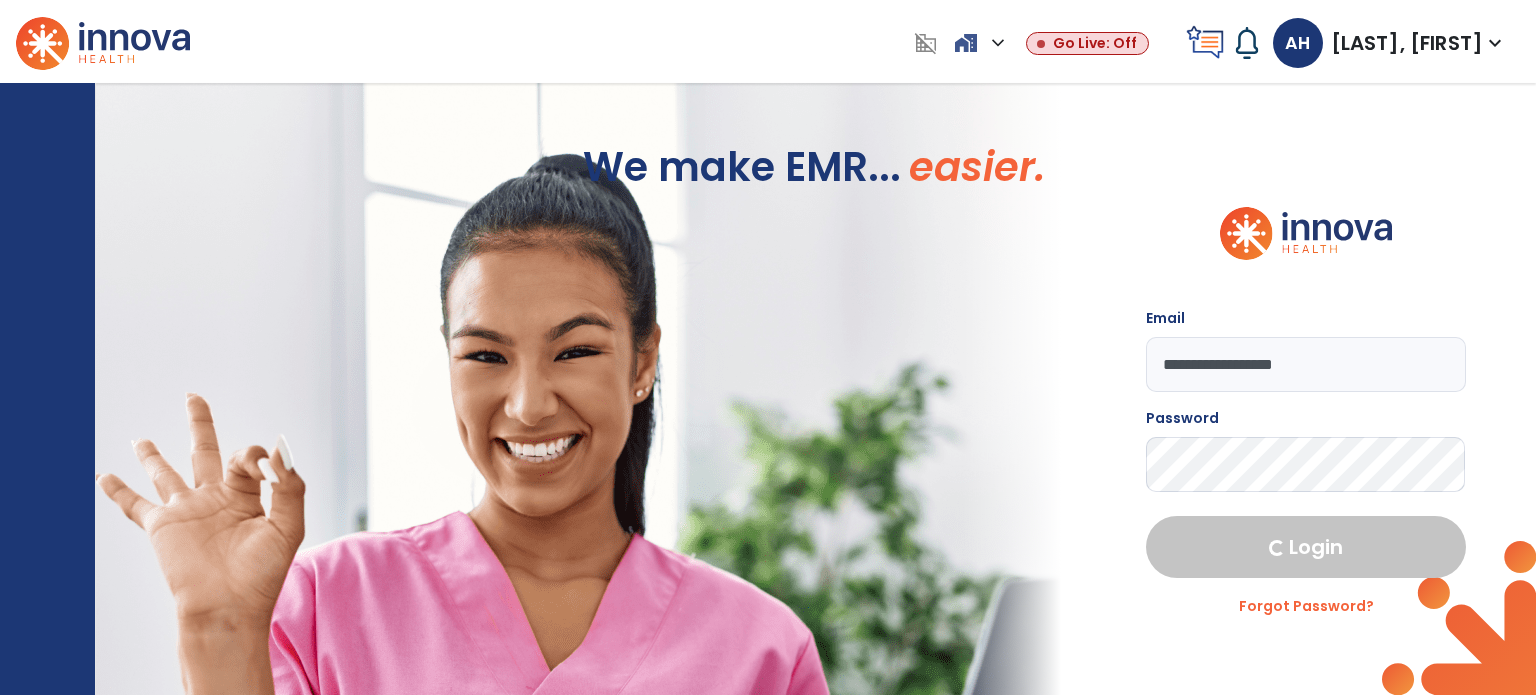 select on "****" 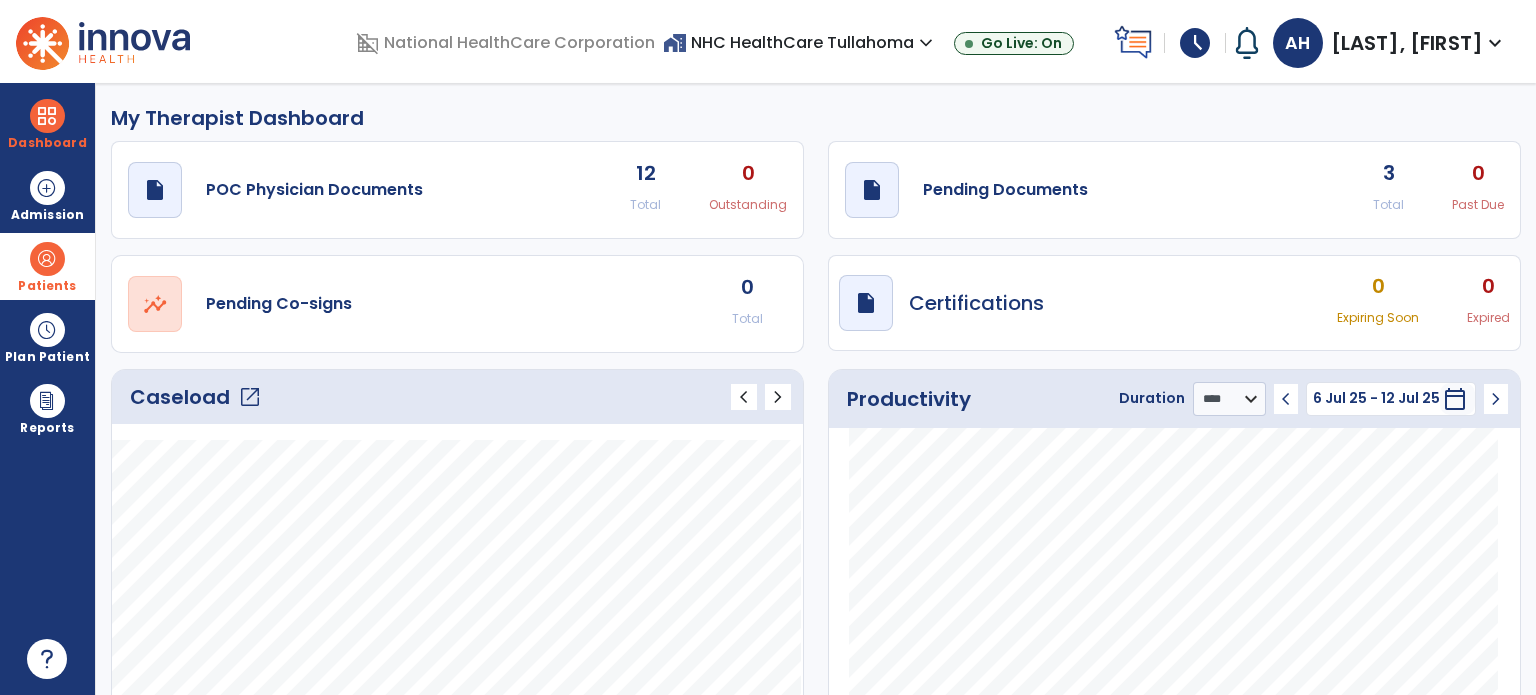click at bounding box center [47, 259] 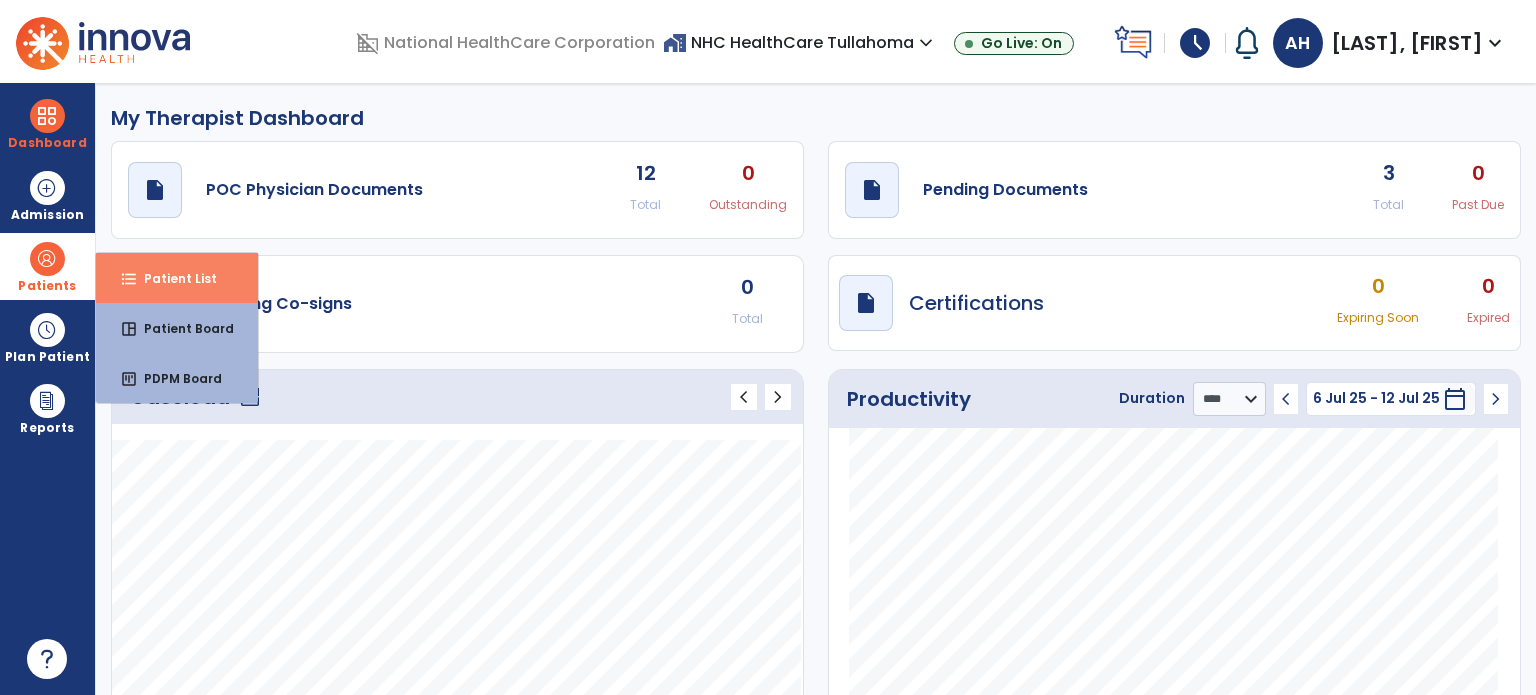 click on "format_list_bulleted  Patient List" at bounding box center (177, 278) 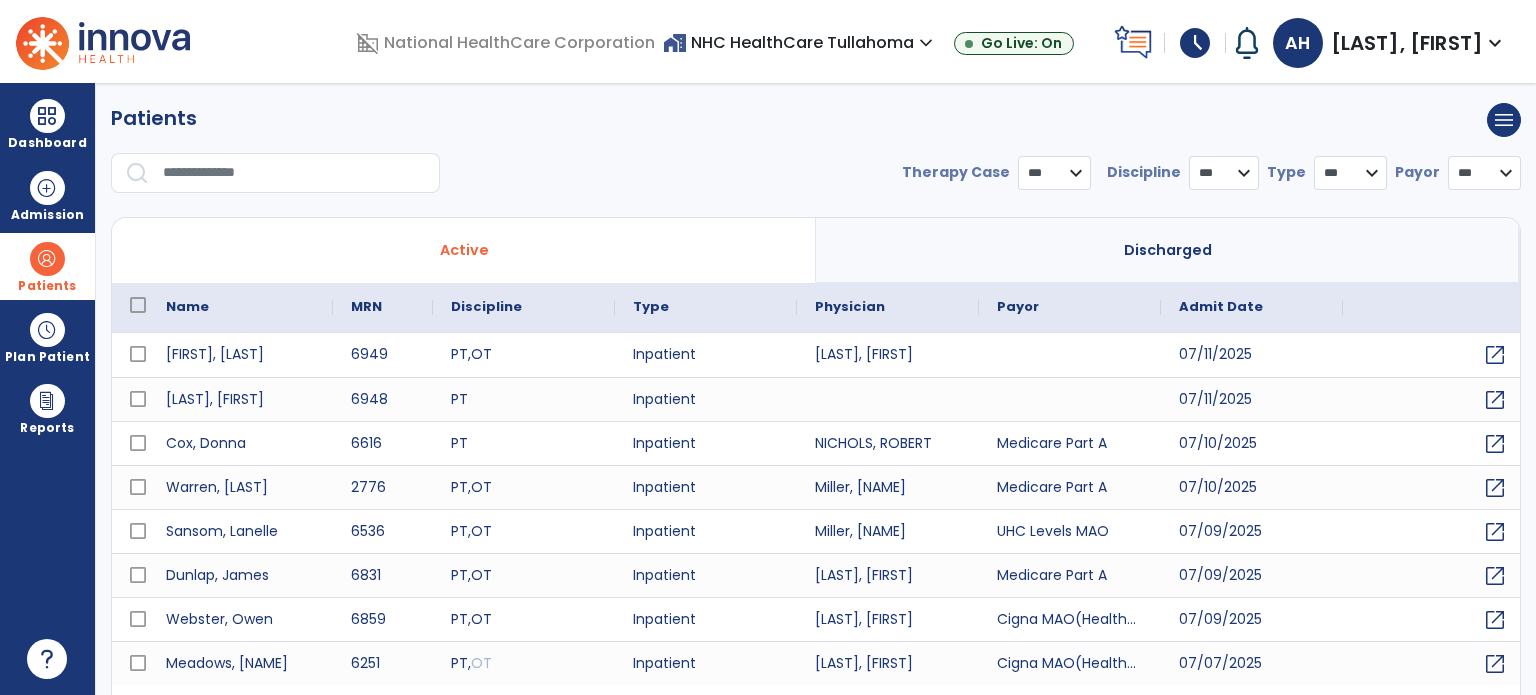 select on "***" 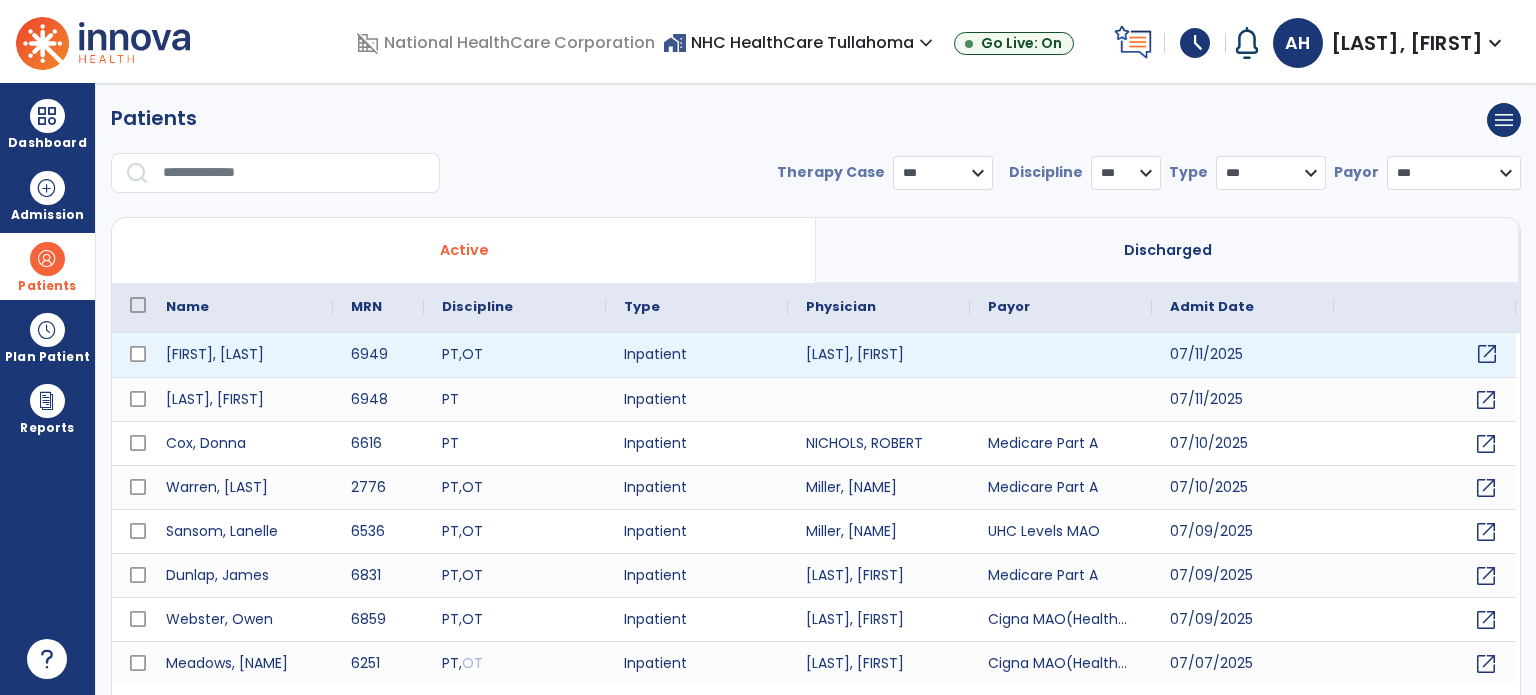 click on "open_in_new" at bounding box center [1487, 354] 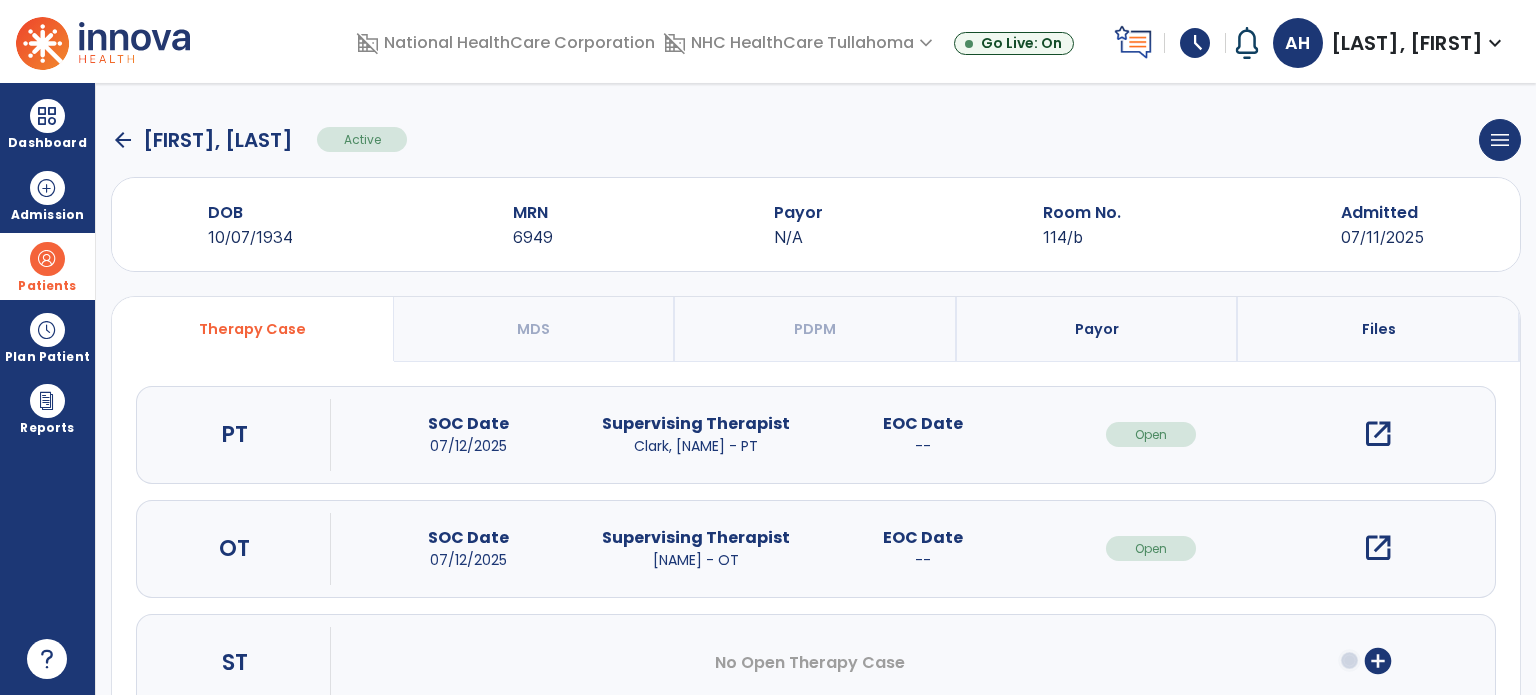 click on "open_in_new" at bounding box center (1378, 548) 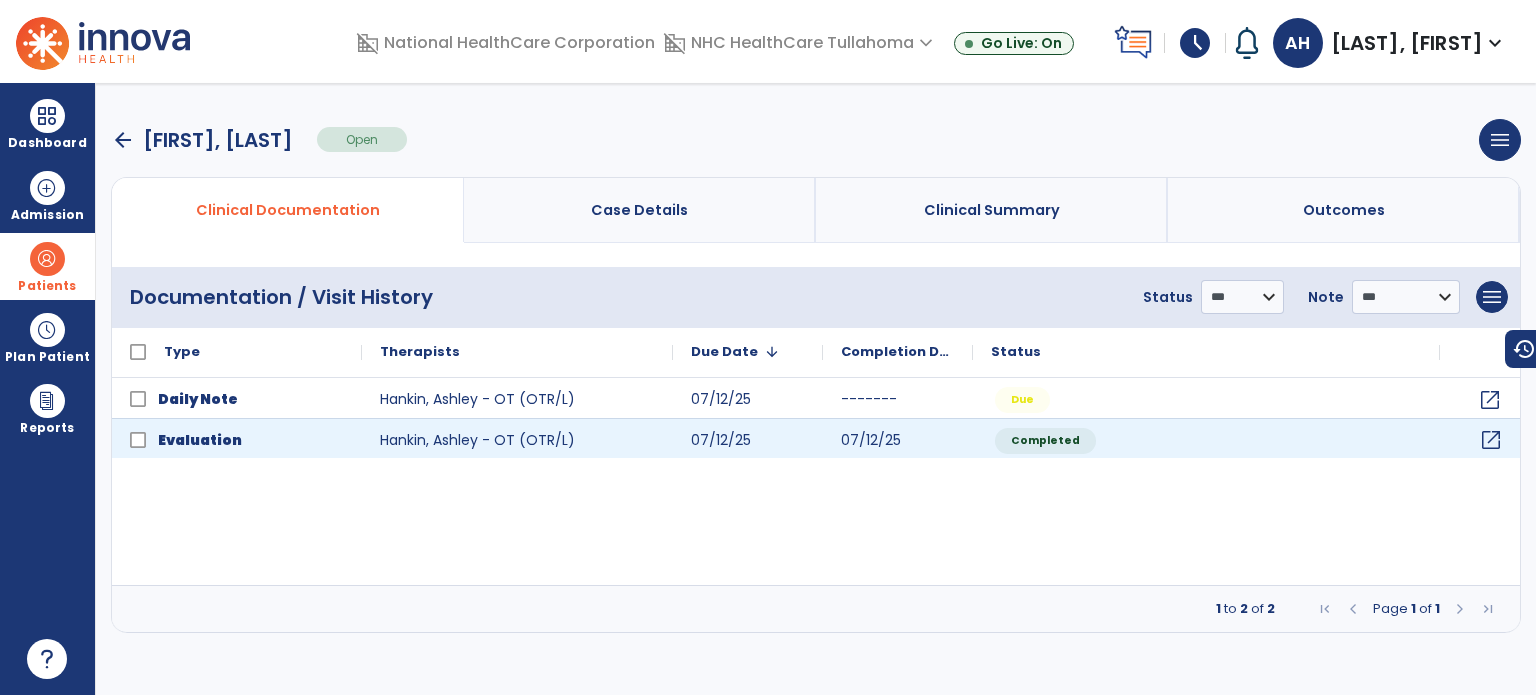 click on "open_in_new" 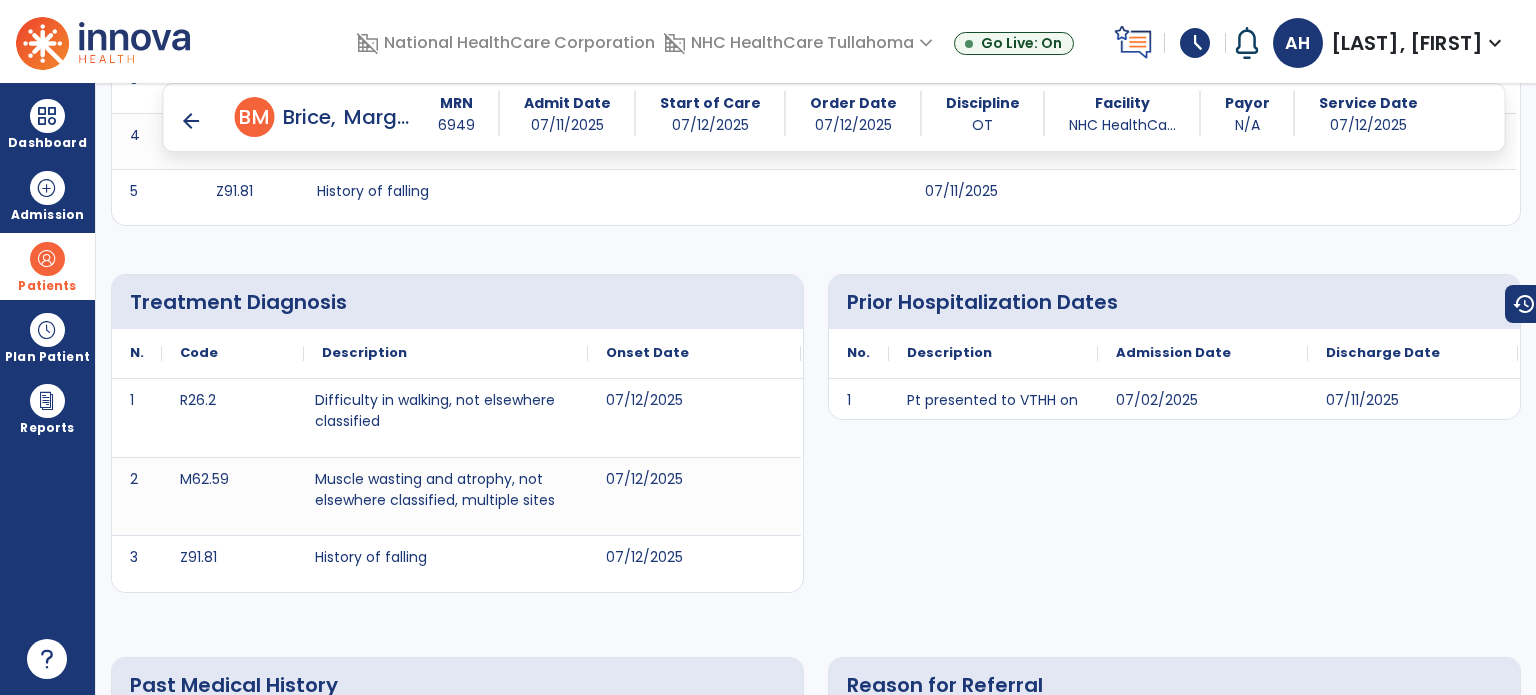 scroll, scrollTop: 0, scrollLeft: 0, axis: both 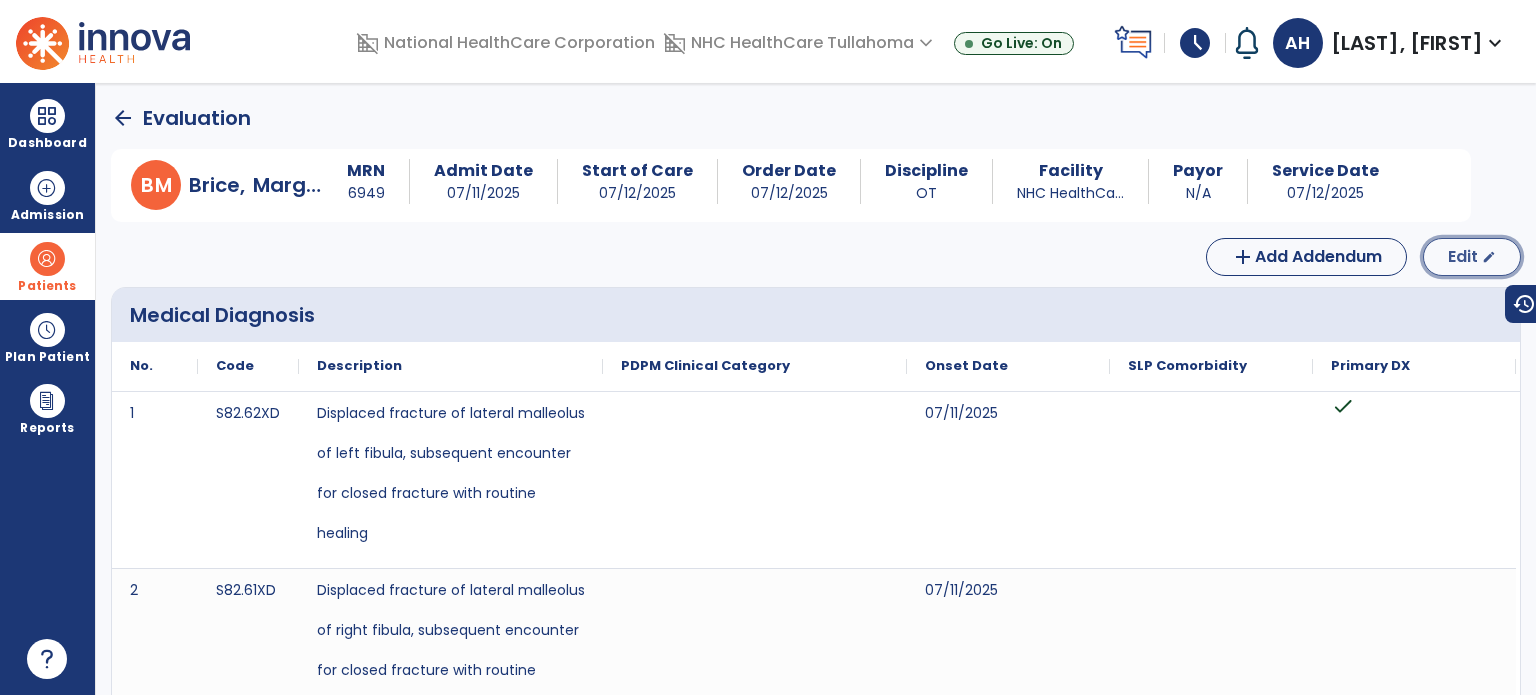 click on "Edit" 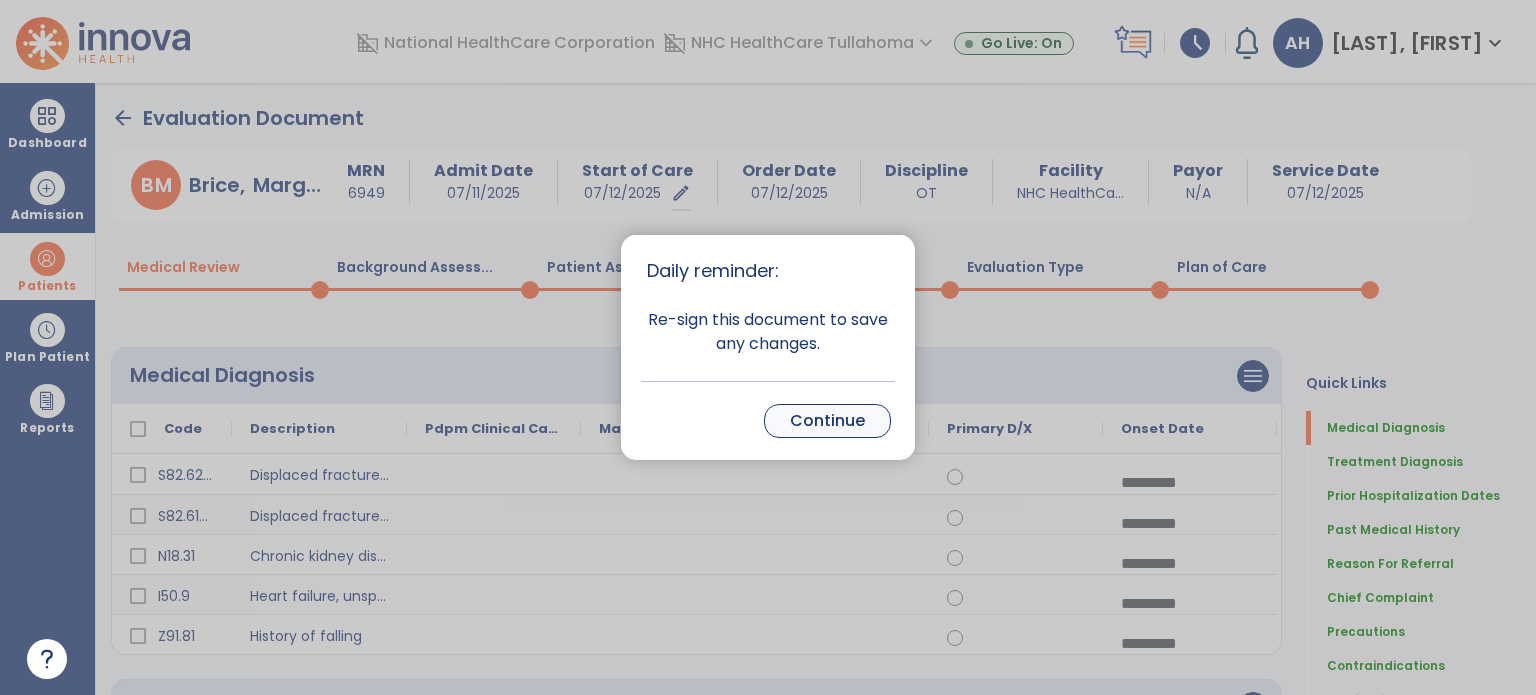 click on "Continue" at bounding box center [827, 421] 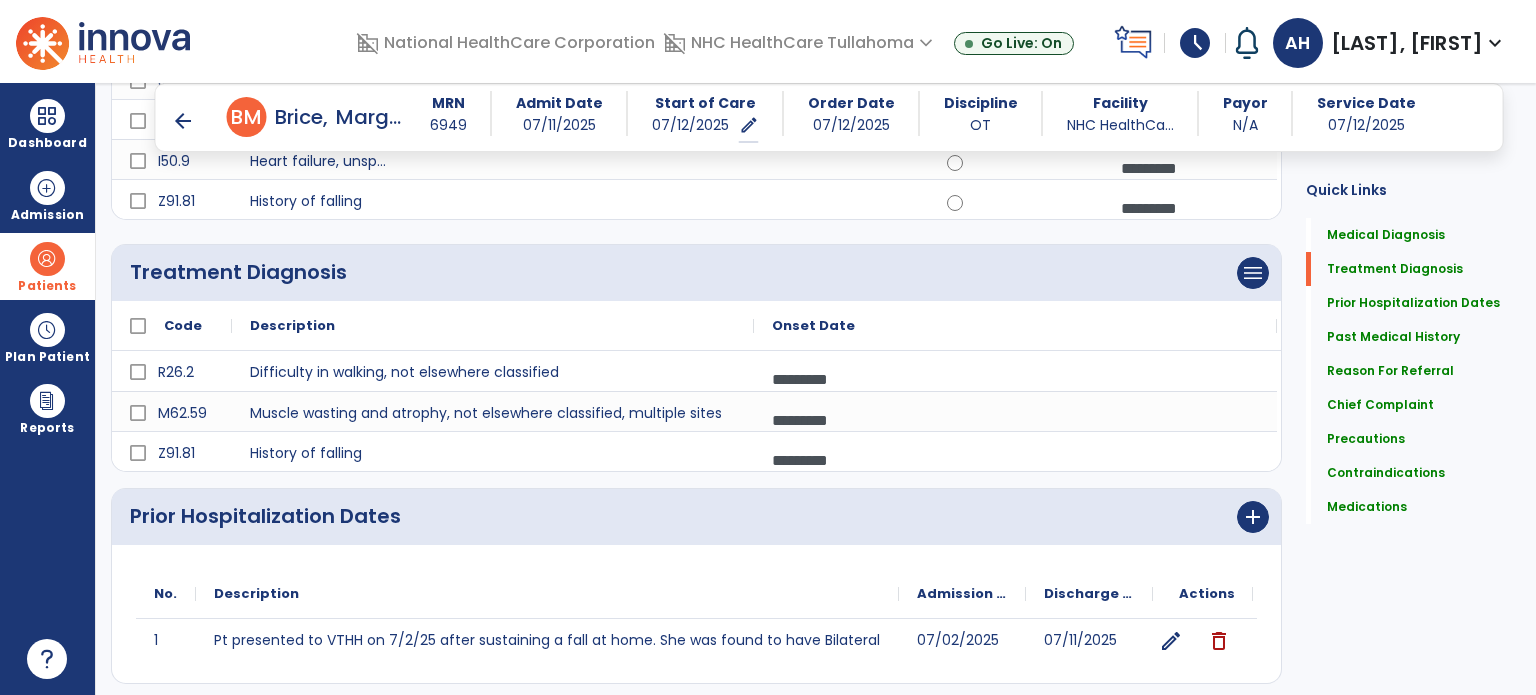 scroll, scrollTop: 420, scrollLeft: 0, axis: vertical 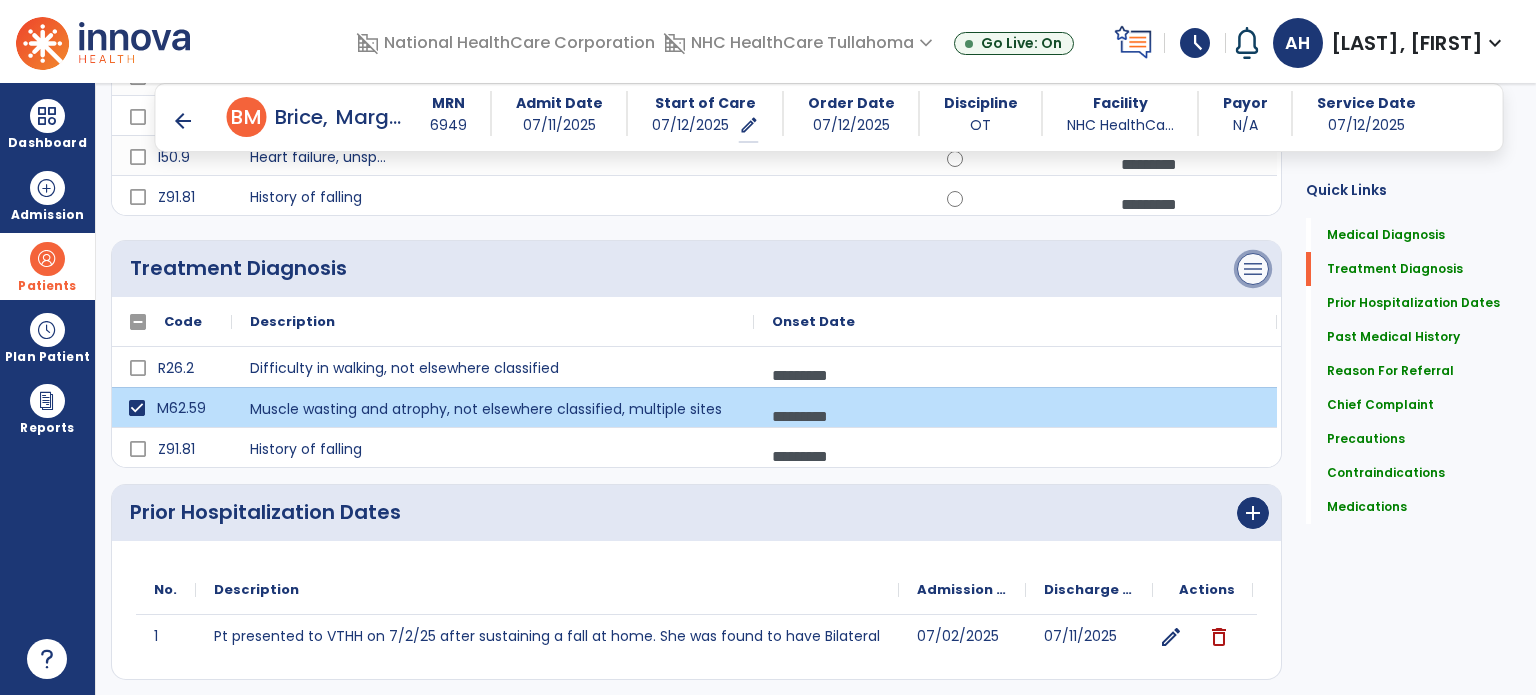 click on "menu" at bounding box center [1253, -63] 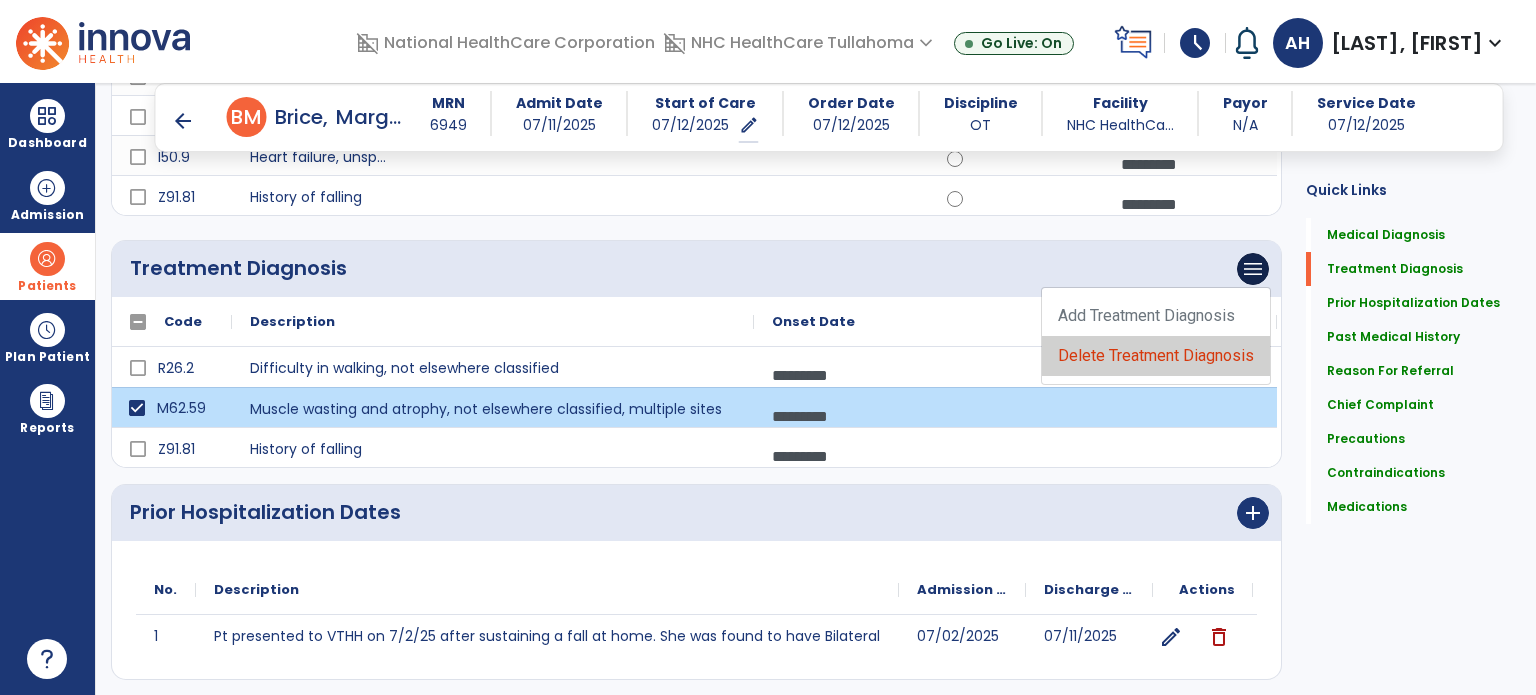 click on "Delete Treatment Diagnosis" 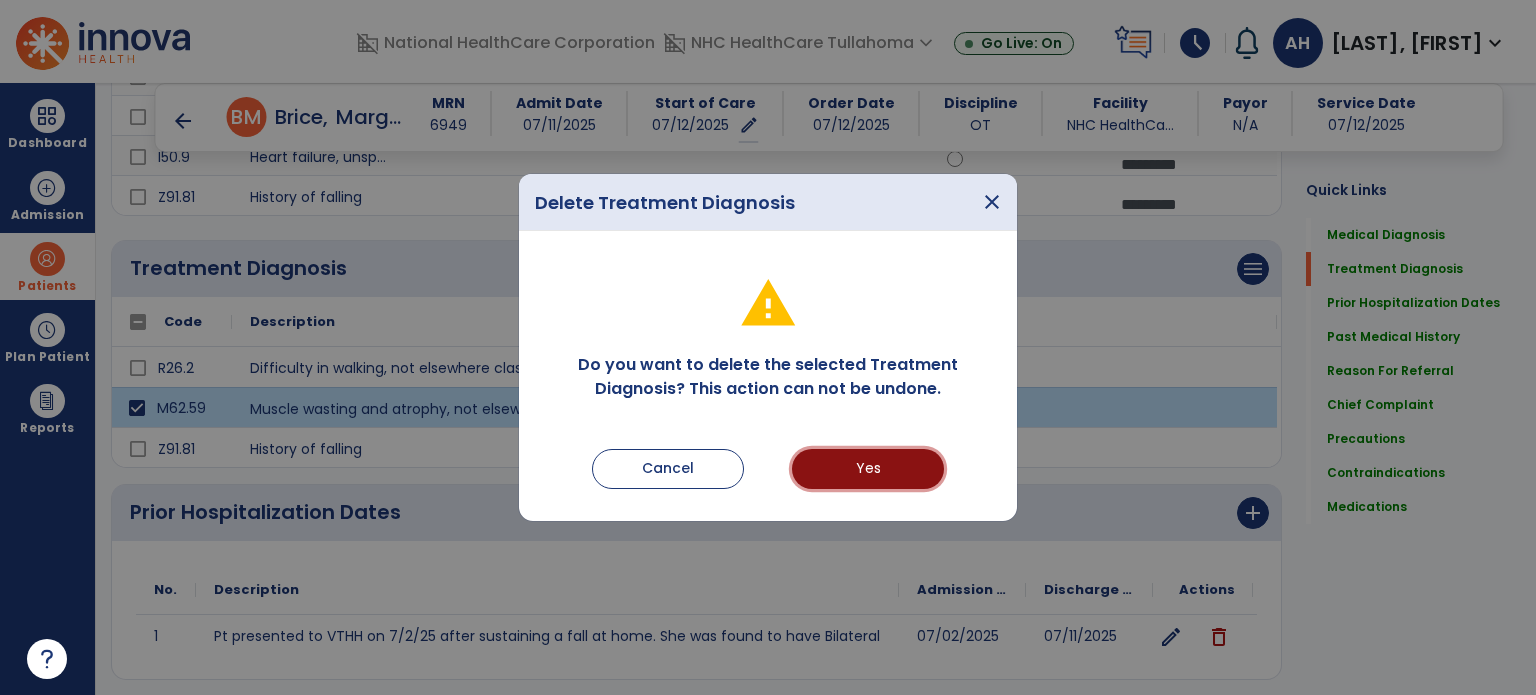 click on "Yes" at bounding box center [868, 469] 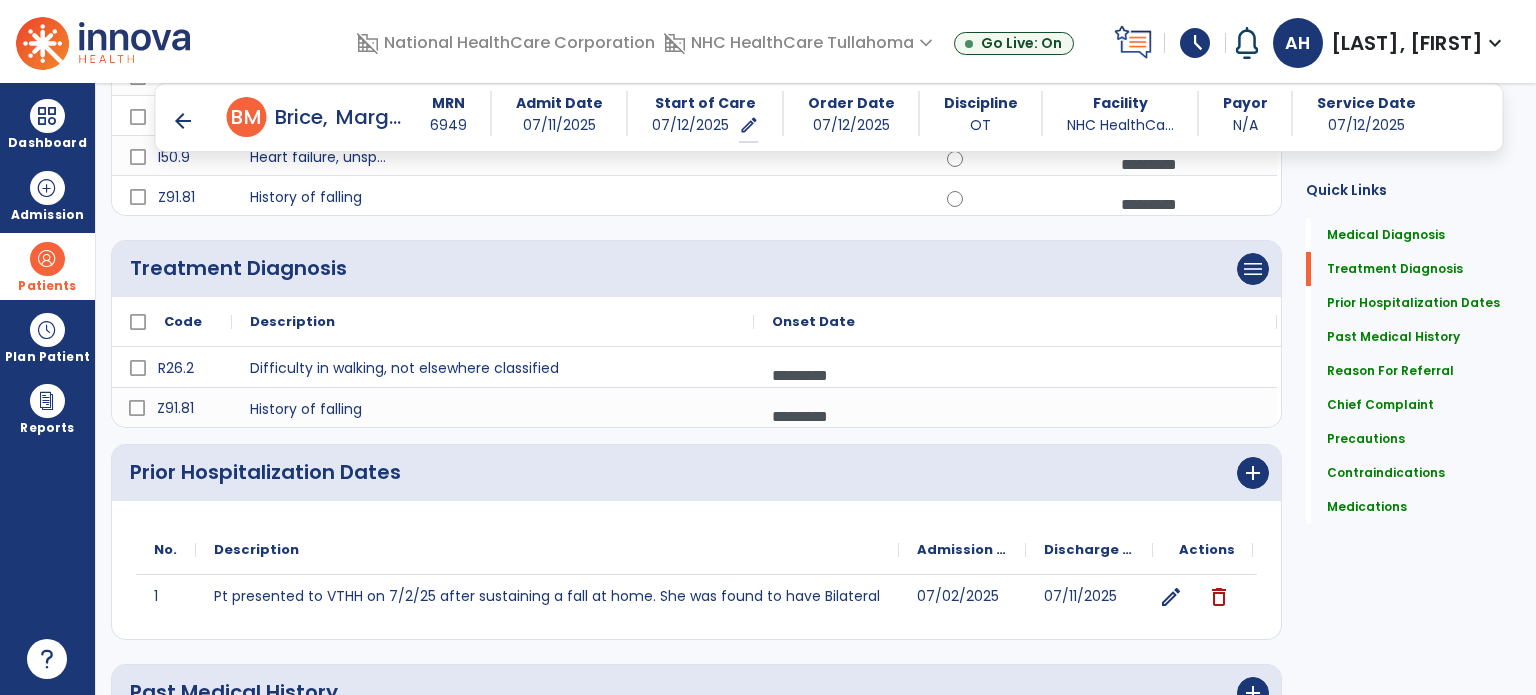 scroll, scrollTop: 0, scrollLeft: 0, axis: both 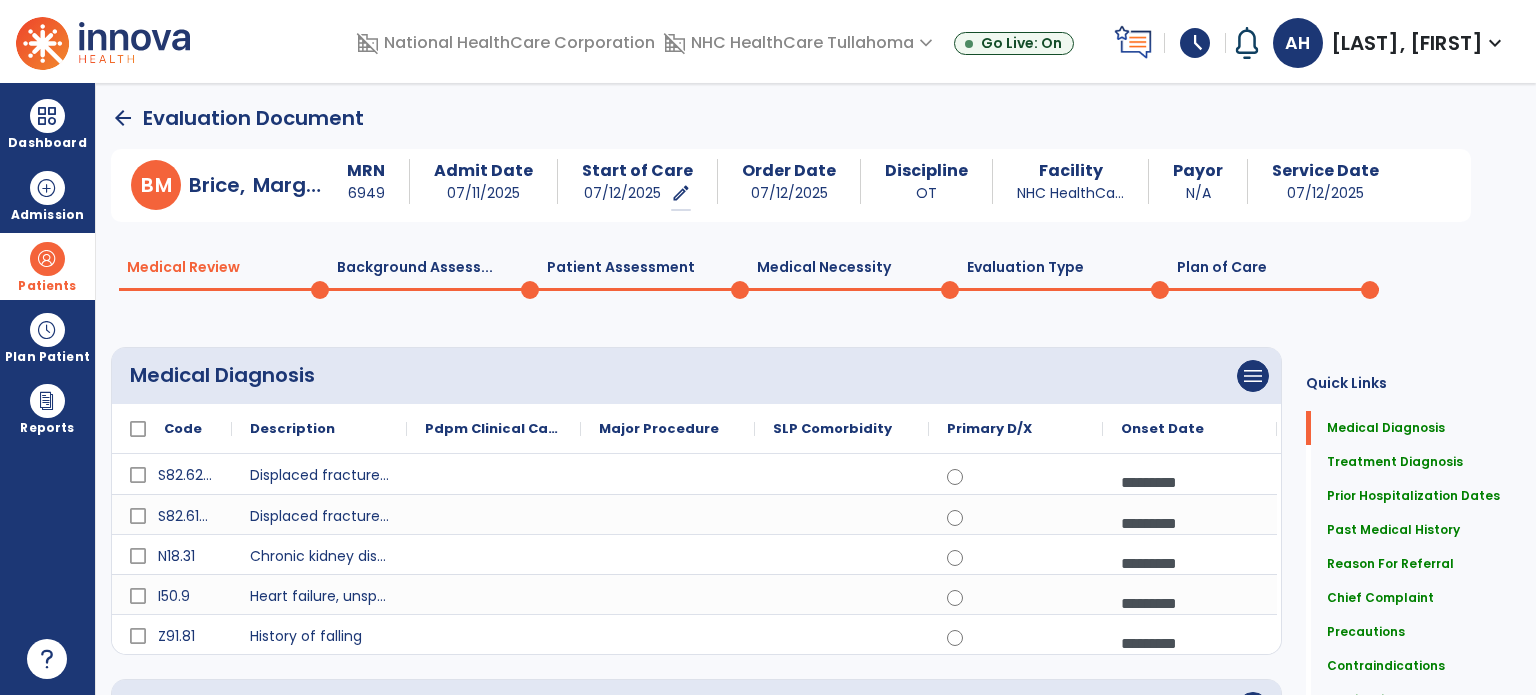 click on "Plan of Care  0" 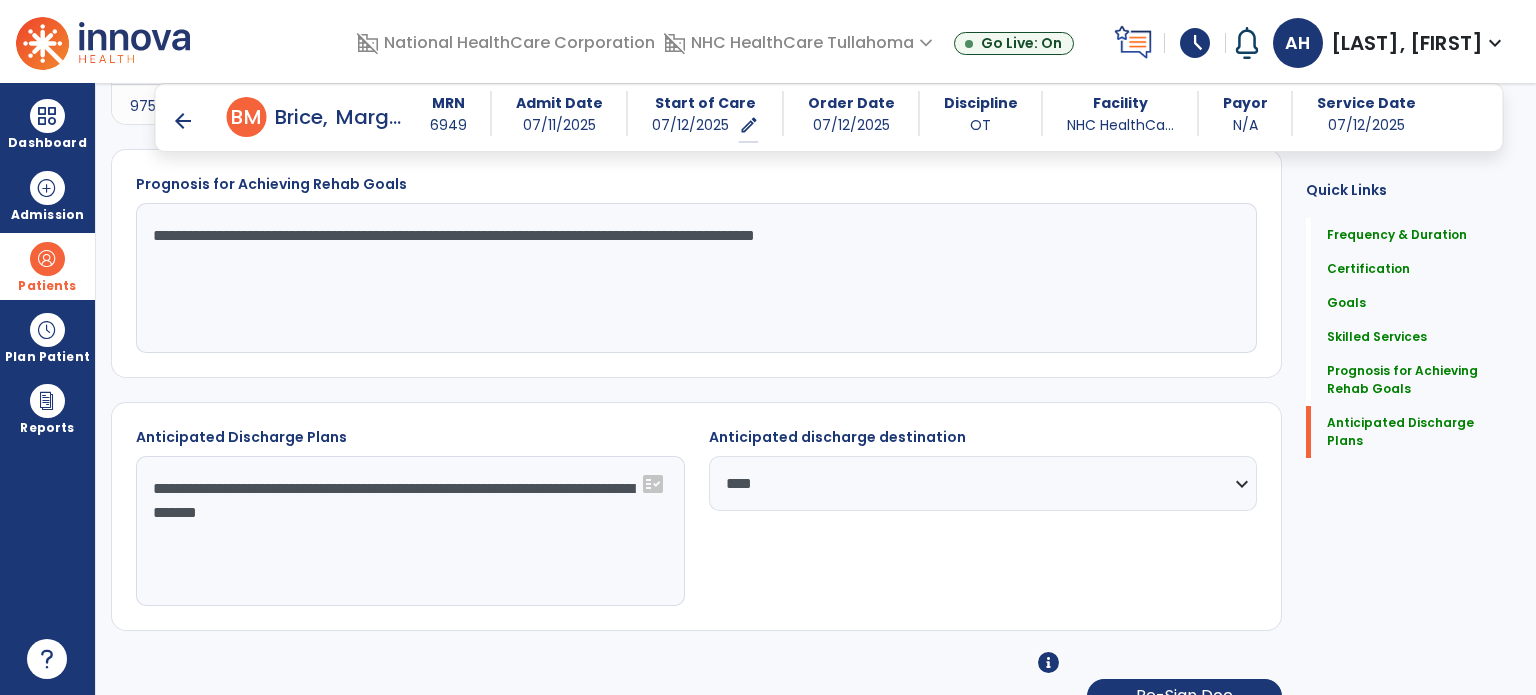 scroll, scrollTop: 1663, scrollLeft: 0, axis: vertical 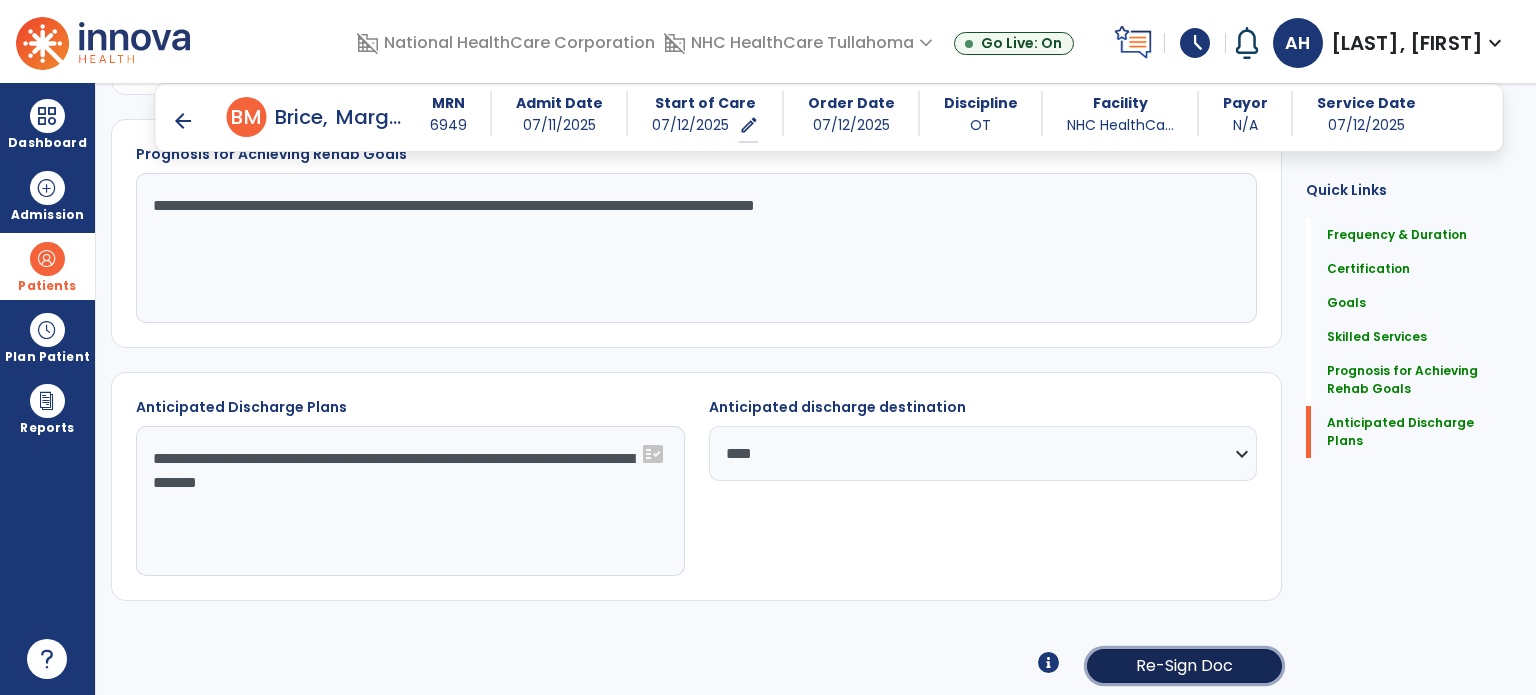 click on "Re-Sign Doc" 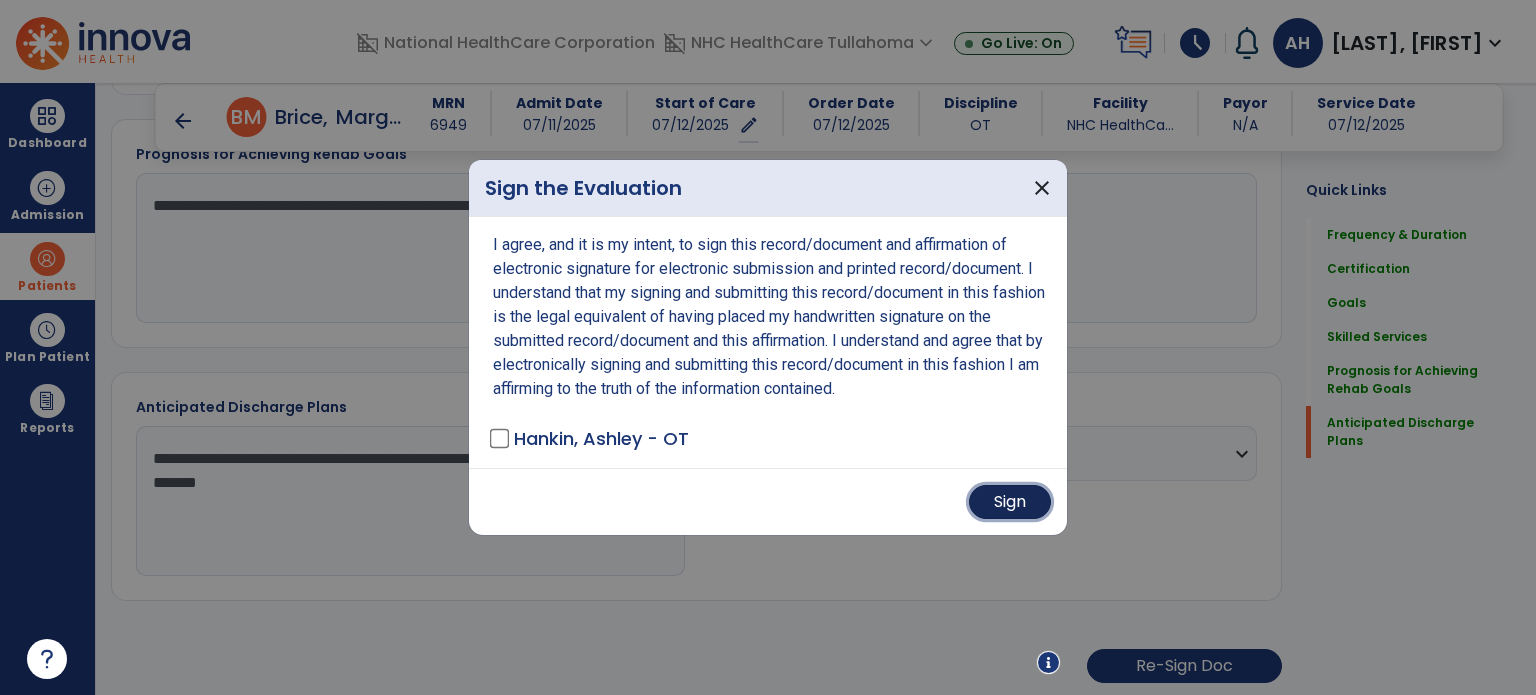 click on "Sign" at bounding box center (1010, 502) 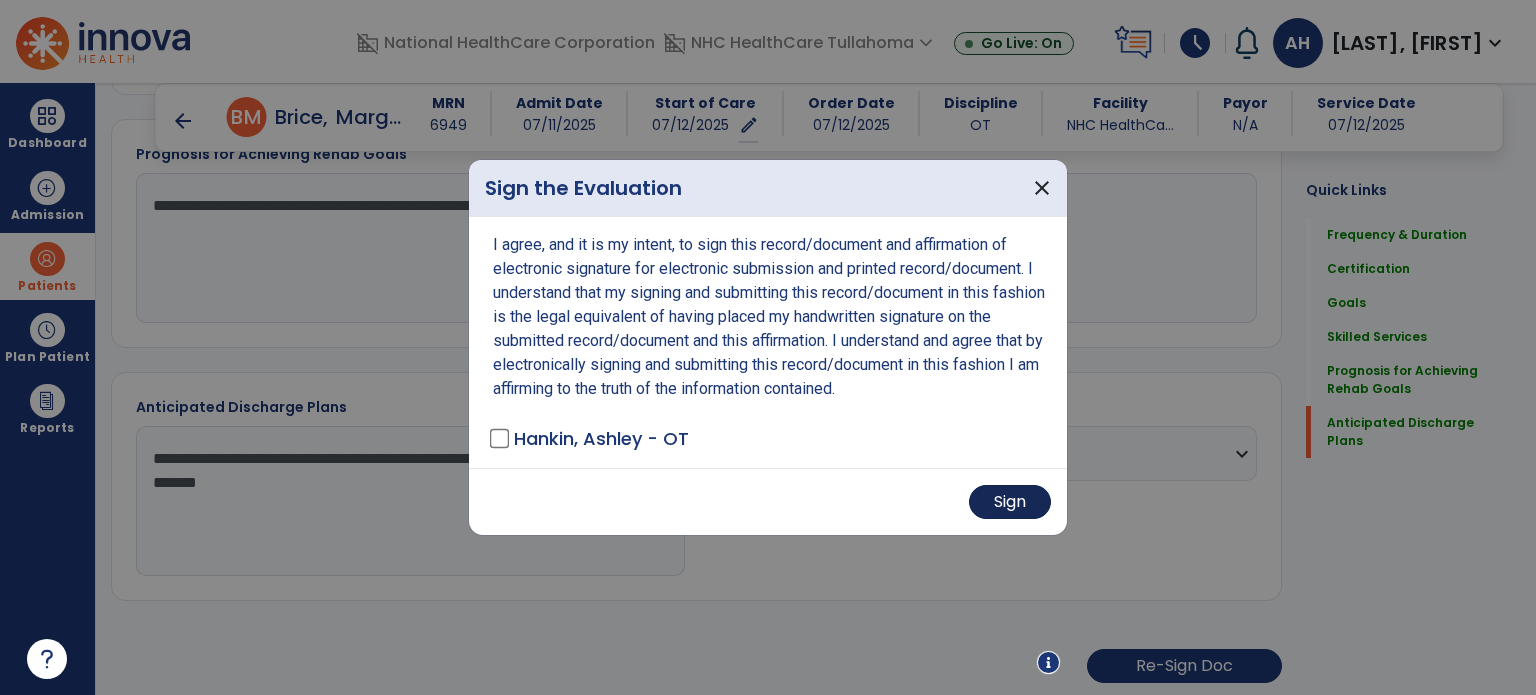 scroll, scrollTop: 1661, scrollLeft: 0, axis: vertical 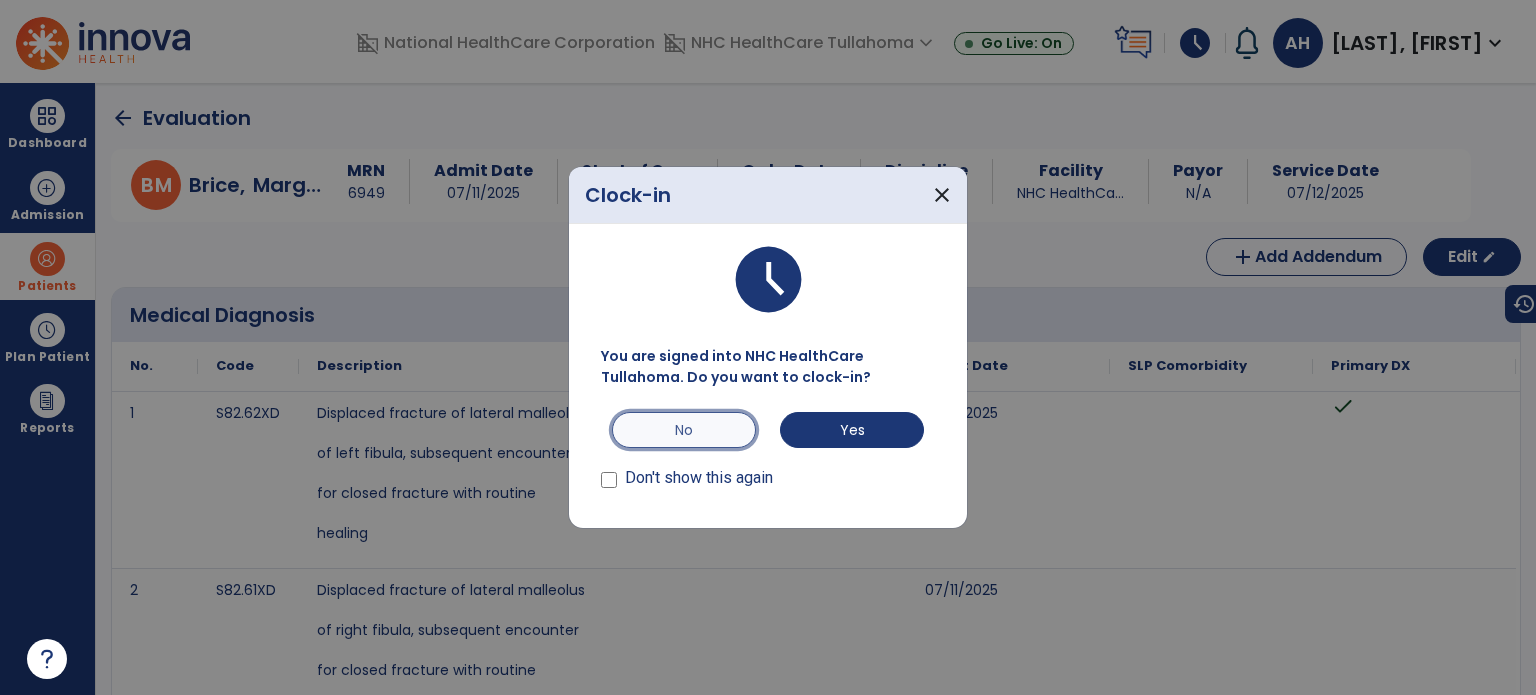 click on "No" at bounding box center (684, 430) 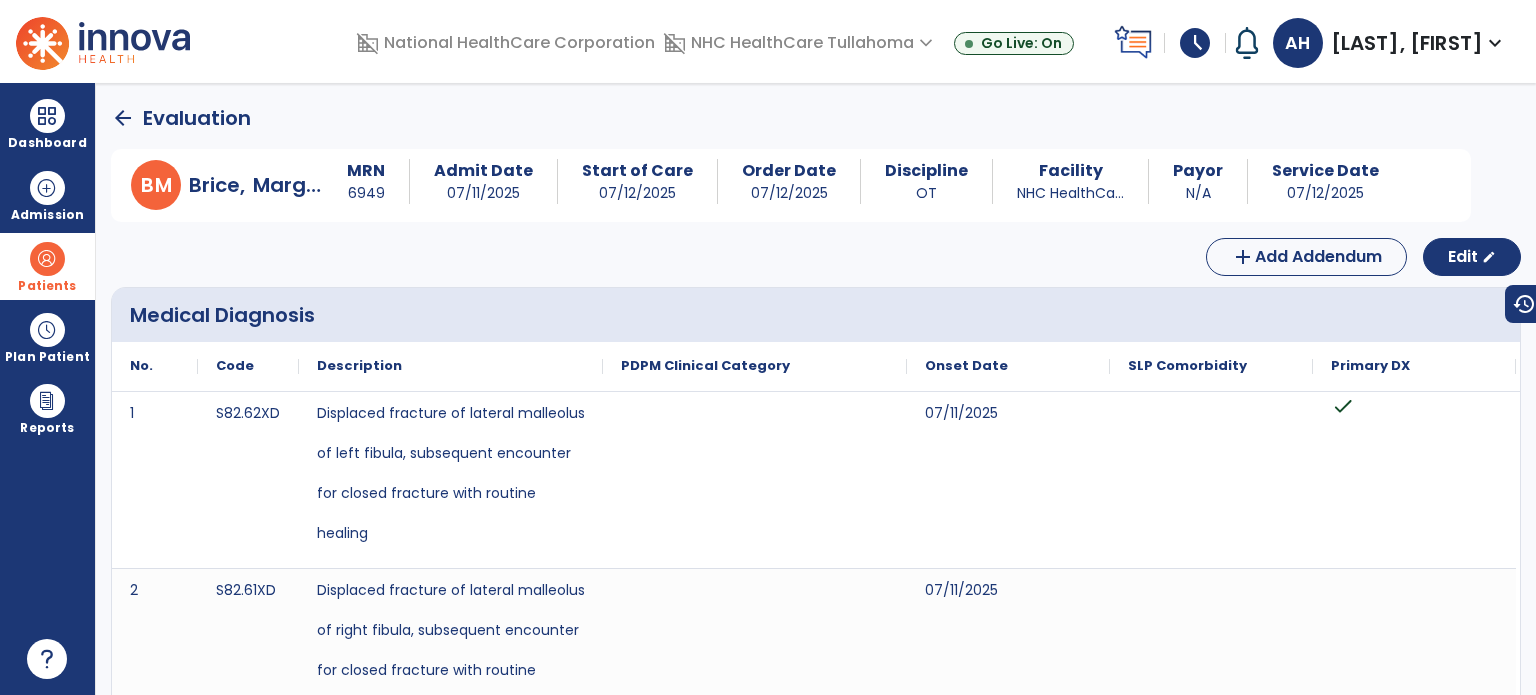 click on "Patients" at bounding box center [47, 286] 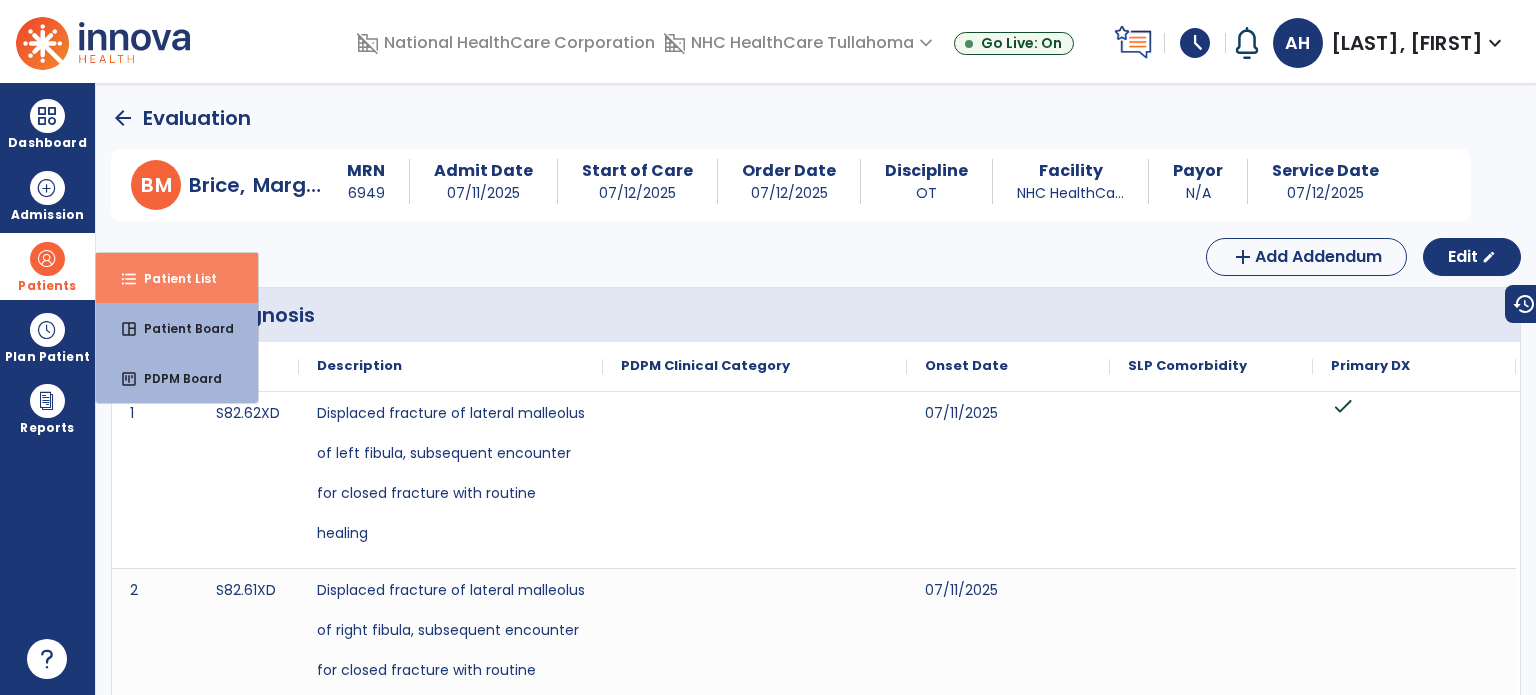 click on "Patient List" at bounding box center [172, 278] 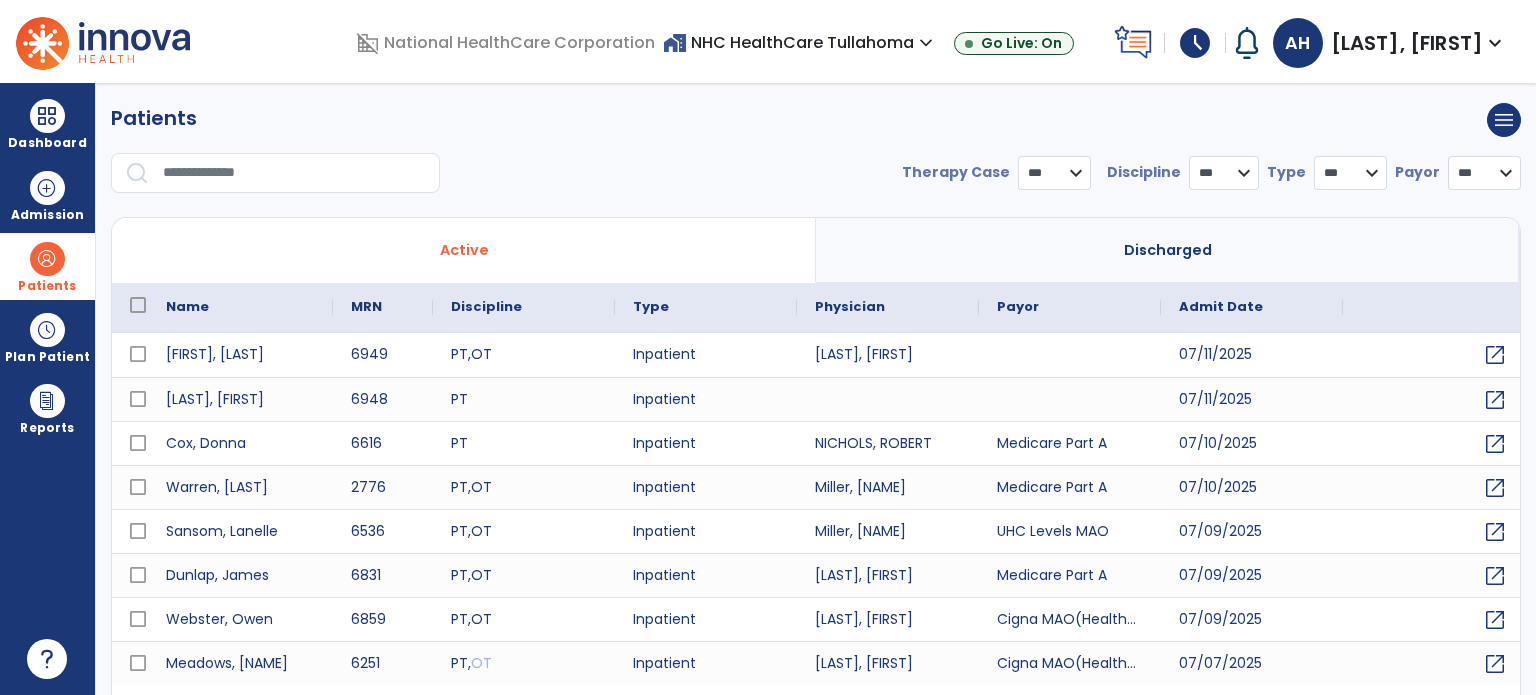 select on "***" 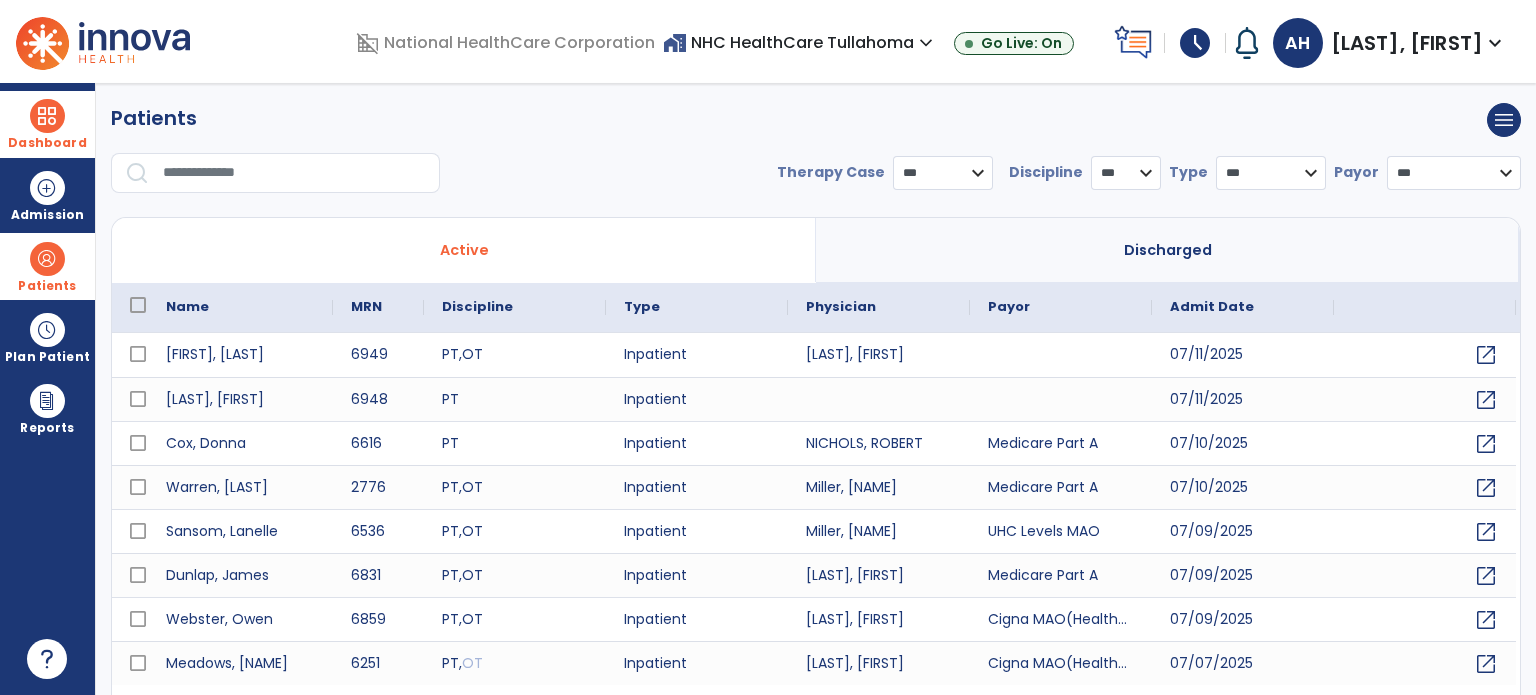 click at bounding box center (47, 116) 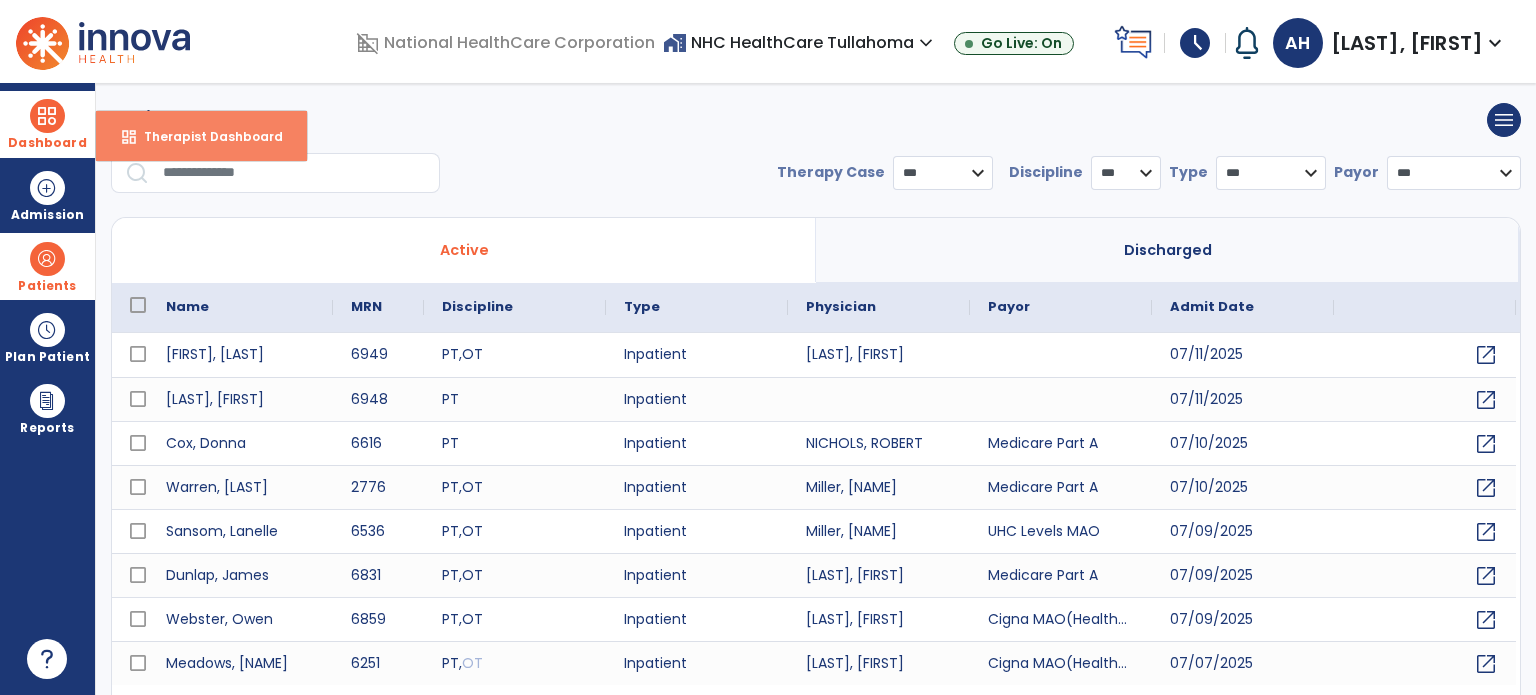 click on "Therapist Dashboard" at bounding box center [205, 136] 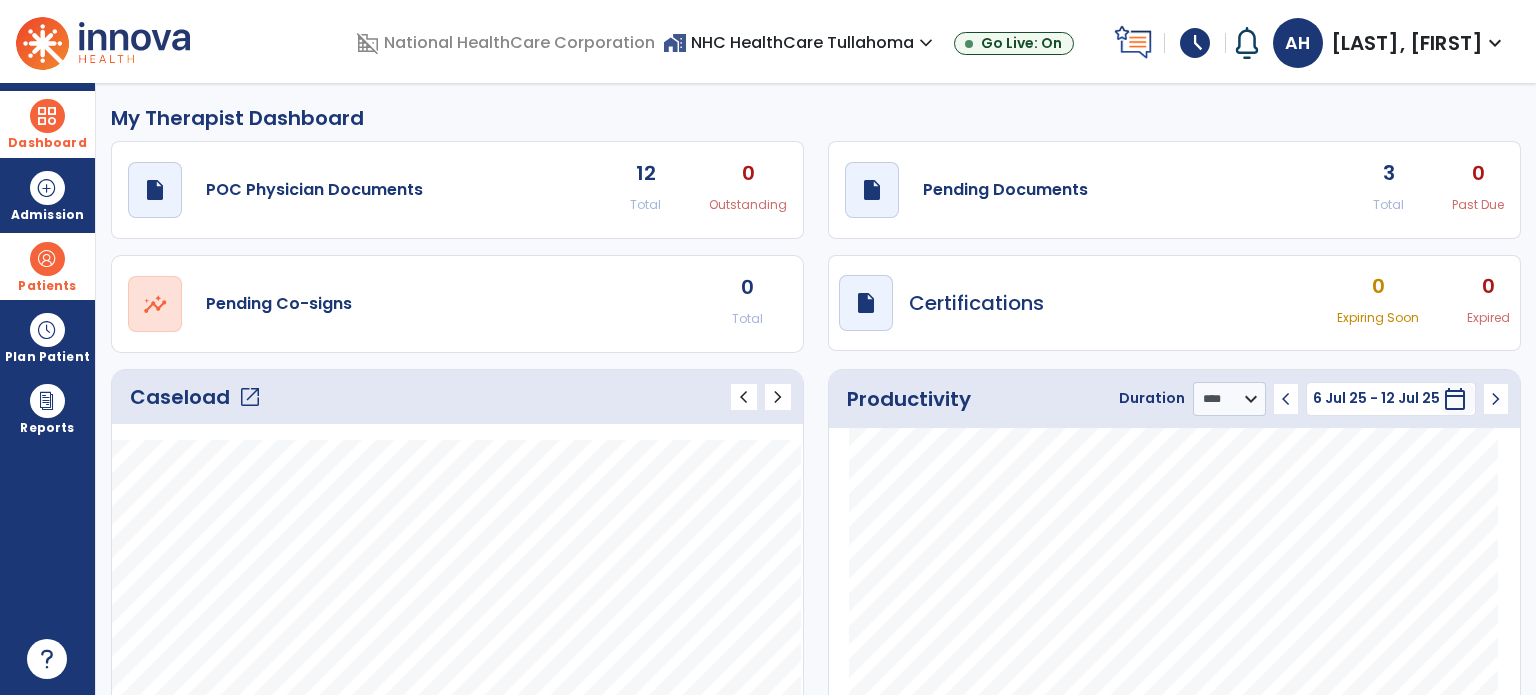 click on "open_in_new" 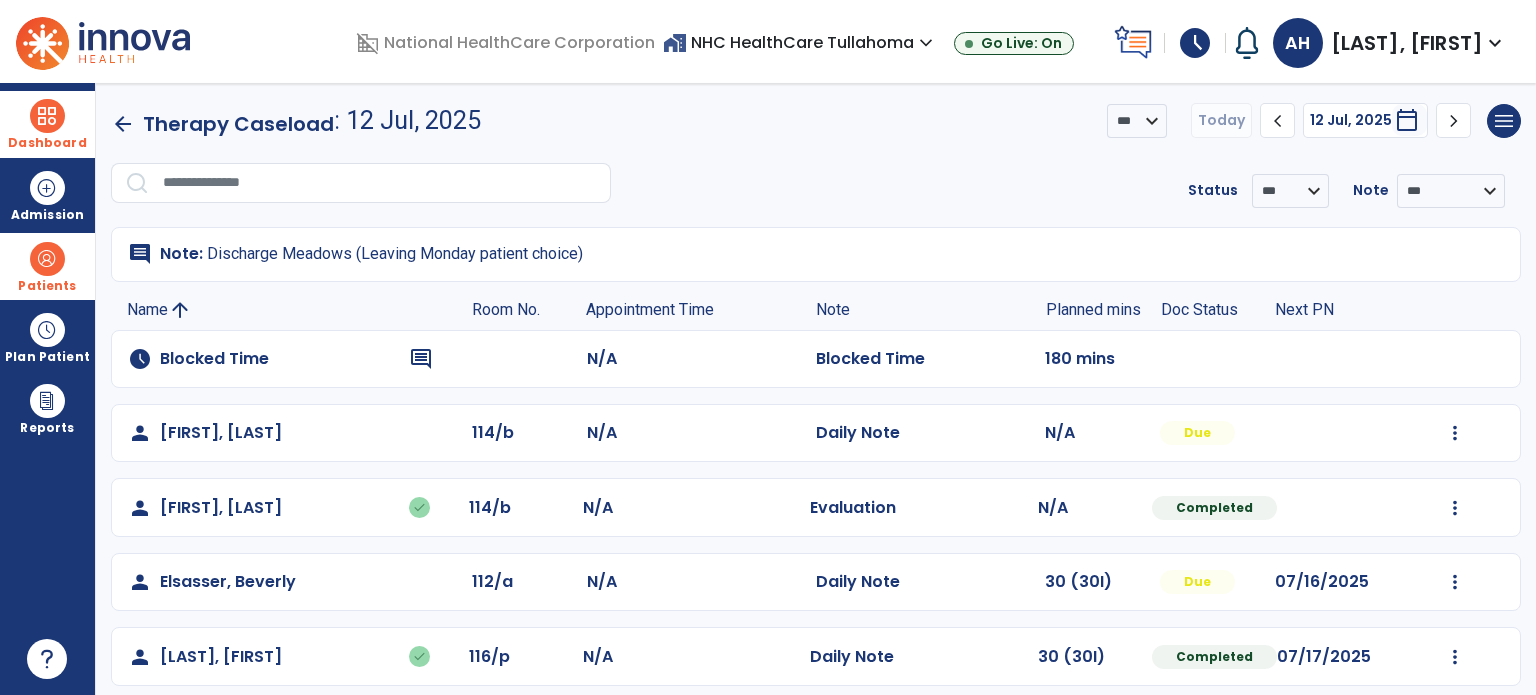 click on "**********" at bounding box center (816, 389) 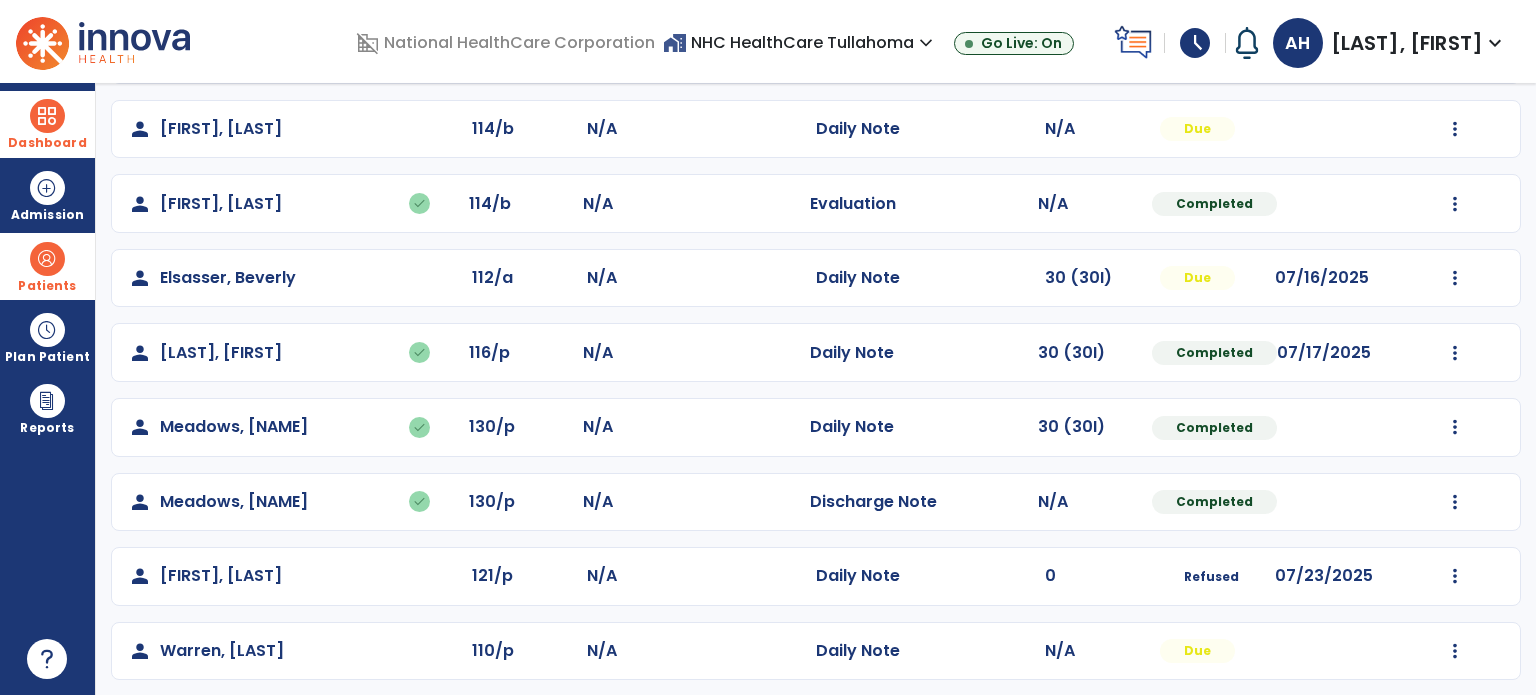 scroll, scrollTop: 388, scrollLeft: 0, axis: vertical 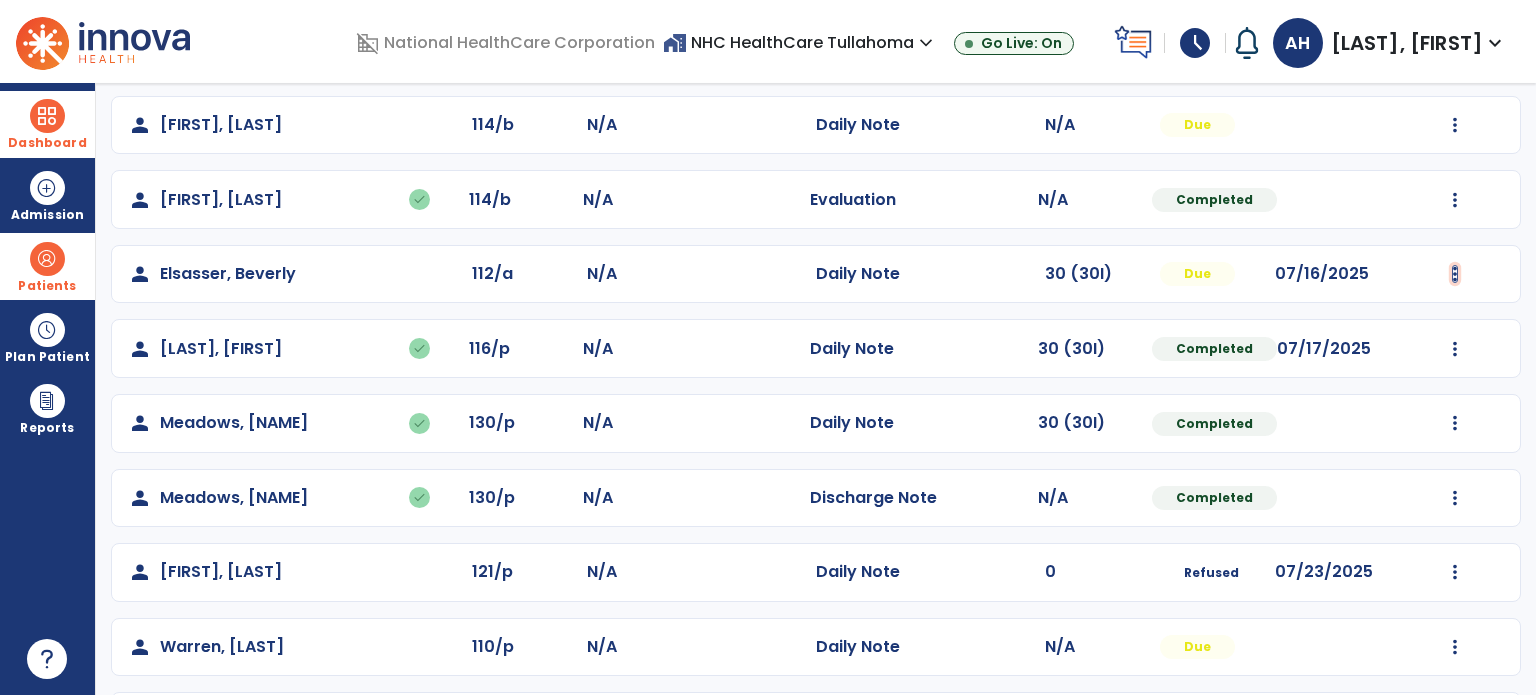 click at bounding box center [1455, 125] 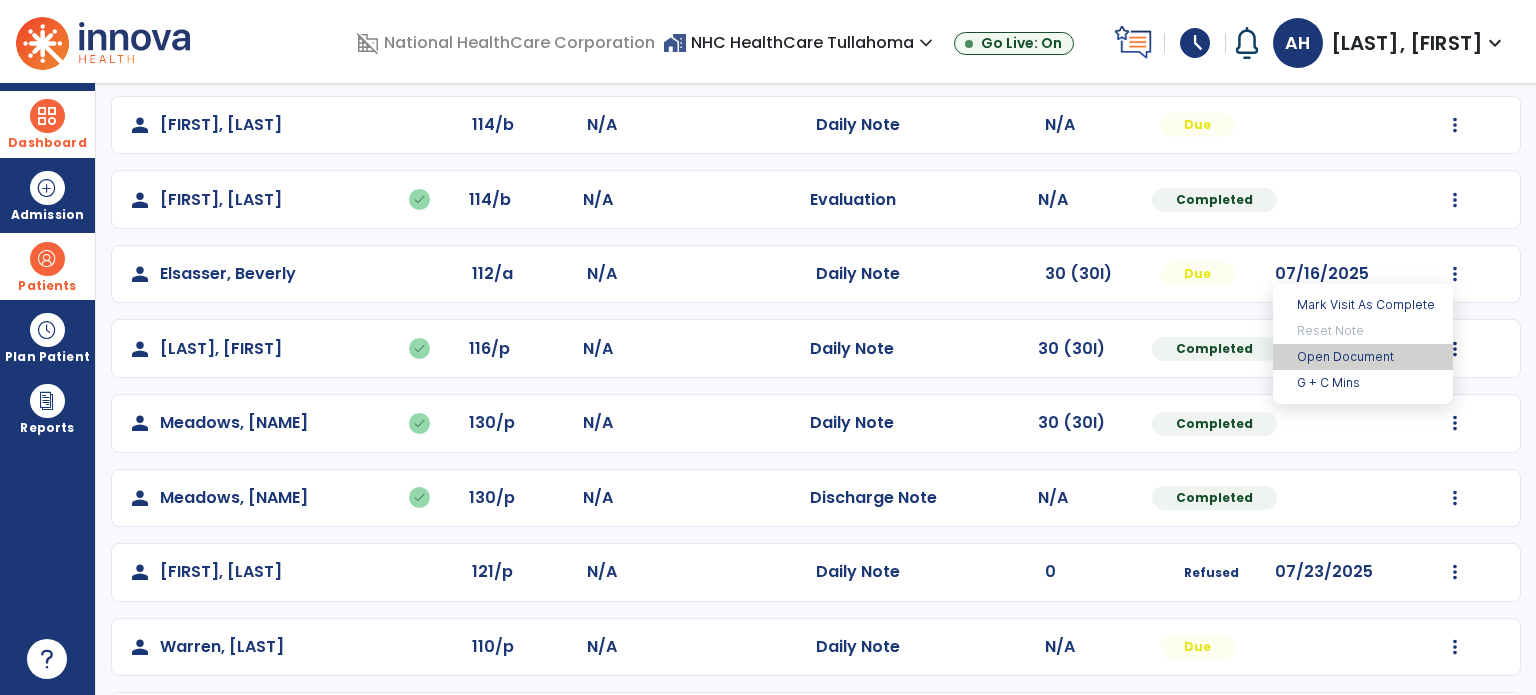 click on "Open Document" at bounding box center [1363, 357] 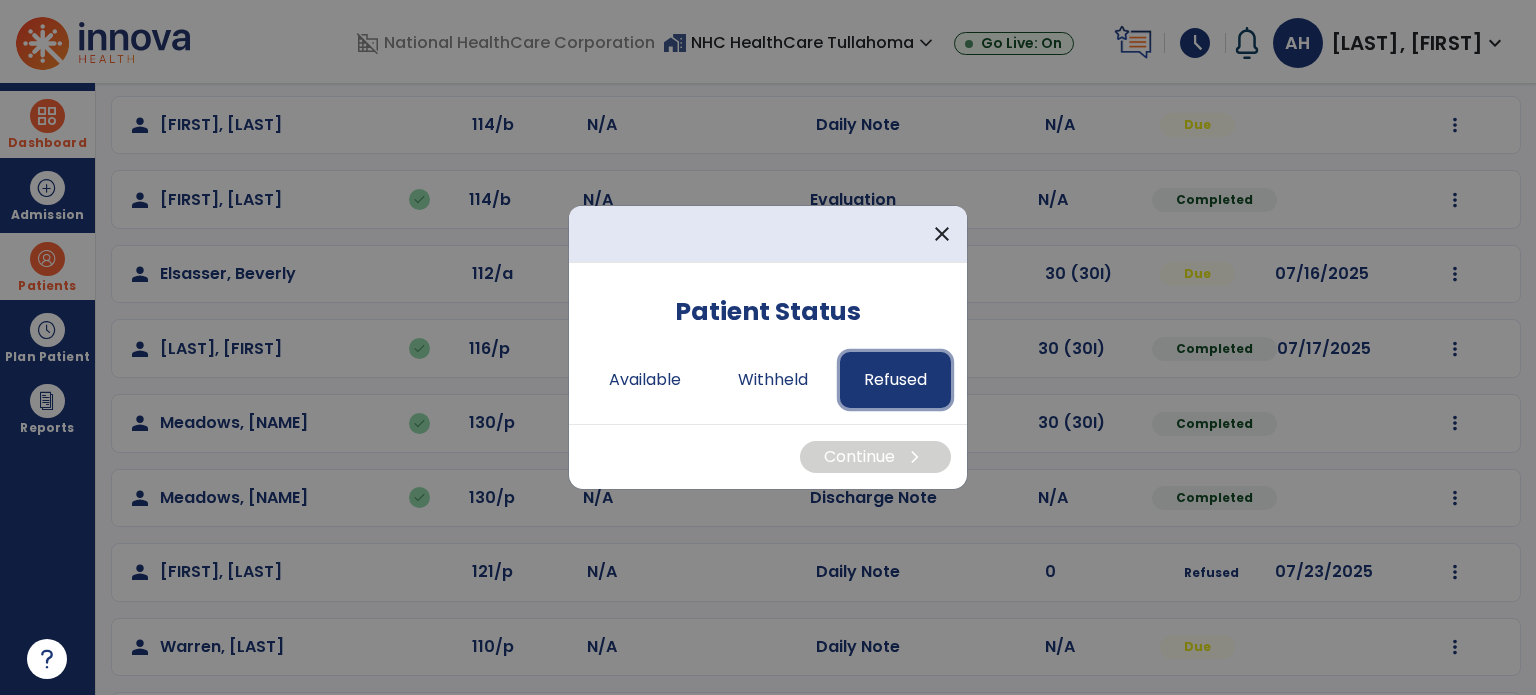 click on "Refused" at bounding box center (895, 380) 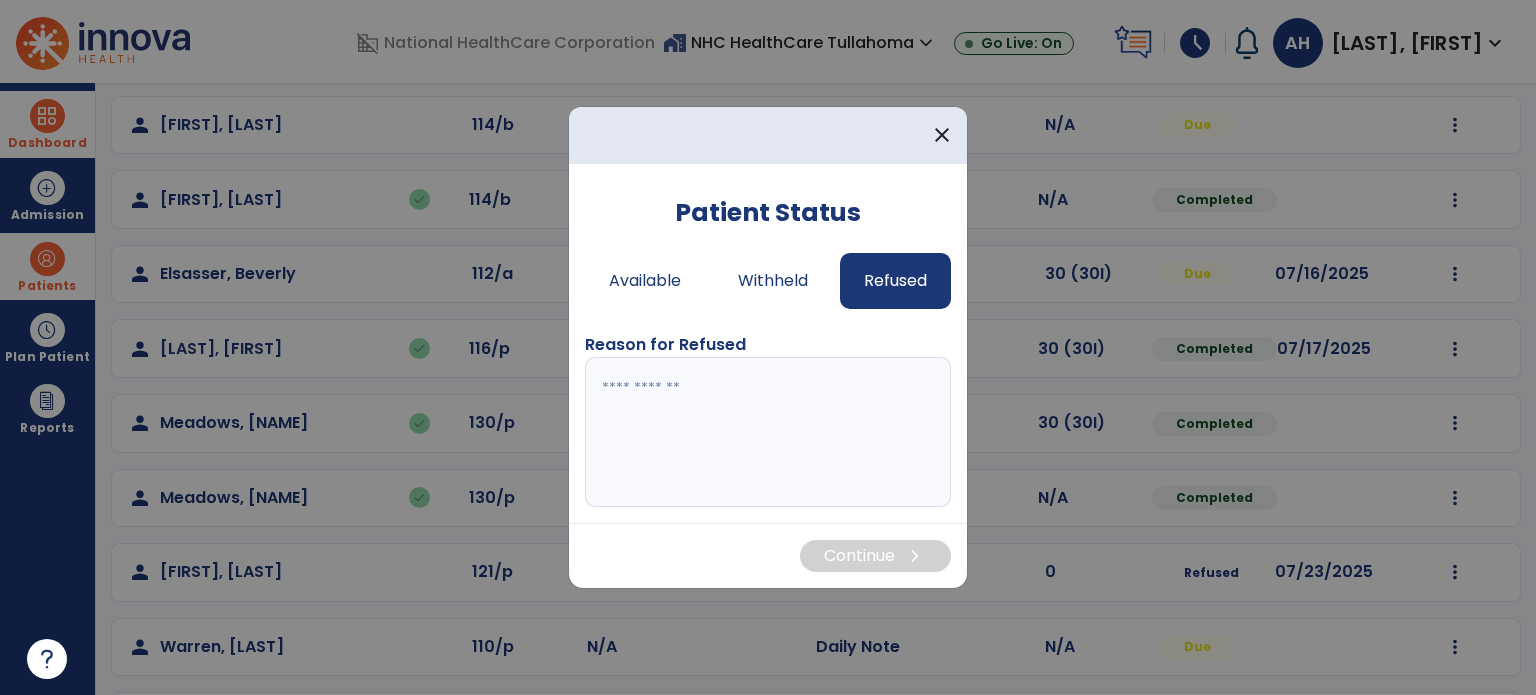 click at bounding box center [768, 432] 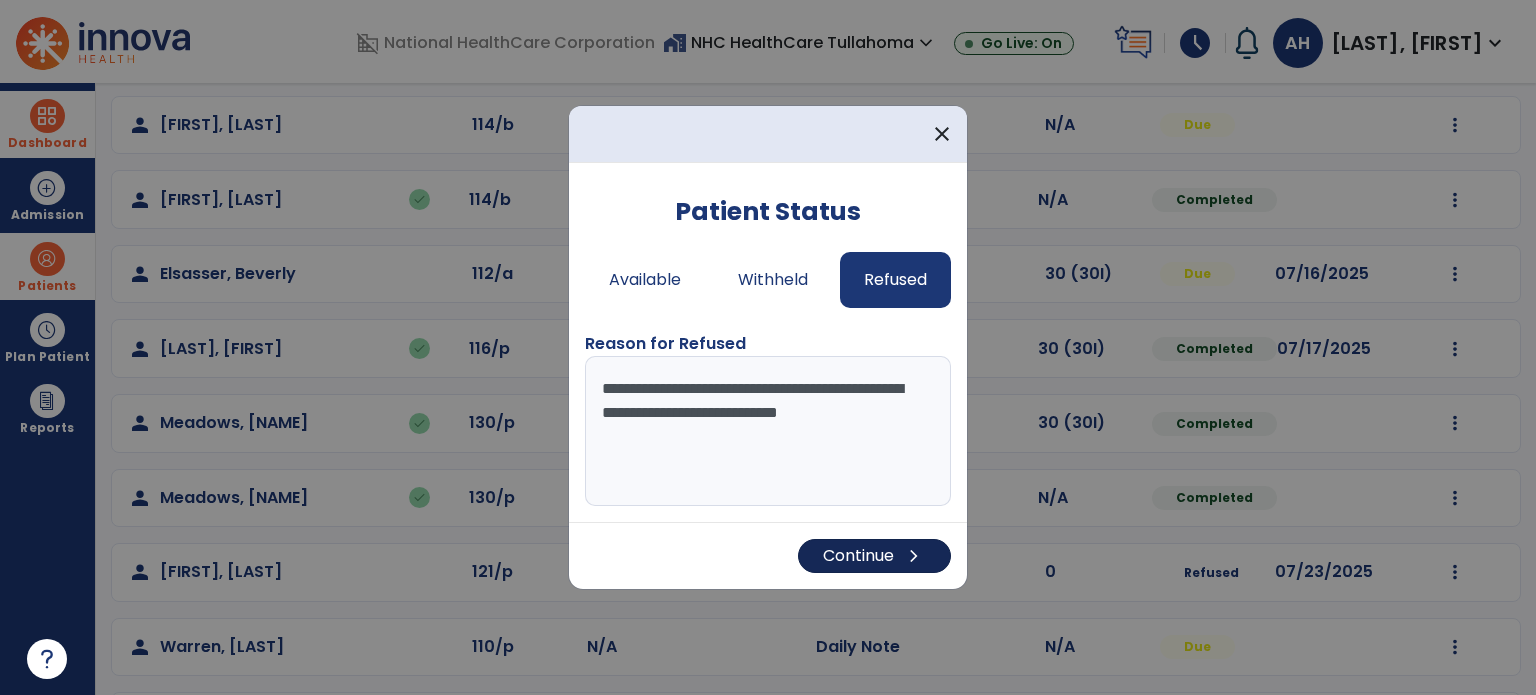 type on "**********" 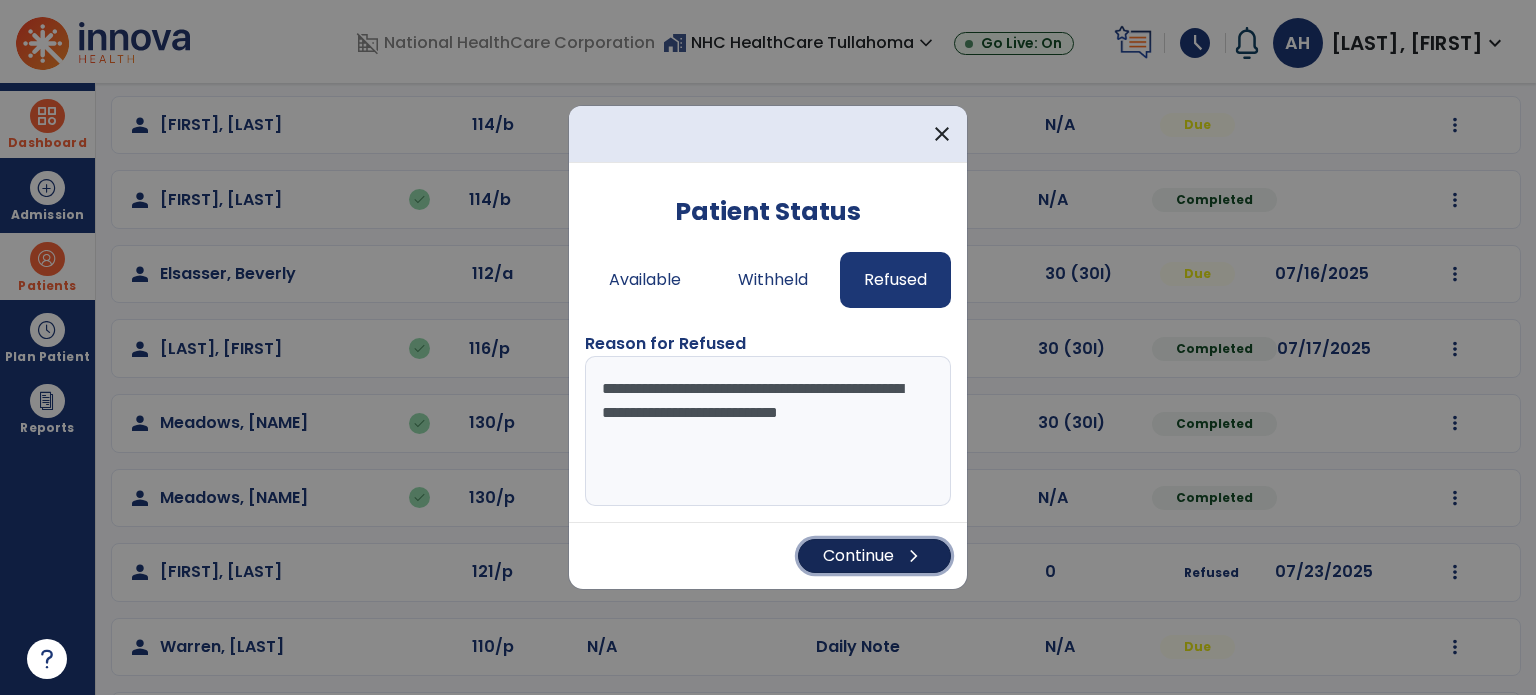 click on "Continue   chevron_right" at bounding box center [874, 556] 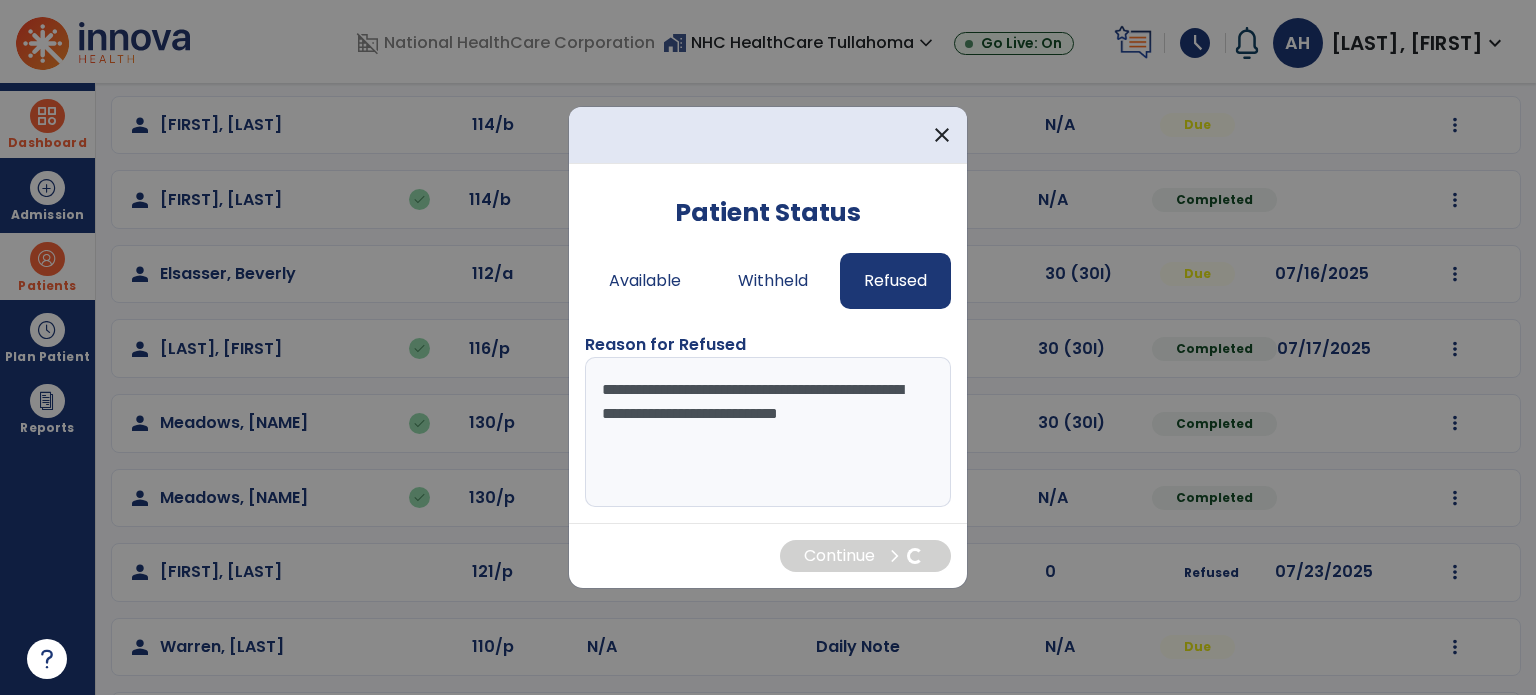 scroll, scrollTop: 0, scrollLeft: 0, axis: both 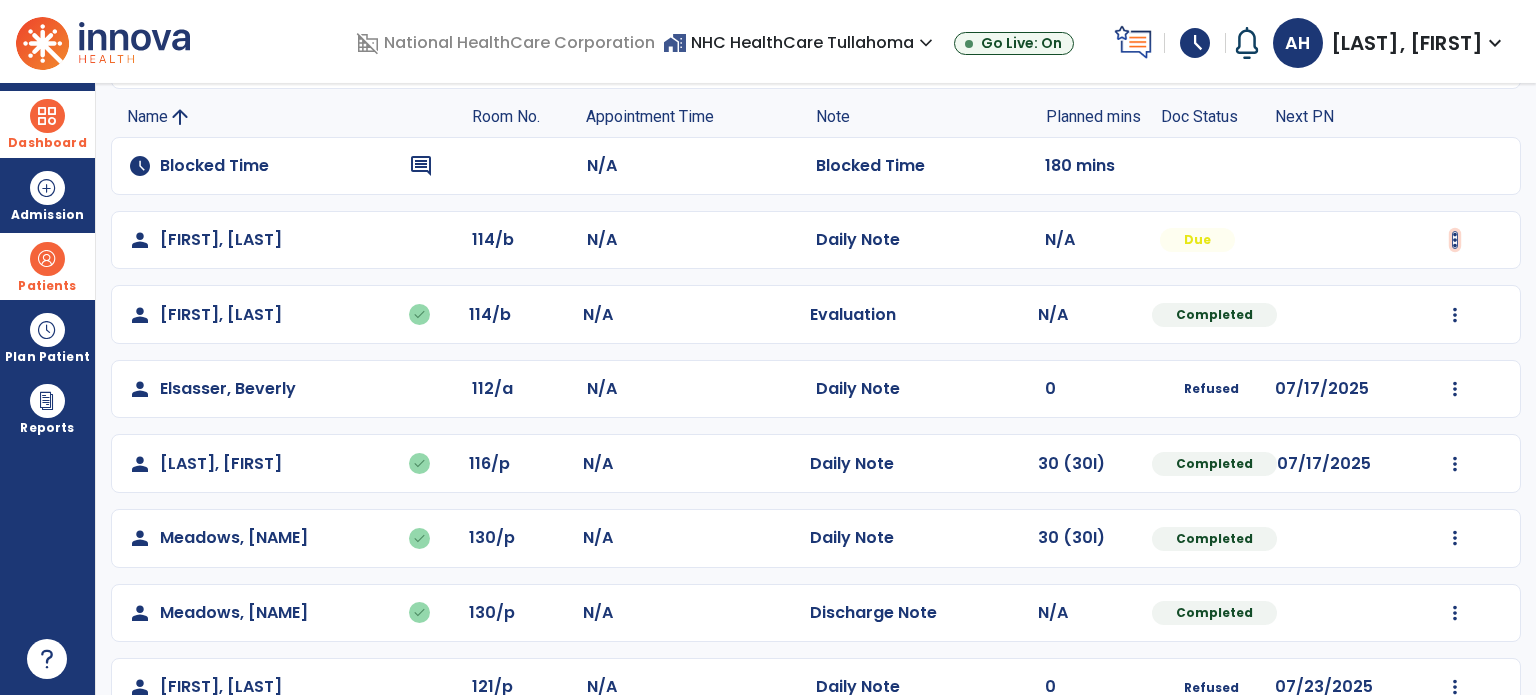 click at bounding box center (1455, 240) 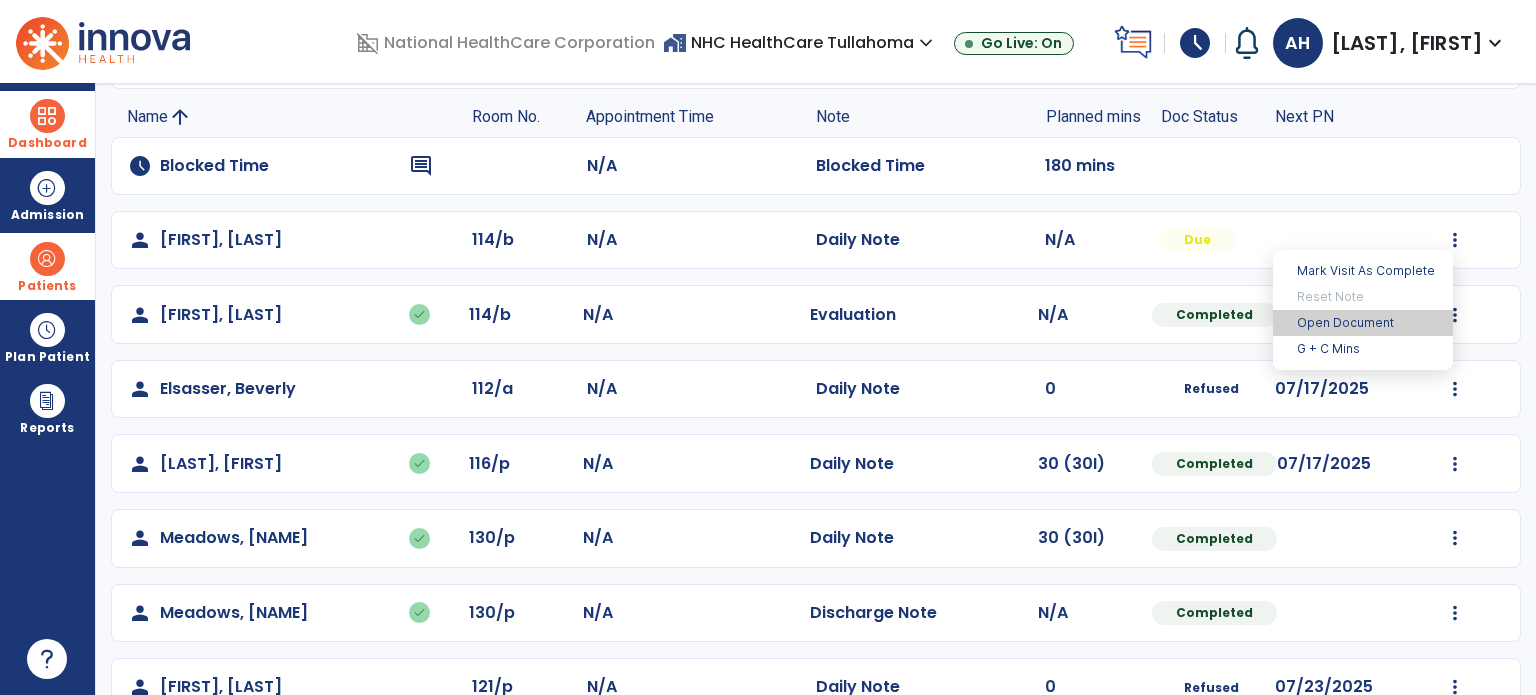 click on "Open Document" at bounding box center [1363, 323] 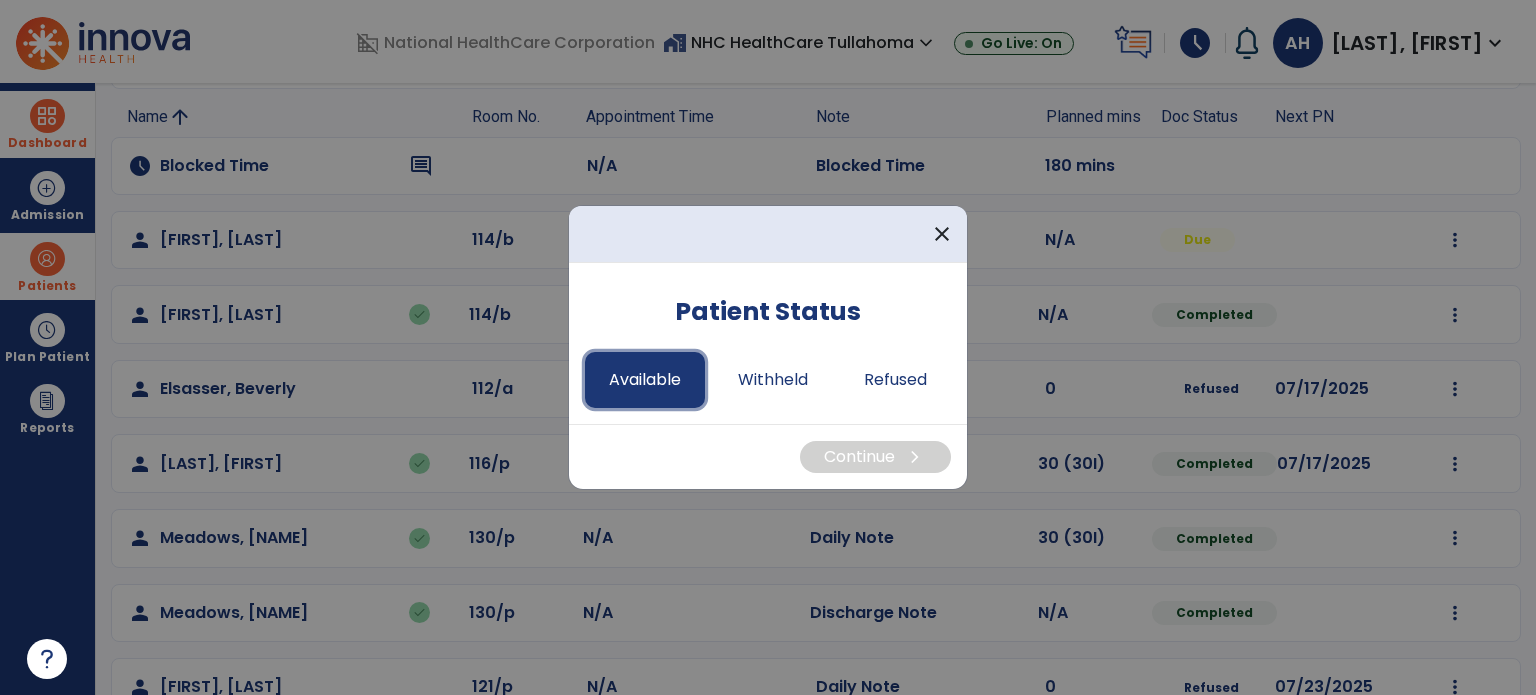 click on "Available" at bounding box center [645, 380] 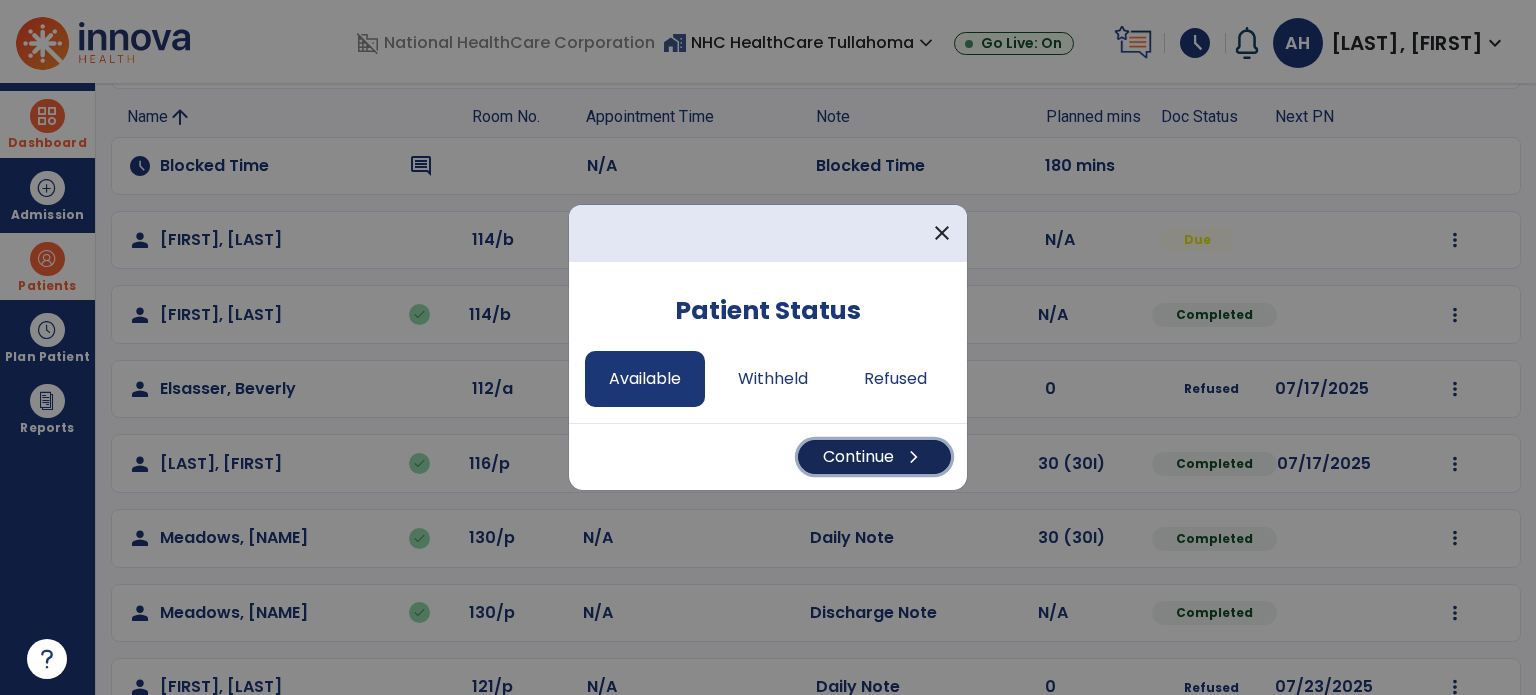 click on "Continue   chevron_right" at bounding box center (874, 457) 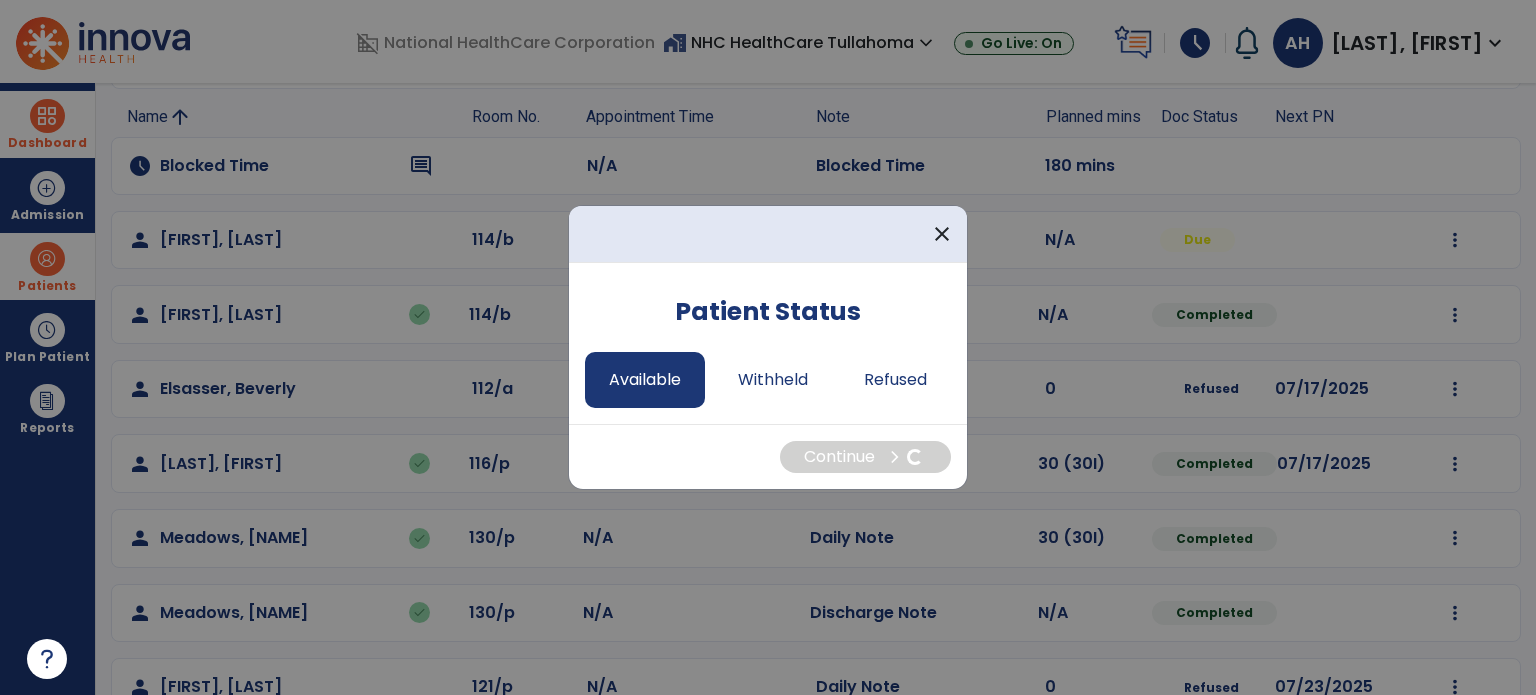 select on "*" 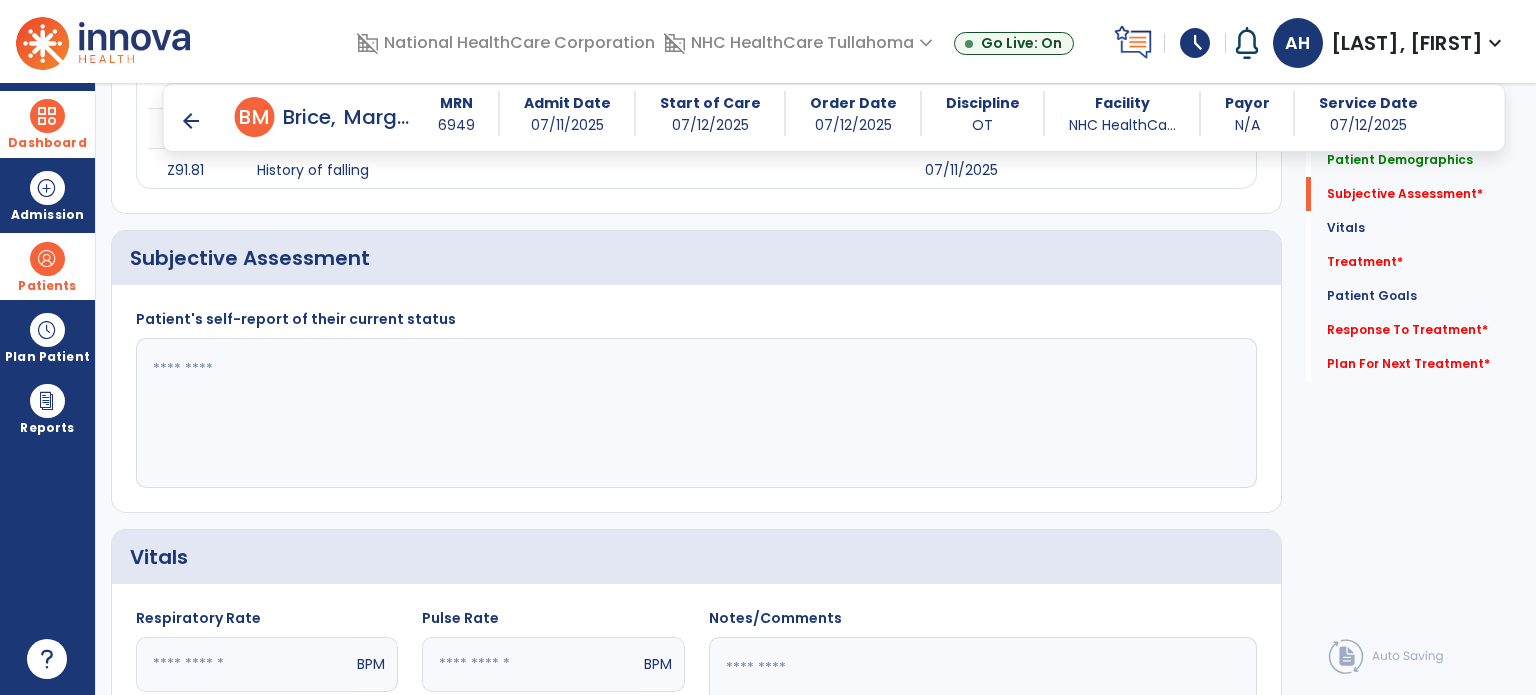 scroll, scrollTop: 461, scrollLeft: 0, axis: vertical 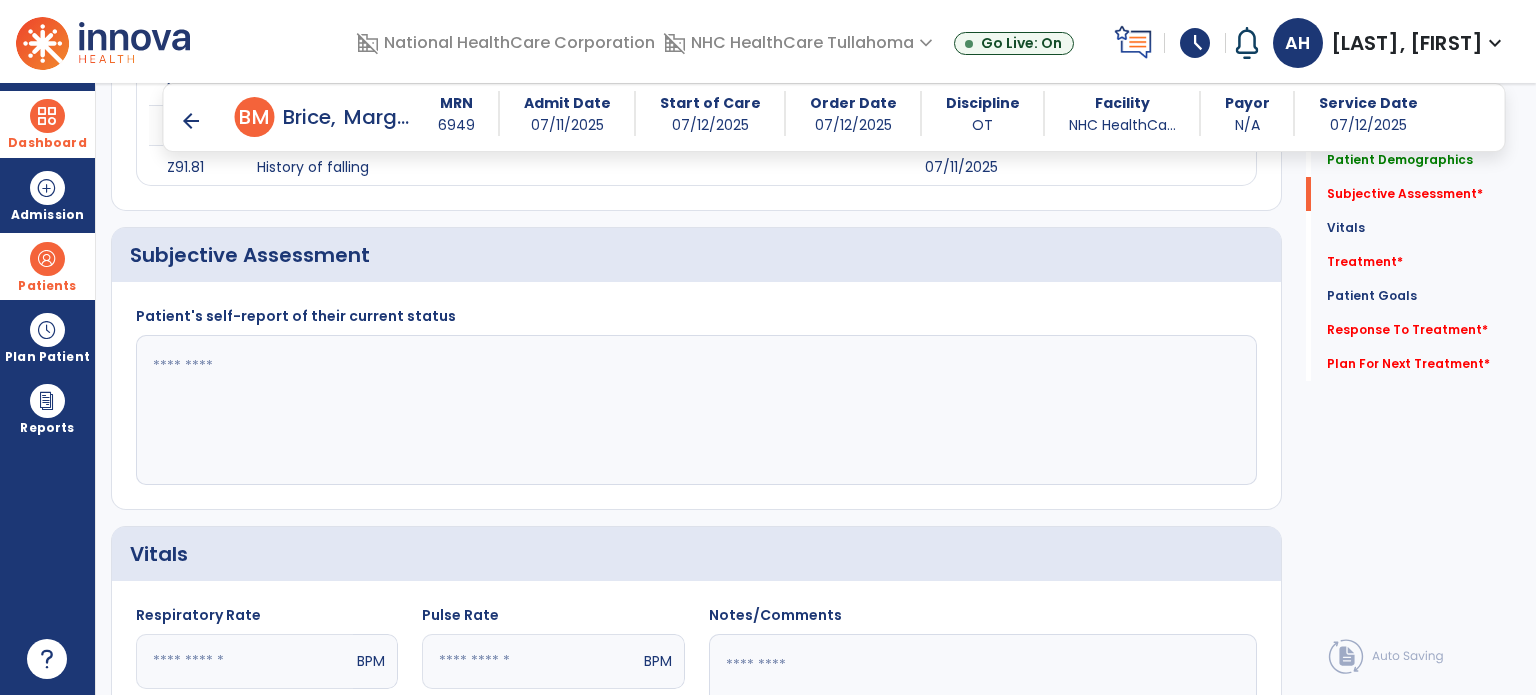 click 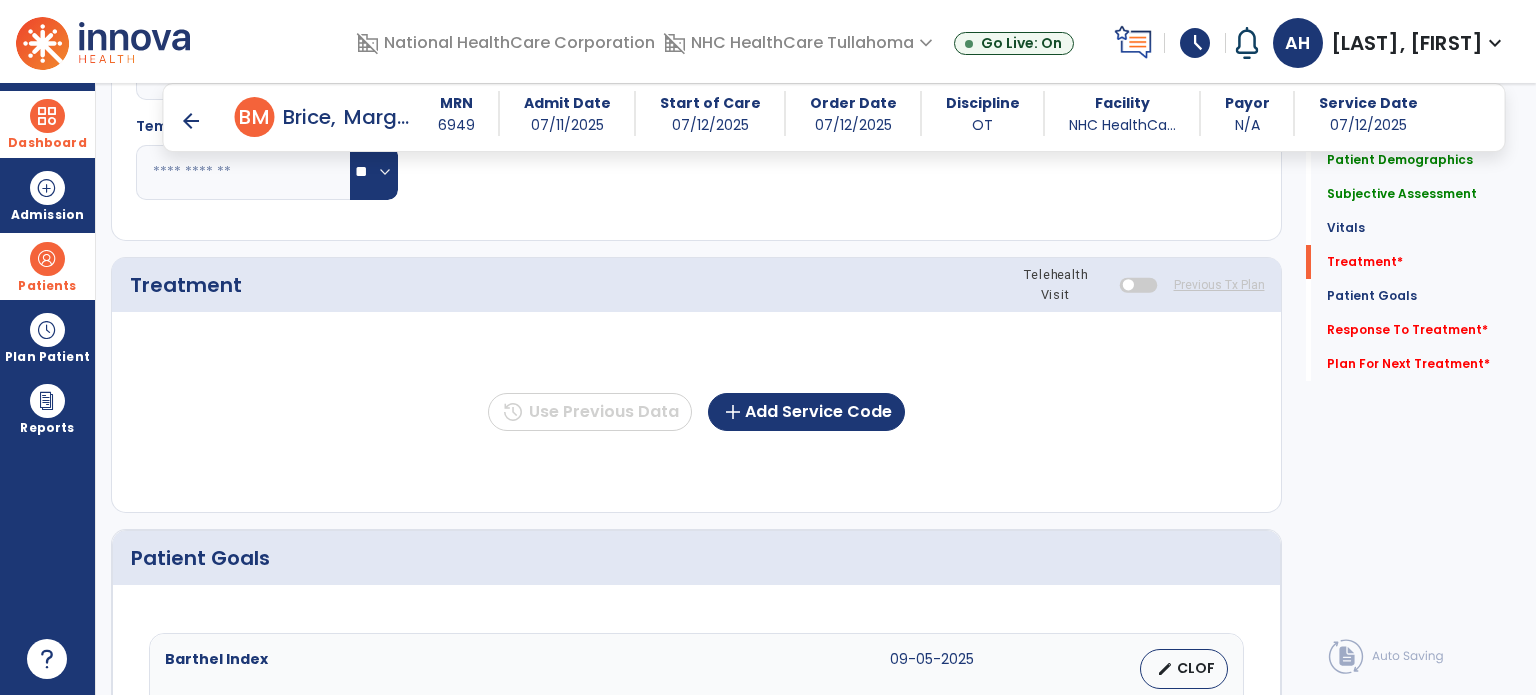 scroll, scrollTop: 1156, scrollLeft: 0, axis: vertical 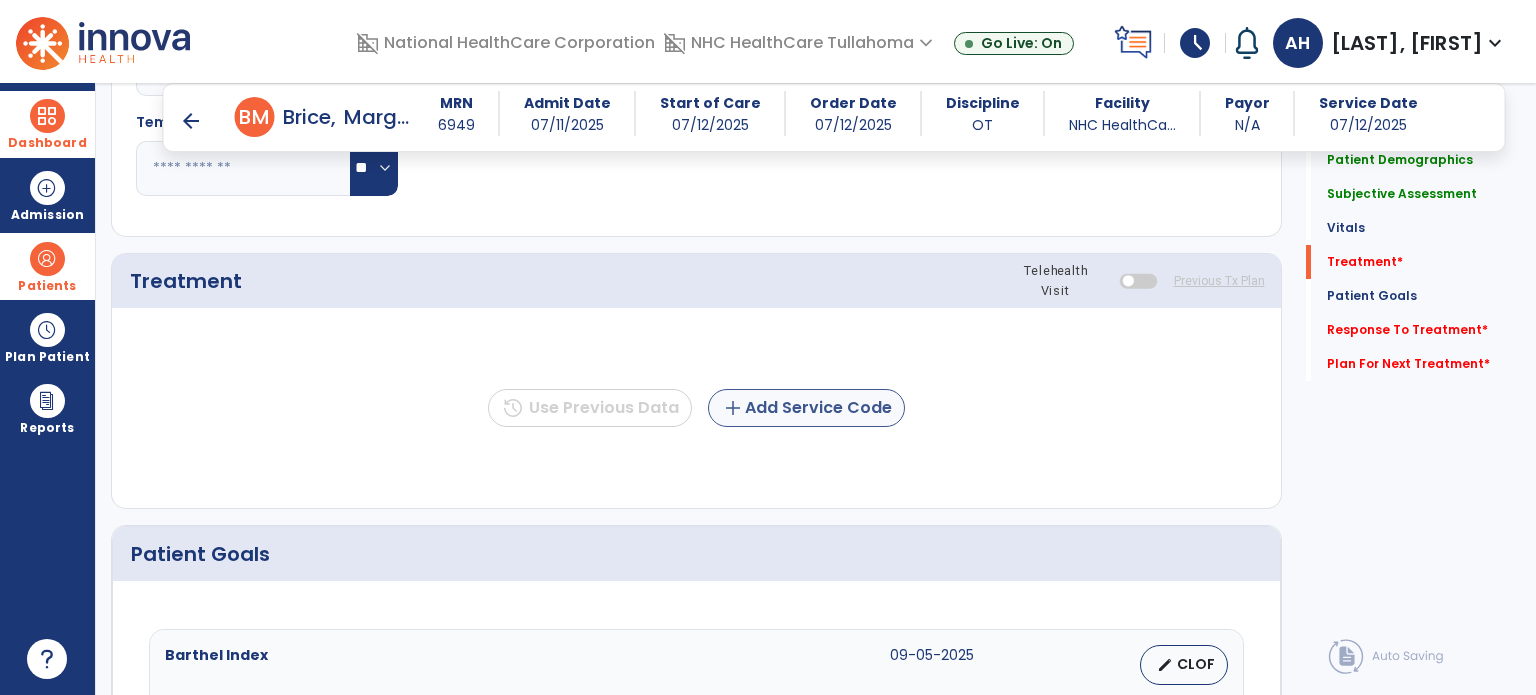 type on "**********" 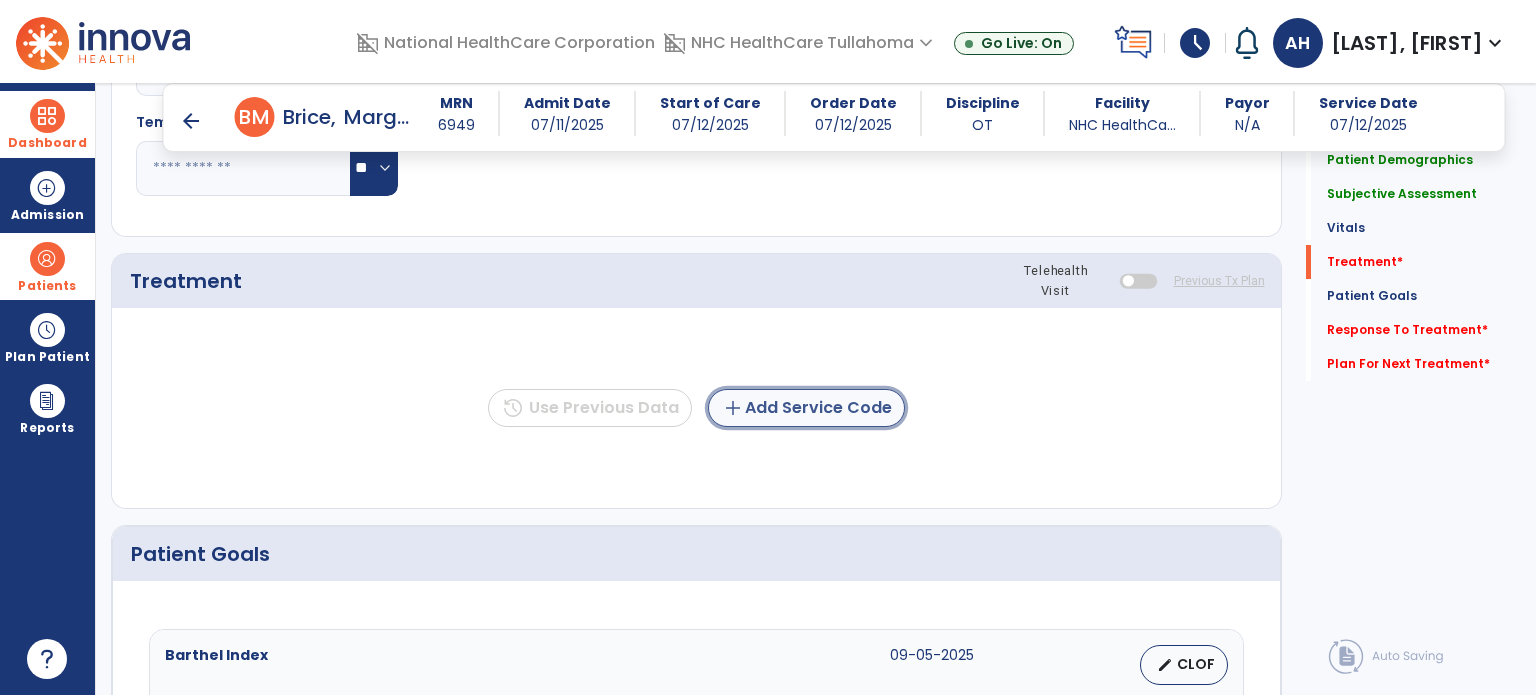 click on "add  Add Service Code" 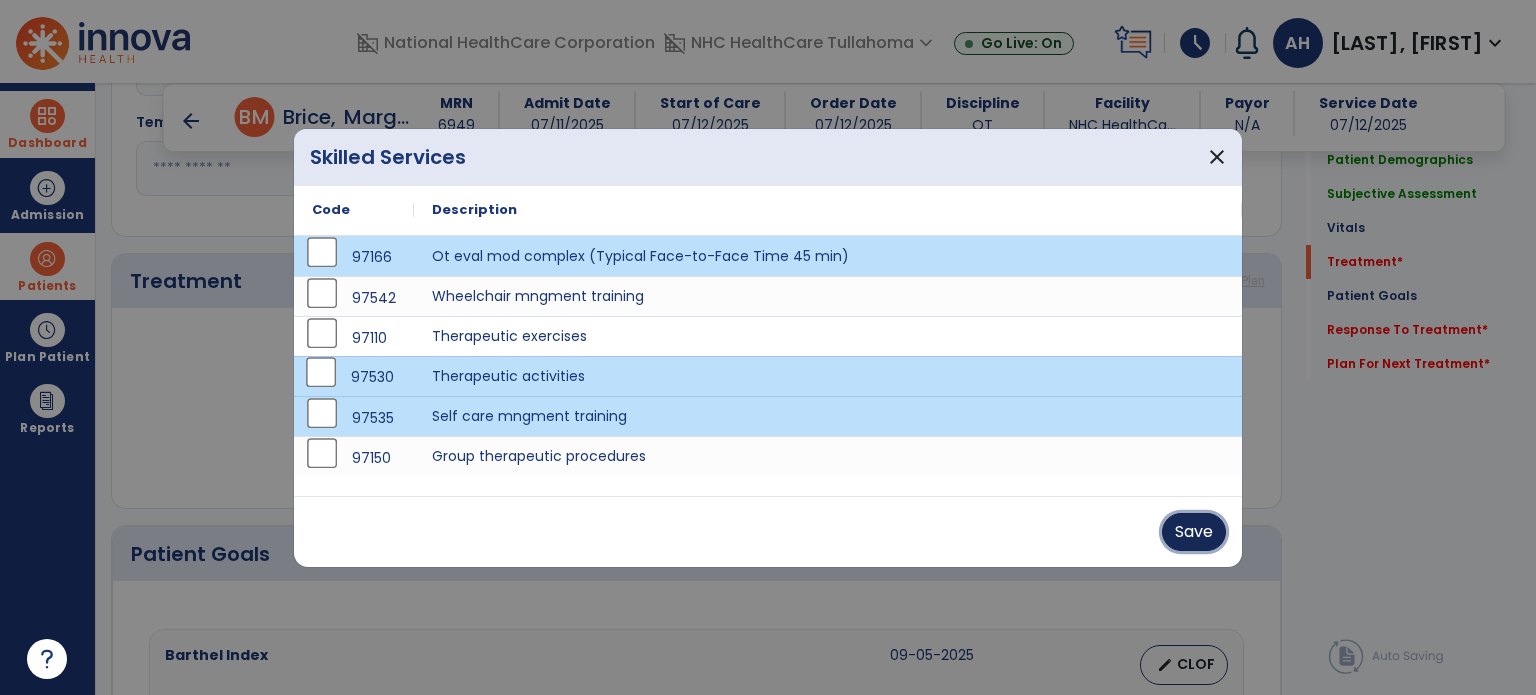 click on "Save" at bounding box center (1194, 532) 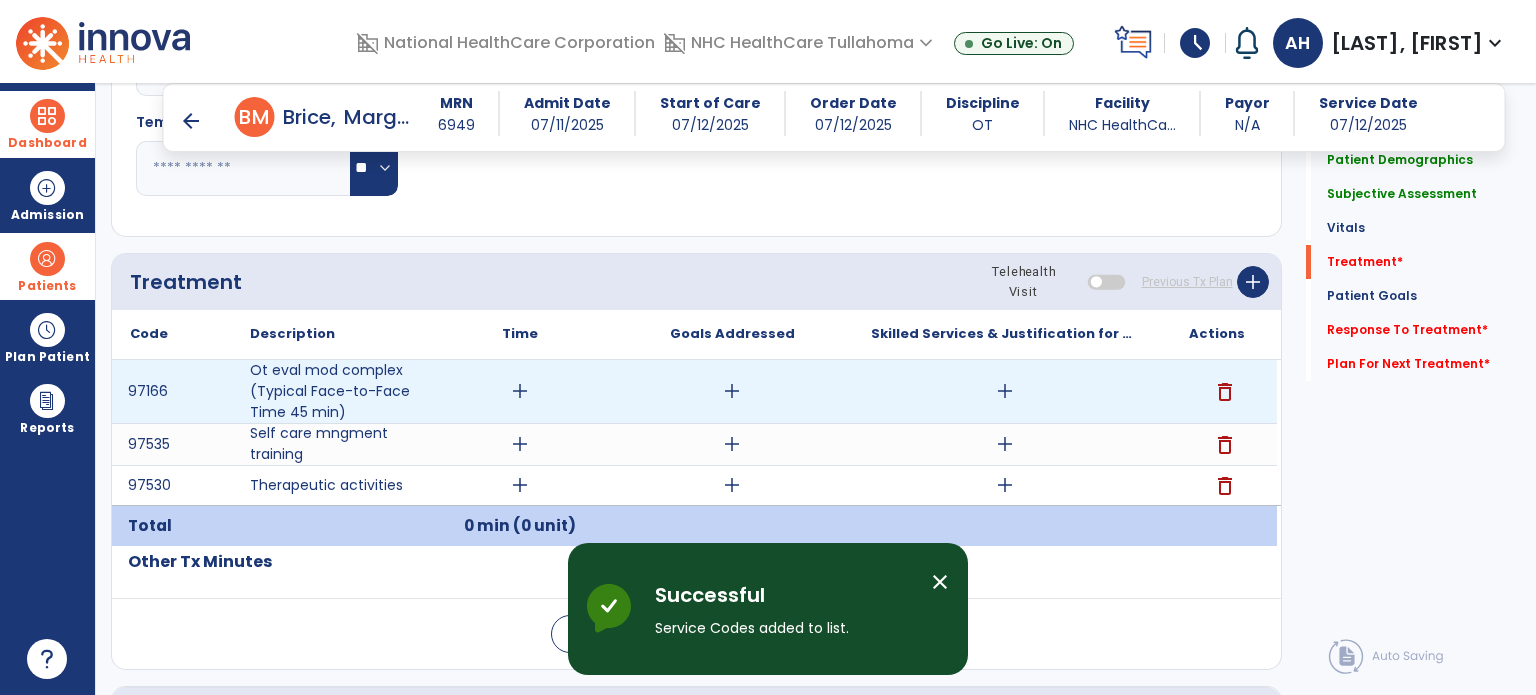 click on "add" at bounding box center (520, 391) 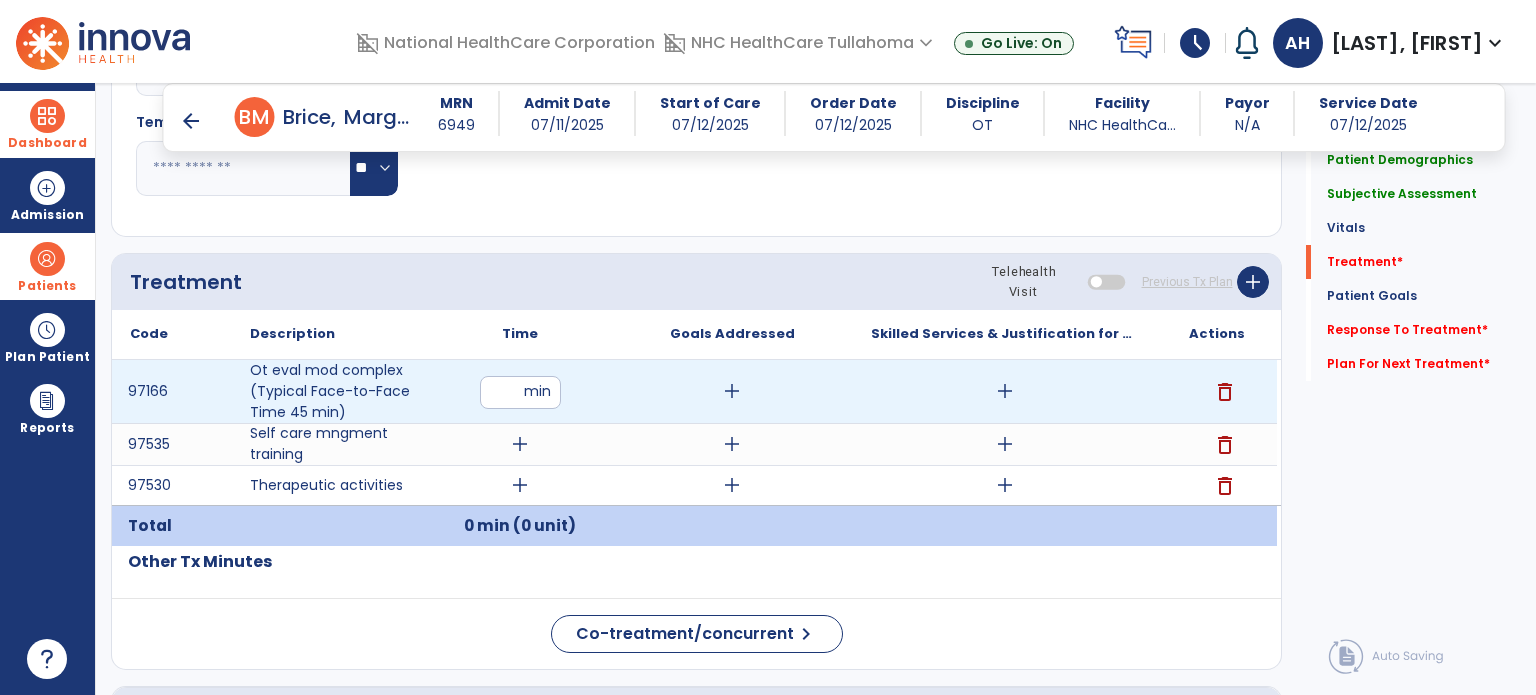type on "**" 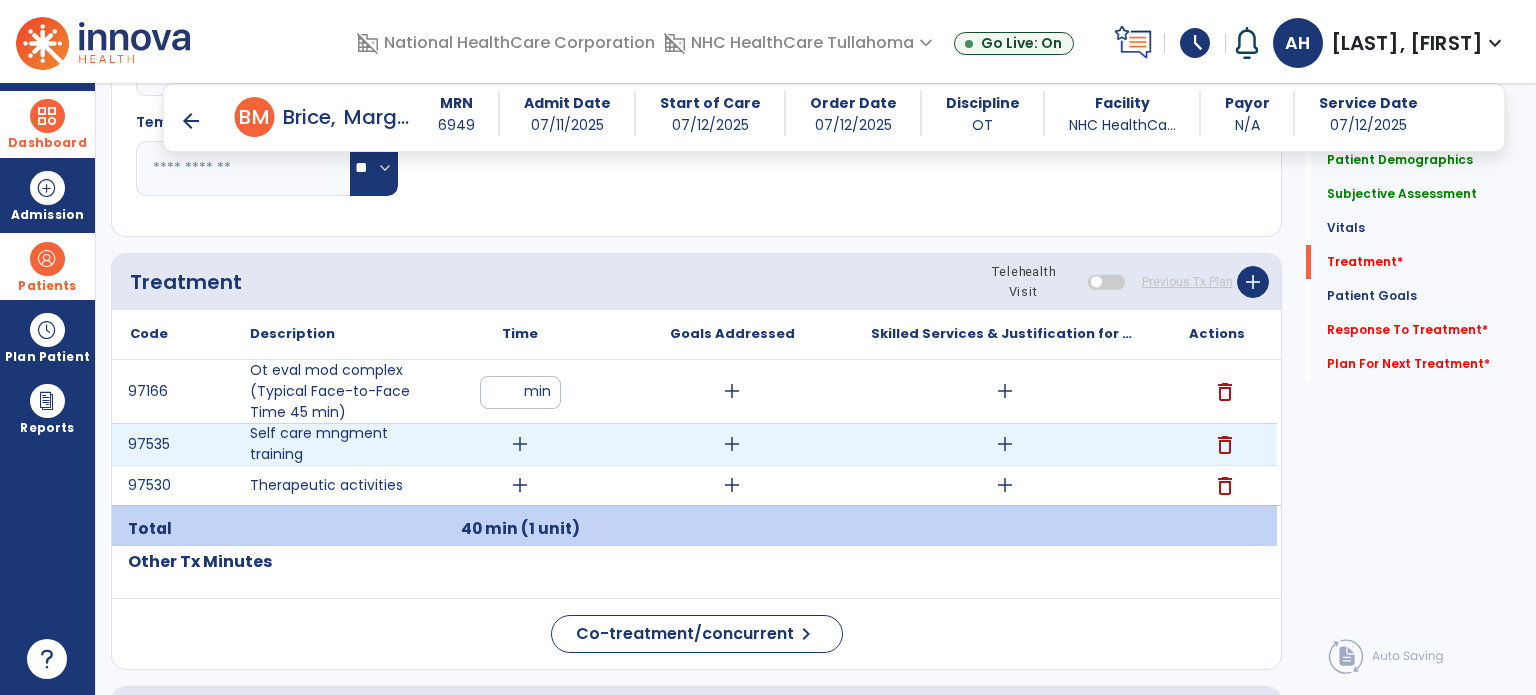 click on "add" at bounding box center [520, 444] 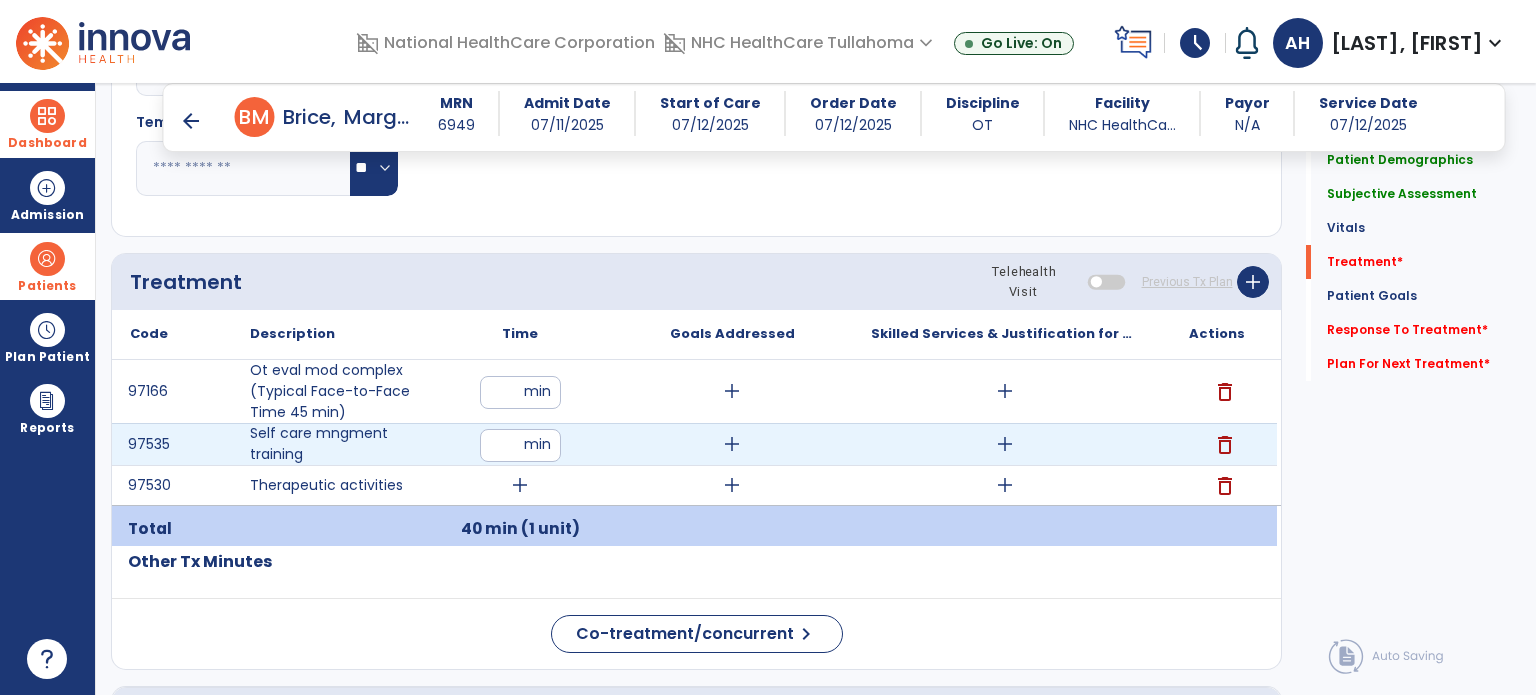 type on "**" 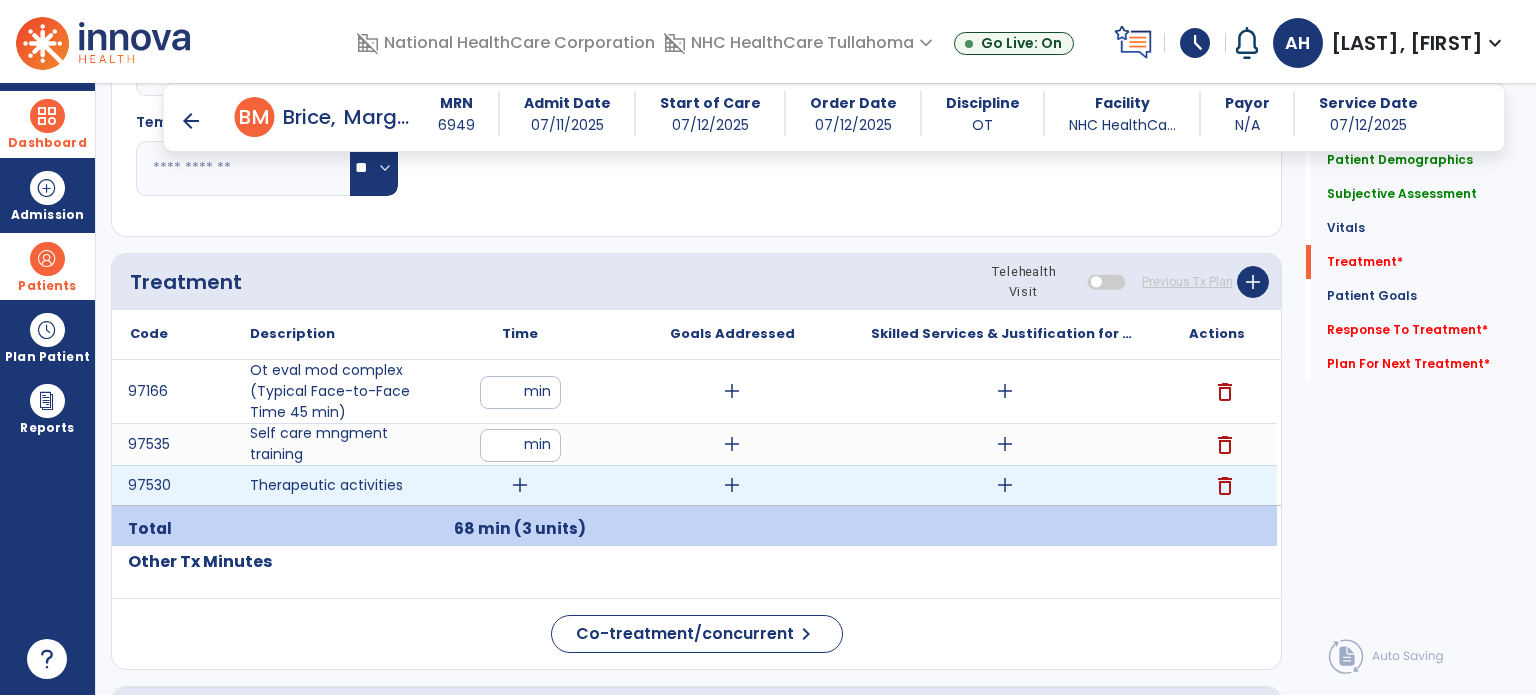 click on "add" at bounding box center (520, 485) 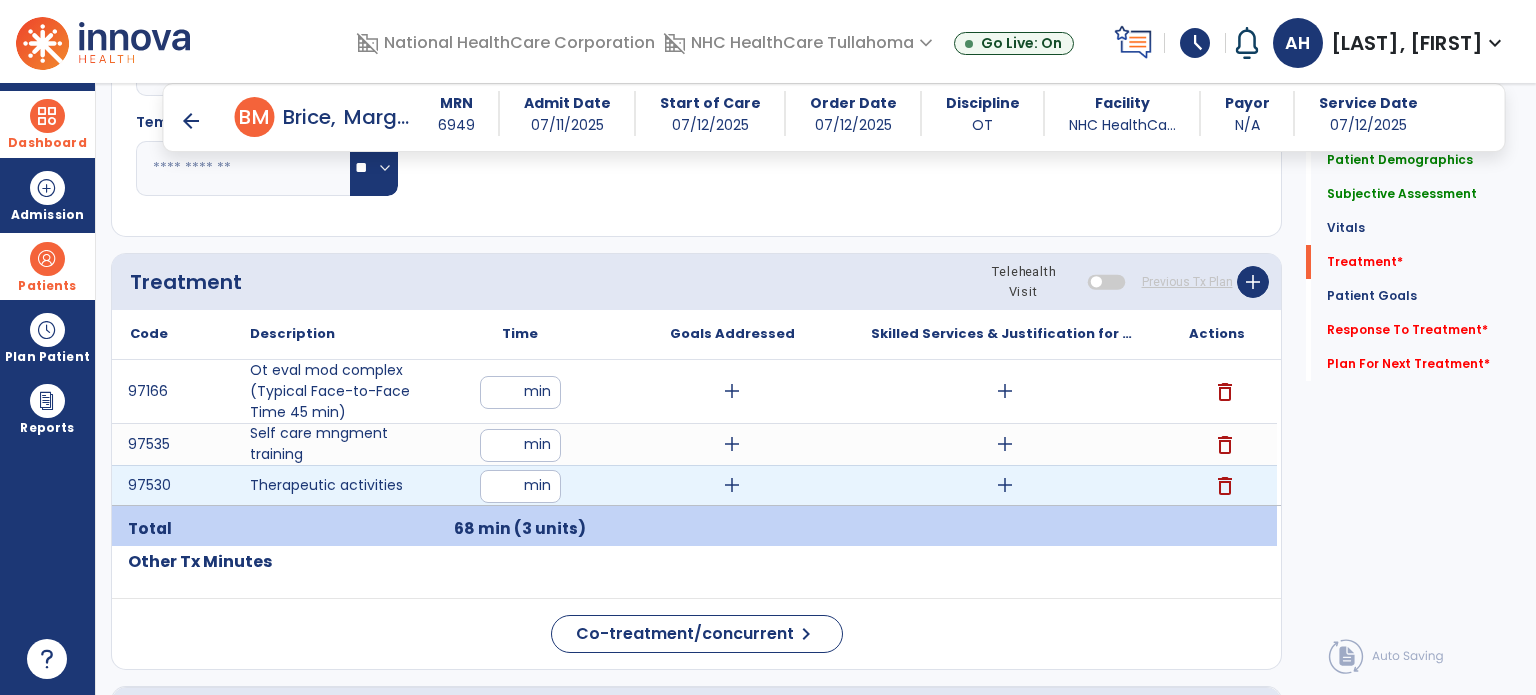 type on "**" 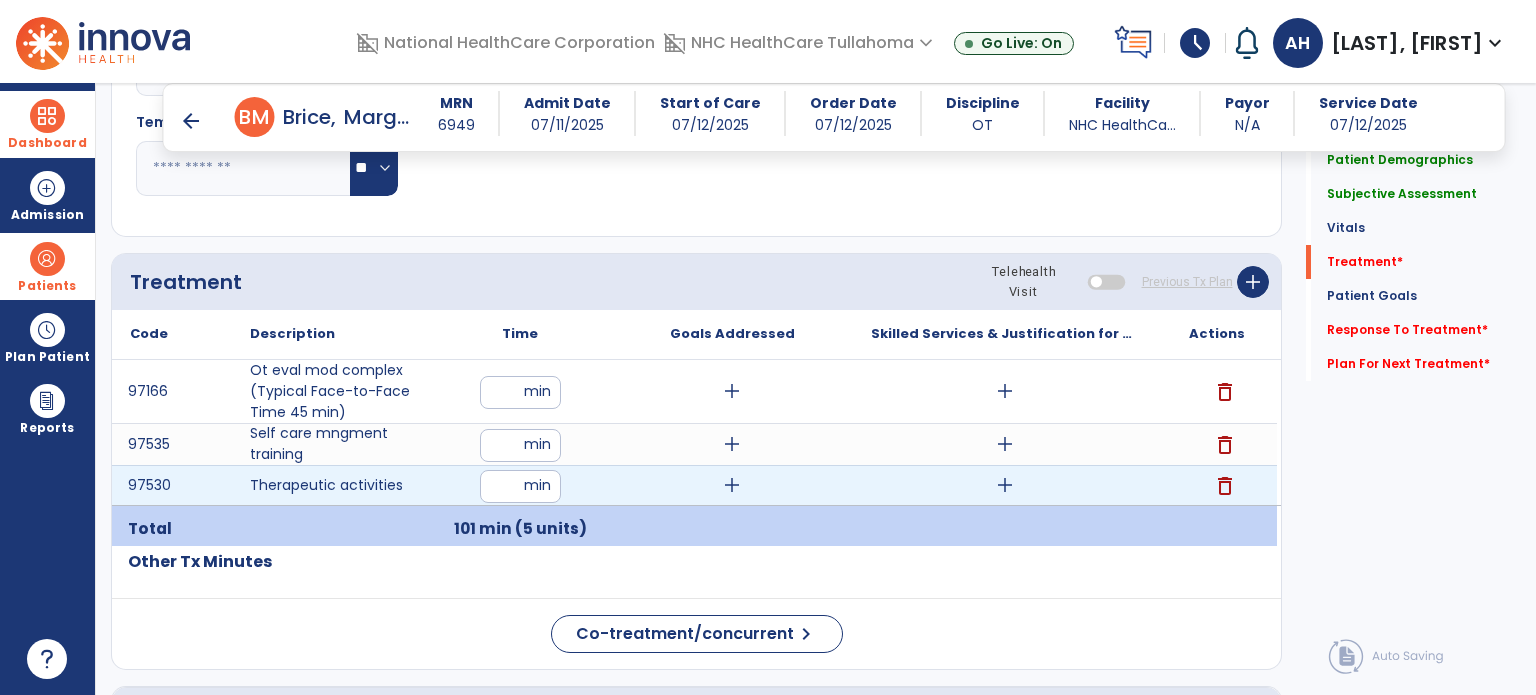click on "add" at bounding box center [732, 485] 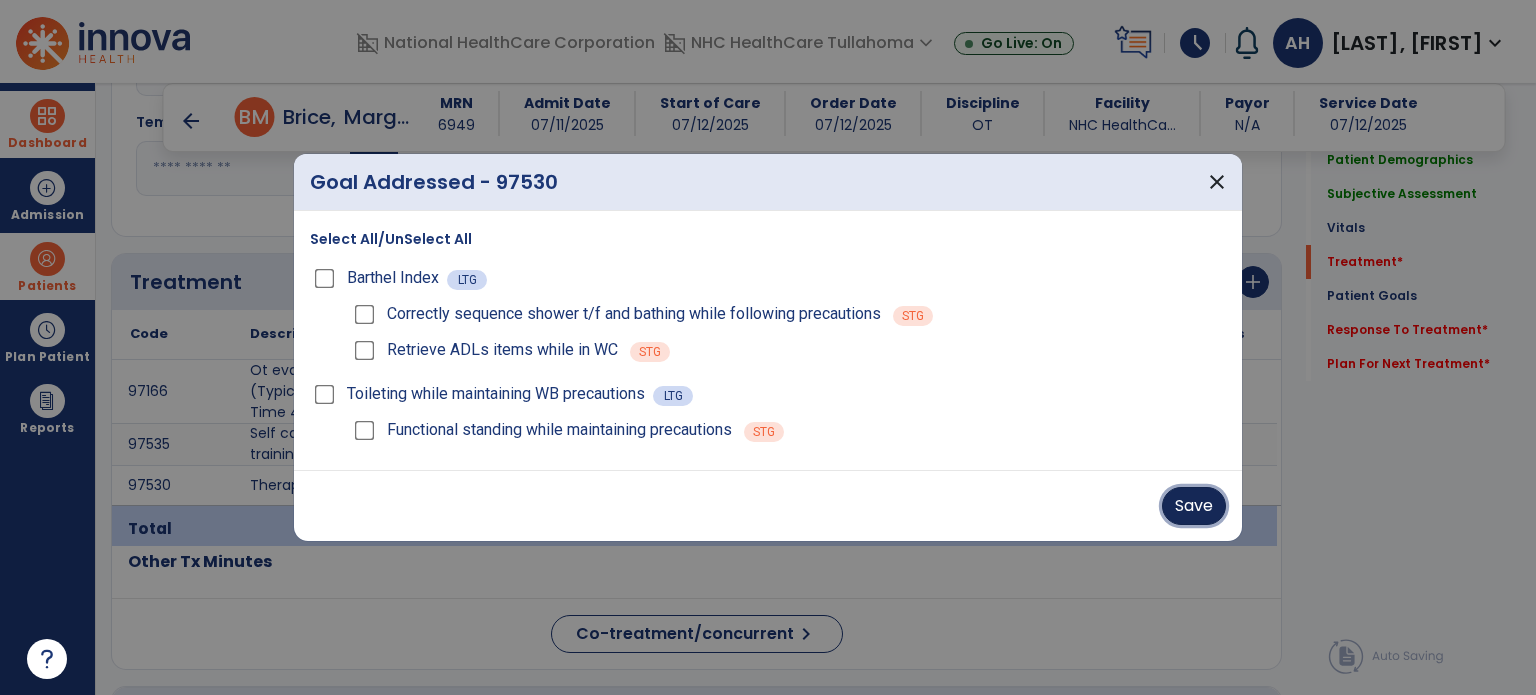 click on "Save" at bounding box center [1194, 506] 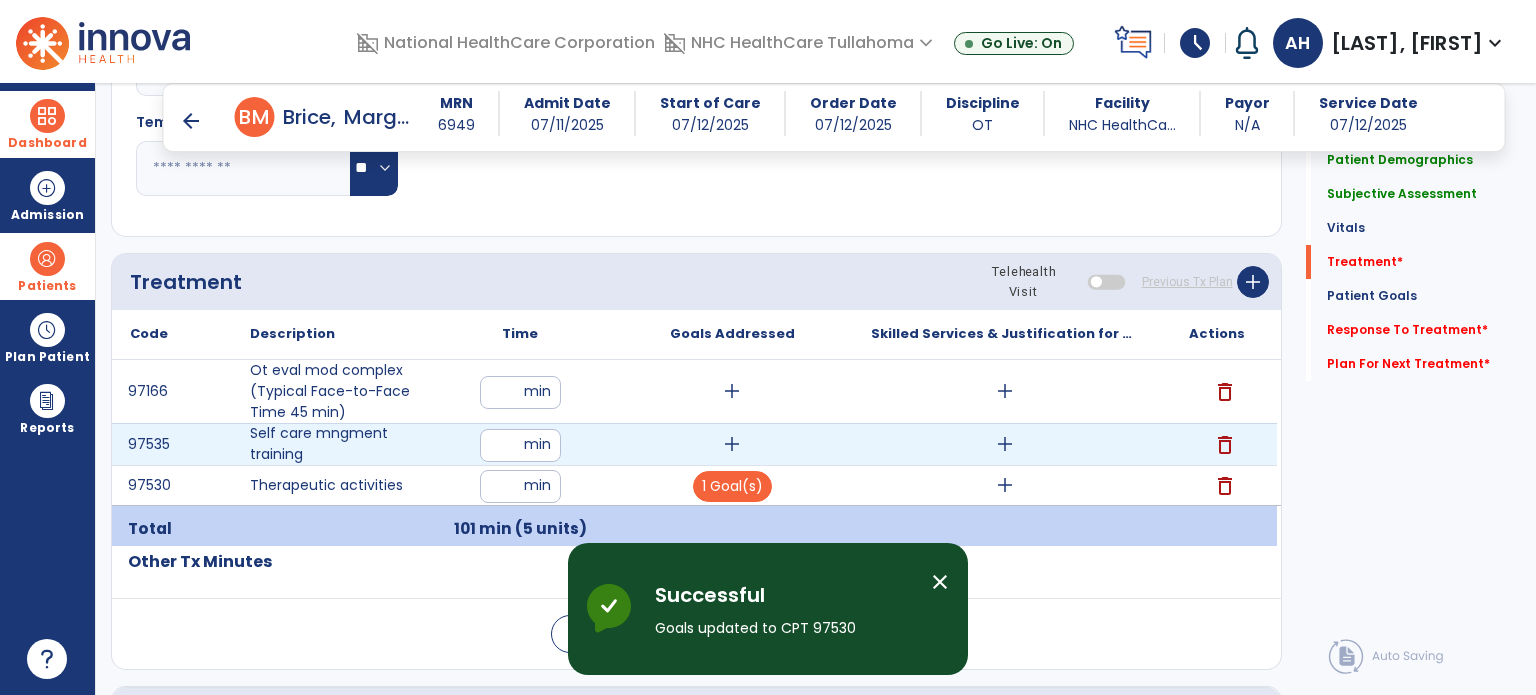 click on "add" at bounding box center (732, 444) 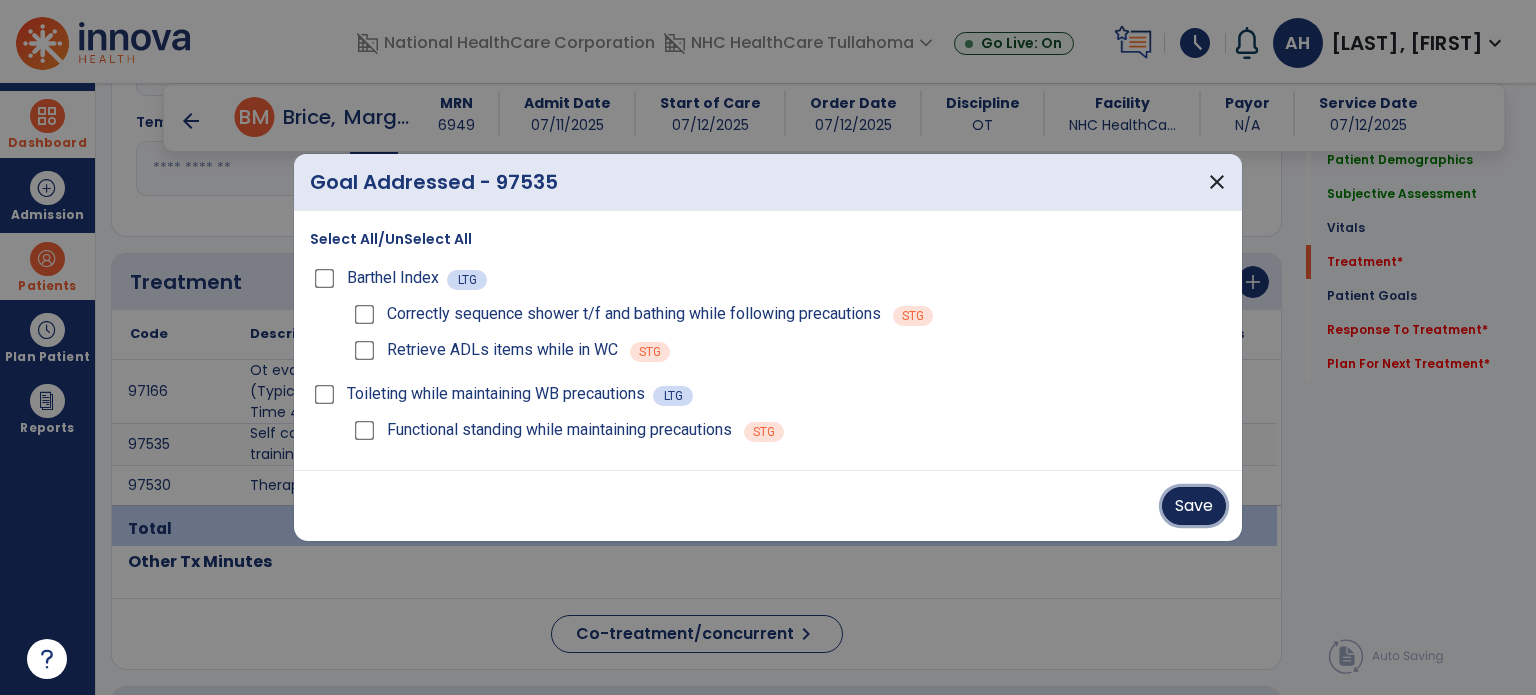 click on "Save" at bounding box center (1194, 506) 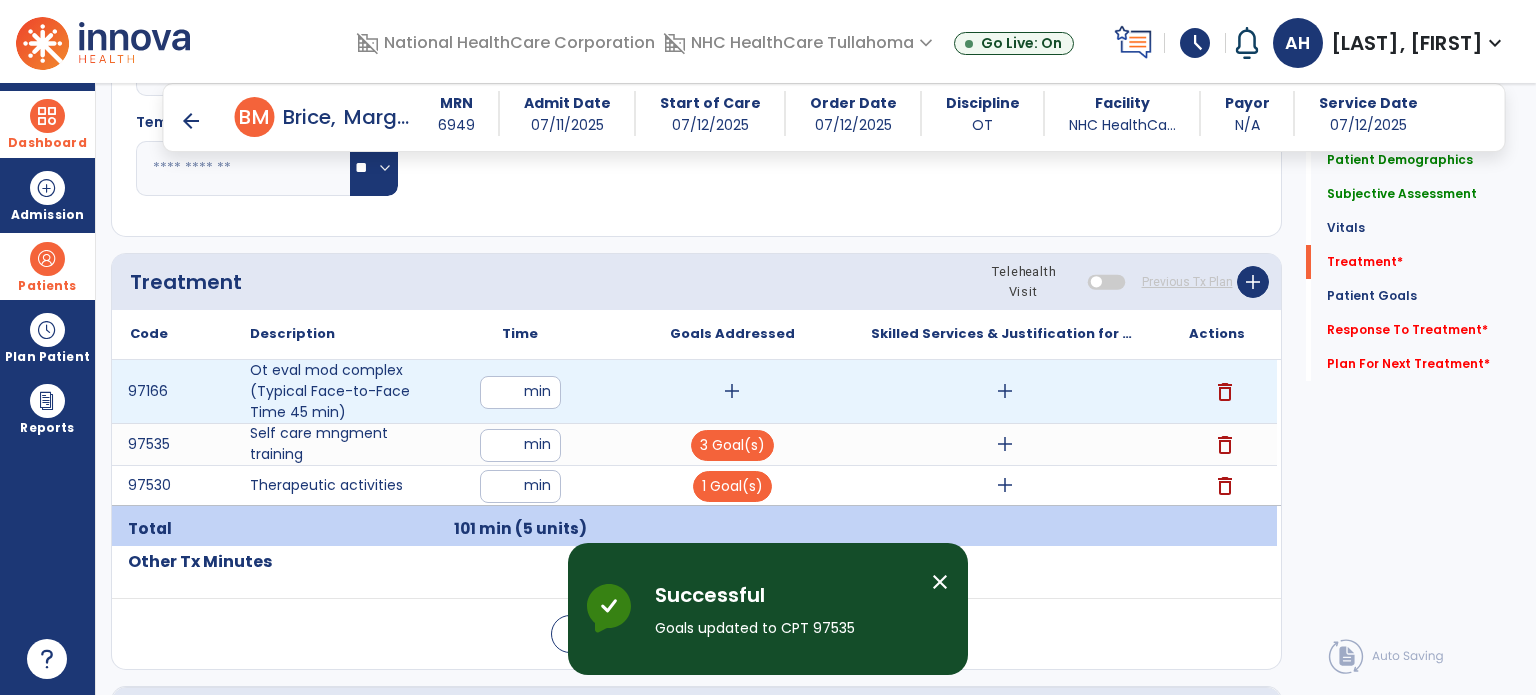 click on "add" at bounding box center [732, 391] 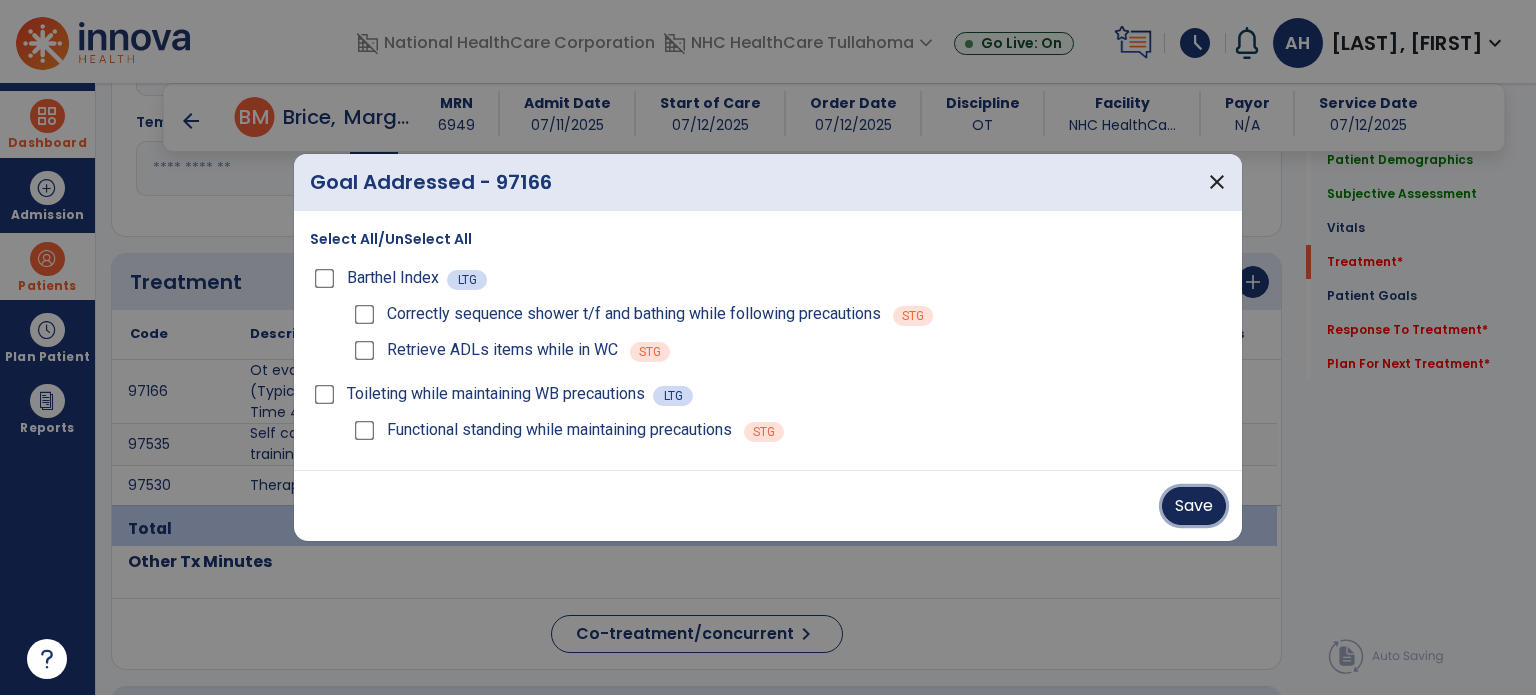 click on "Save" at bounding box center [1194, 506] 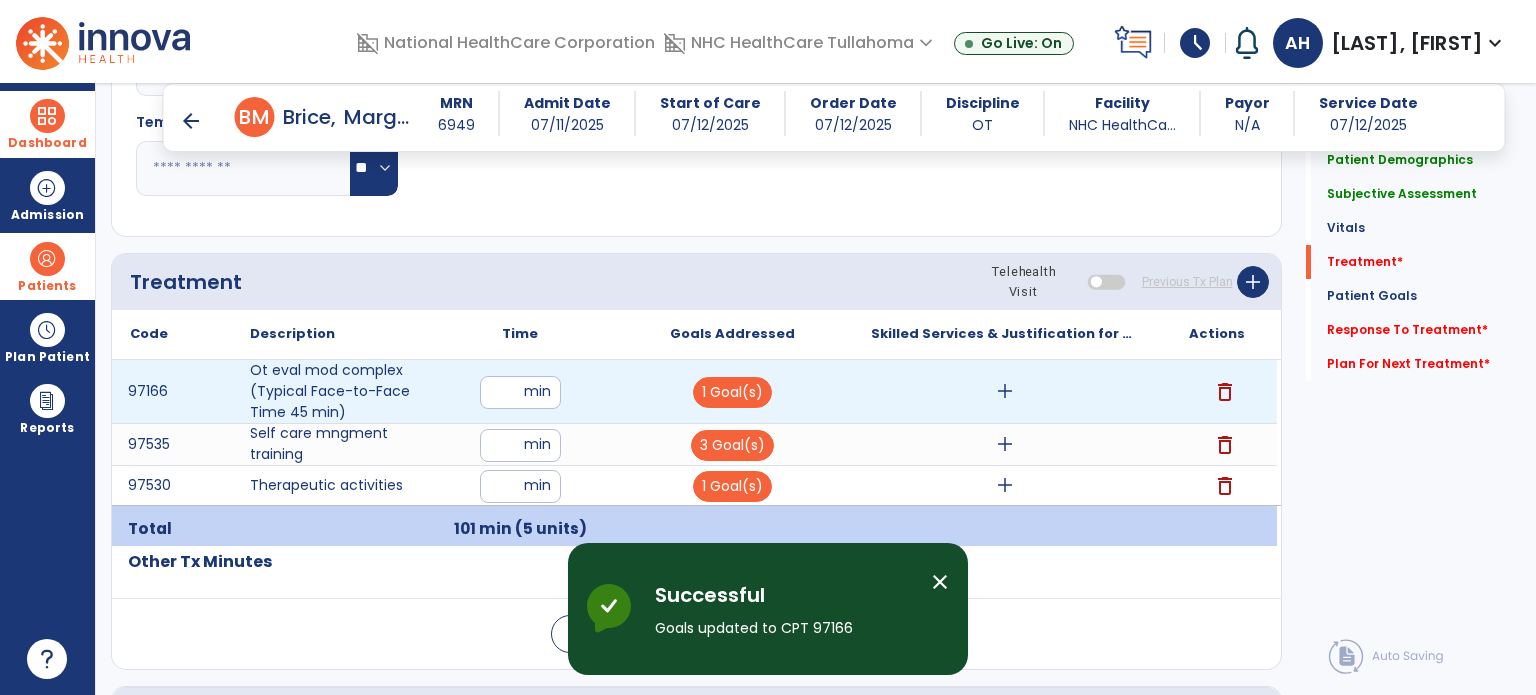 click on "add" at bounding box center (1005, 391) 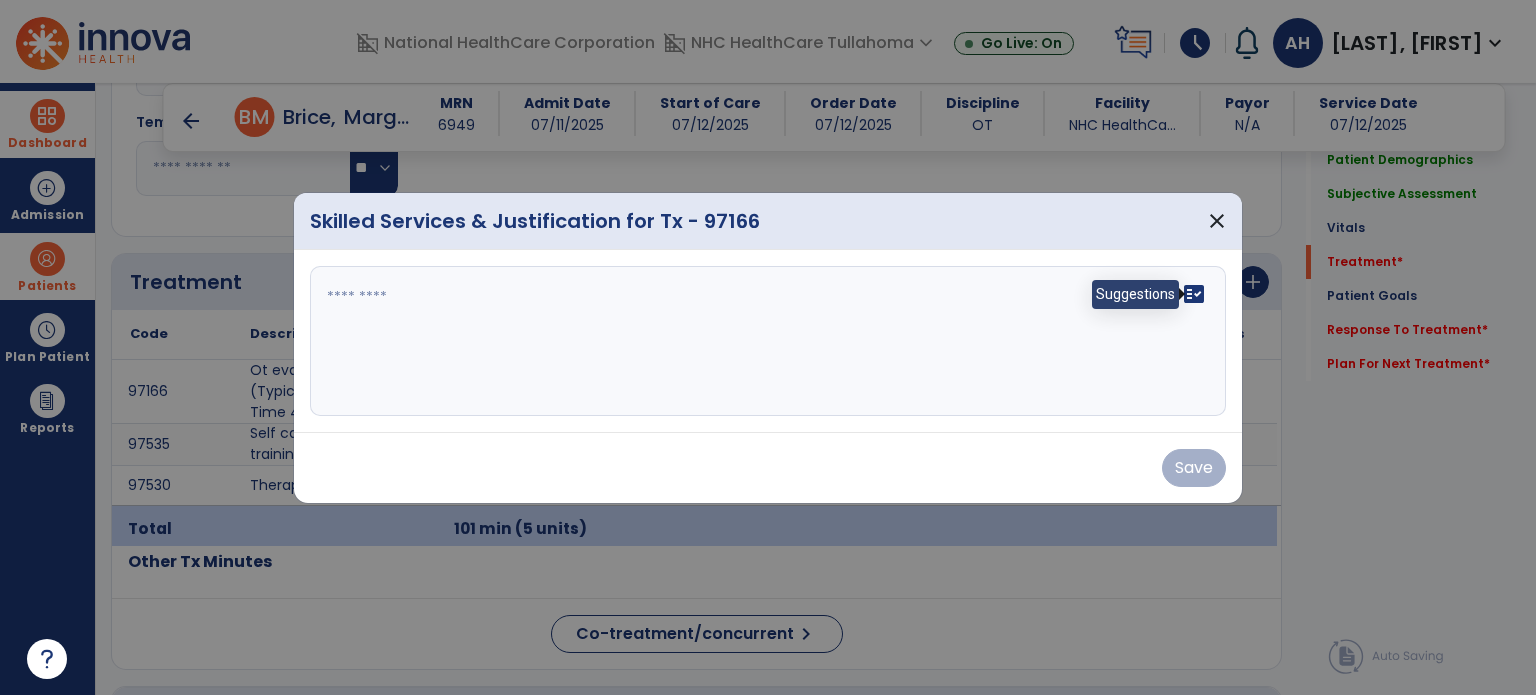 click on "fact_check" at bounding box center (1194, 294) 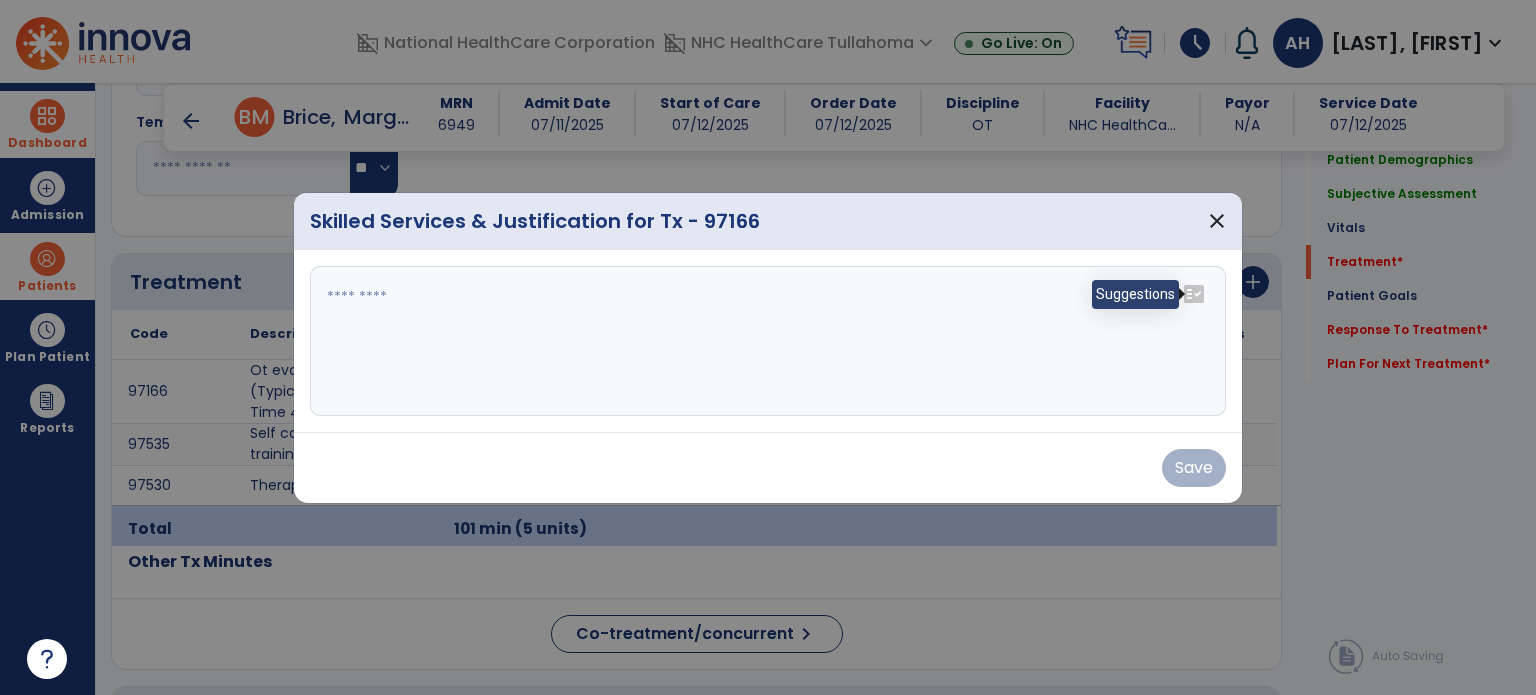 click on "fact_check" at bounding box center [1194, 294] 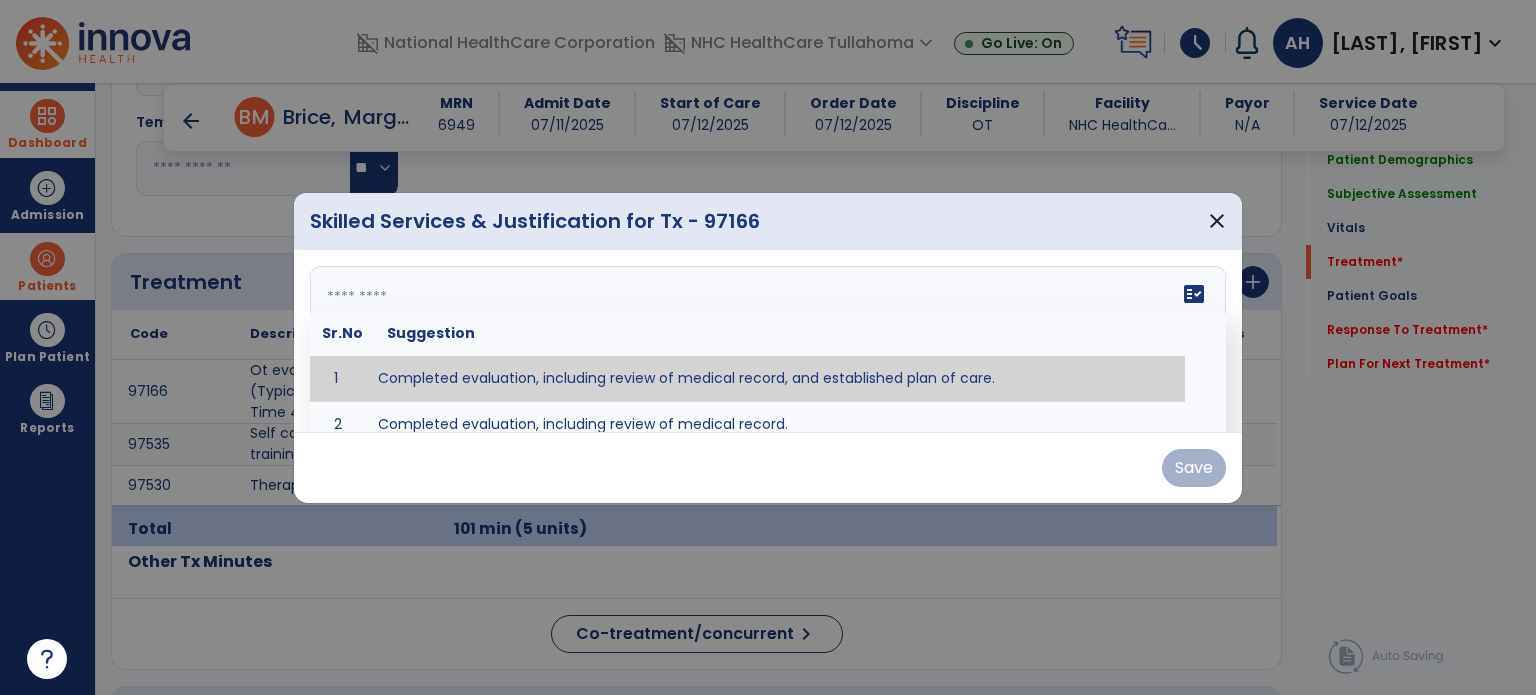 type on "**********" 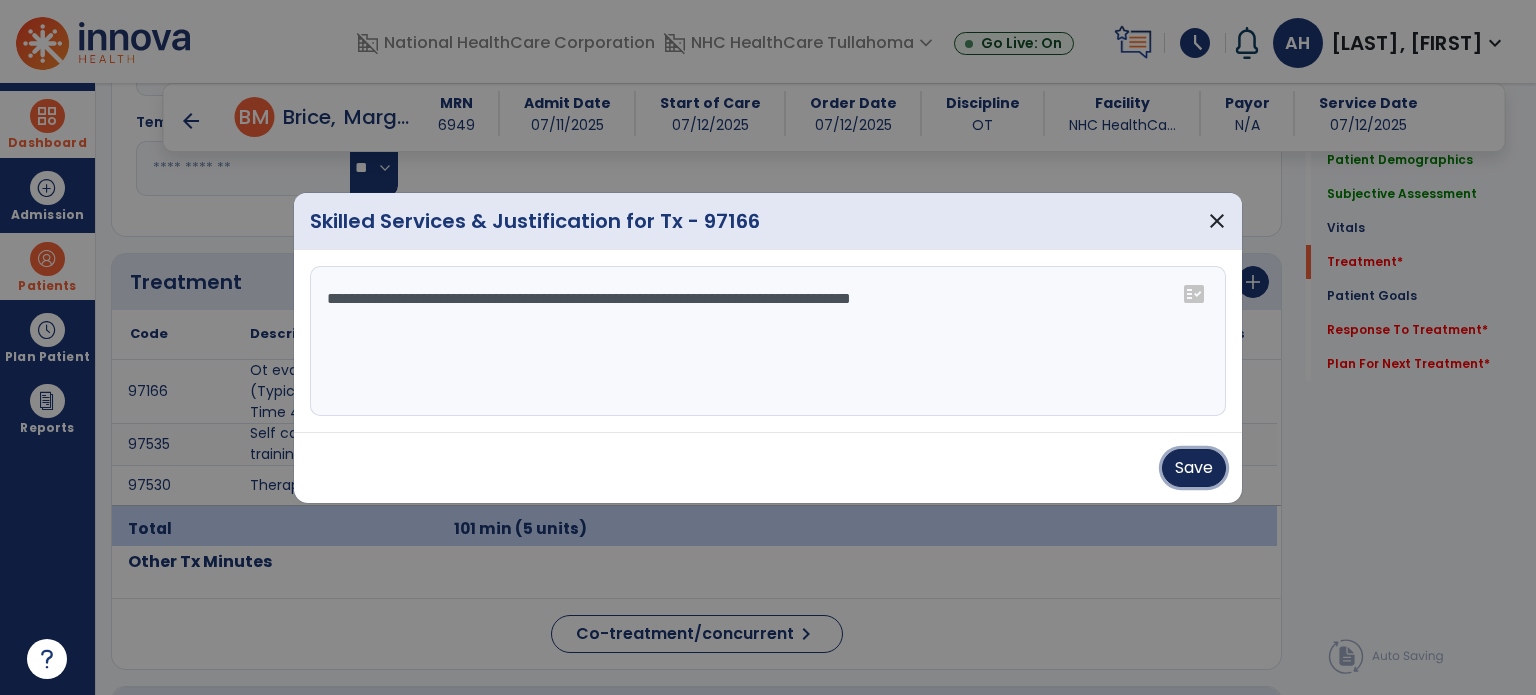 click on "Save" at bounding box center (1194, 468) 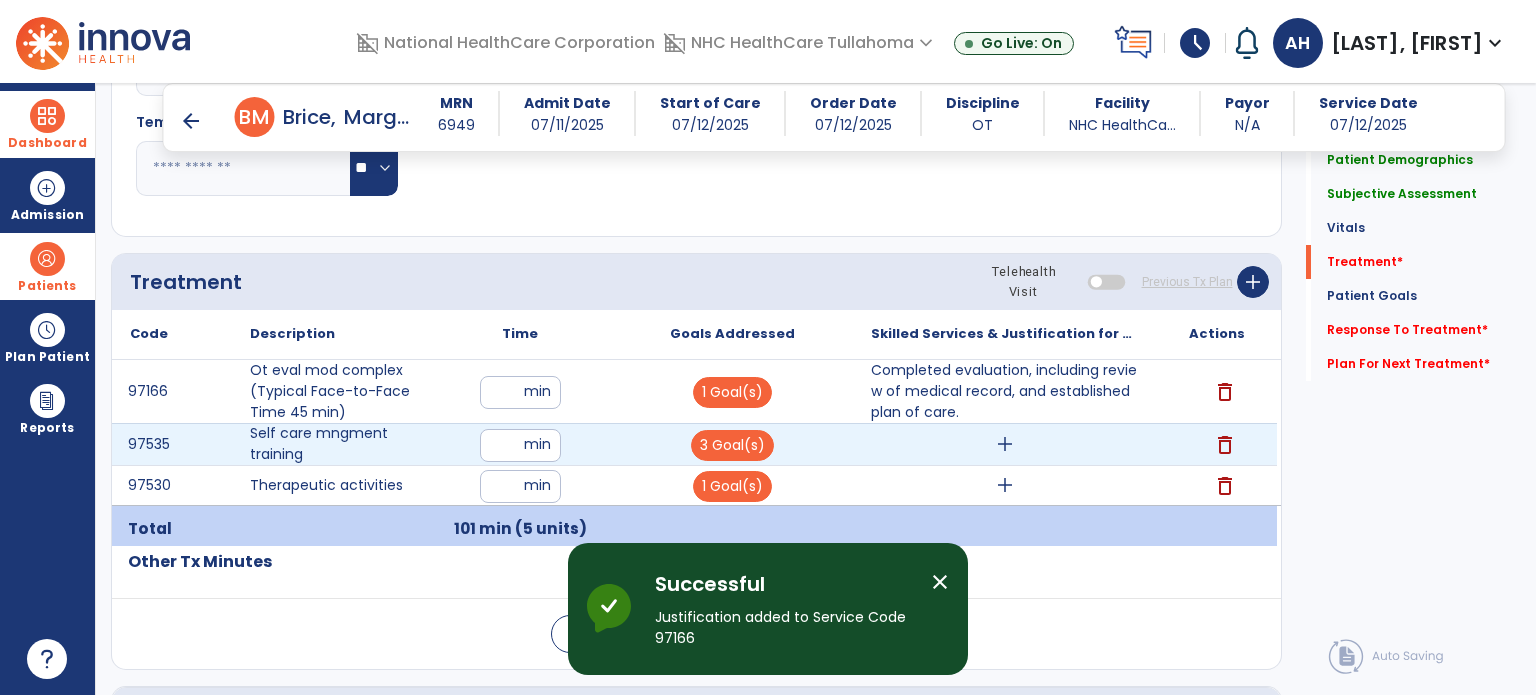 click on "add" at bounding box center [1005, 444] 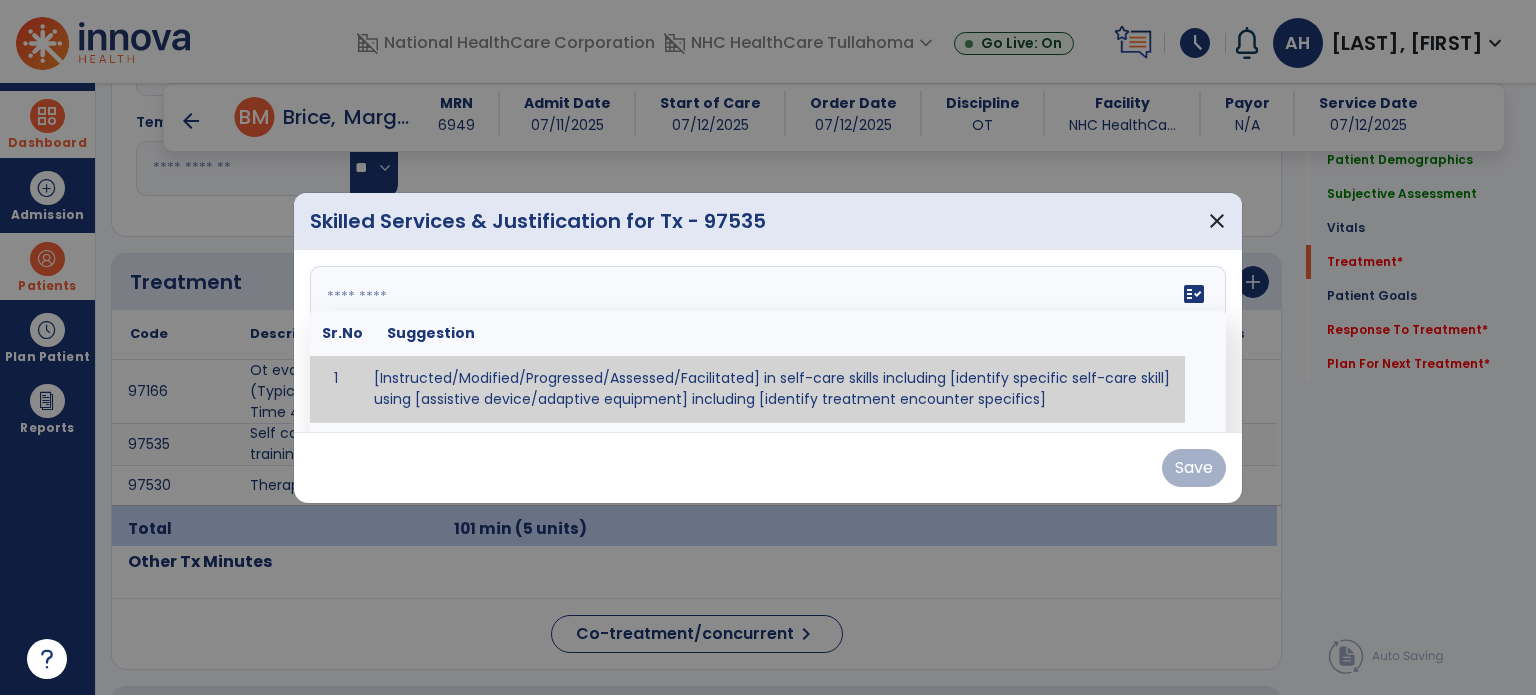 click at bounding box center [768, 341] 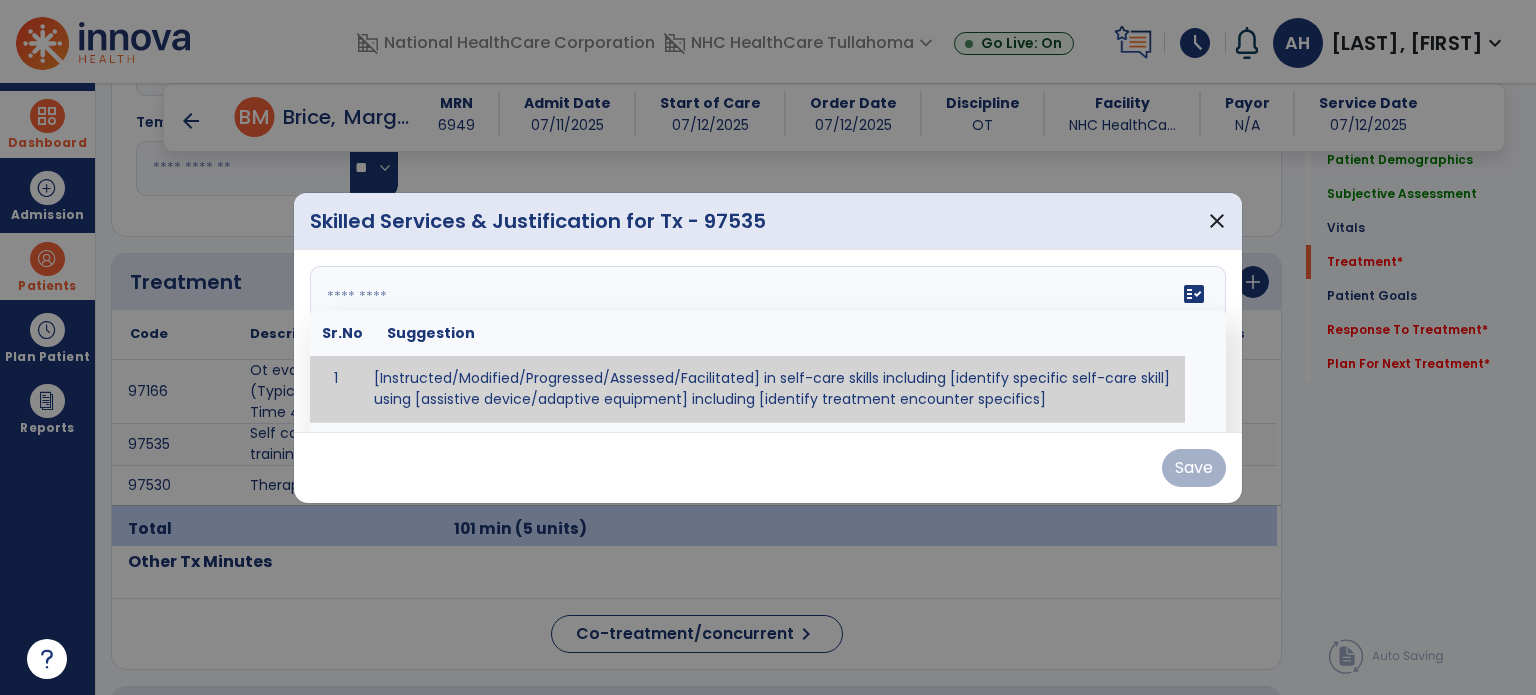 click at bounding box center [766, 341] 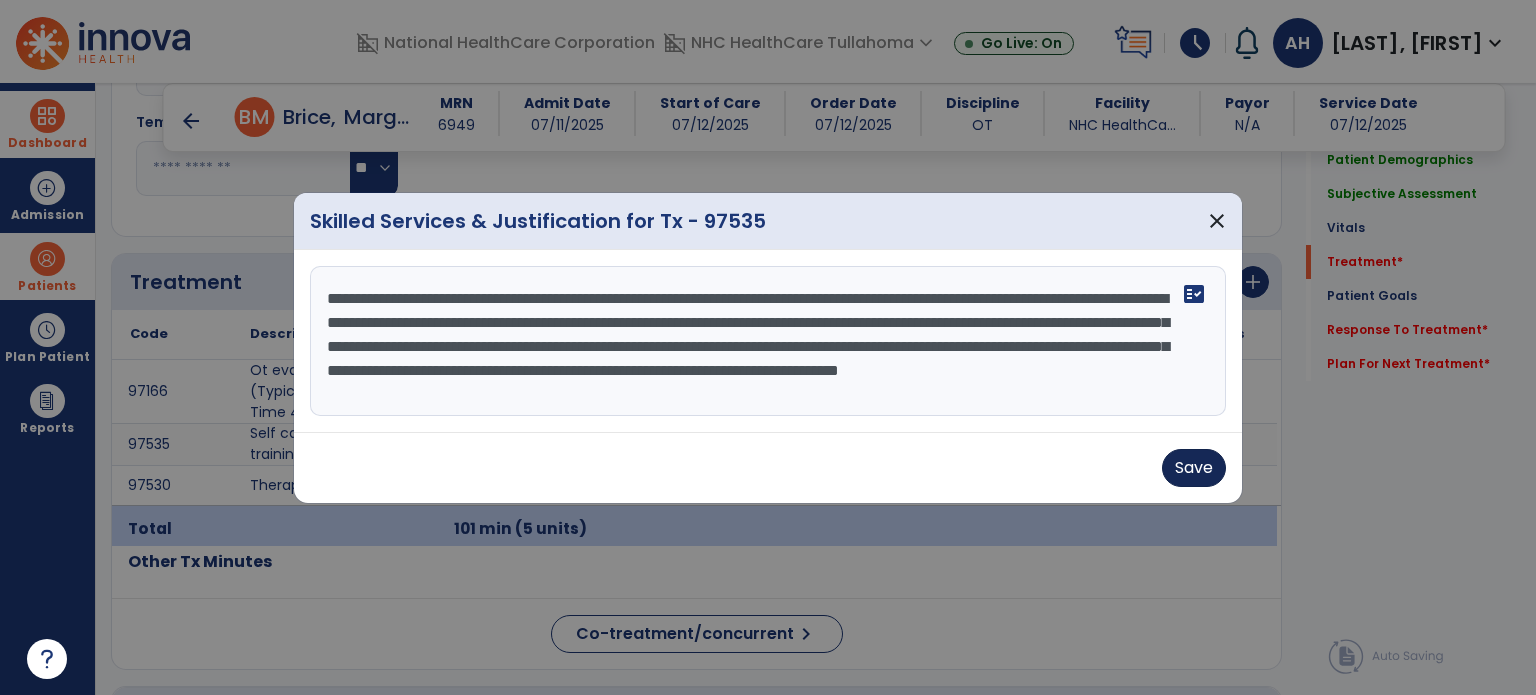 type on "**********" 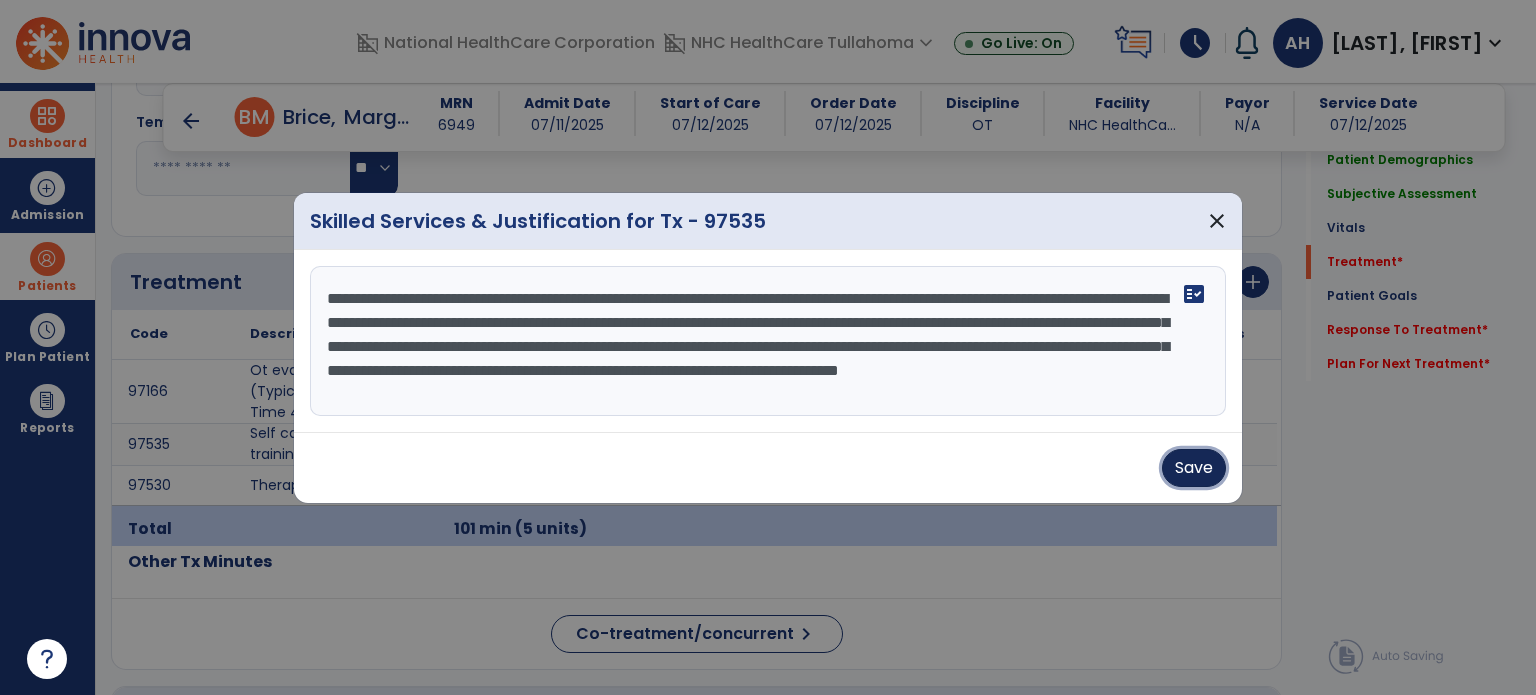 click on "Save" at bounding box center (1194, 468) 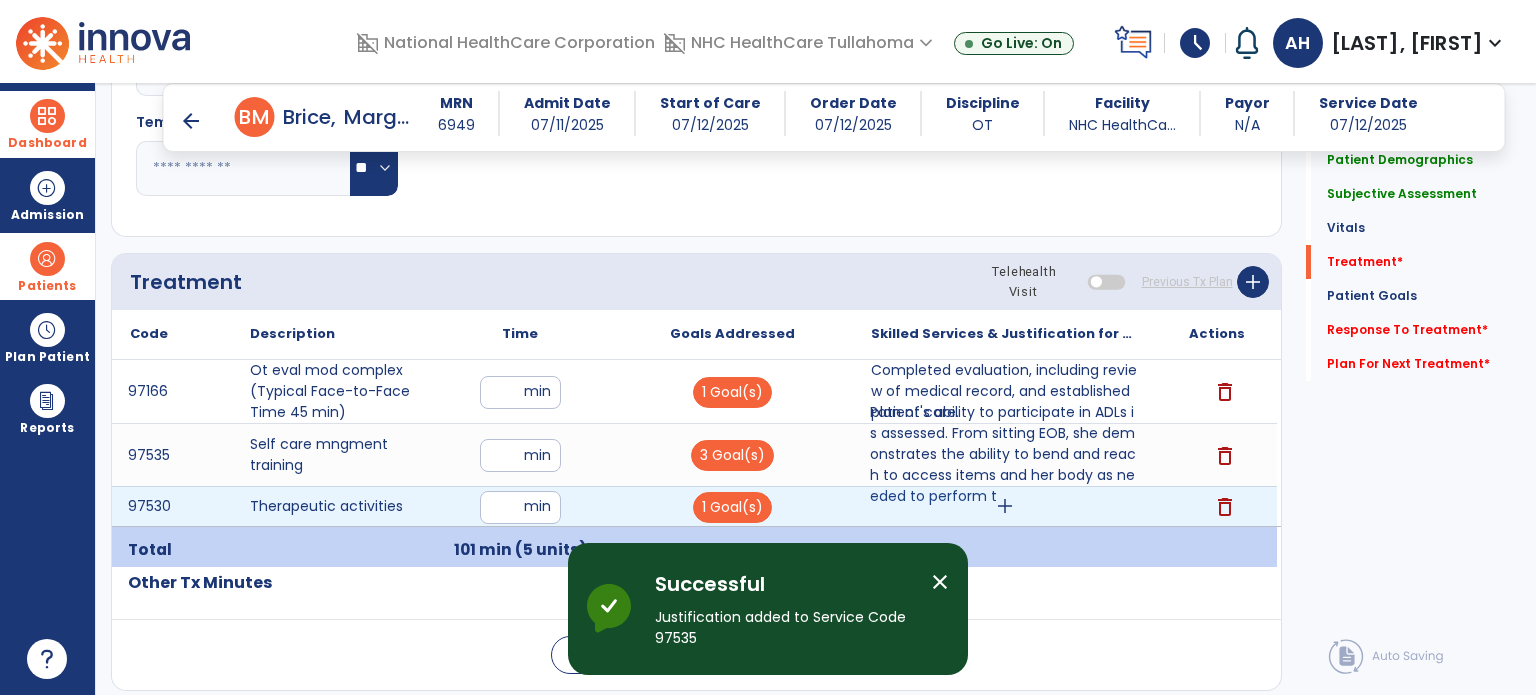 click on "add" at bounding box center [1005, 506] 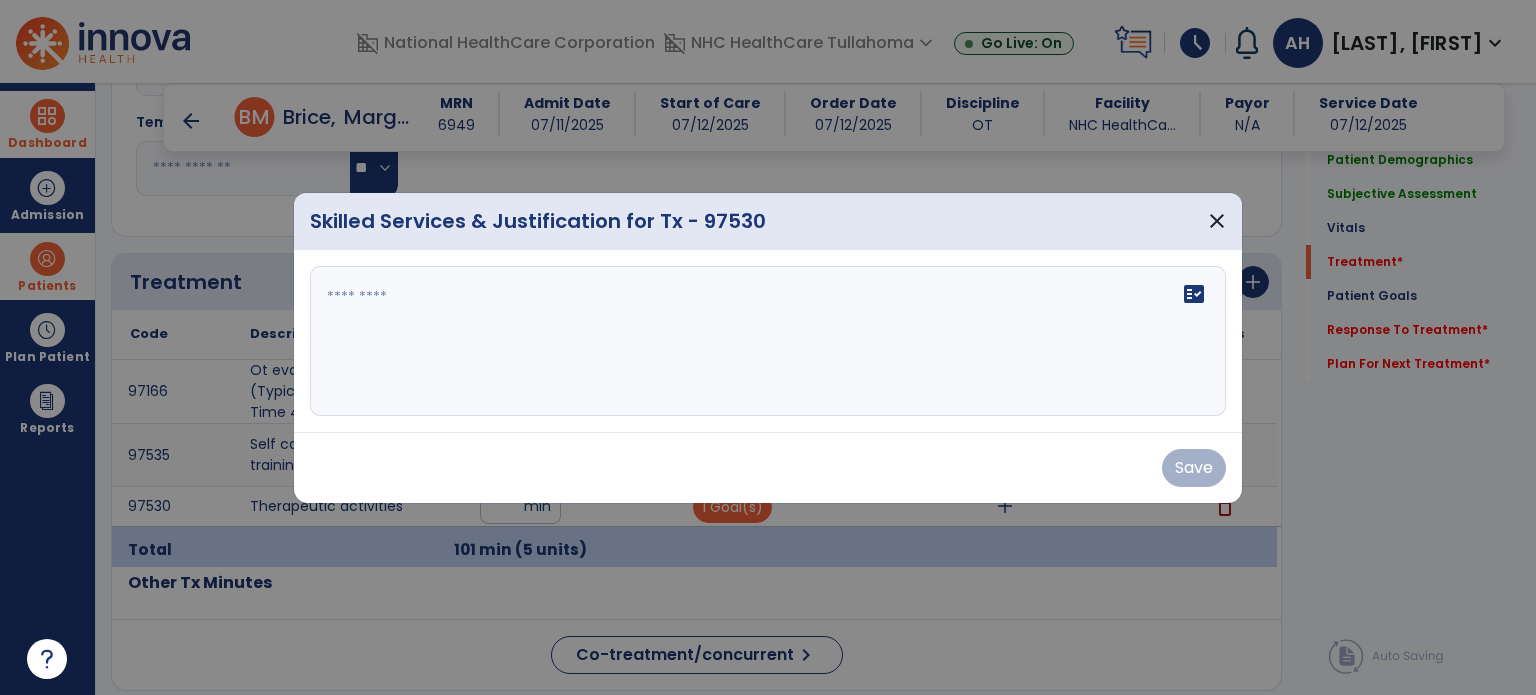 click on "fact_check" at bounding box center [768, 341] 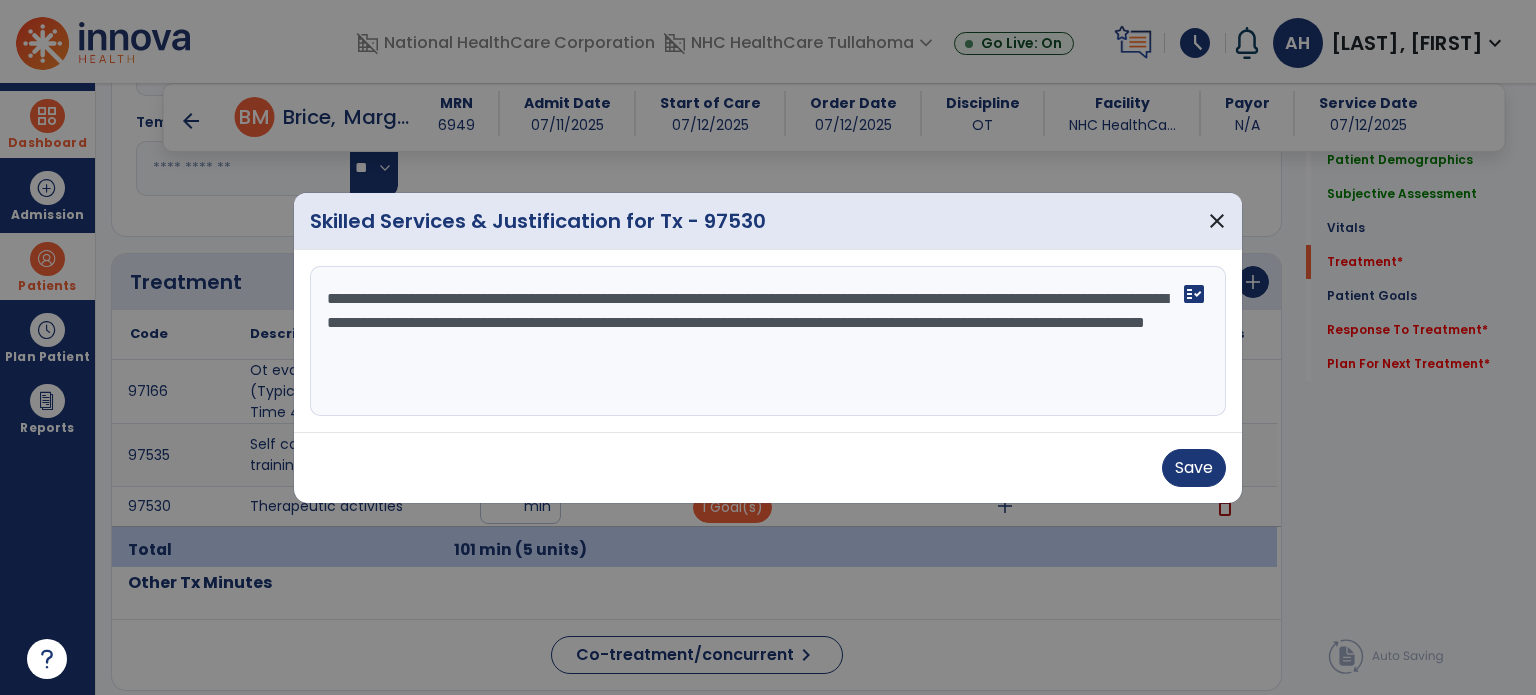drag, startPoint x: 1138, startPoint y: 318, endPoint x: 1125, endPoint y: 340, distance: 25.553865 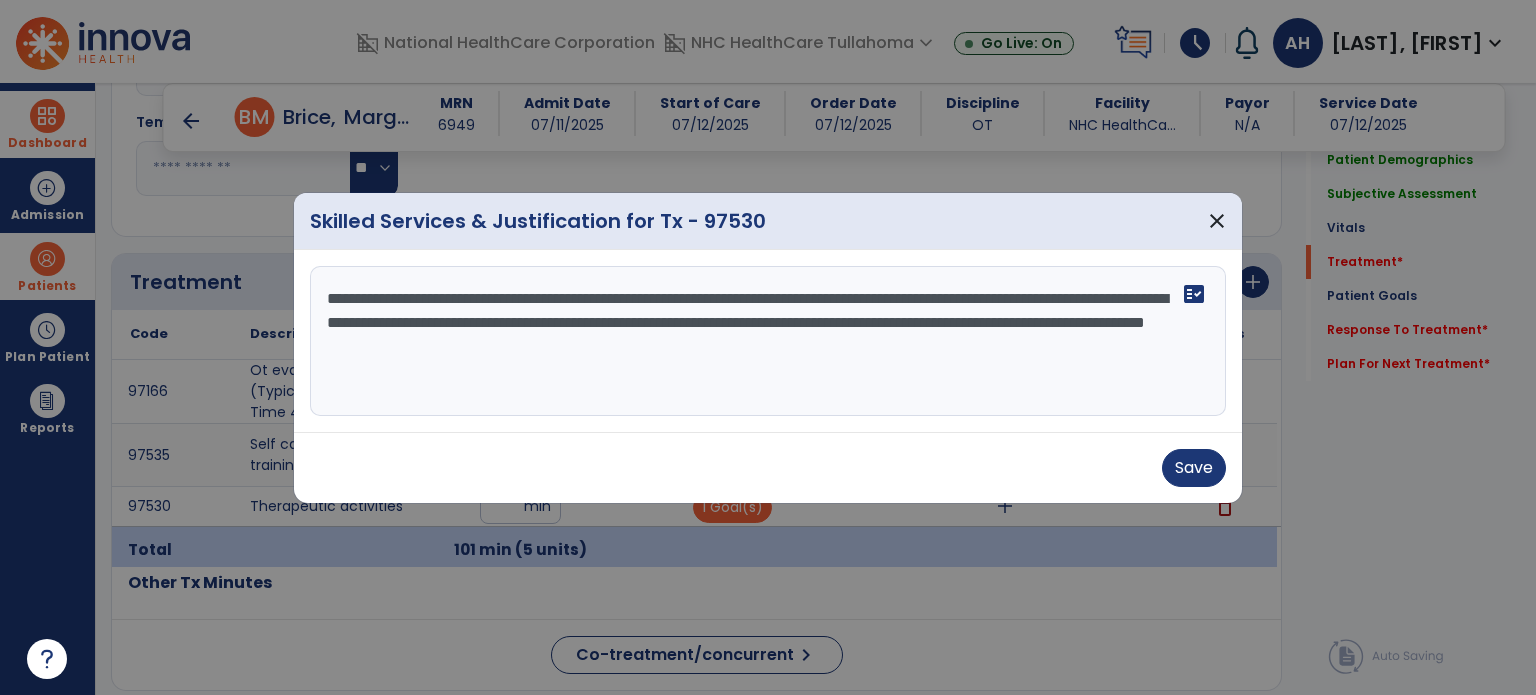 click on "**********" at bounding box center (768, 341) 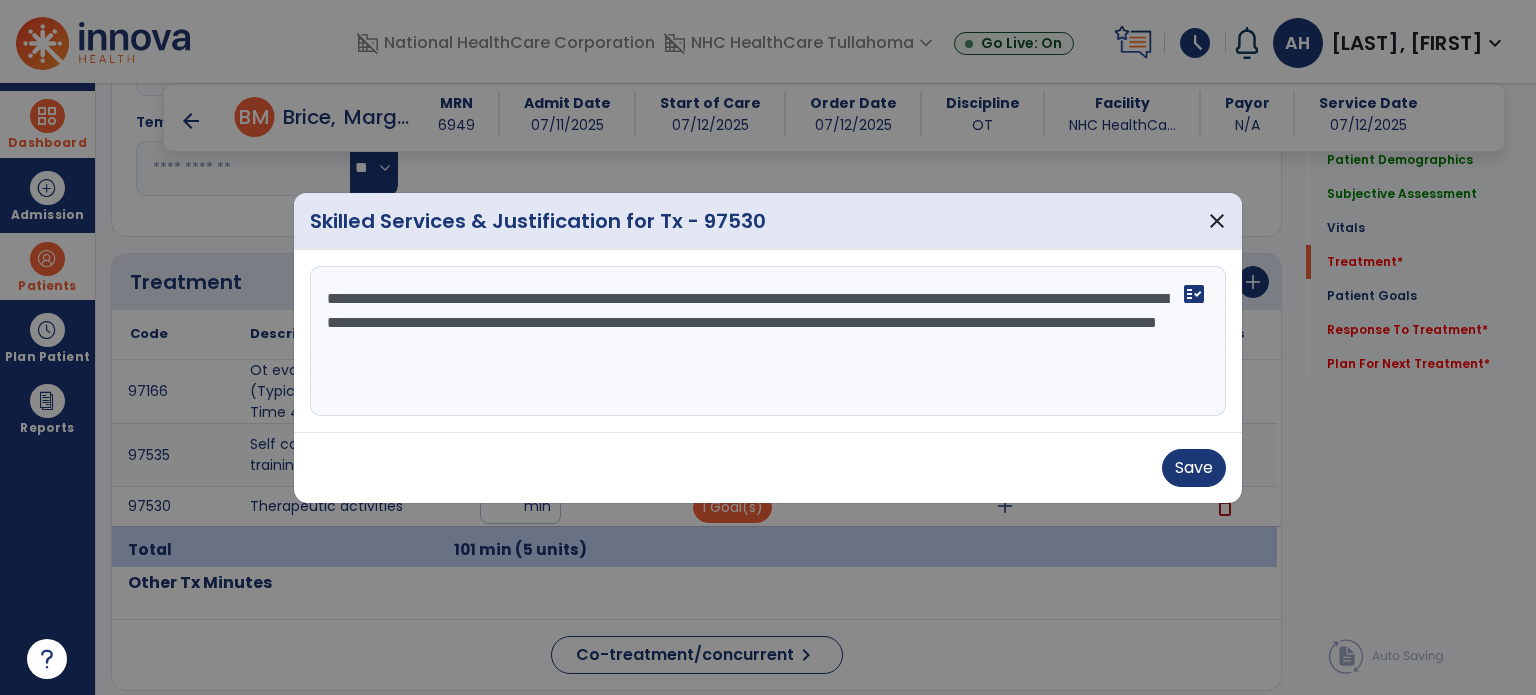 click on "**********" at bounding box center [768, 341] 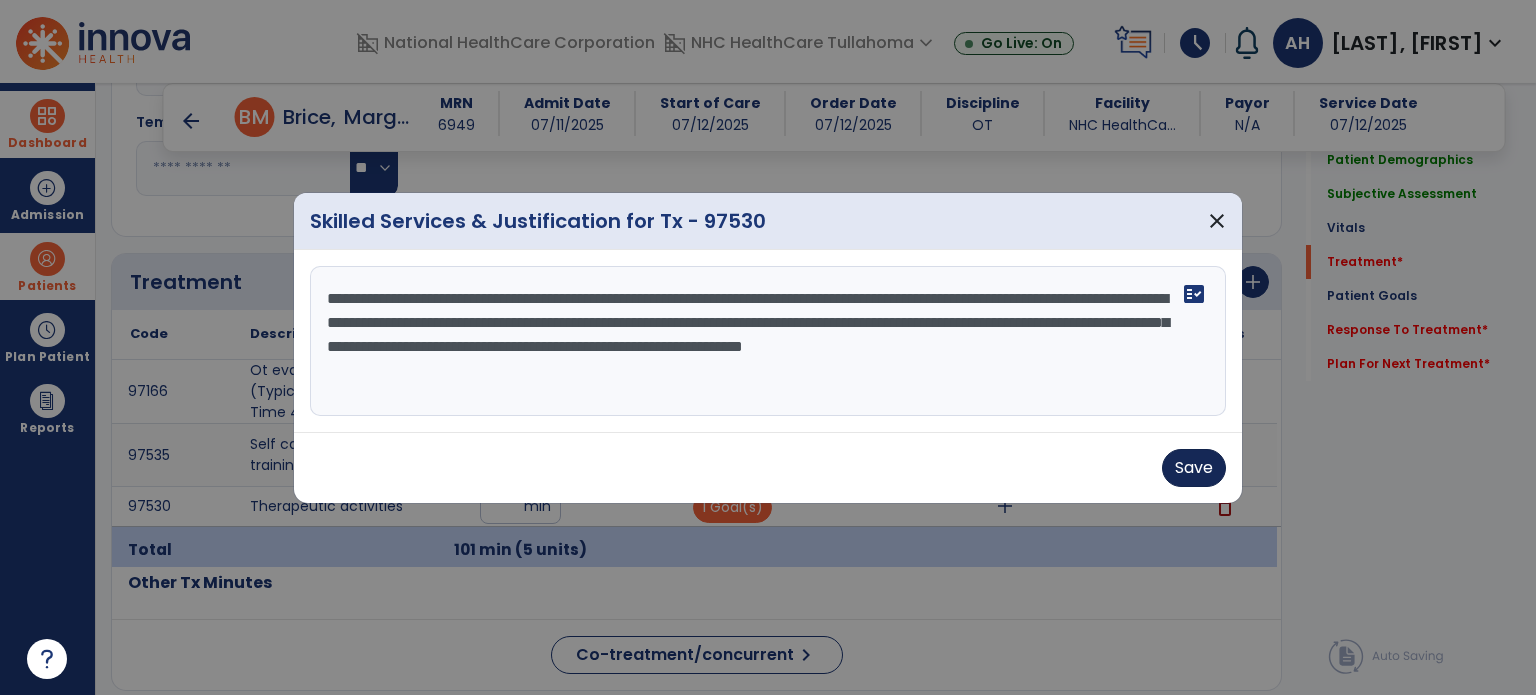 type on "**********" 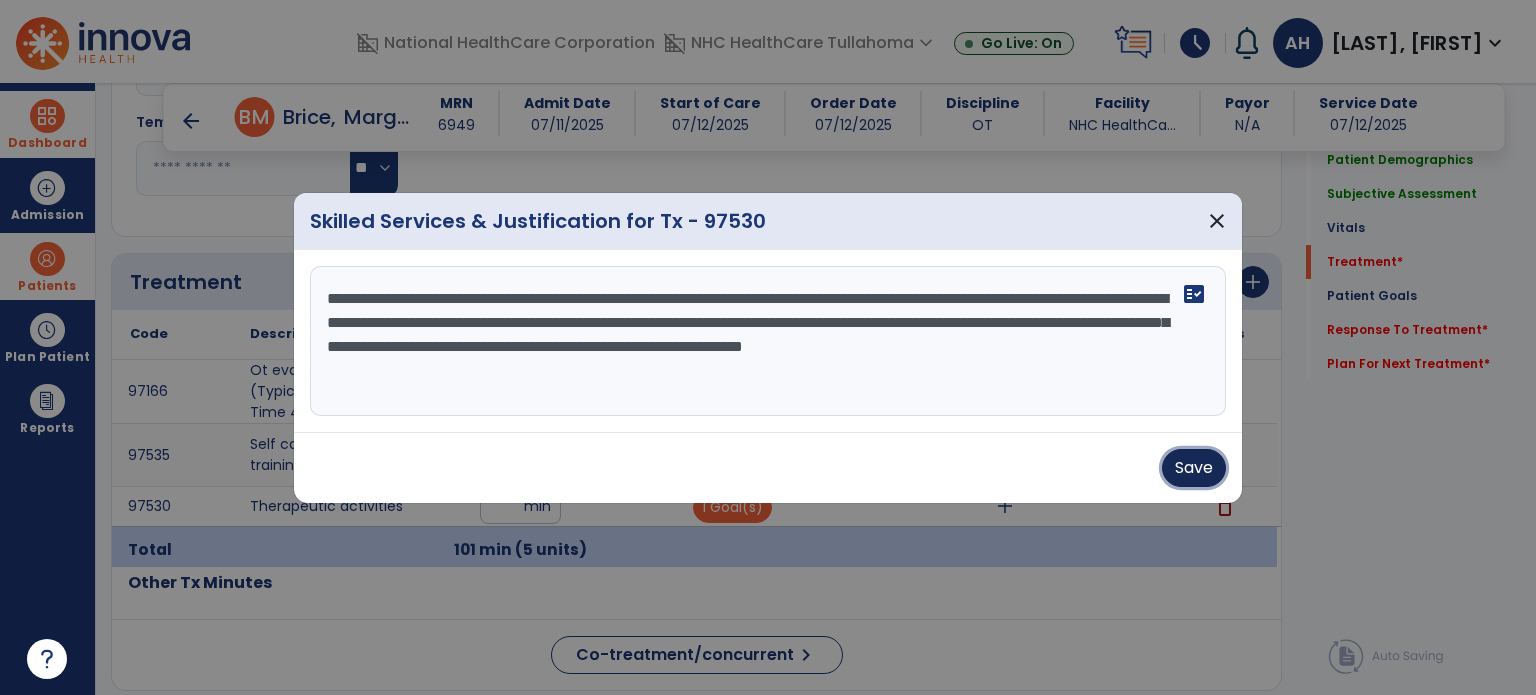 click on "Save" at bounding box center (1194, 468) 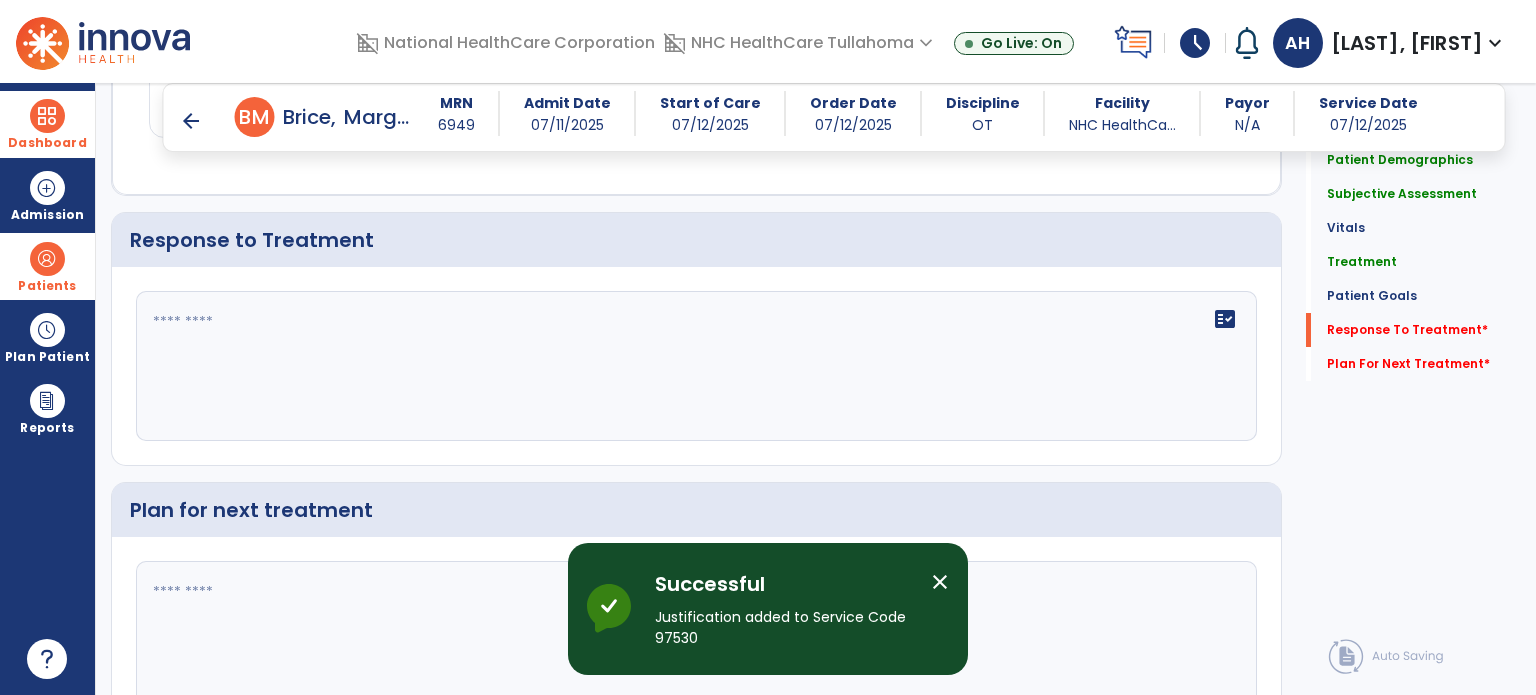 scroll, scrollTop: 2516, scrollLeft: 0, axis: vertical 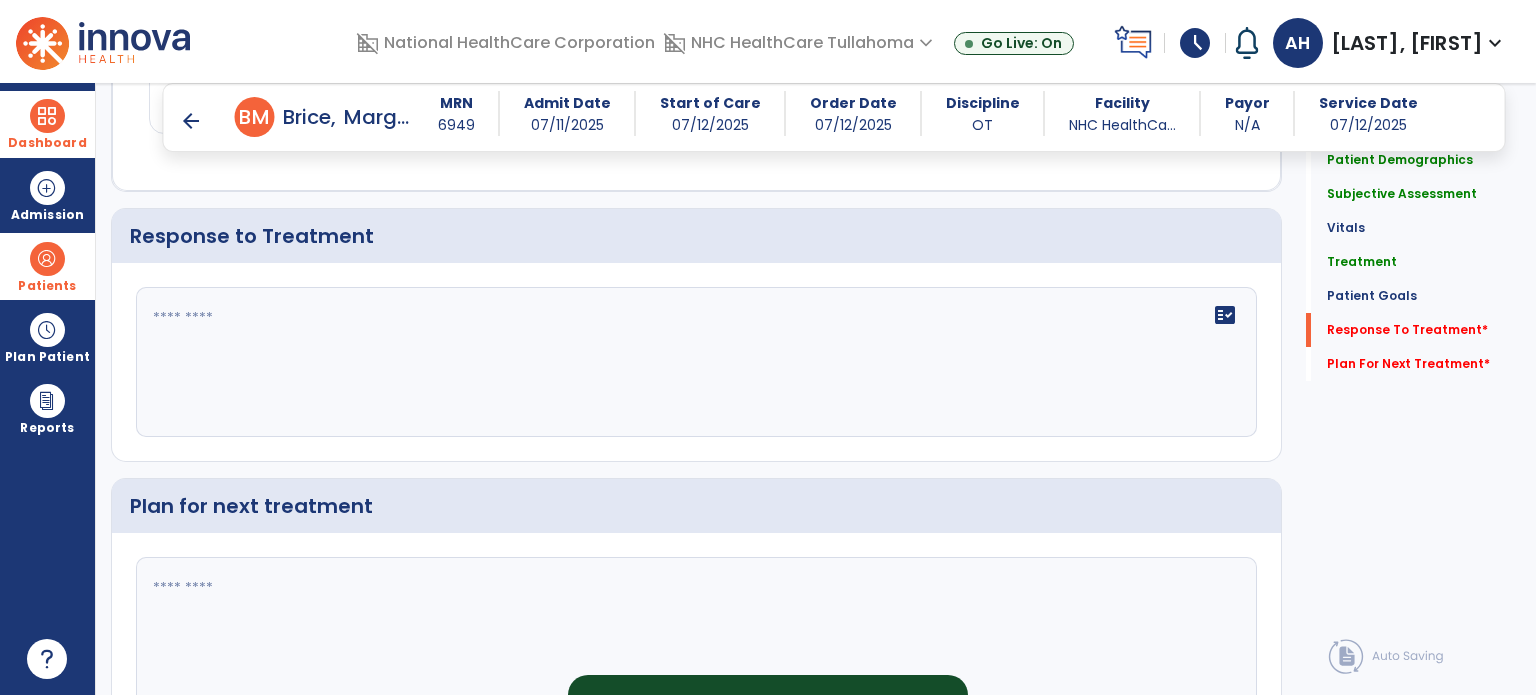 click 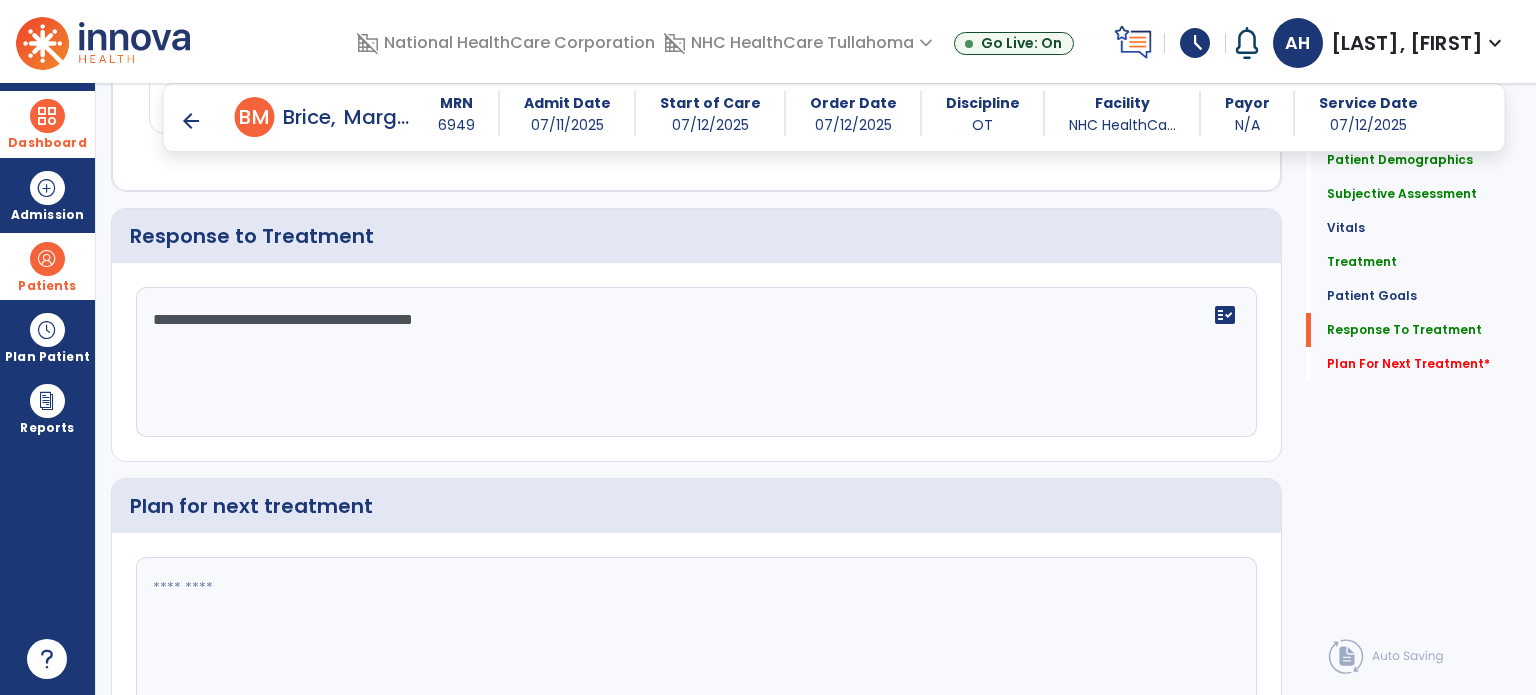 scroll, scrollTop: 2516, scrollLeft: 0, axis: vertical 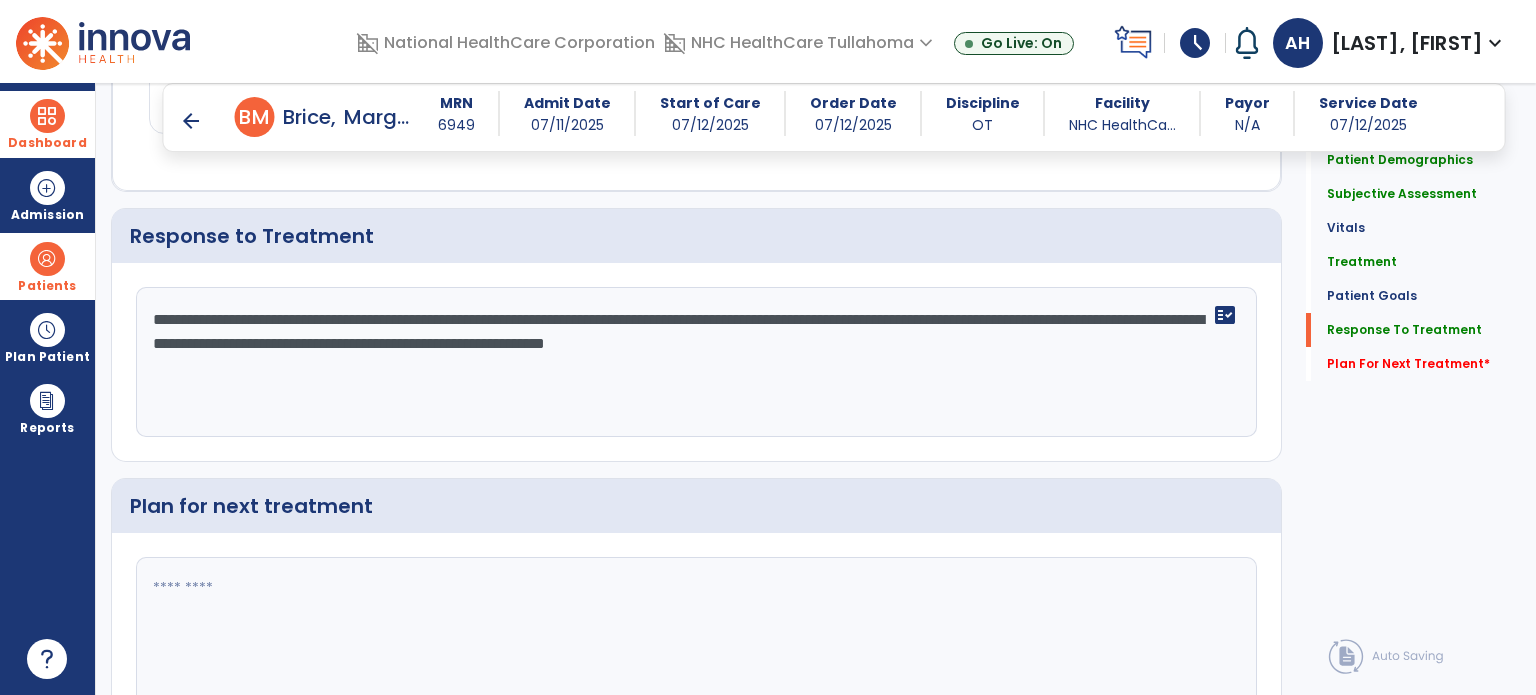 type on "**********" 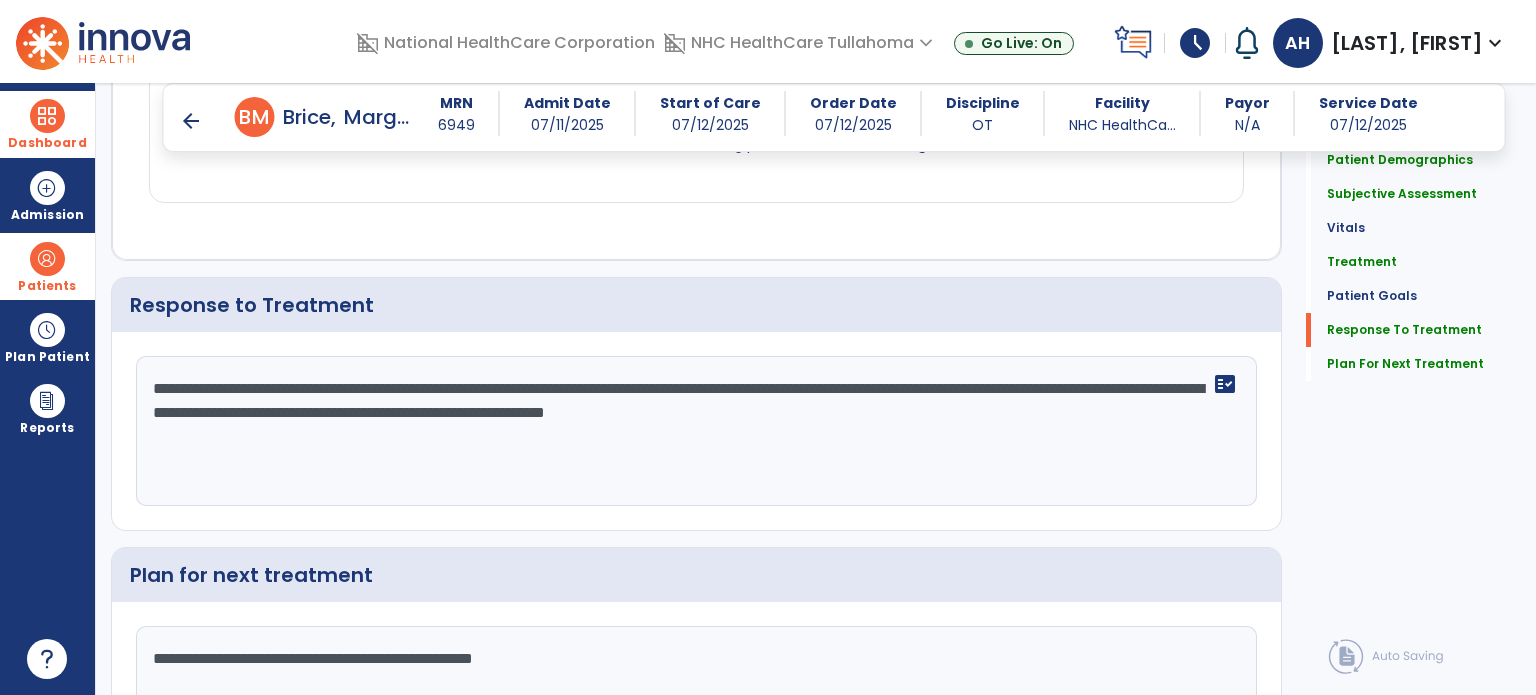 scroll, scrollTop: 2516, scrollLeft: 0, axis: vertical 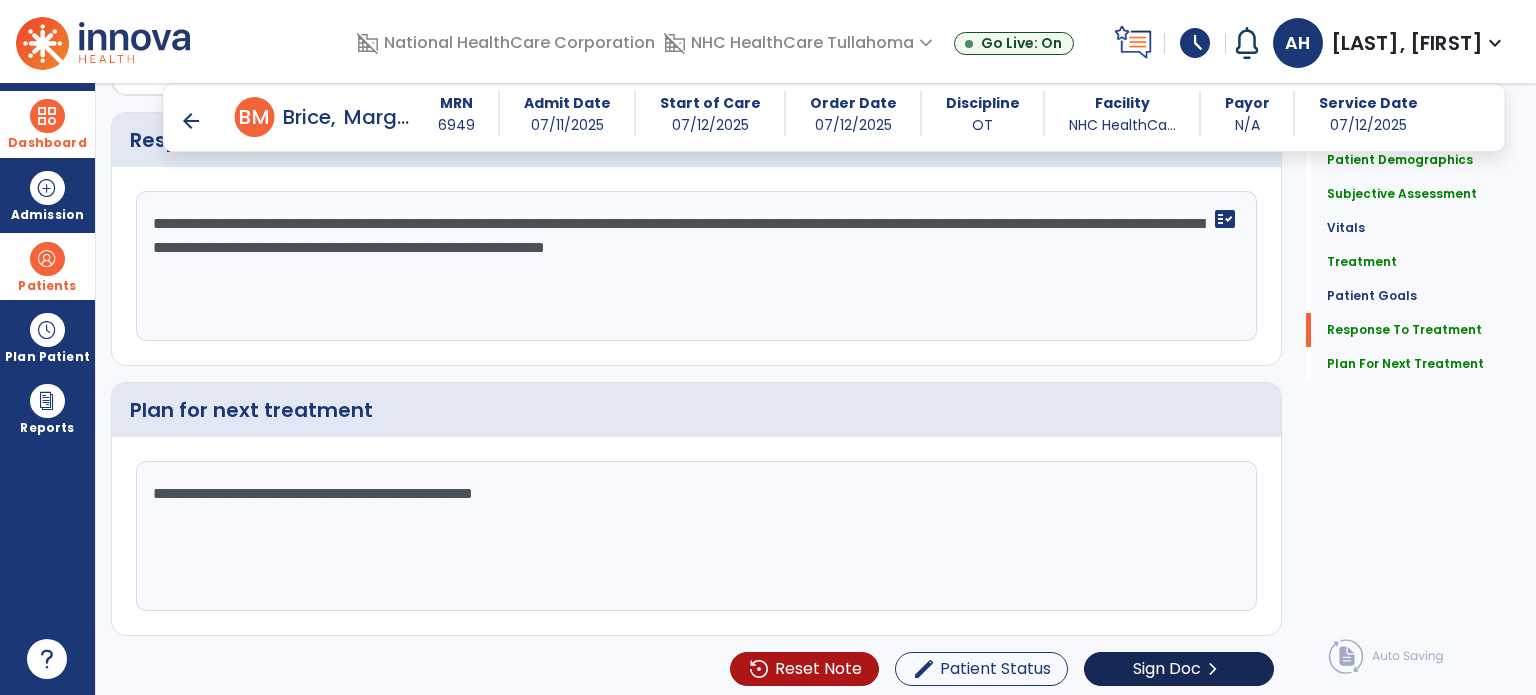 type on "**********" 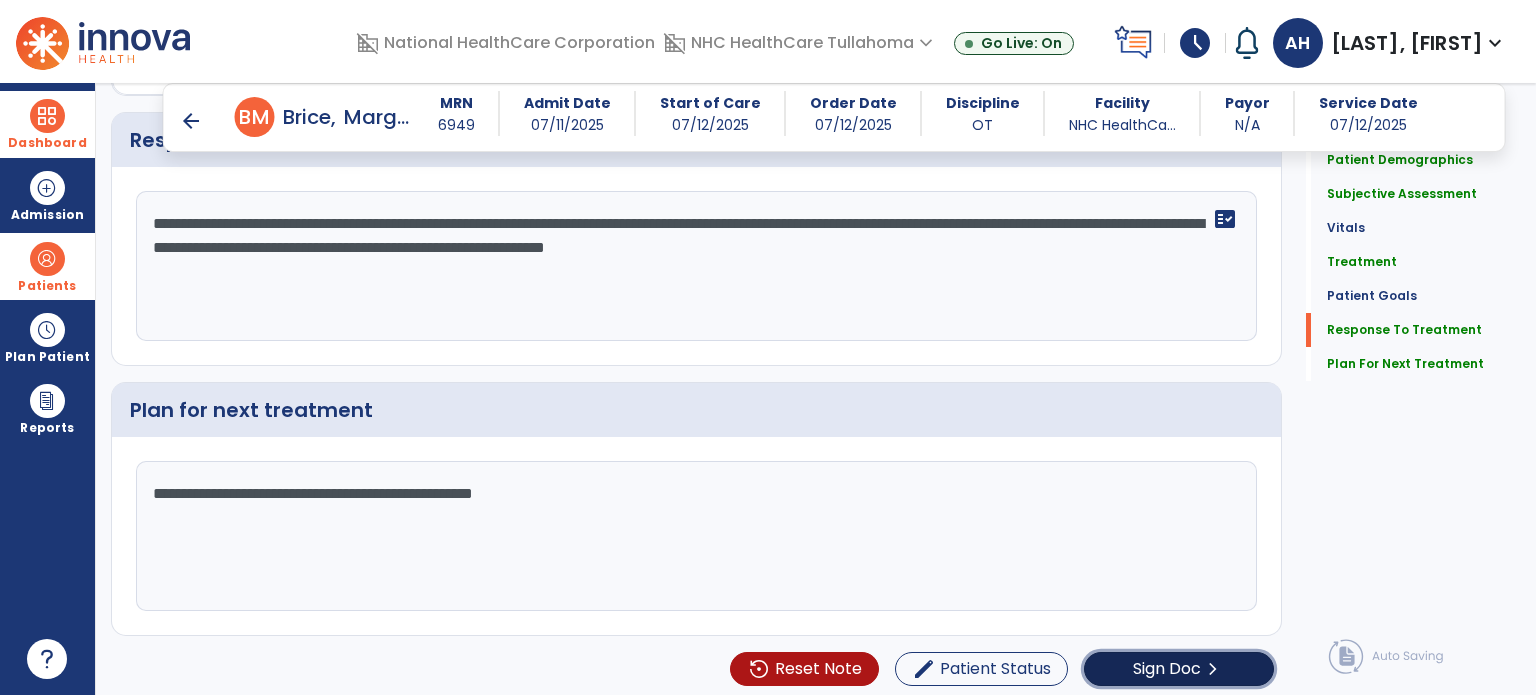 click on "Sign Doc" 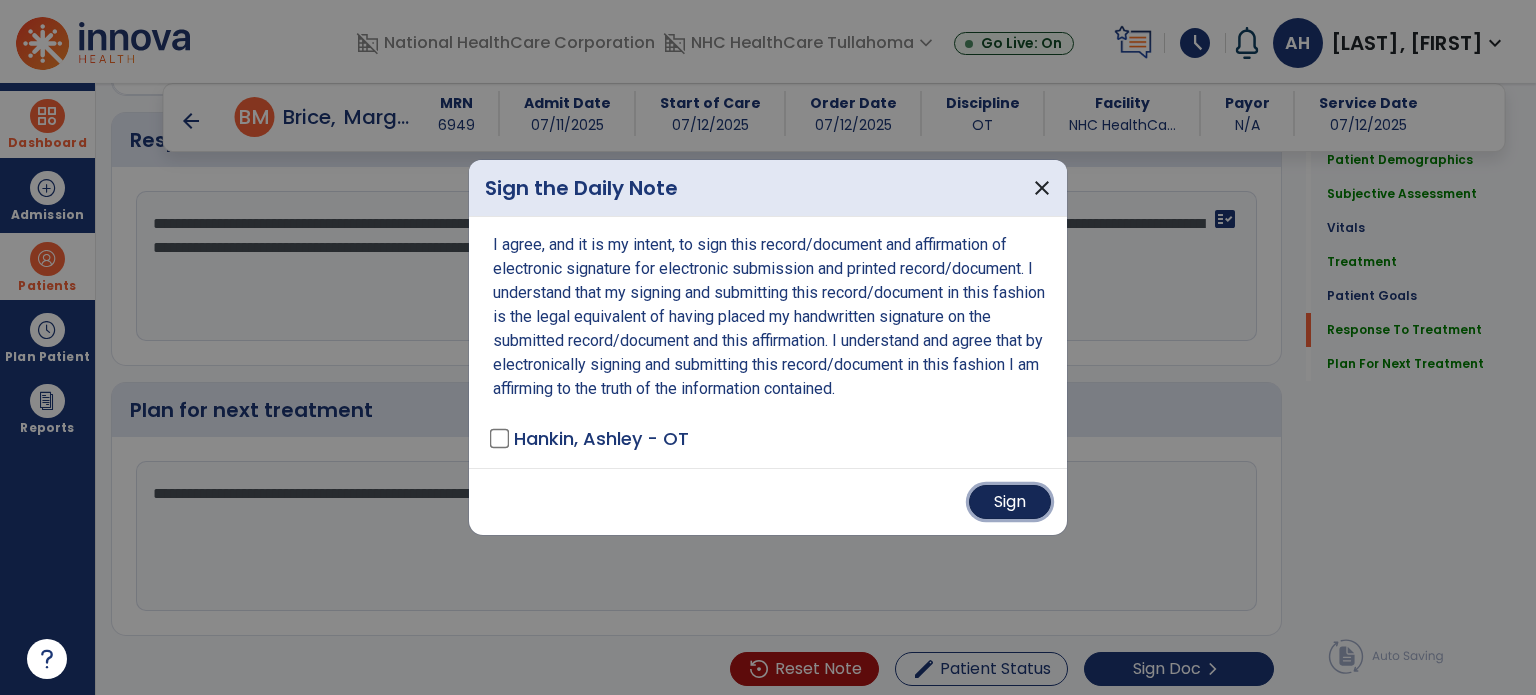 click on "Sign" at bounding box center [1010, 502] 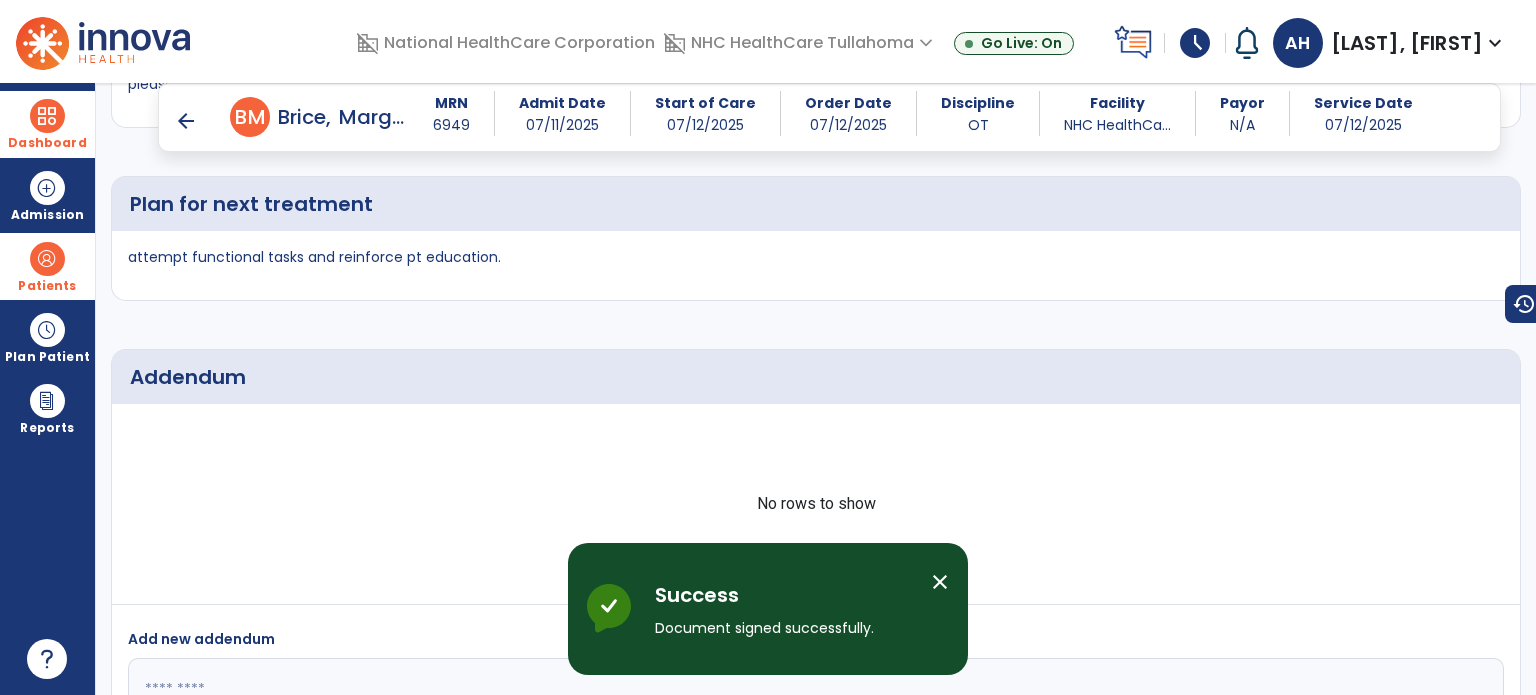 scroll, scrollTop: 4153, scrollLeft: 0, axis: vertical 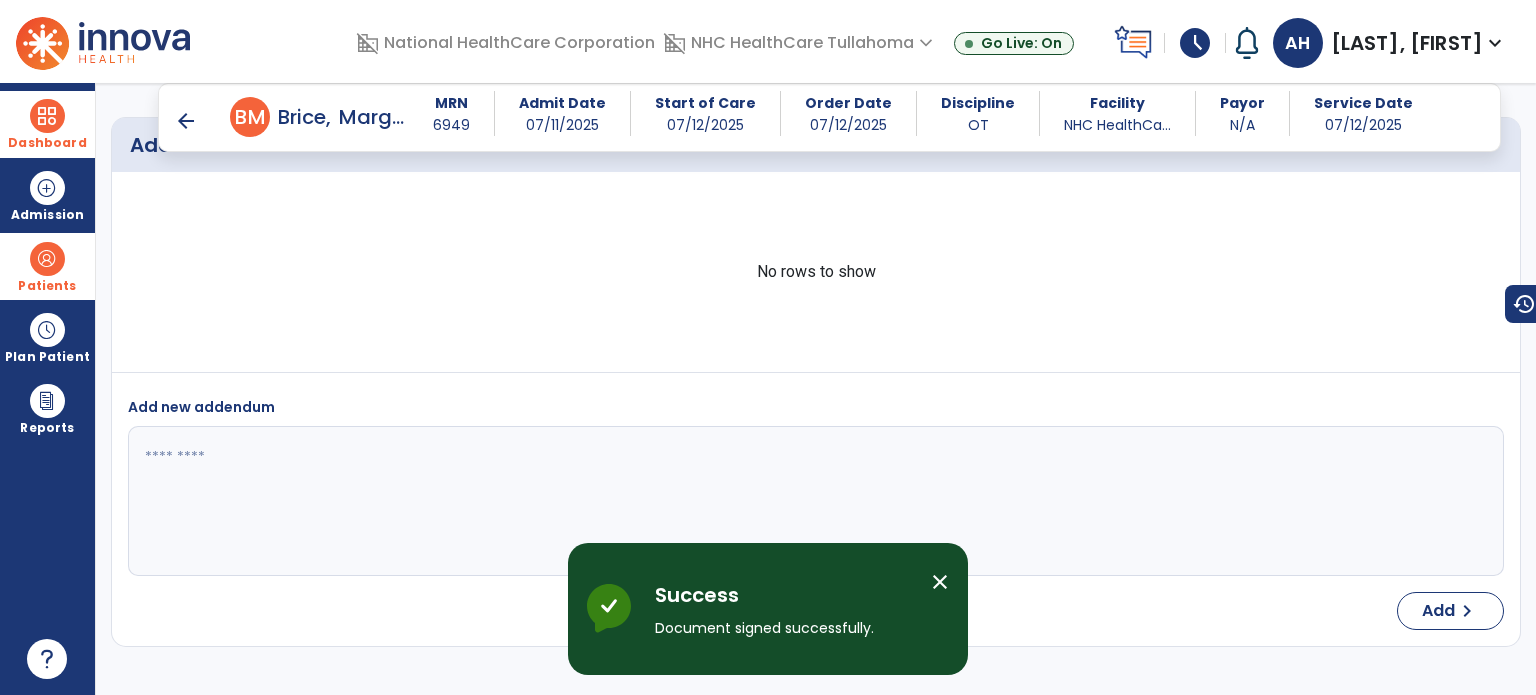 click at bounding box center [47, 116] 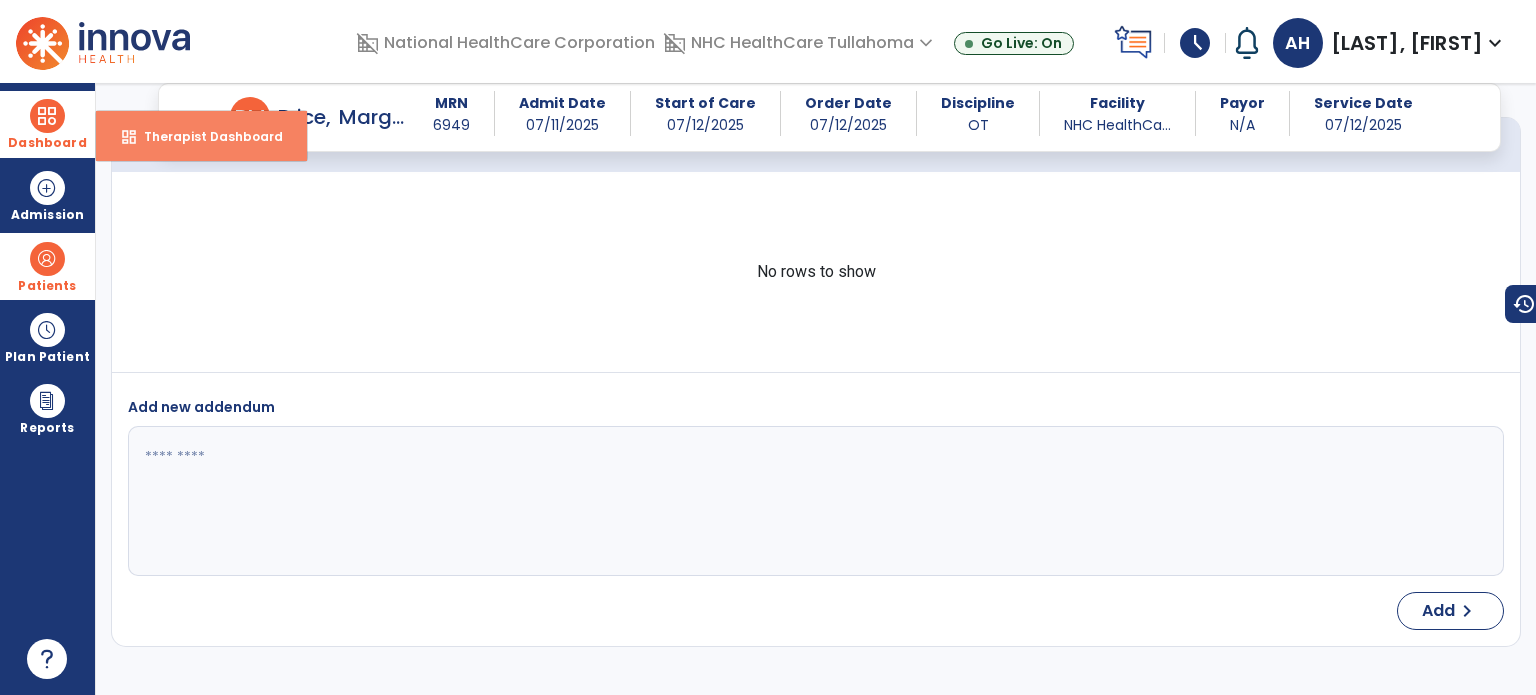 click on "Therapist Dashboard" at bounding box center [205, 136] 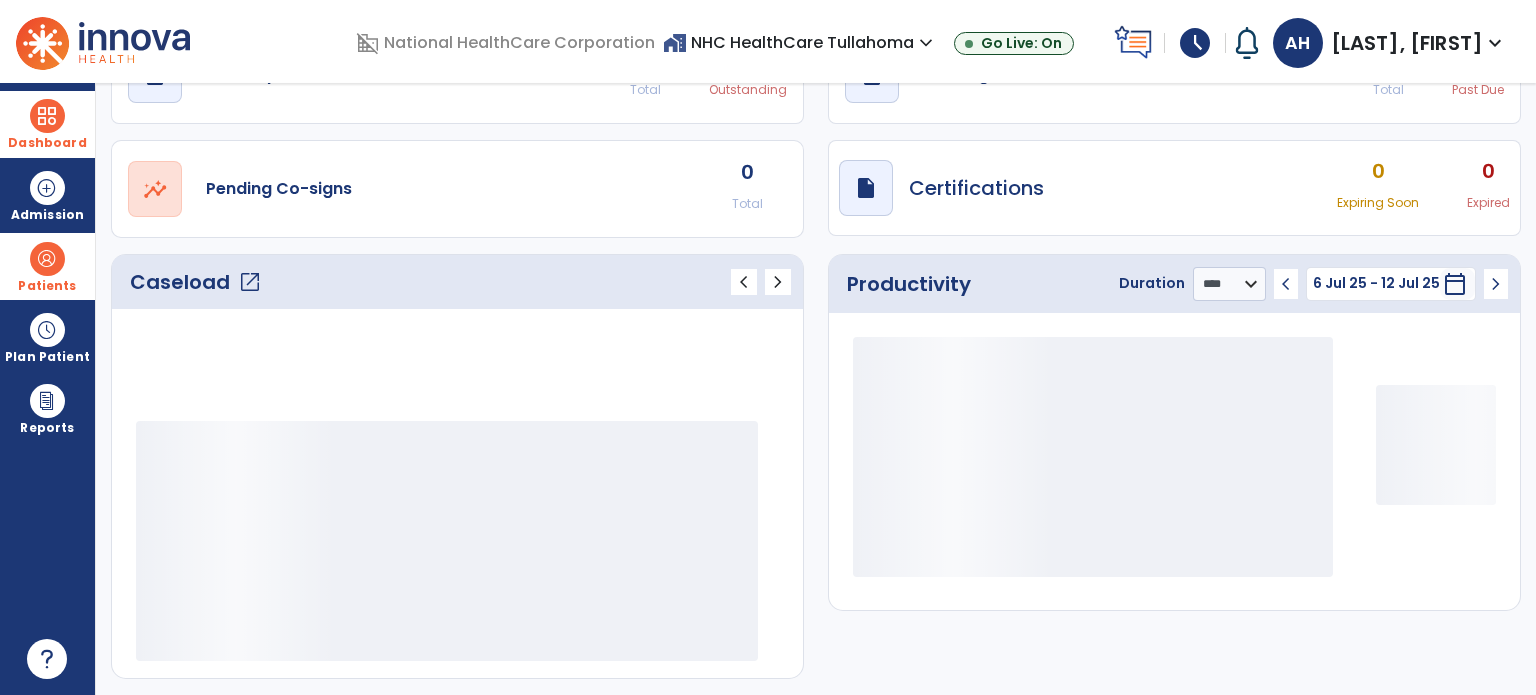 scroll, scrollTop: 112, scrollLeft: 0, axis: vertical 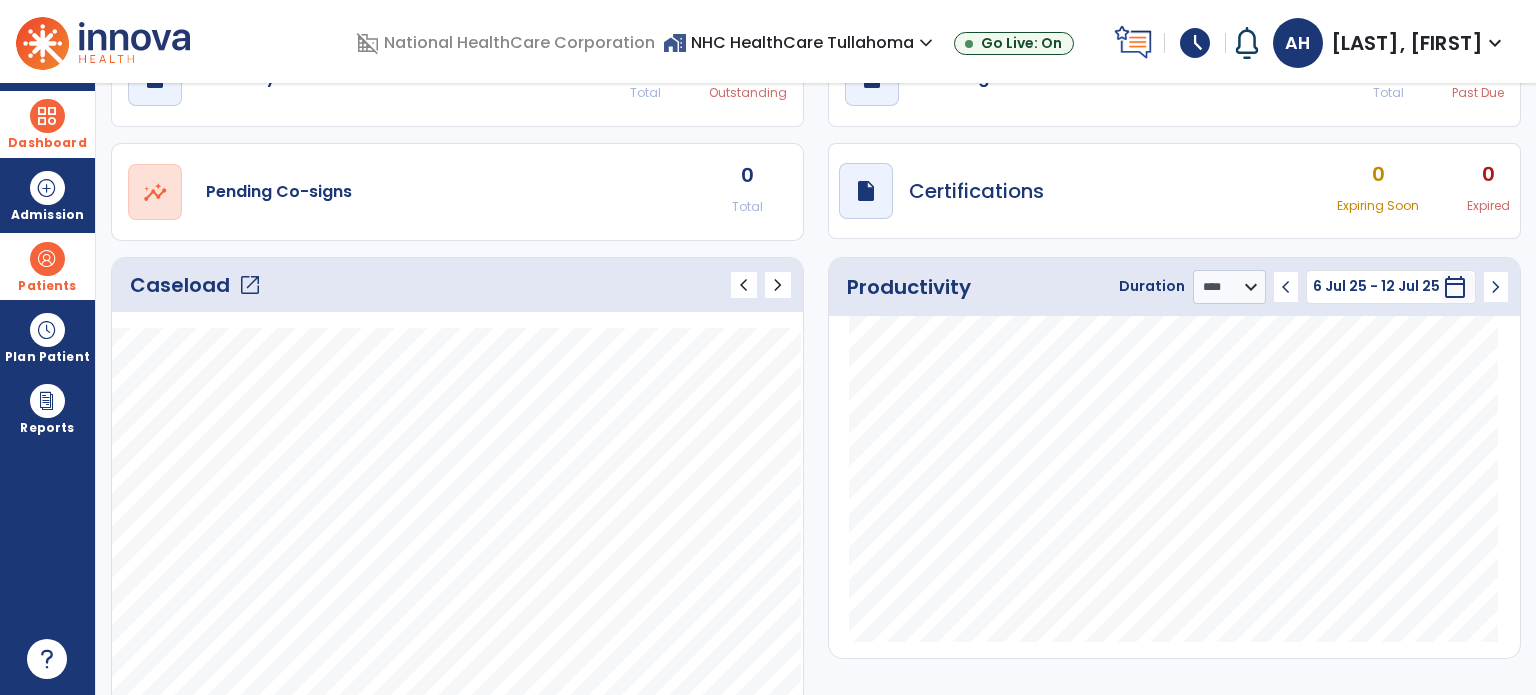 click on "open_in_new" 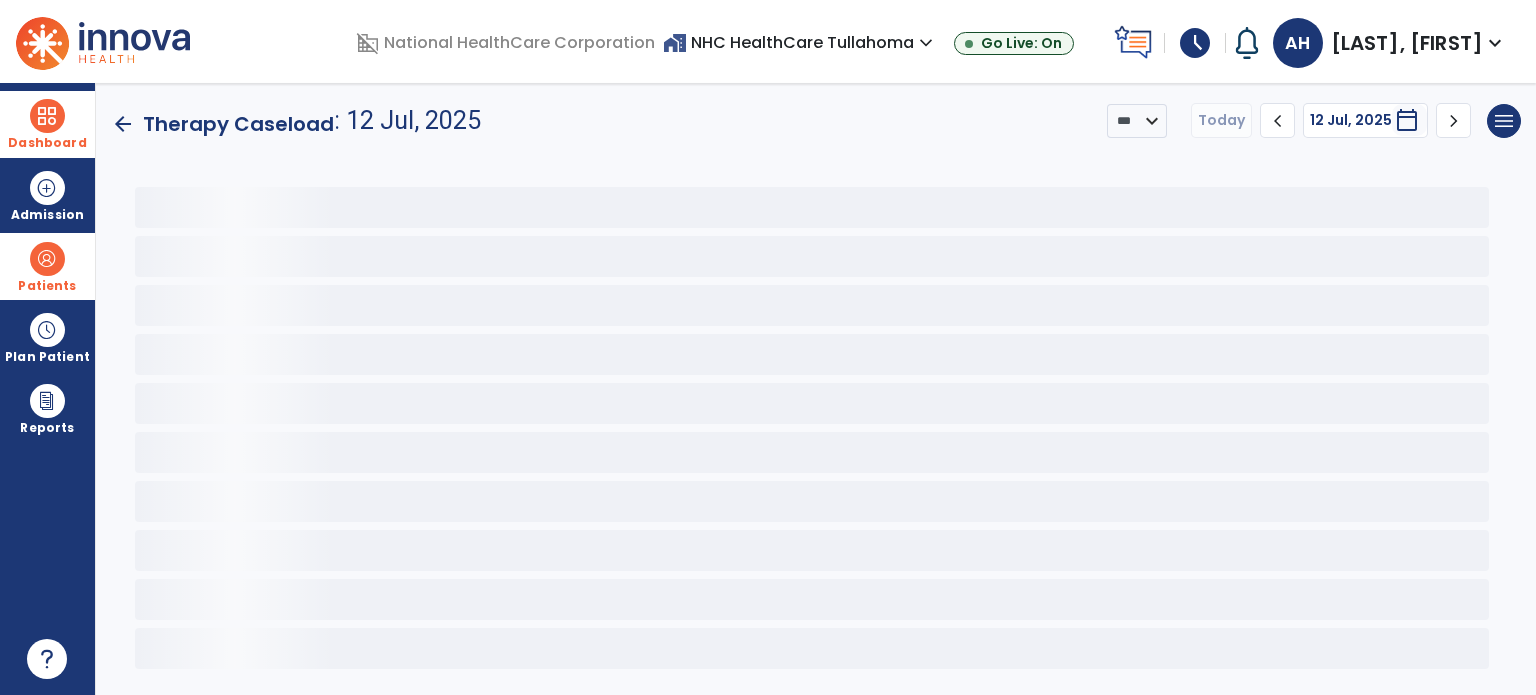 scroll, scrollTop: 0, scrollLeft: 0, axis: both 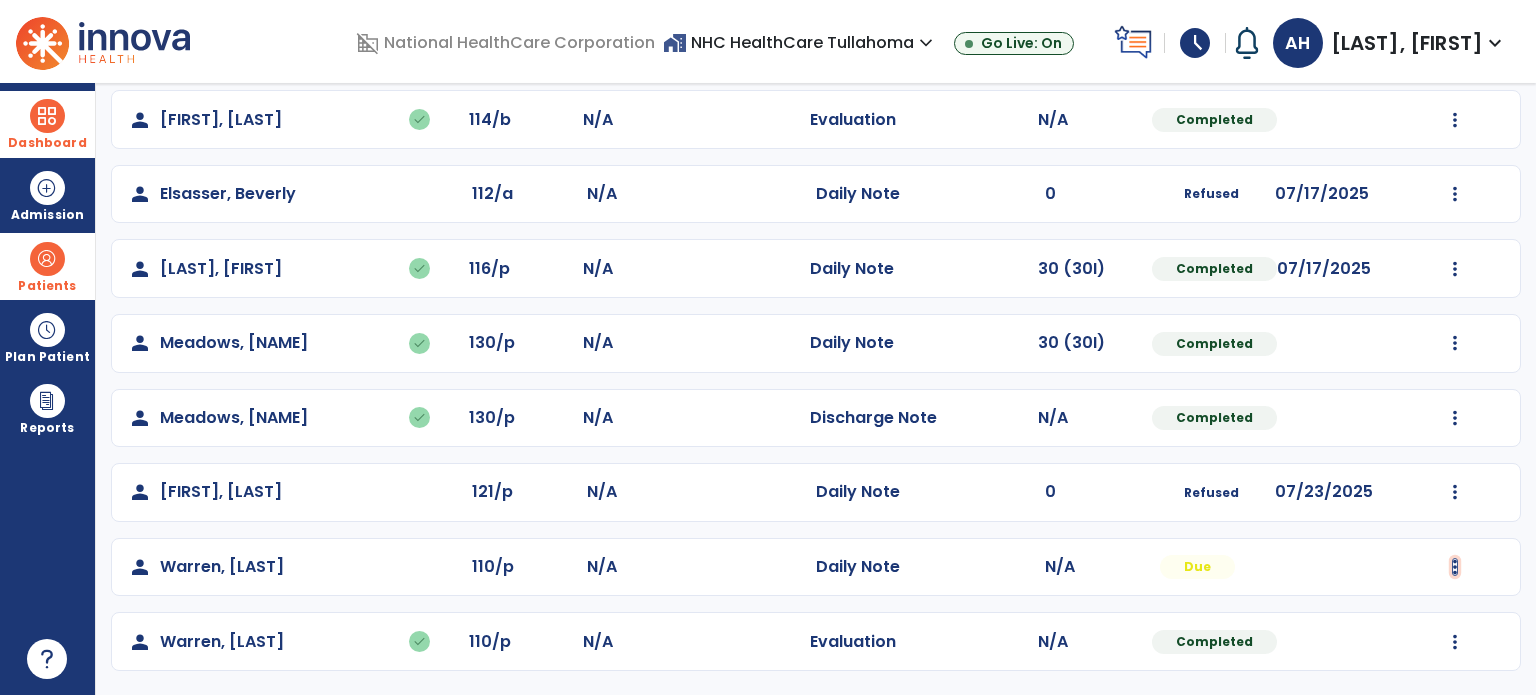 click at bounding box center [1455, 45] 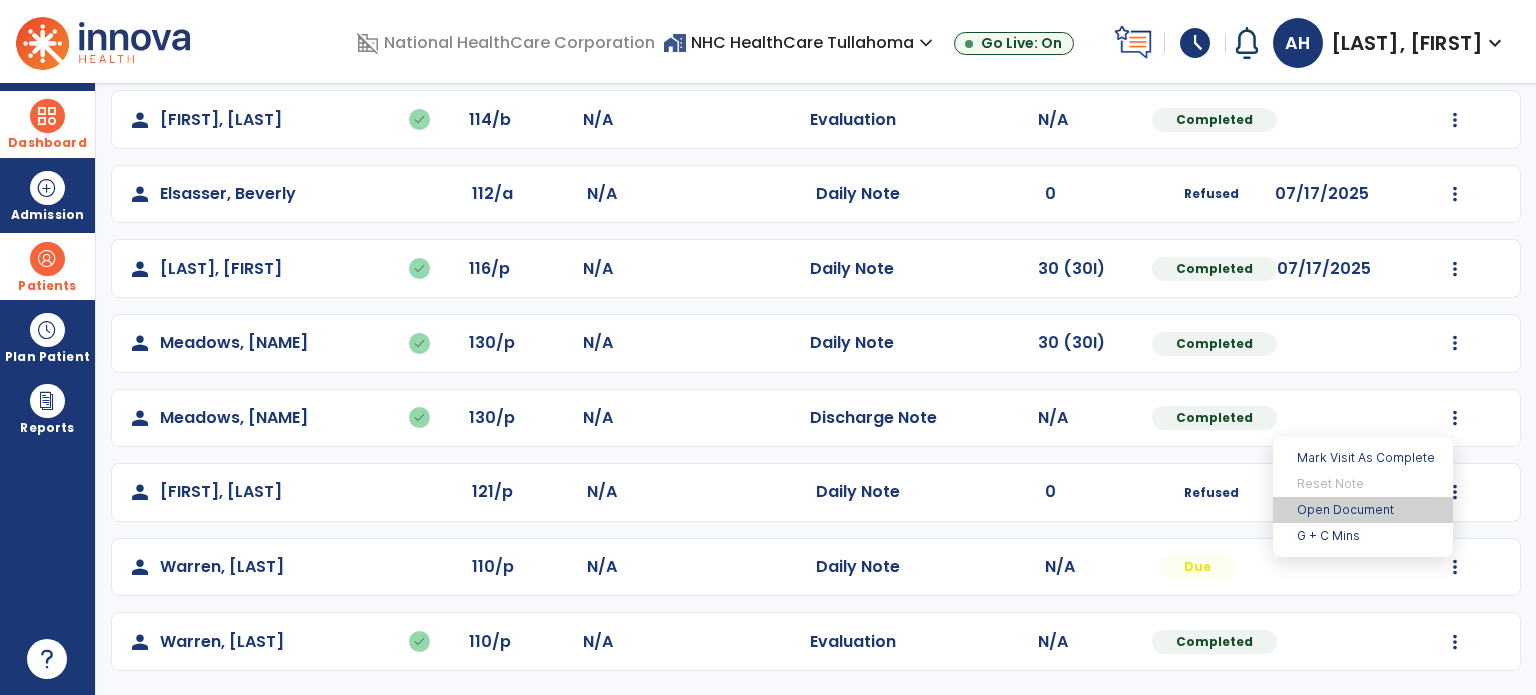 click on "Open Document" at bounding box center [1363, 510] 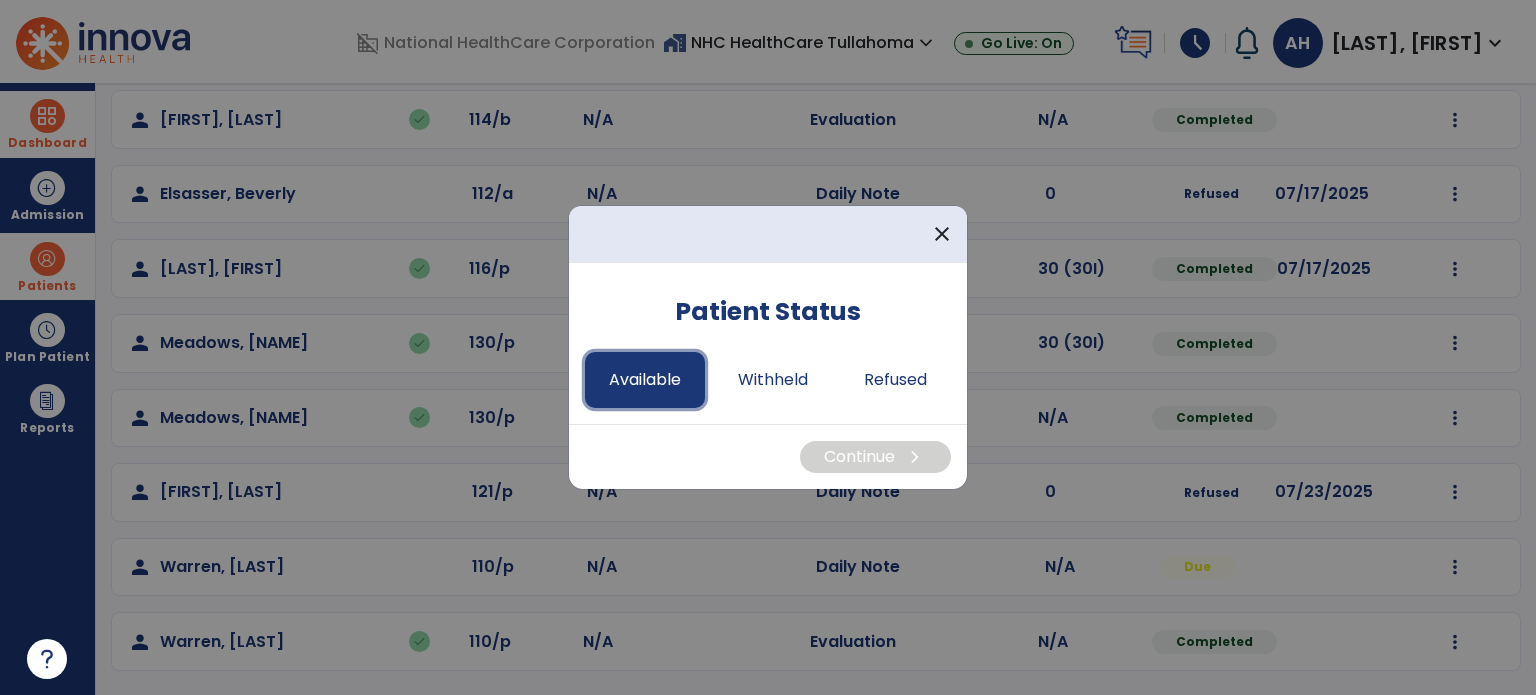 click on "Available" at bounding box center (645, 380) 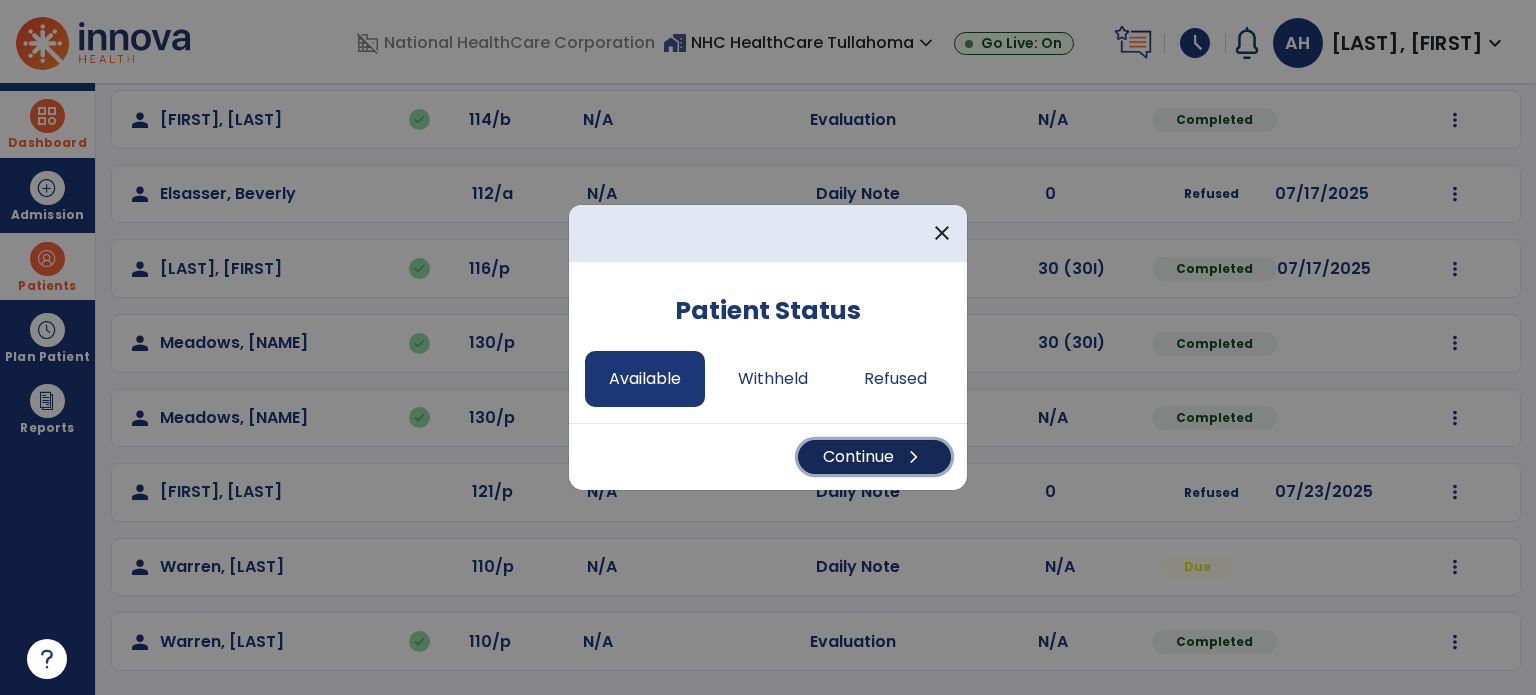 click on "Continue   chevron_right" at bounding box center [874, 457] 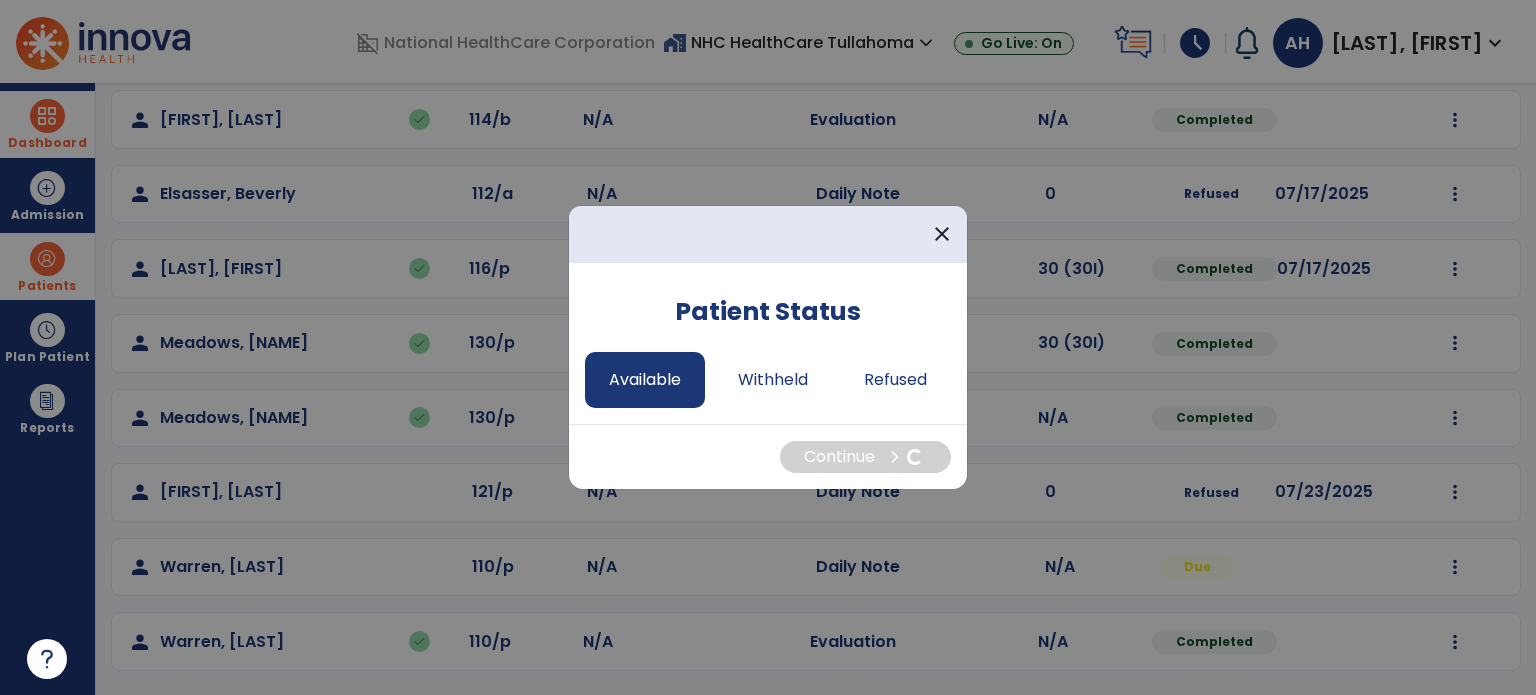 select on "*" 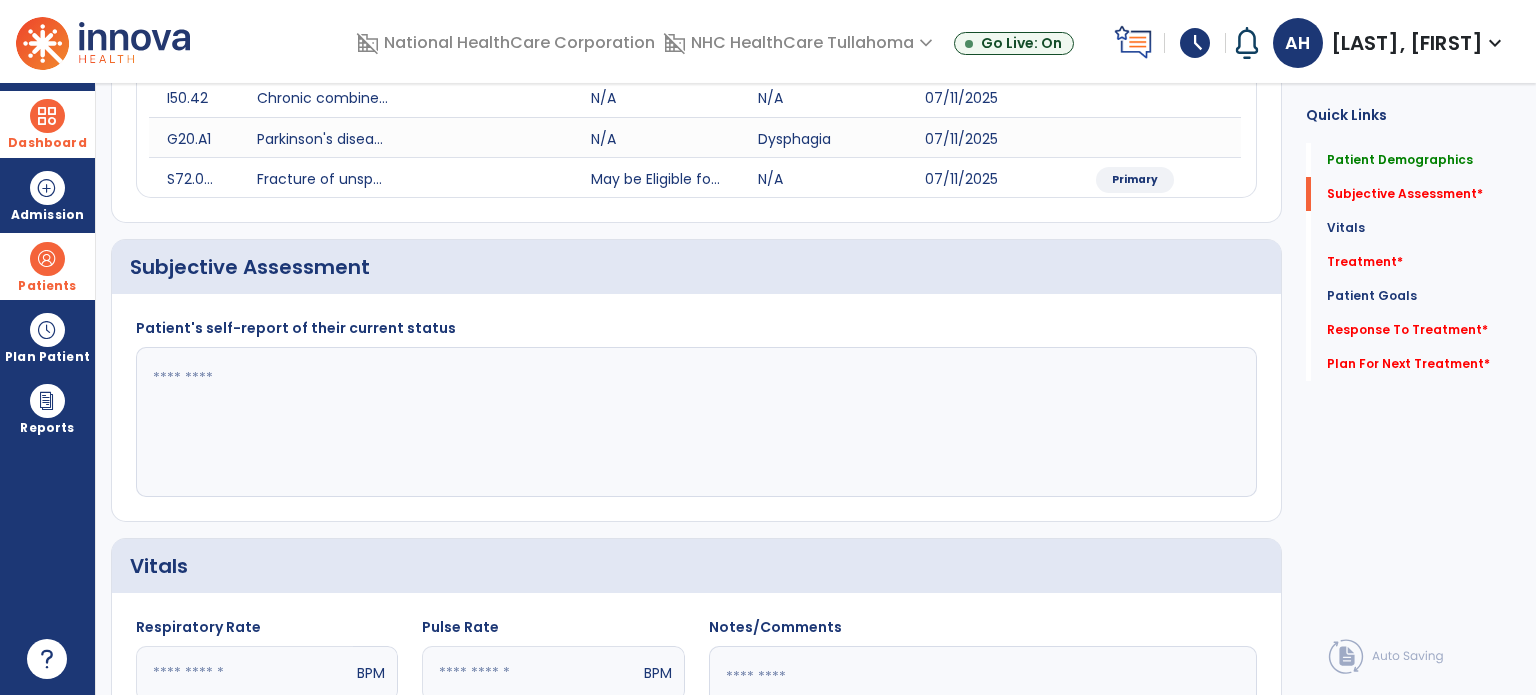 click on "Patient's self-report of their current status" 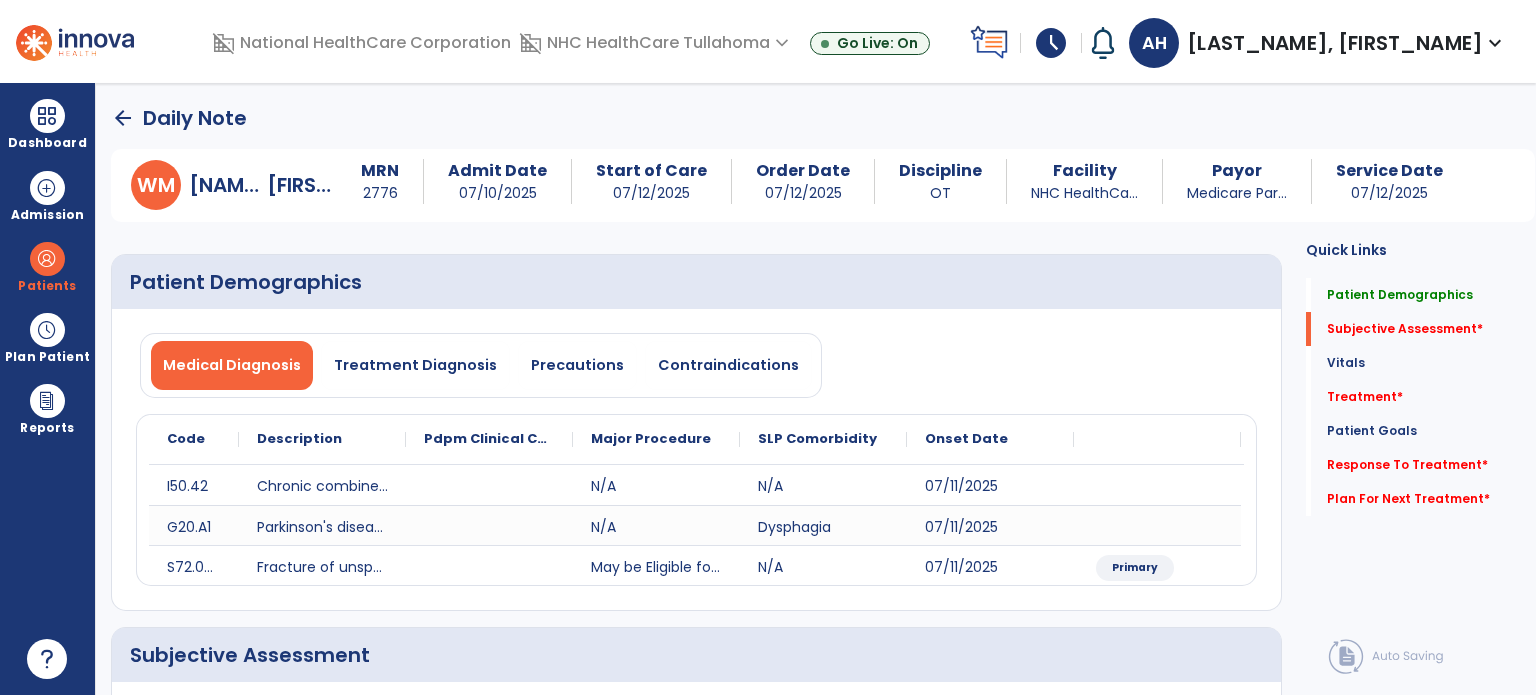 select on "*" 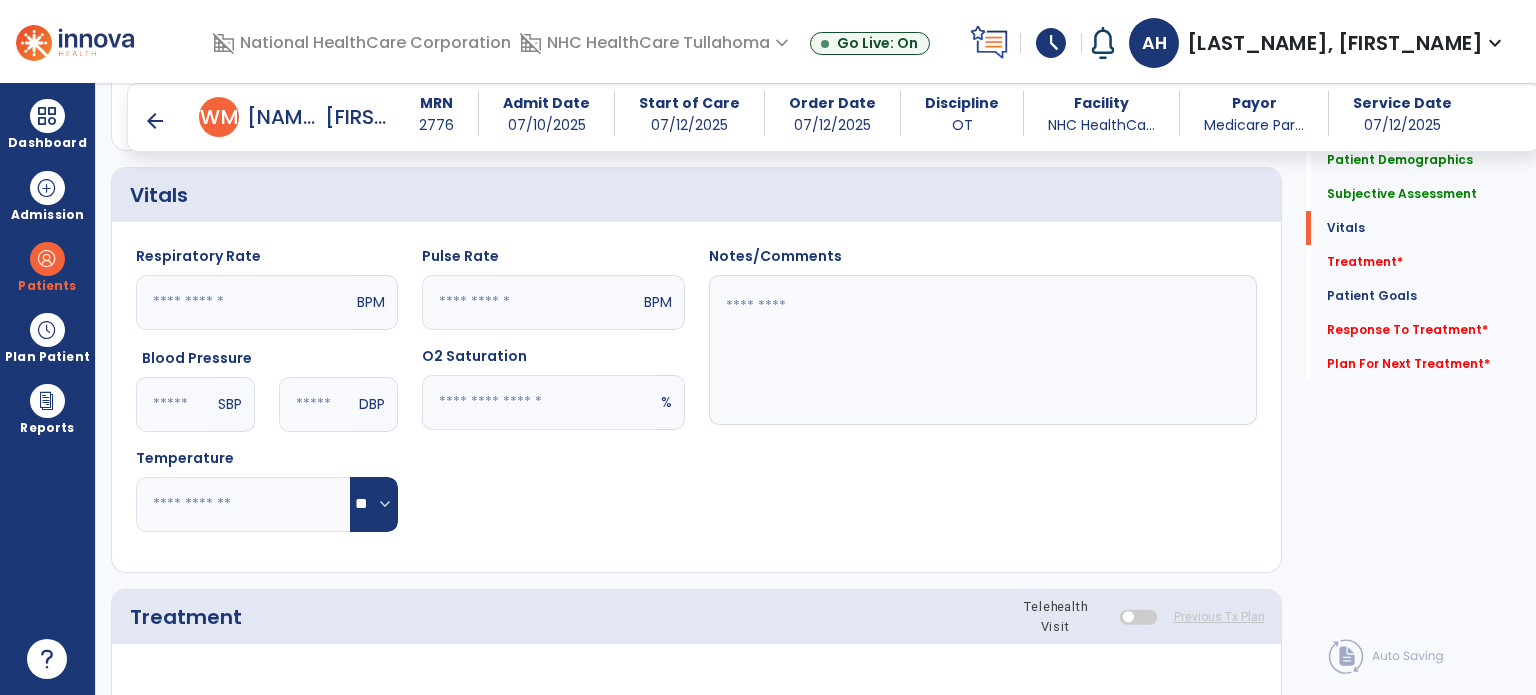 scroll, scrollTop: 748, scrollLeft: 0, axis: vertical 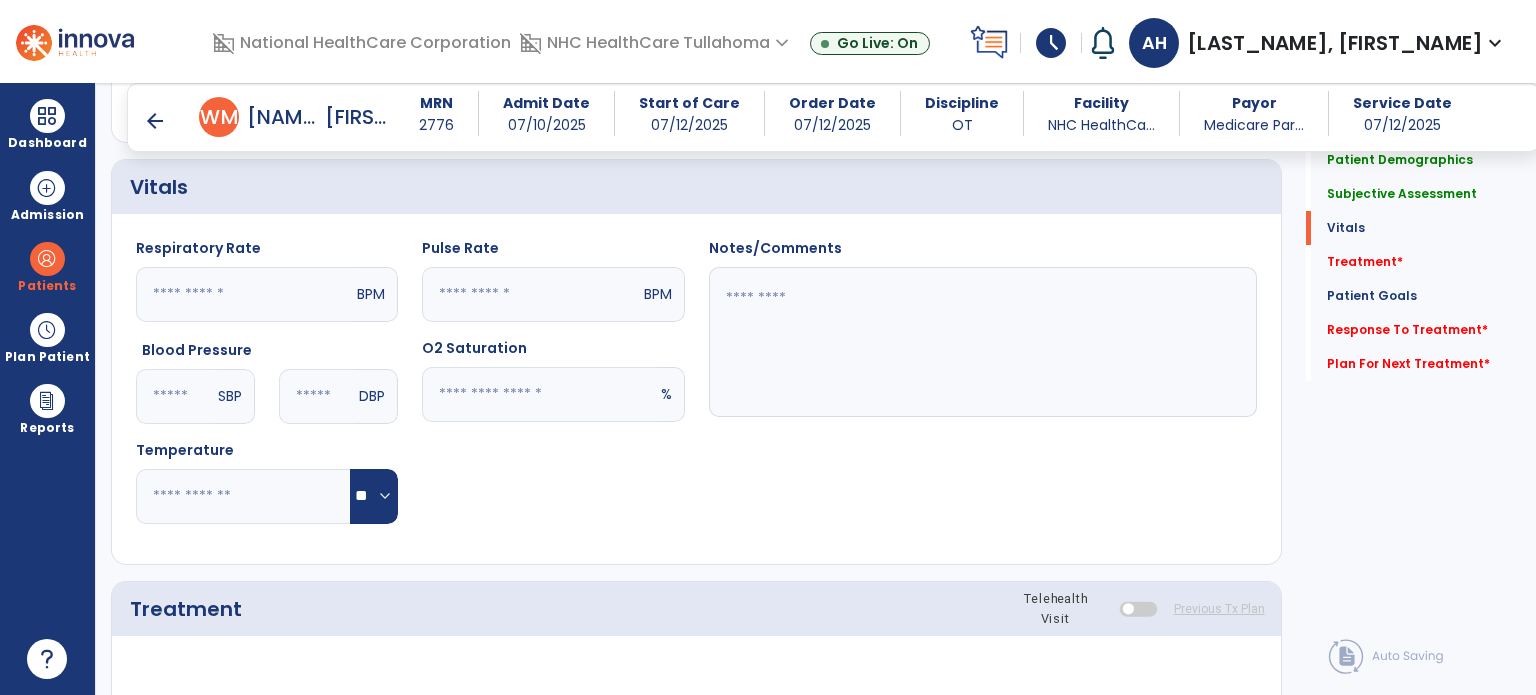 type on "**********" 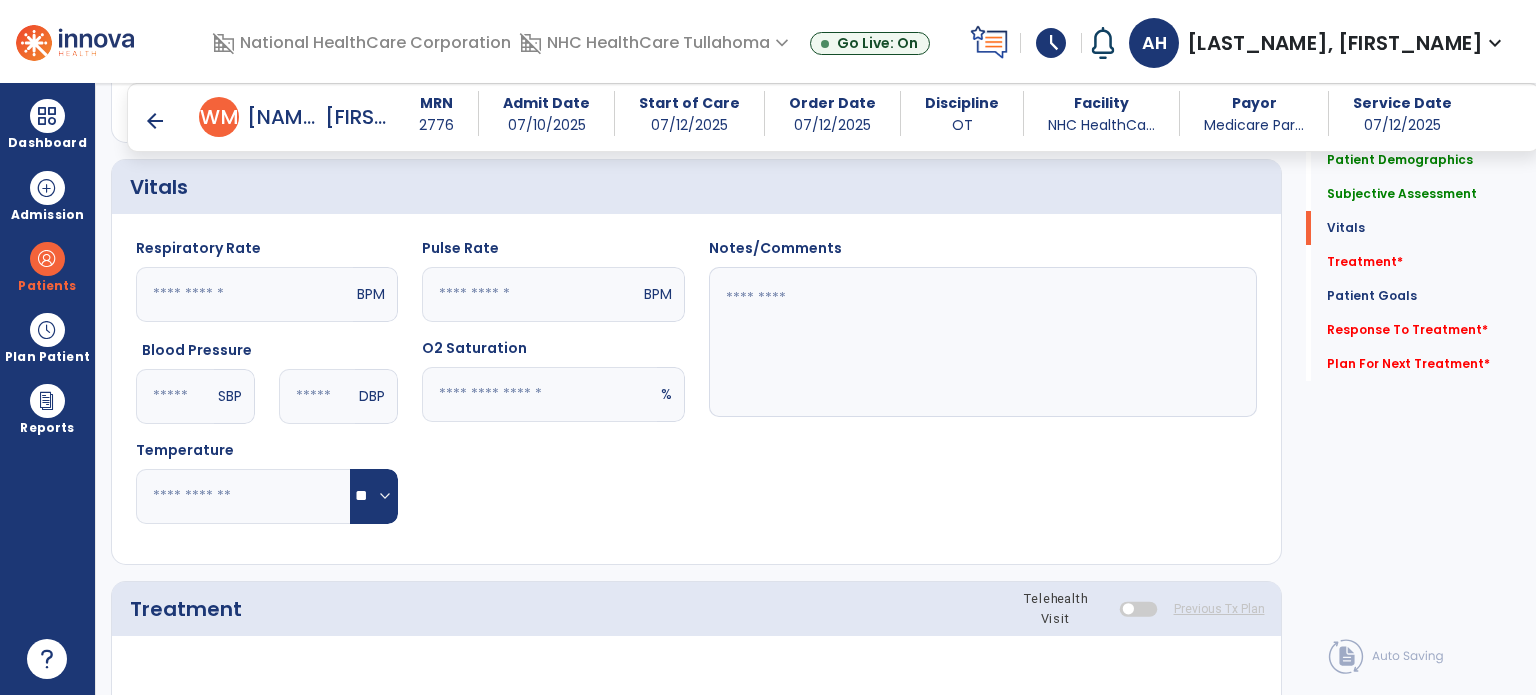 click 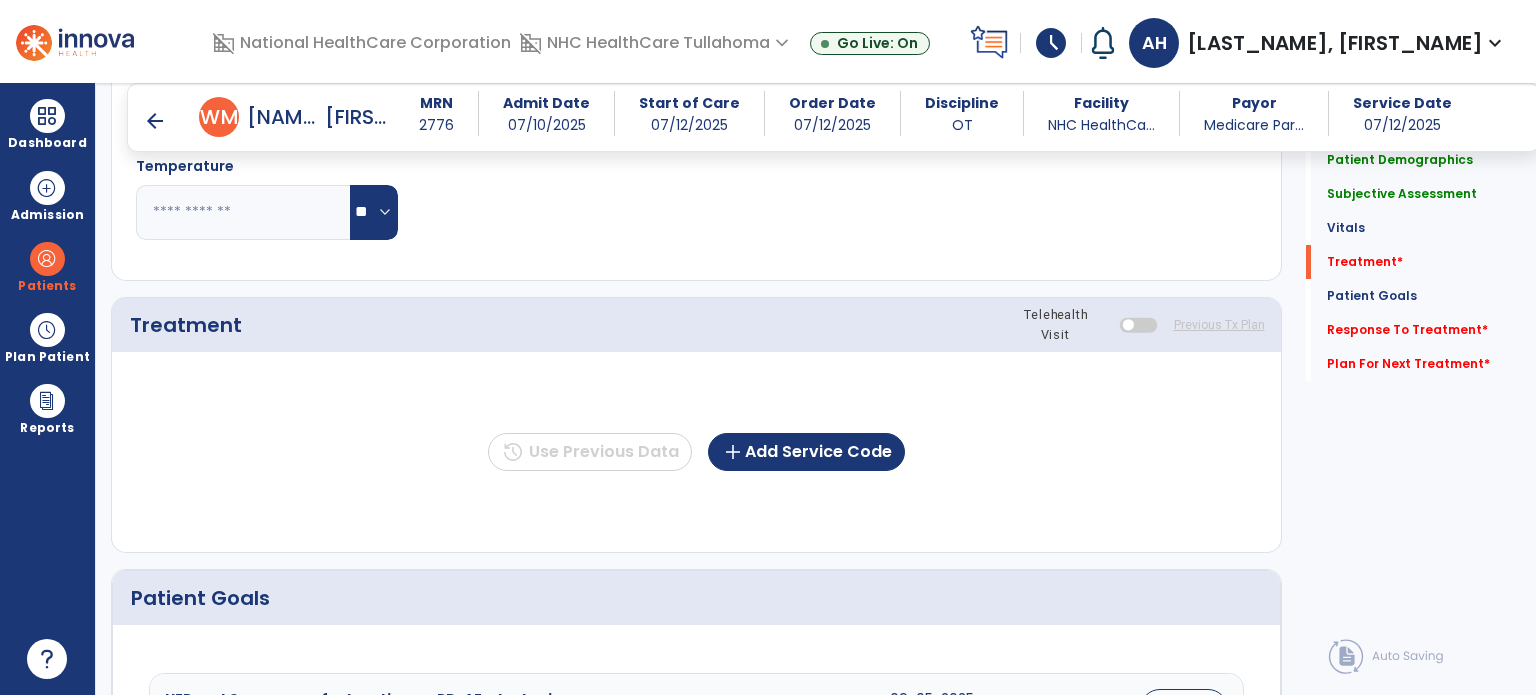 scroll, scrollTop: 1064, scrollLeft: 0, axis: vertical 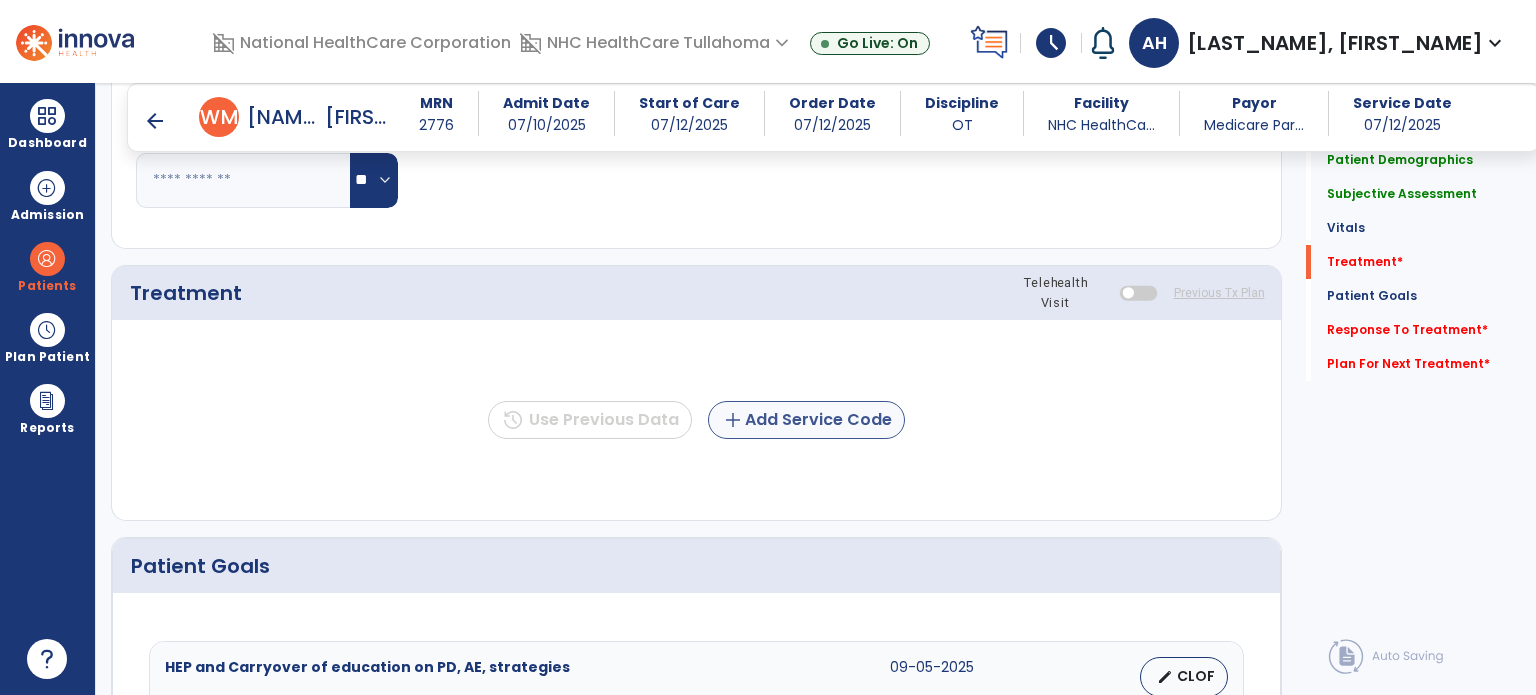type on "**********" 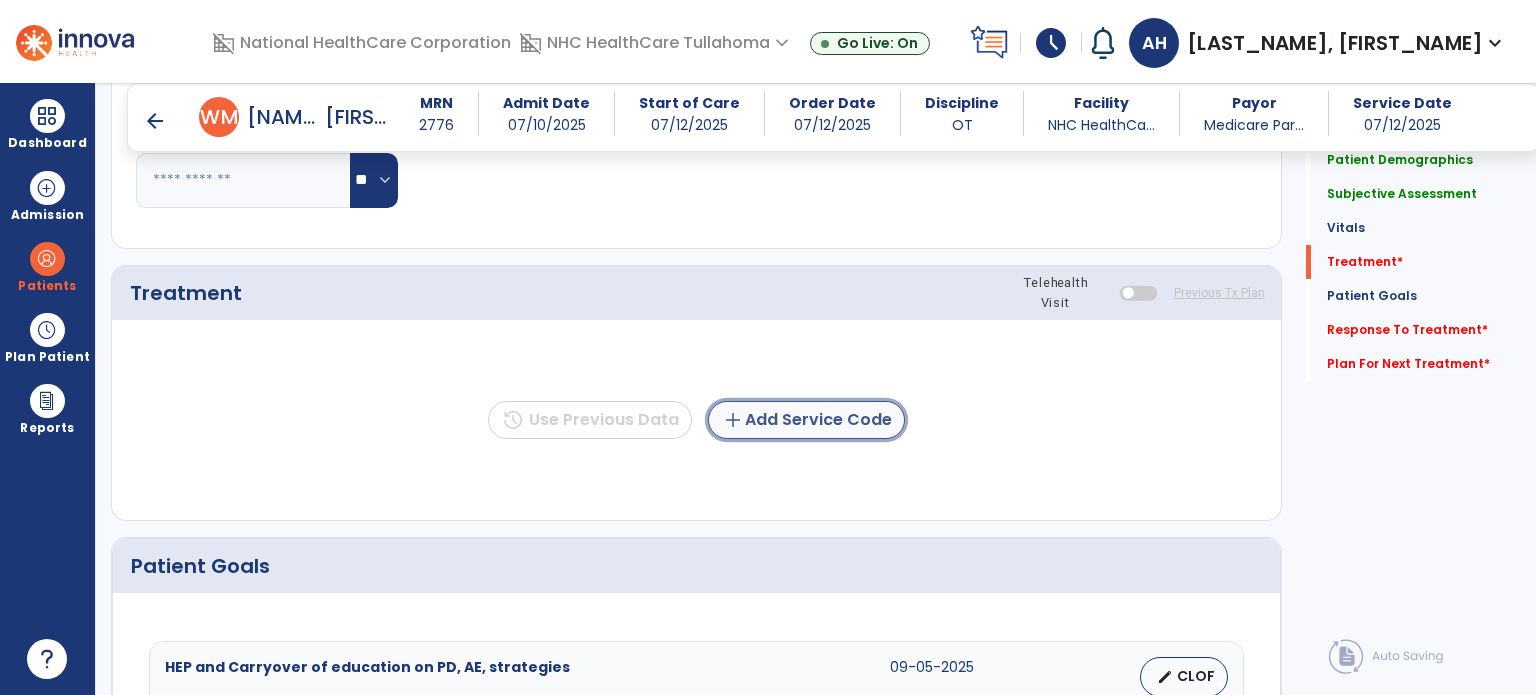 click on "add  Add Service Code" 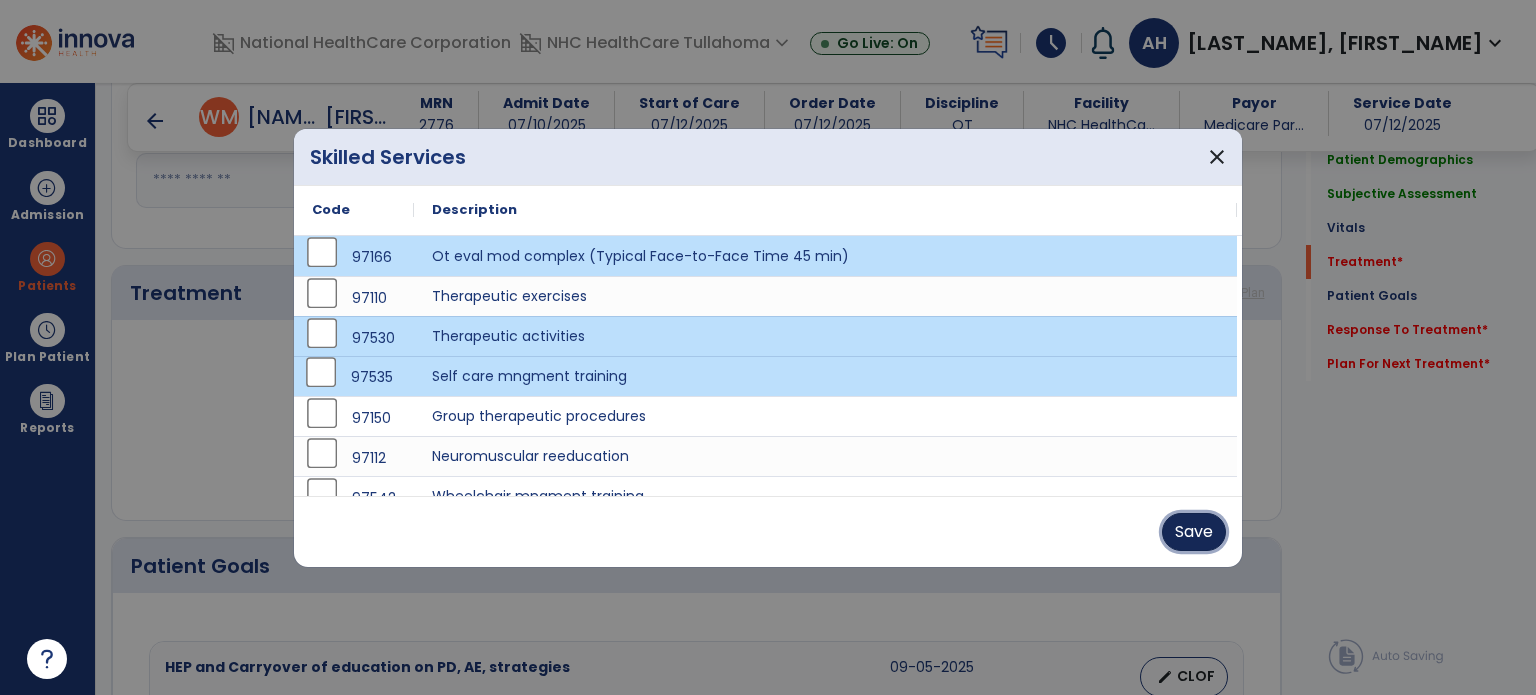 click on "Save" at bounding box center (1194, 532) 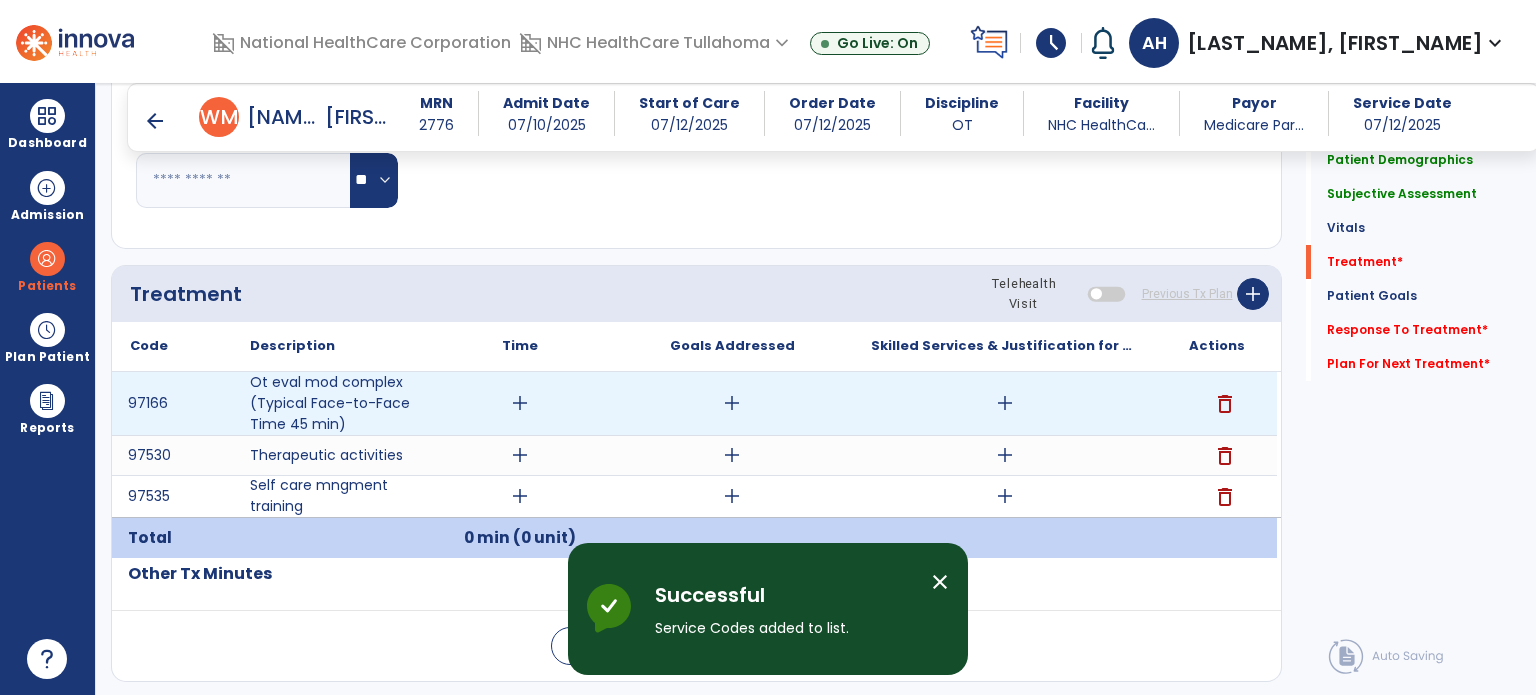 click on "add" at bounding box center (520, 403) 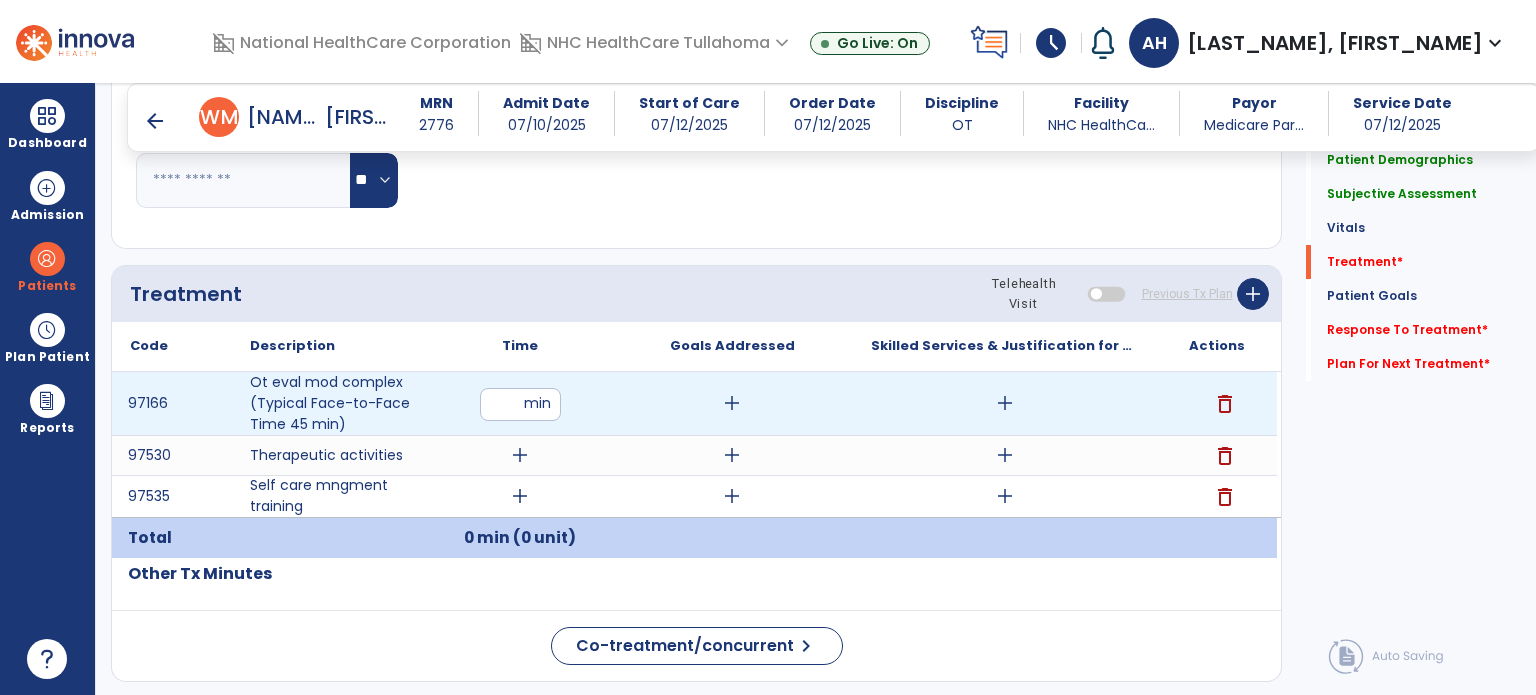 type on "**" 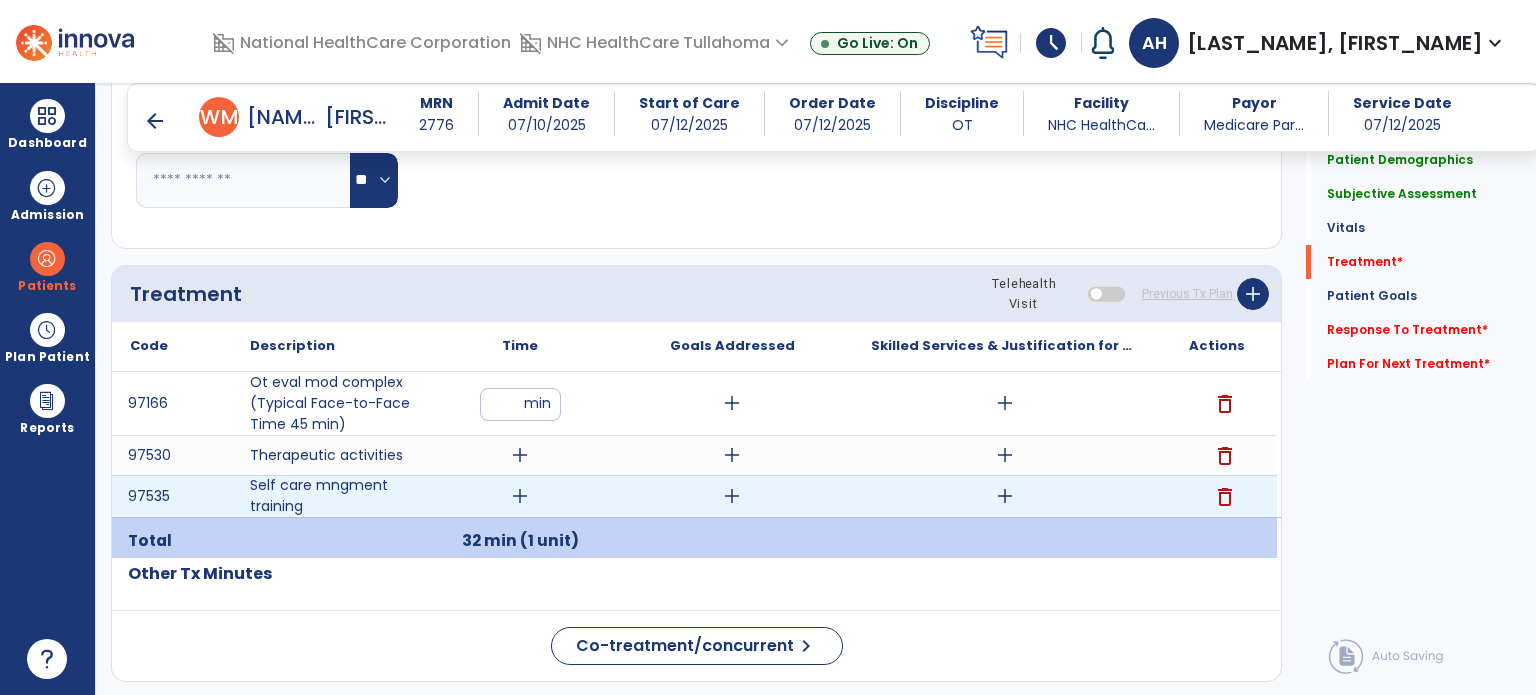 click on "add" at bounding box center (520, 496) 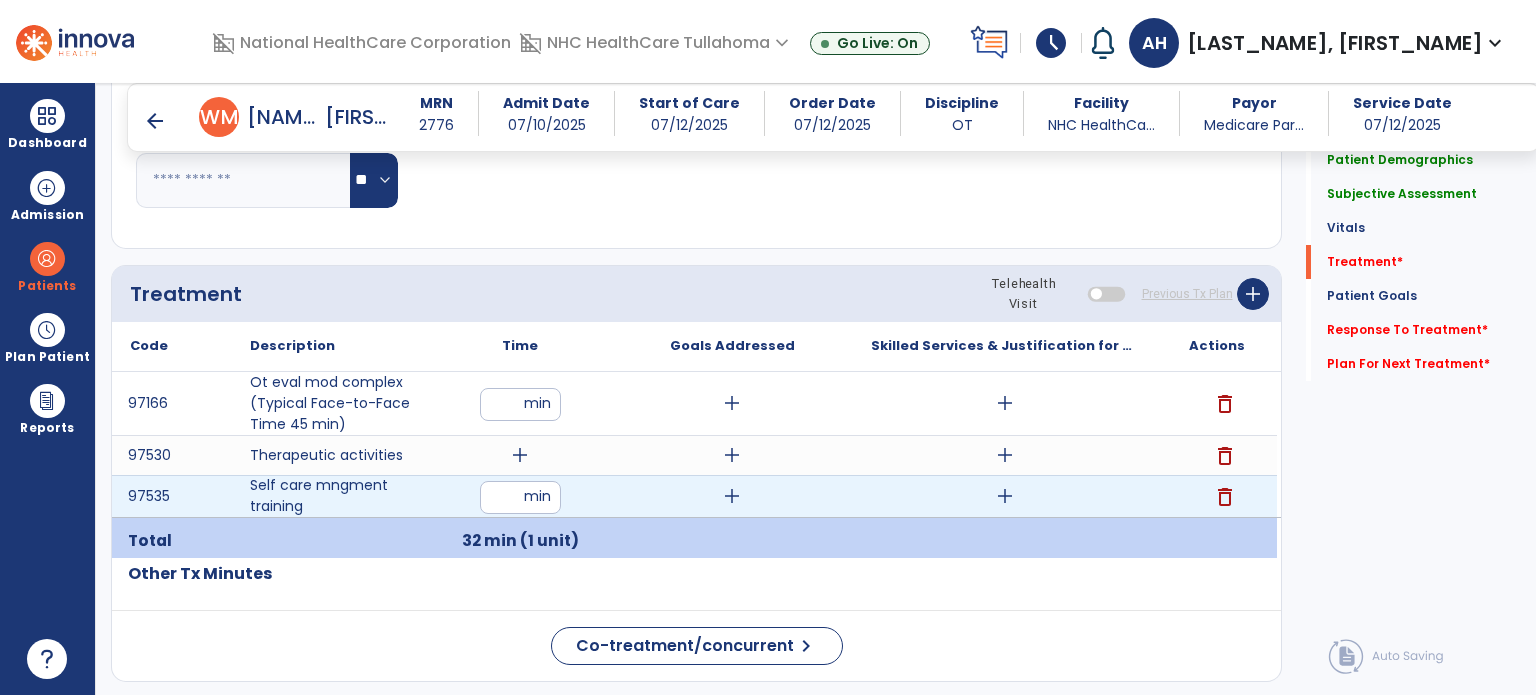 type on "**" 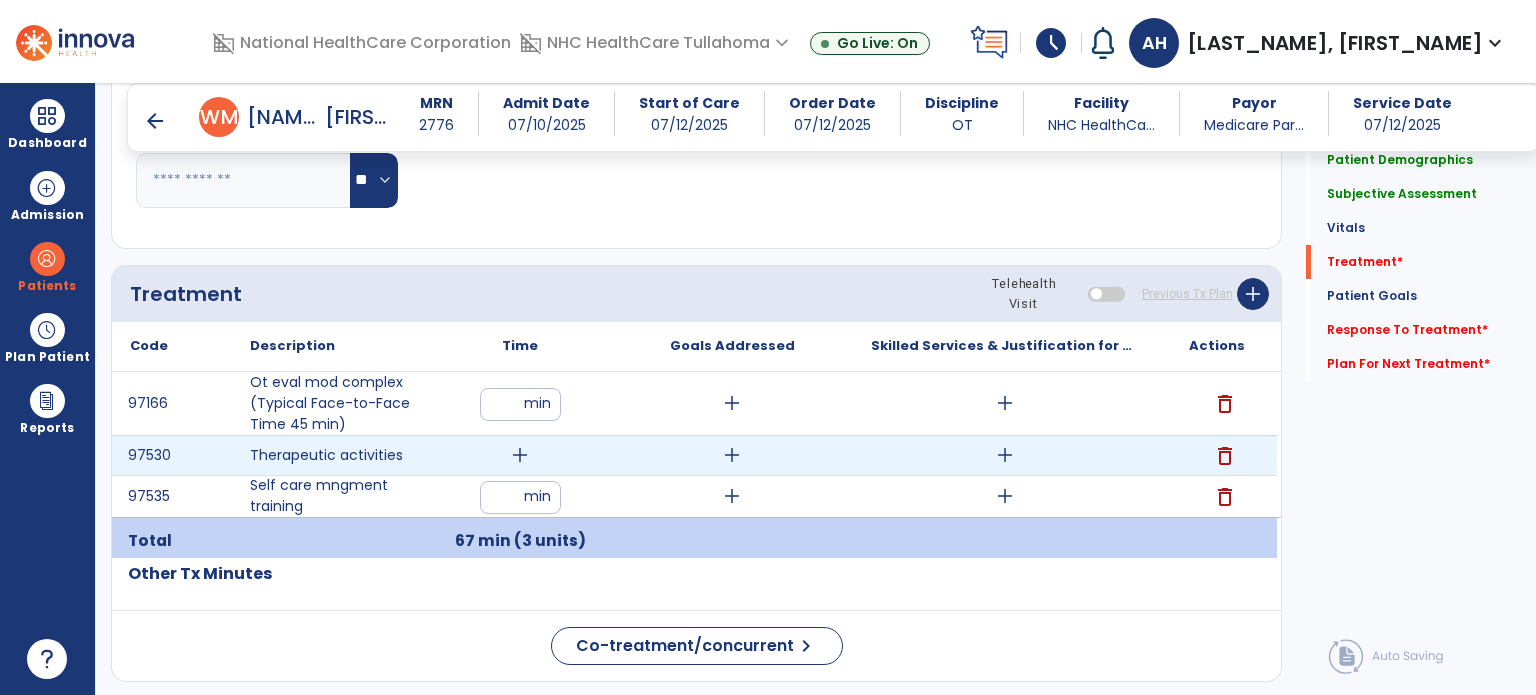 click on "add" at bounding box center (520, 455) 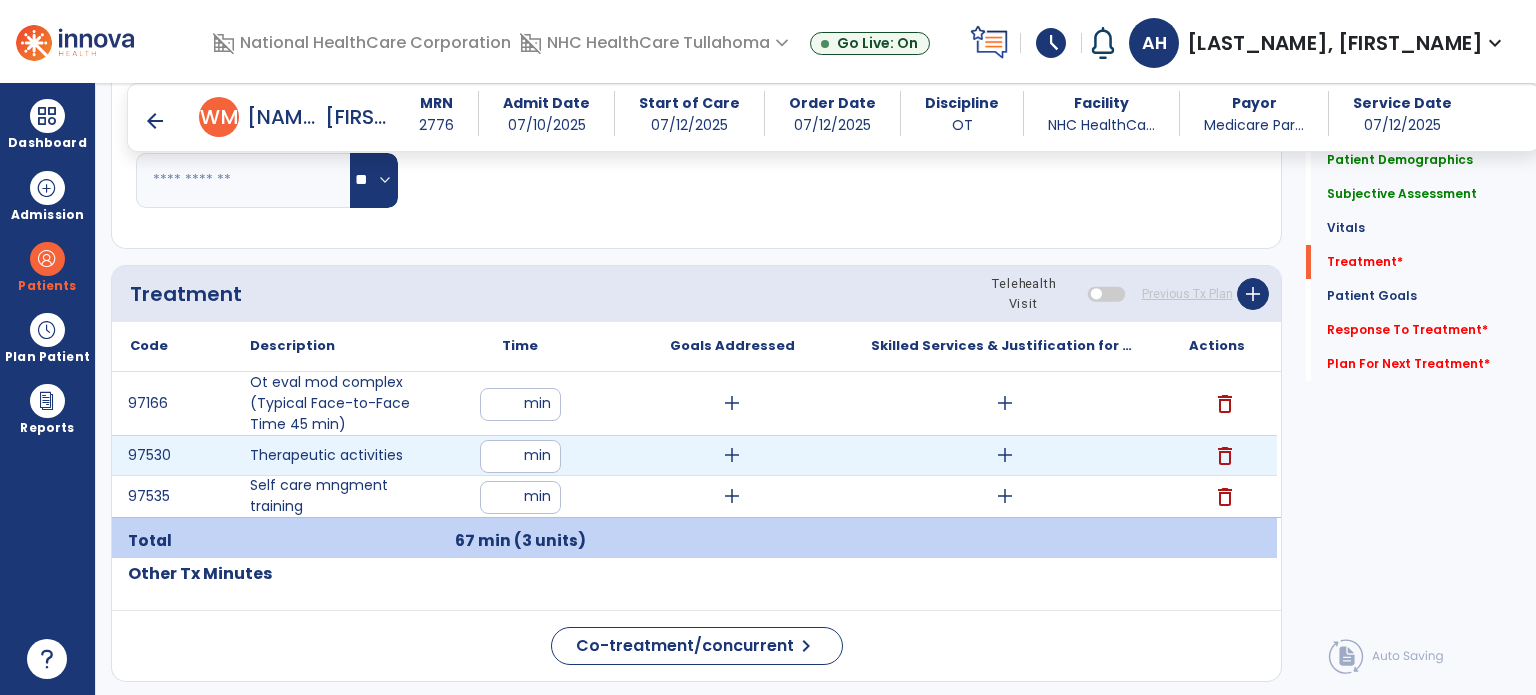 type on "**" 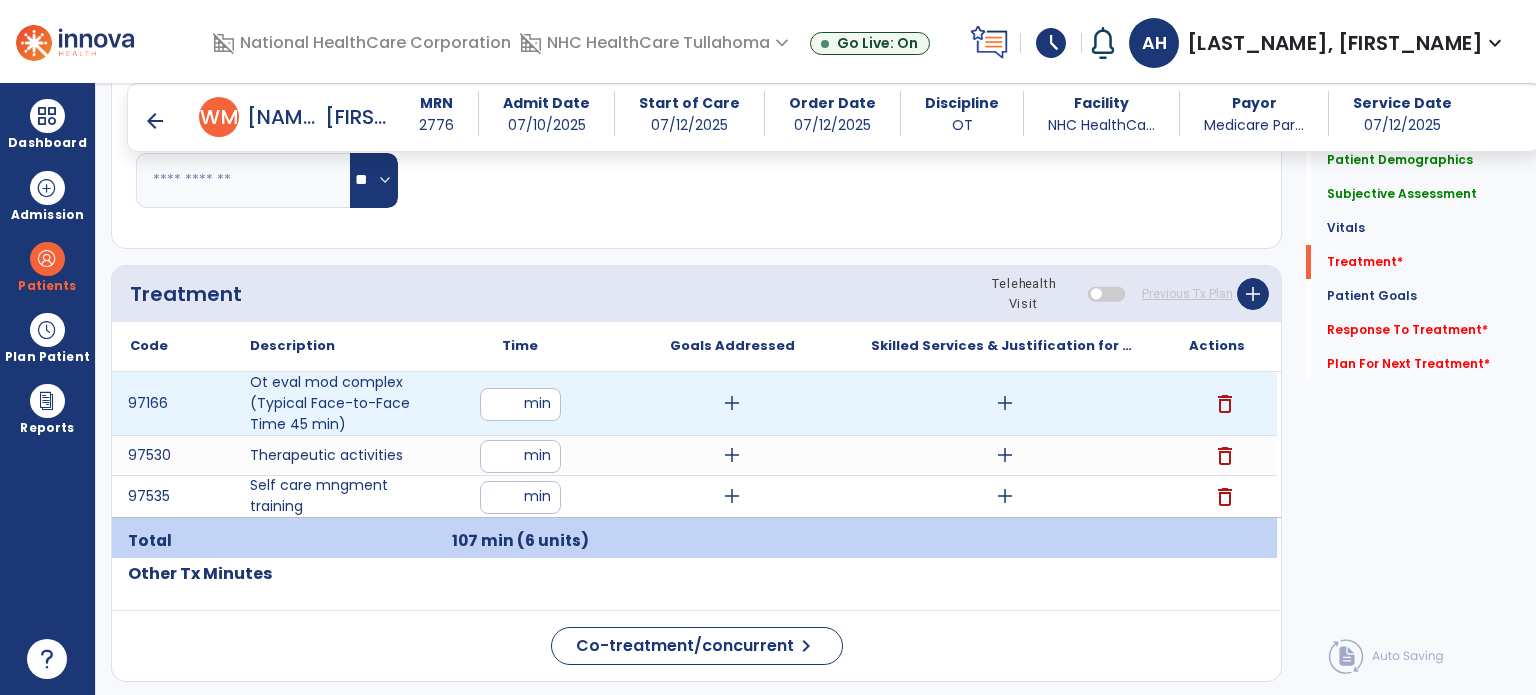click on "add" at bounding box center [732, 403] 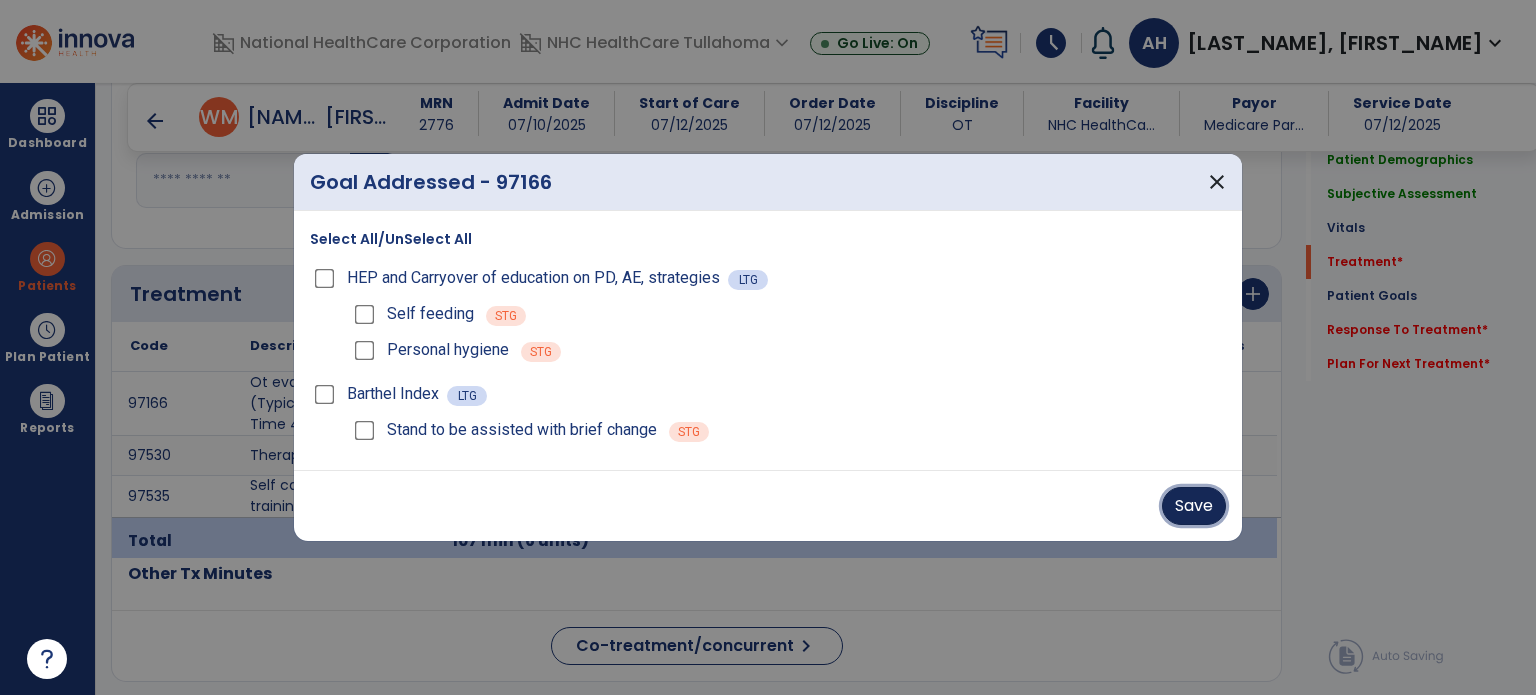 click on "Save" at bounding box center (1194, 506) 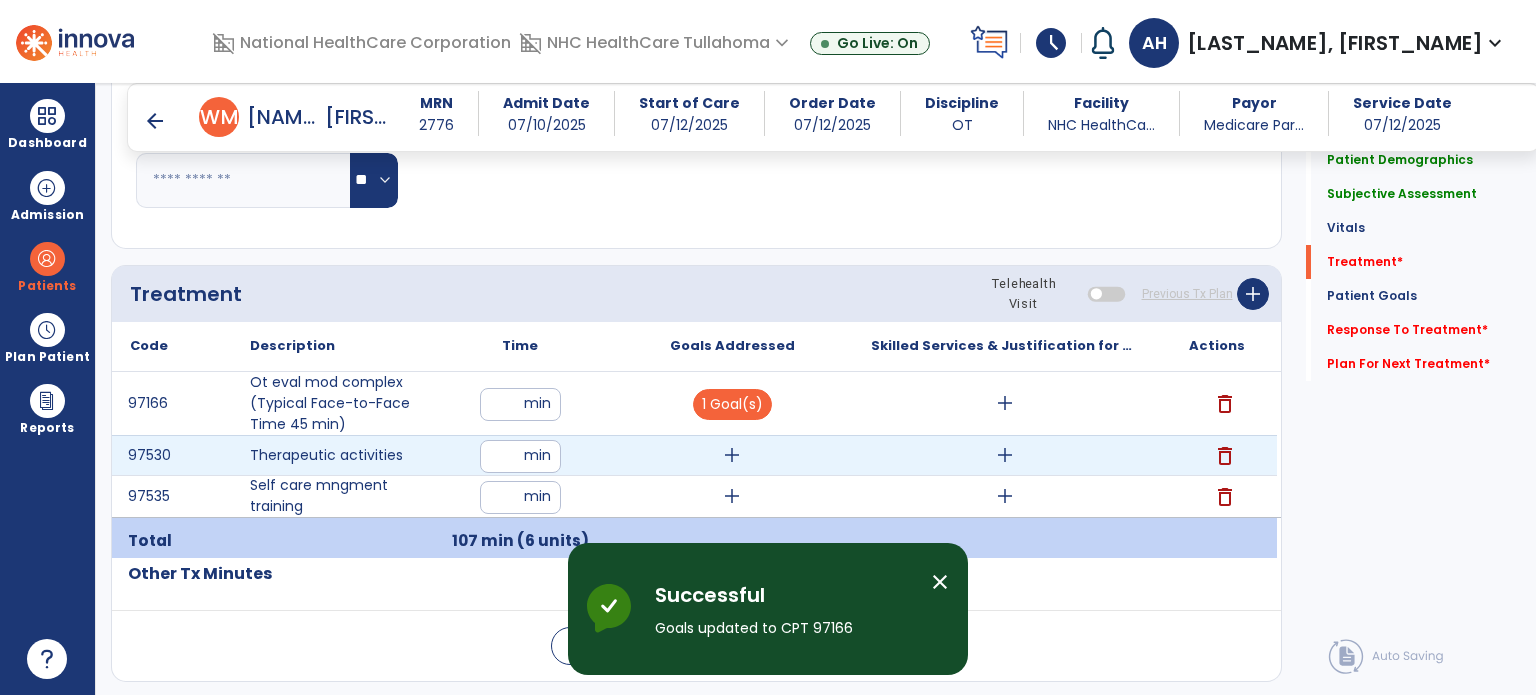 click on "add" at bounding box center [732, 455] 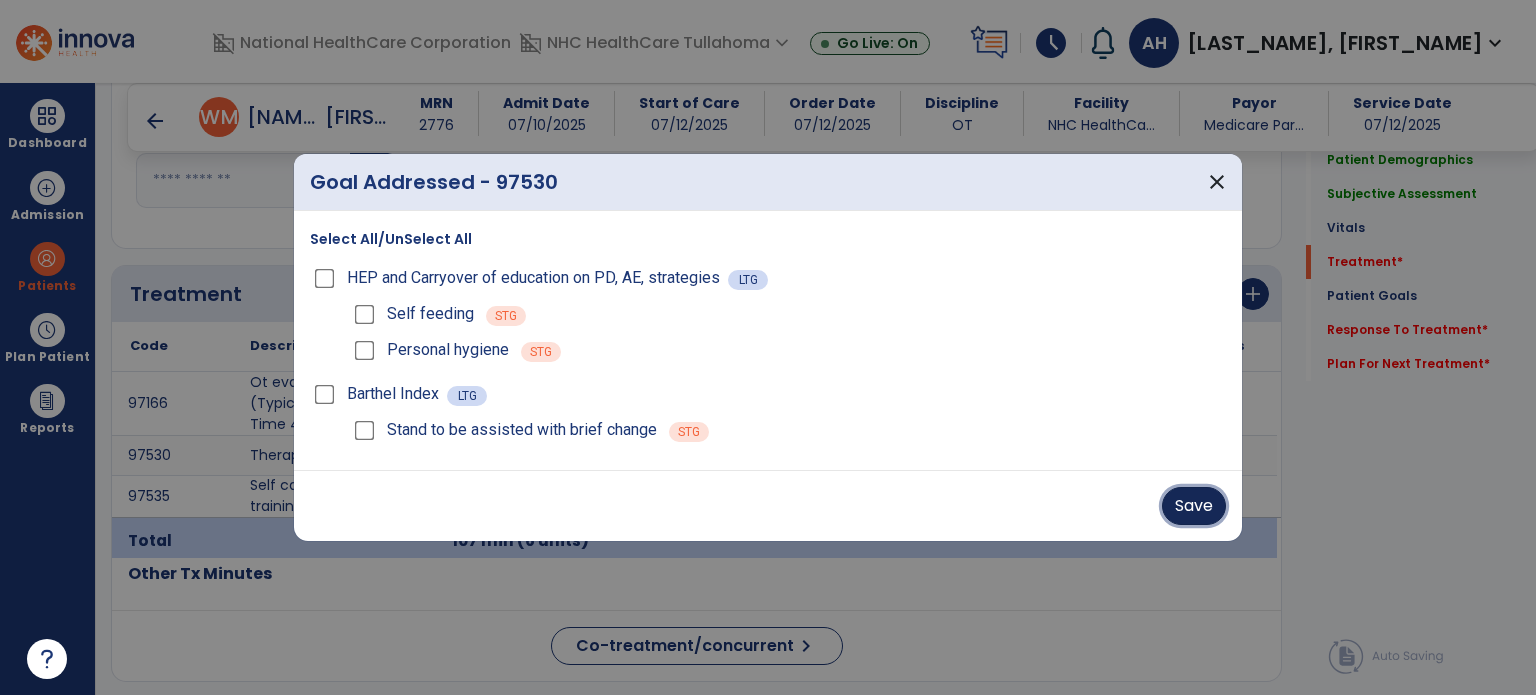 click on "Save" at bounding box center (1194, 506) 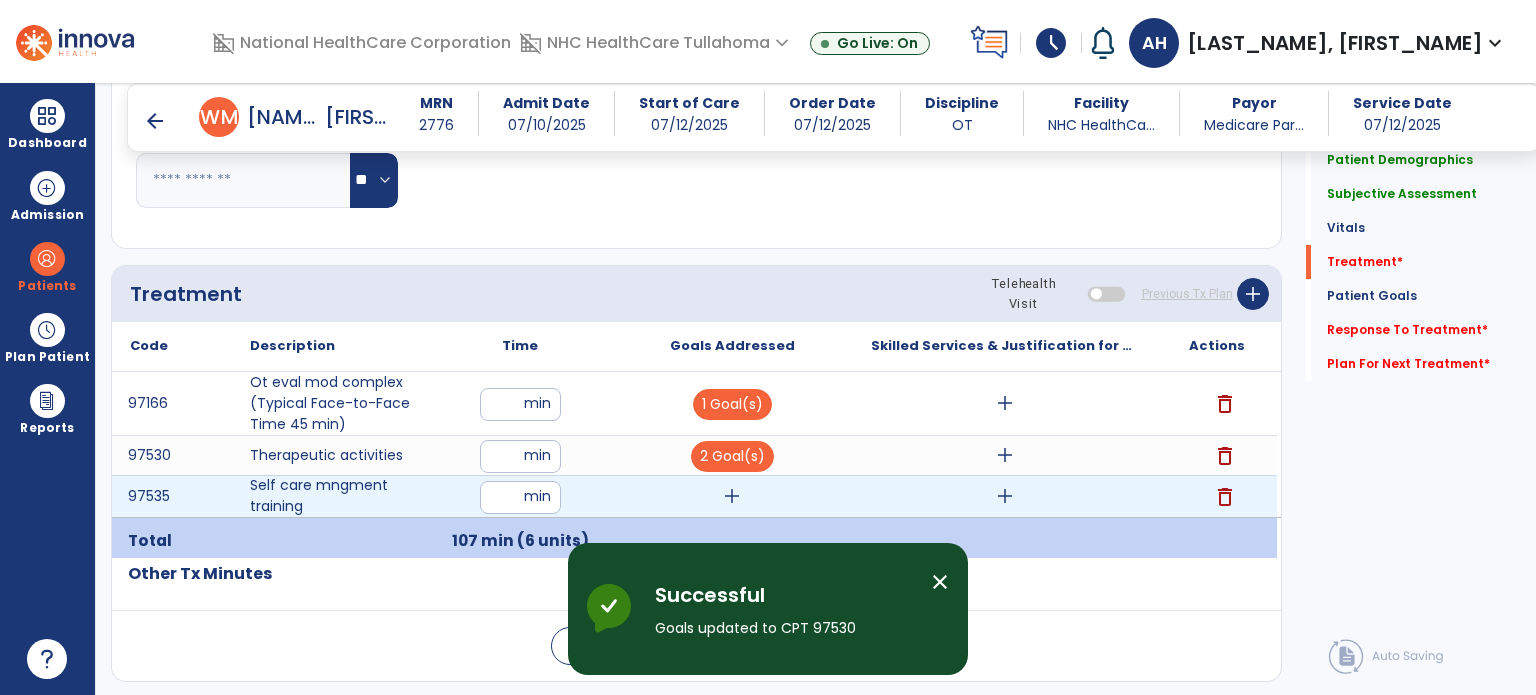 click on "add" at bounding box center [732, 496] 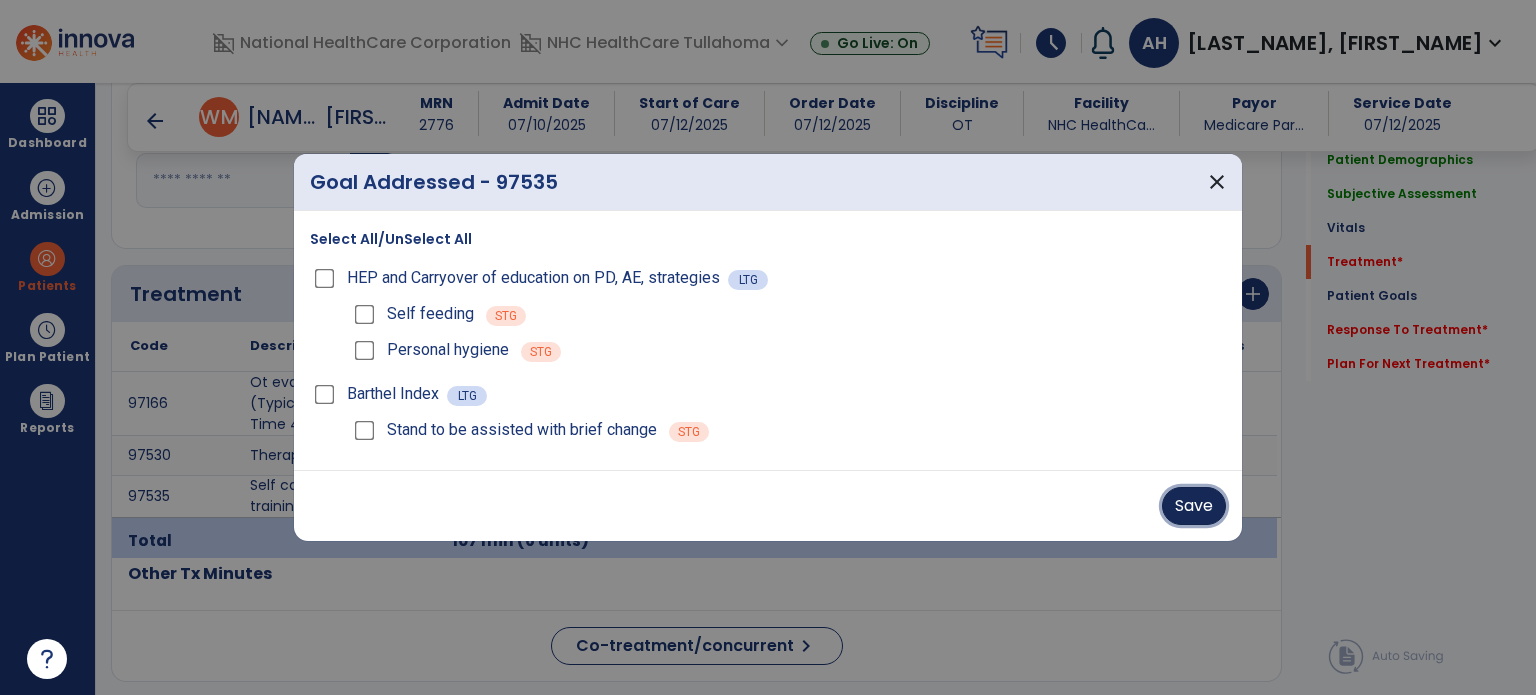 click on "Save" at bounding box center [1194, 506] 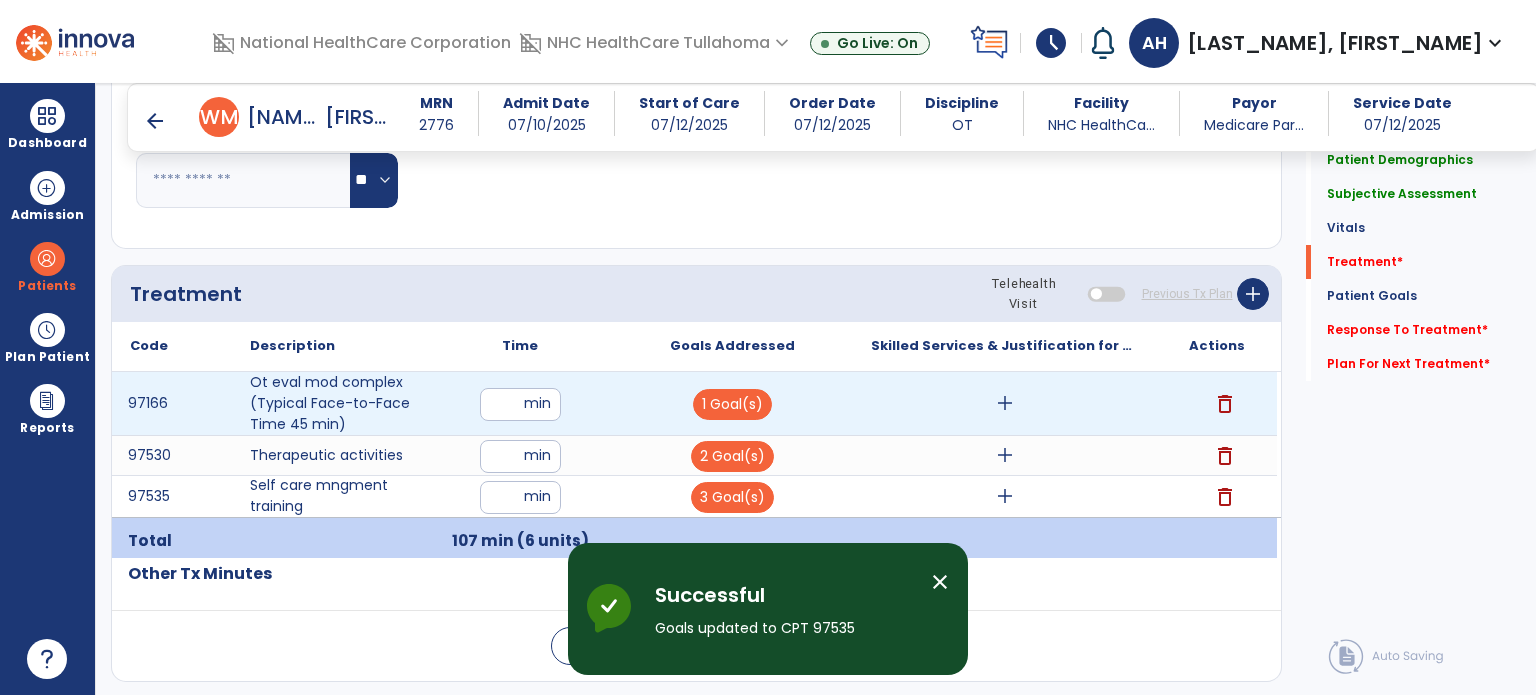 click on "add" at bounding box center (1005, 403) 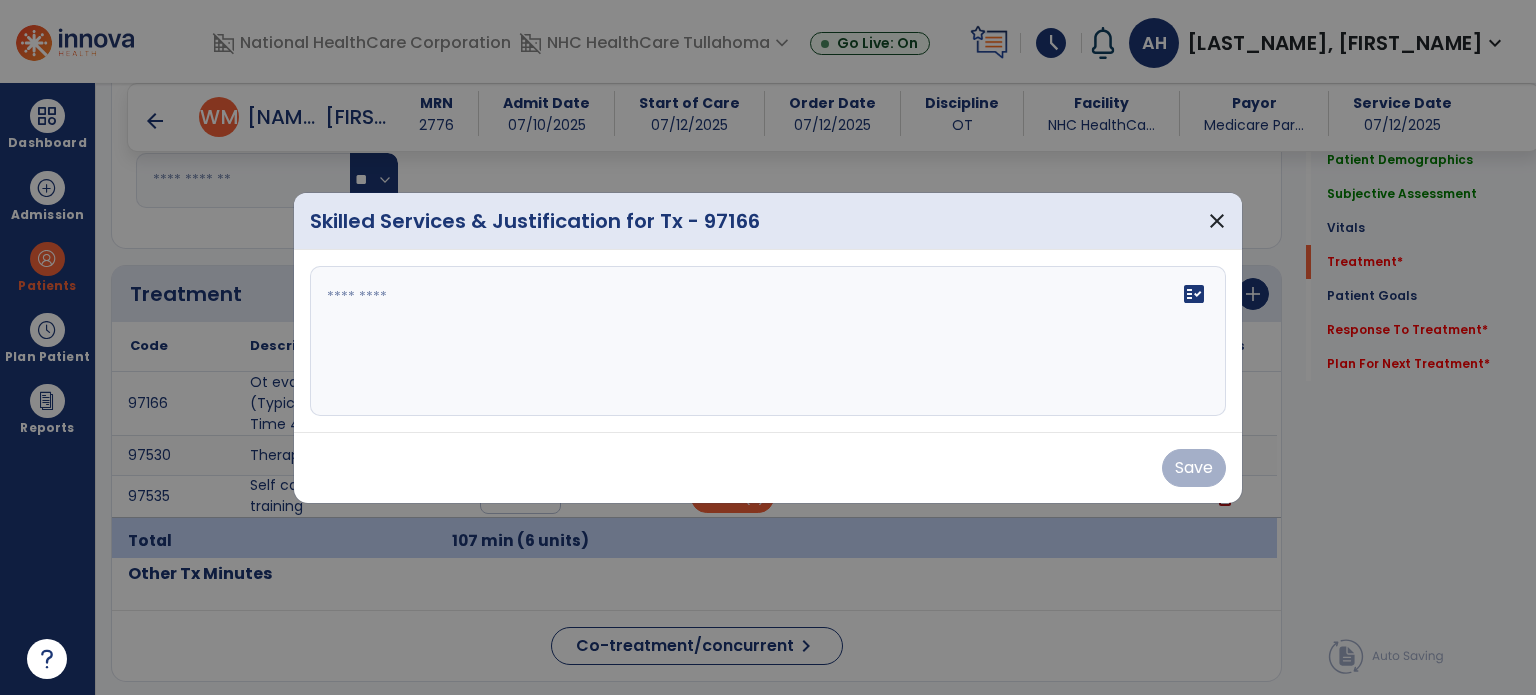 click at bounding box center [768, 341] 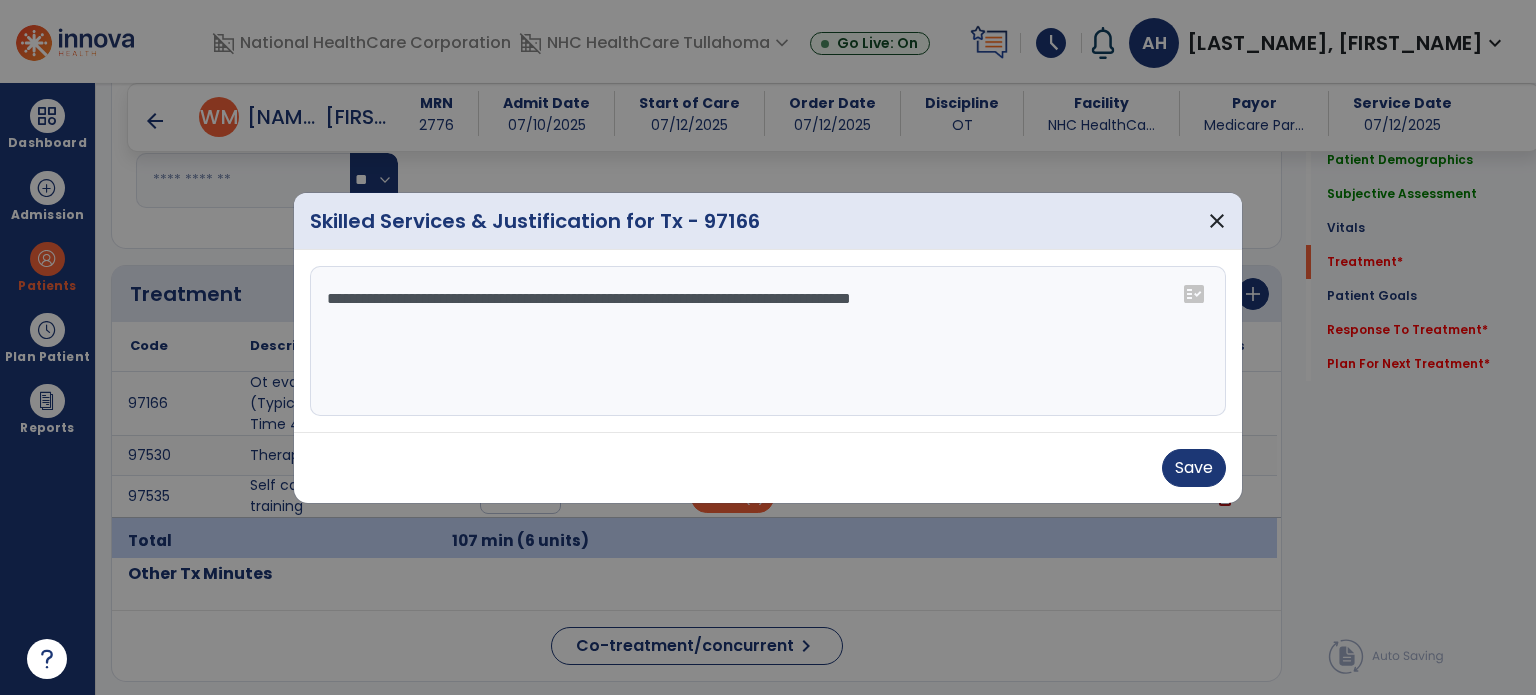 click on "**********" at bounding box center [768, 341] 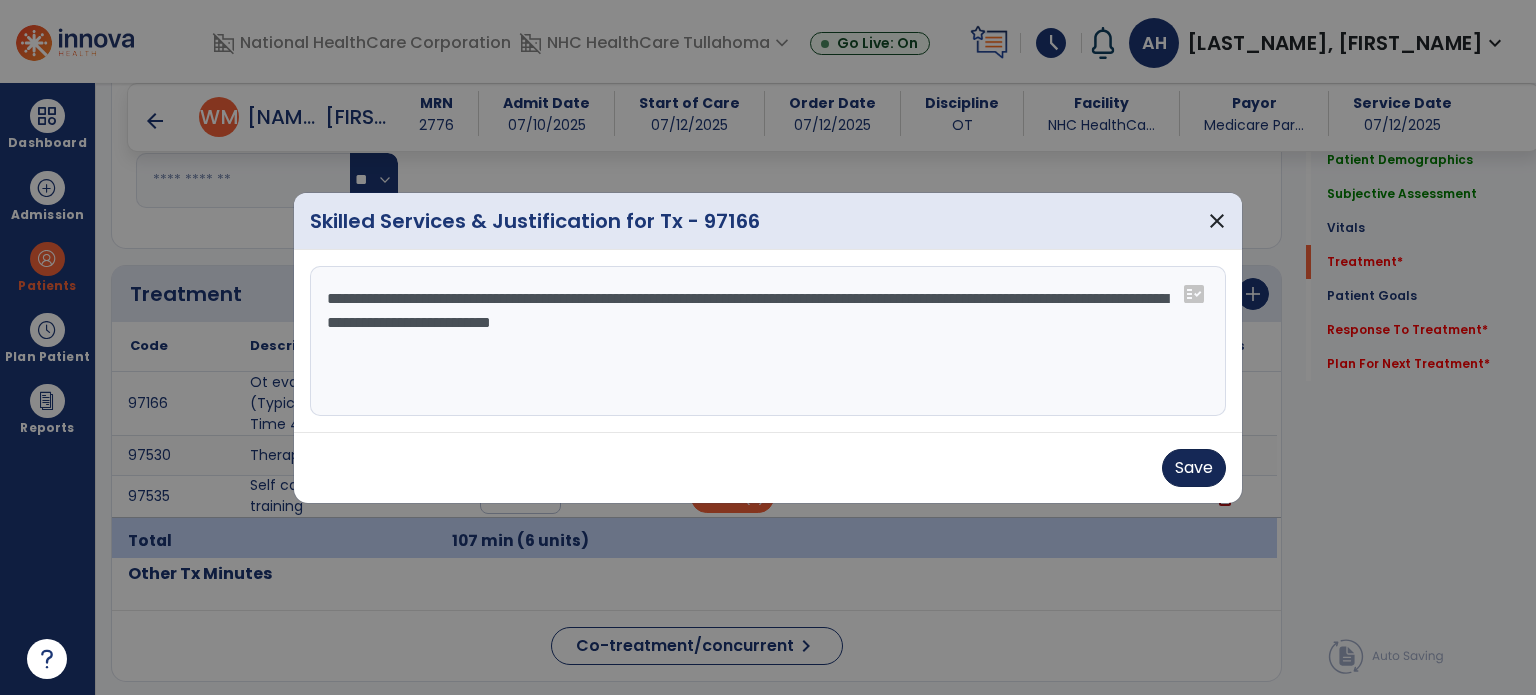 type on "**********" 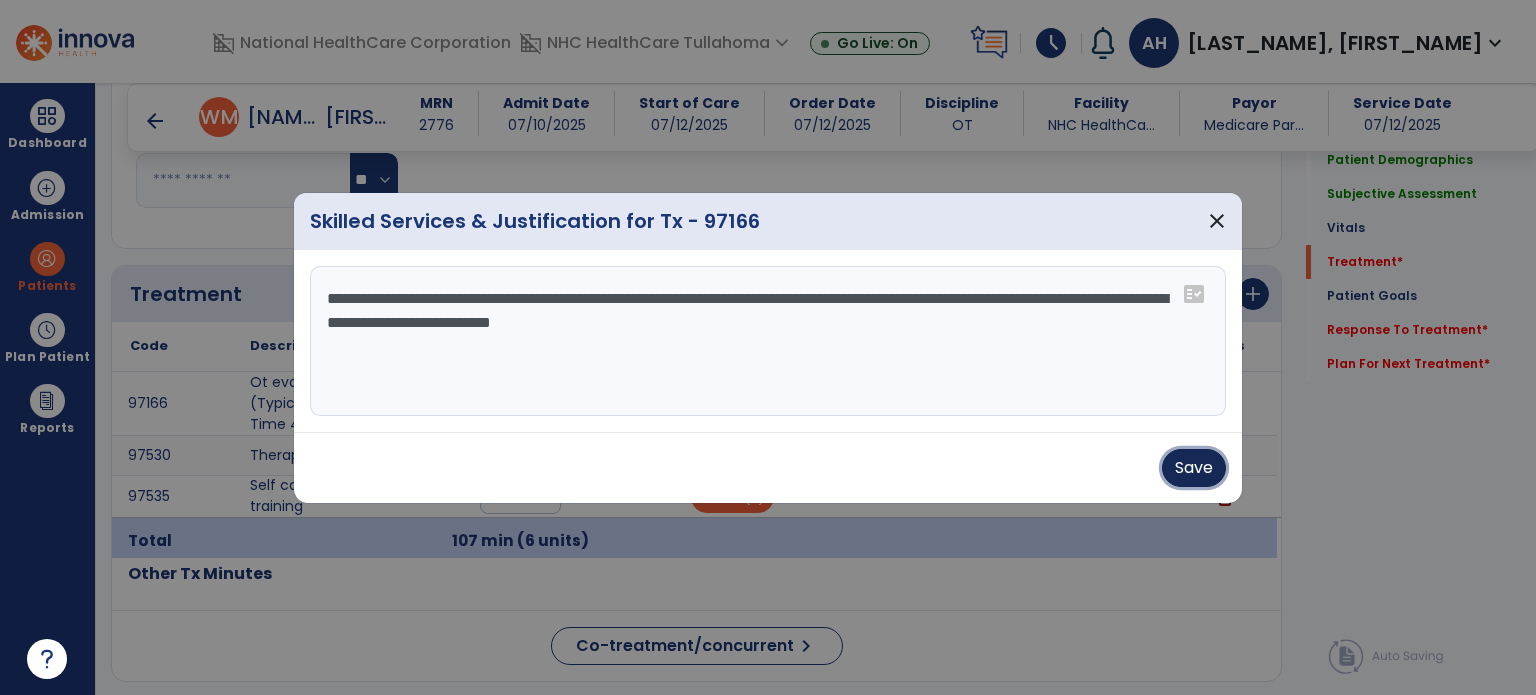 click on "Save" at bounding box center [1194, 468] 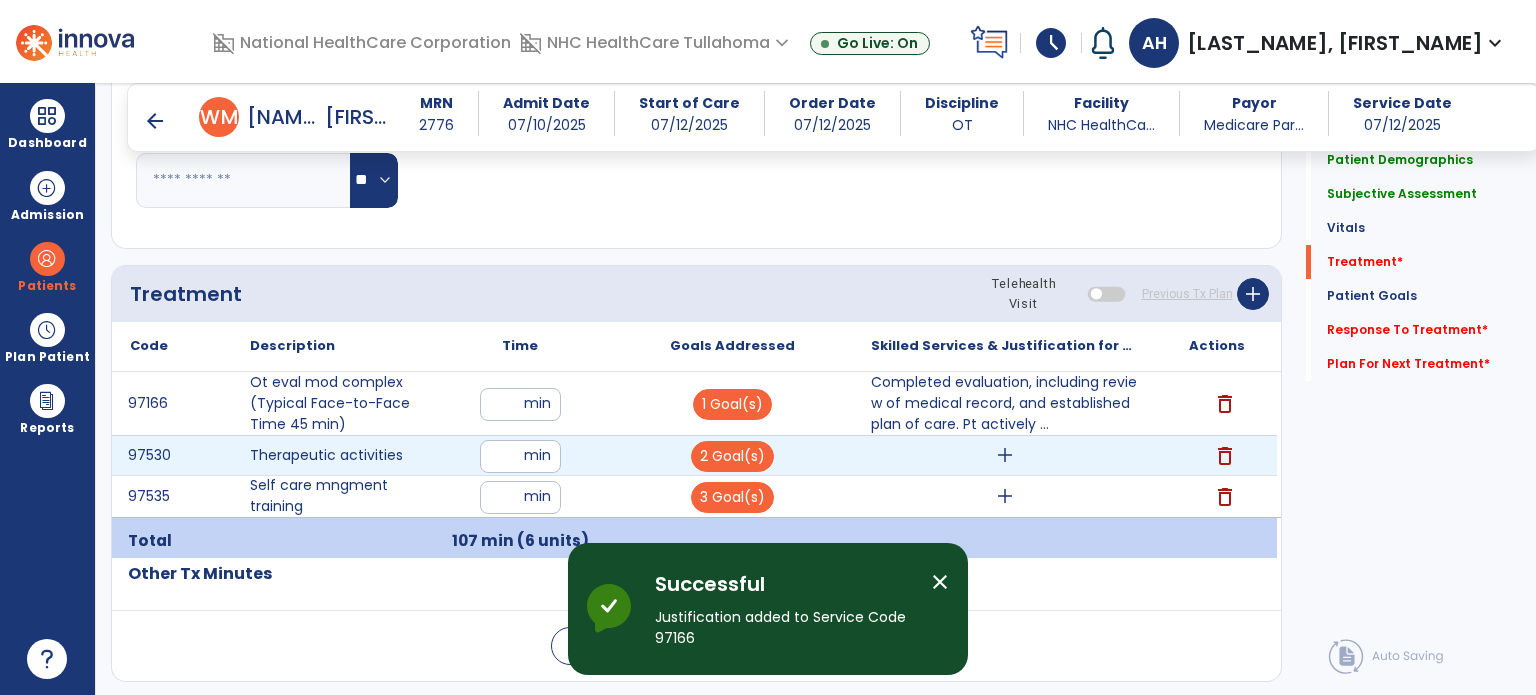 click on "add" at bounding box center (1005, 455) 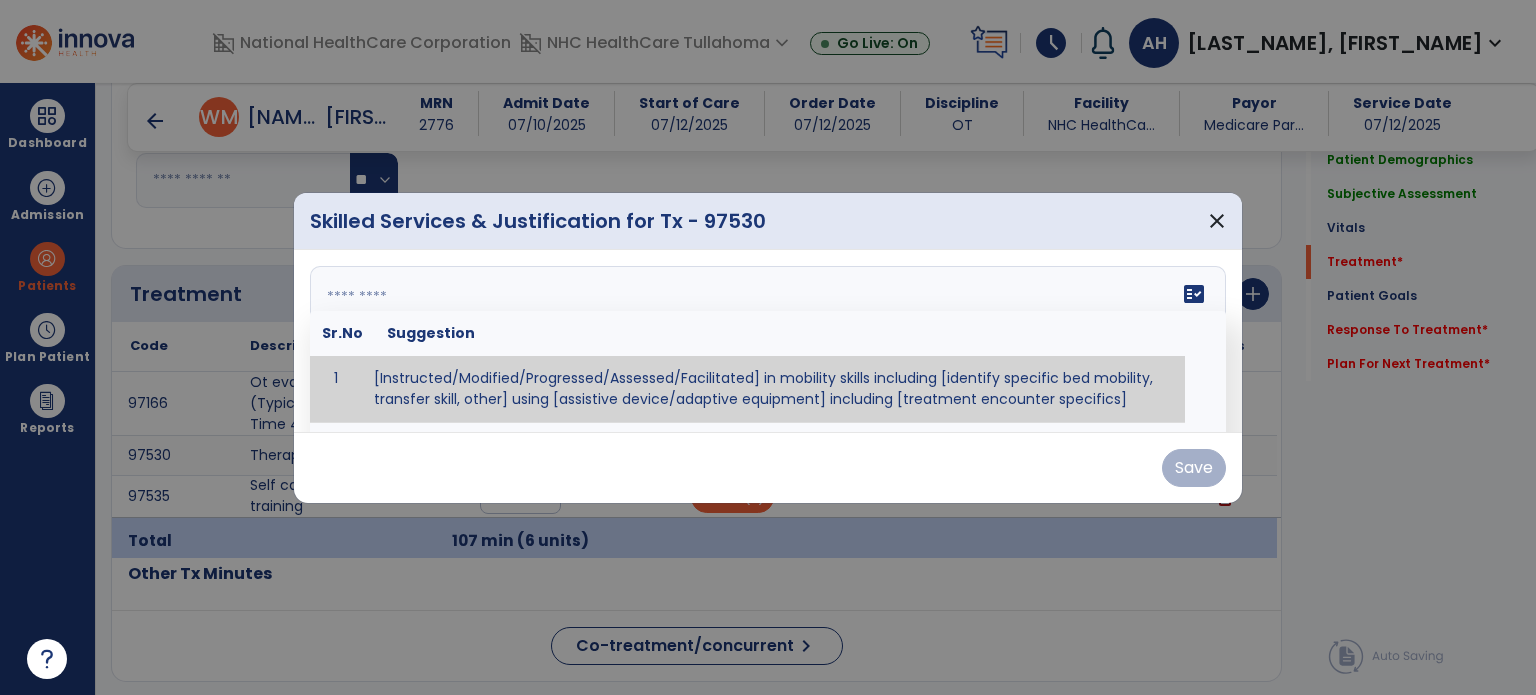 click at bounding box center (766, 341) 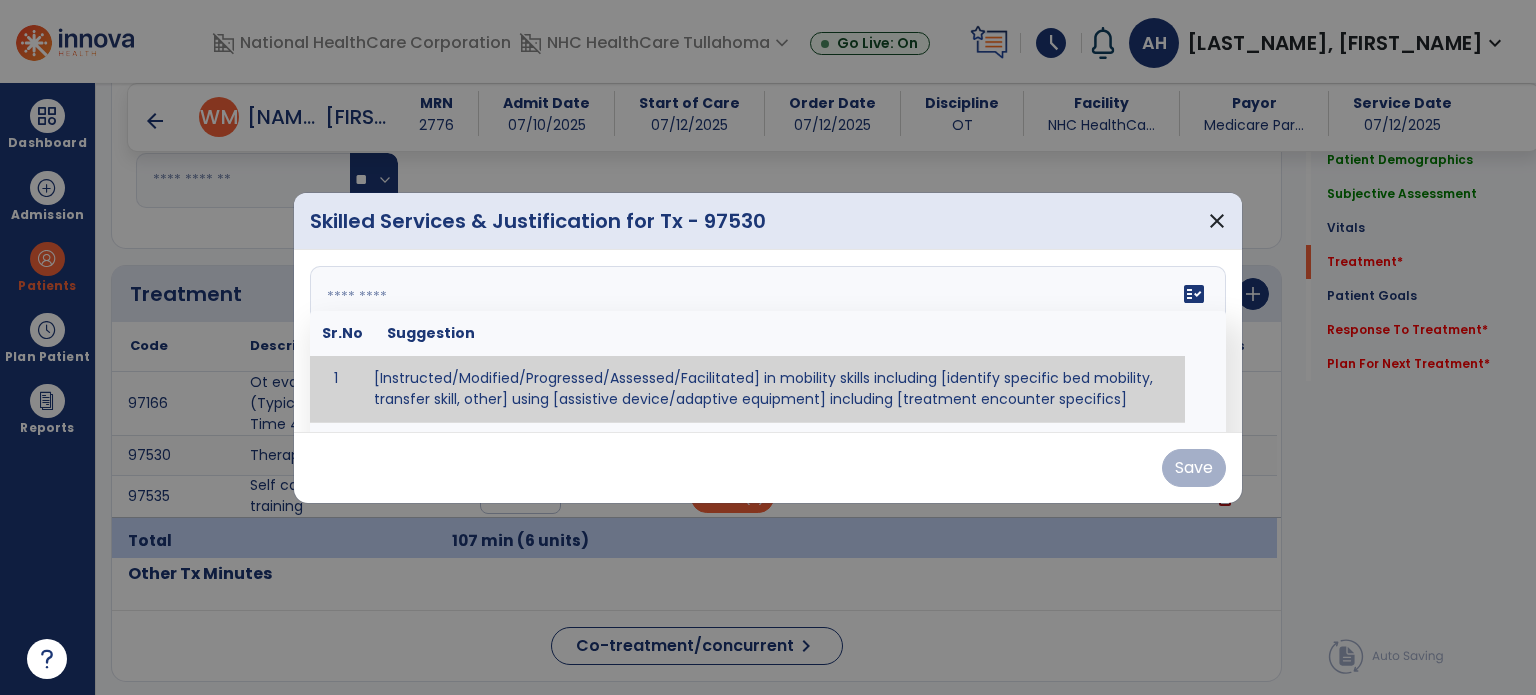 type on "*" 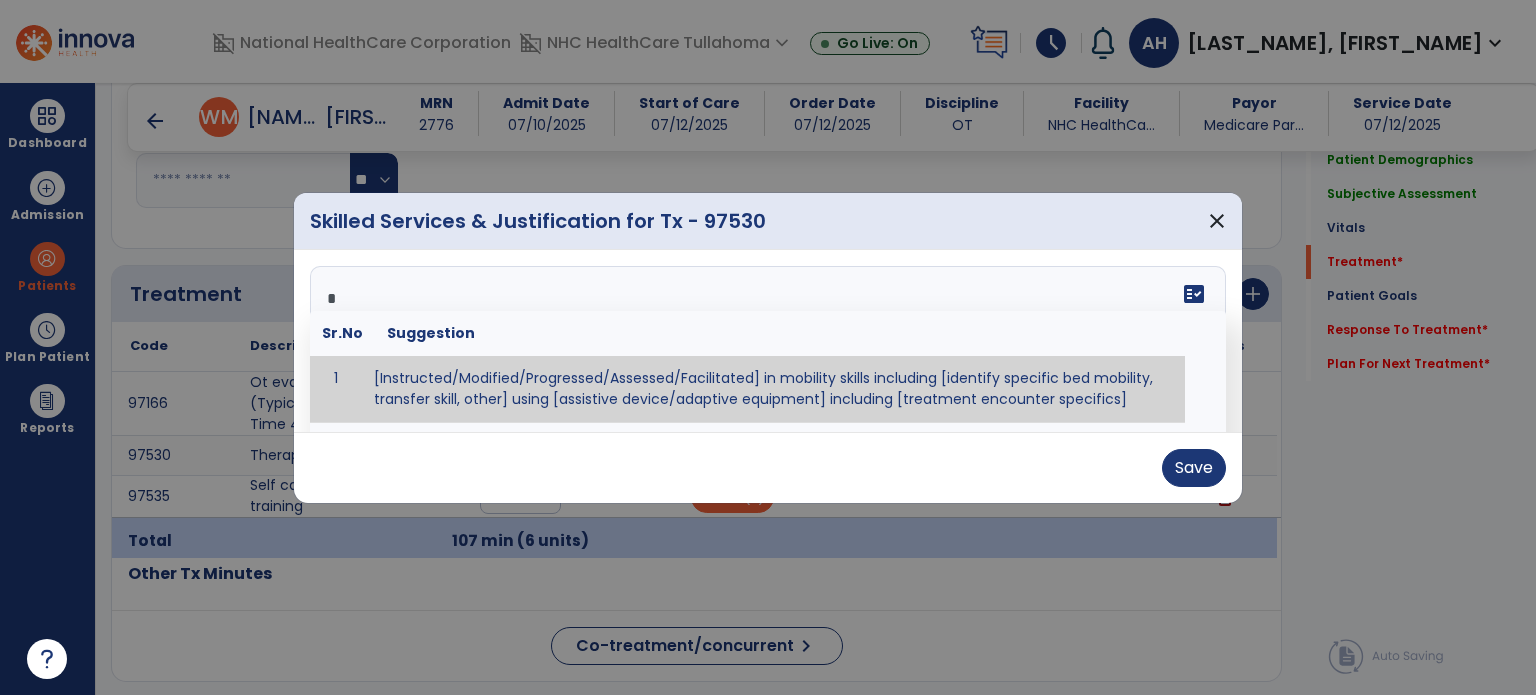 type on "*" 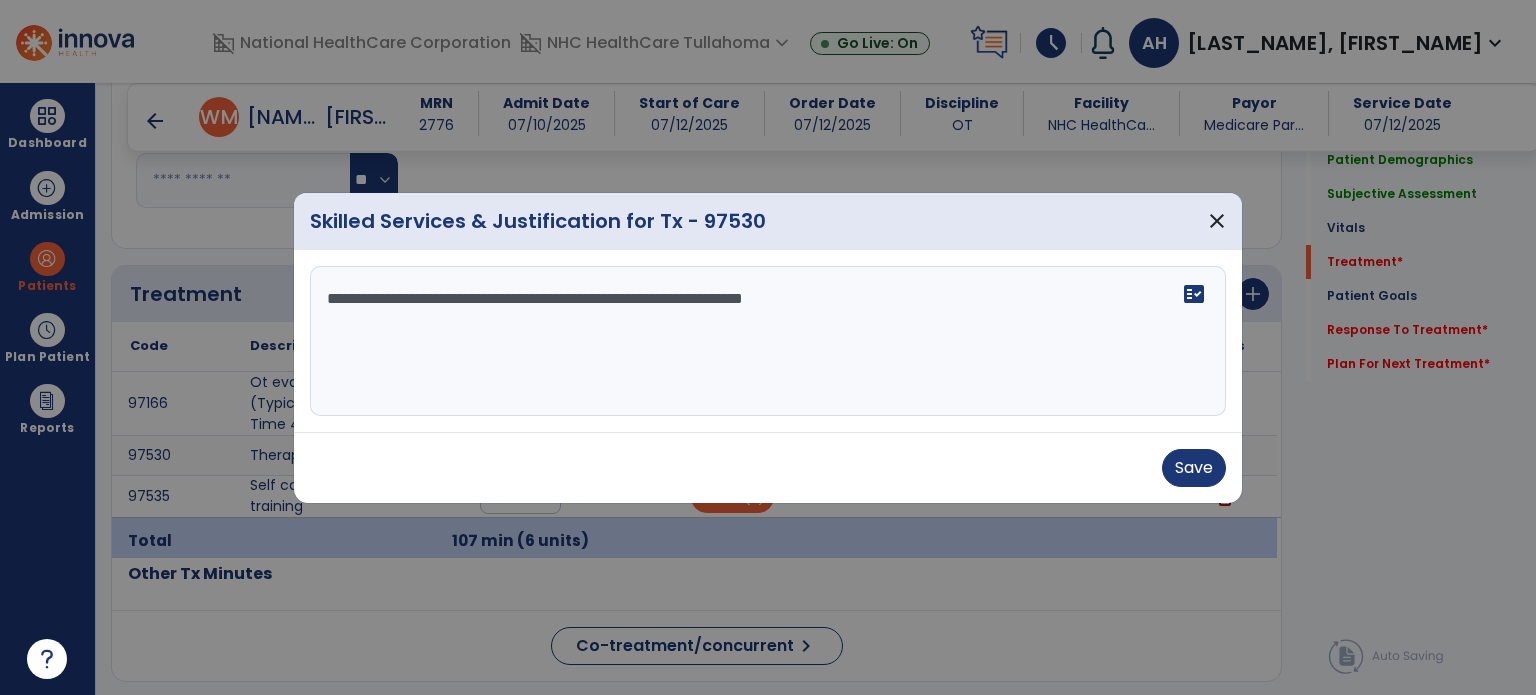 click on "**********" at bounding box center [768, 341] 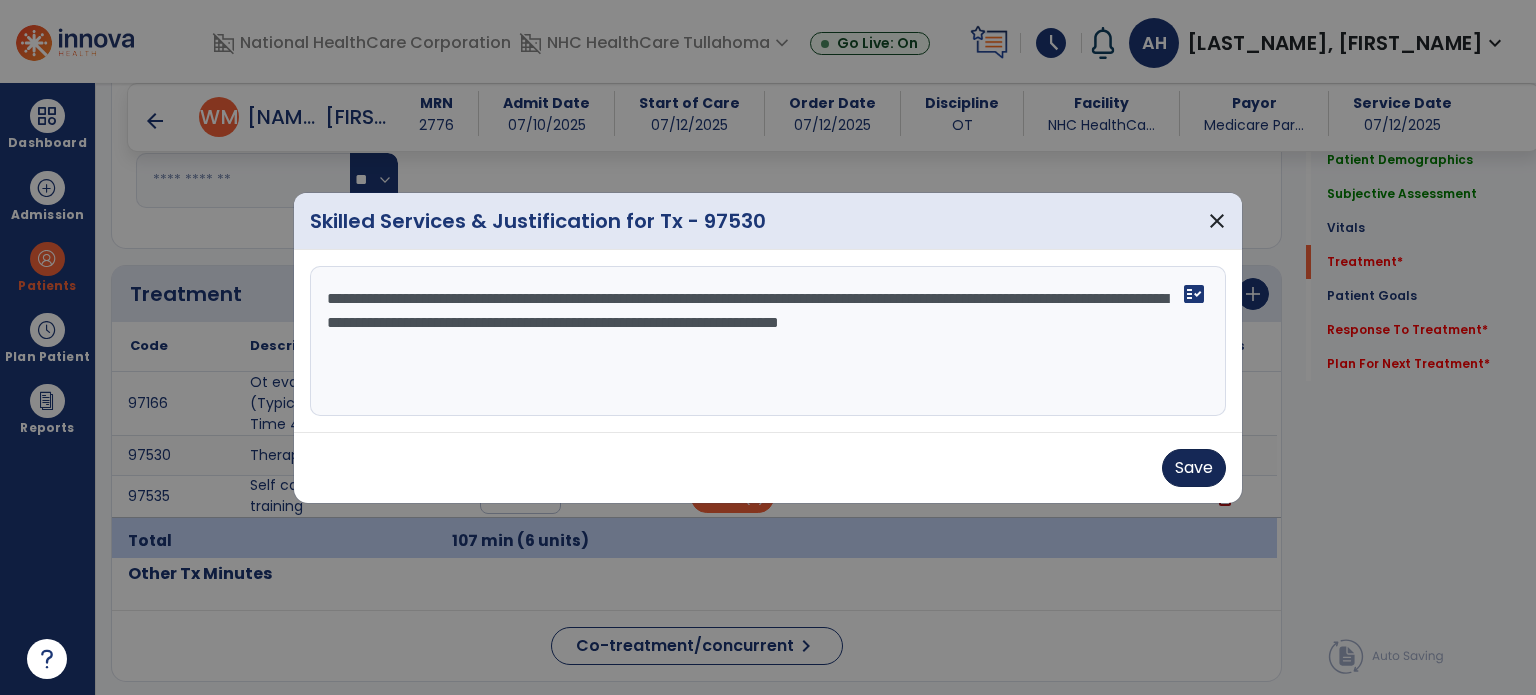 type on "**********" 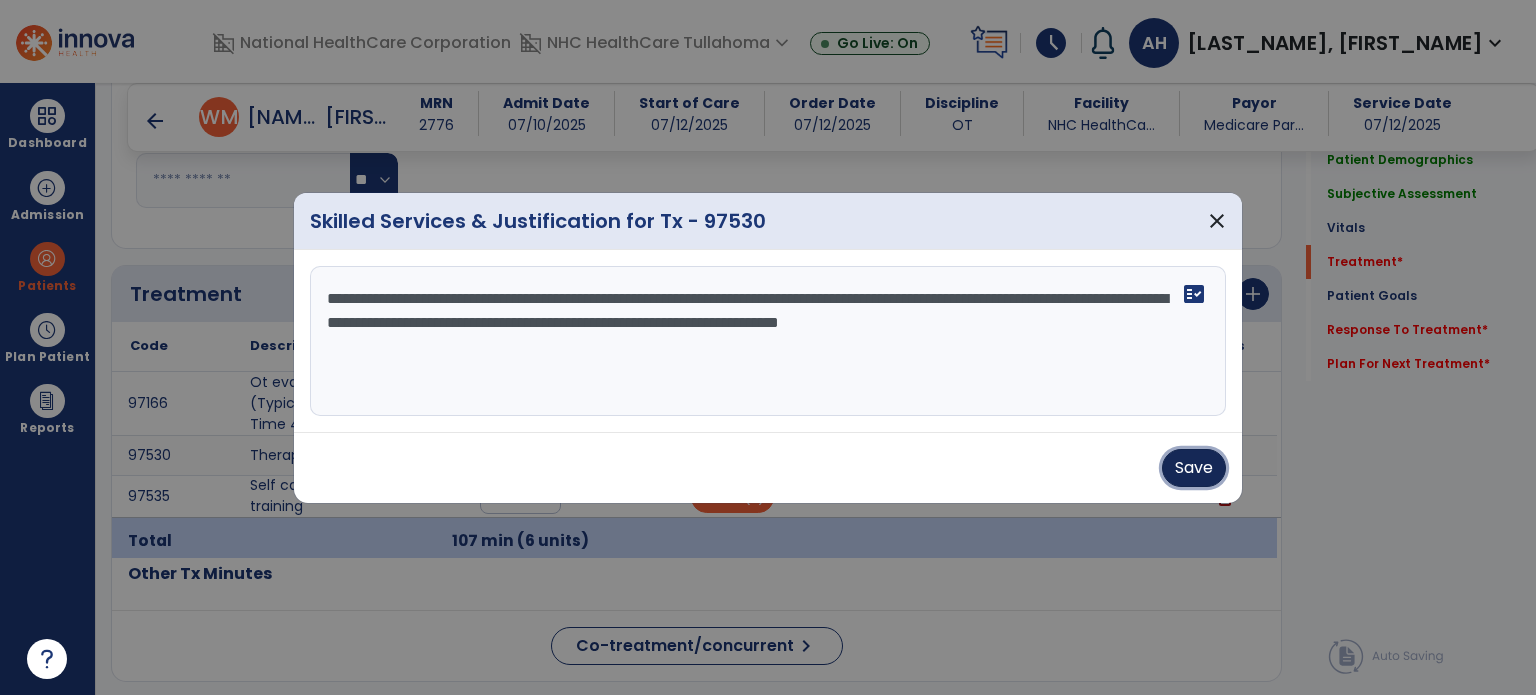 click on "Save" at bounding box center [1194, 468] 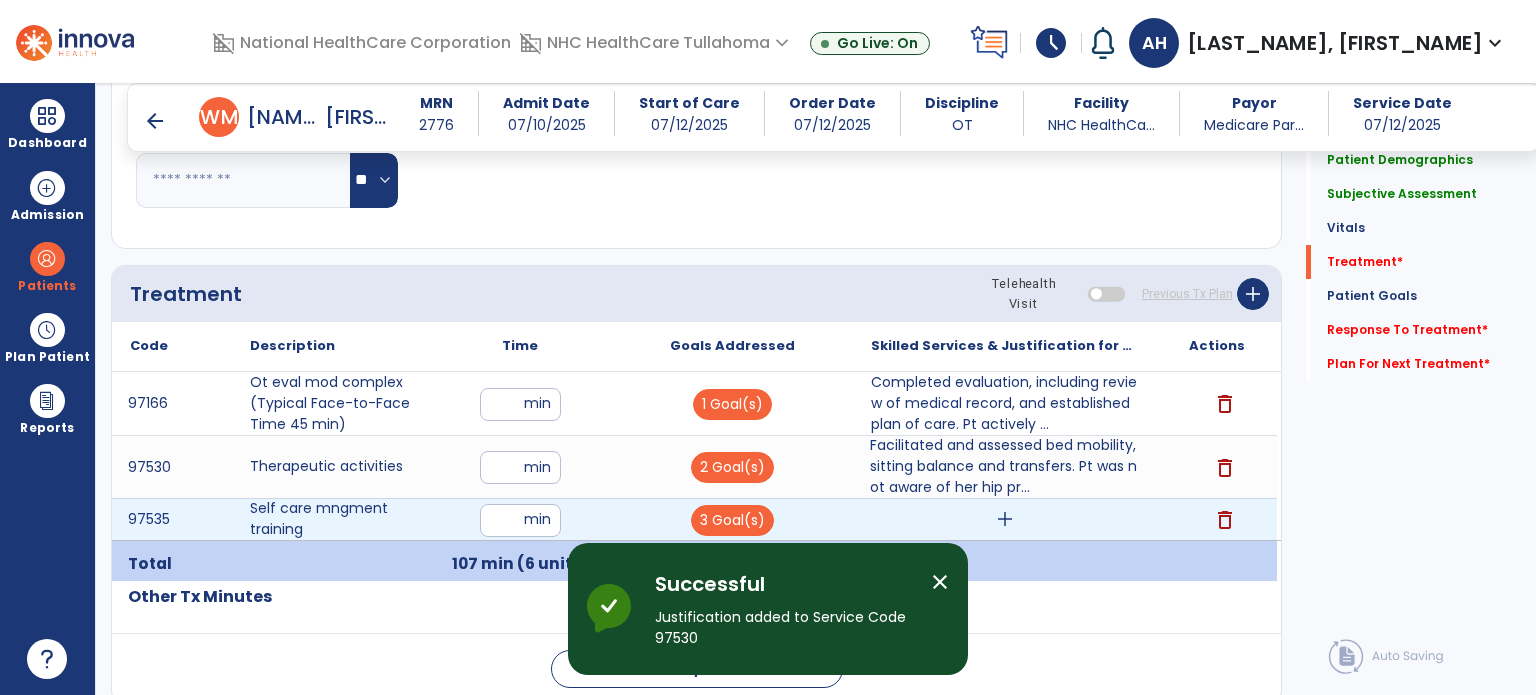 click on "add" at bounding box center (1005, 519) 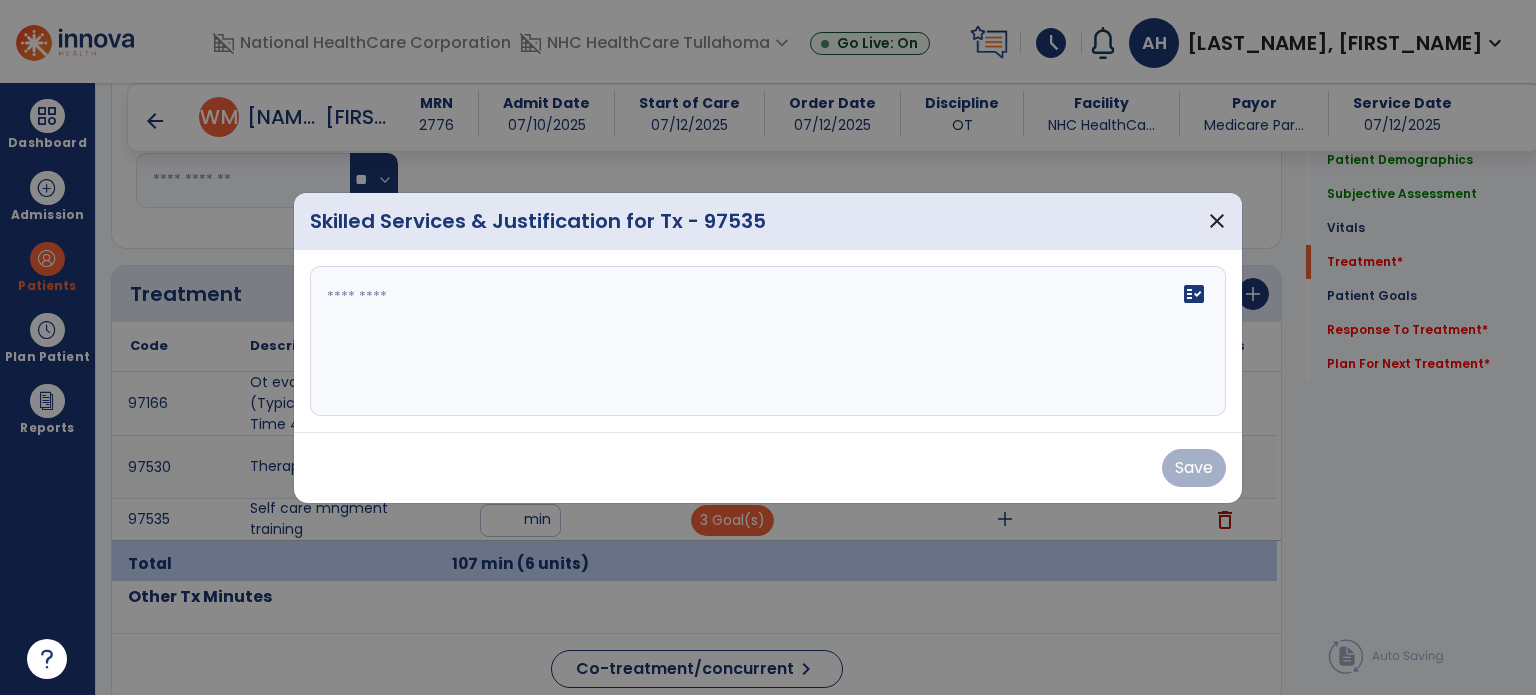 click on "fact_check" at bounding box center (768, 341) 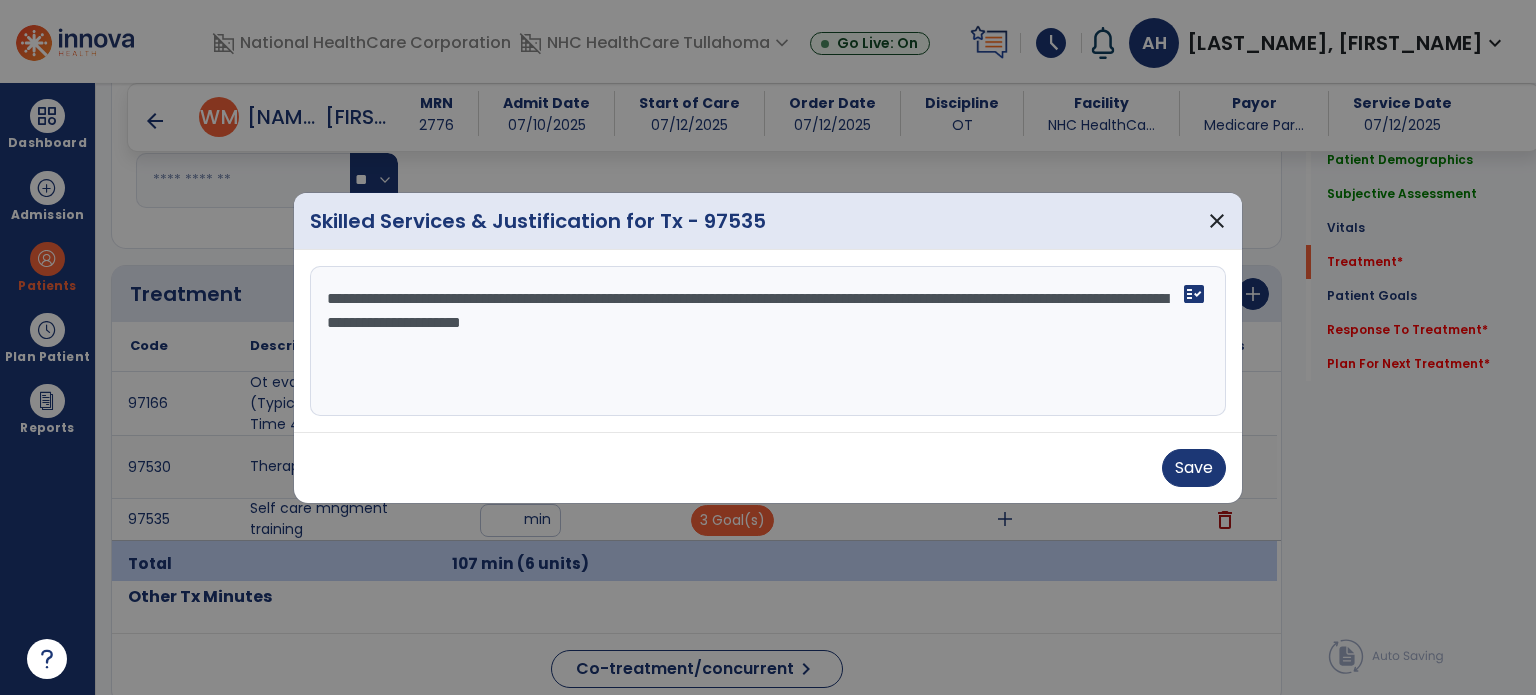 click on "**********" at bounding box center [768, 341] 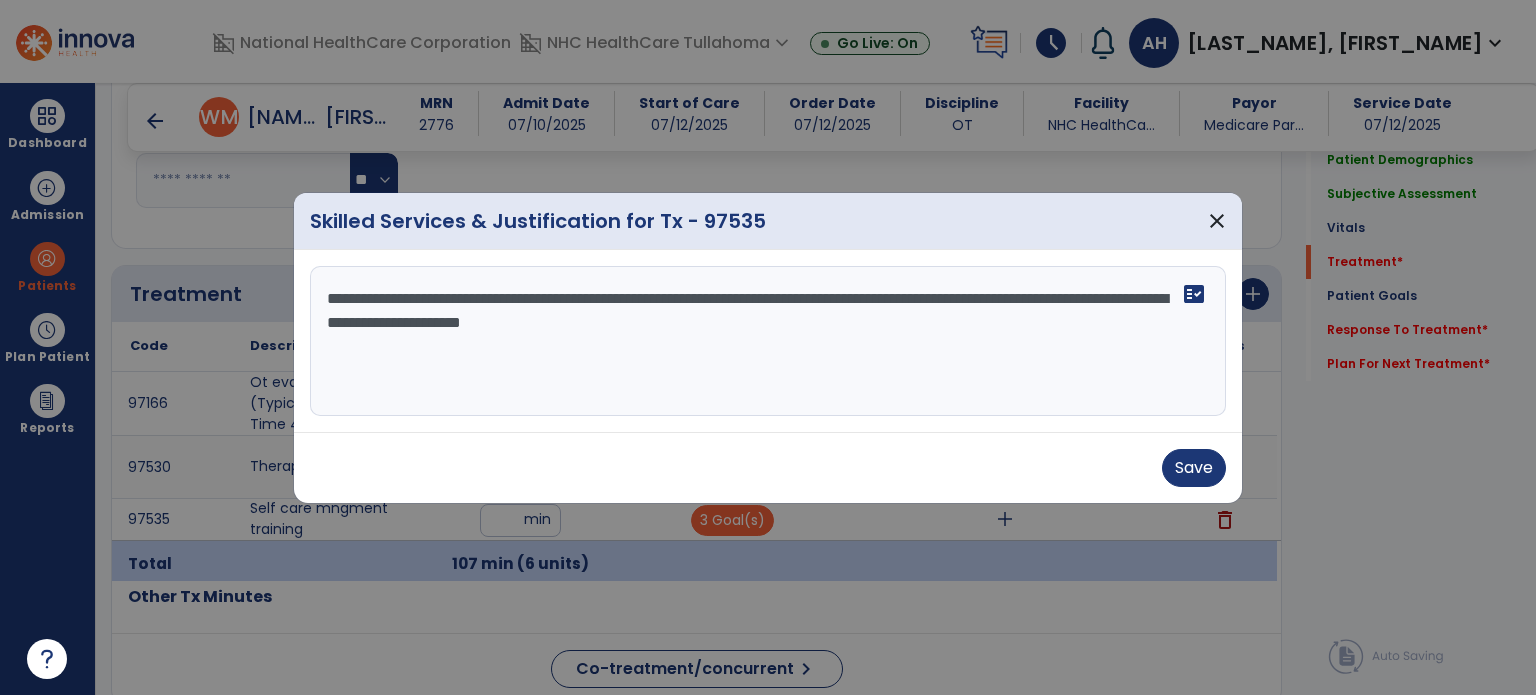 click on "**********" at bounding box center (768, 341) 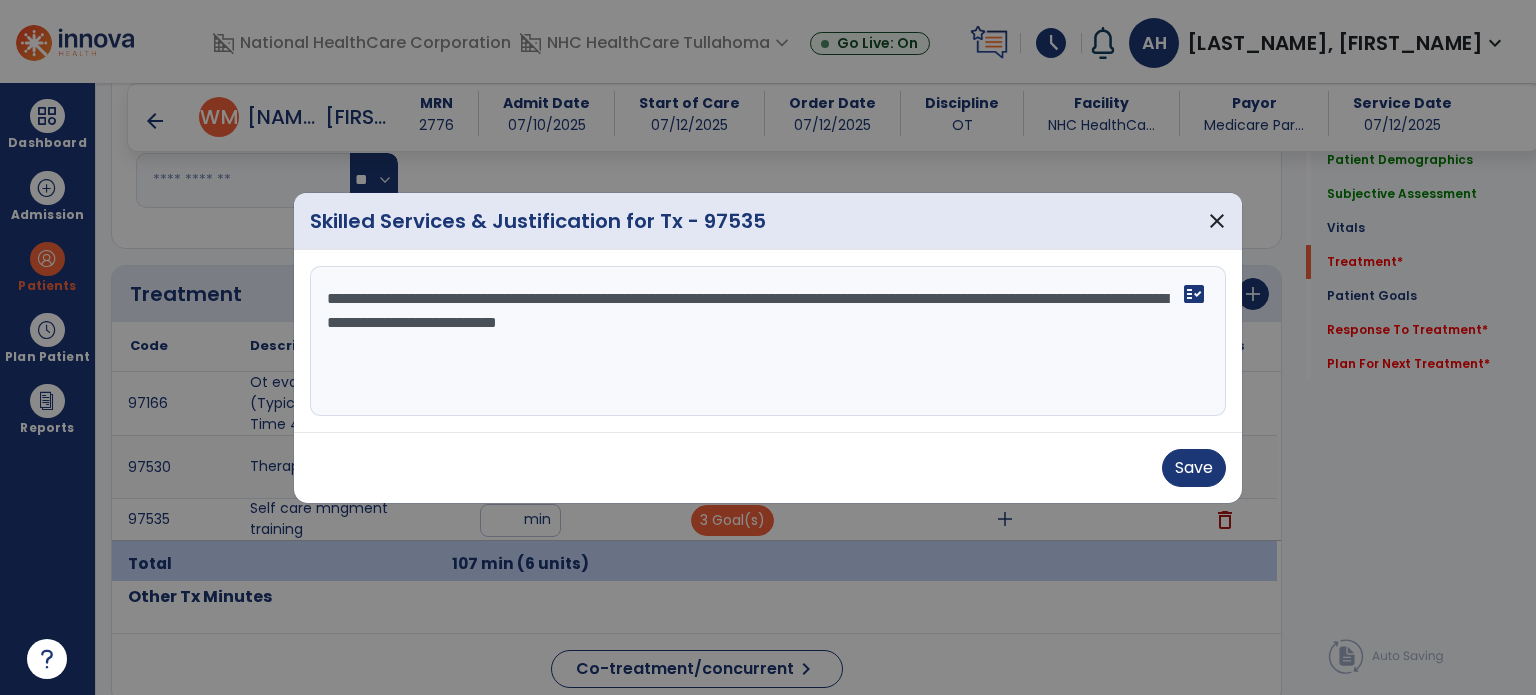 click on "**********" at bounding box center (768, 341) 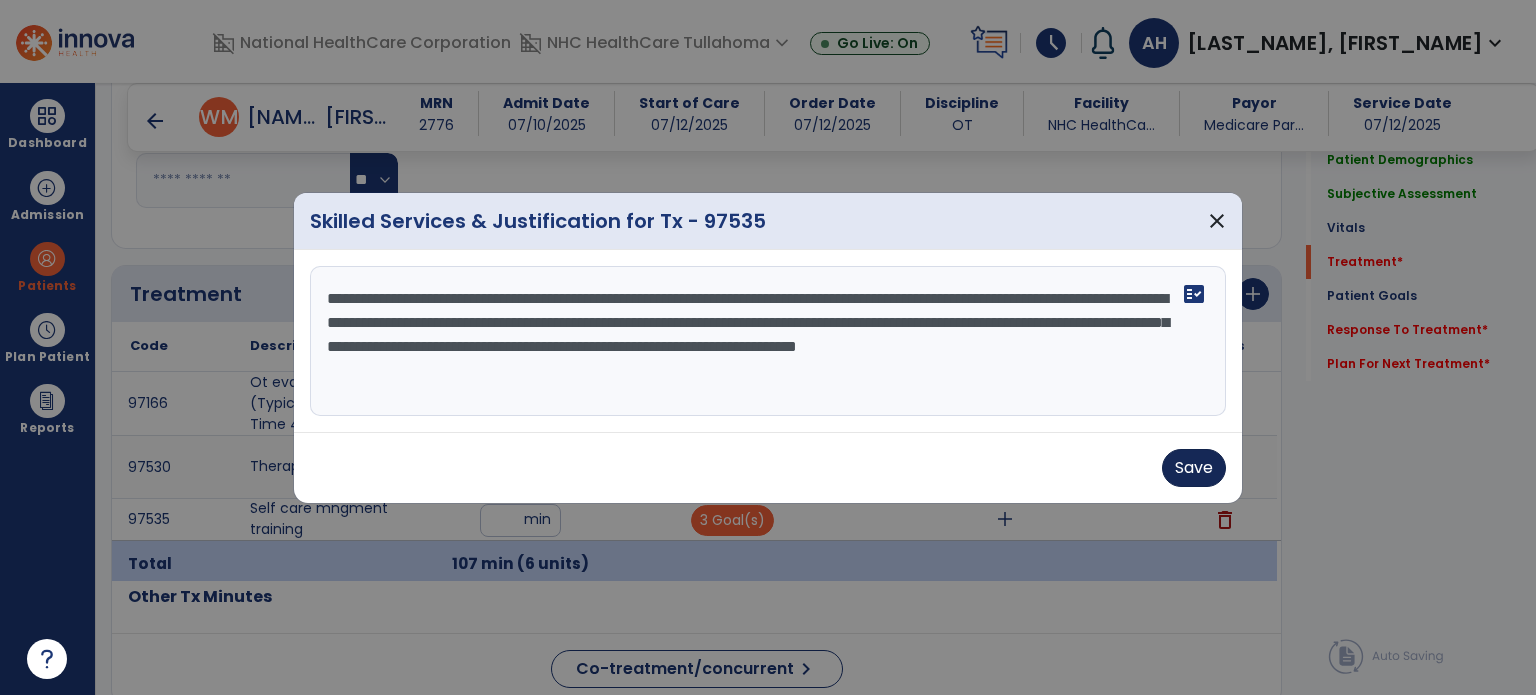 type on "**********" 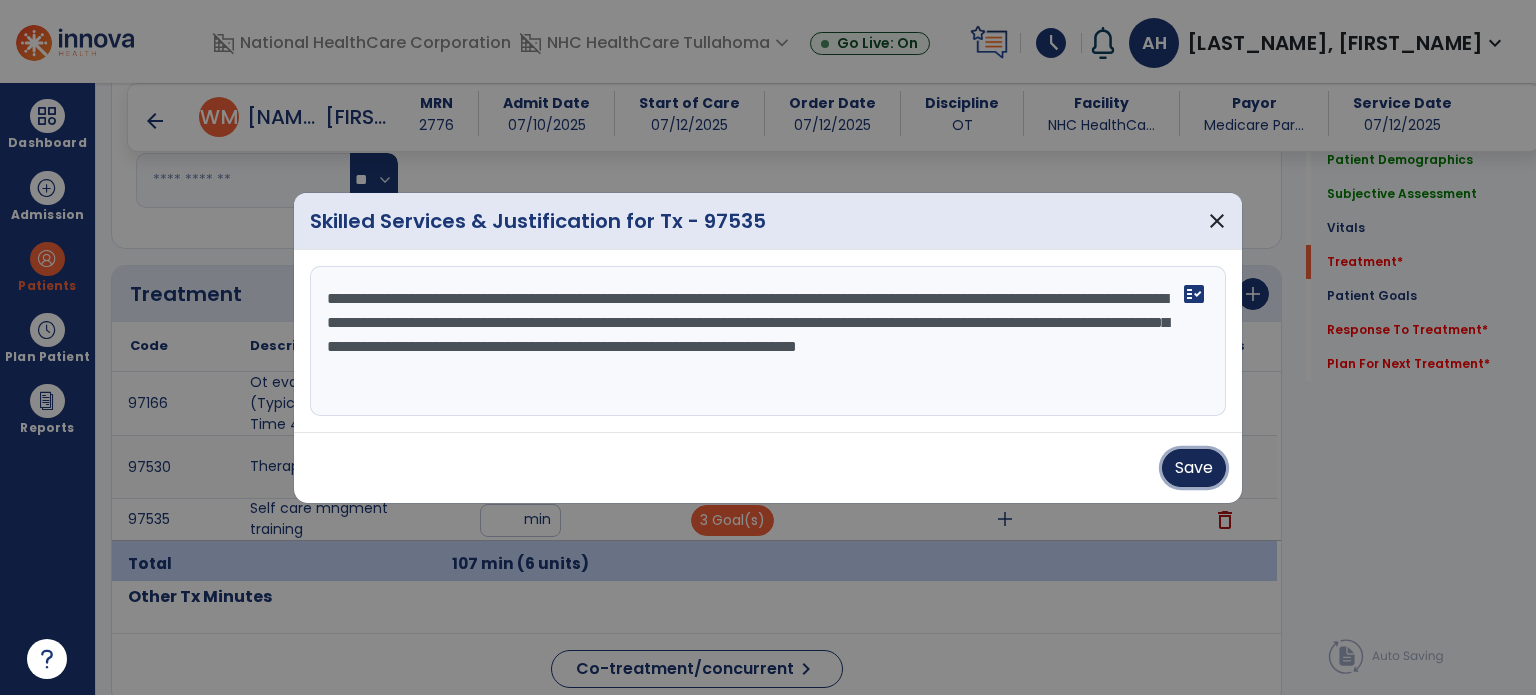 click on "Save" at bounding box center (1194, 468) 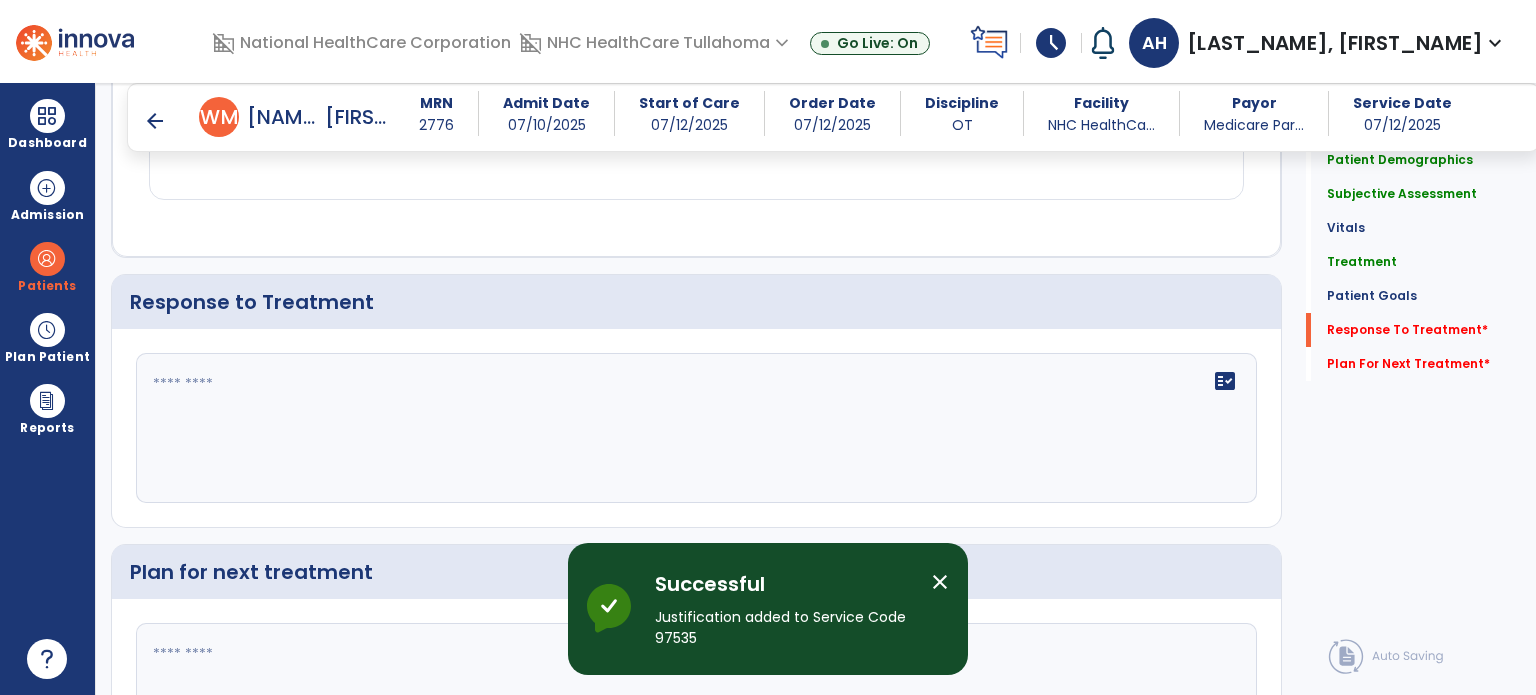 scroll, scrollTop: 2470, scrollLeft: 0, axis: vertical 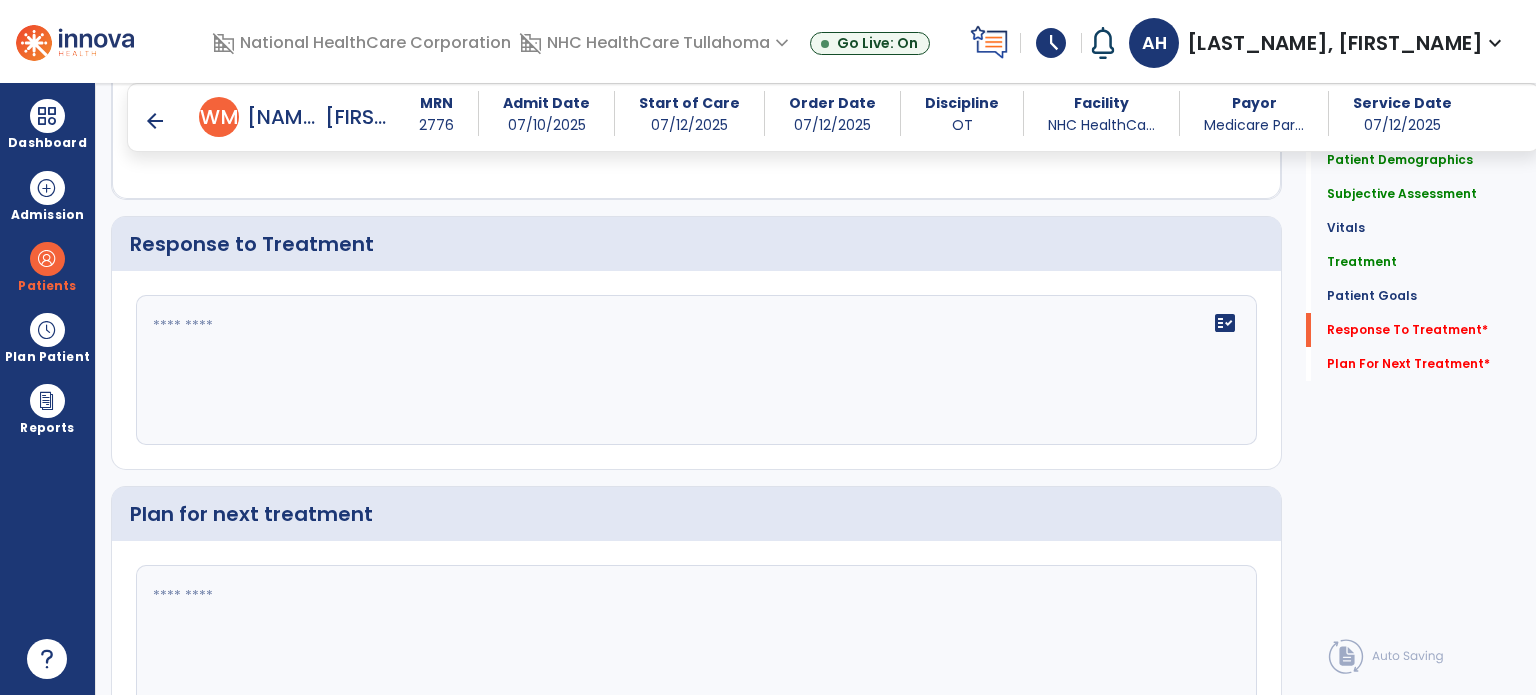 click 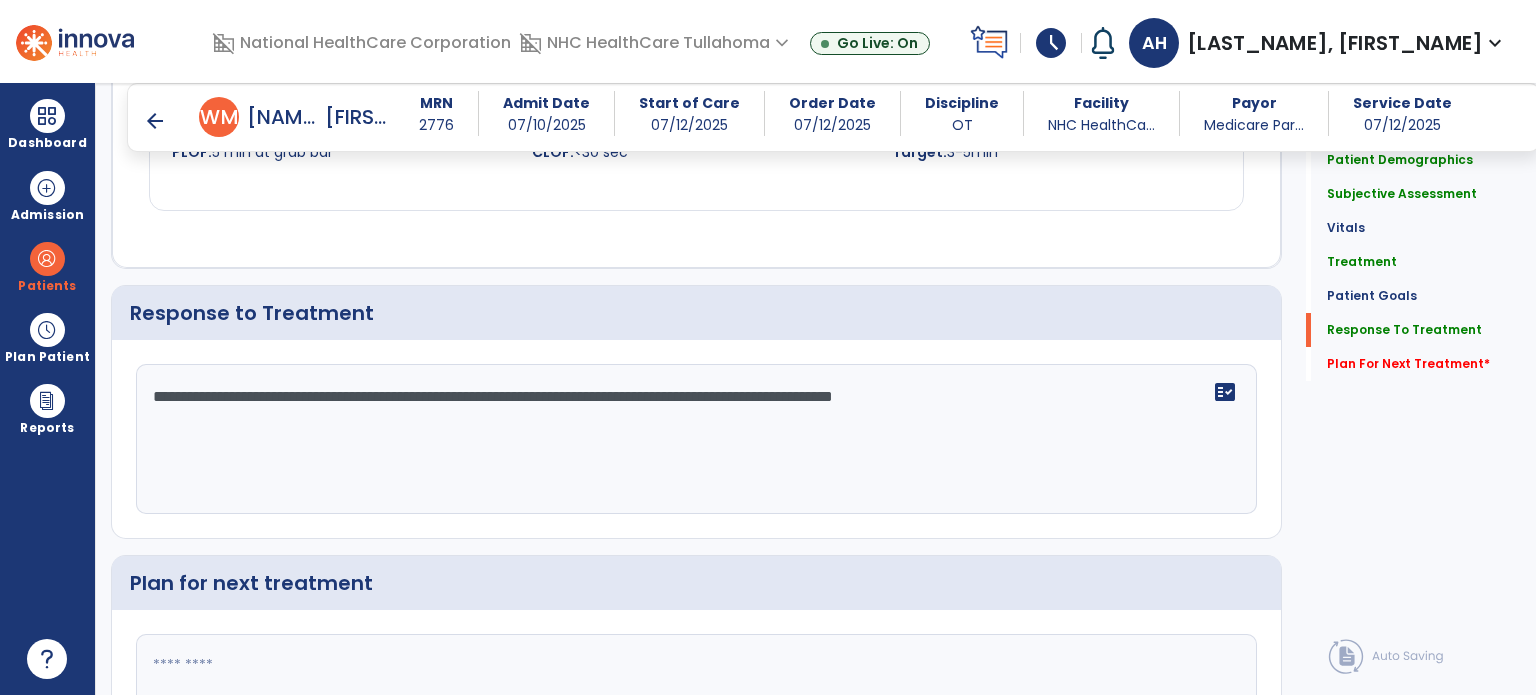 scroll, scrollTop: 2470, scrollLeft: 0, axis: vertical 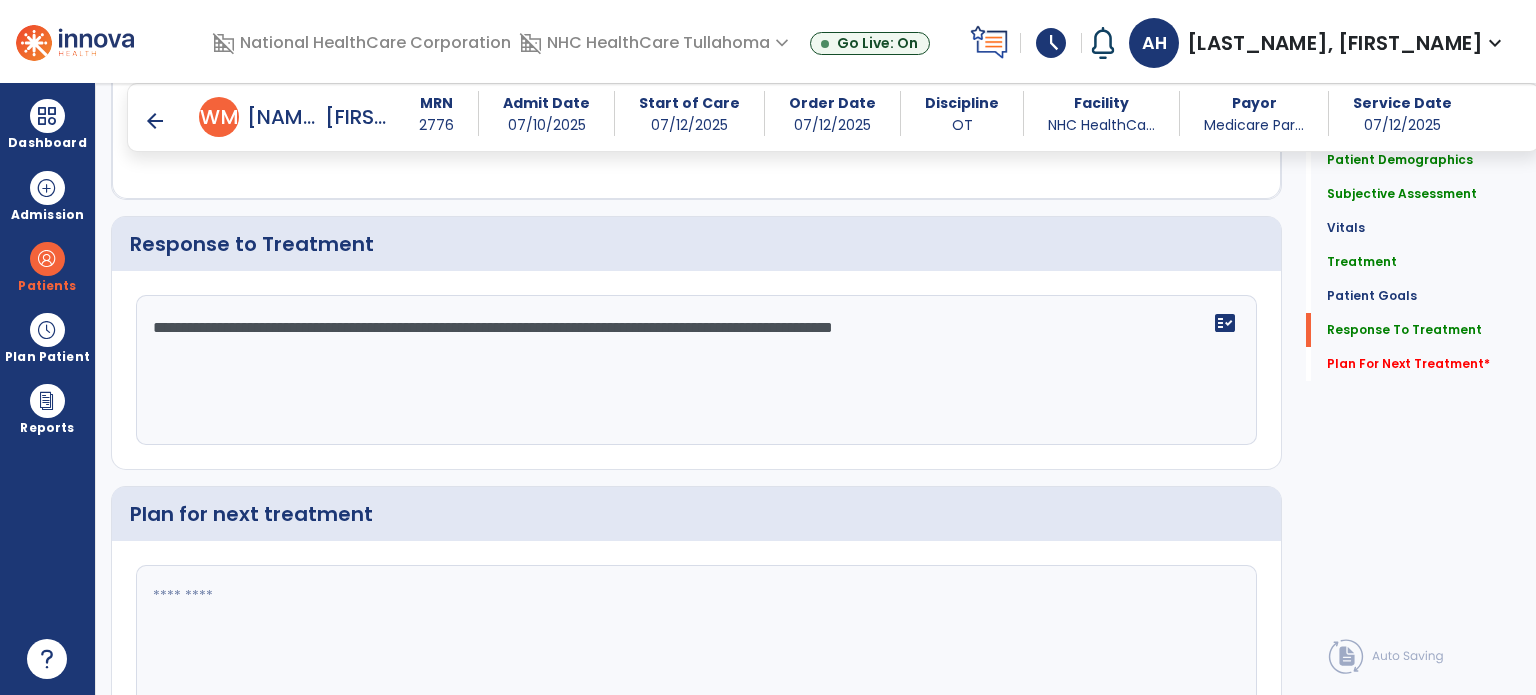 type on "**********" 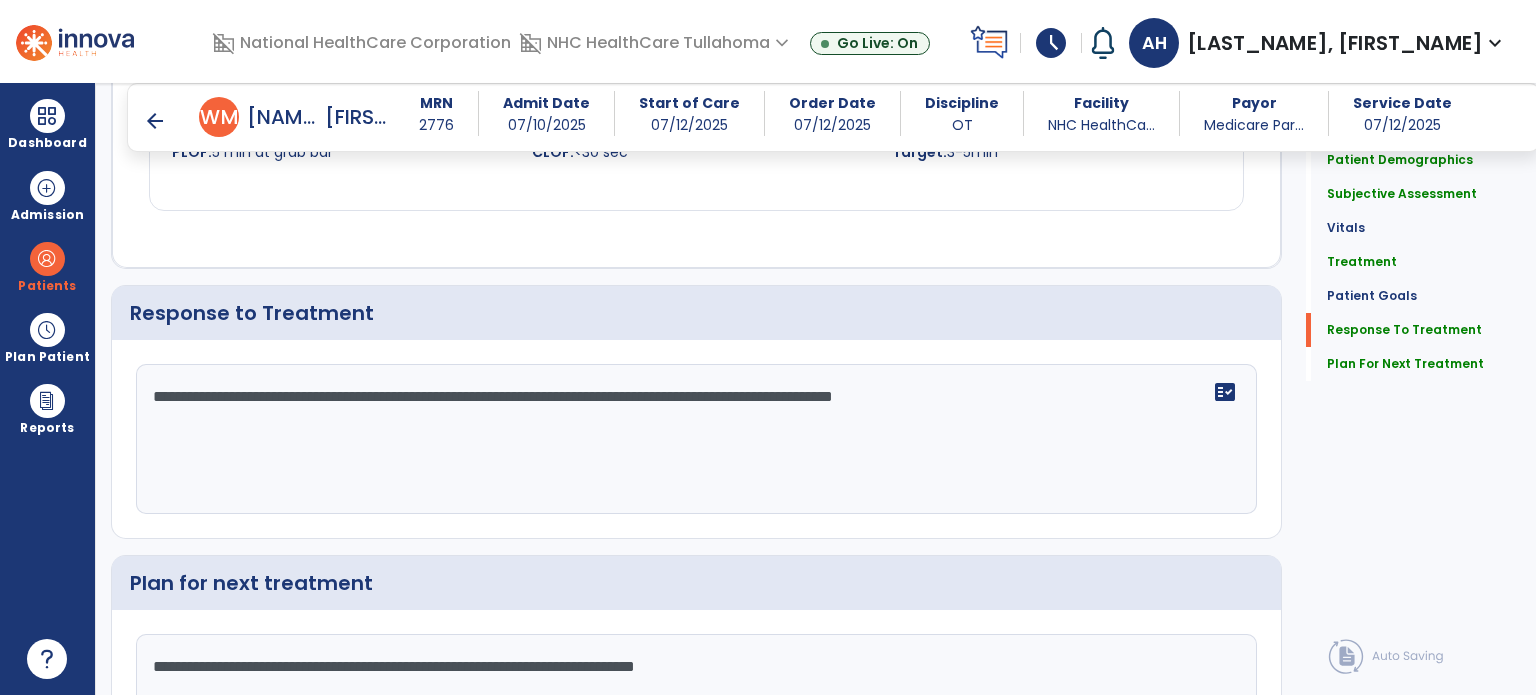 scroll, scrollTop: 2470, scrollLeft: 0, axis: vertical 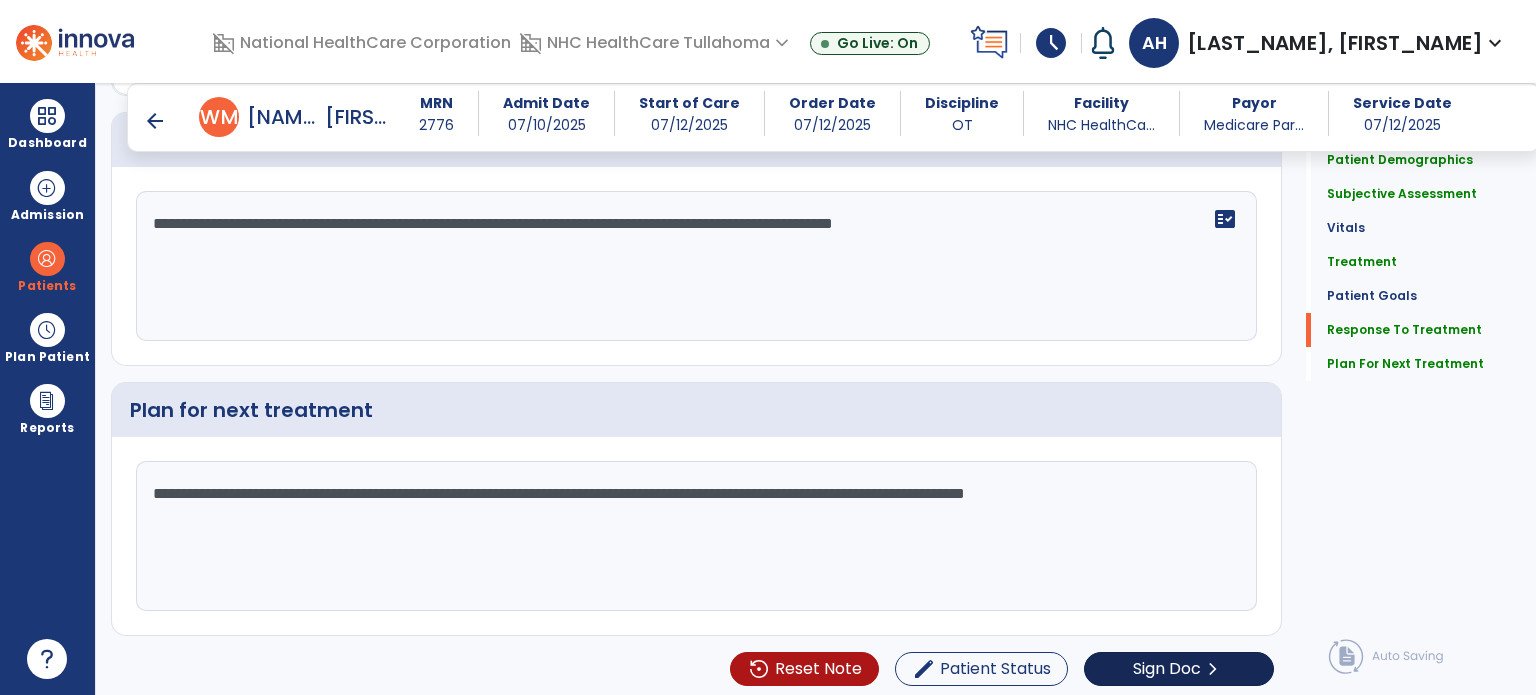 type on "**********" 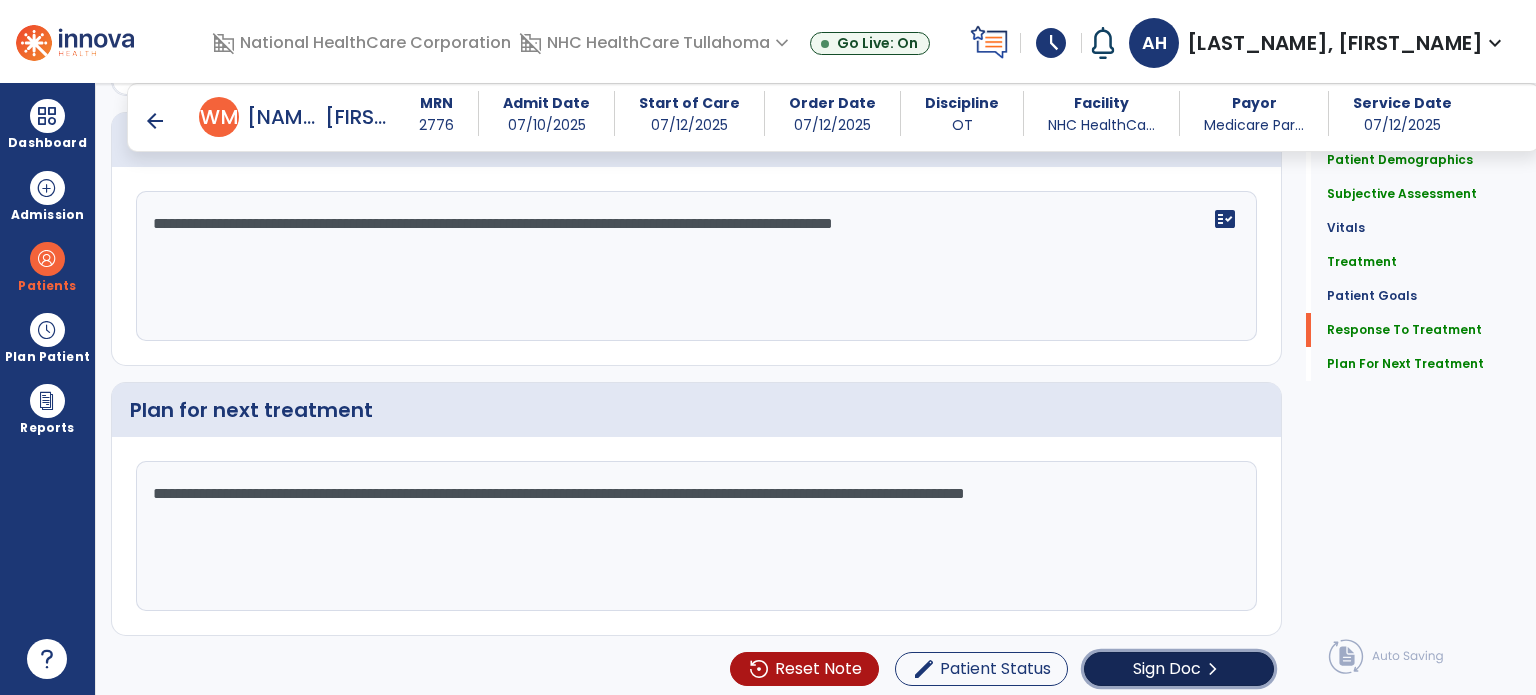 click on "Sign Doc" 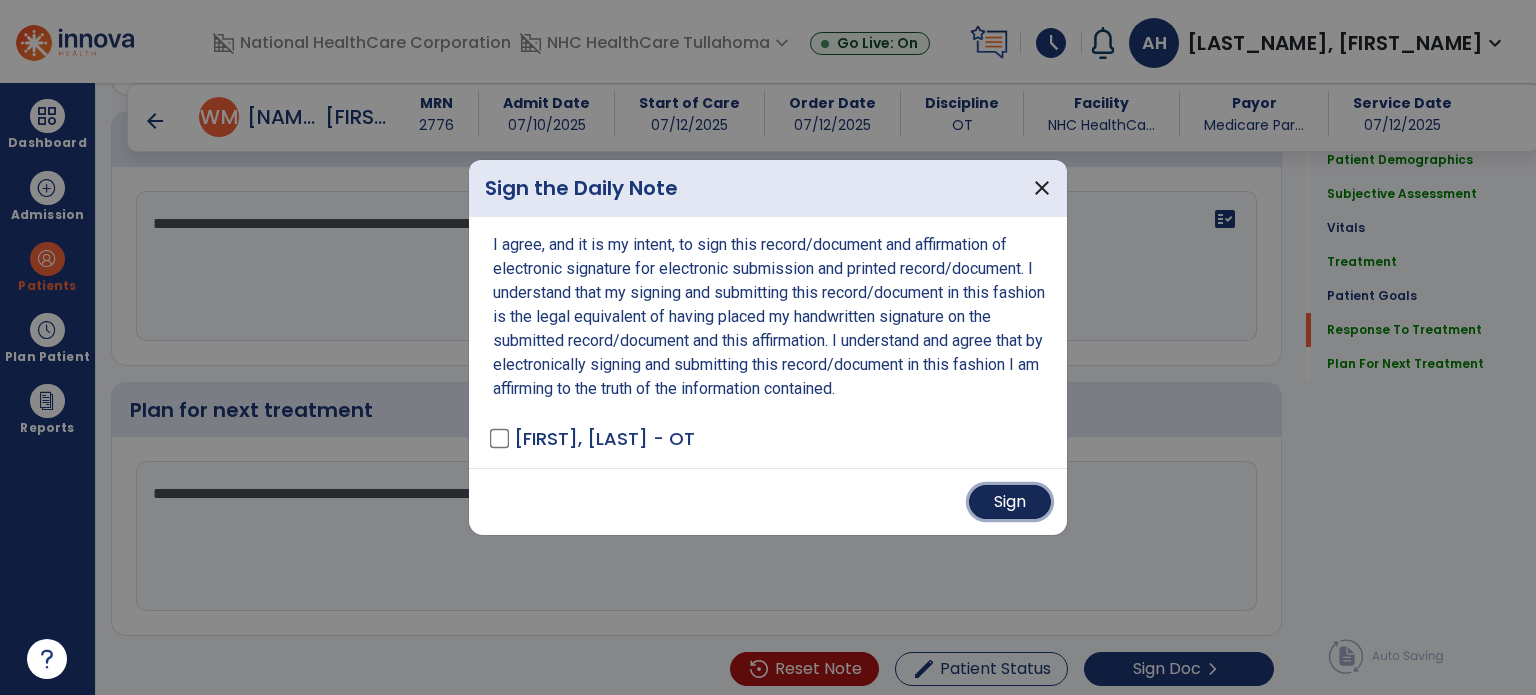 click on "Sign" at bounding box center (1010, 502) 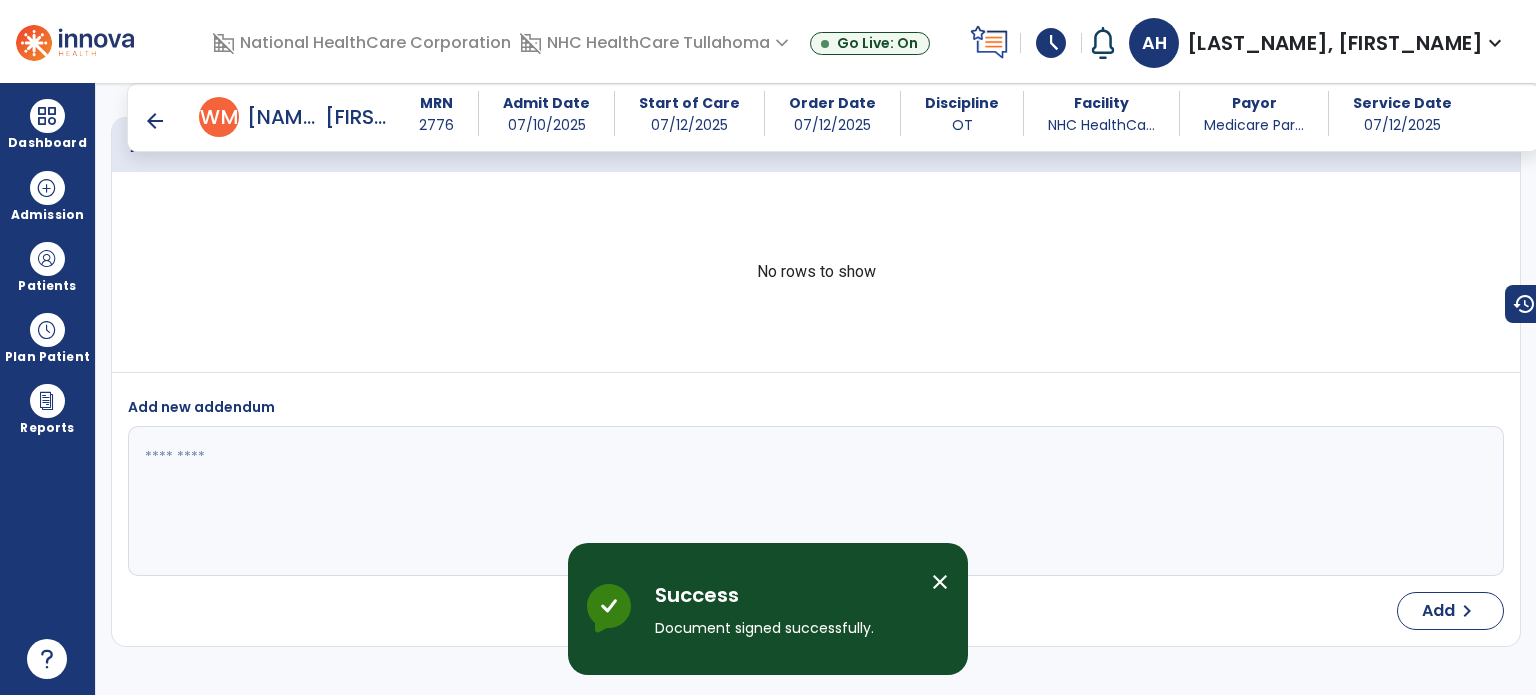 scroll, scrollTop: 3903, scrollLeft: 0, axis: vertical 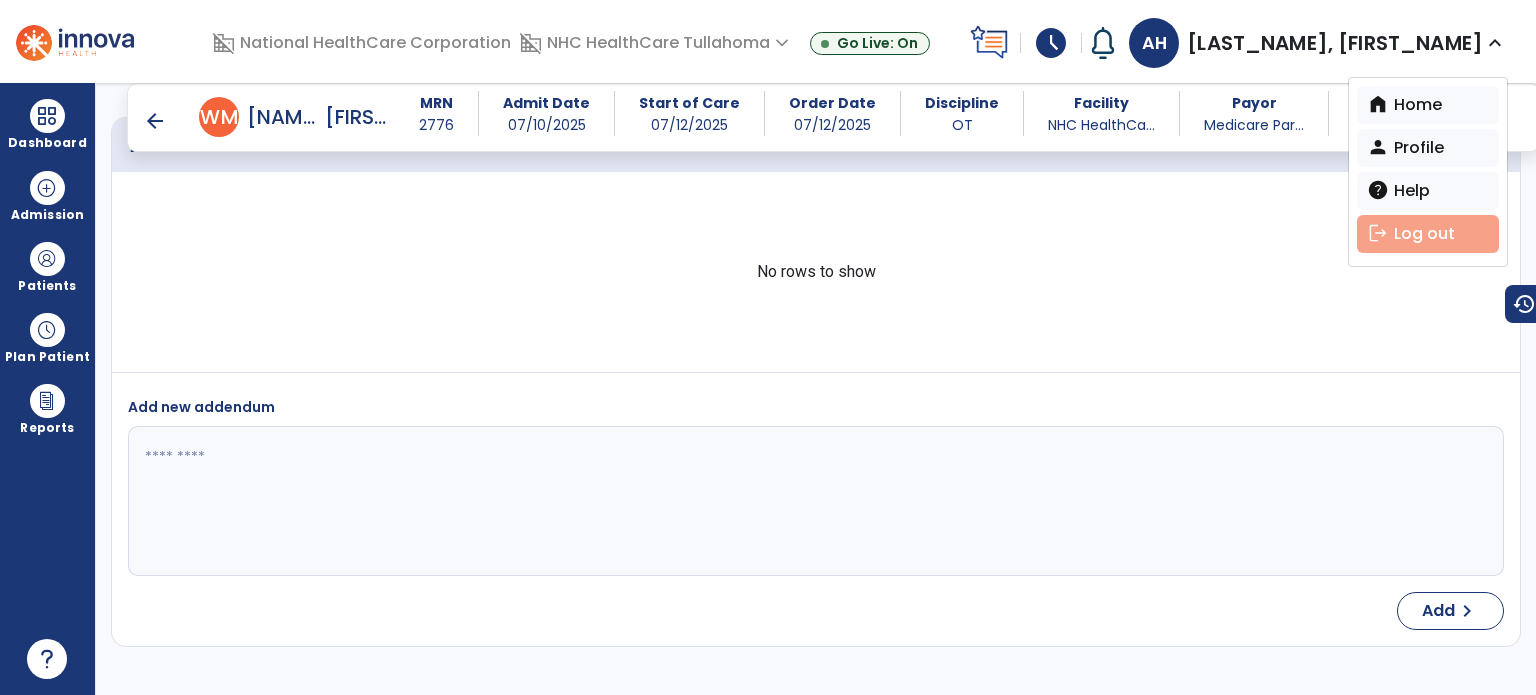 click on "logout   Log out" at bounding box center (1428, 234) 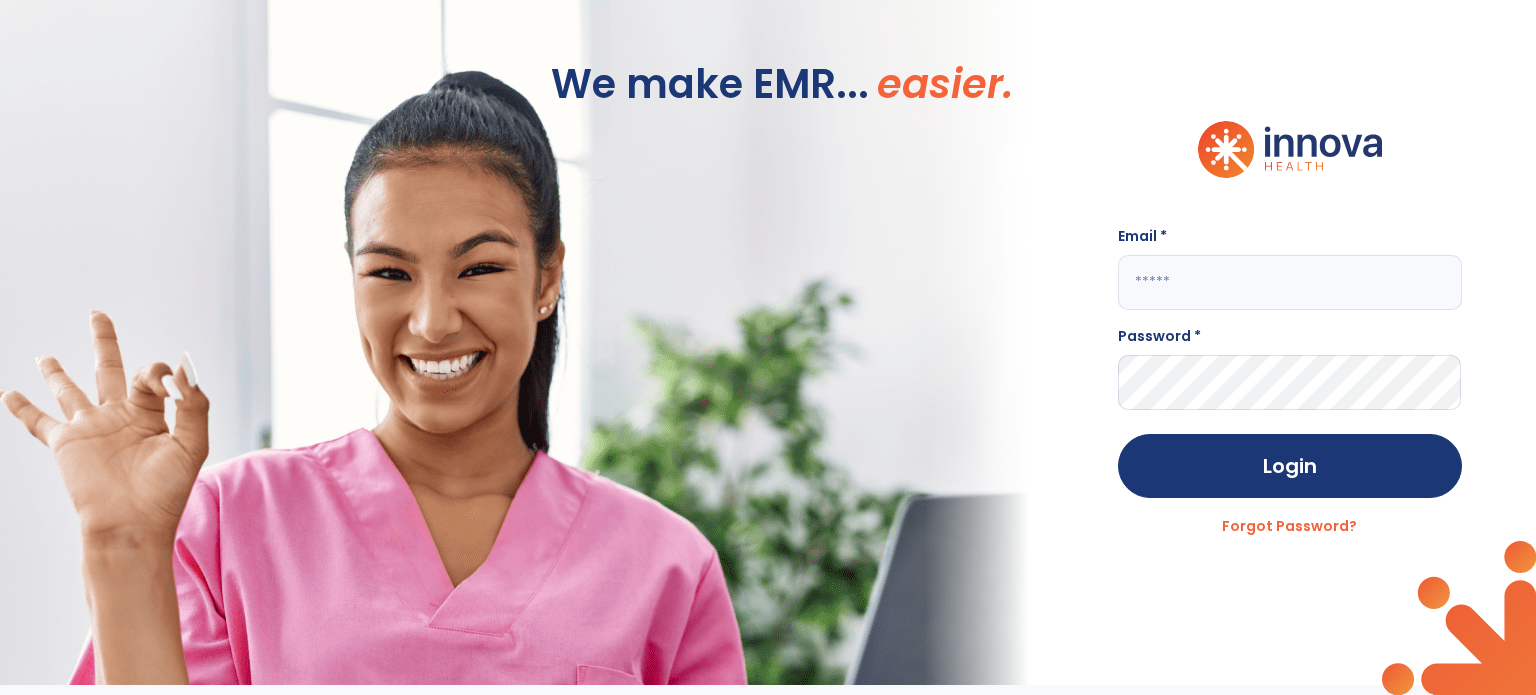 scroll, scrollTop: 0, scrollLeft: 0, axis: both 